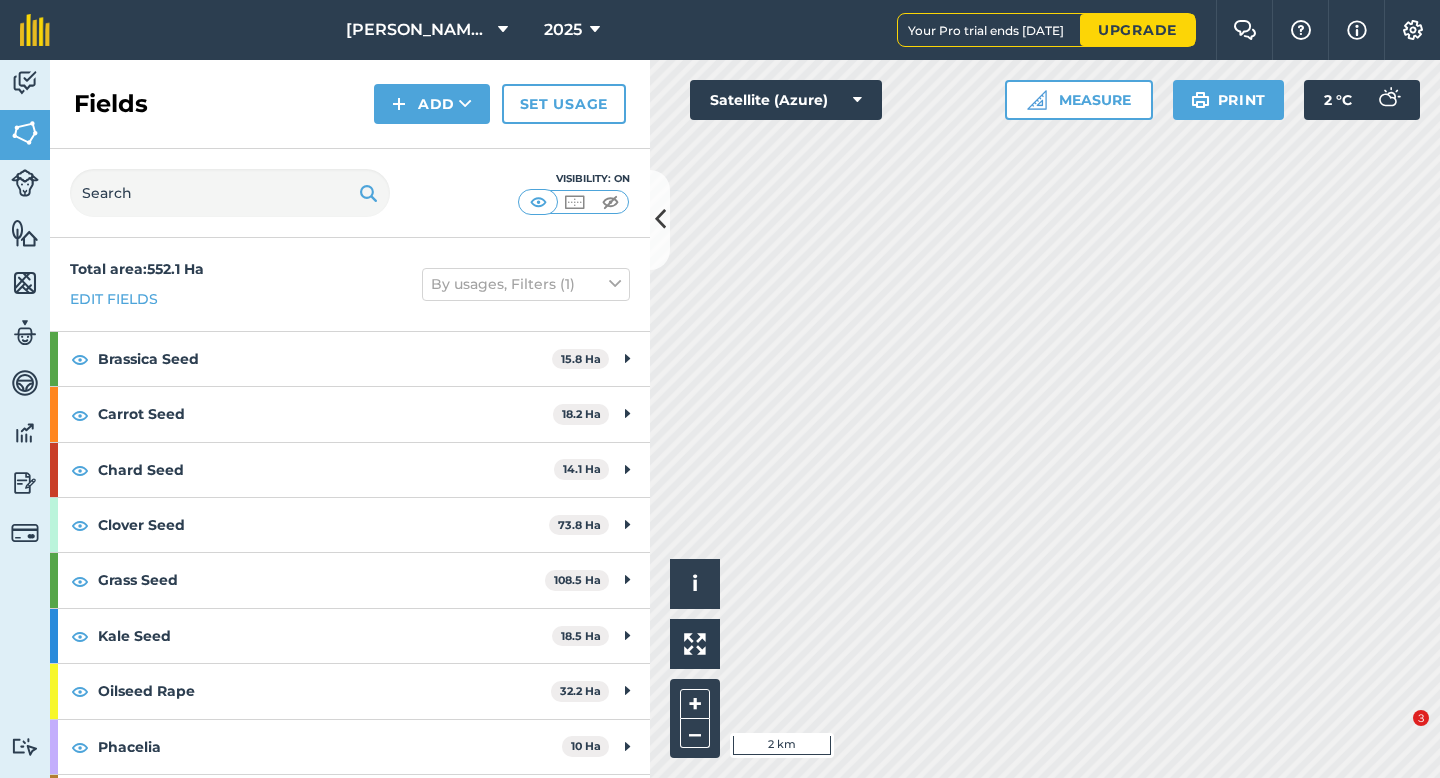 scroll, scrollTop: 0, scrollLeft: 0, axis: both 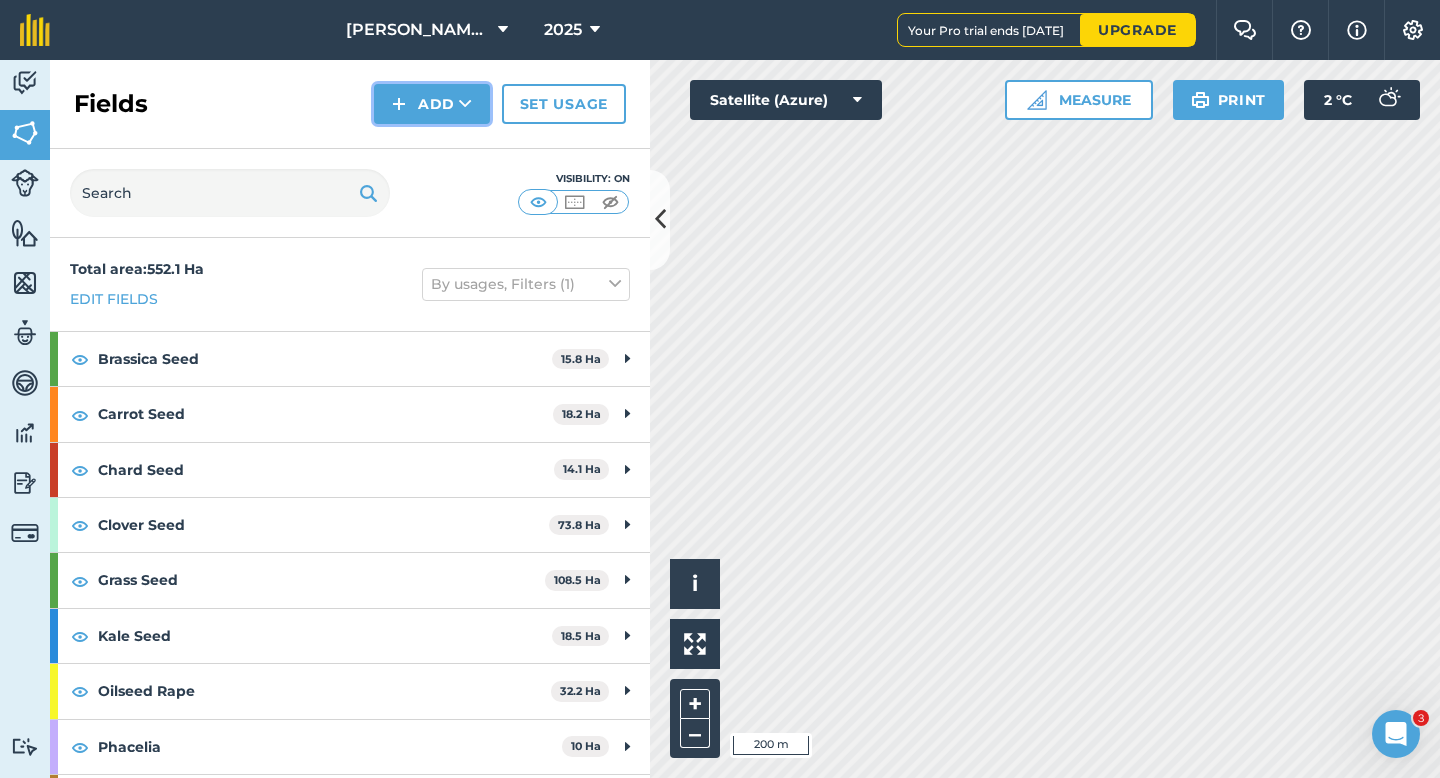 click on "Add" at bounding box center [432, 104] 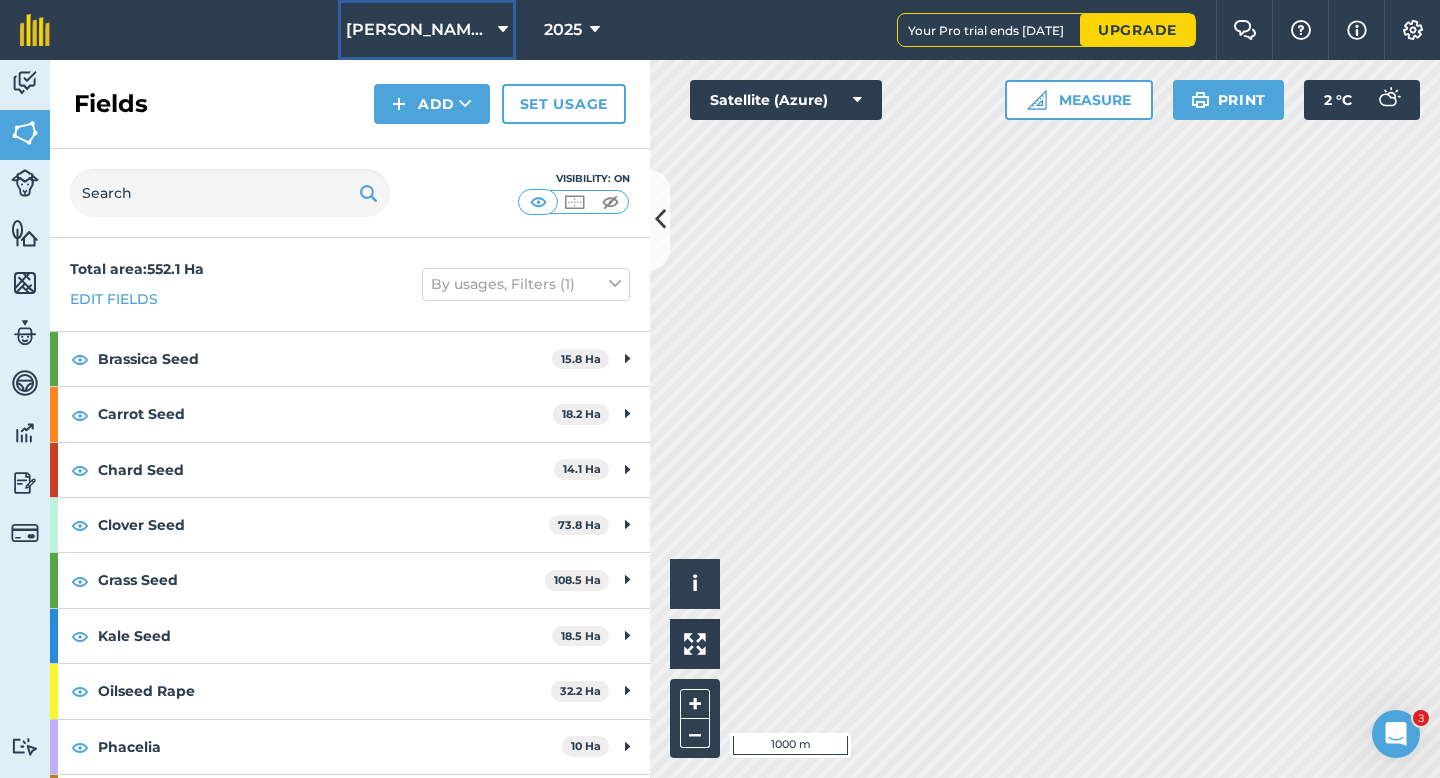 click on "[PERSON_NAME] Farming Limited" at bounding box center [418, 30] 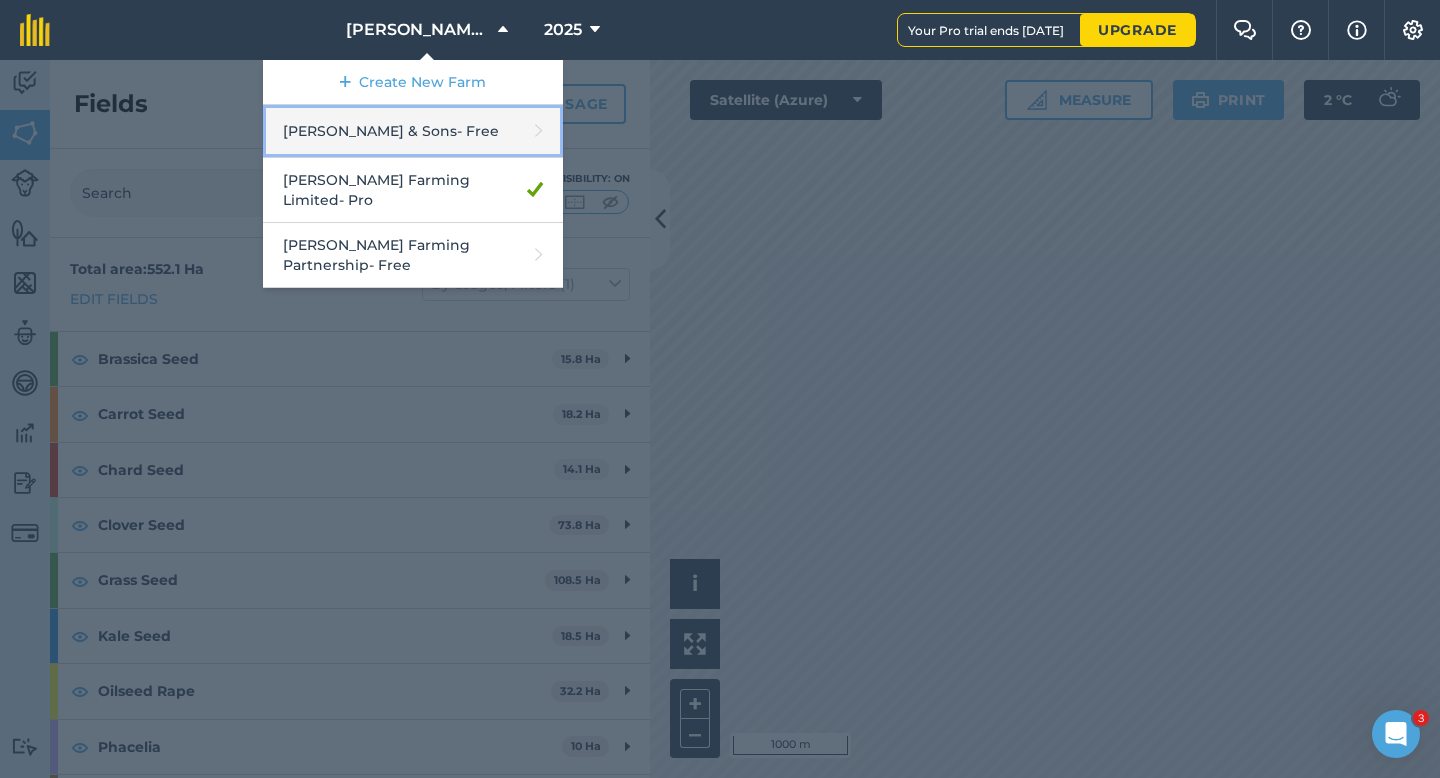 click on "[PERSON_NAME] & Sons  - Free" at bounding box center [413, 131] 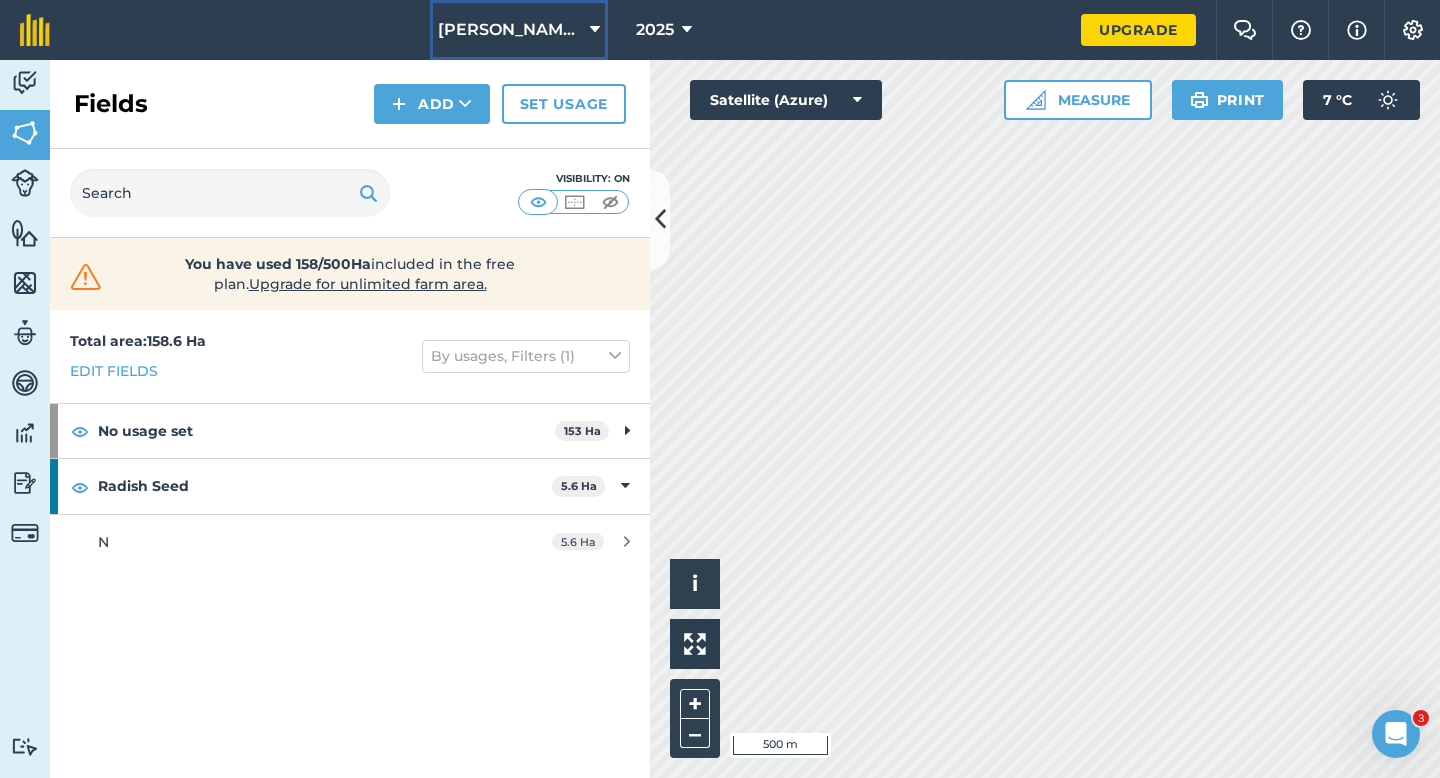 click on "[PERSON_NAME] & Sons" at bounding box center [510, 30] 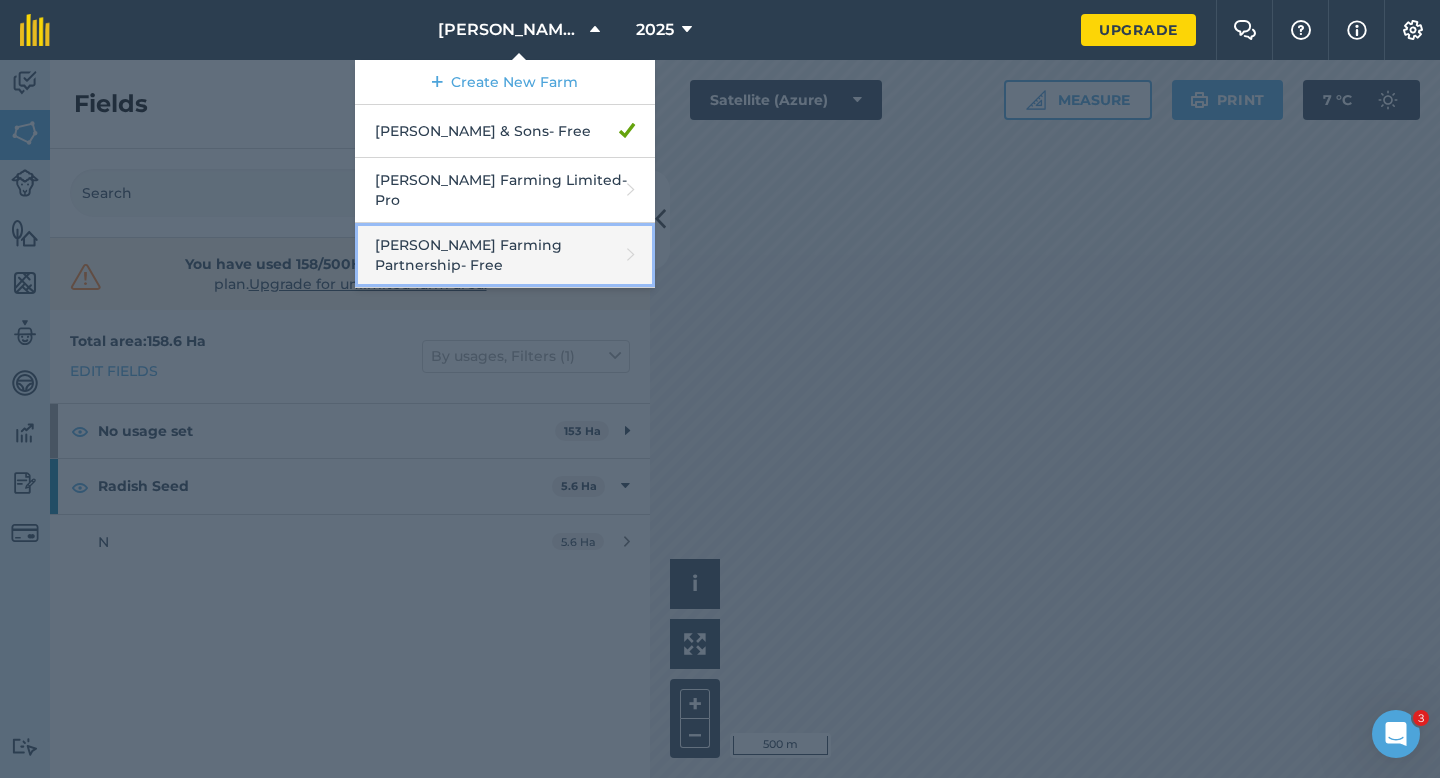 click on "[PERSON_NAME] Farming Partnership  - Free" at bounding box center [505, 255] 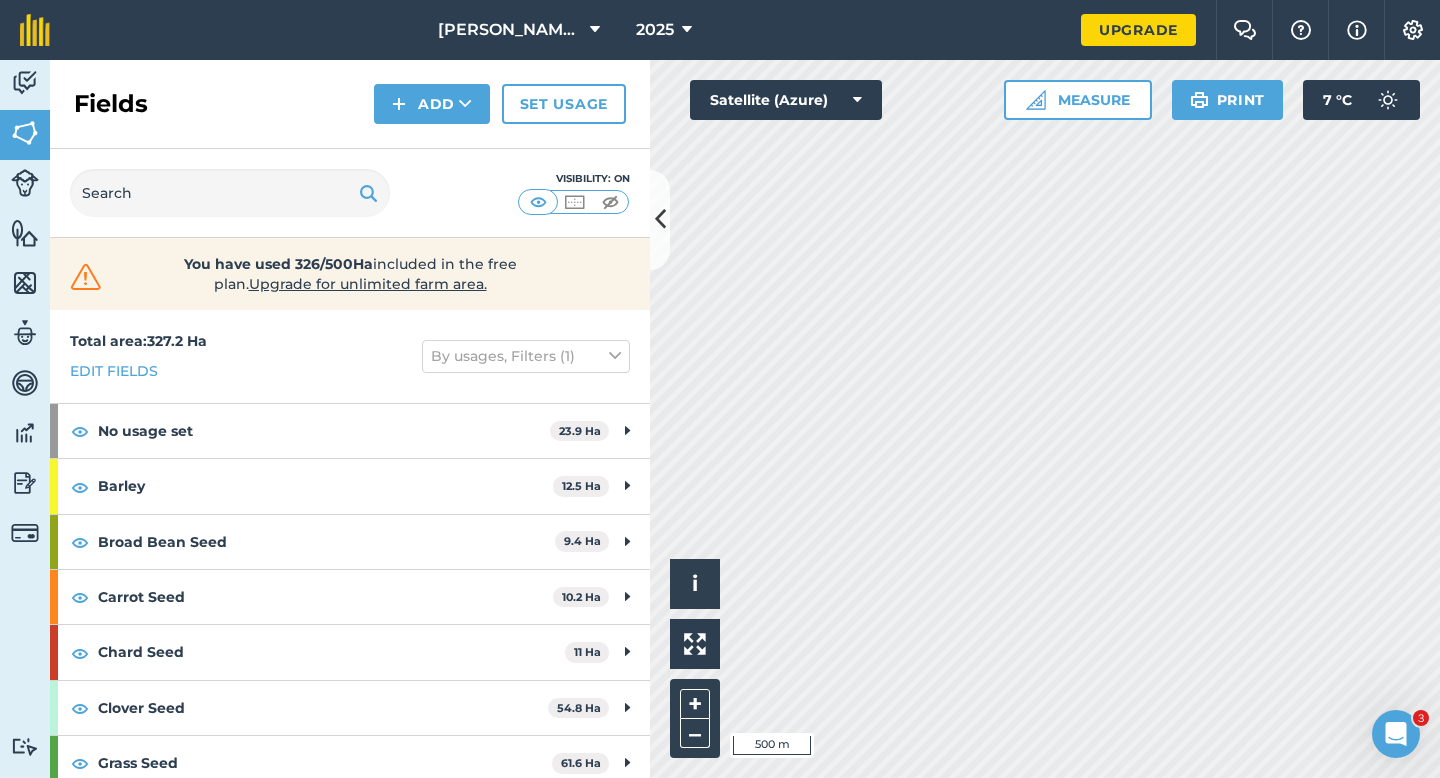 click on "Fields   Add   Set usage" at bounding box center [350, 104] 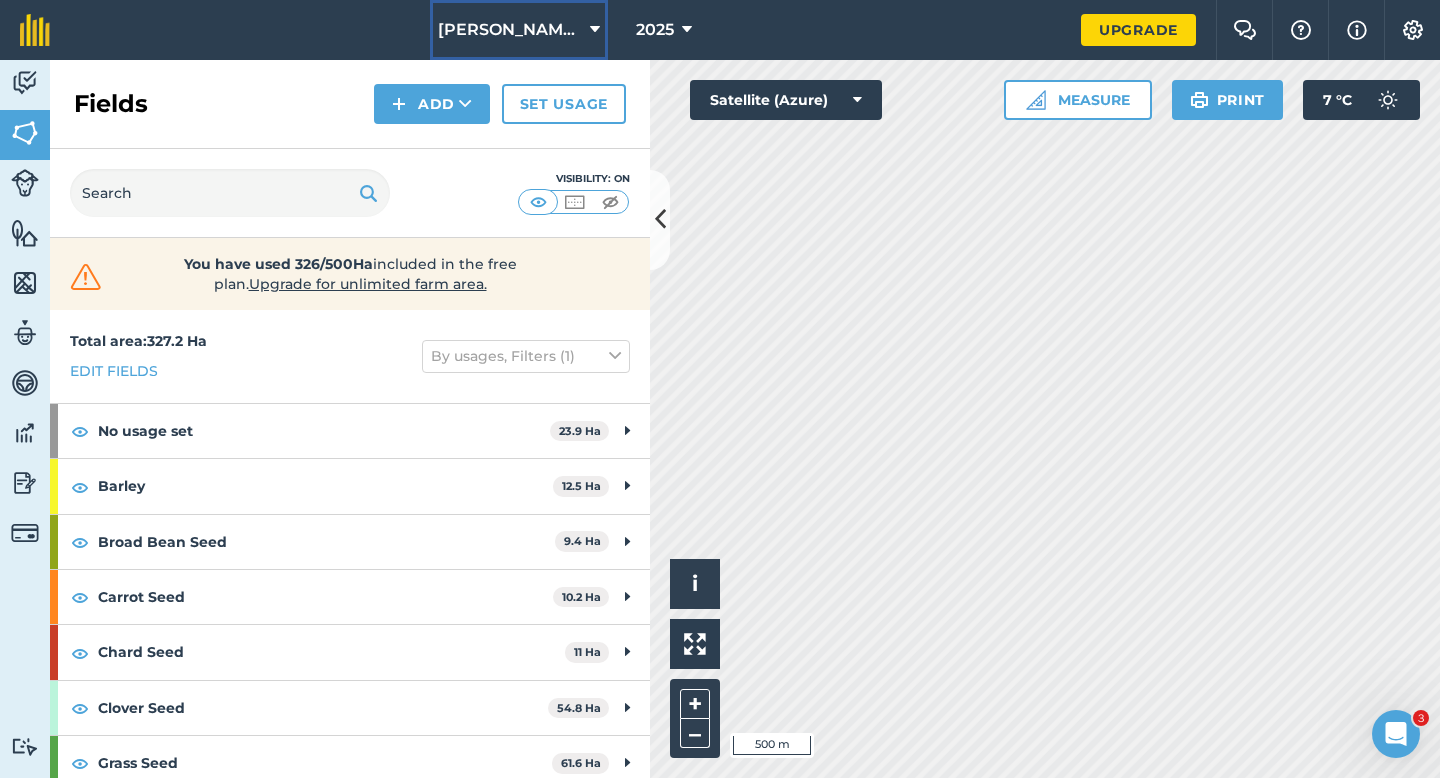 click on "[PERSON_NAME] Farming Partnership" at bounding box center (510, 30) 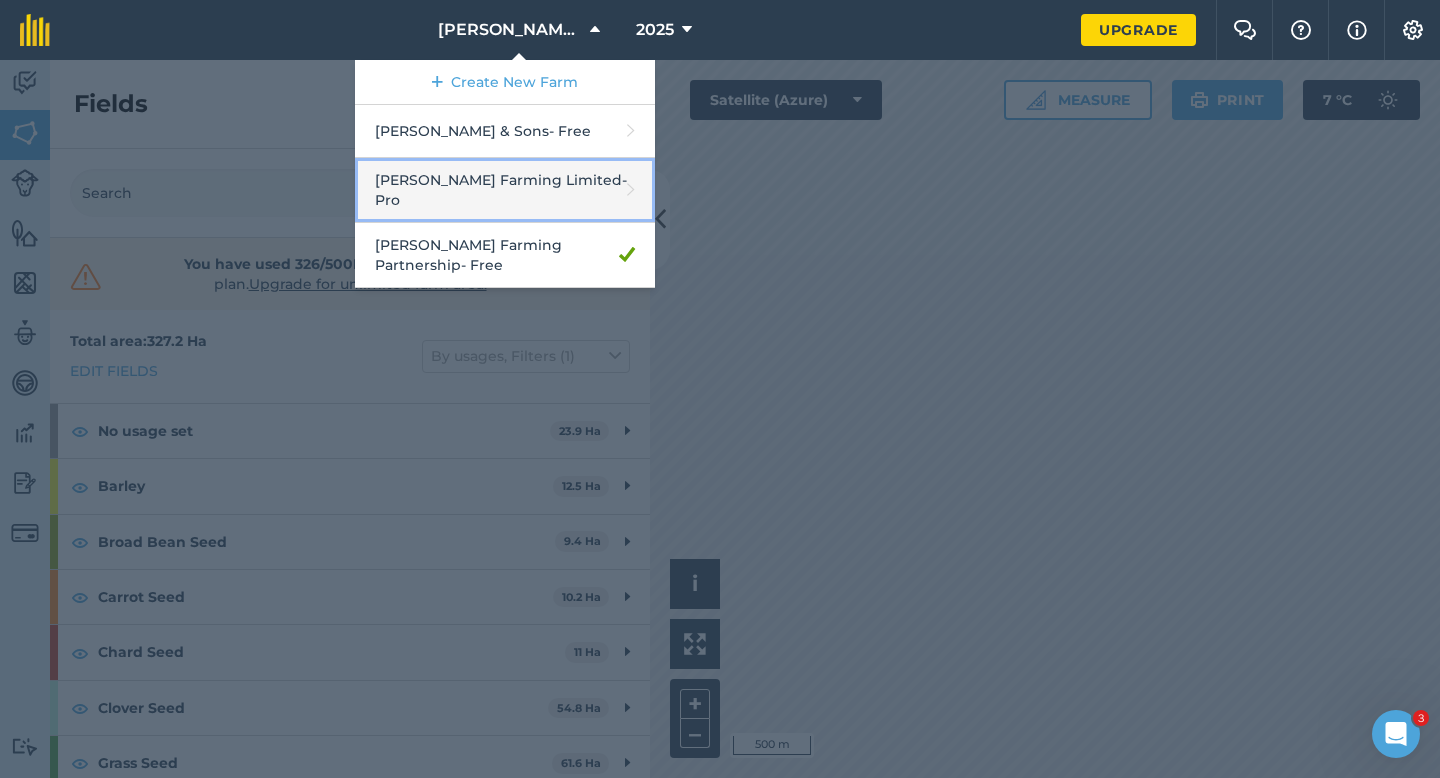 click on "[PERSON_NAME] Farming Limited  - Pro" at bounding box center [505, 190] 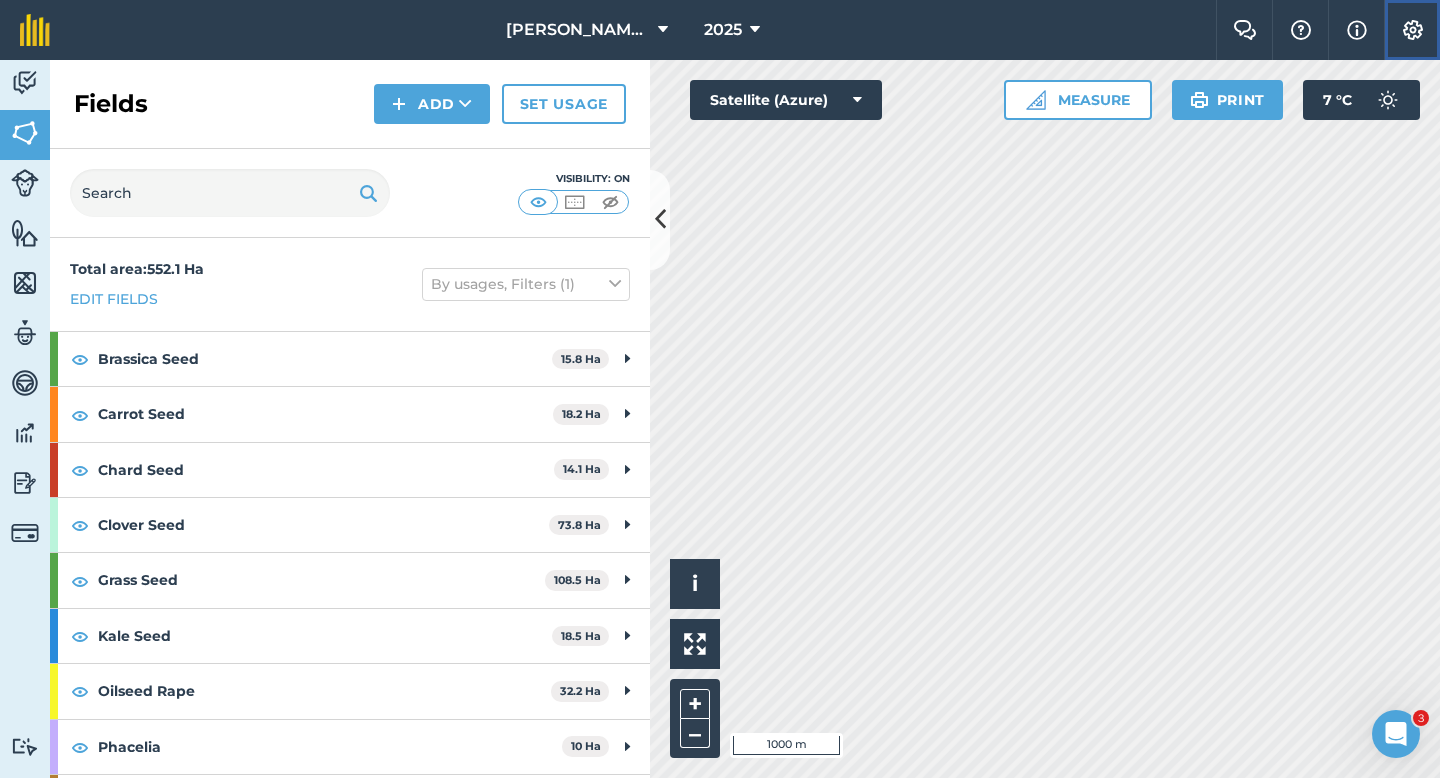 click on "Settings" at bounding box center (1412, 30) 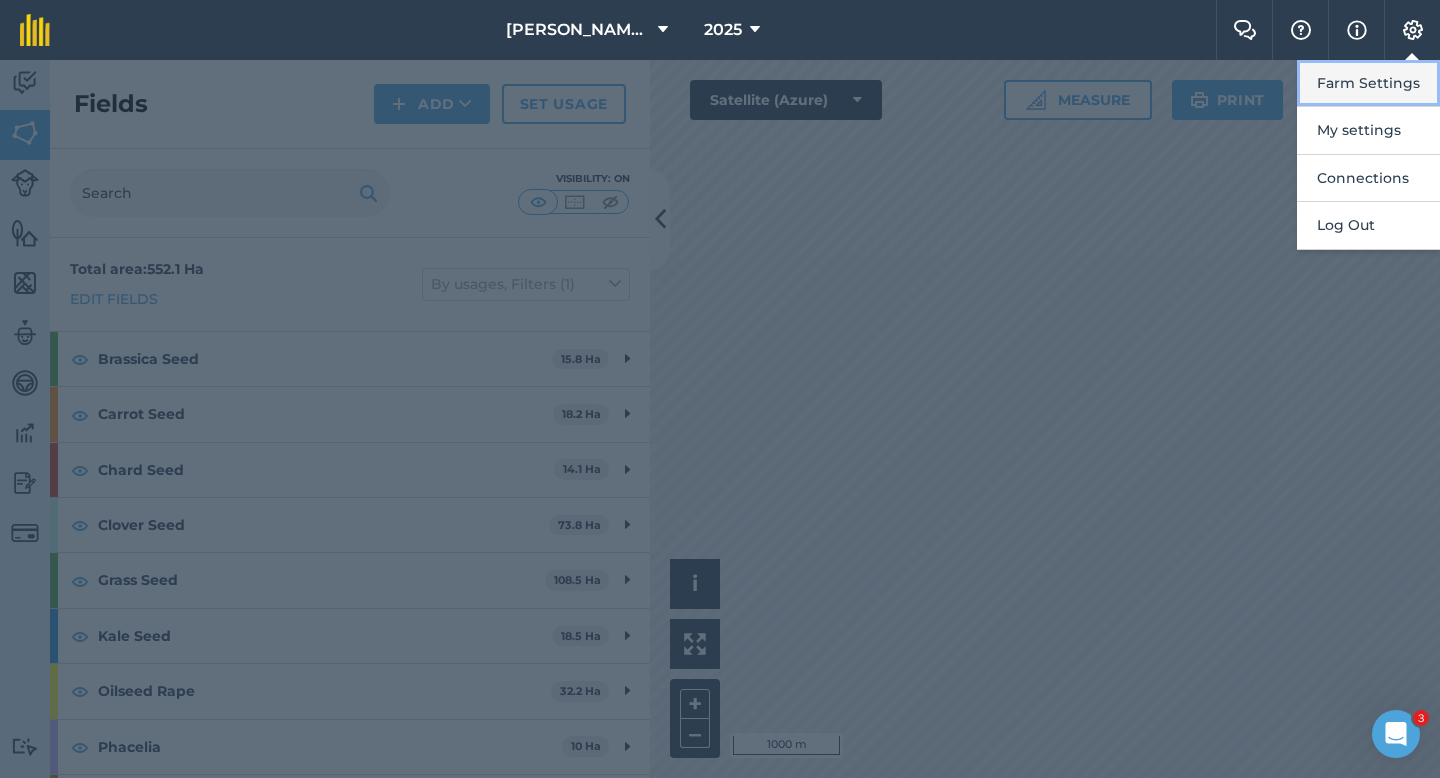 click on "Farm Settings" at bounding box center (1368, 83) 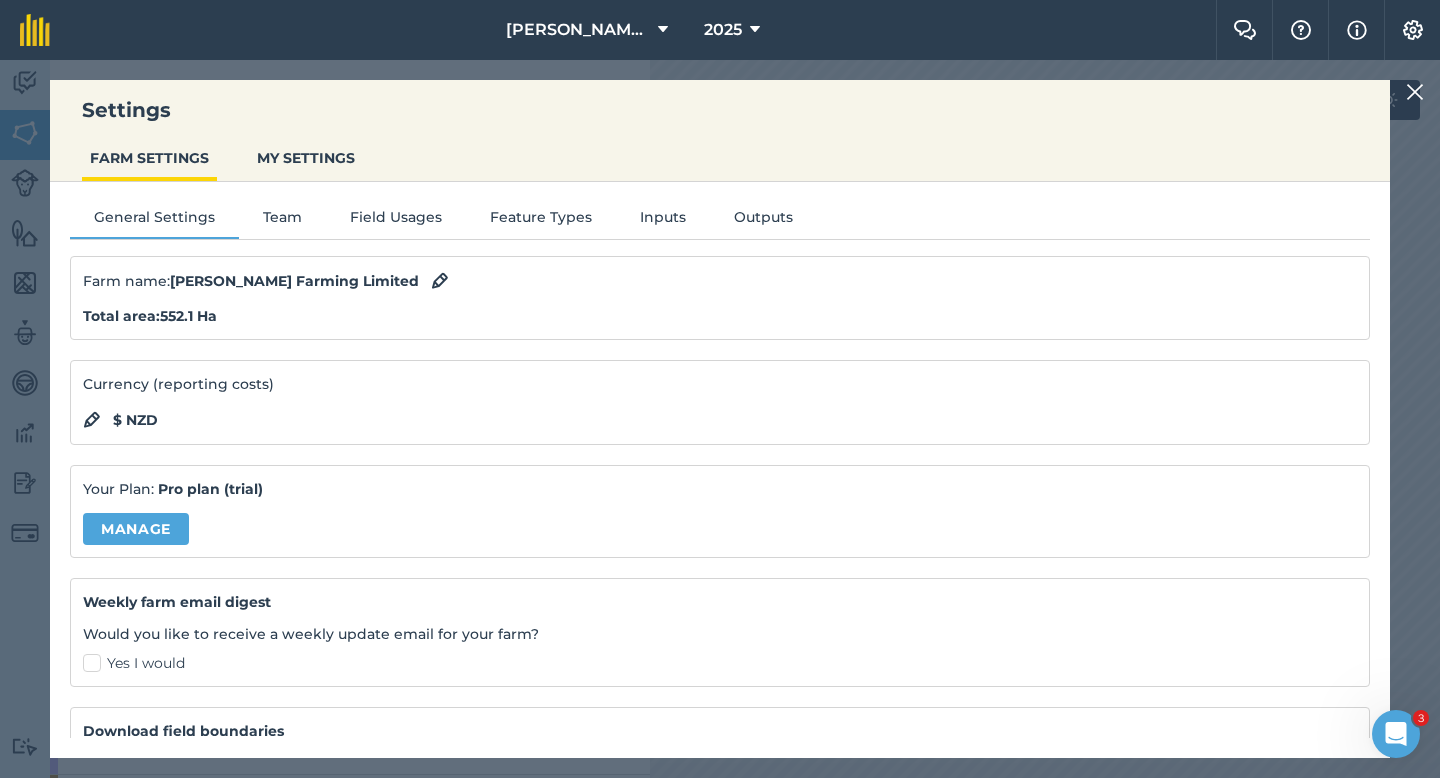 scroll, scrollTop: 130, scrollLeft: 0, axis: vertical 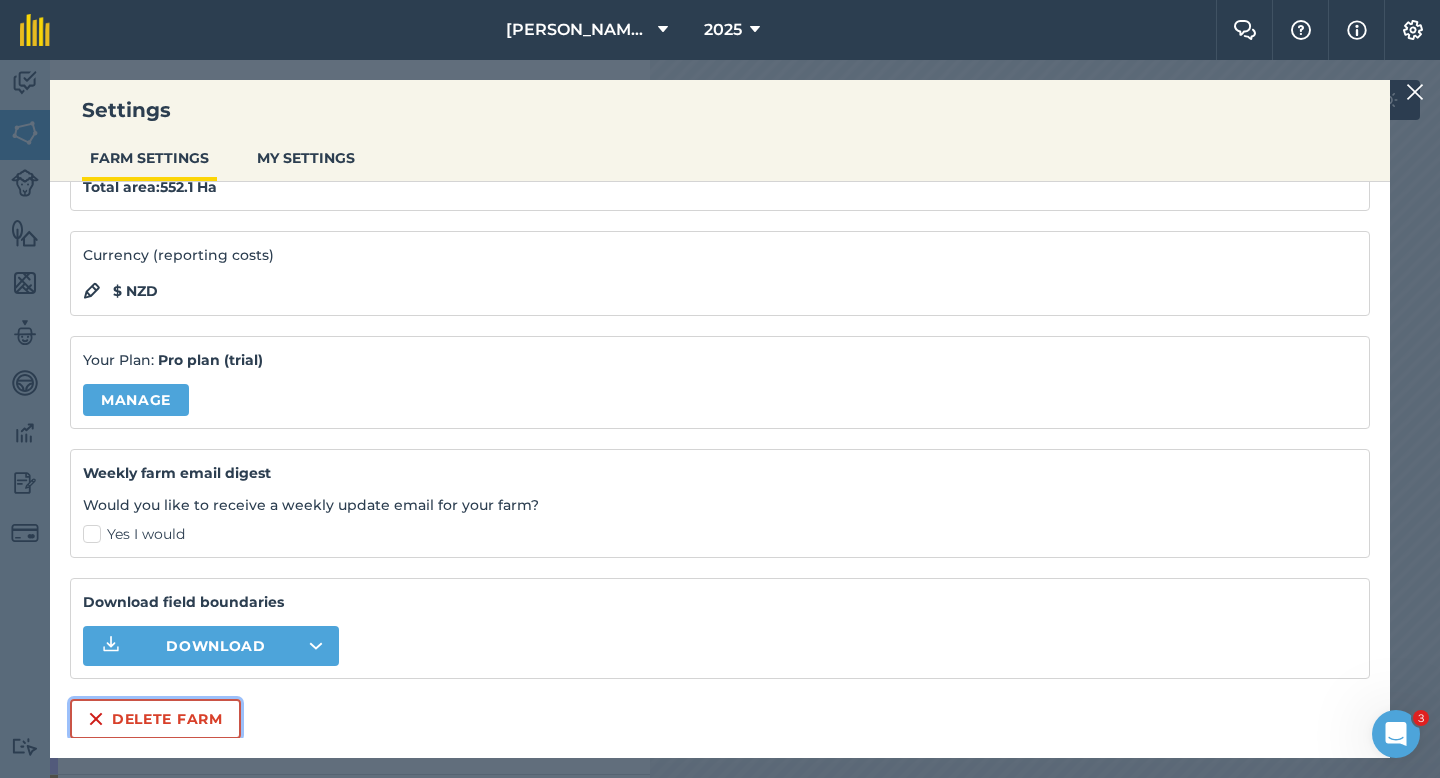 click on "Delete farm" at bounding box center [155, 719] 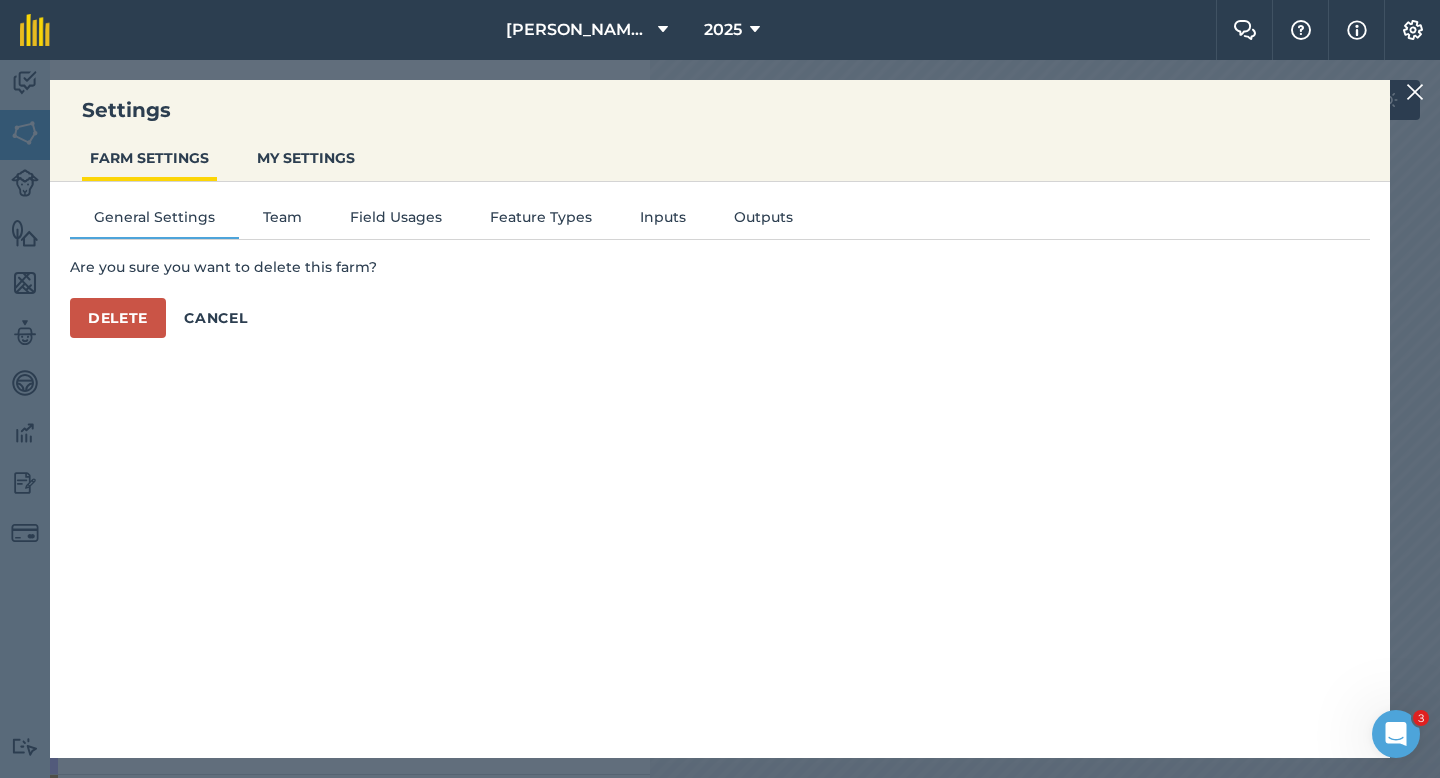 scroll, scrollTop: 0, scrollLeft: 0, axis: both 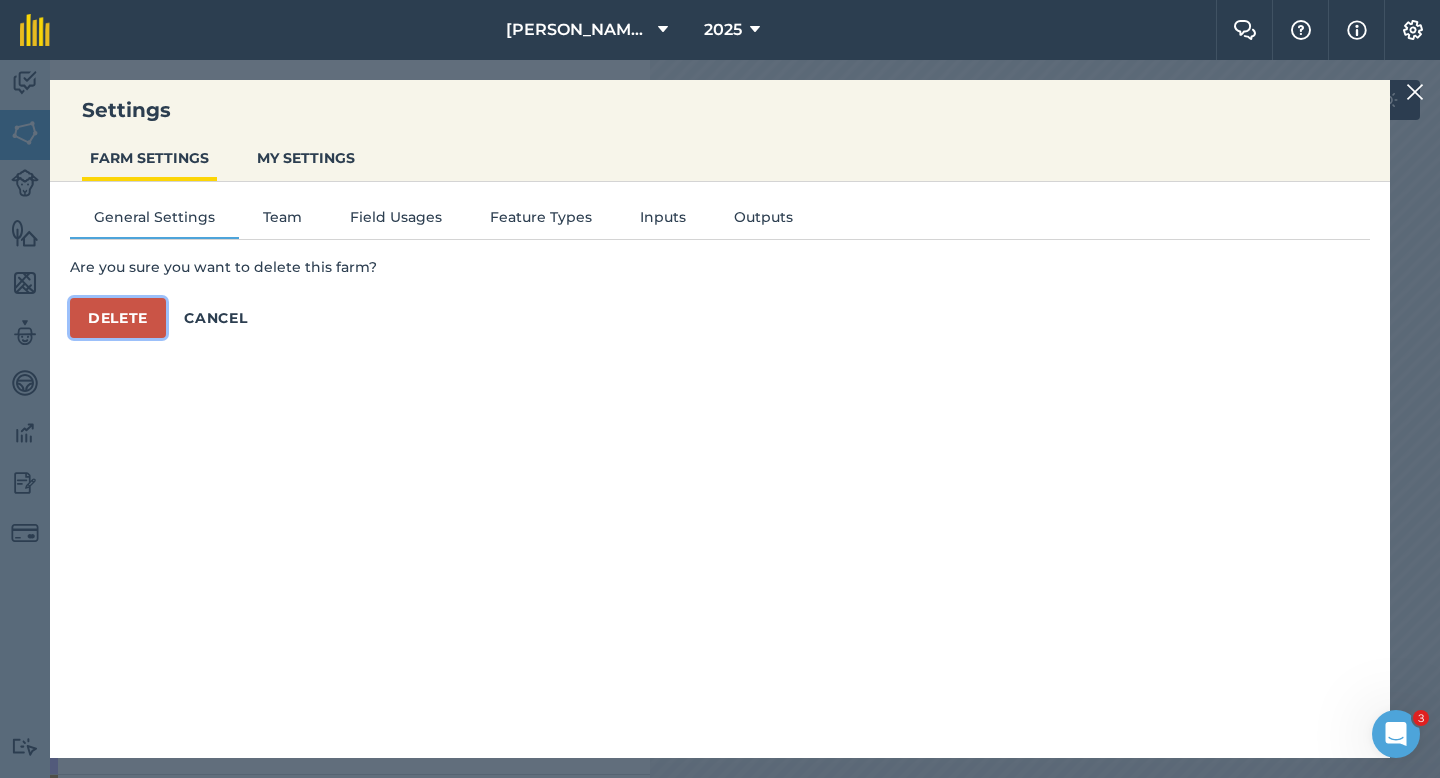 click on "Delete" at bounding box center (118, 318) 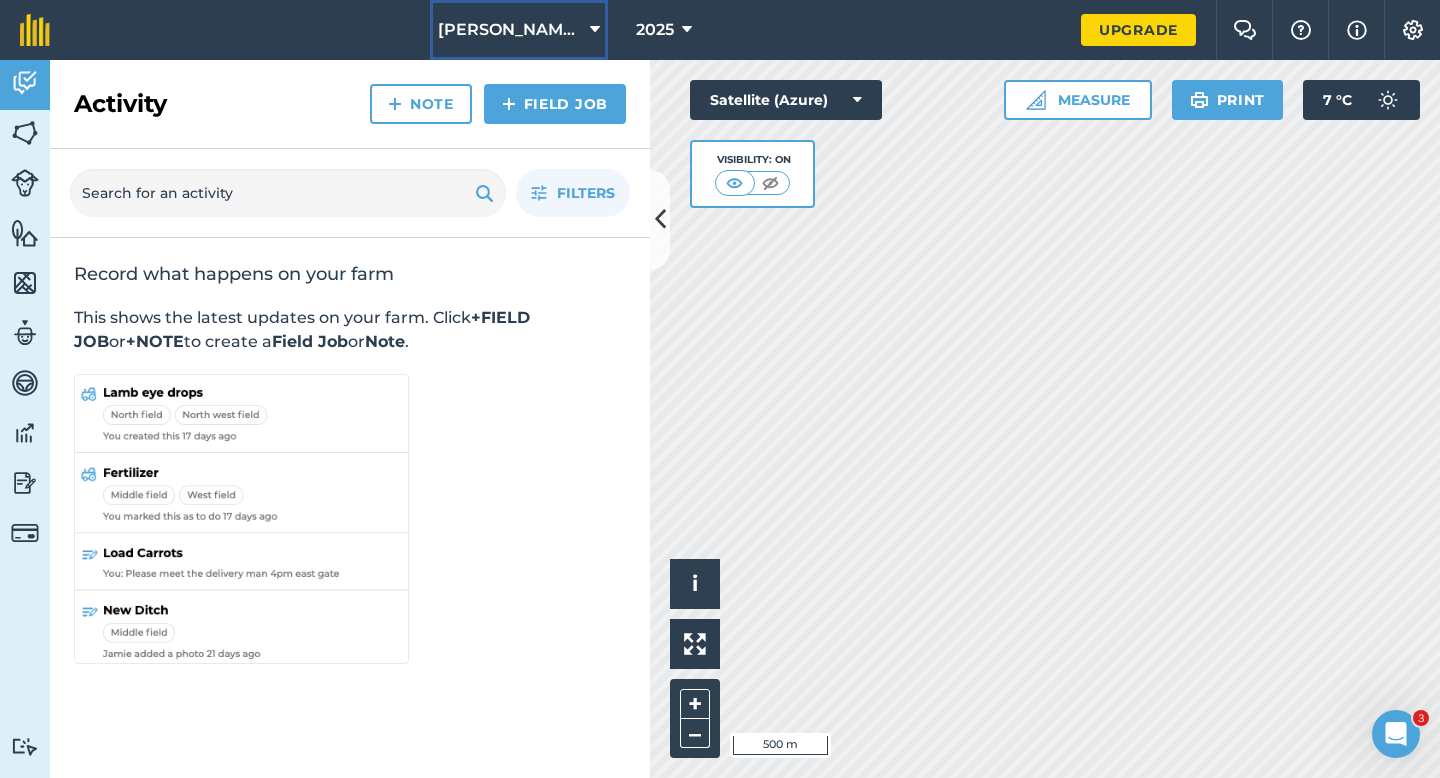 click on "[PERSON_NAME] & Sons" at bounding box center (519, 30) 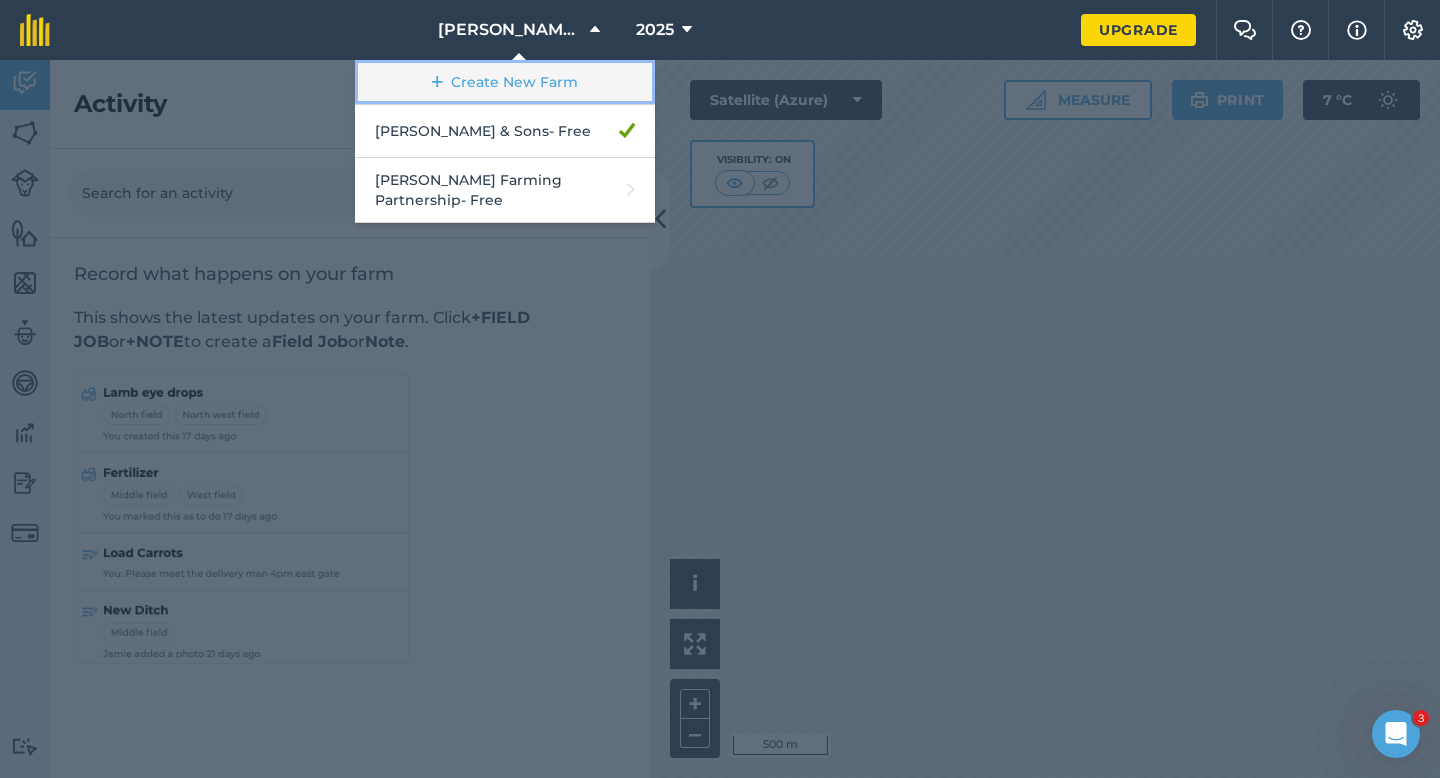 click on "Create New Farm" at bounding box center (505, 82) 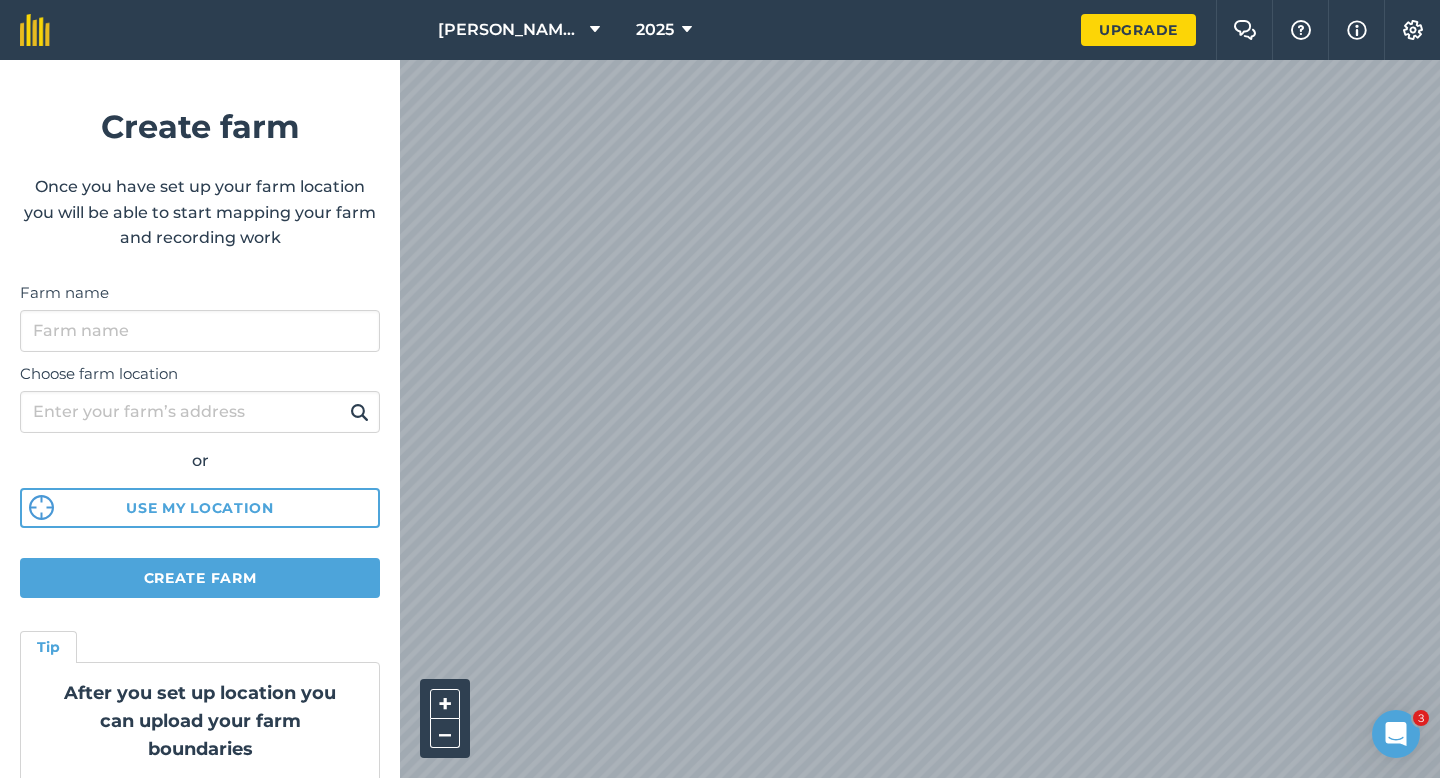 click on "Farm name" at bounding box center (200, 316) 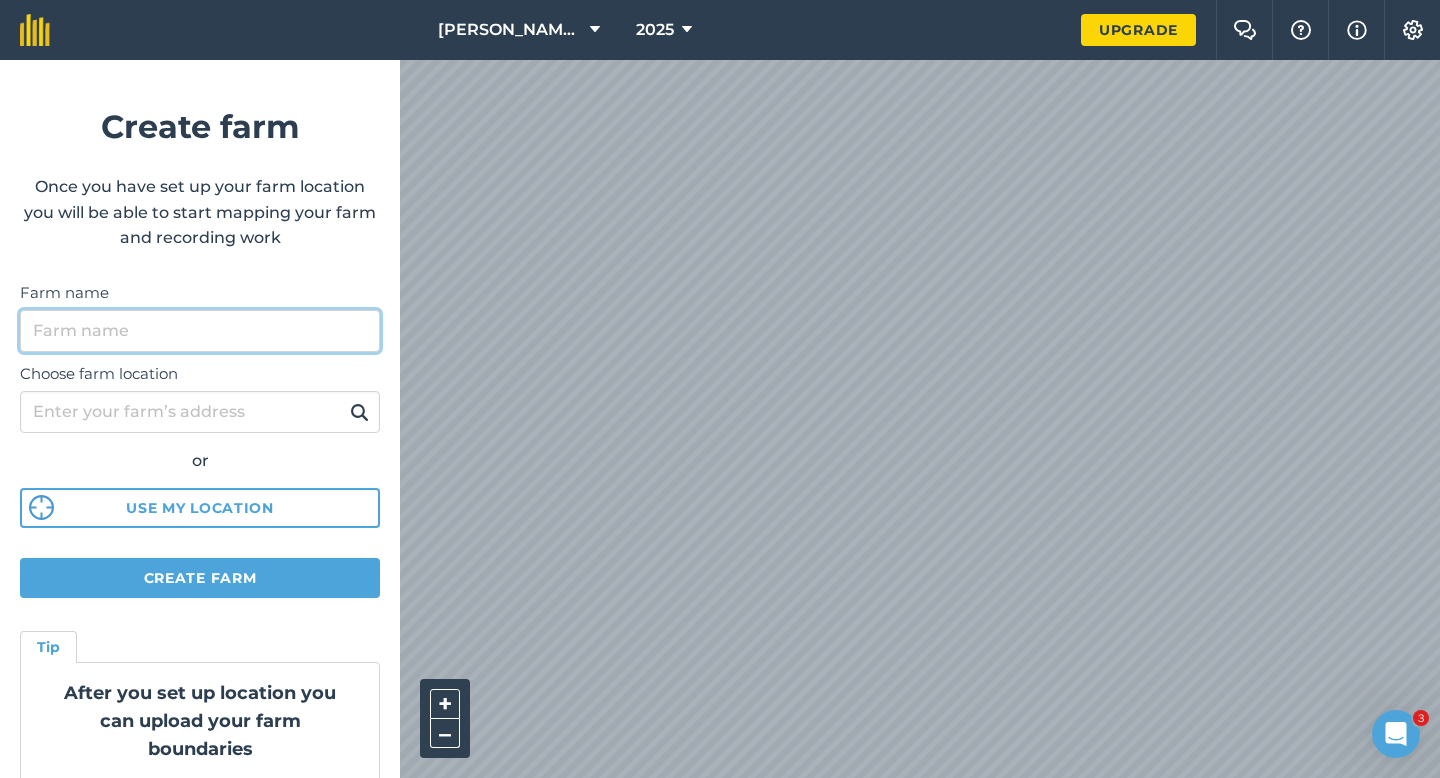 click on "Farm name" at bounding box center [200, 331] 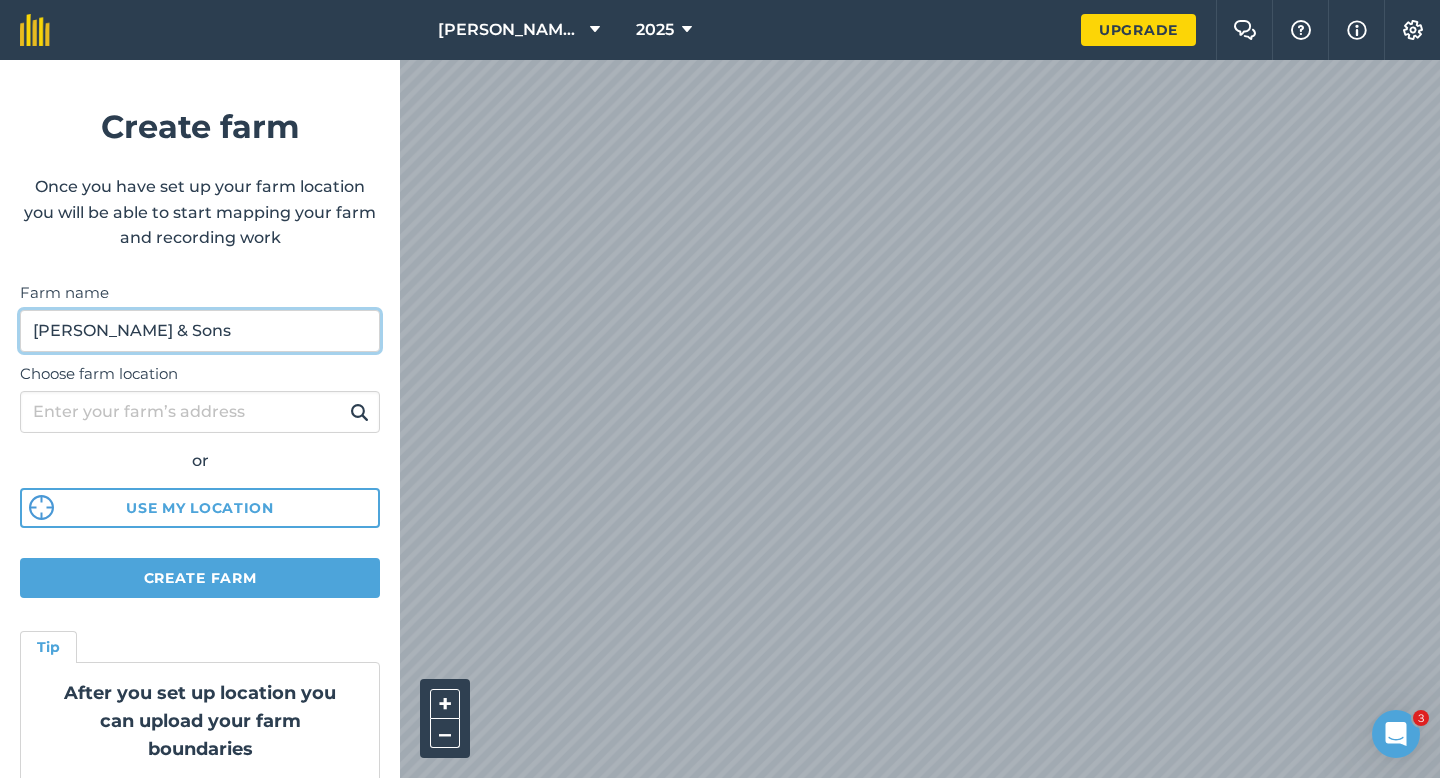 type on "[PERSON_NAME] & Sons" 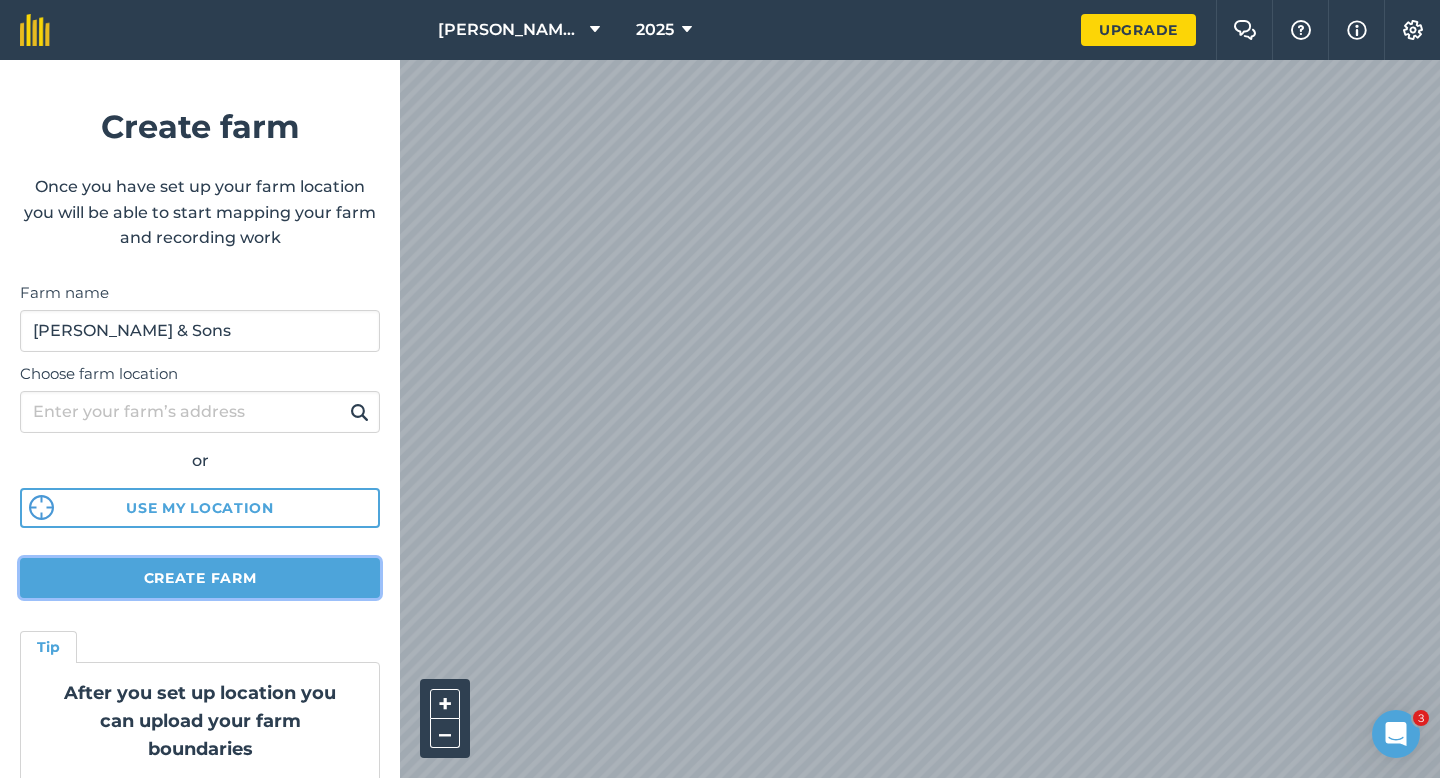 click on "Create farm" at bounding box center (200, 578) 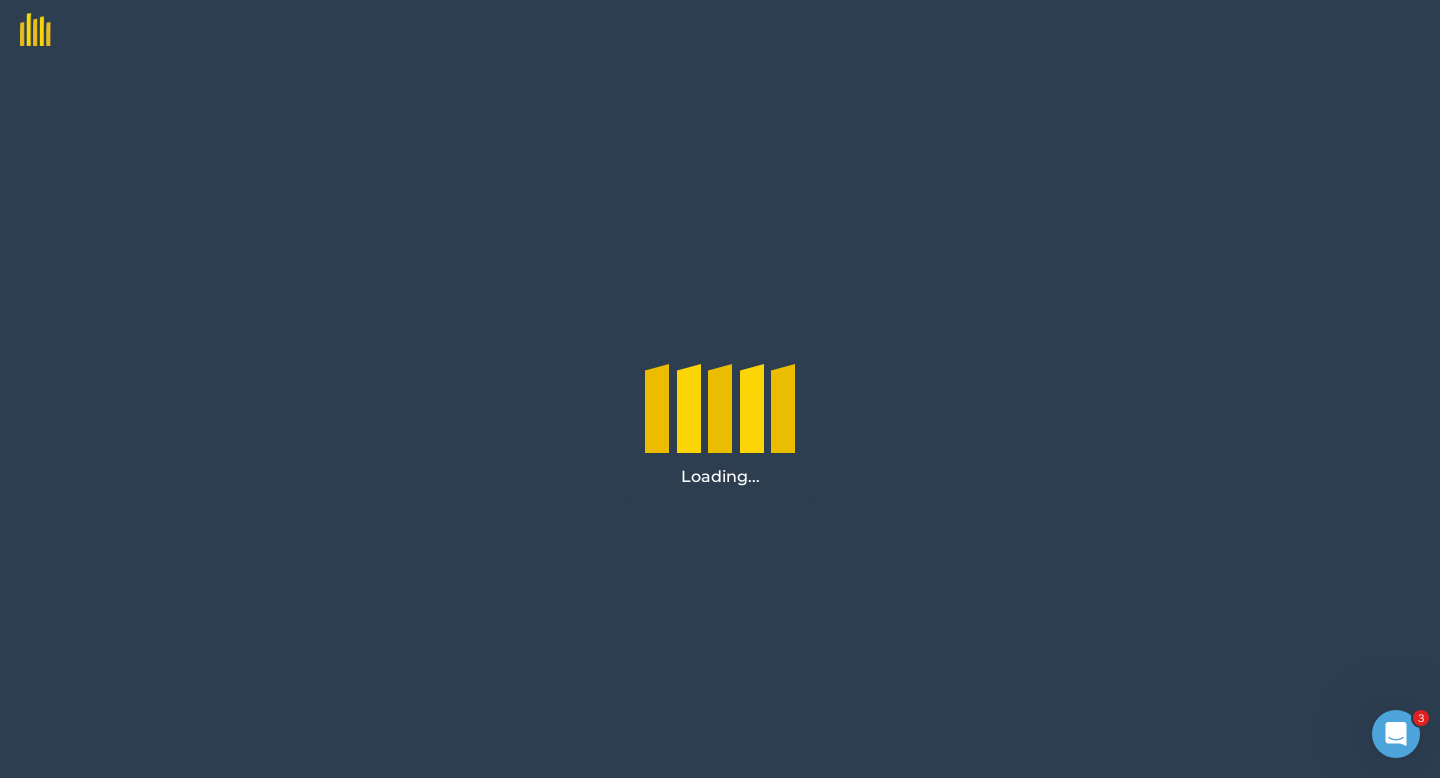 click on "Loading..." at bounding box center (720, 419) 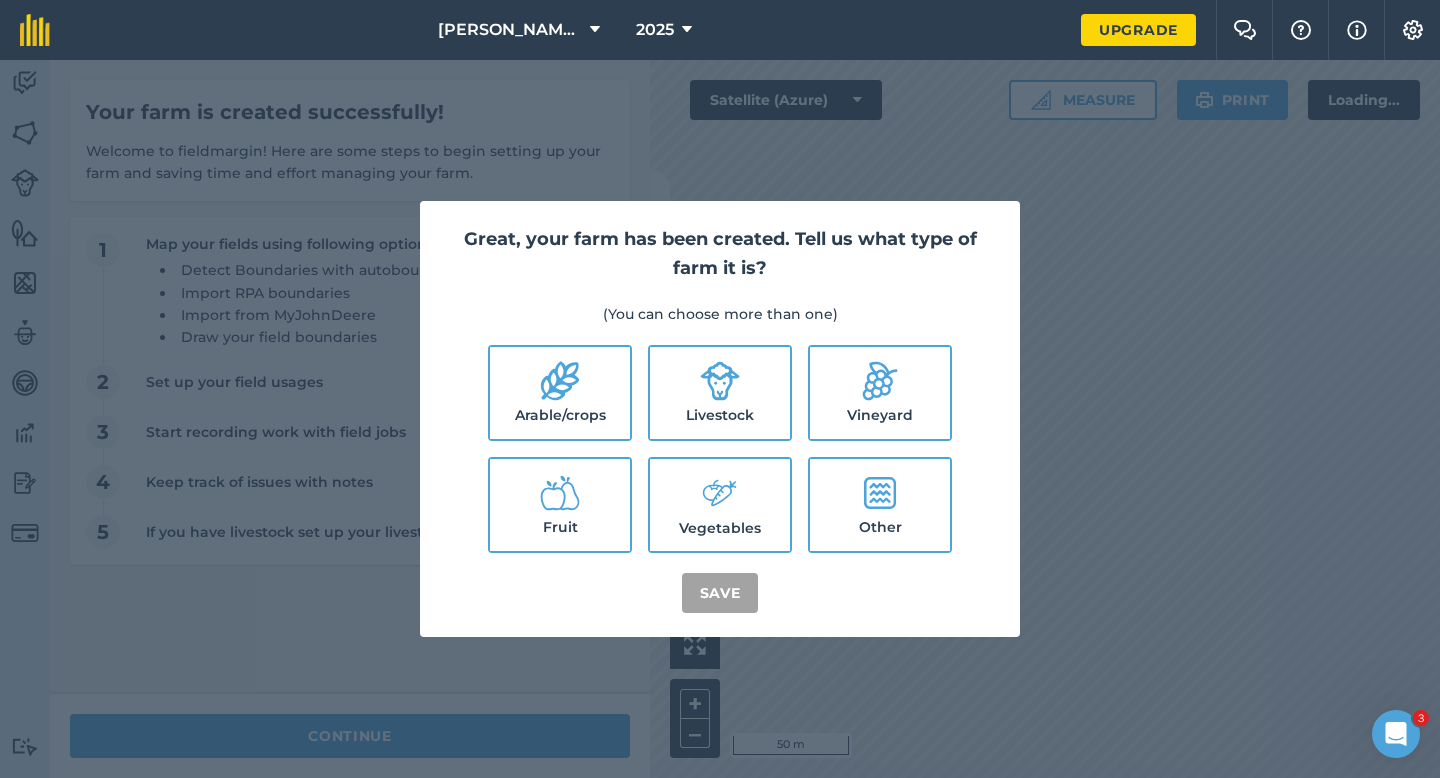 click on "Arable/crops" at bounding box center (560, 393) 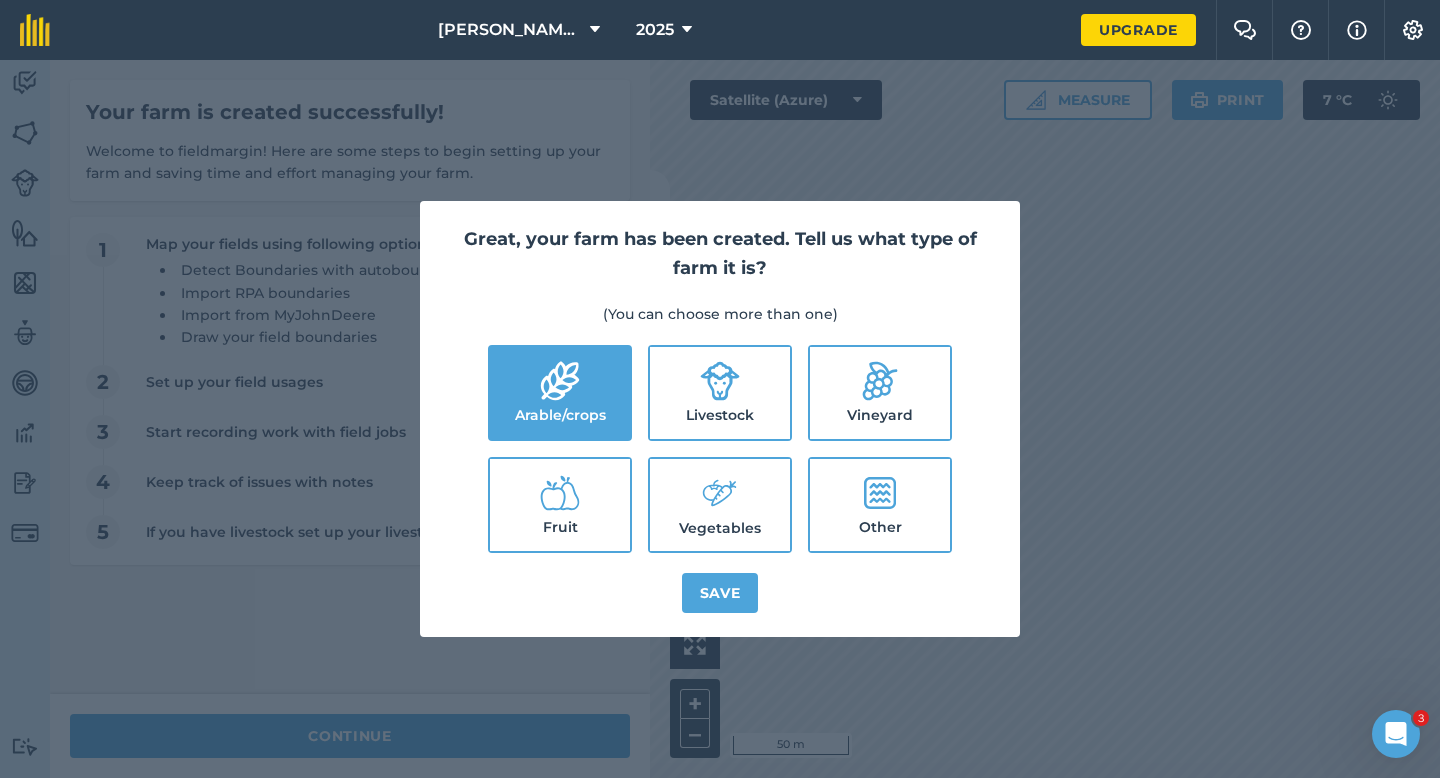 click on "Livestock" at bounding box center (720, 393) 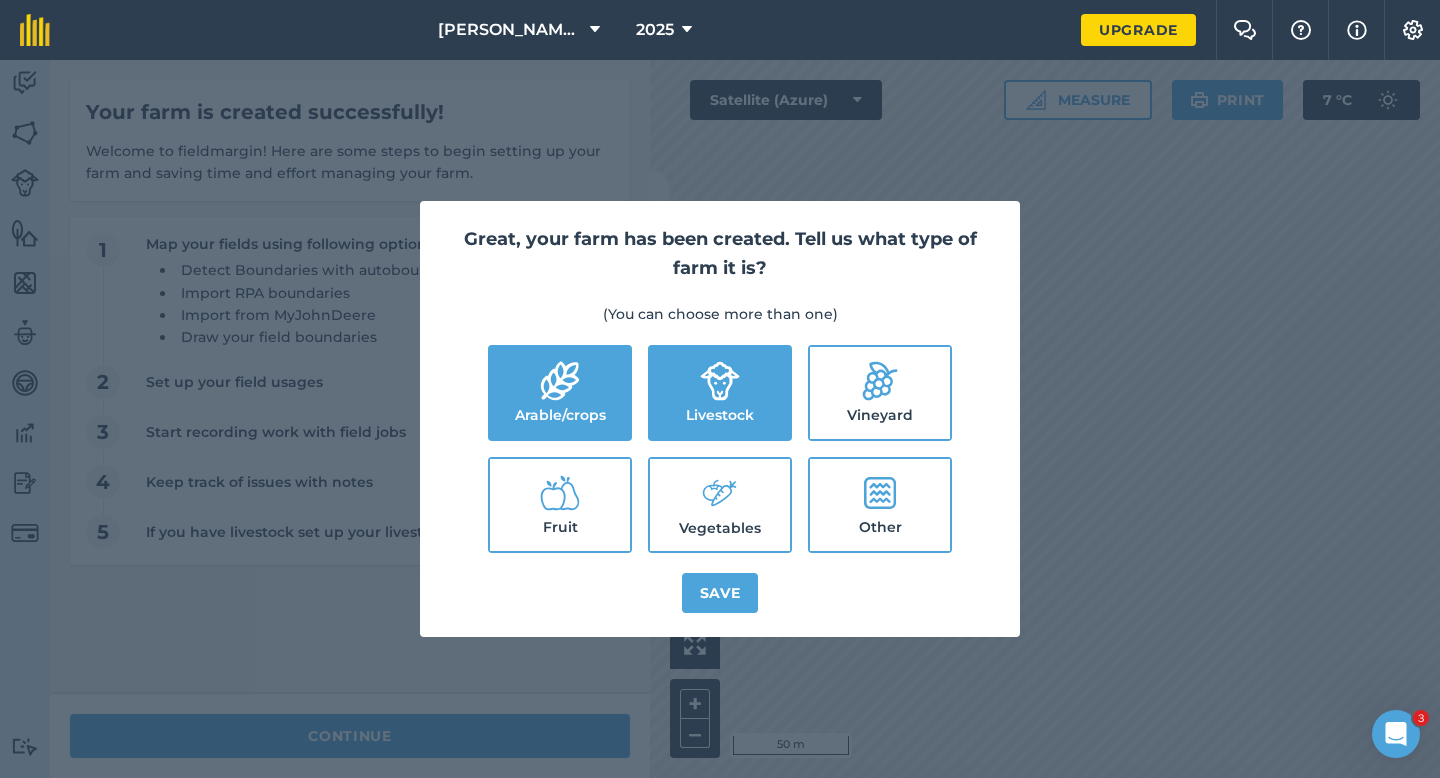 click 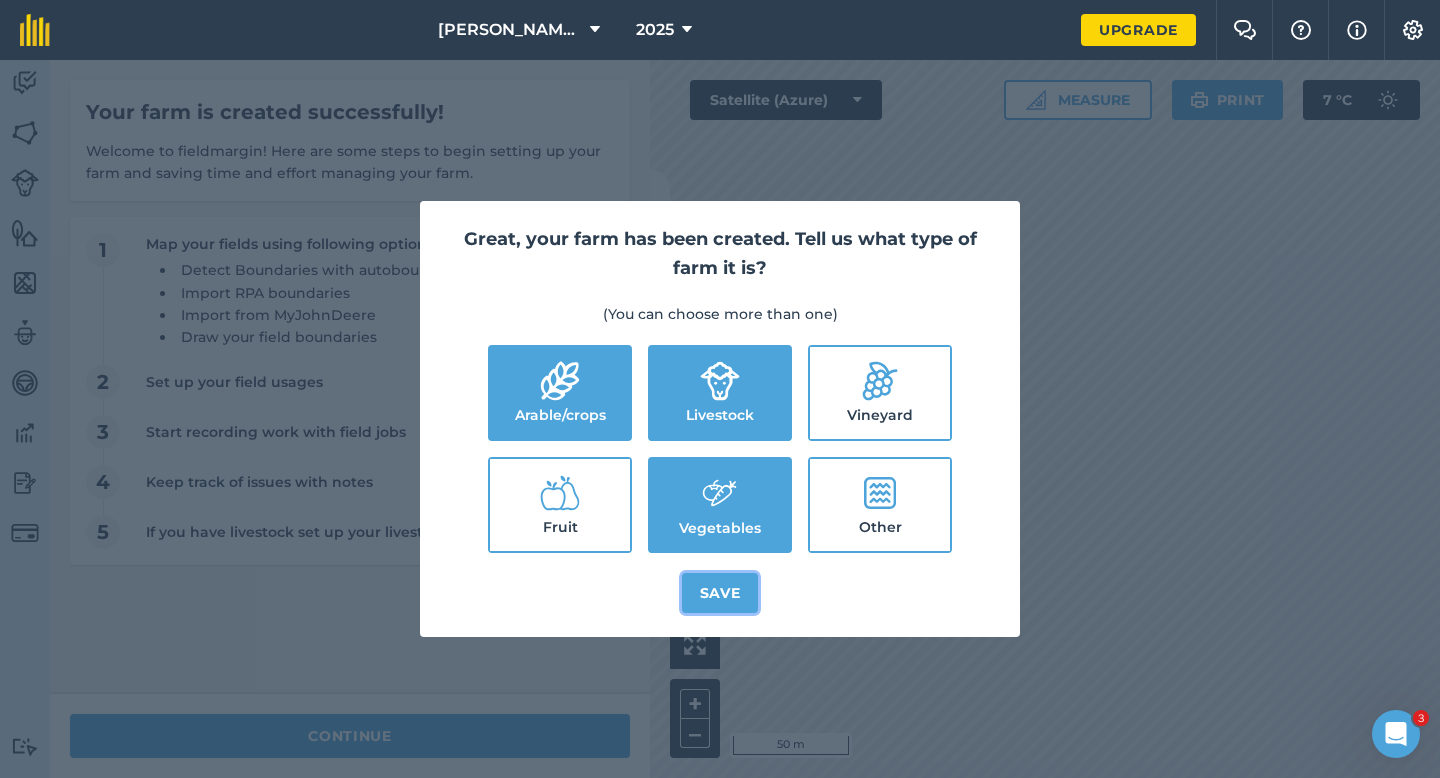 click on "Save" at bounding box center [720, 593] 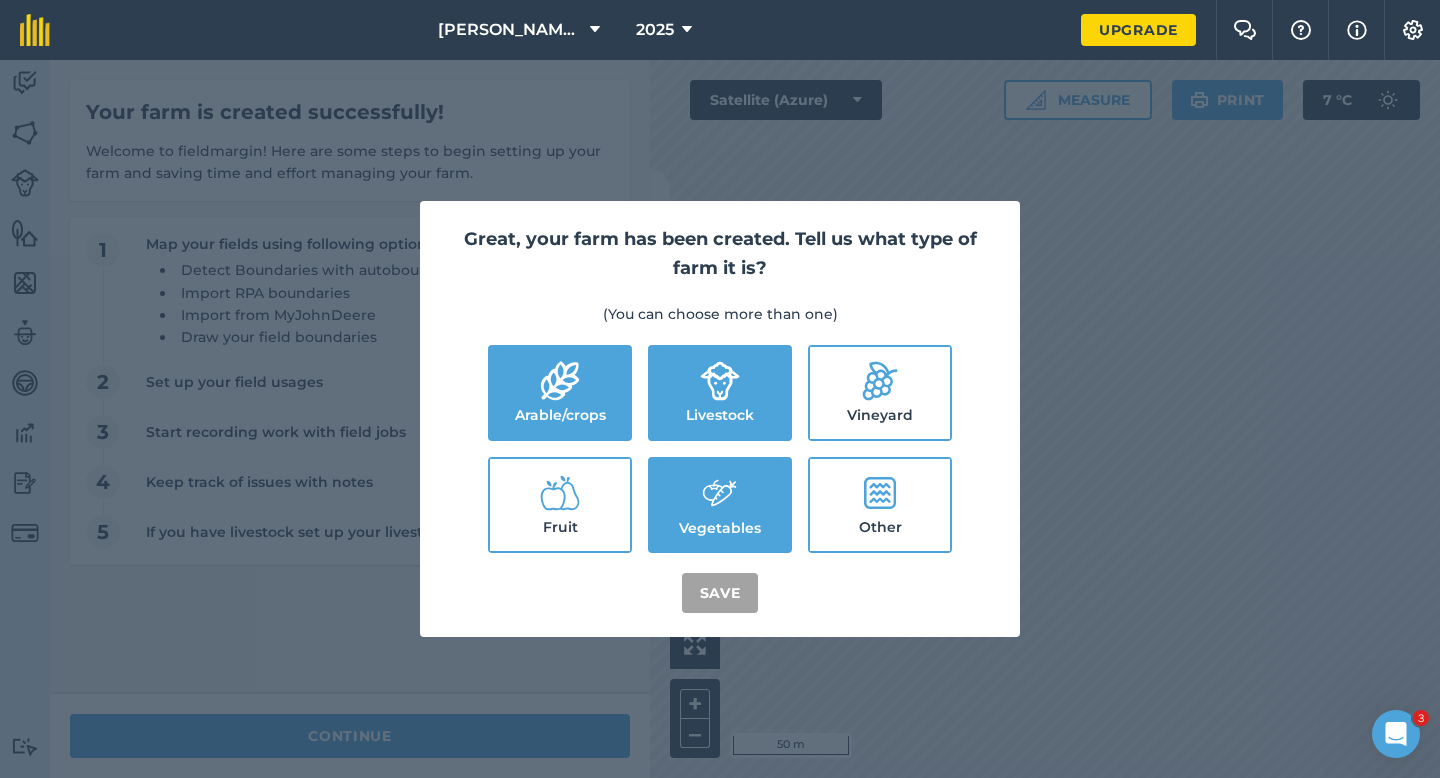 click on "Great, your farm has been created. Tell us what type of farm it is? (You can choose more than one) Arable/crops Livestock Vineyard Fruit Vegetables Other Save" at bounding box center (720, 419) 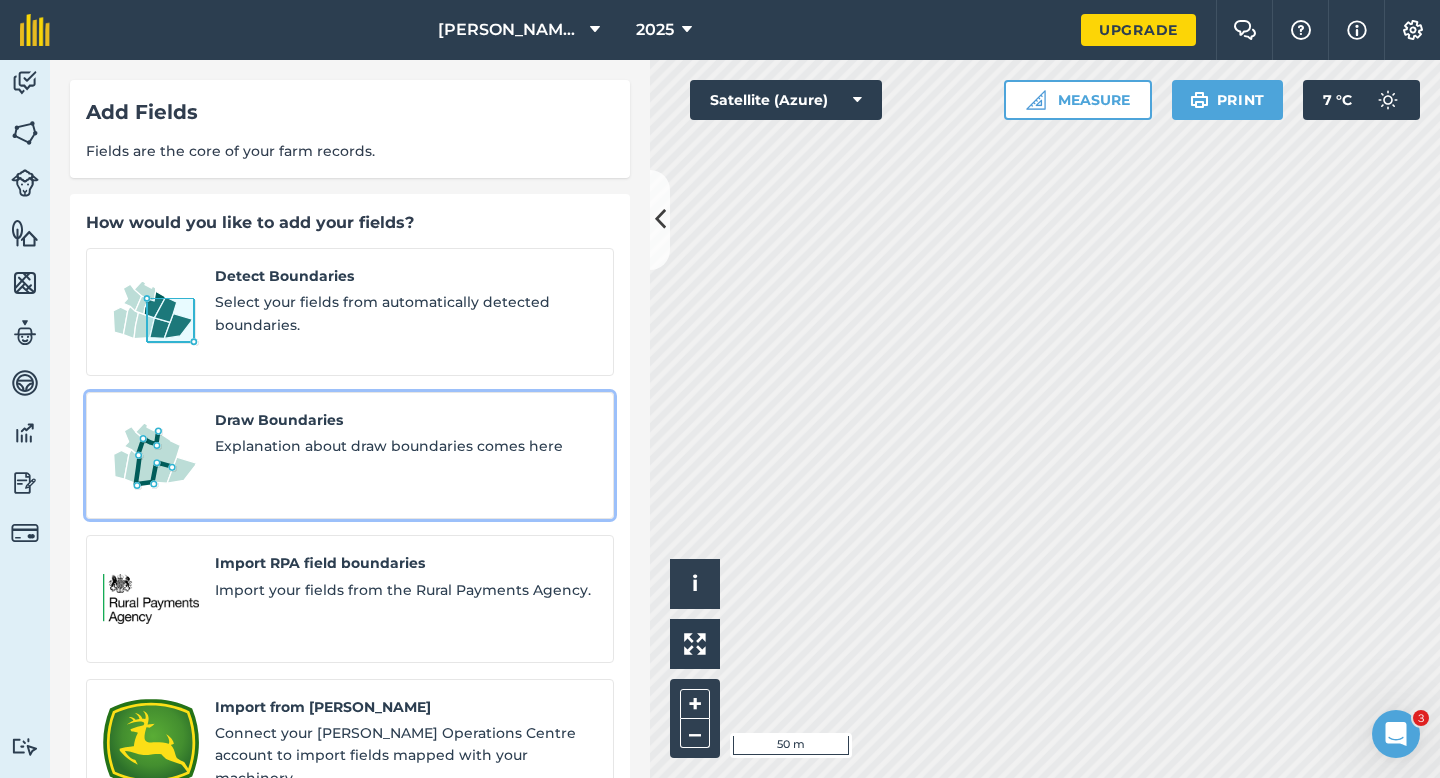 click on "Draw Boundaries Explanation about draw boundaries comes here" at bounding box center [406, 456] 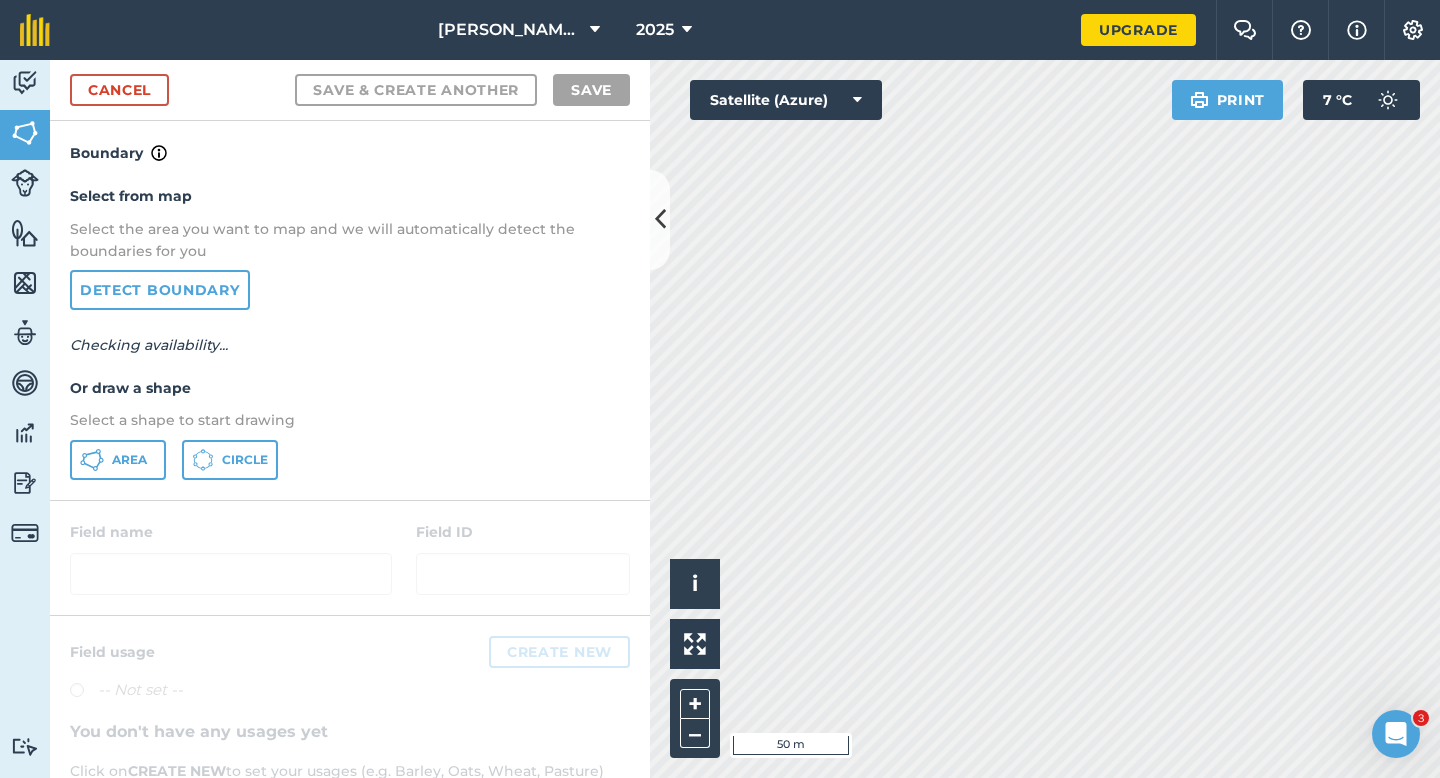 click on "Select from map Select the area you want to map and we will automatically detect the boundaries for you Detect boundary Checking availability... Or draw a shape Select a shape to start drawing Area Circle" at bounding box center [350, 332] 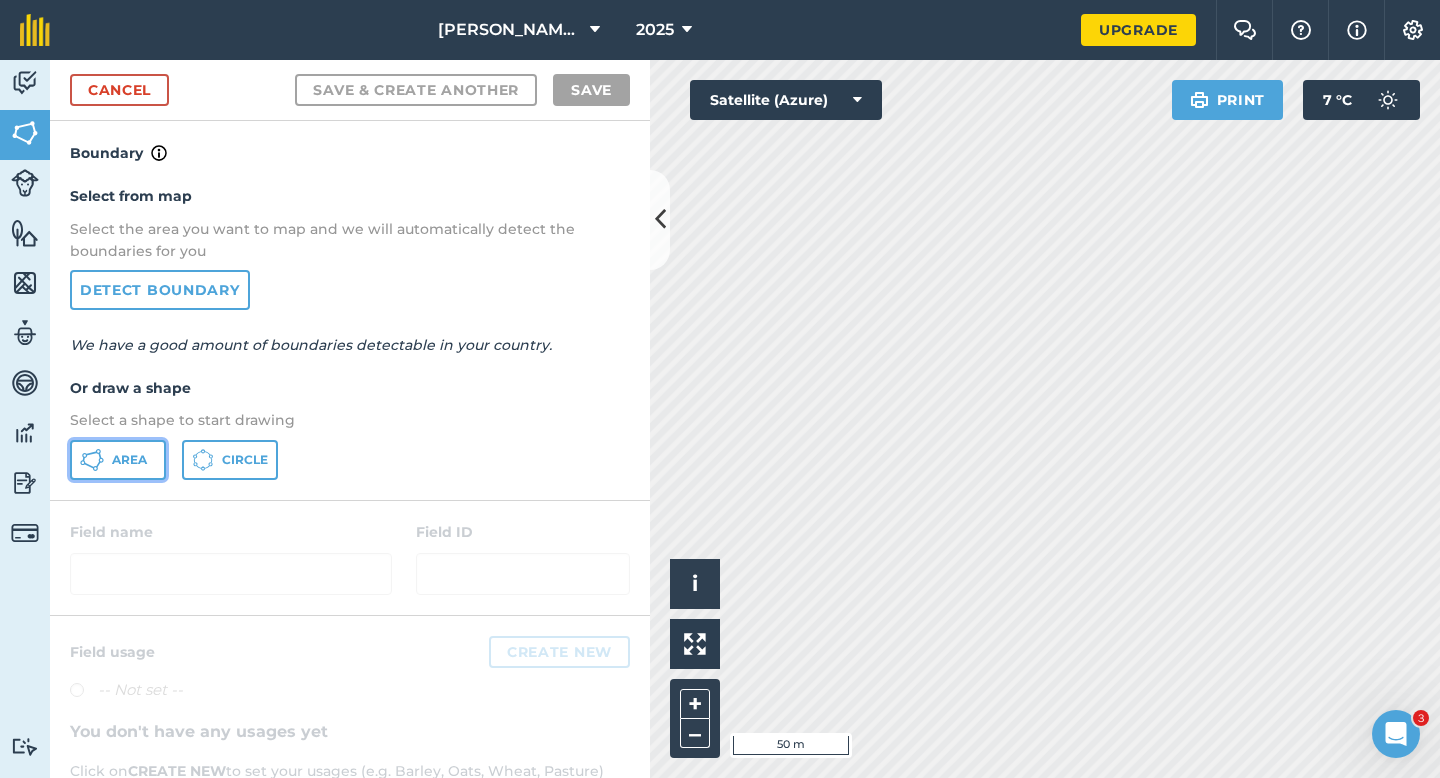 click on "Area" at bounding box center [118, 460] 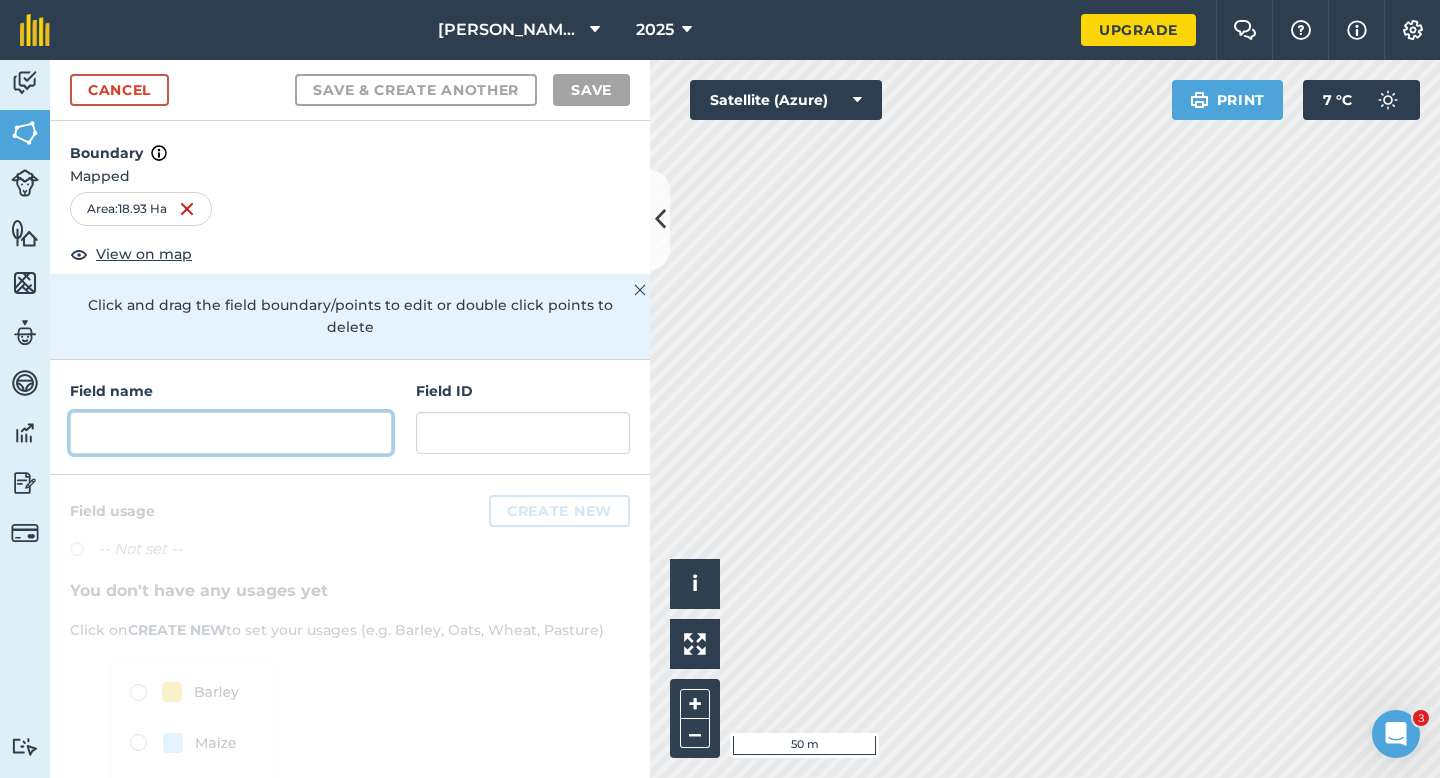 click at bounding box center (231, 433) 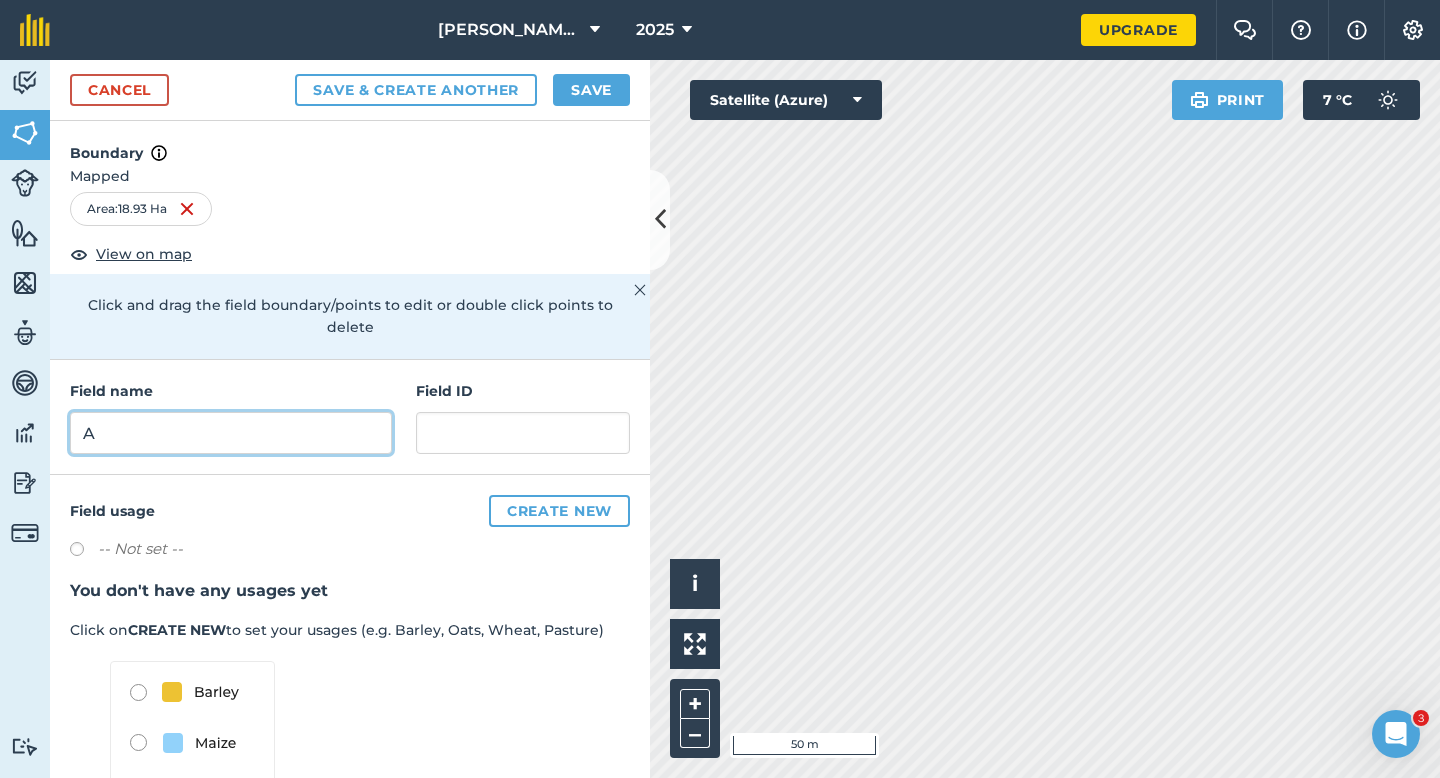 type on "A" 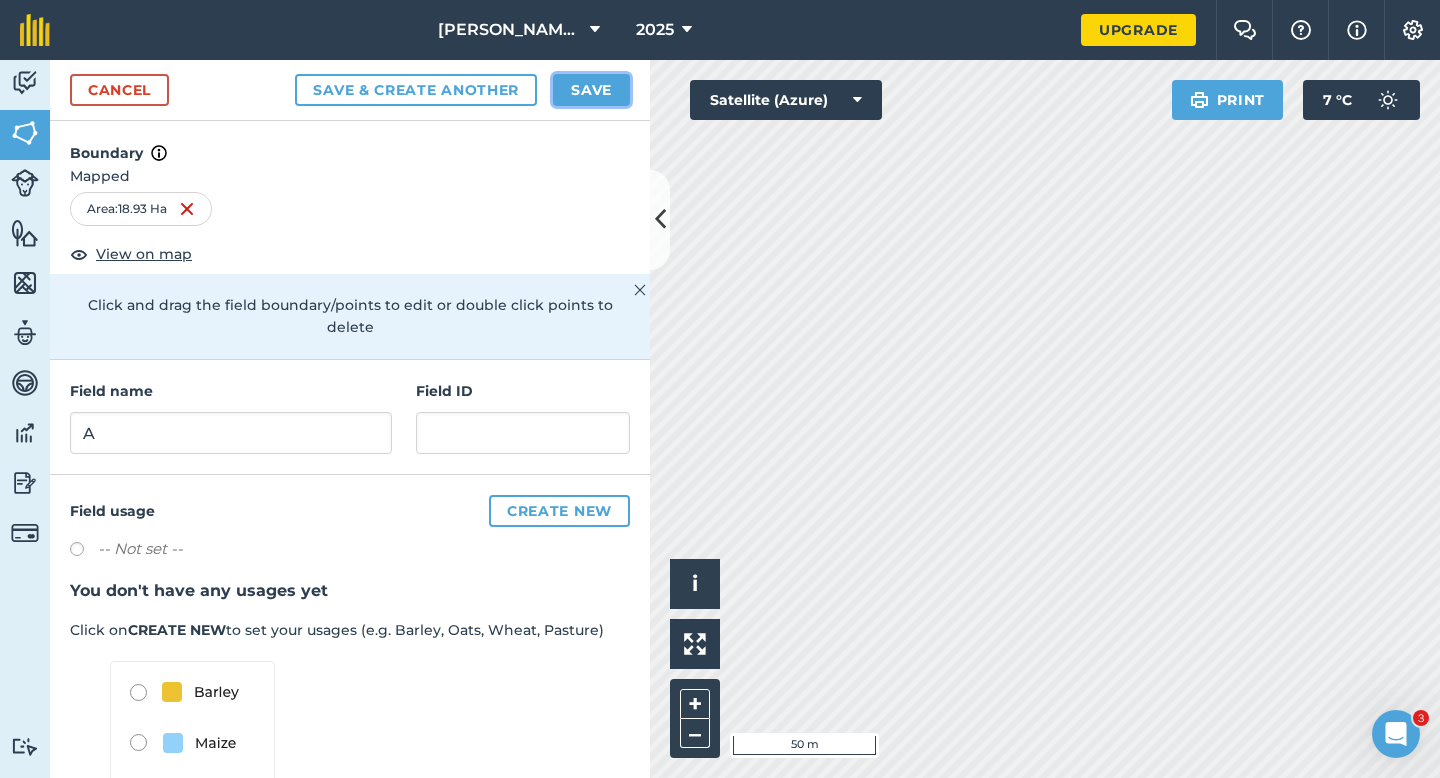 click on "Save" at bounding box center [591, 90] 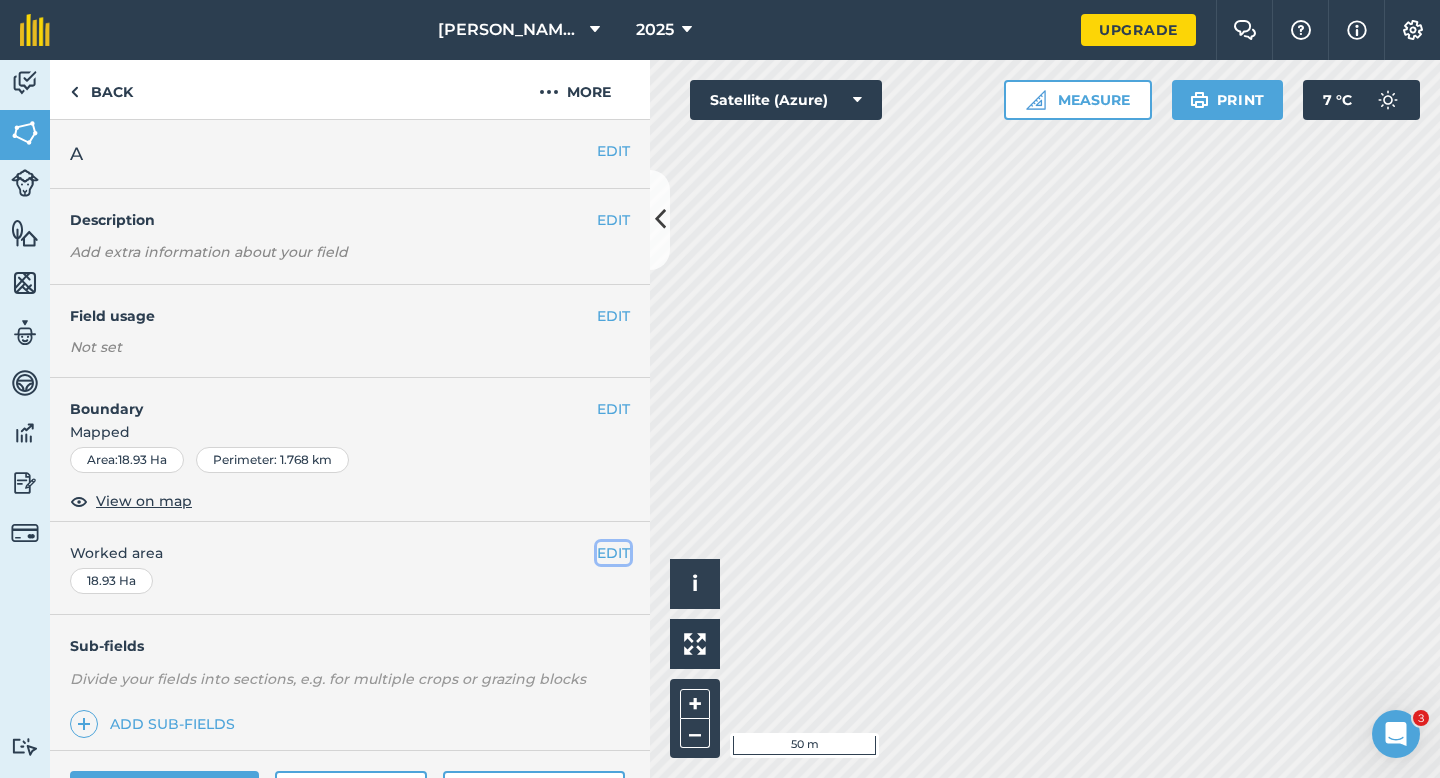 click on "EDIT" at bounding box center [613, 553] 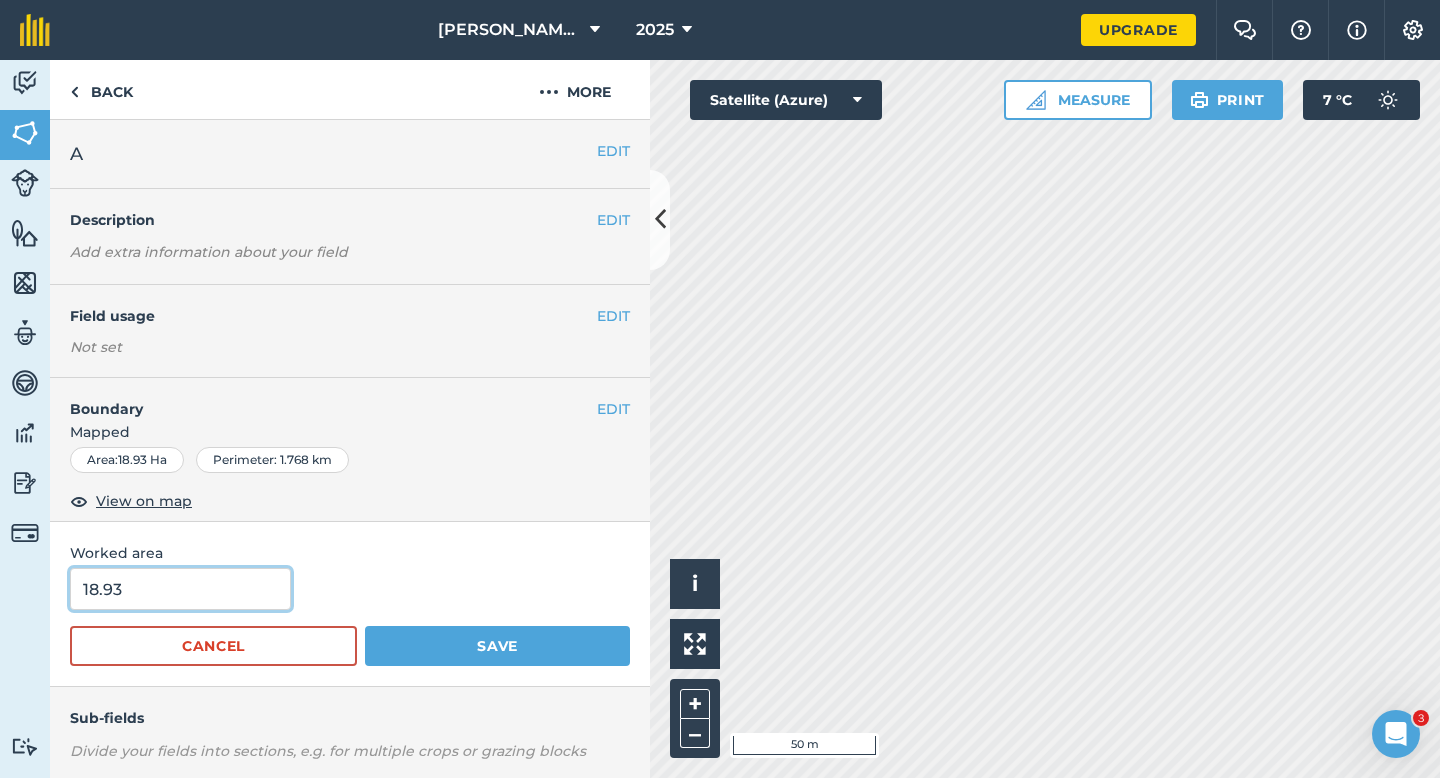 click on "18.93" at bounding box center (180, 589) 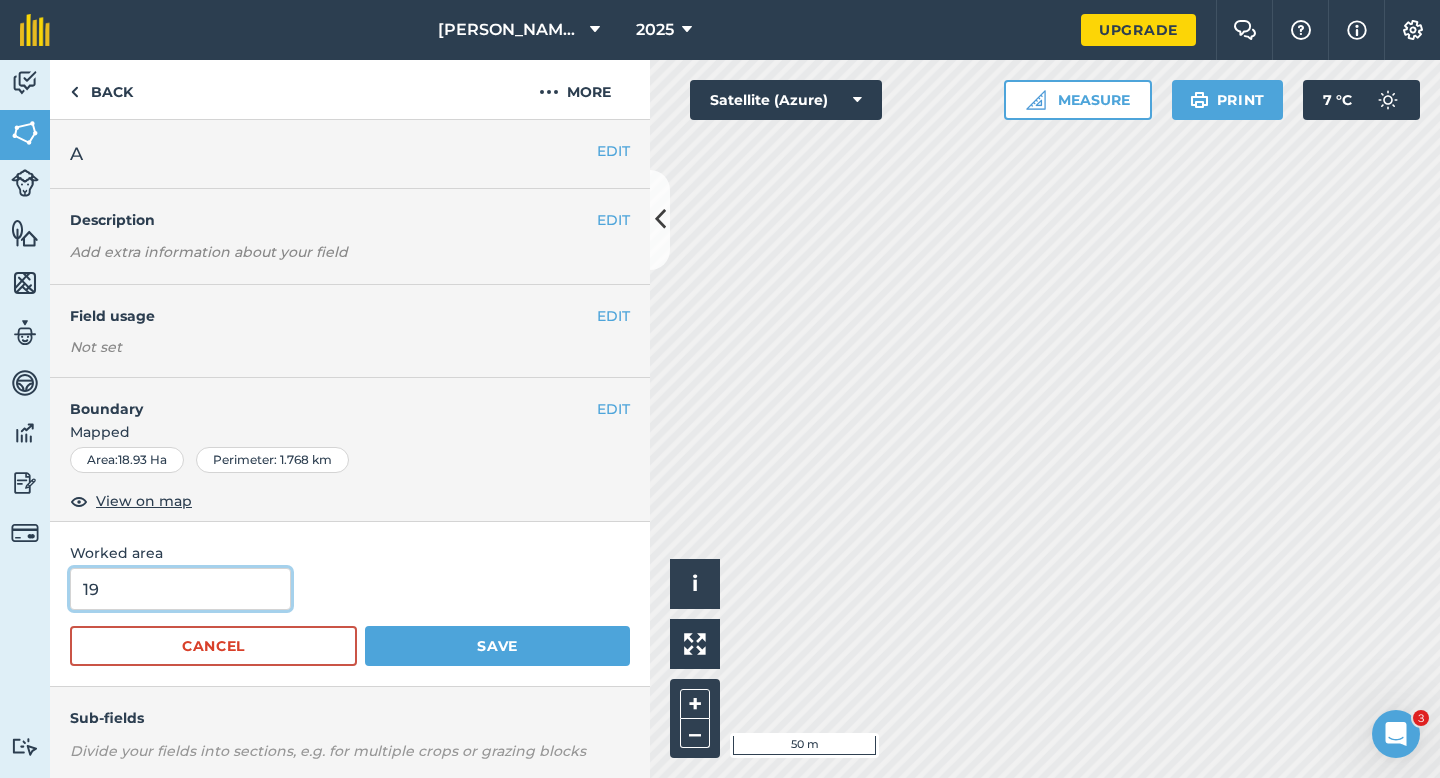 click on "Save" at bounding box center [497, 646] 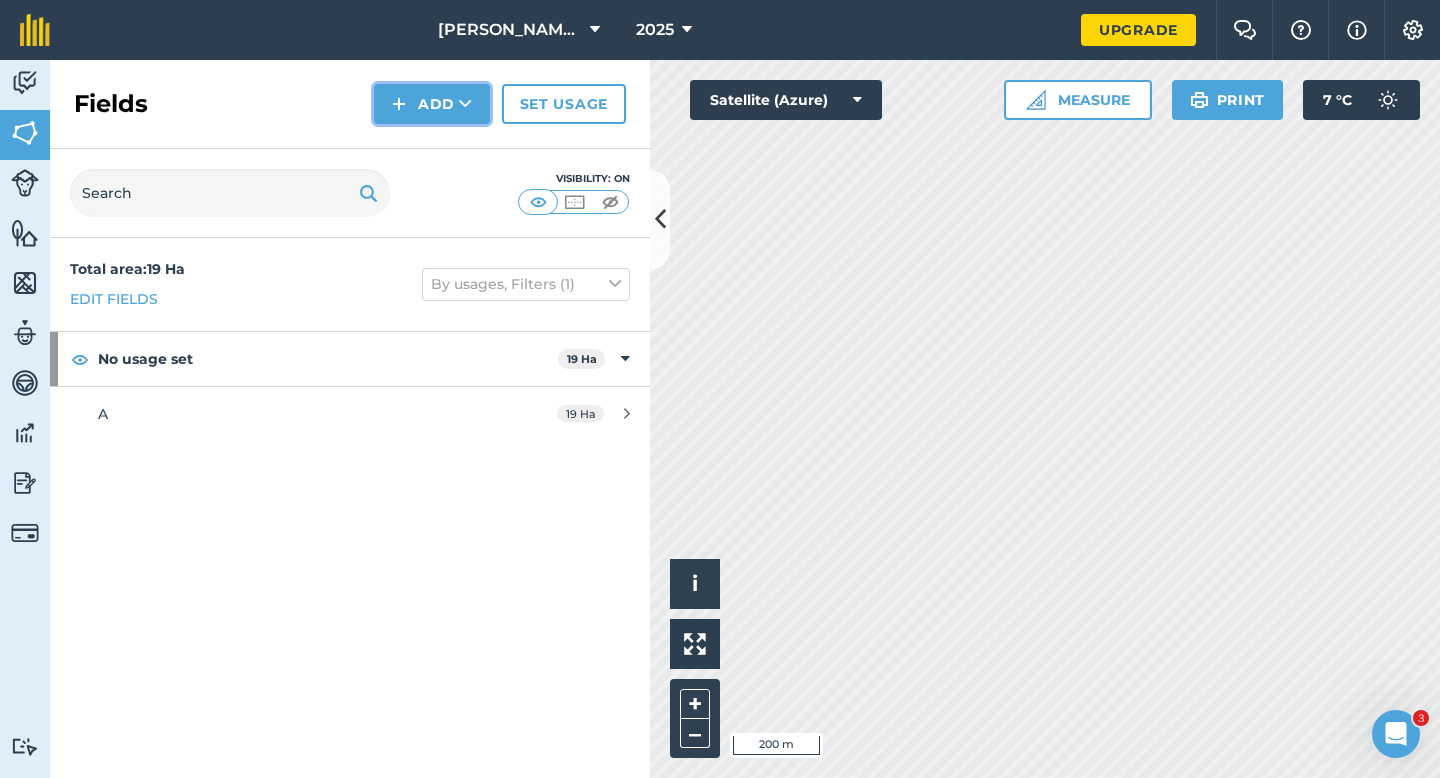 click on "Add" at bounding box center (432, 104) 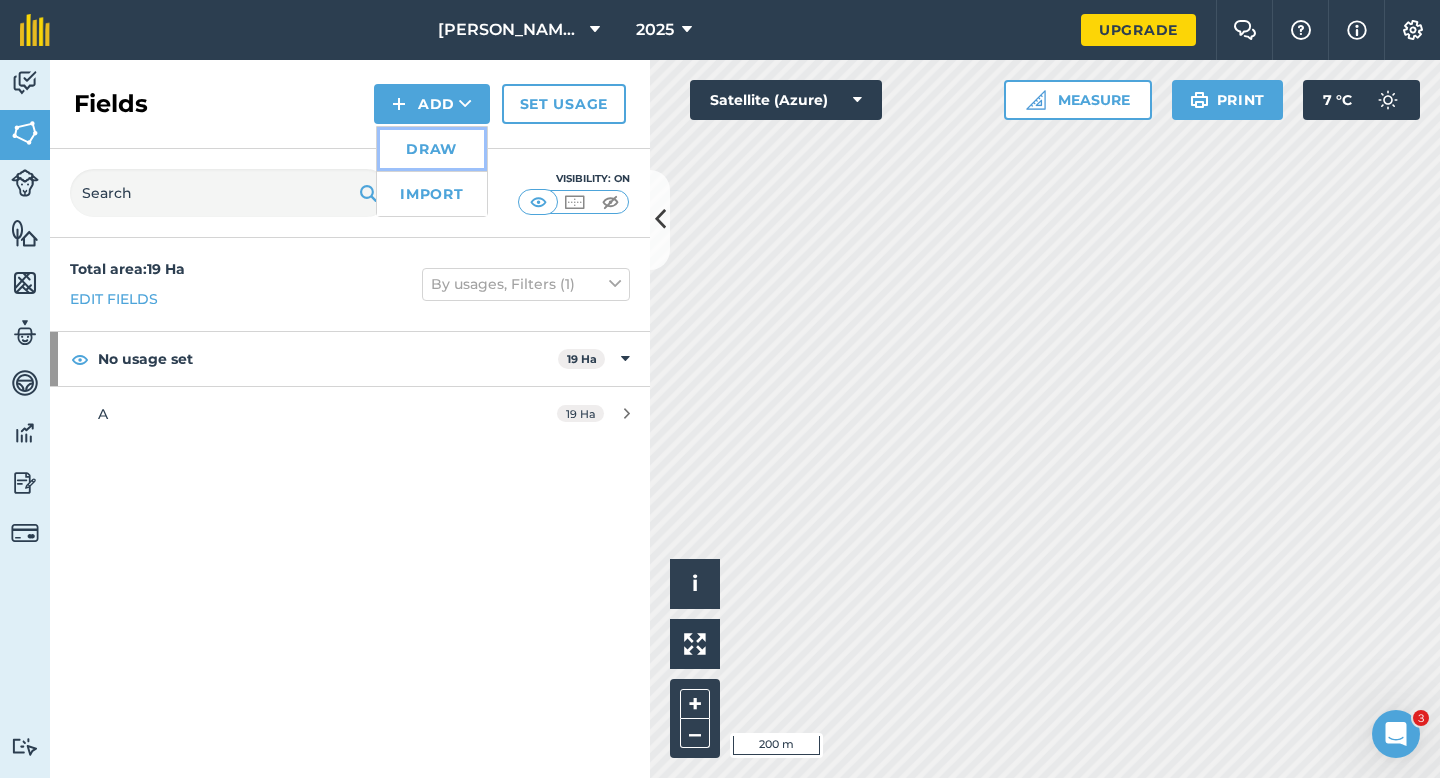 click on "Draw" at bounding box center (432, 149) 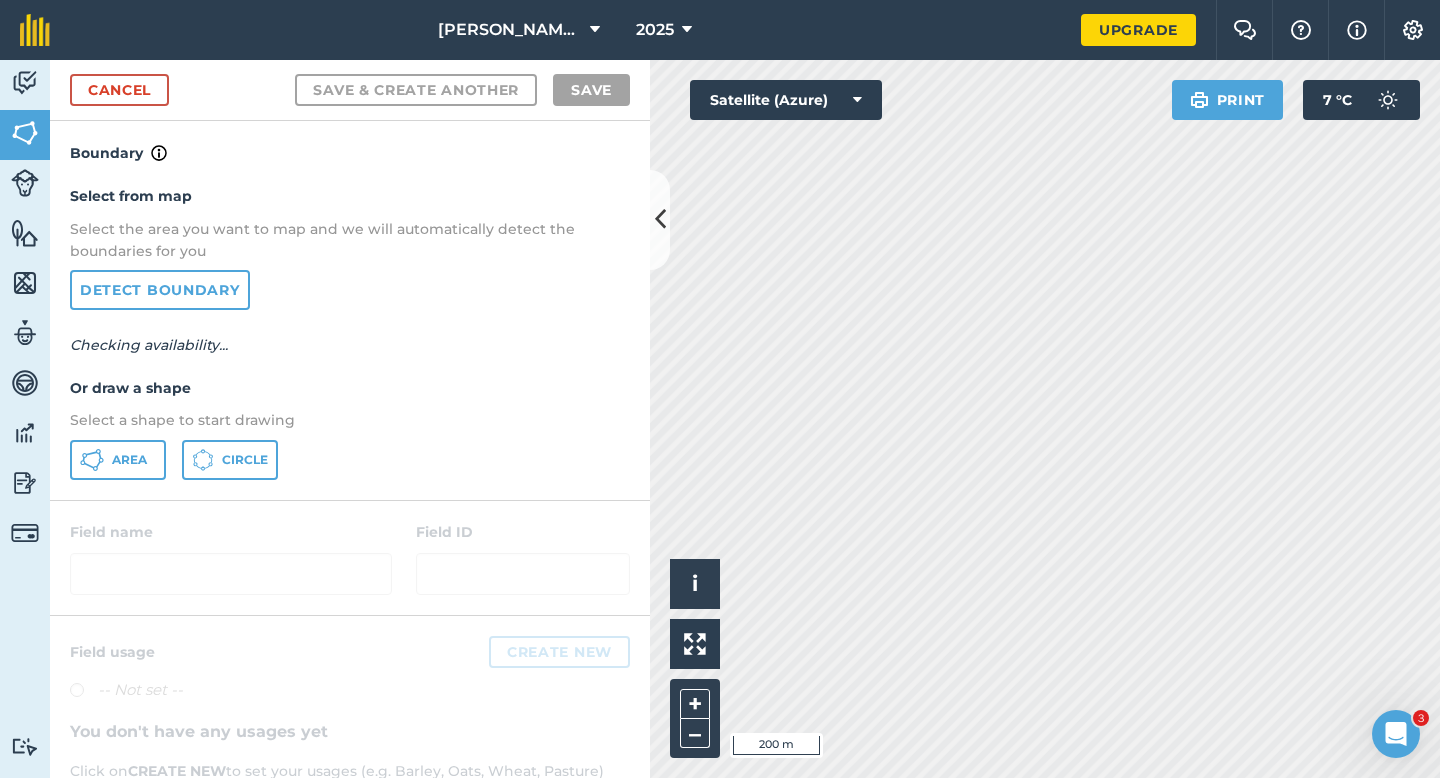 click on "Select a shape to start drawing" at bounding box center (350, 420) 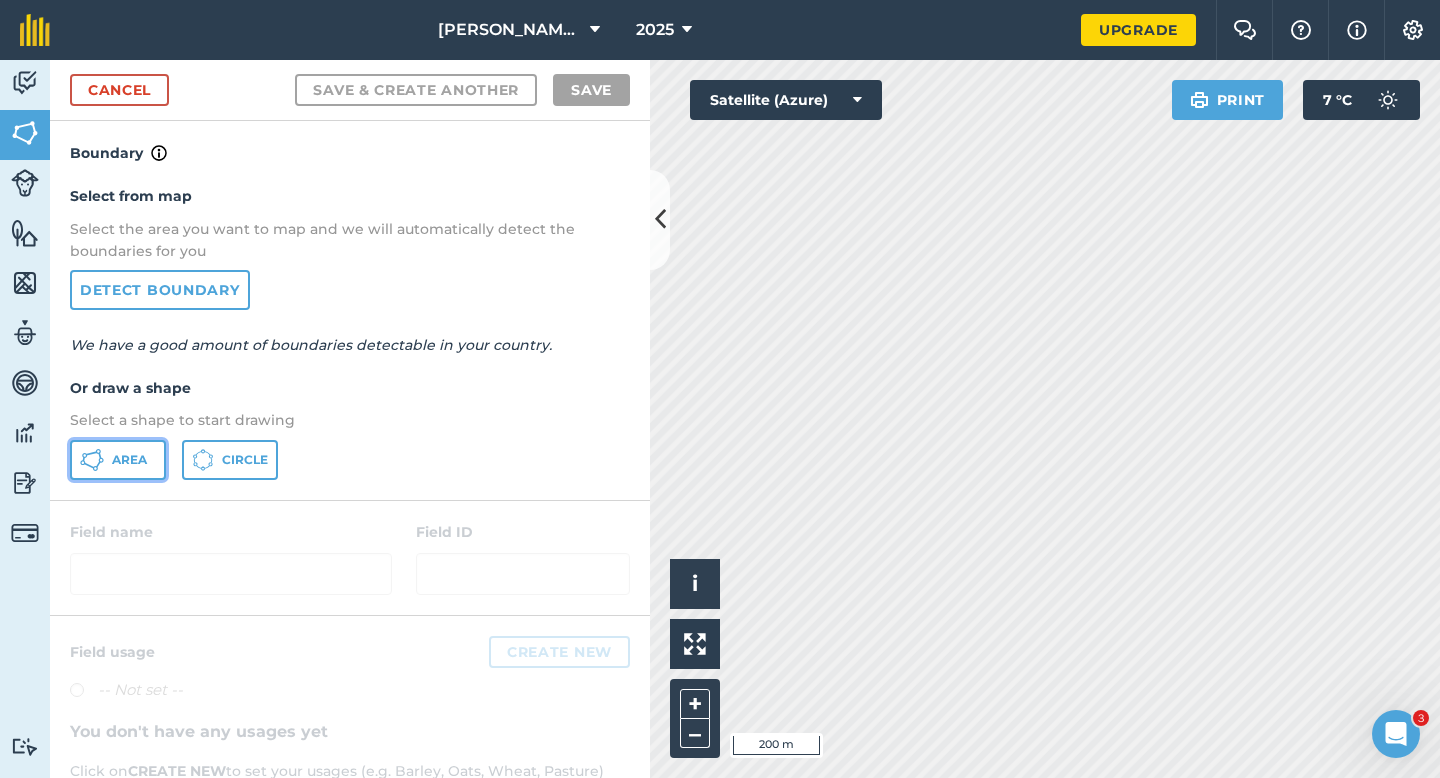 click on "Area" at bounding box center [129, 460] 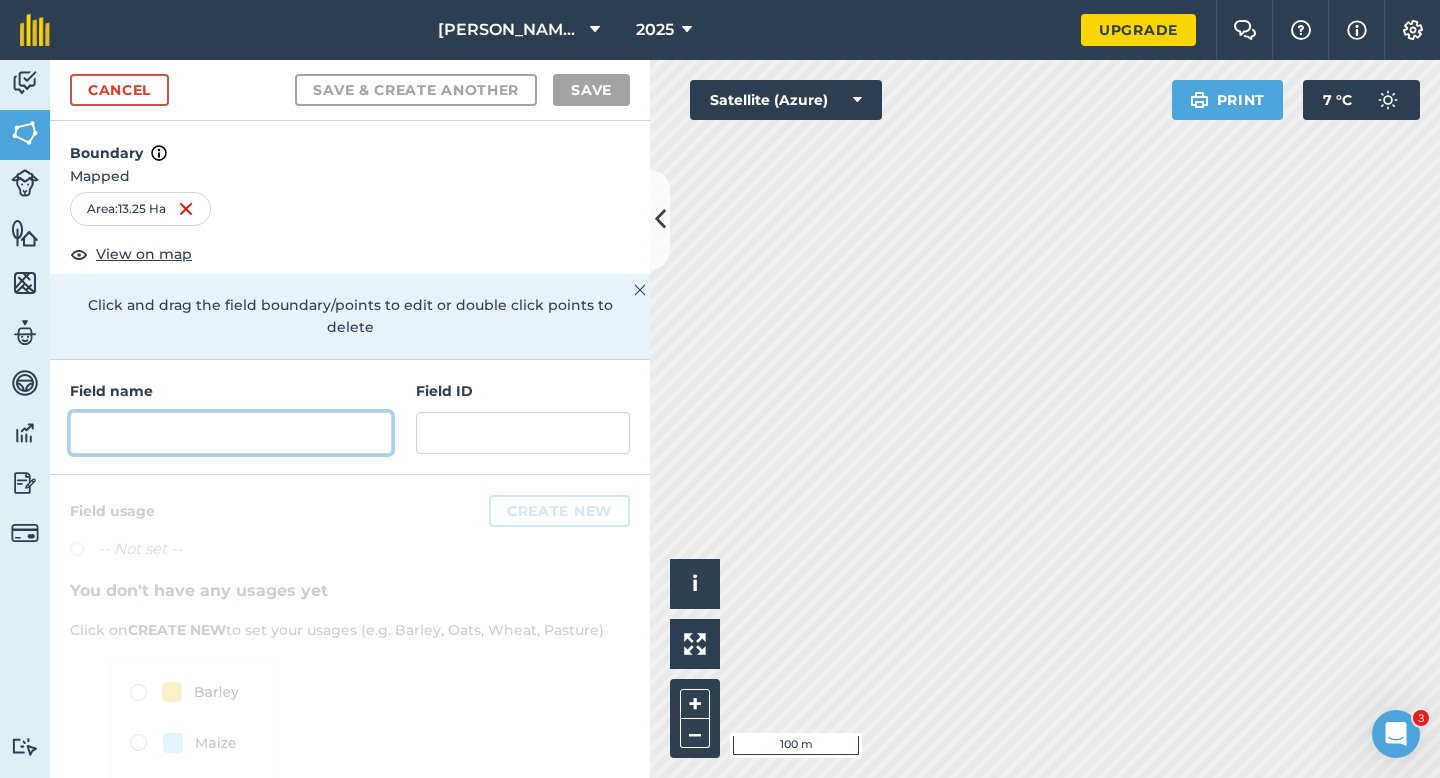 click at bounding box center (231, 433) 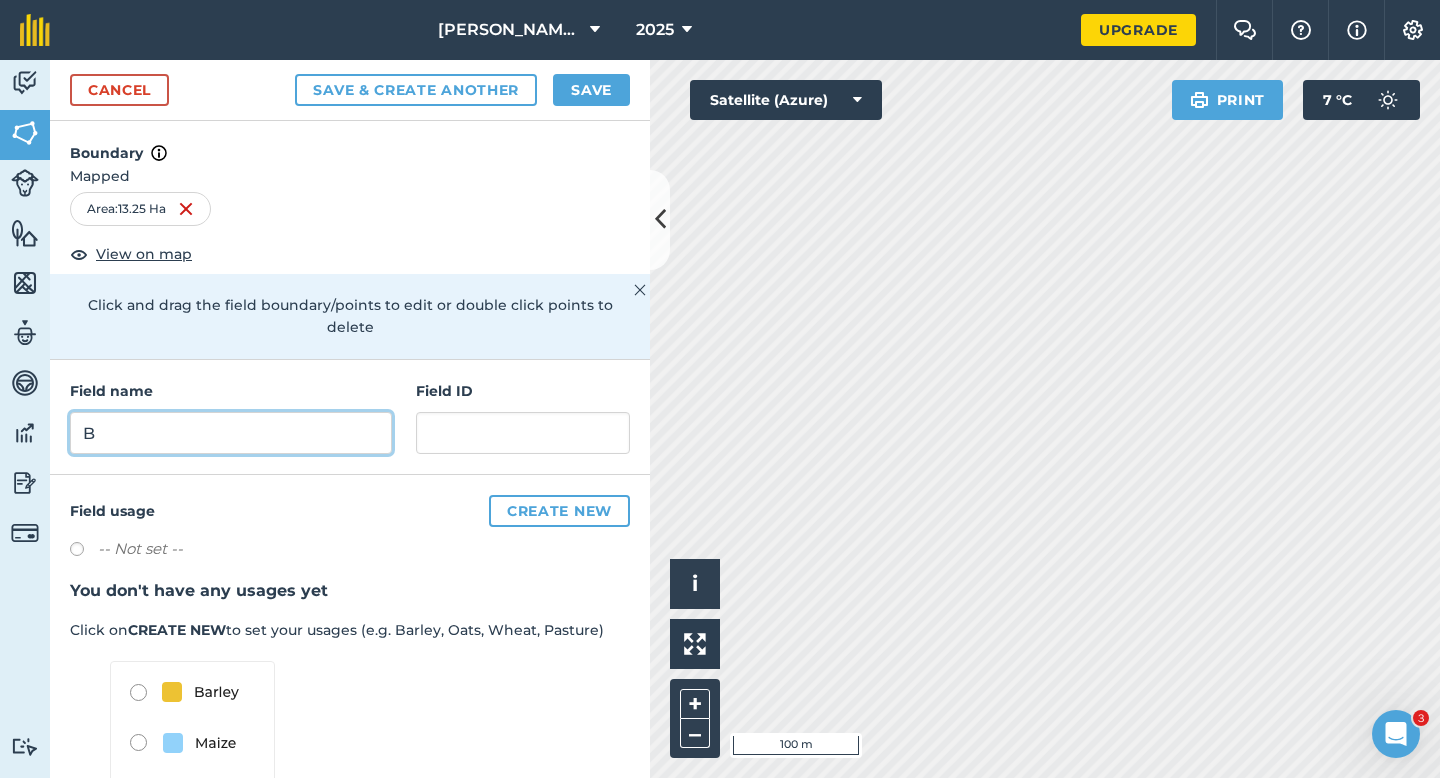 type on "B" 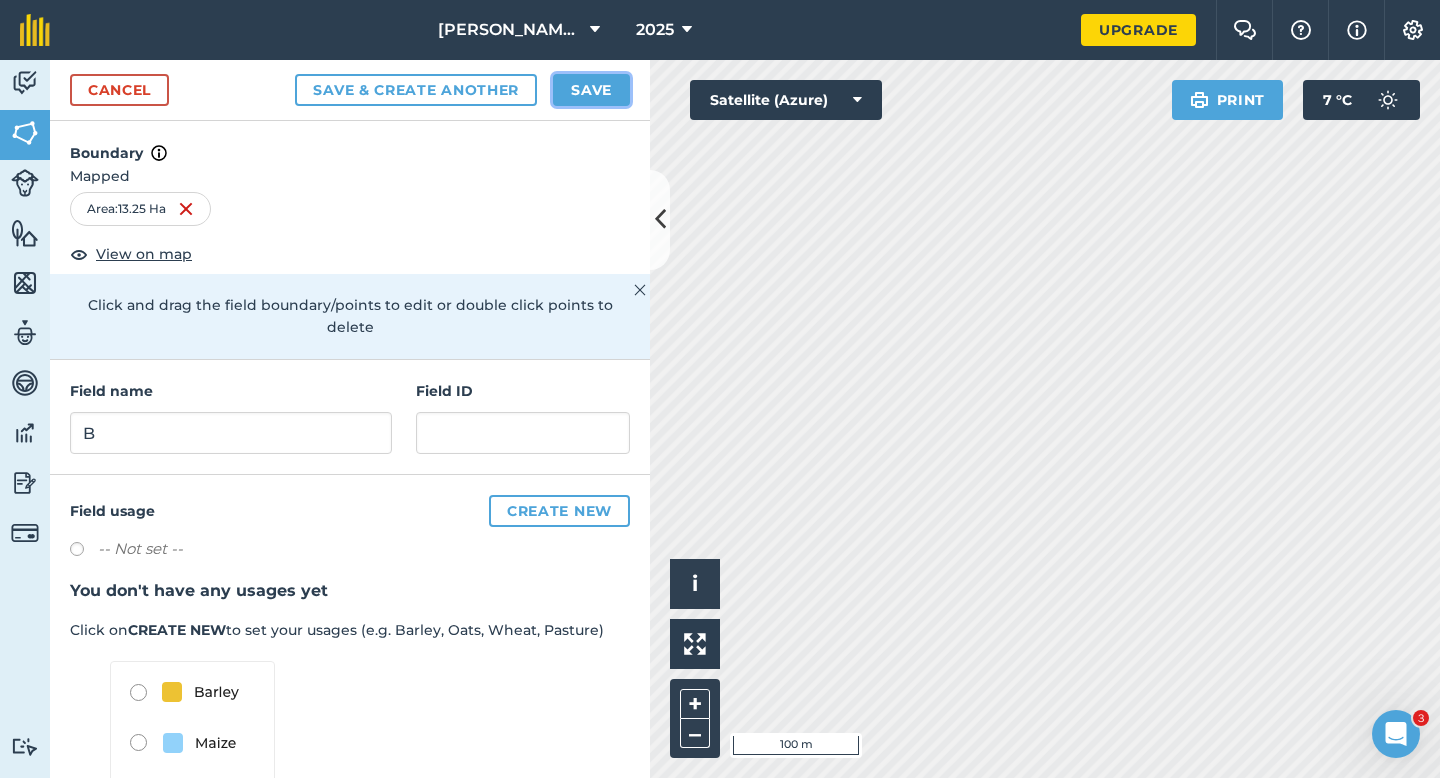 click on "Save" at bounding box center (591, 90) 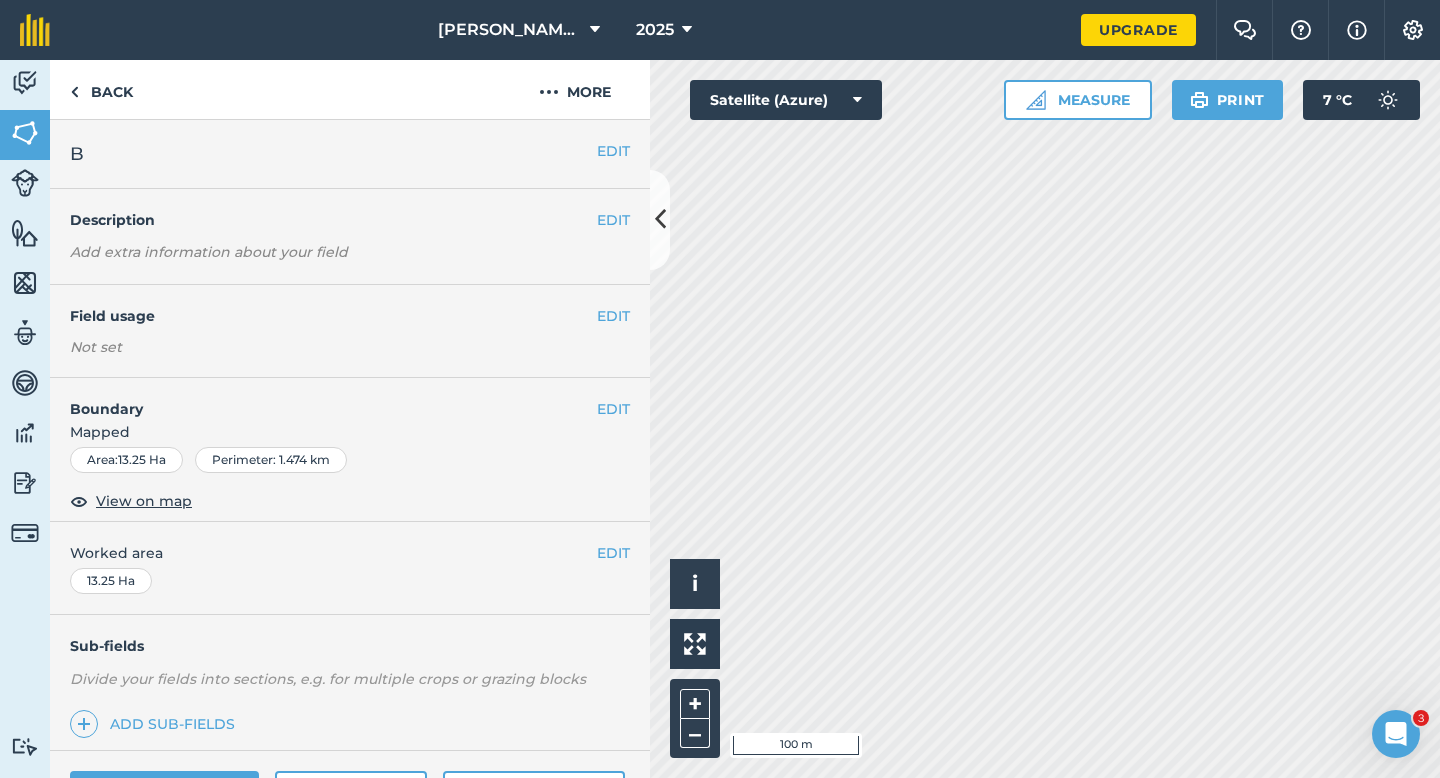 click on "EDIT Worked area 13.25   Ha" at bounding box center [350, 568] 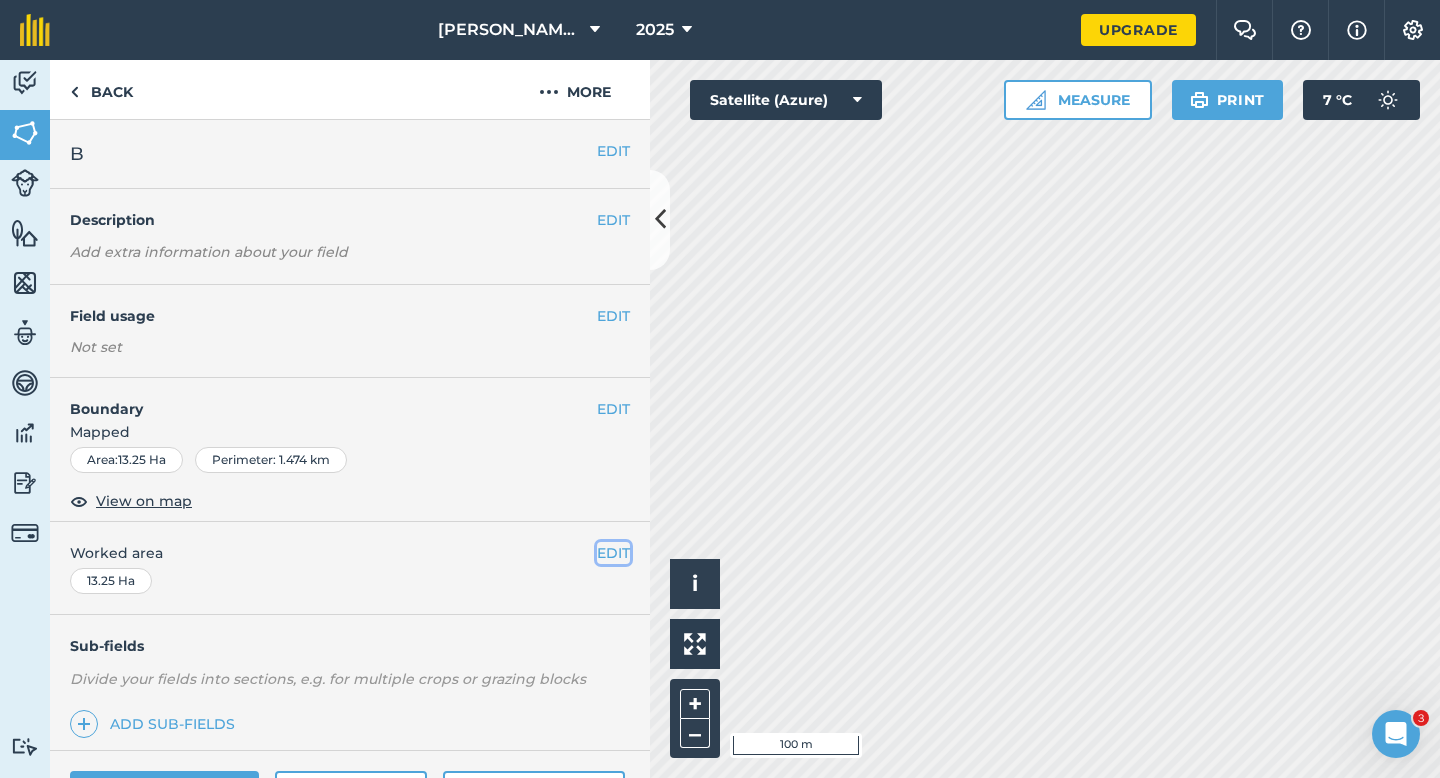 click on "EDIT" at bounding box center (613, 553) 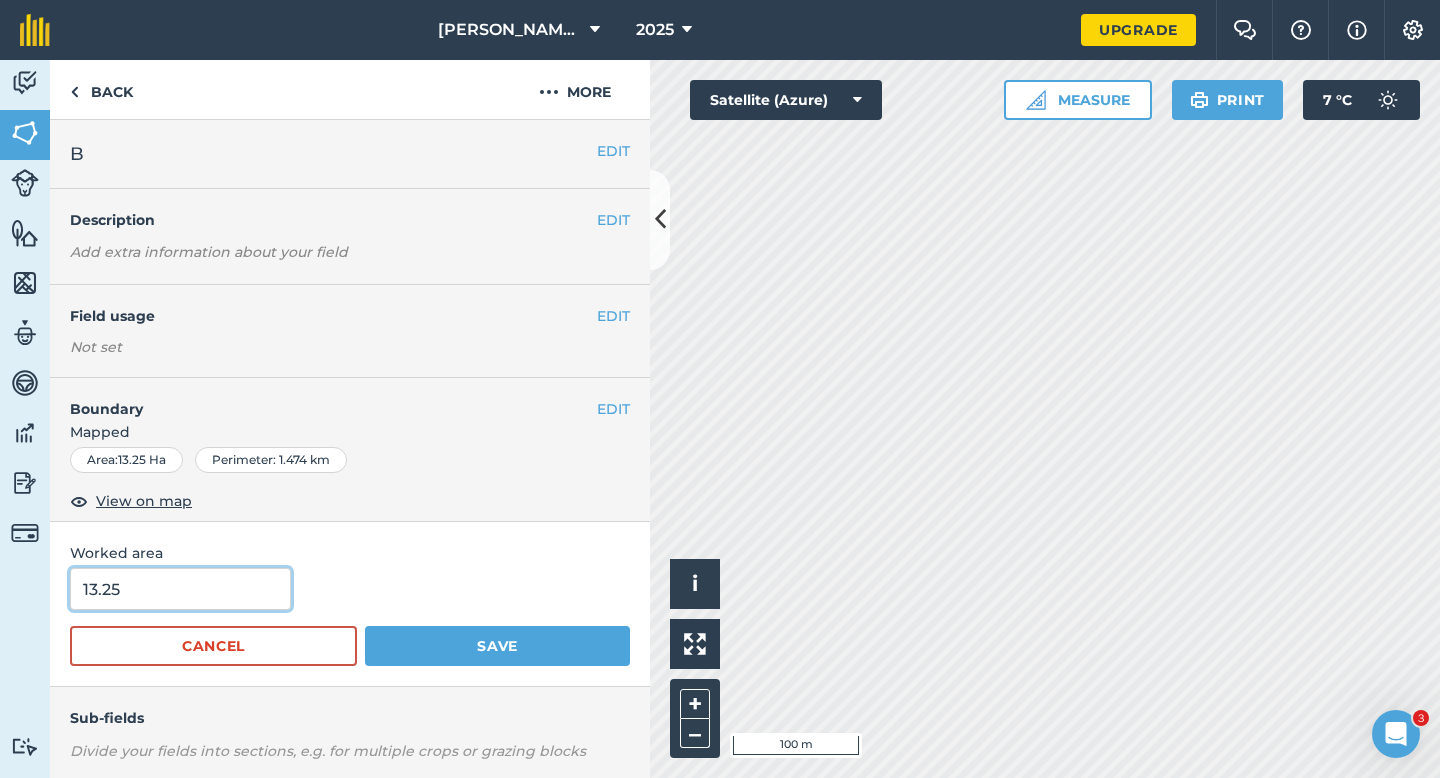 click on "13.25" at bounding box center [180, 589] 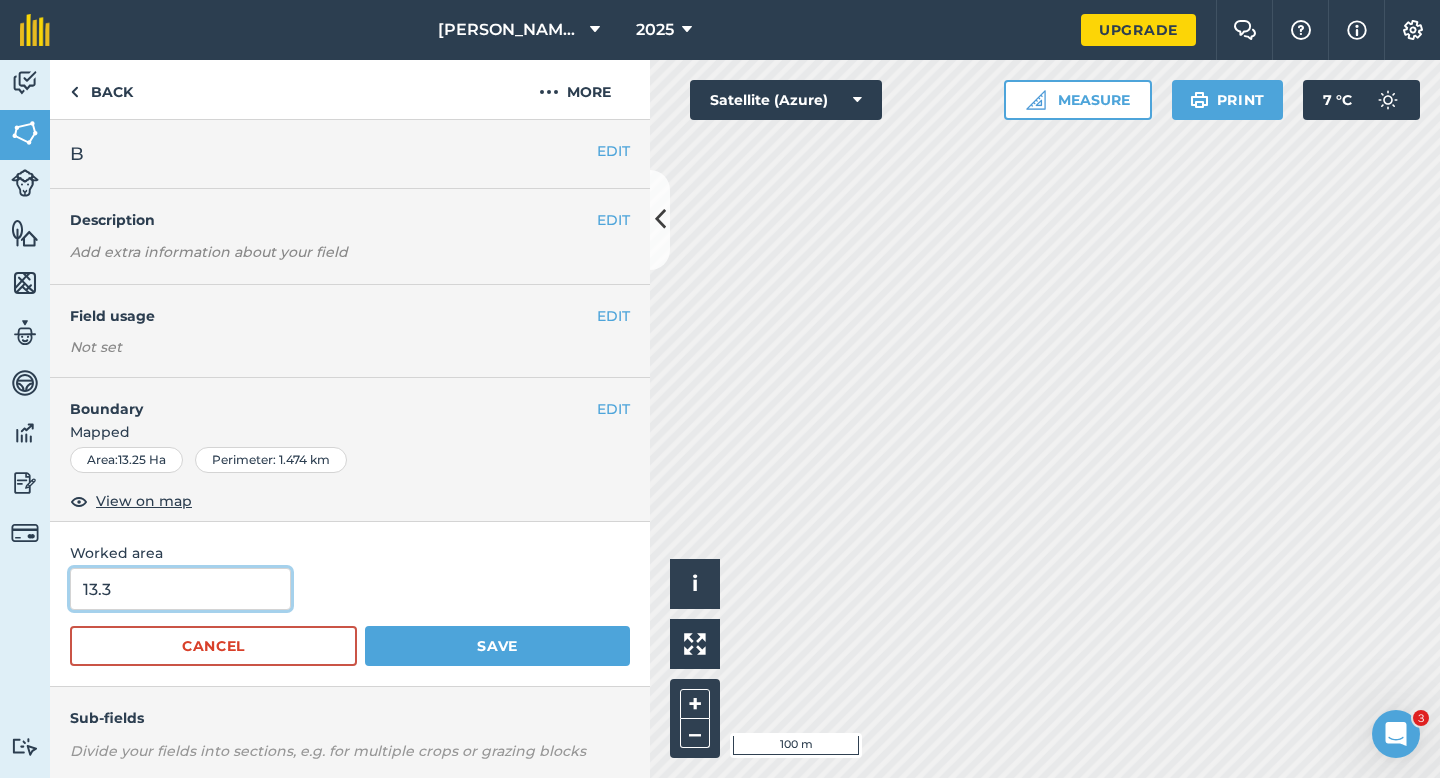 type on "13.3" 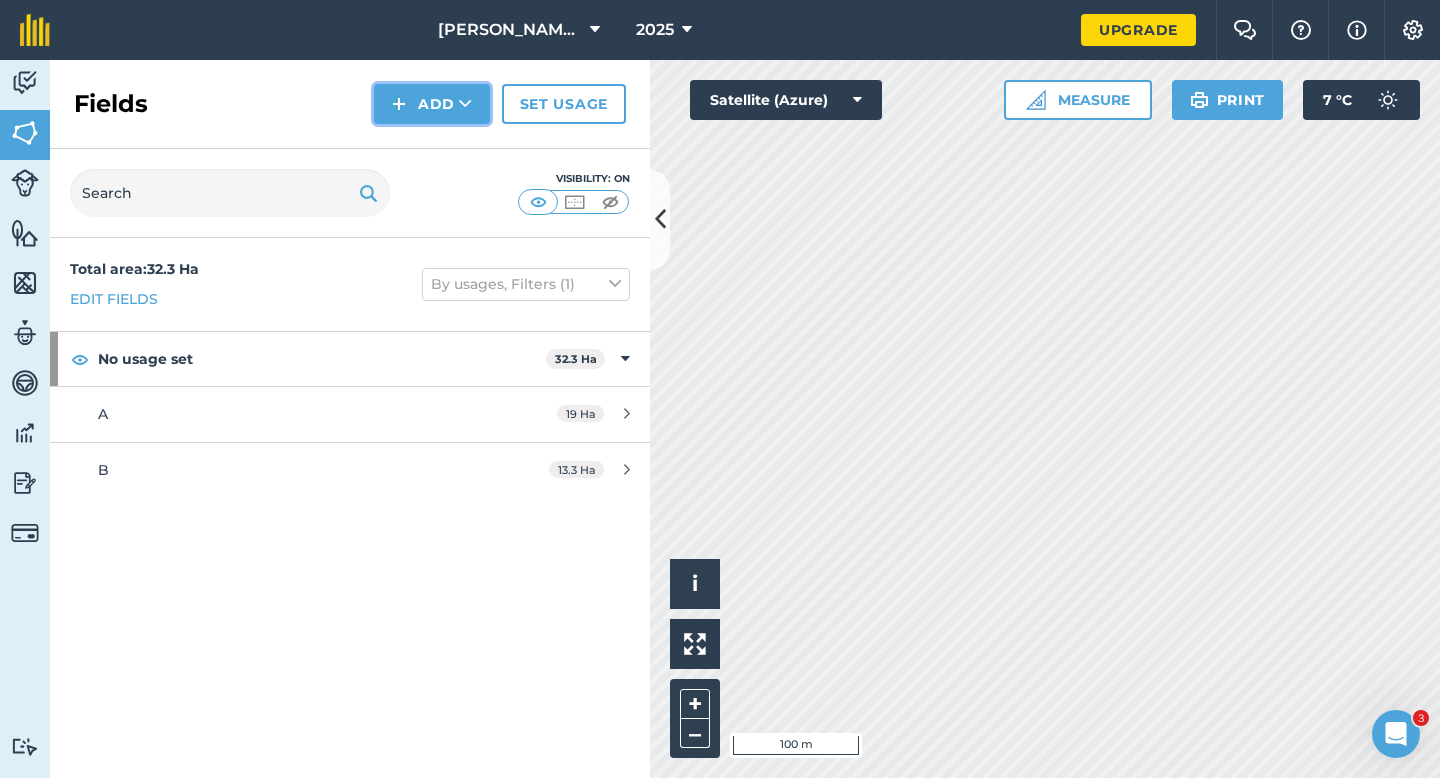 click on "Add" at bounding box center (432, 104) 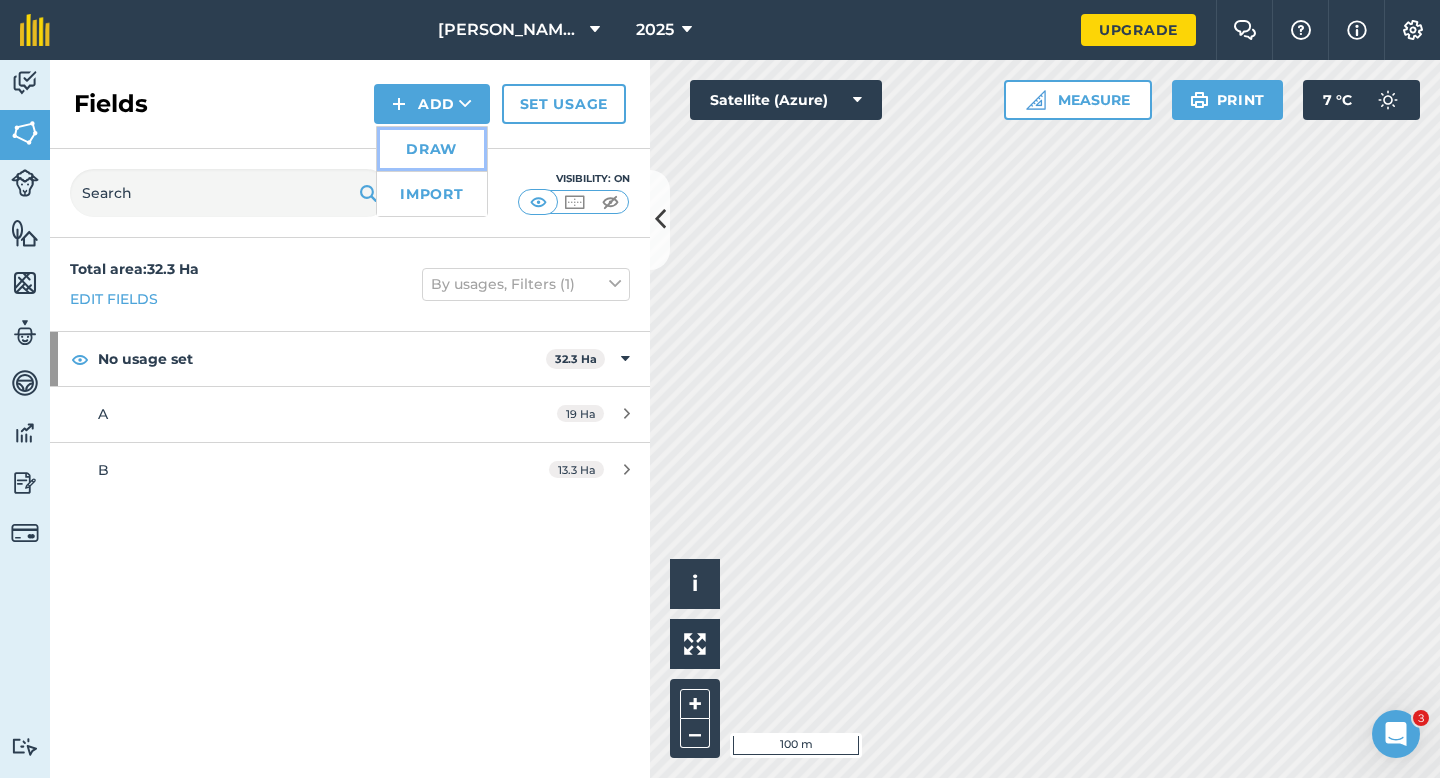 click on "Draw" at bounding box center [432, 149] 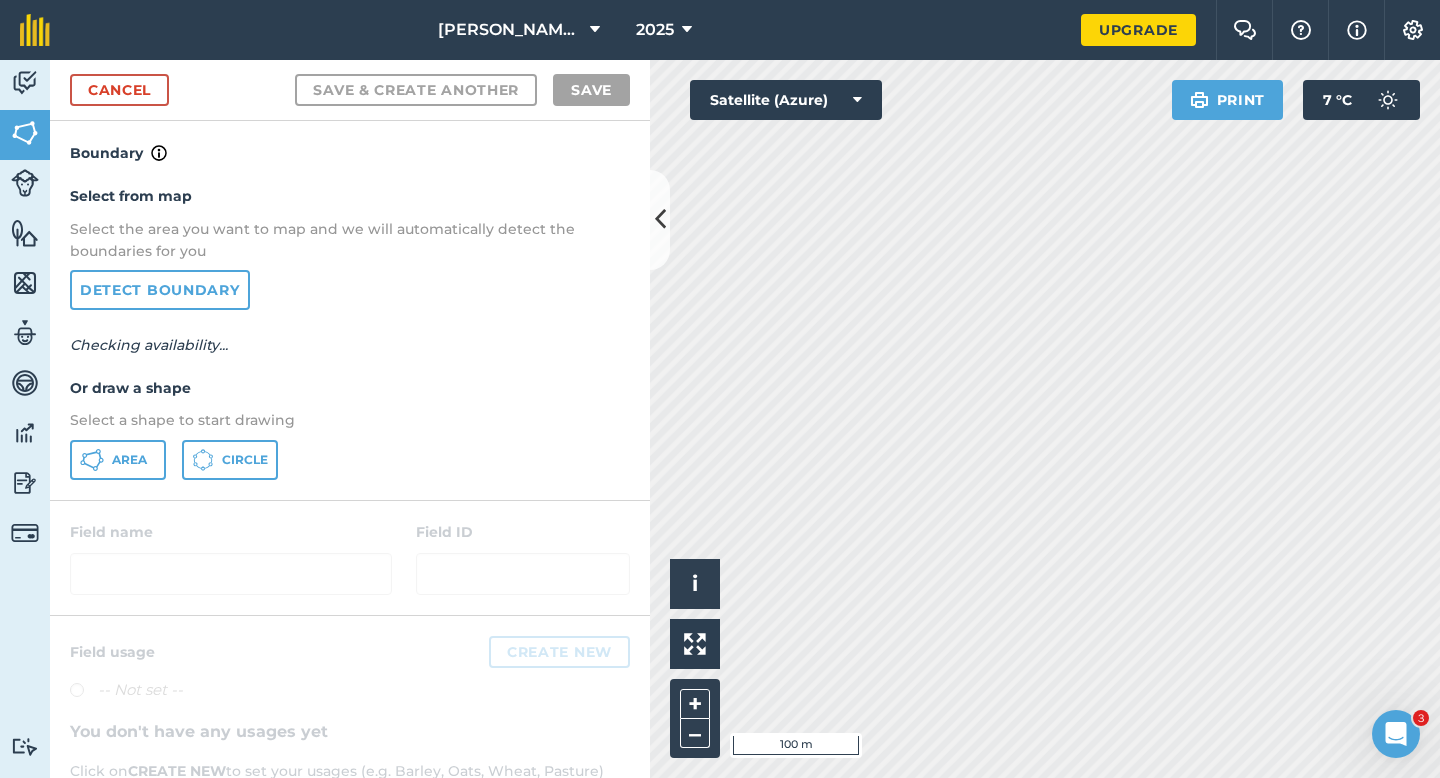 click on "Select from map Select the area you want to map and we will automatically detect the boundaries for you Detect boundary Checking availability... Or draw a shape Select a shape to start drawing Area Circle" at bounding box center (350, 332) 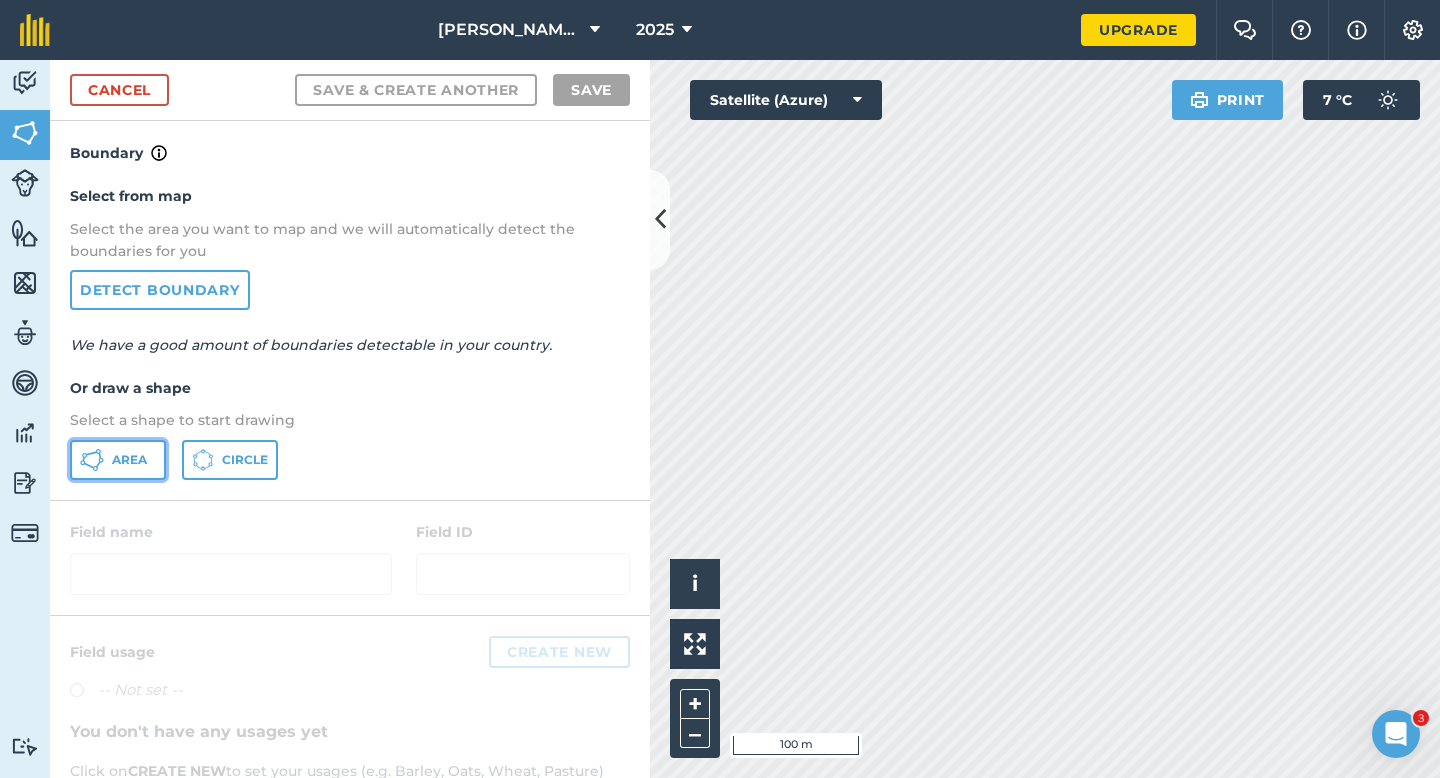 click on "Area" at bounding box center (118, 460) 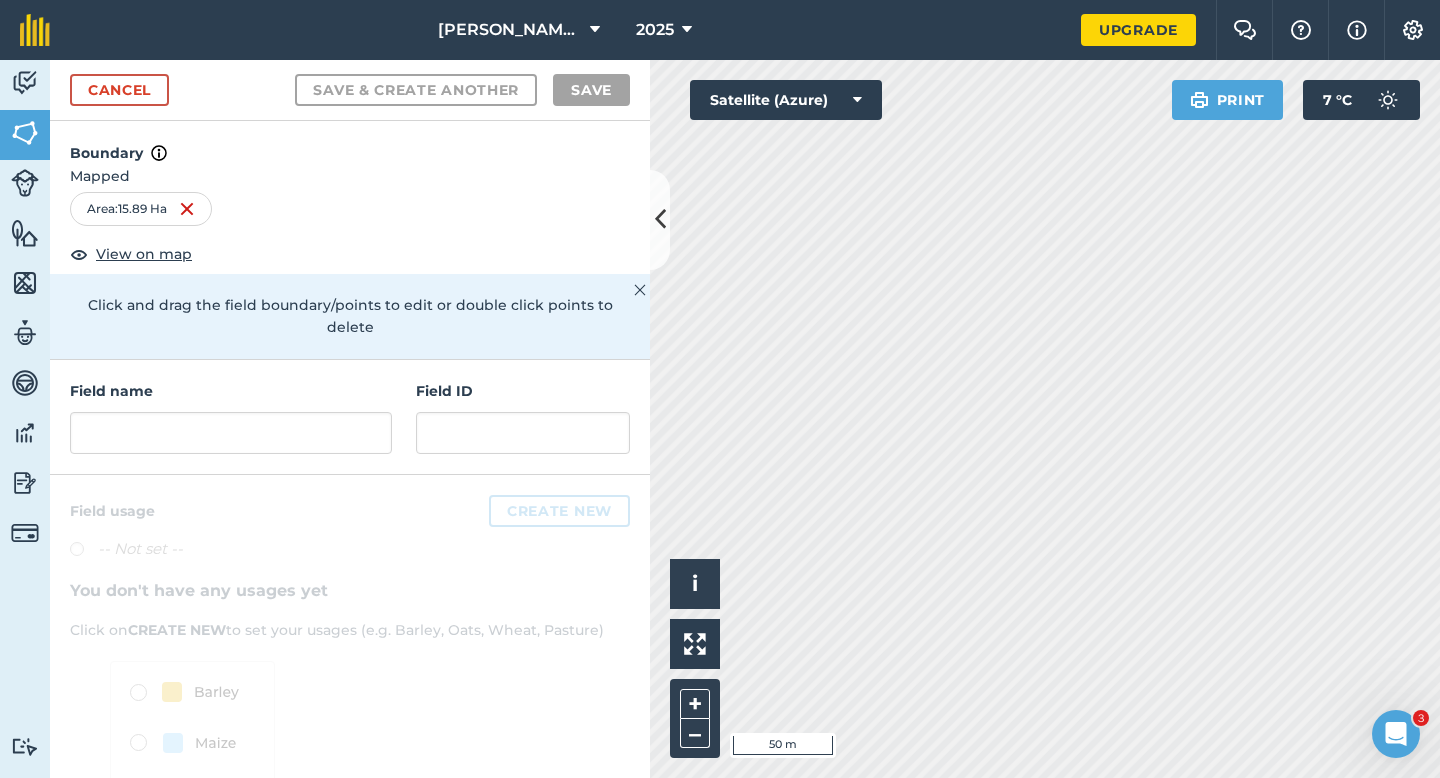 click on "Field name" at bounding box center [231, 417] 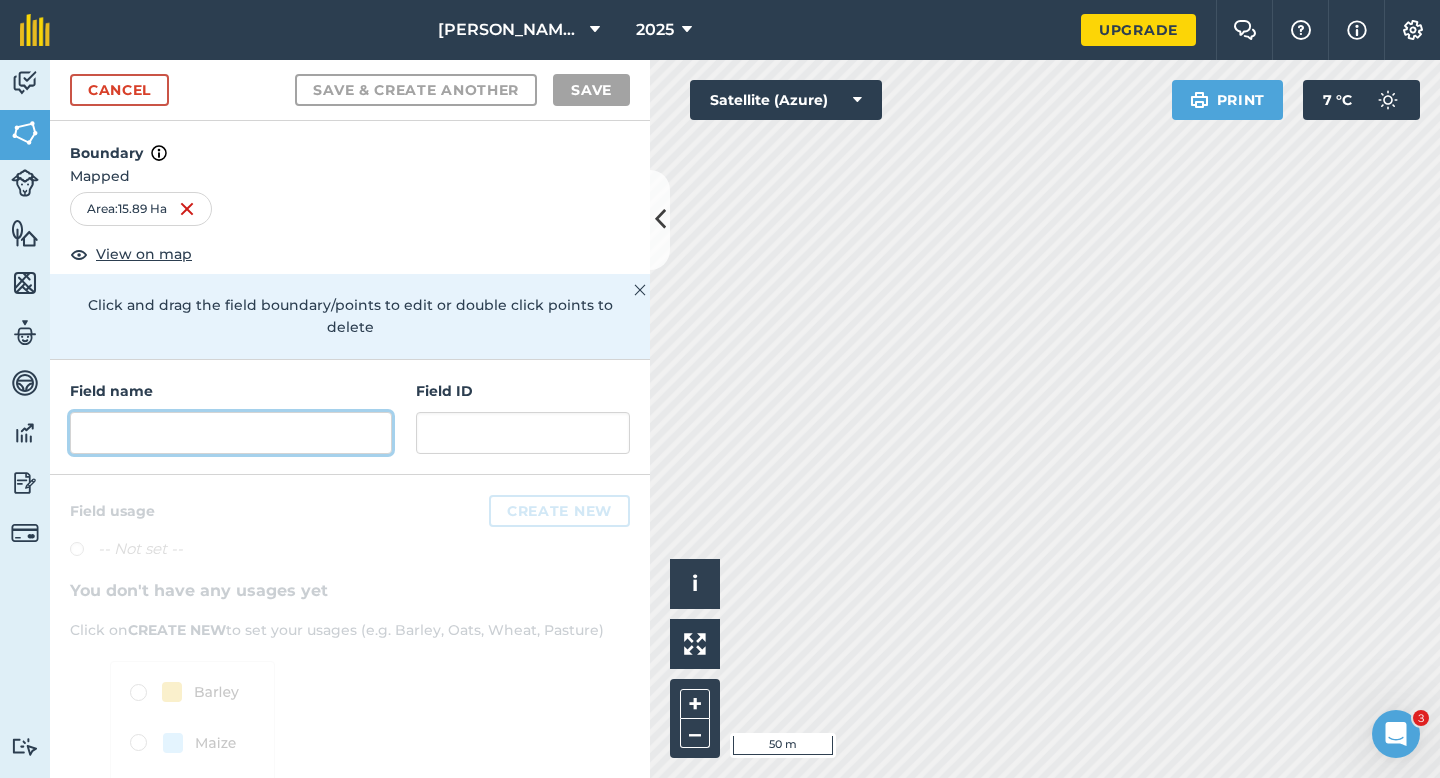 click at bounding box center (231, 433) 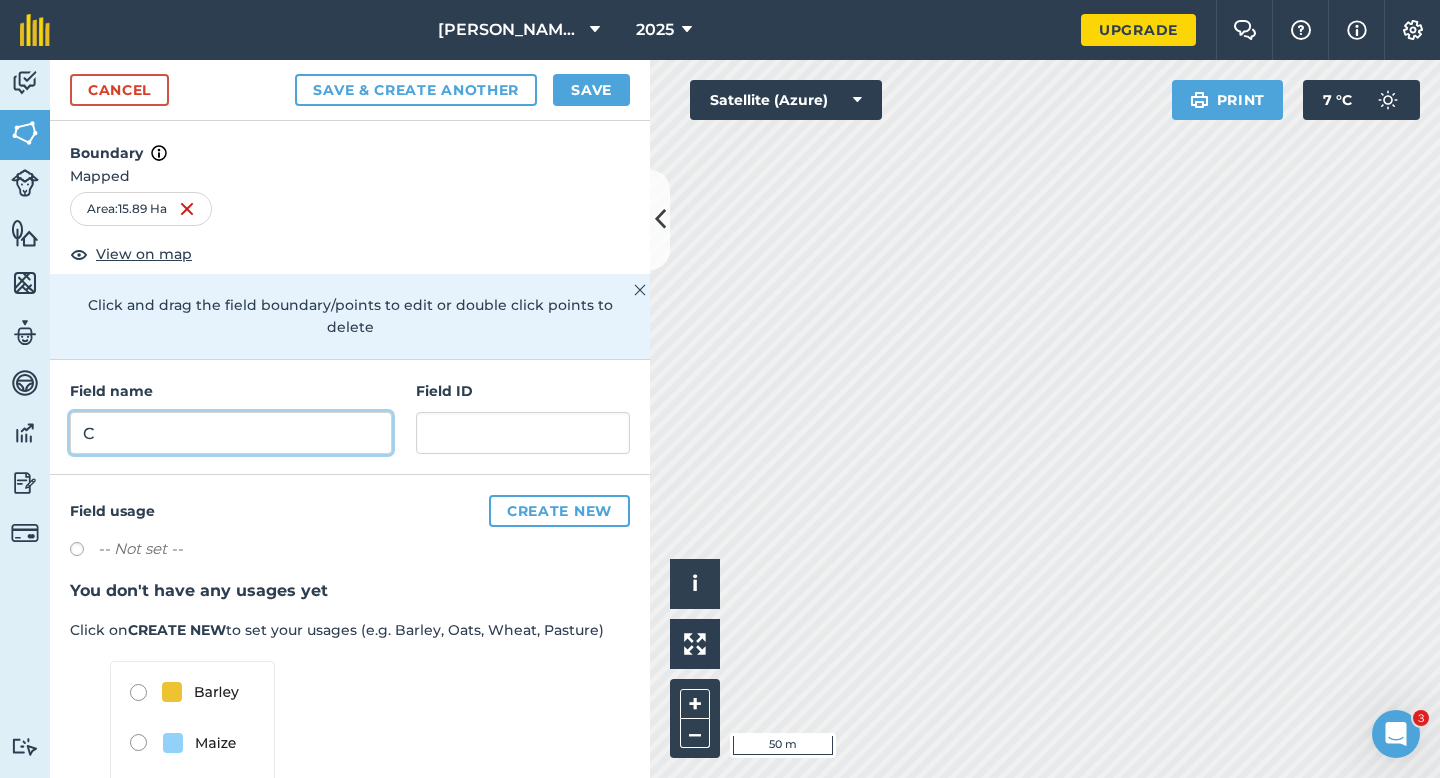 type on "C" 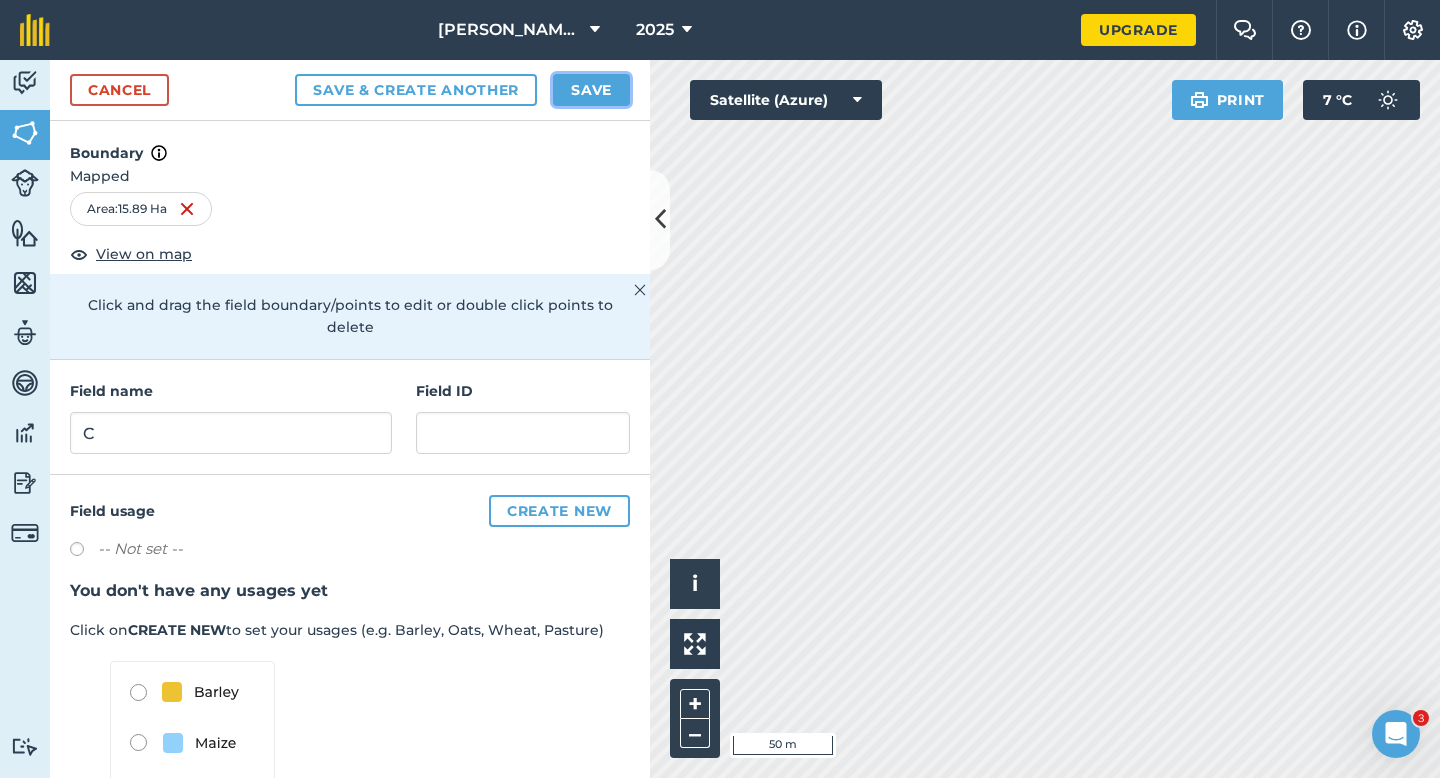 click on "Save" at bounding box center (591, 90) 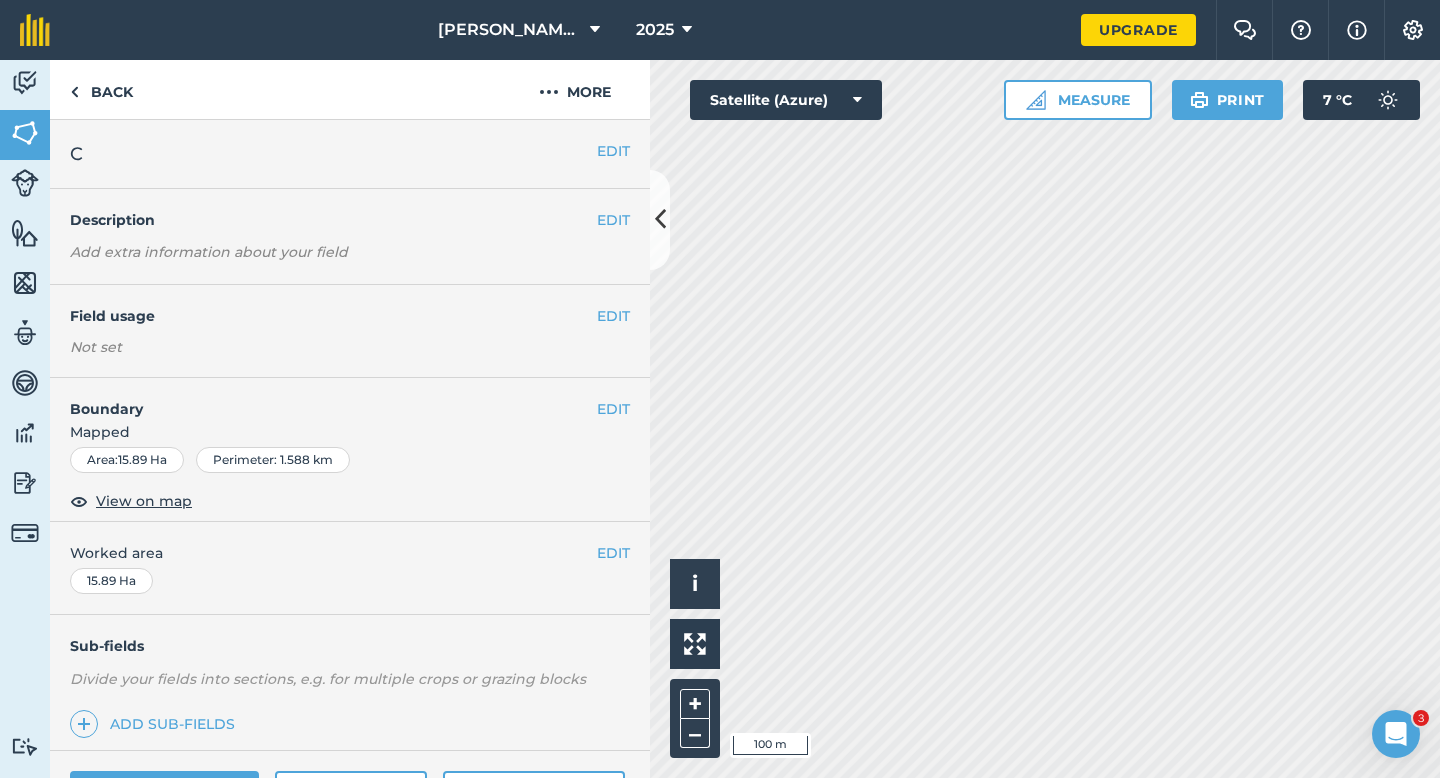 click on "EDIT Worked area 15.89   Ha" at bounding box center [350, 568] 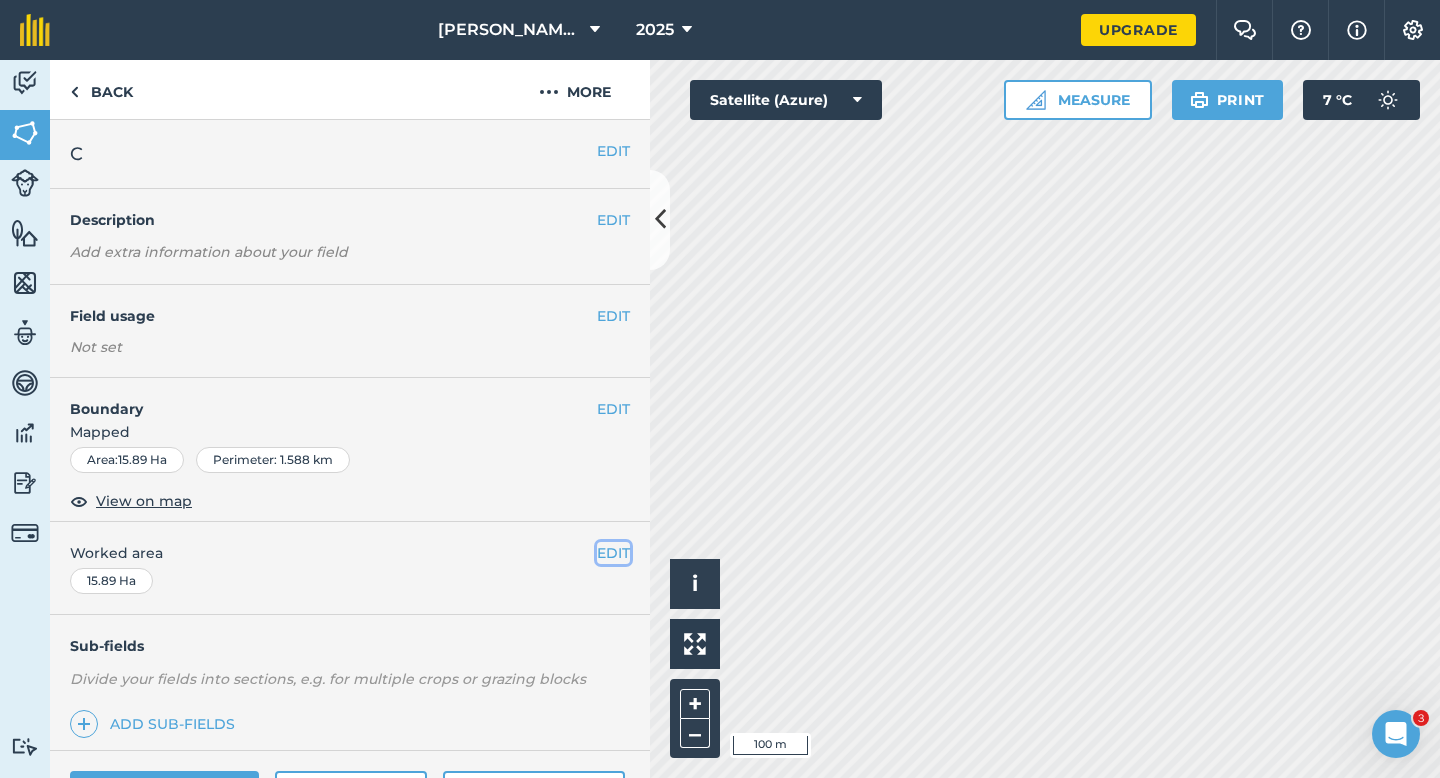 click on "EDIT" at bounding box center [613, 553] 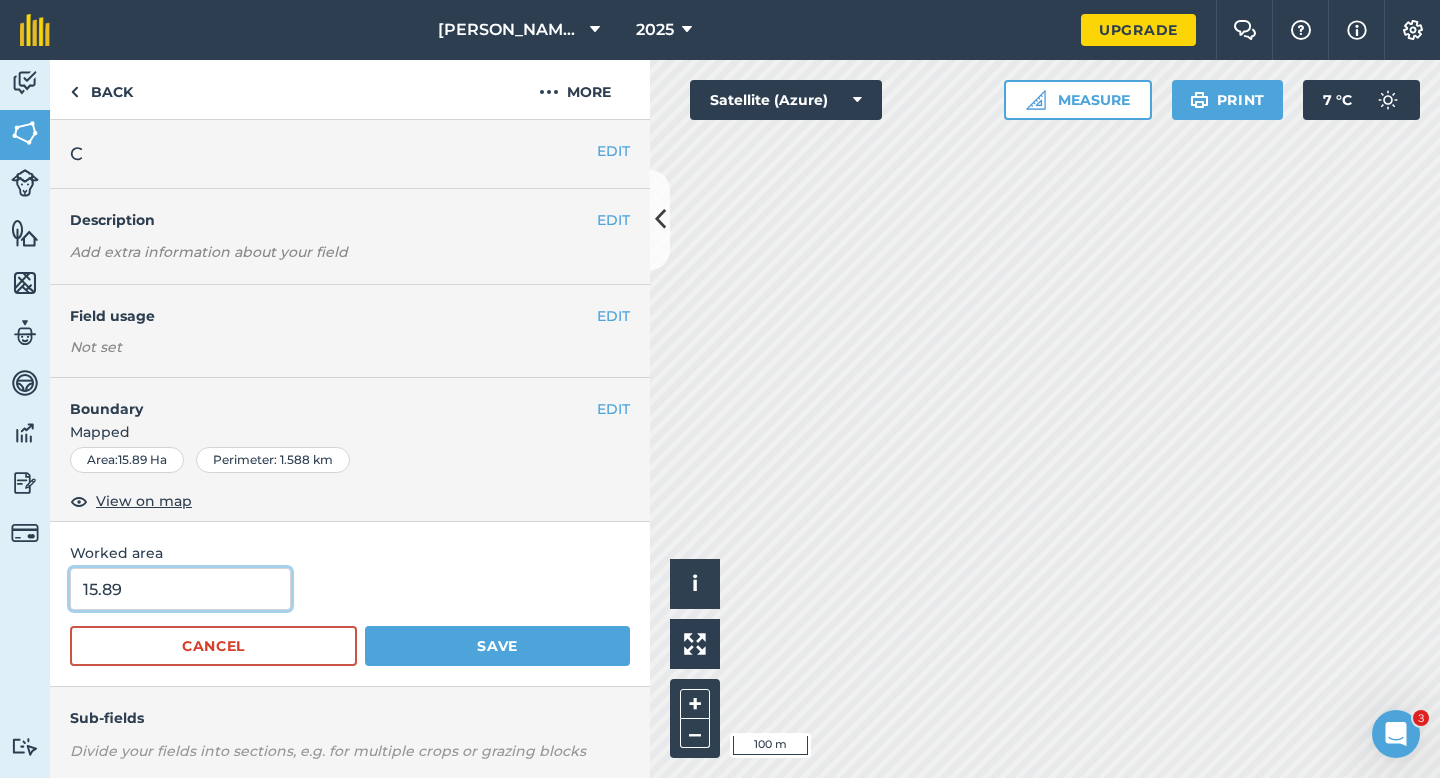 click on "15.89" at bounding box center (180, 589) 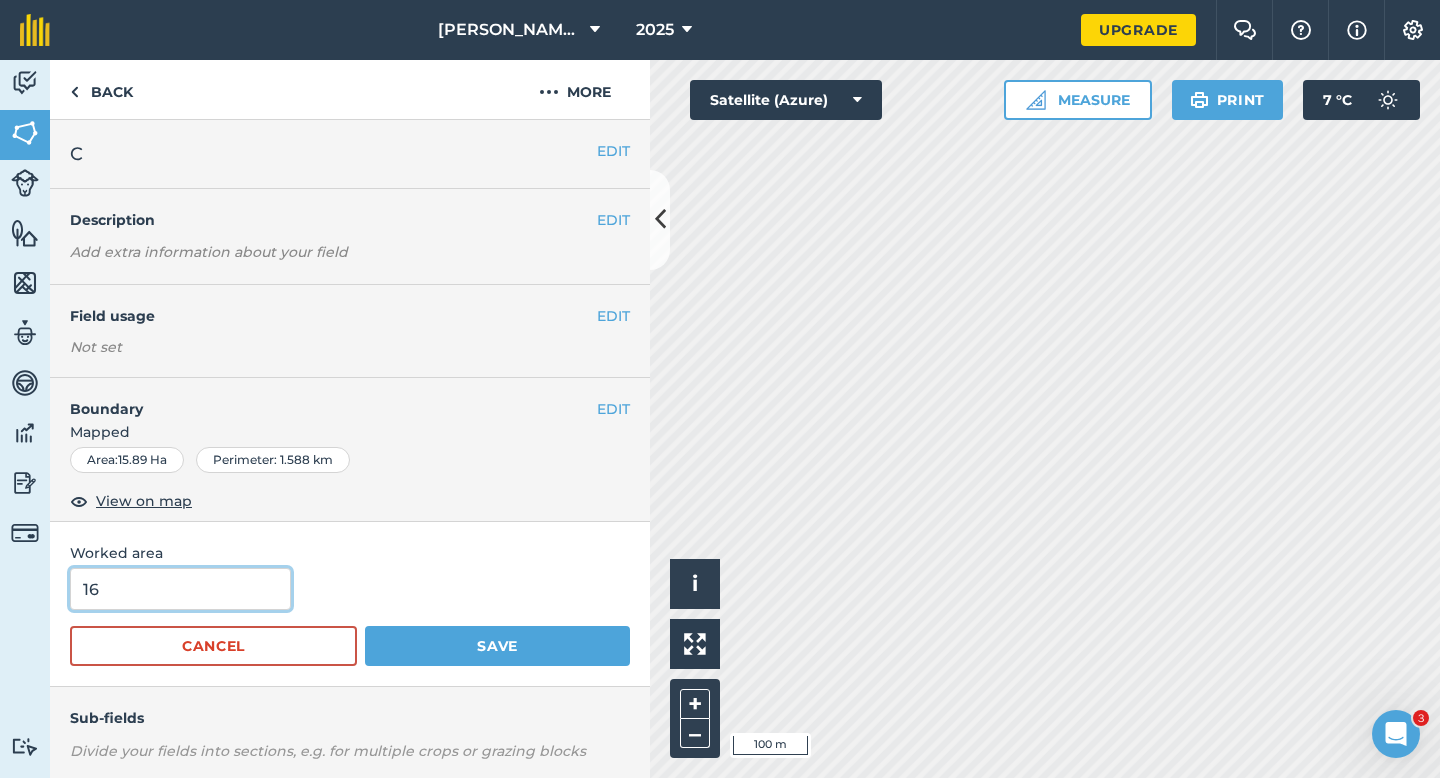 click on "Save" at bounding box center (497, 646) 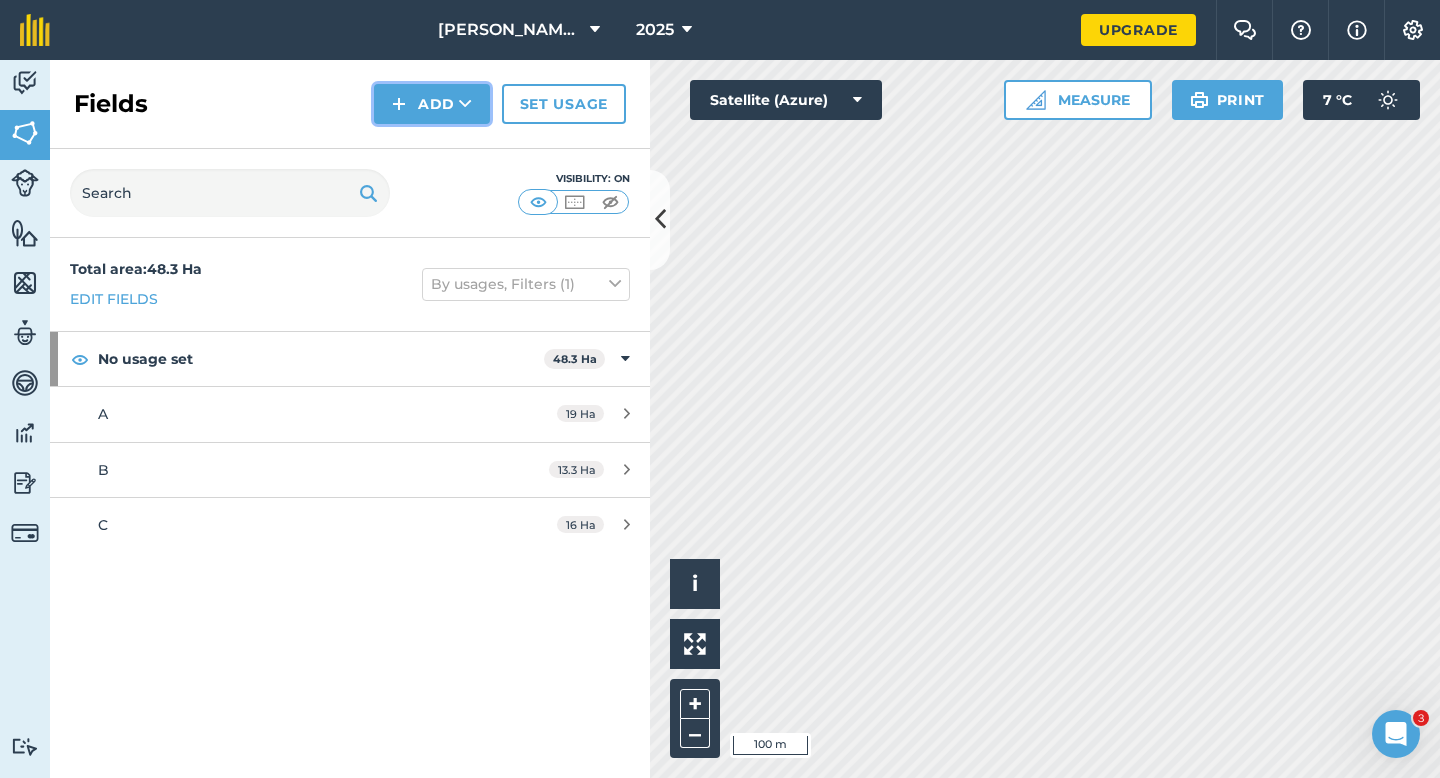 click at bounding box center [399, 104] 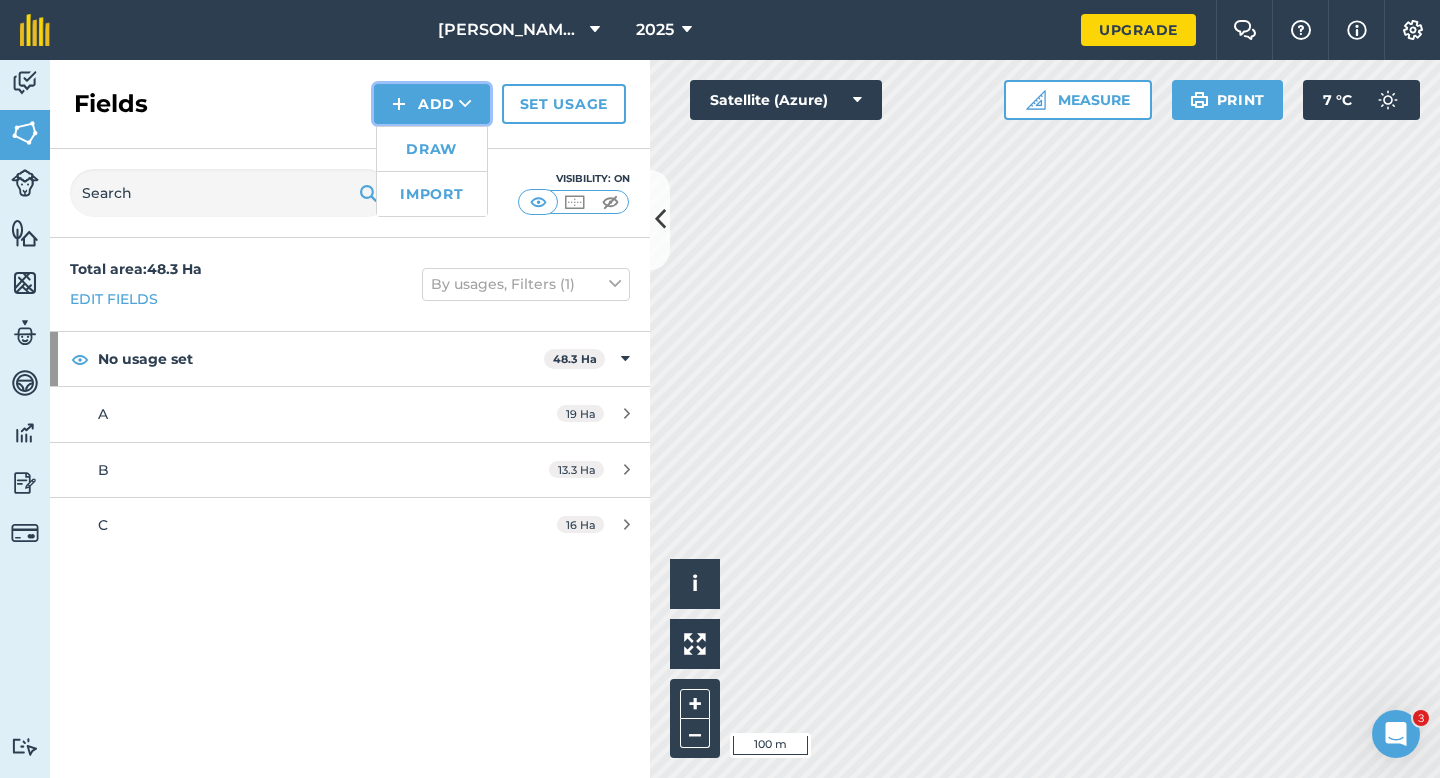 click on "Draw Import" at bounding box center (432, 171) 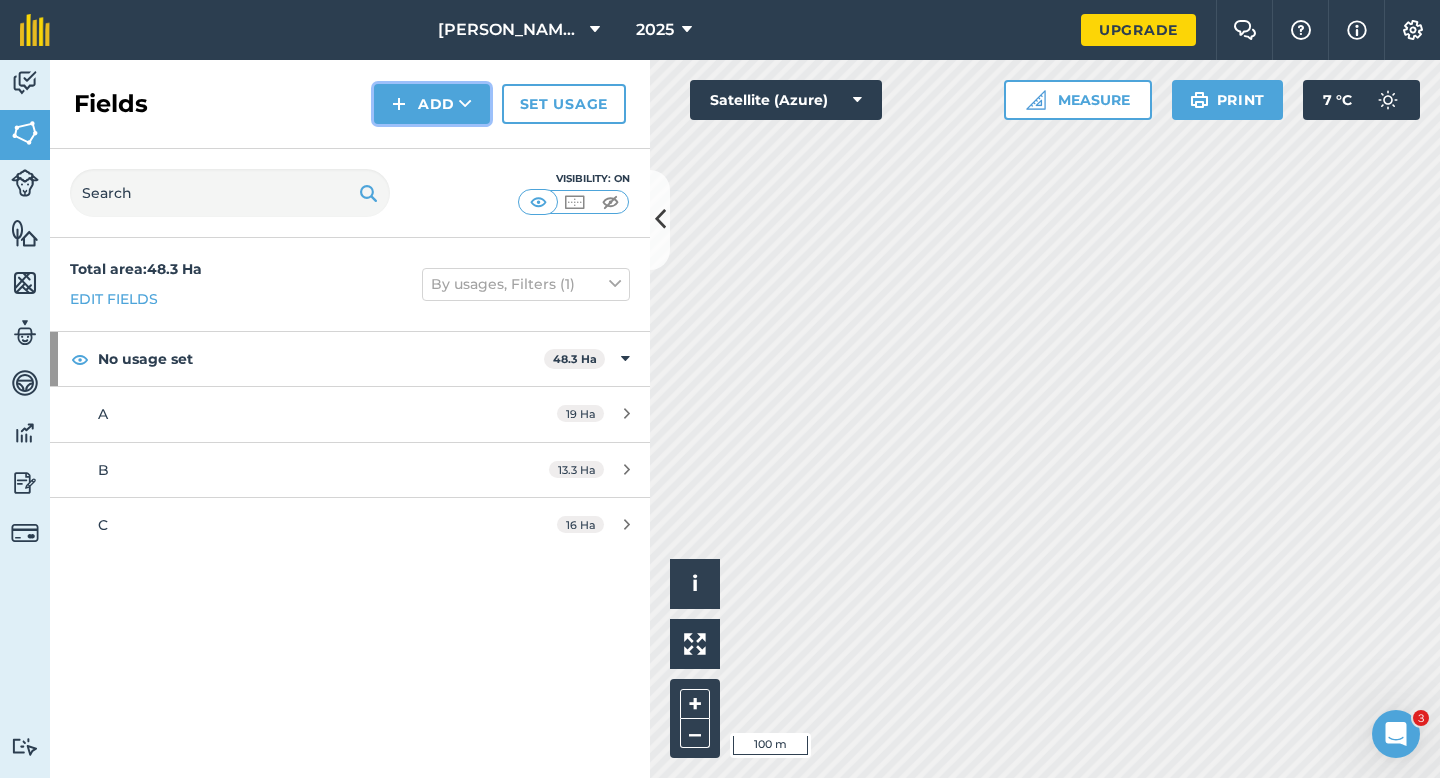 click on "Add" at bounding box center (432, 104) 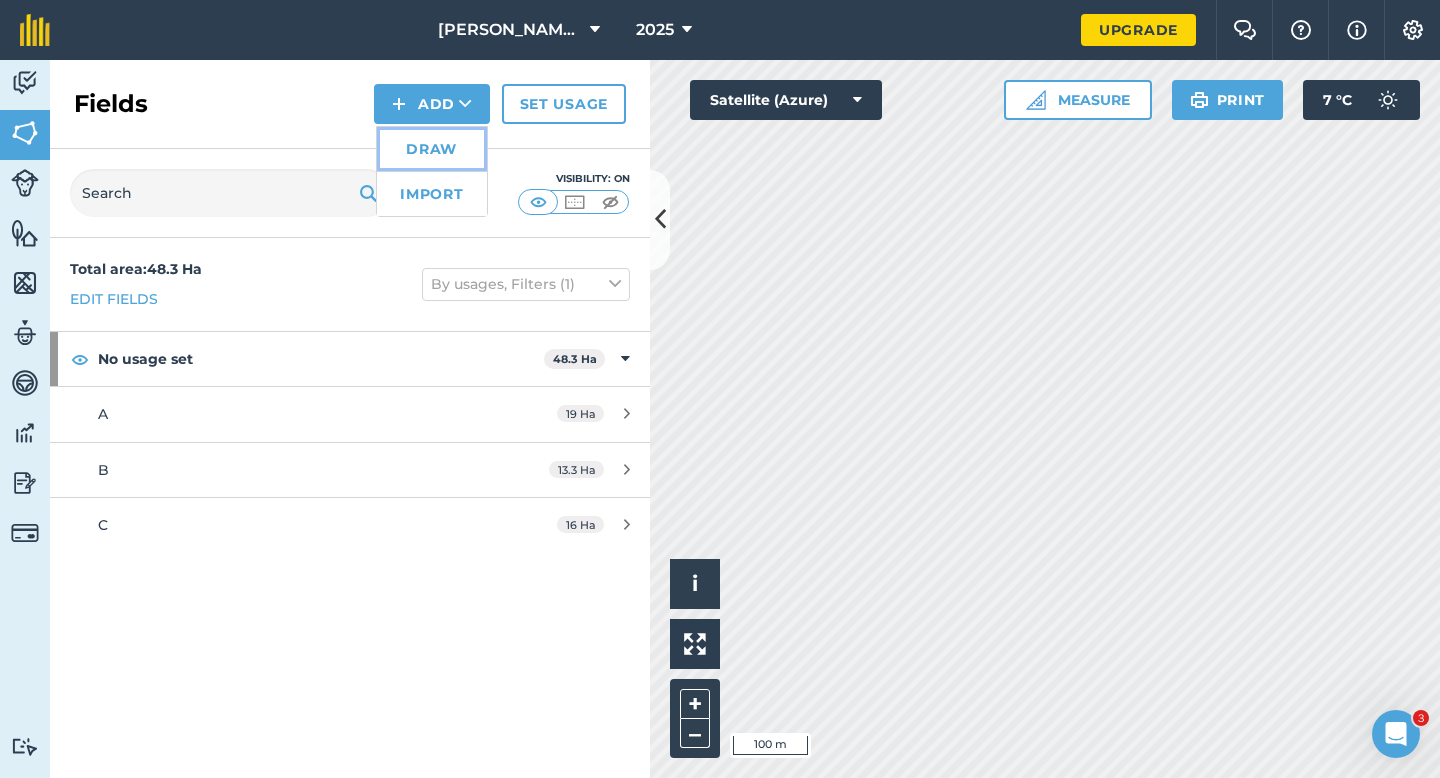 click on "Draw" at bounding box center (432, 149) 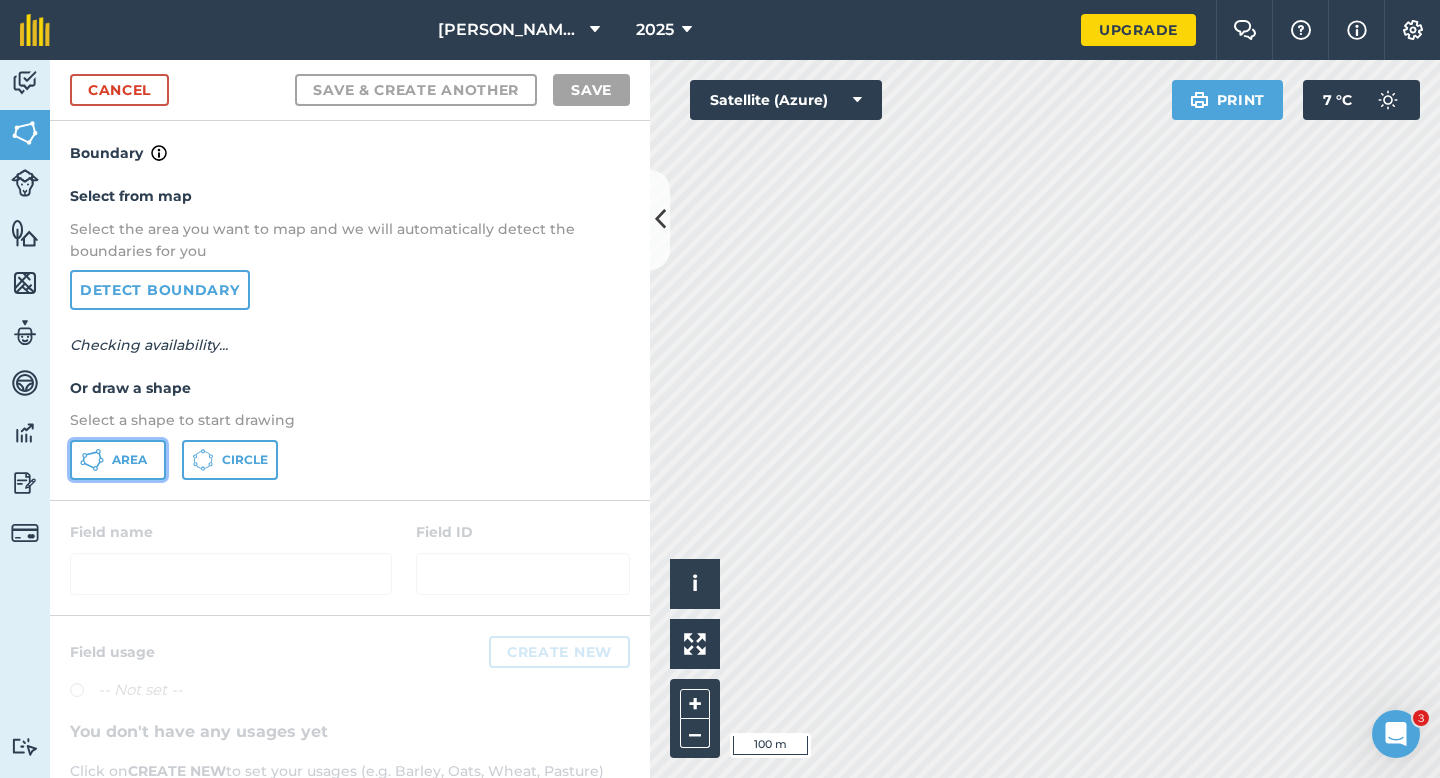 click on "Area" at bounding box center [118, 460] 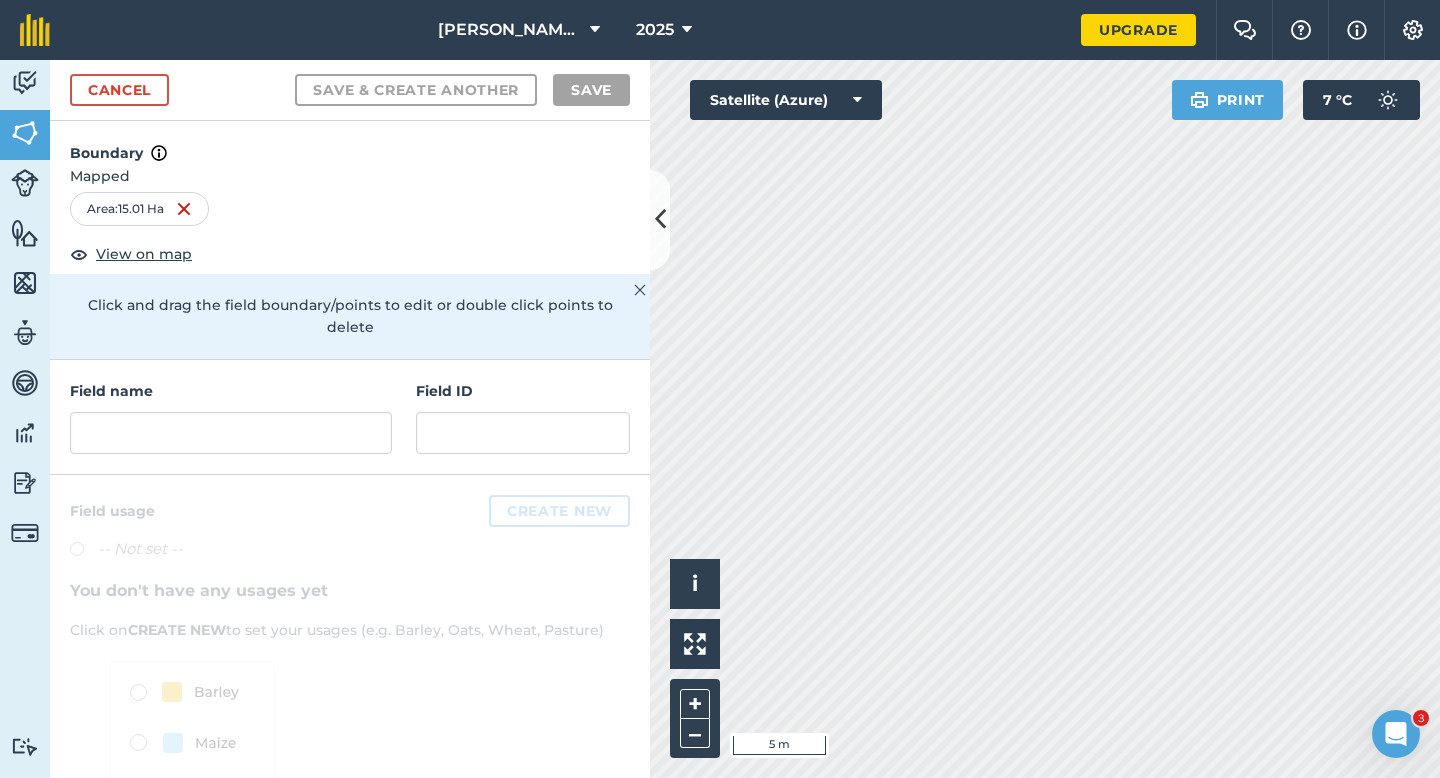 click on "Field name" at bounding box center (231, 391) 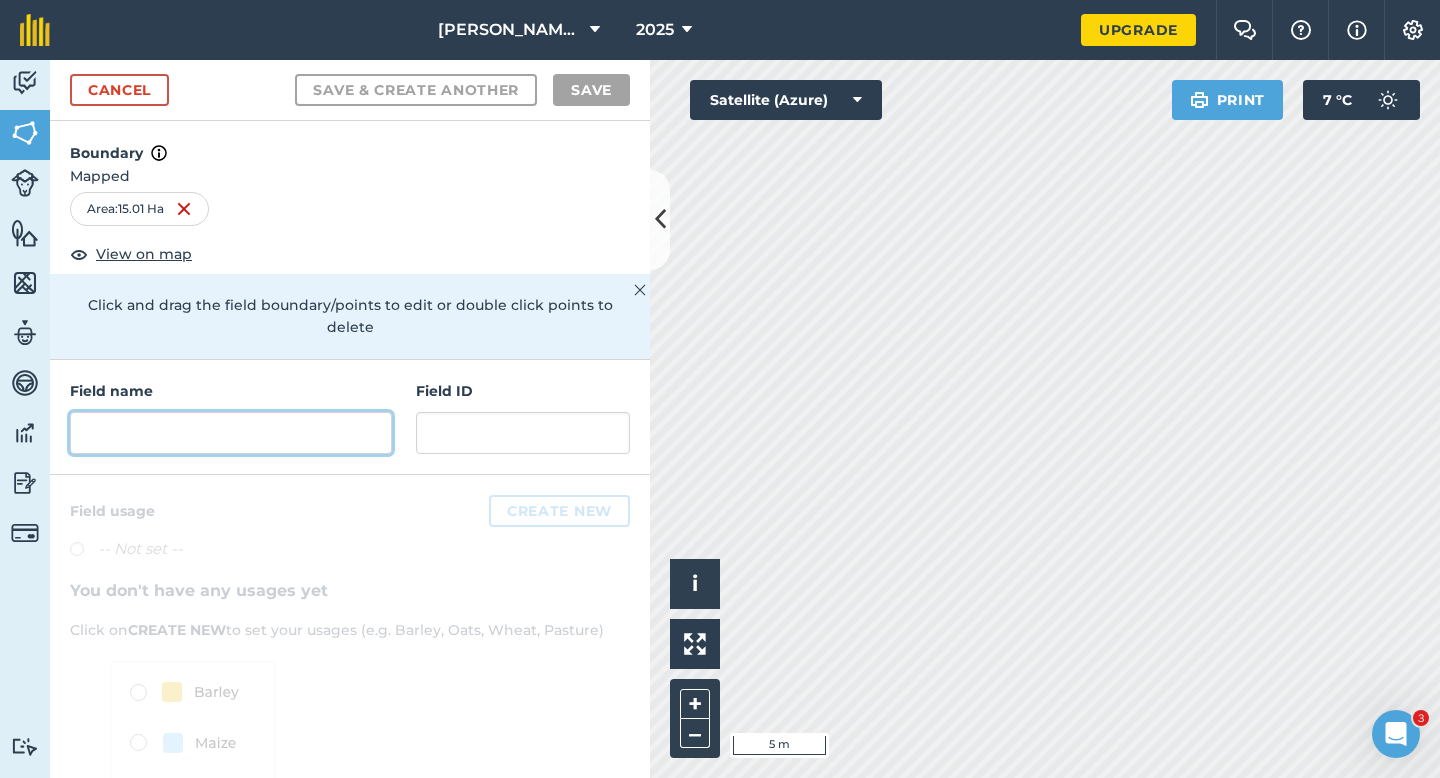 click at bounding box center (231, 433) 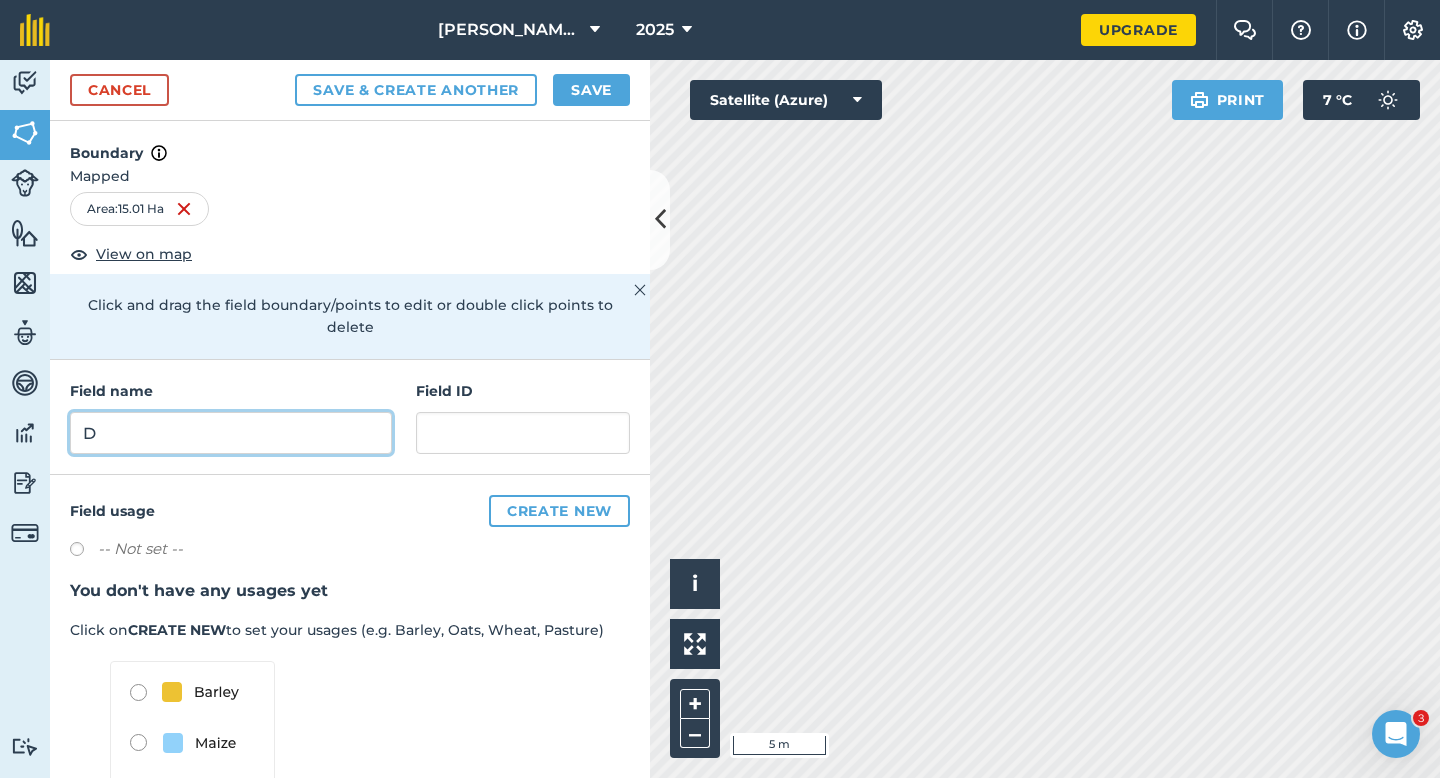 type on "D" 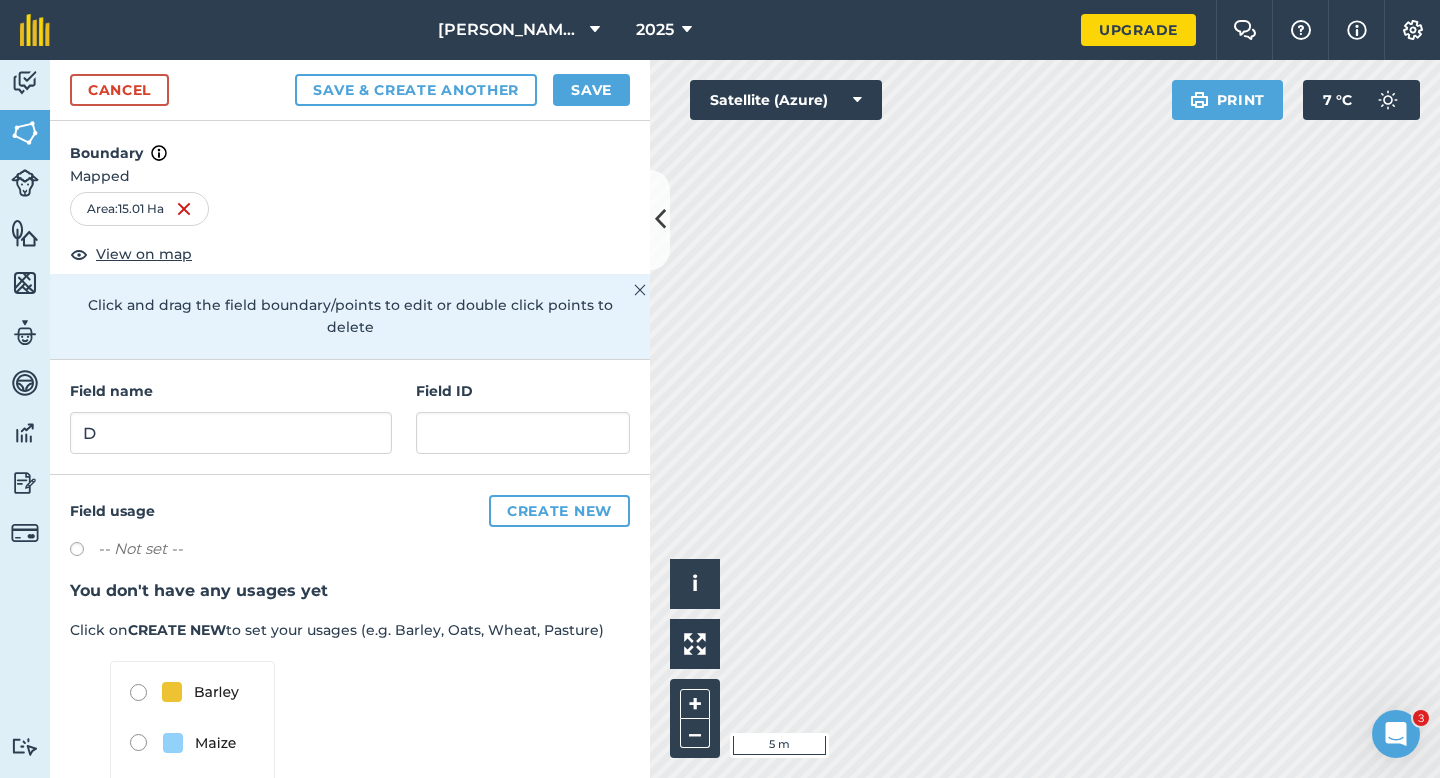 click on "Cancel Save & Create Another Save" at bounding box center [350, 90] 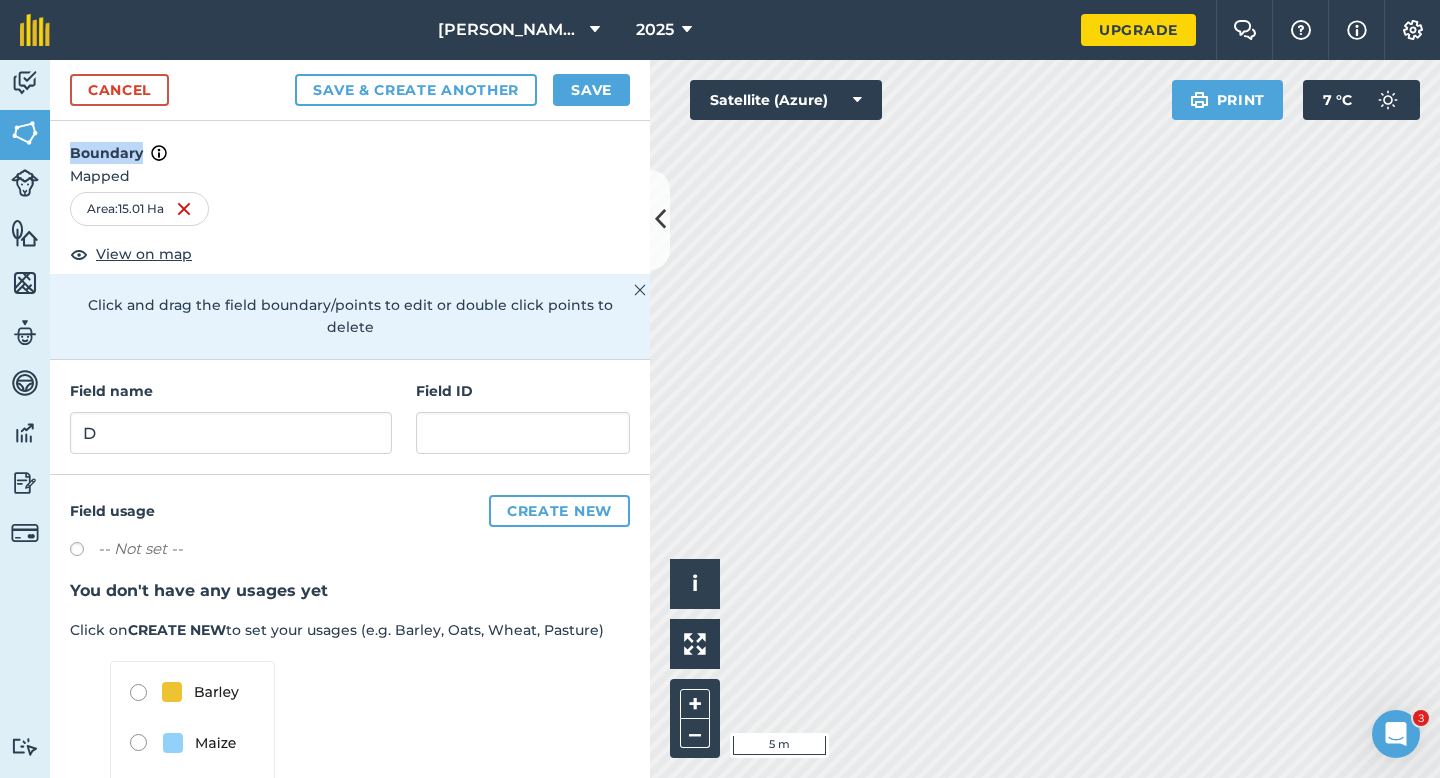 click on "Cancel Save & Create Another Save" at bounding box center (350, 90) 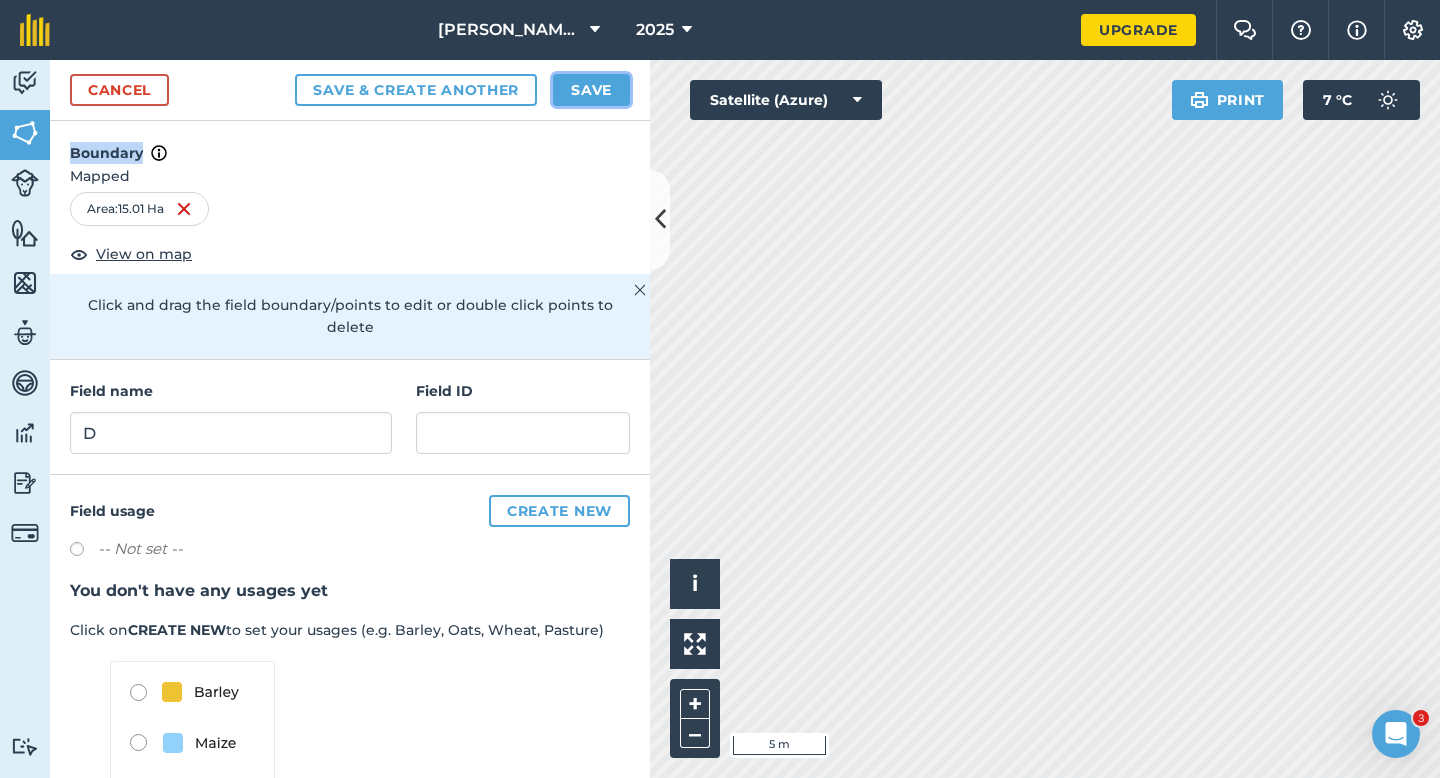 click on "Save" at bounding box center (591, 90) 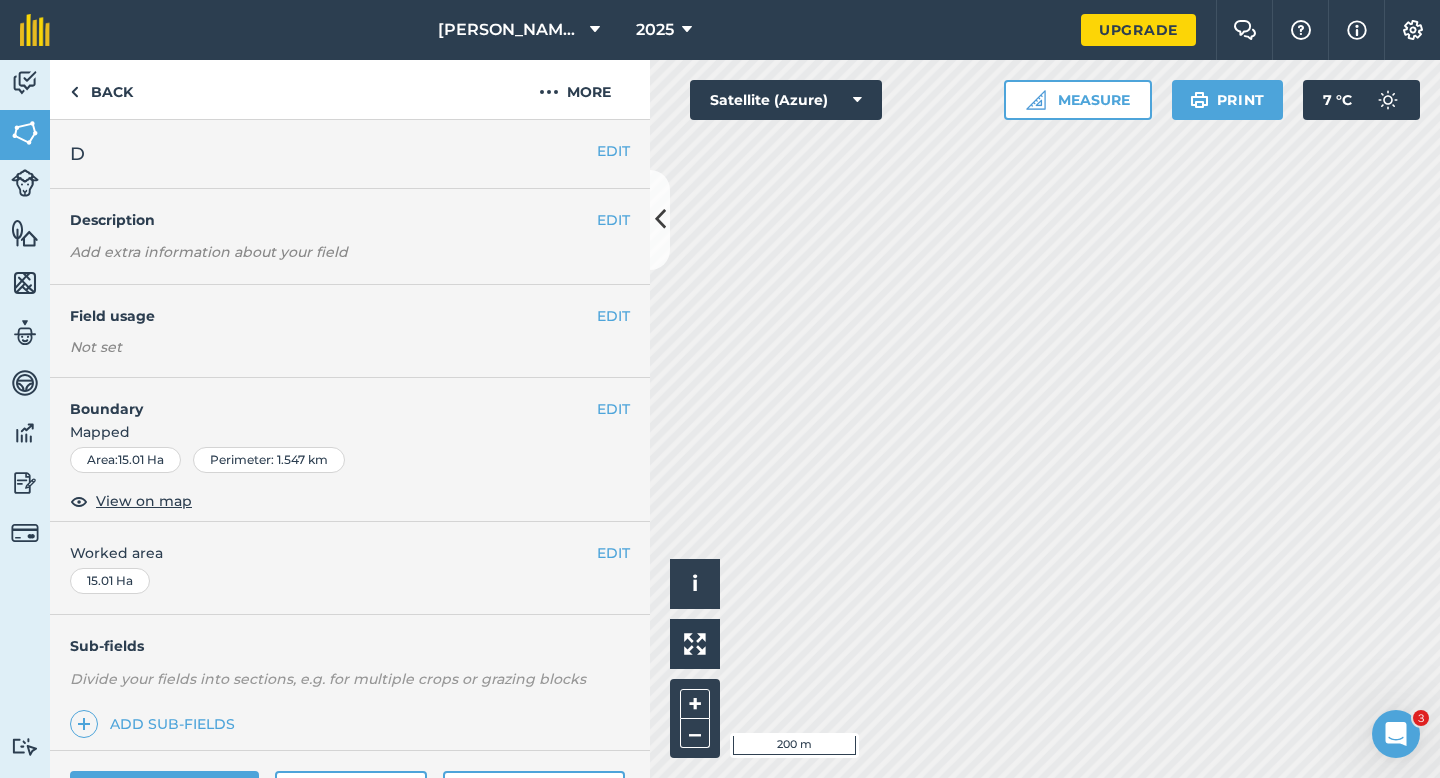 click on "EDIT Worked area 15.01   Ha" at bounding box center (350, 568) 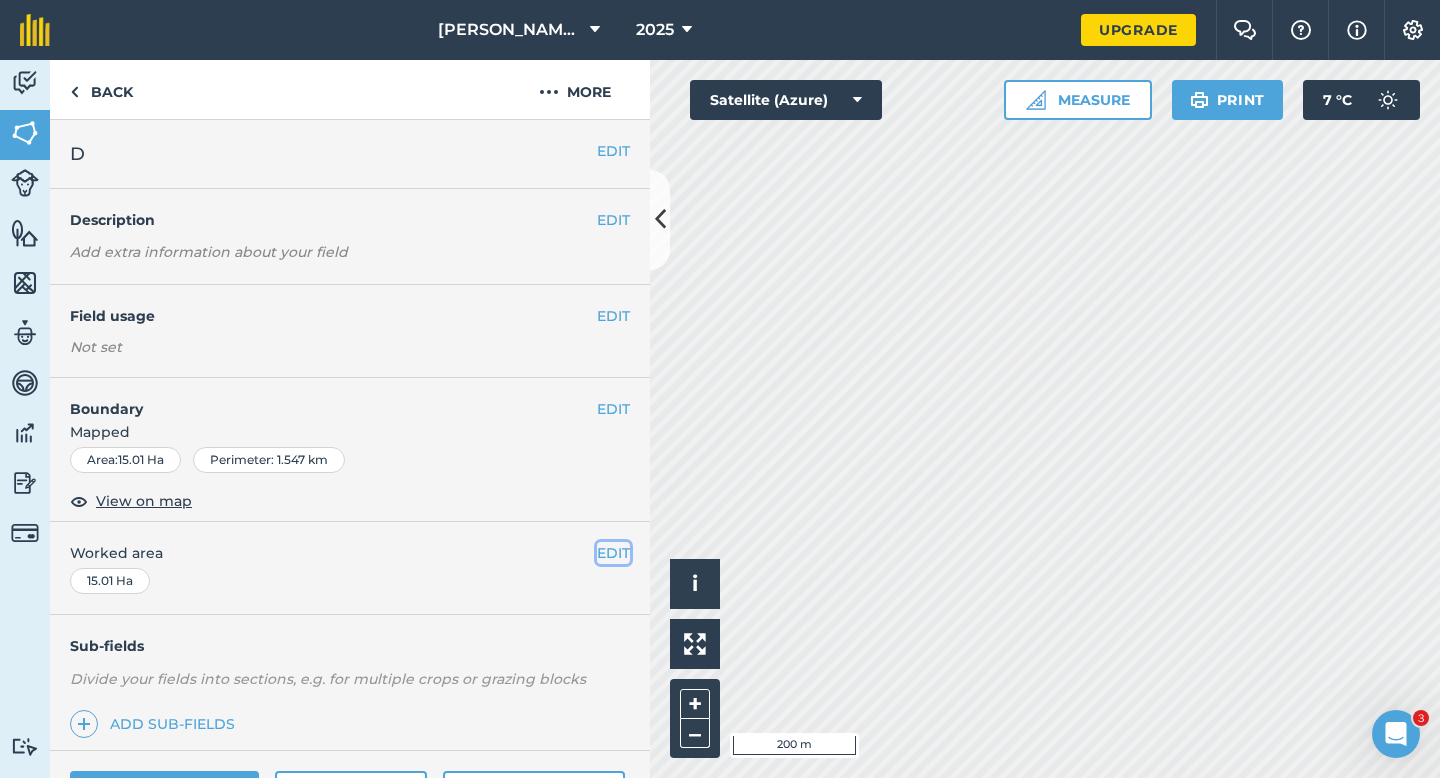 click on "EDIT" at bounding box center (613, 553) 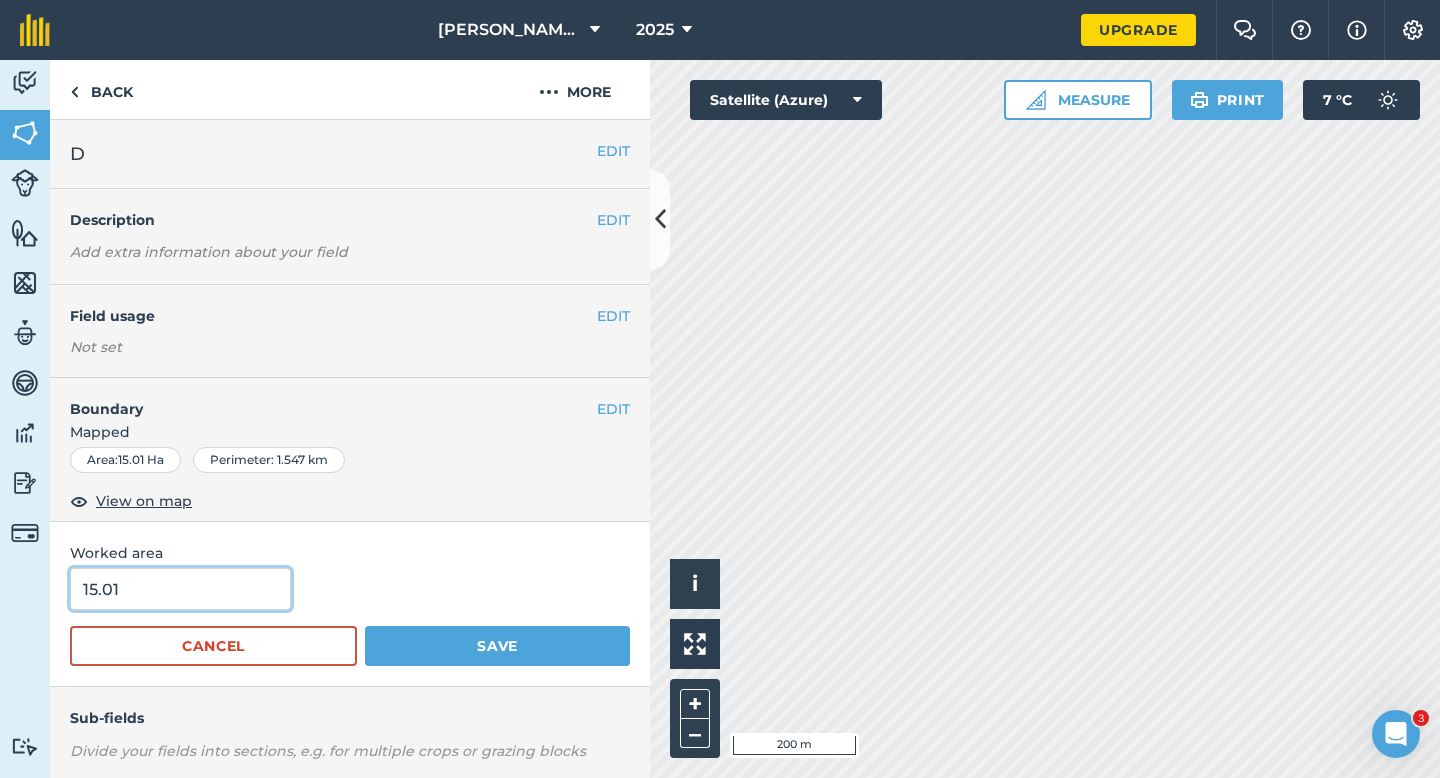 click on "15.01" at bounding box center (180, 589) 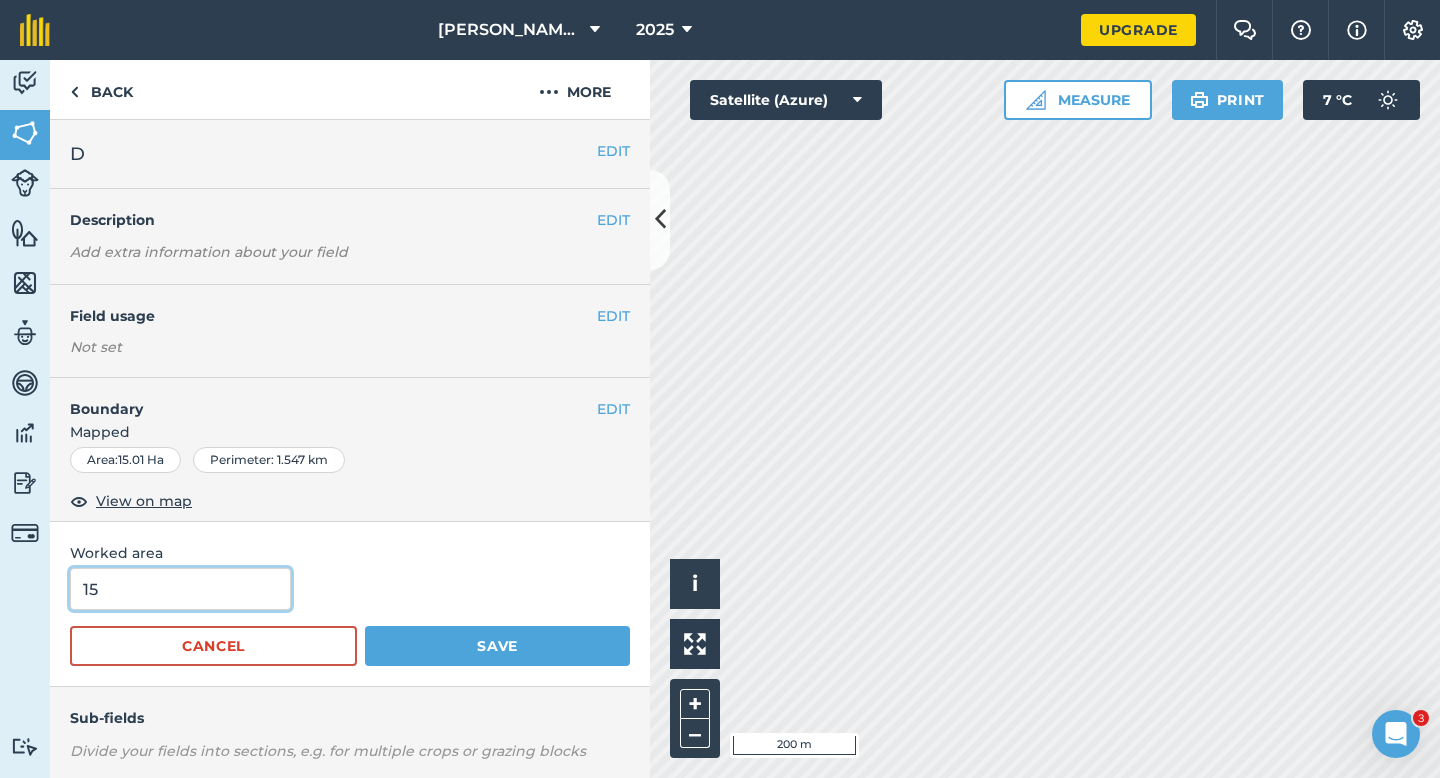 click on "Save" at bounding box center [497, 646] 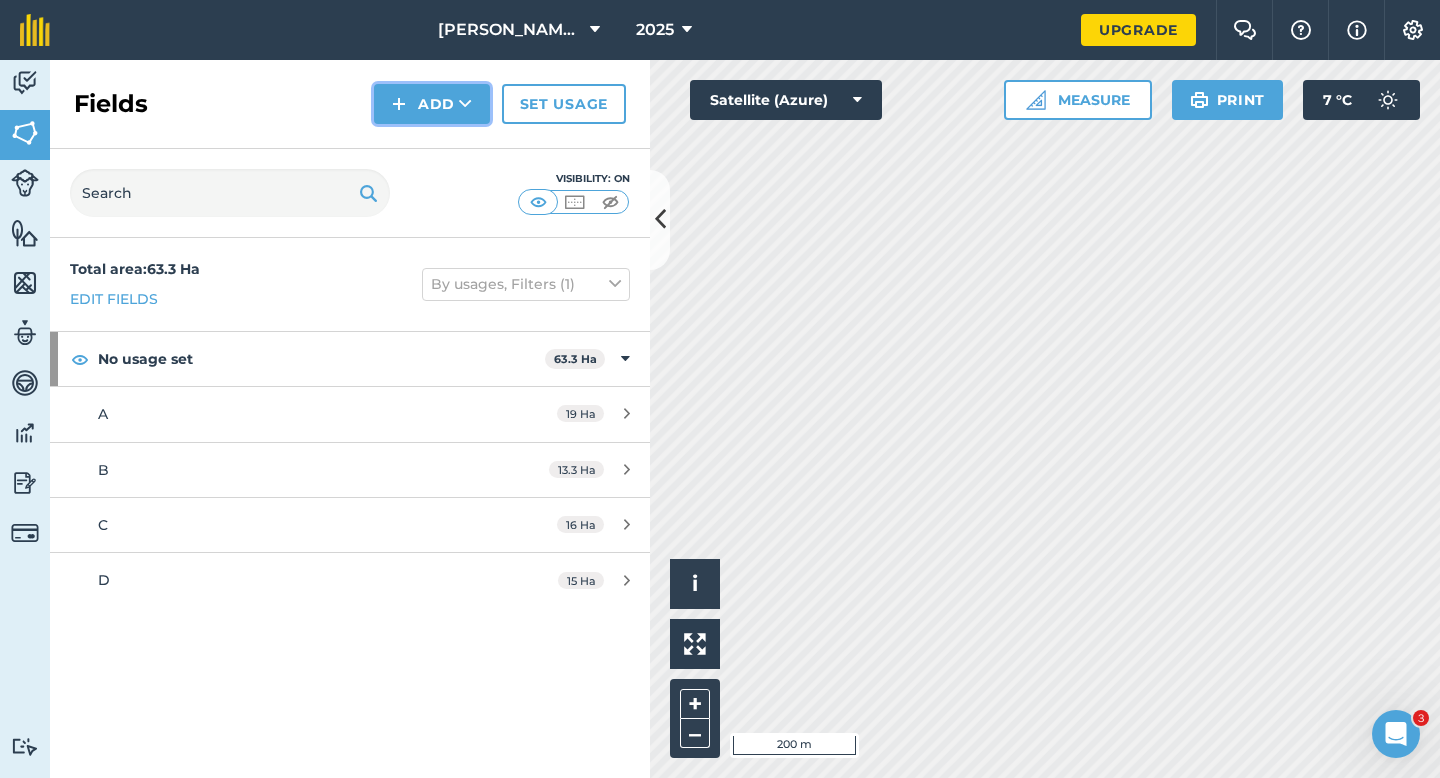 click on "Add" at bounding box center (432, 104) 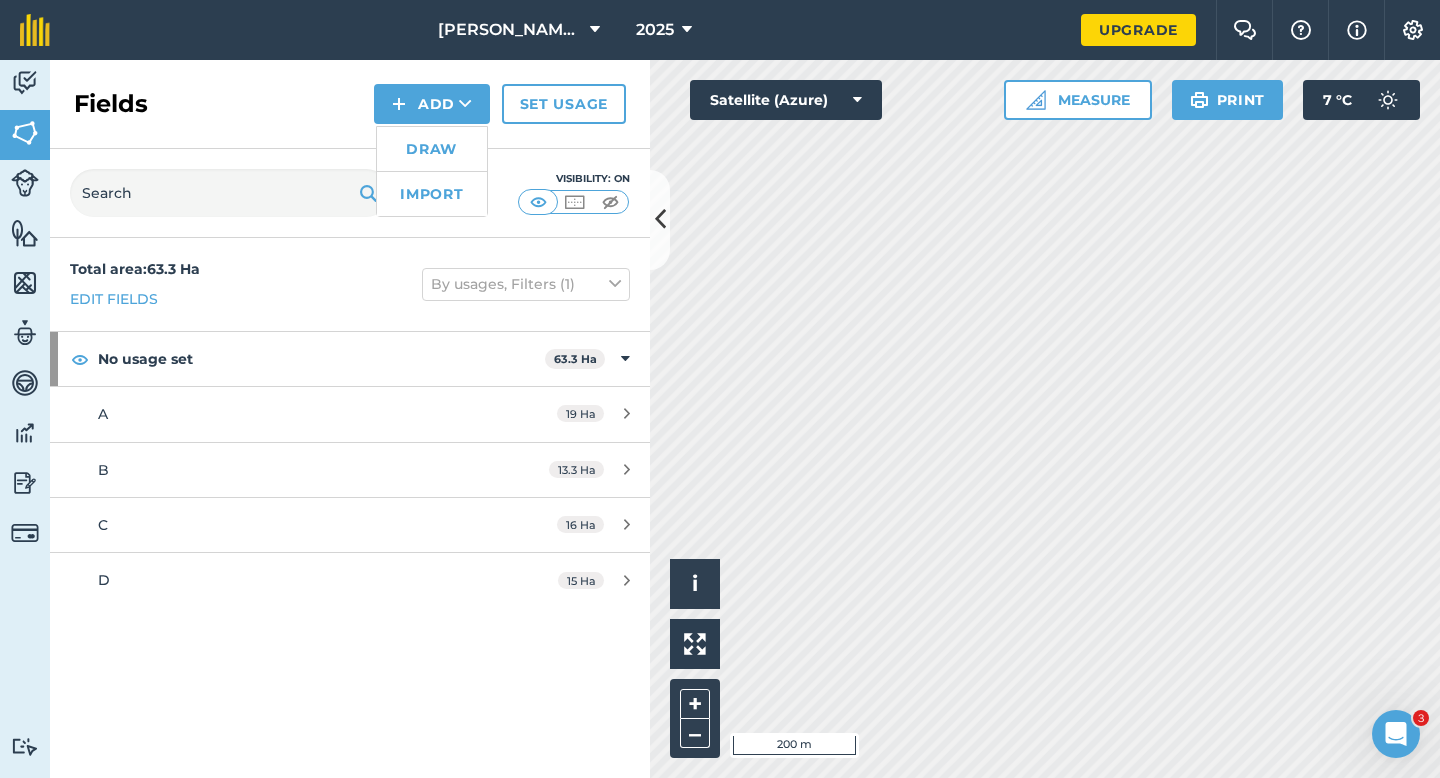 click on "Draw" at bounding box center [432, 149] 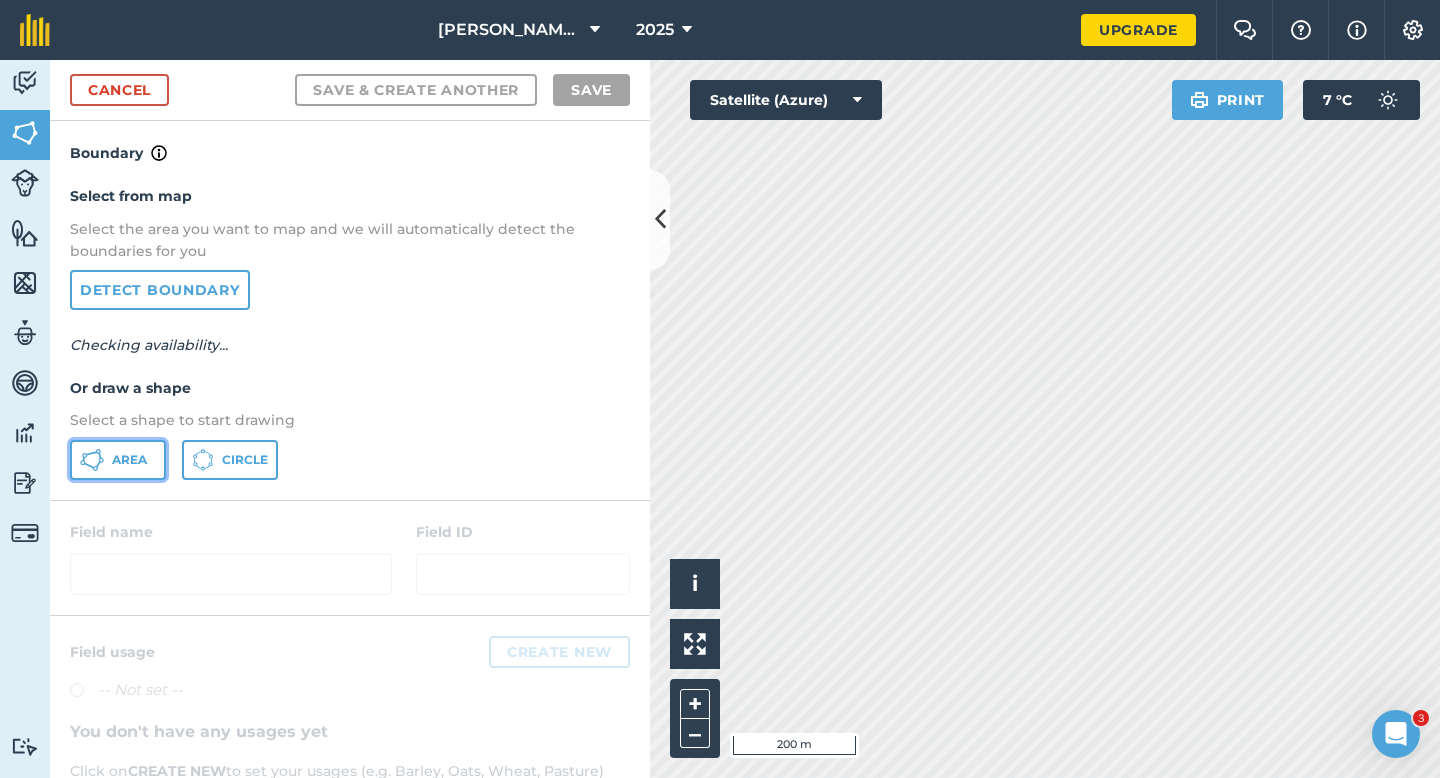 click on "Area" at bounding box center [118, 460] 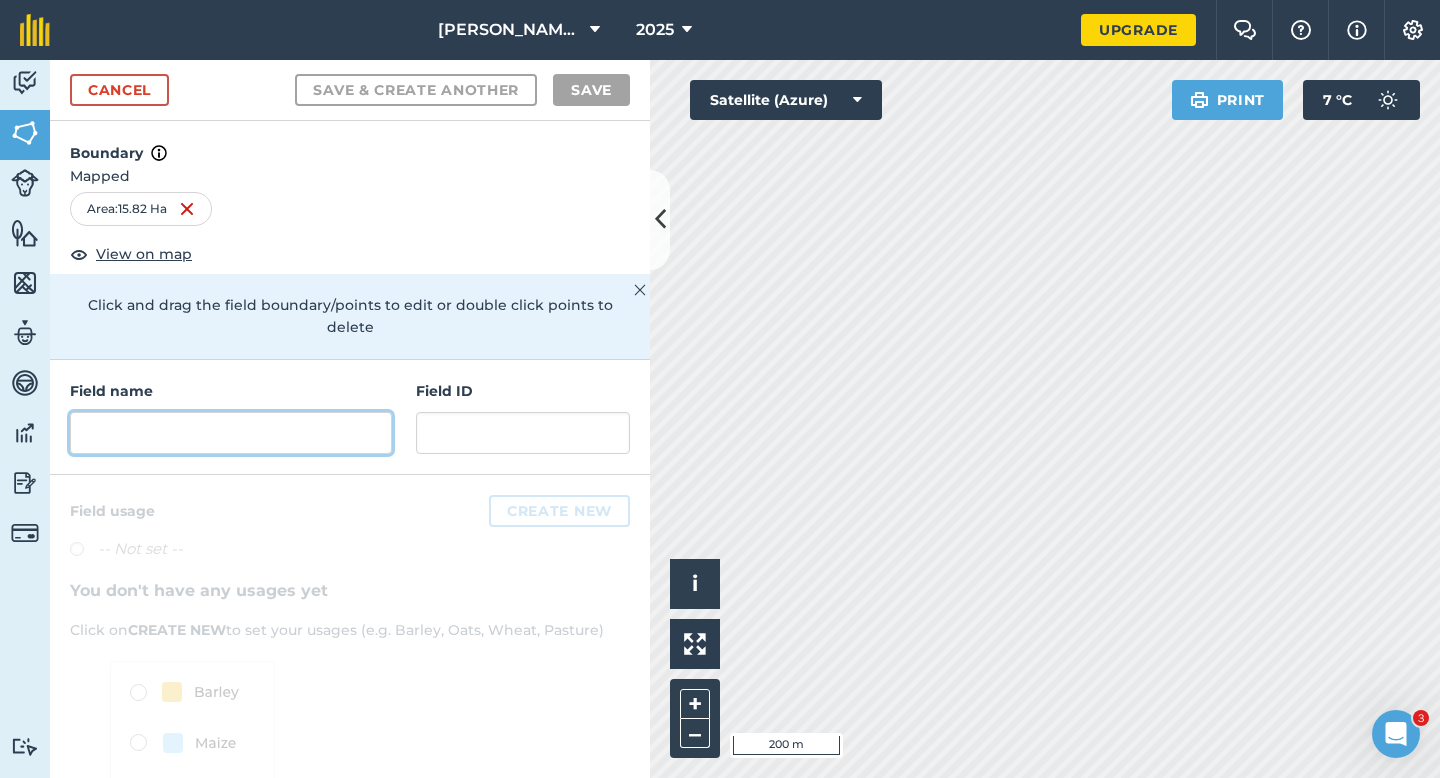 click at bounding box center (231, 433) 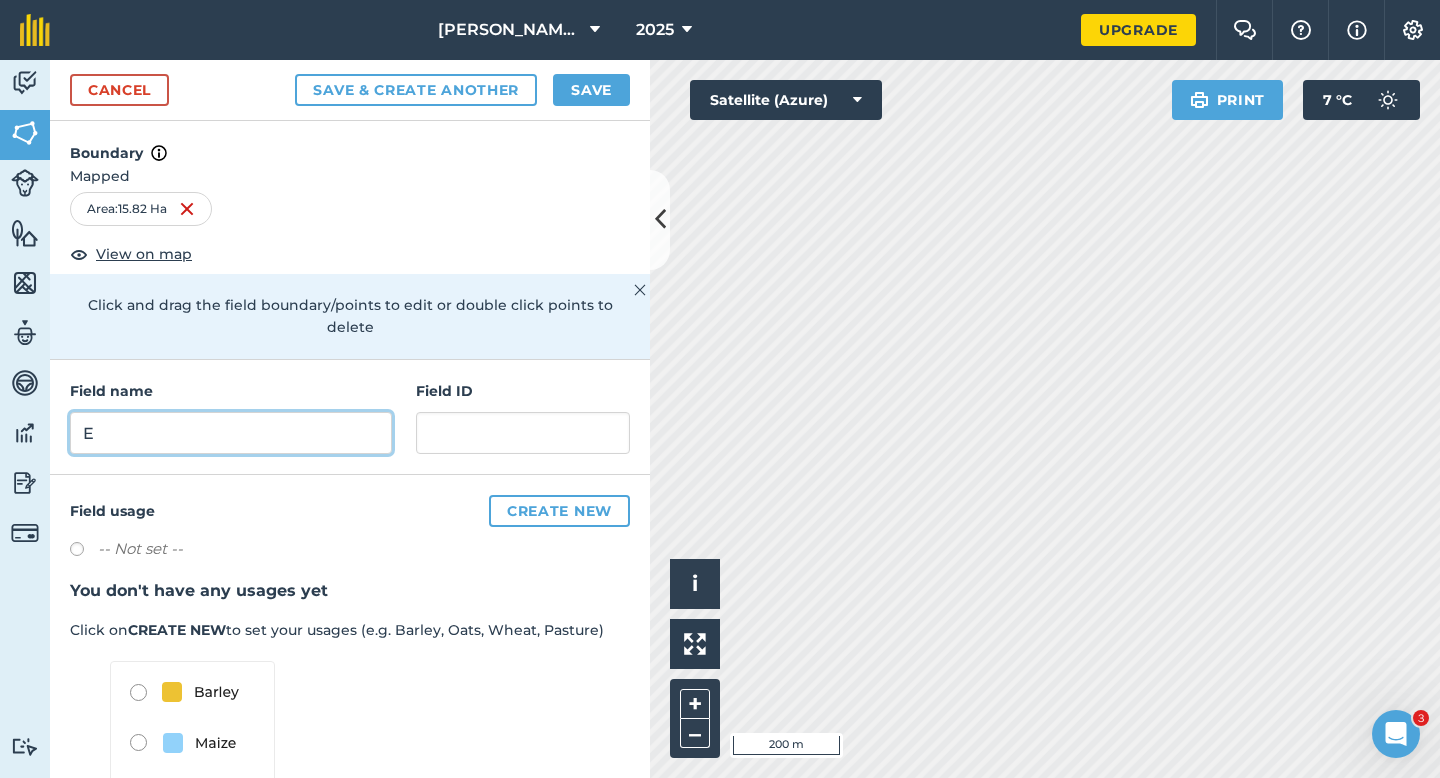type on "E" 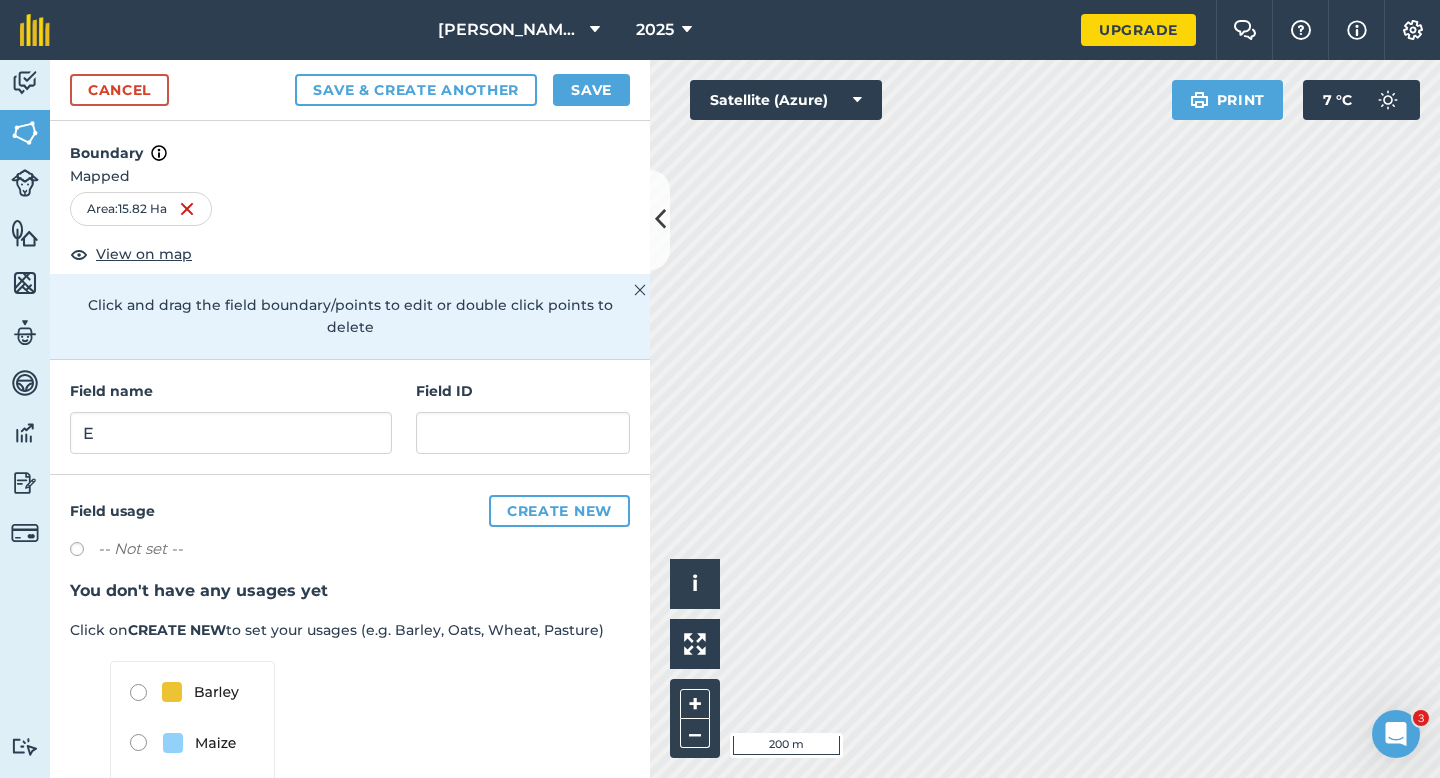click on "Save & Create Another Save" at bounding box center (462, 90) 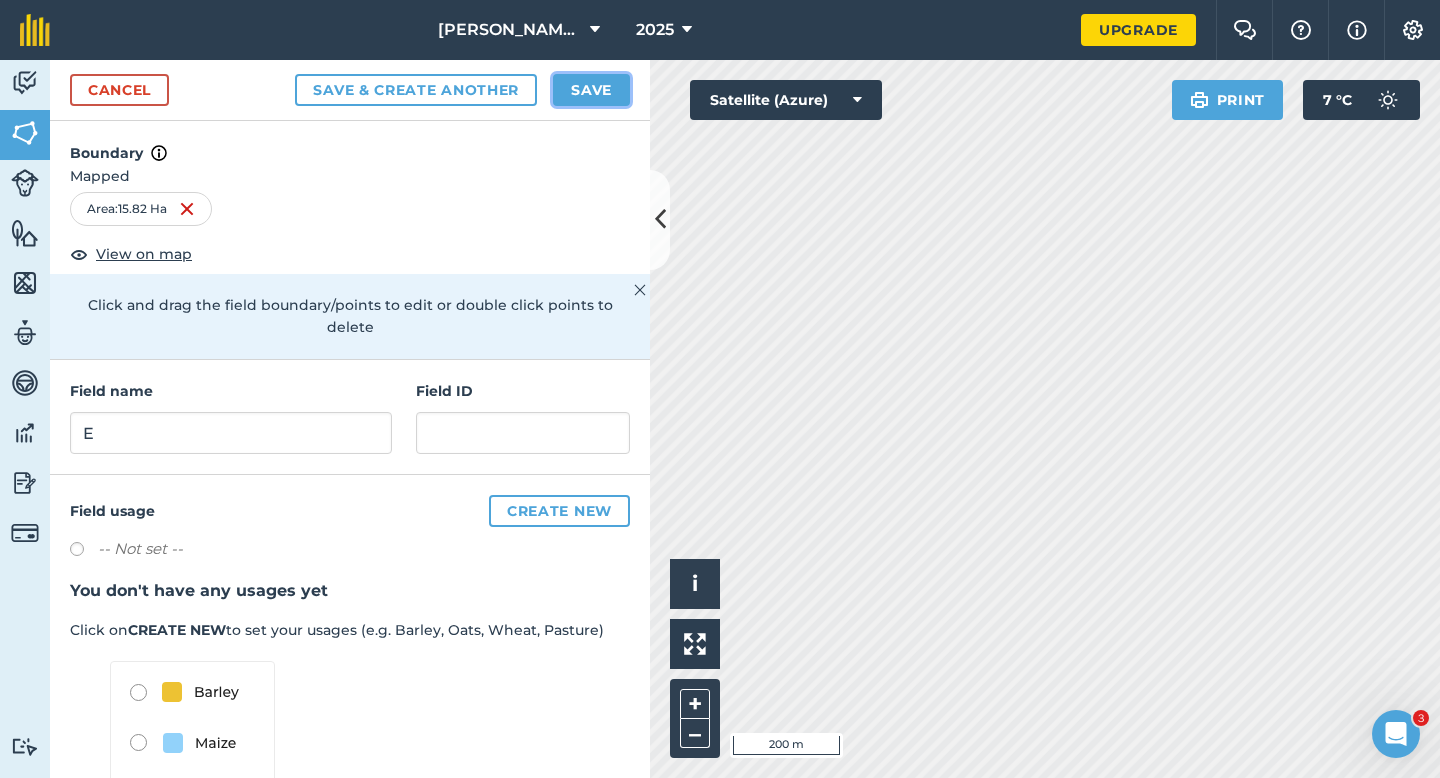 click on "Save" at bounding box center (591, 90) 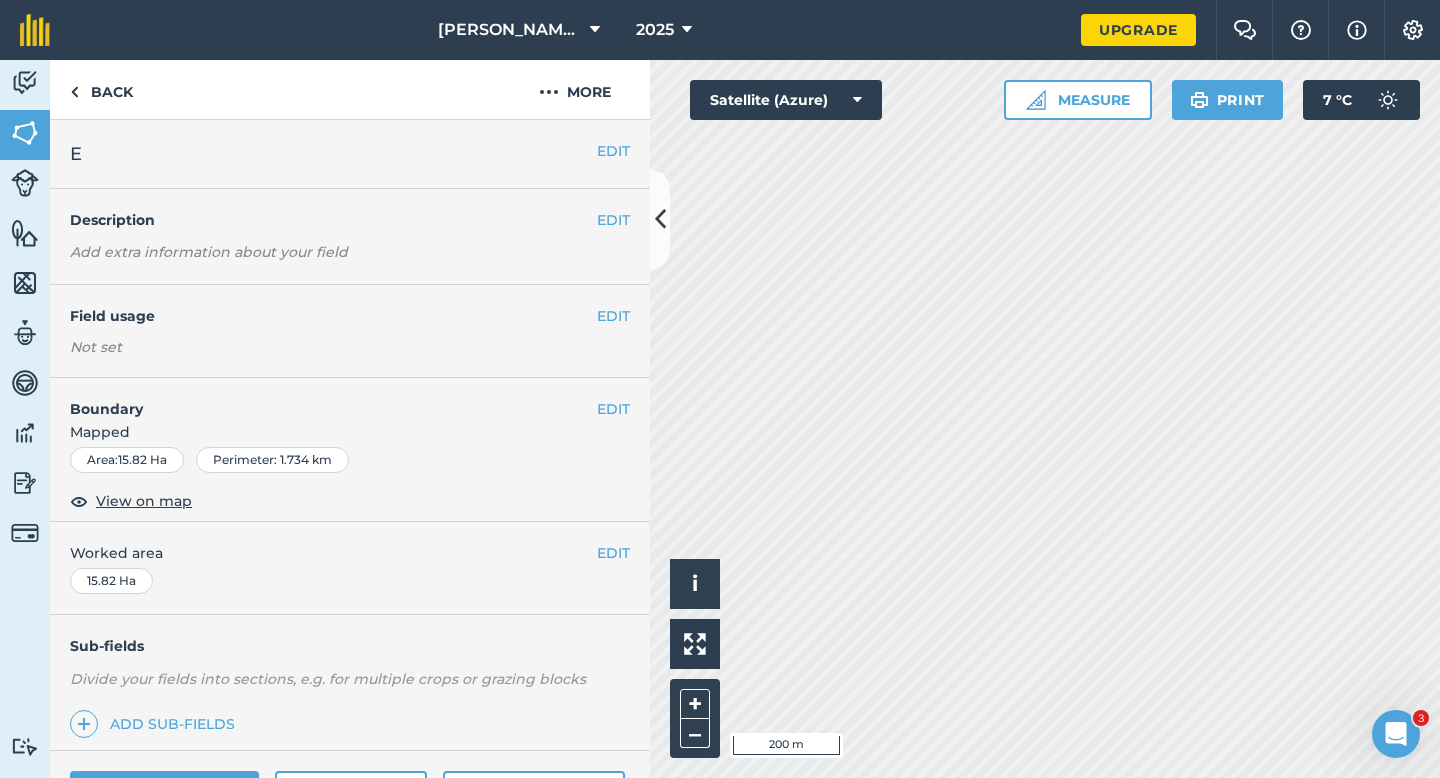 click on "EDIT Worked area 15.82   Ha" at bounding box center [350, 568] 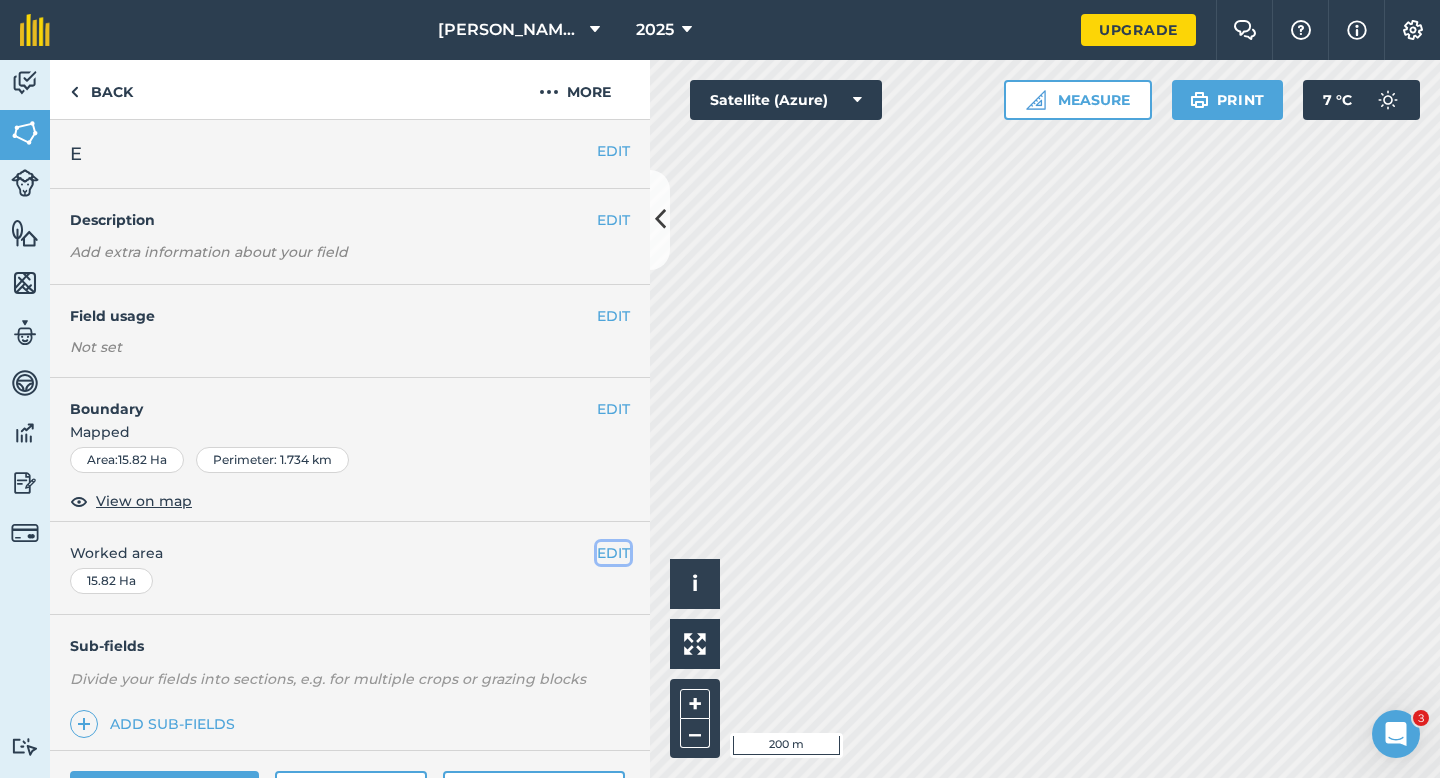 click on "EDIT" at bounding box center (613, 553) 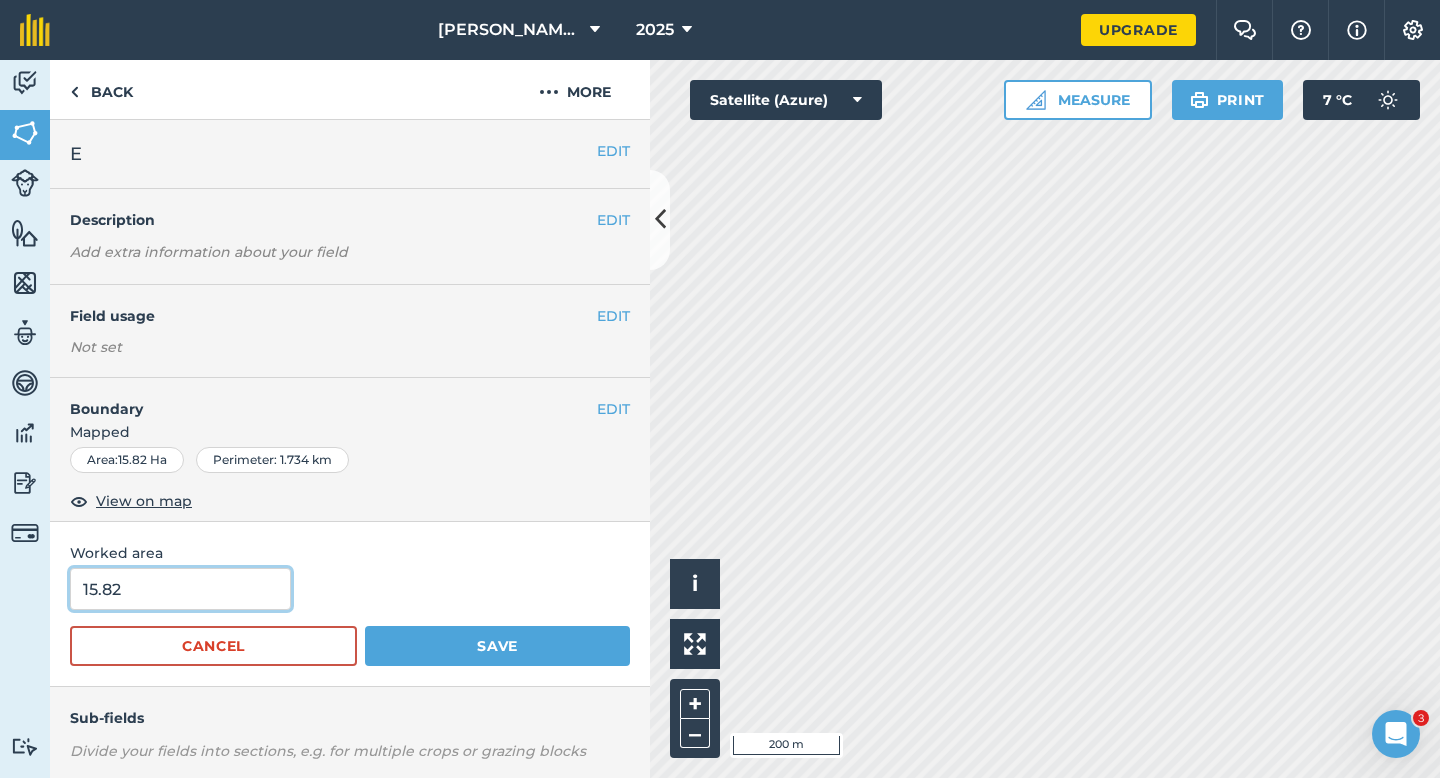 type on "16" 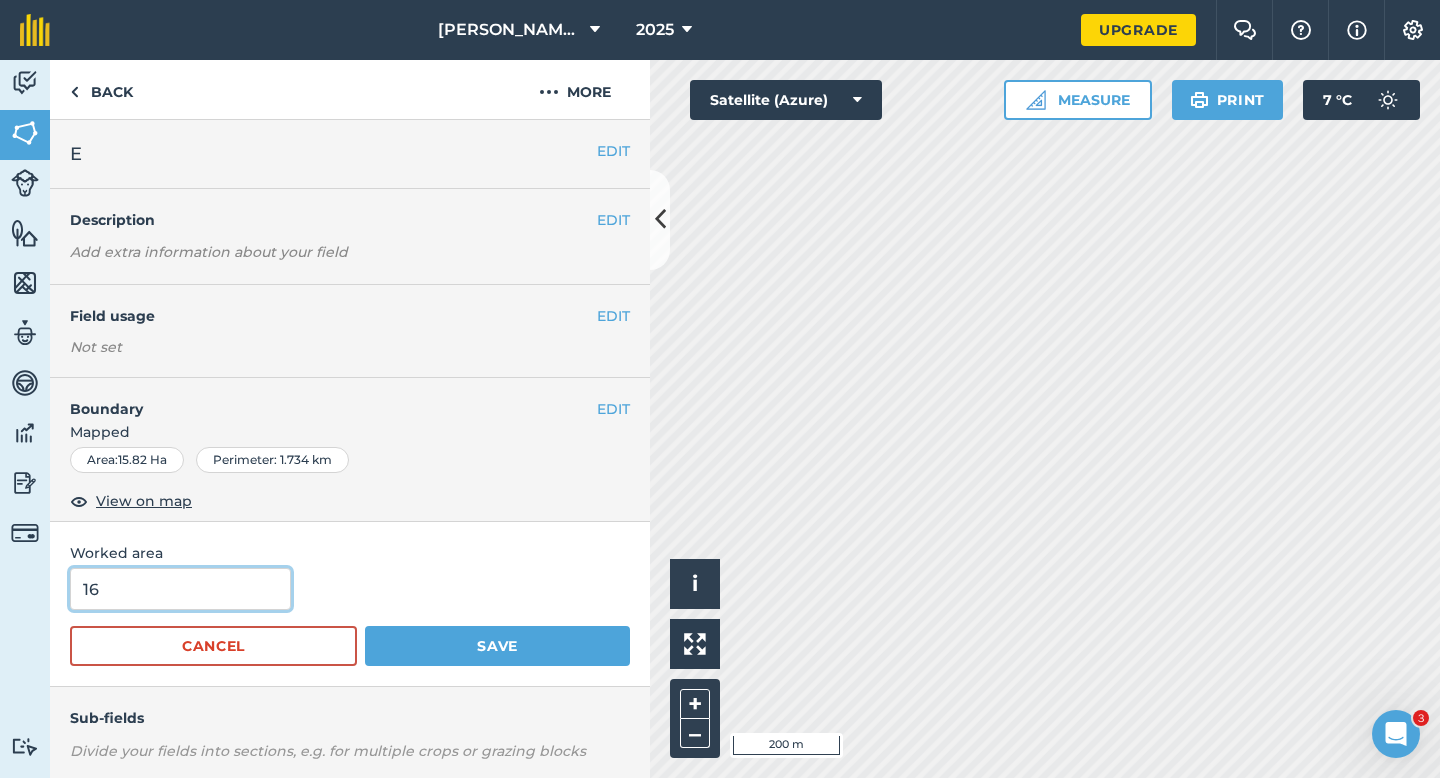 click on "16" at bounding box center [180, 589] 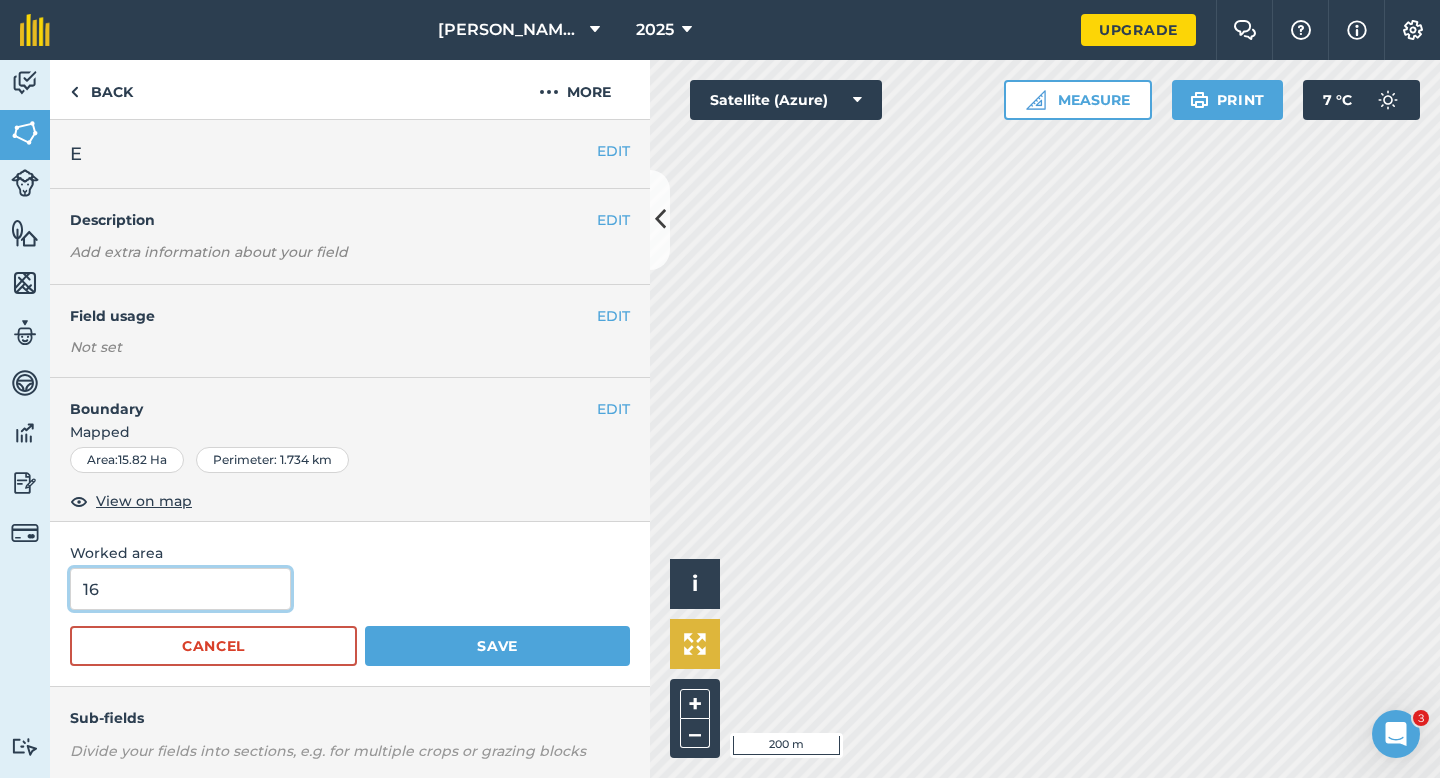 click on "Save" at bounding box center (497, 646) 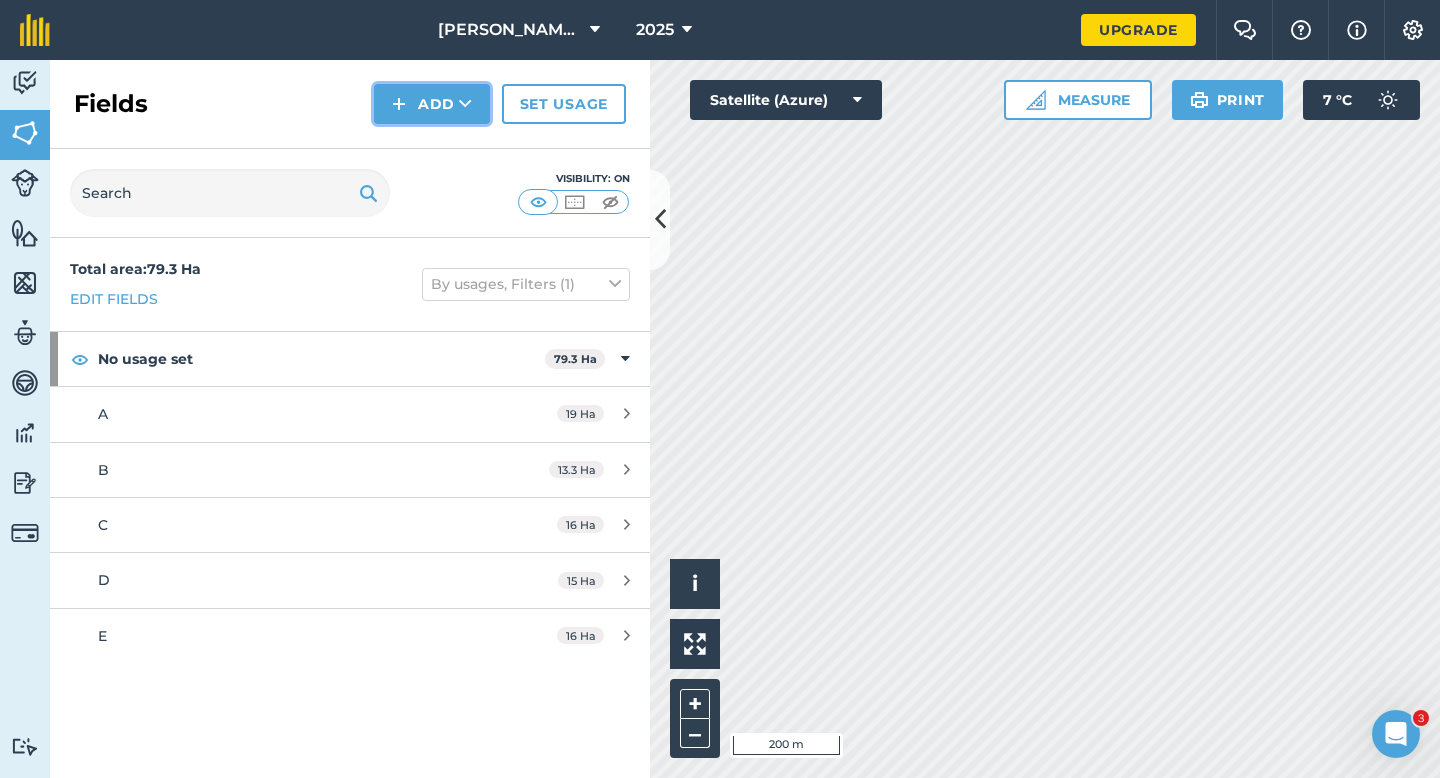 click on "Add" at bounding box center [432, 104] 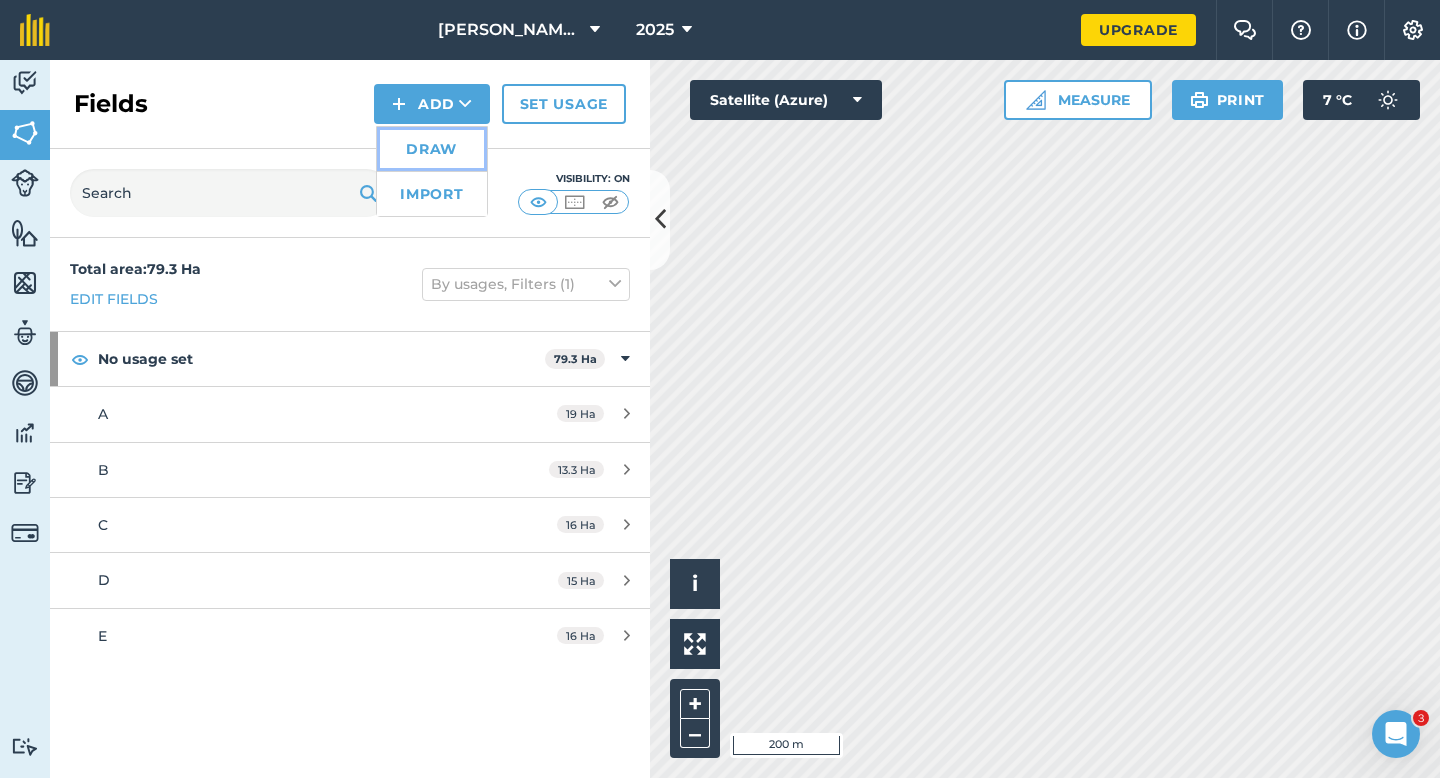 click on "Draw" at bounding box center (432, 149) 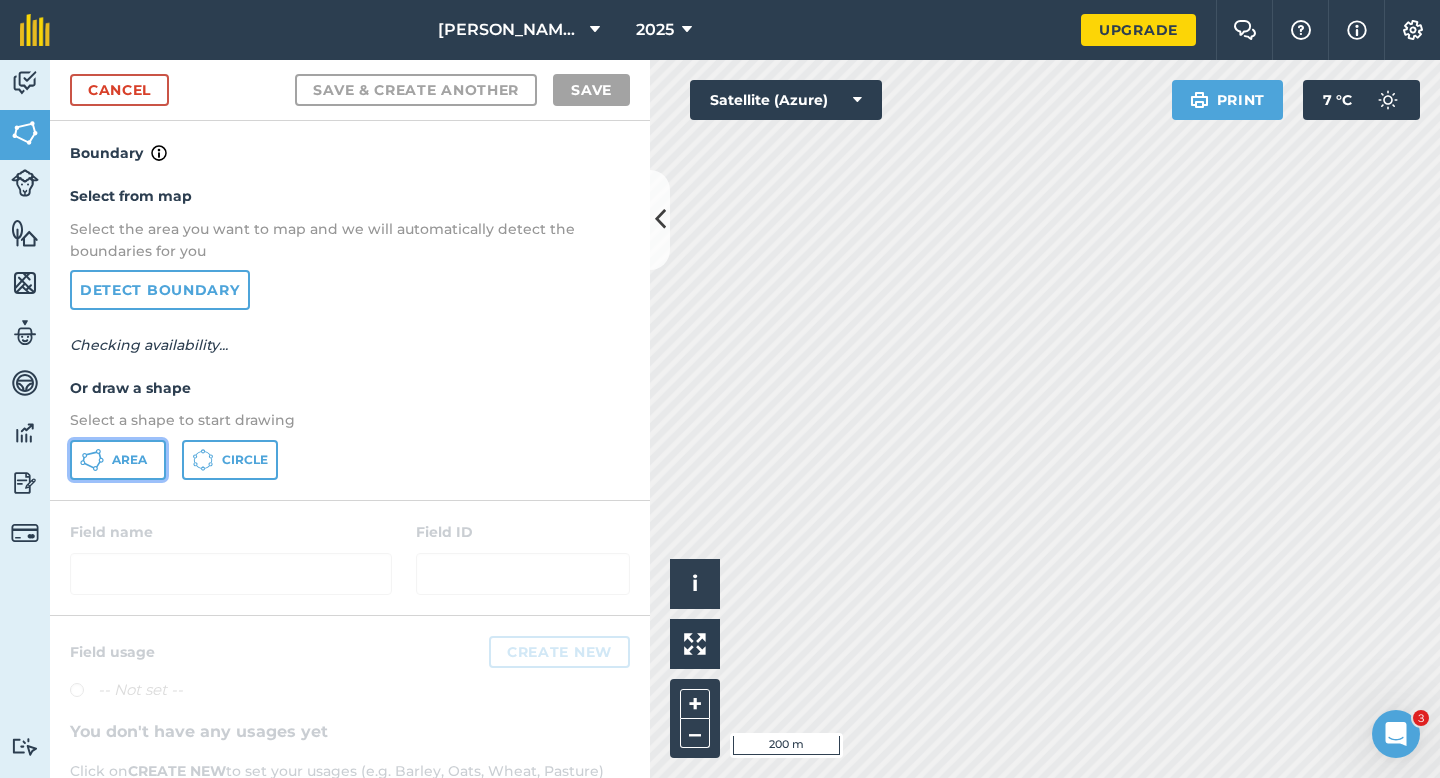 click on "Area" at bounding box center (118, 460) 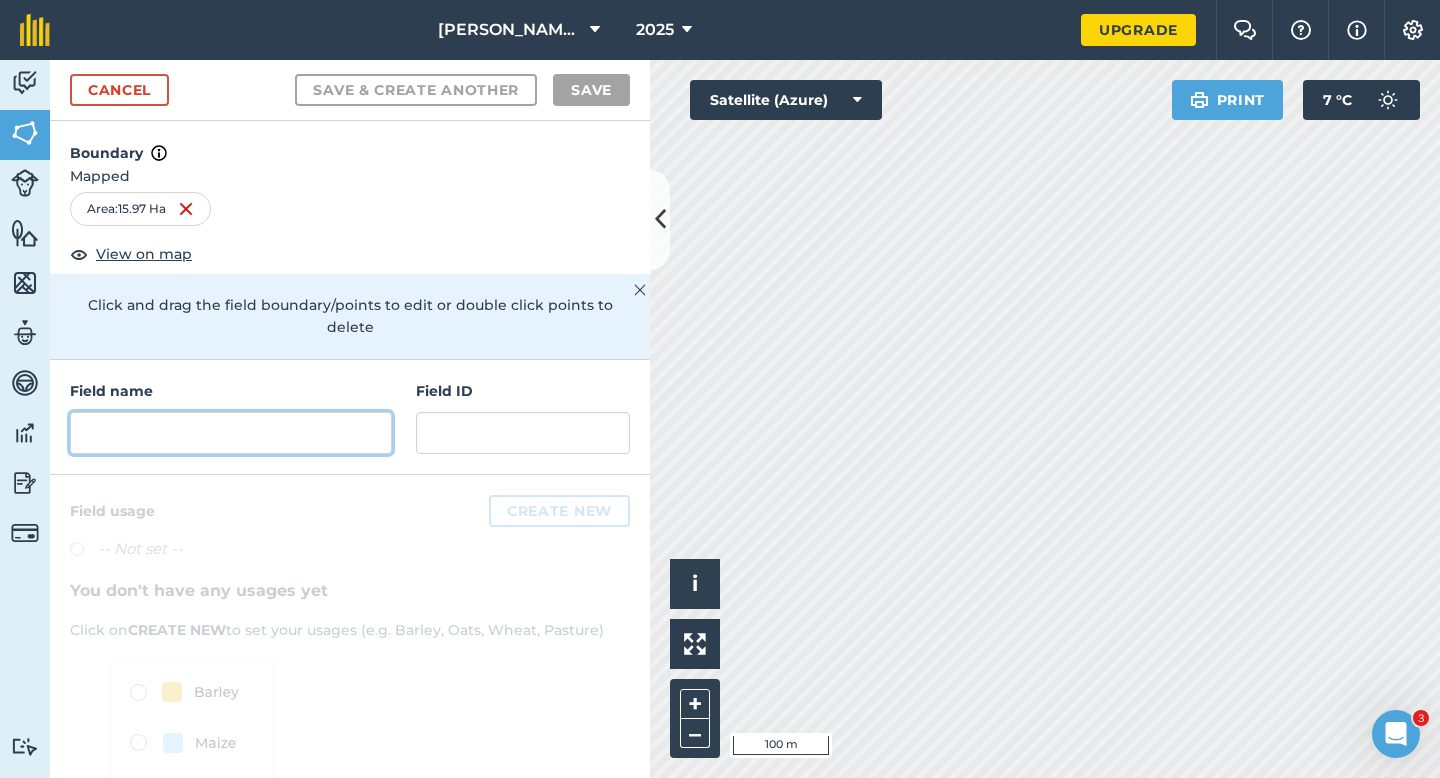 click at bounding box center (231, 433) 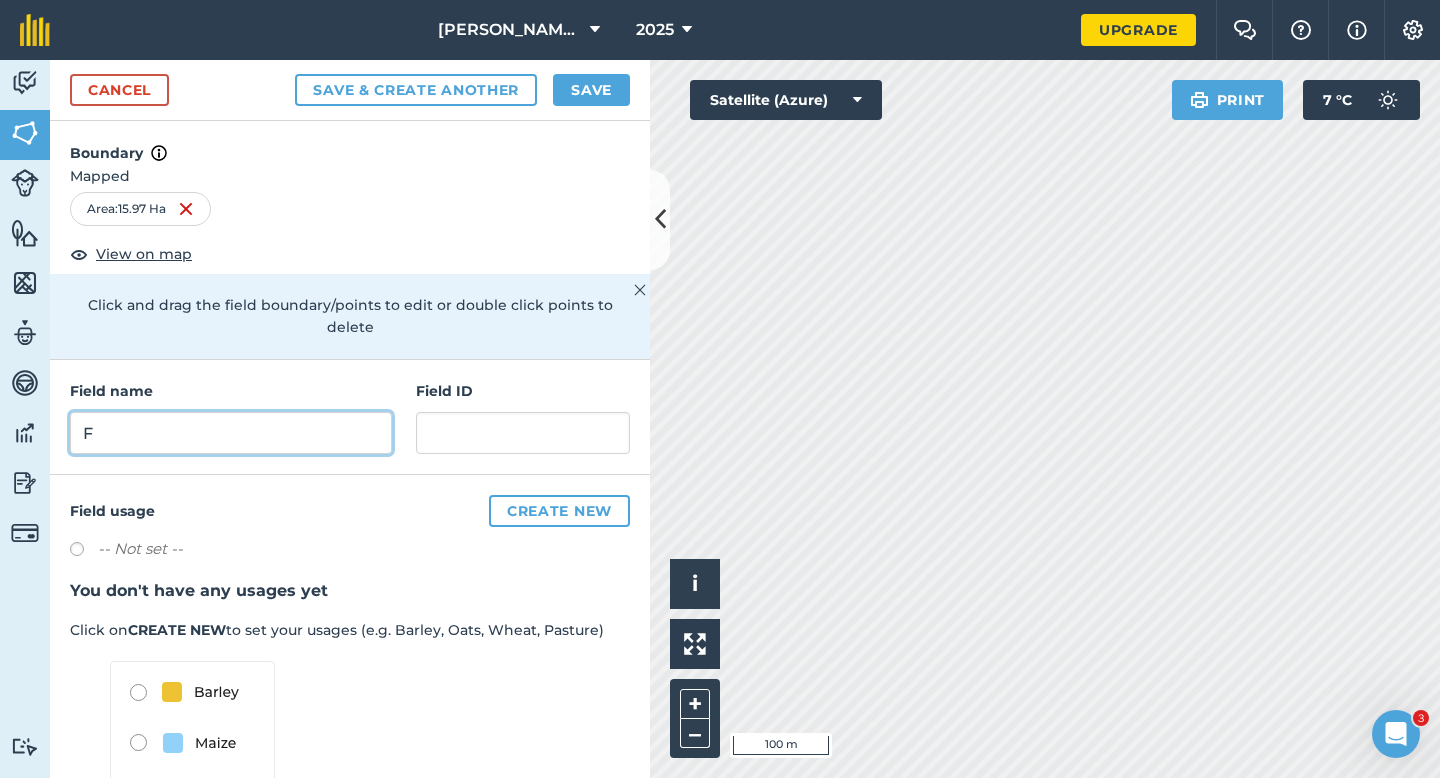 type on "F" 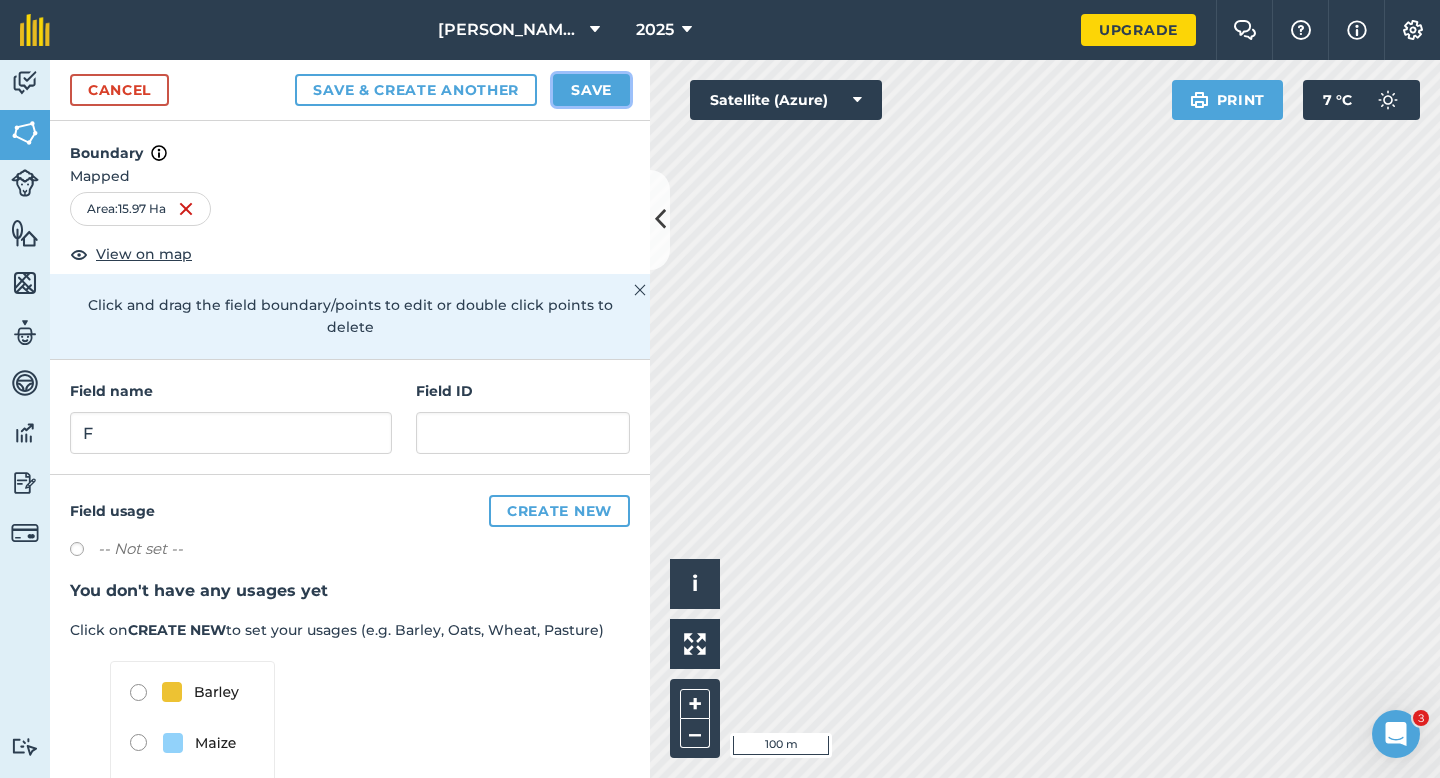 click on "Save" at bounding box center (591, 90) 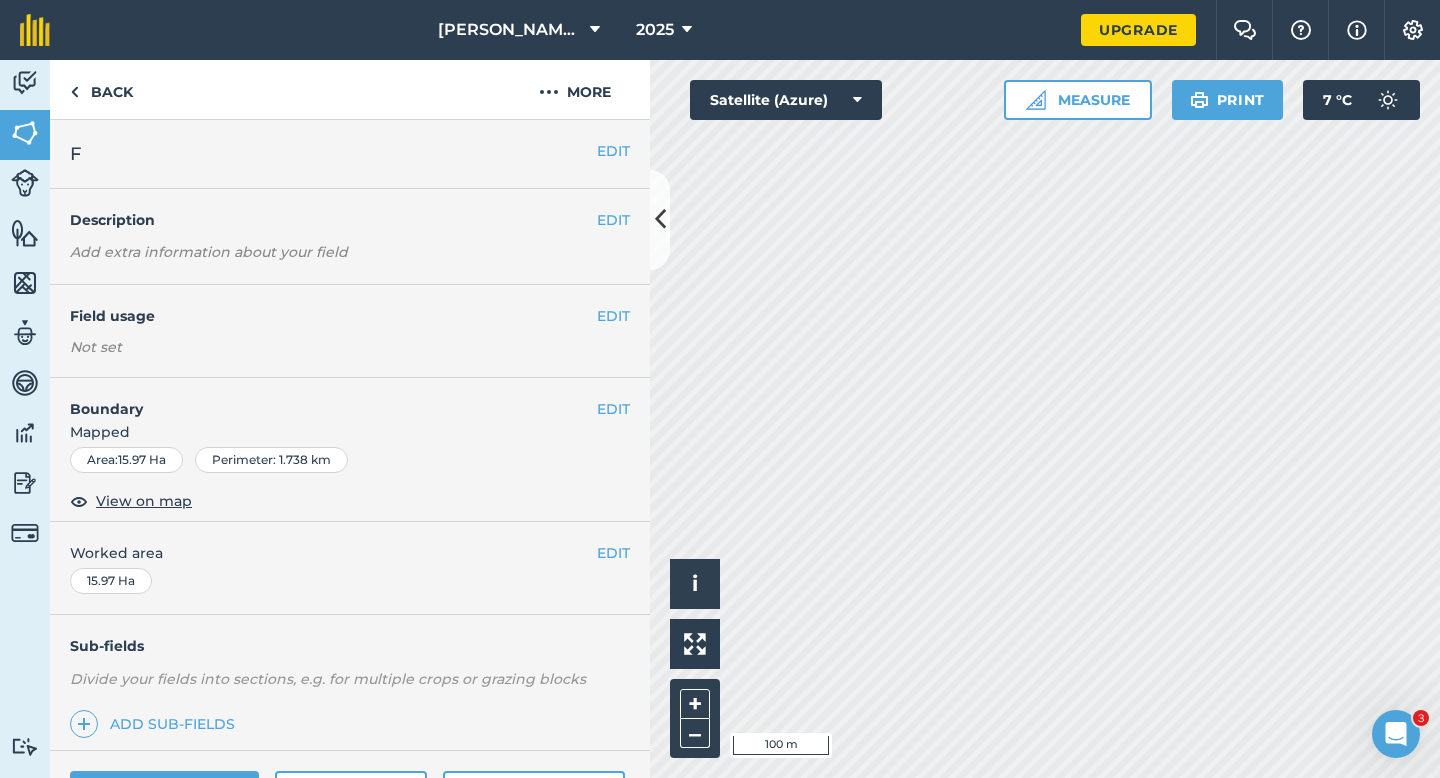 click on "EDIT Worked area 15.97   Ha" at bounding box center (350, 568) 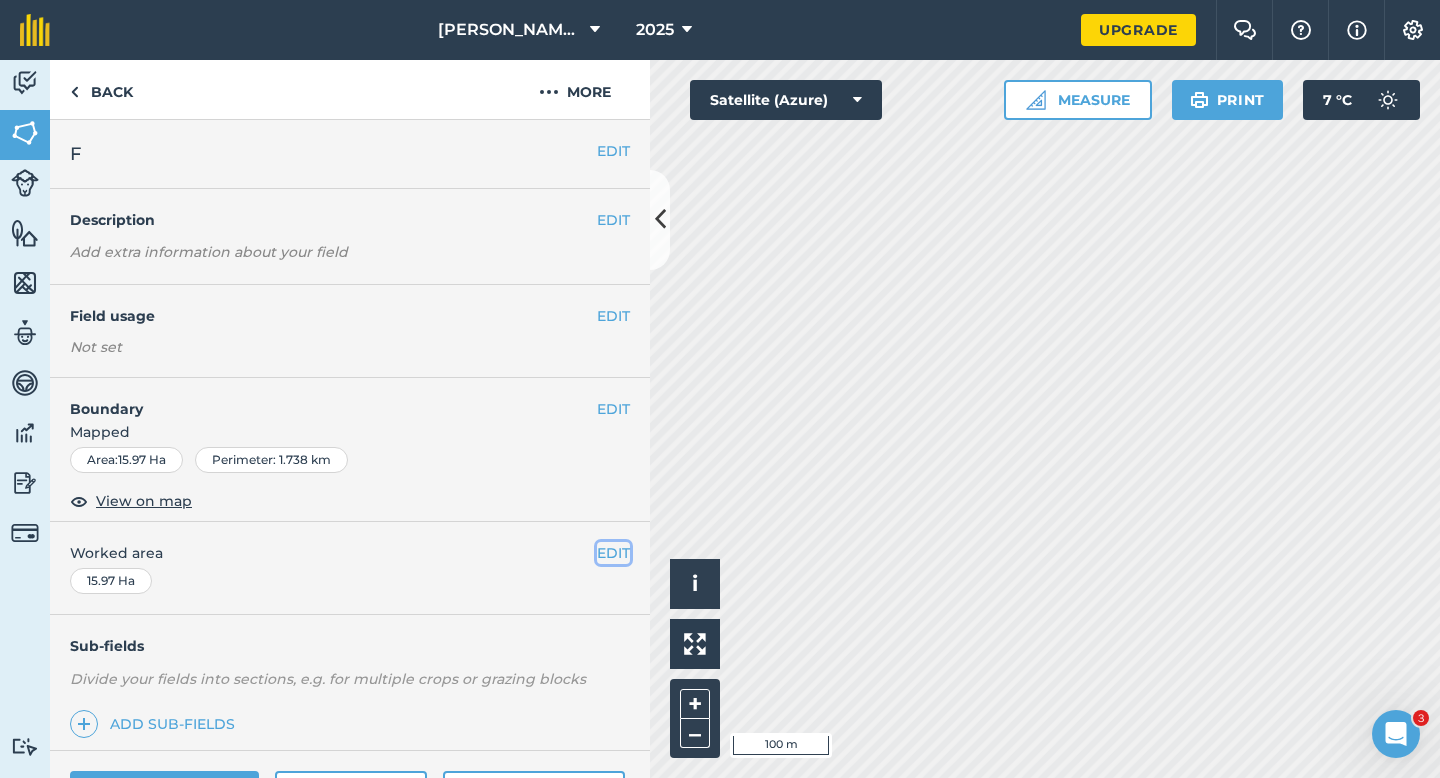 click on "EDIT" at bounding box center [613, 553] 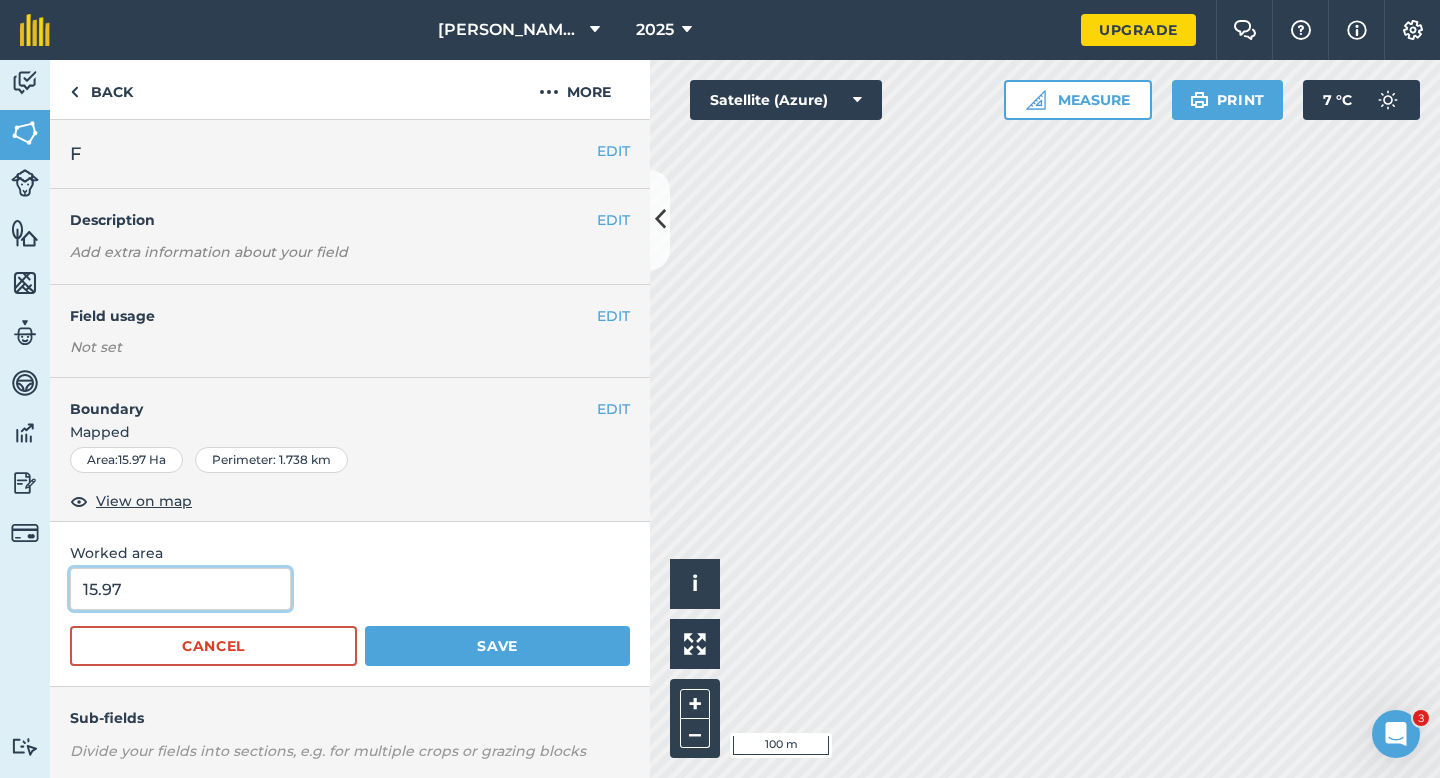 click on "15.97" at bounding box center (180, 589) 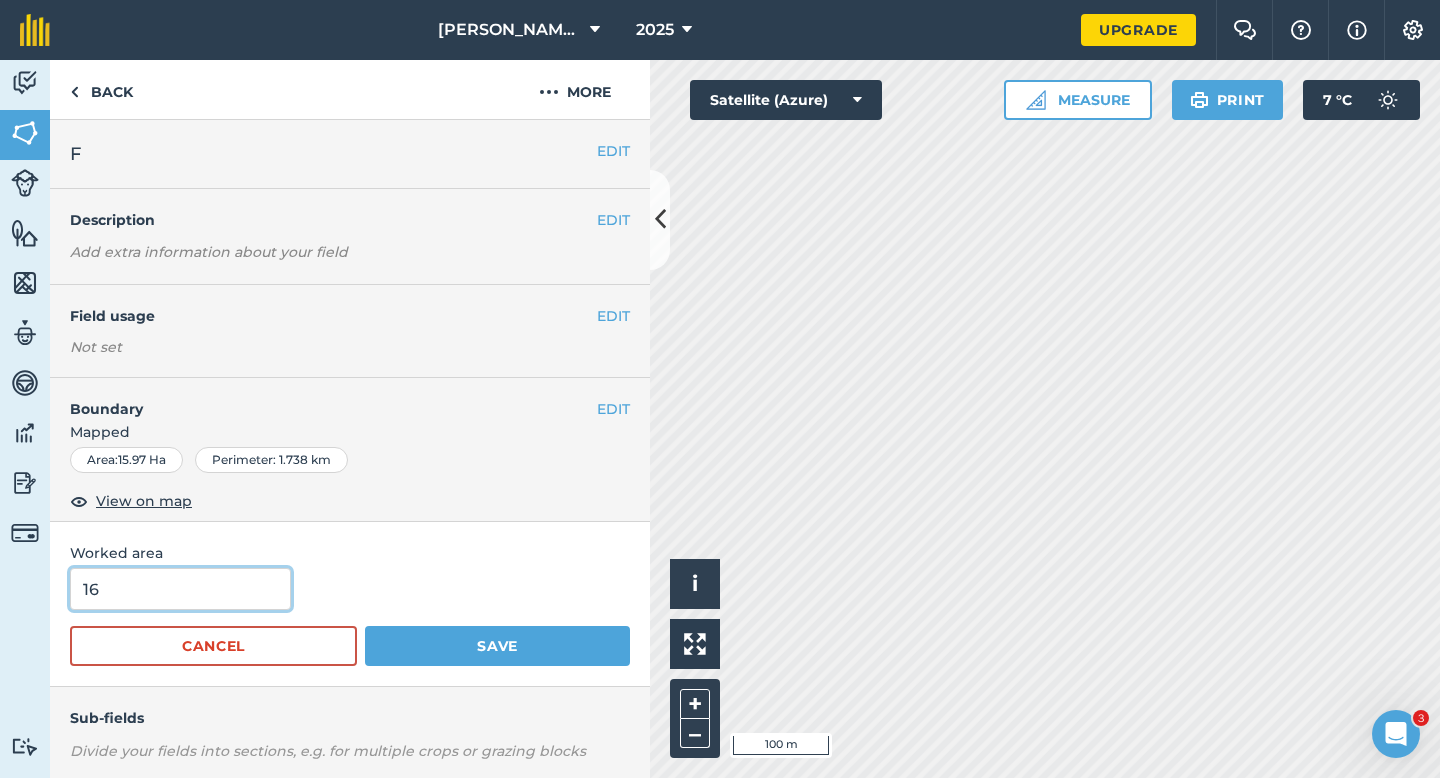 click on "Save" at bounding box center [497, 646] 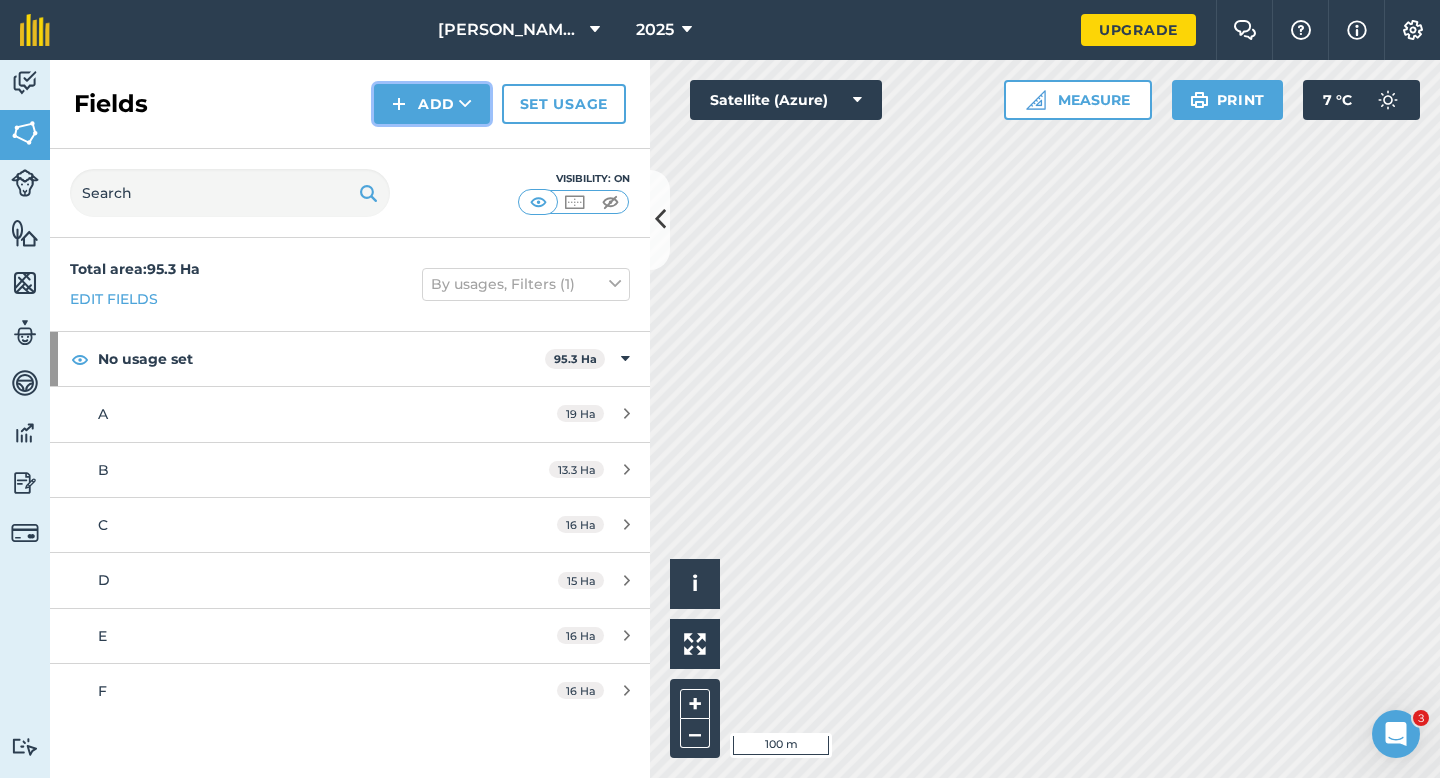 click on "Add" at bounding box center [432, 104] 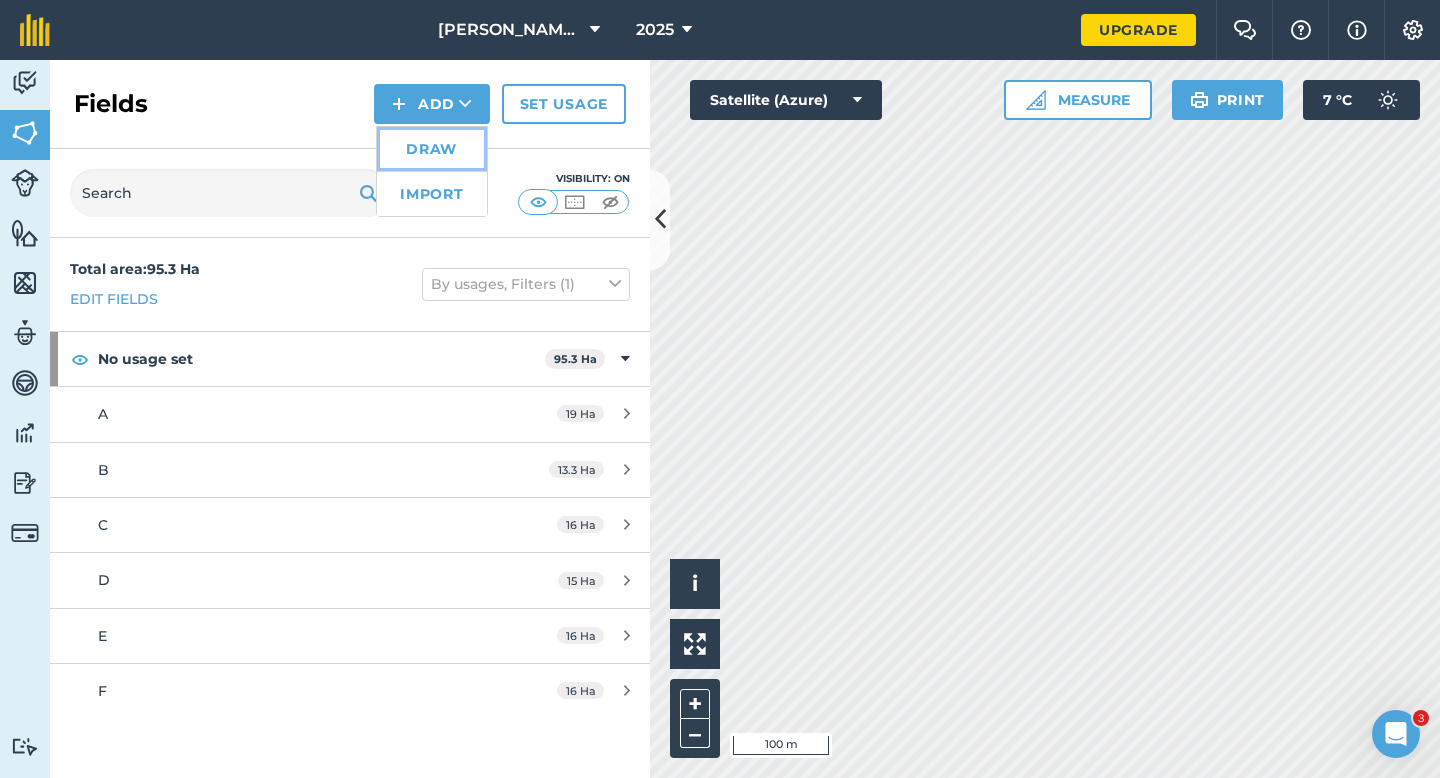 click on "Draw" at bounding box center [432, 149] 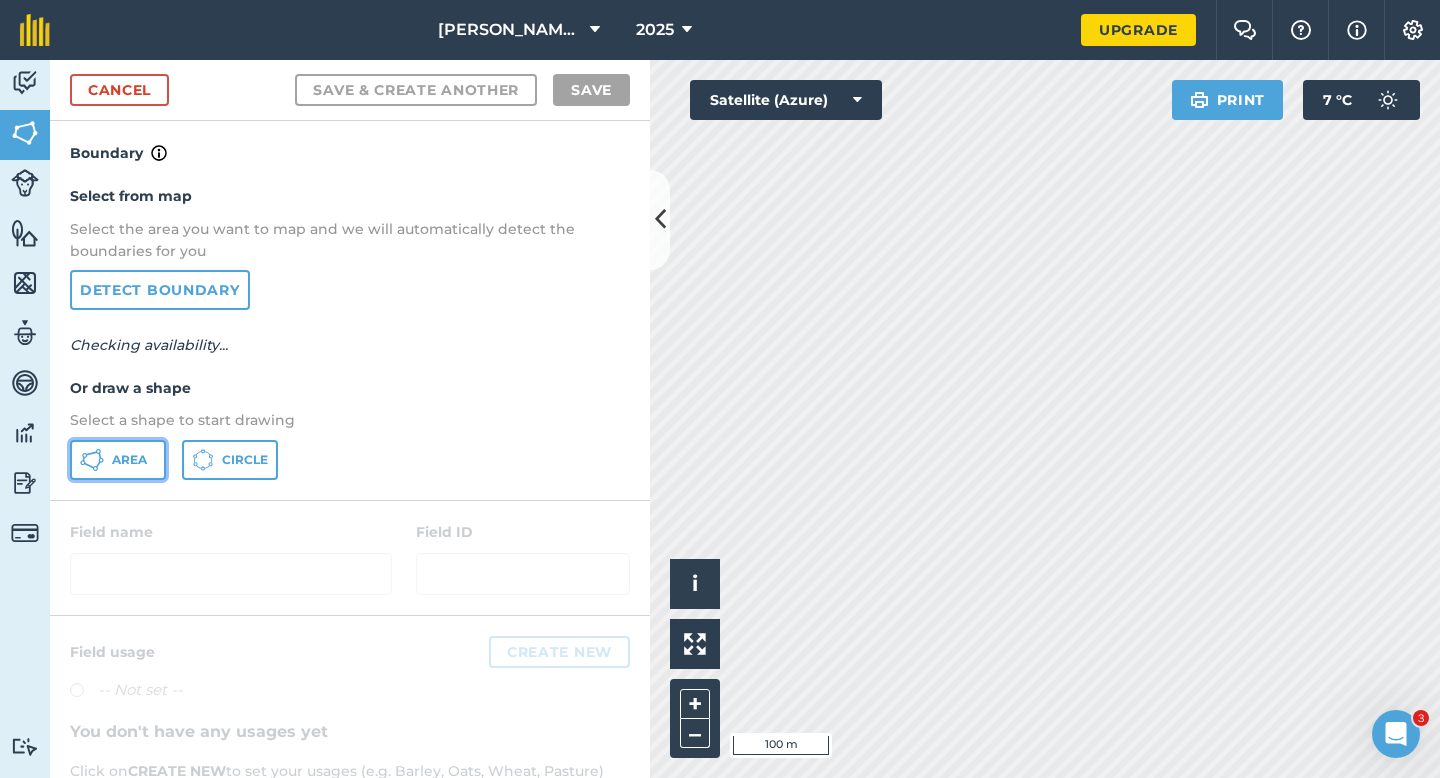 click on "Area" at bounding box center [118, 460] 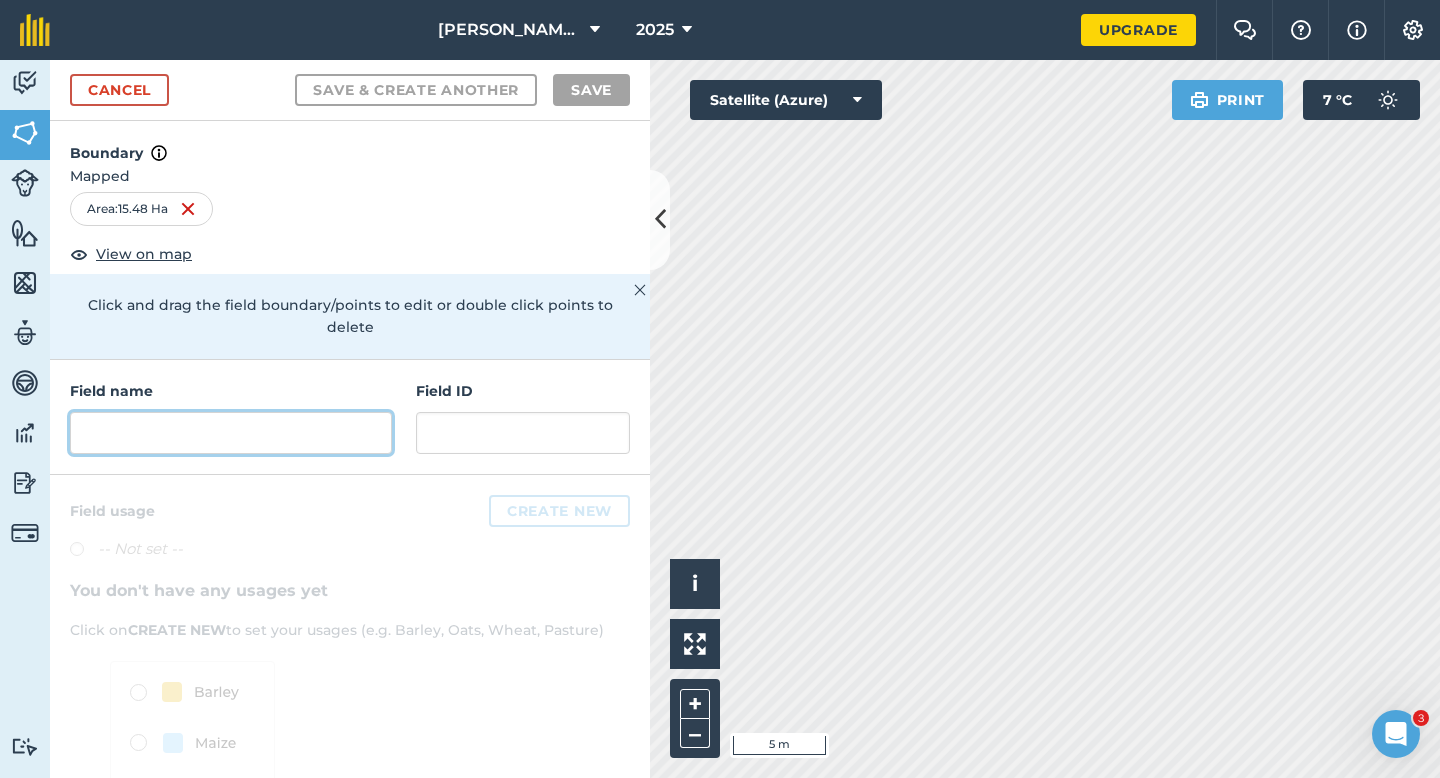 click at bounding box center [231, 433] 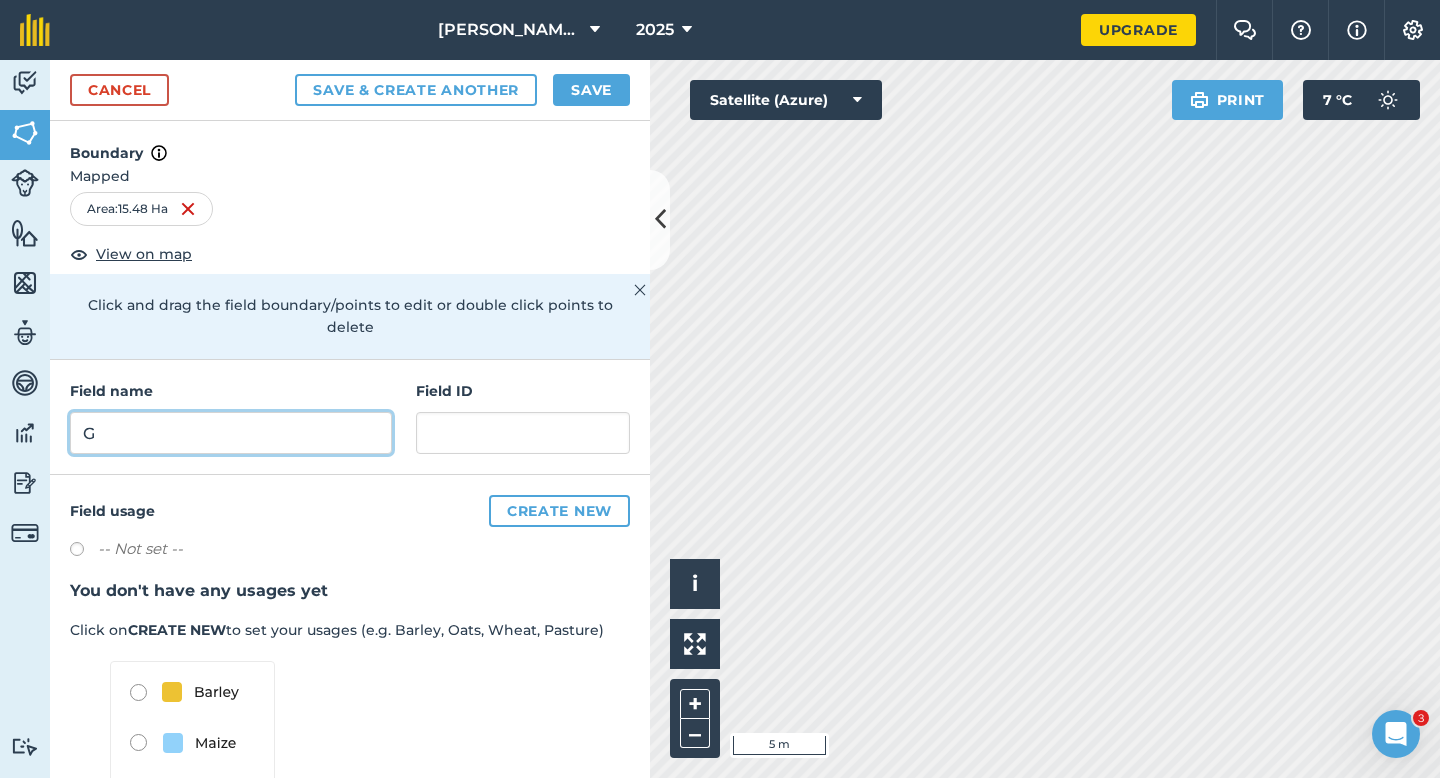type on "G" 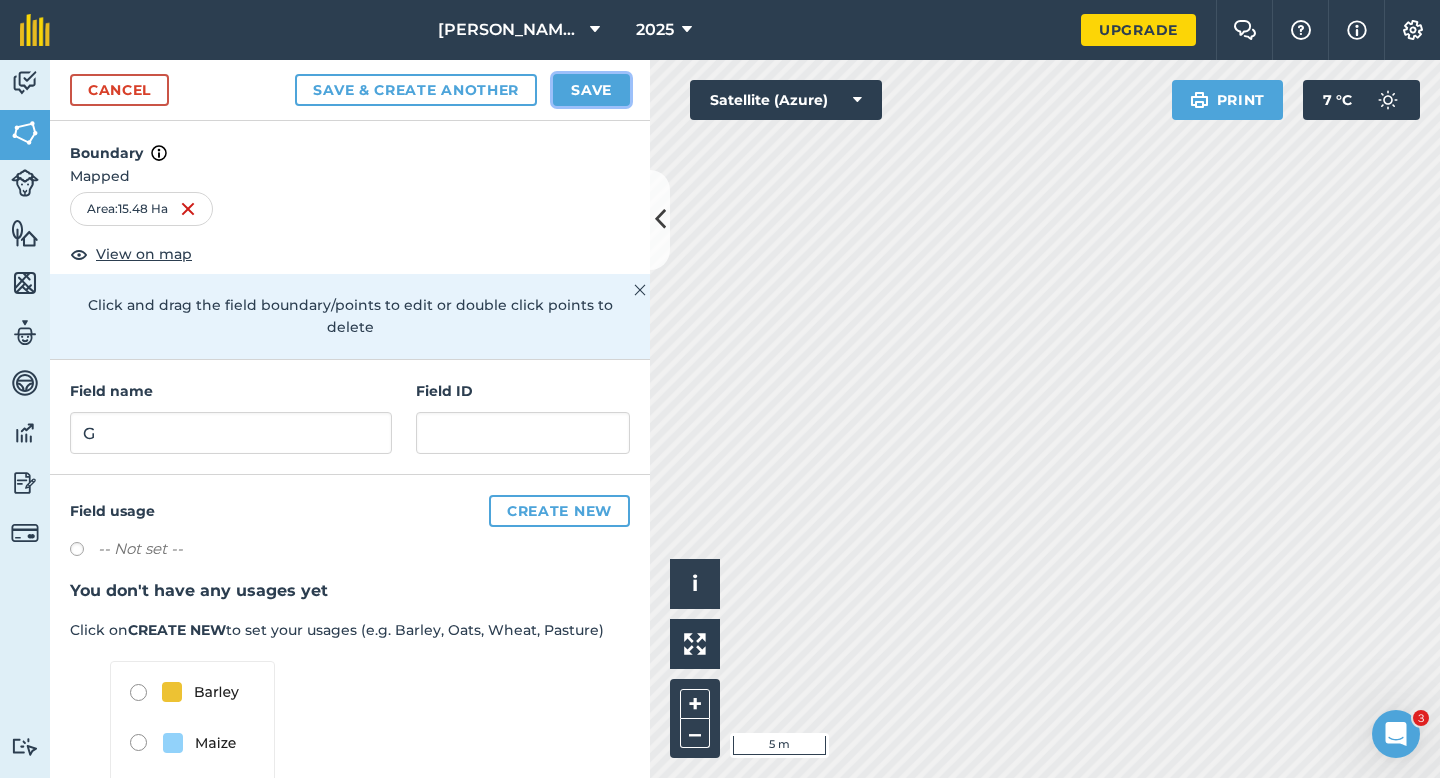 click on "Save" at bounding box center [591, 90] 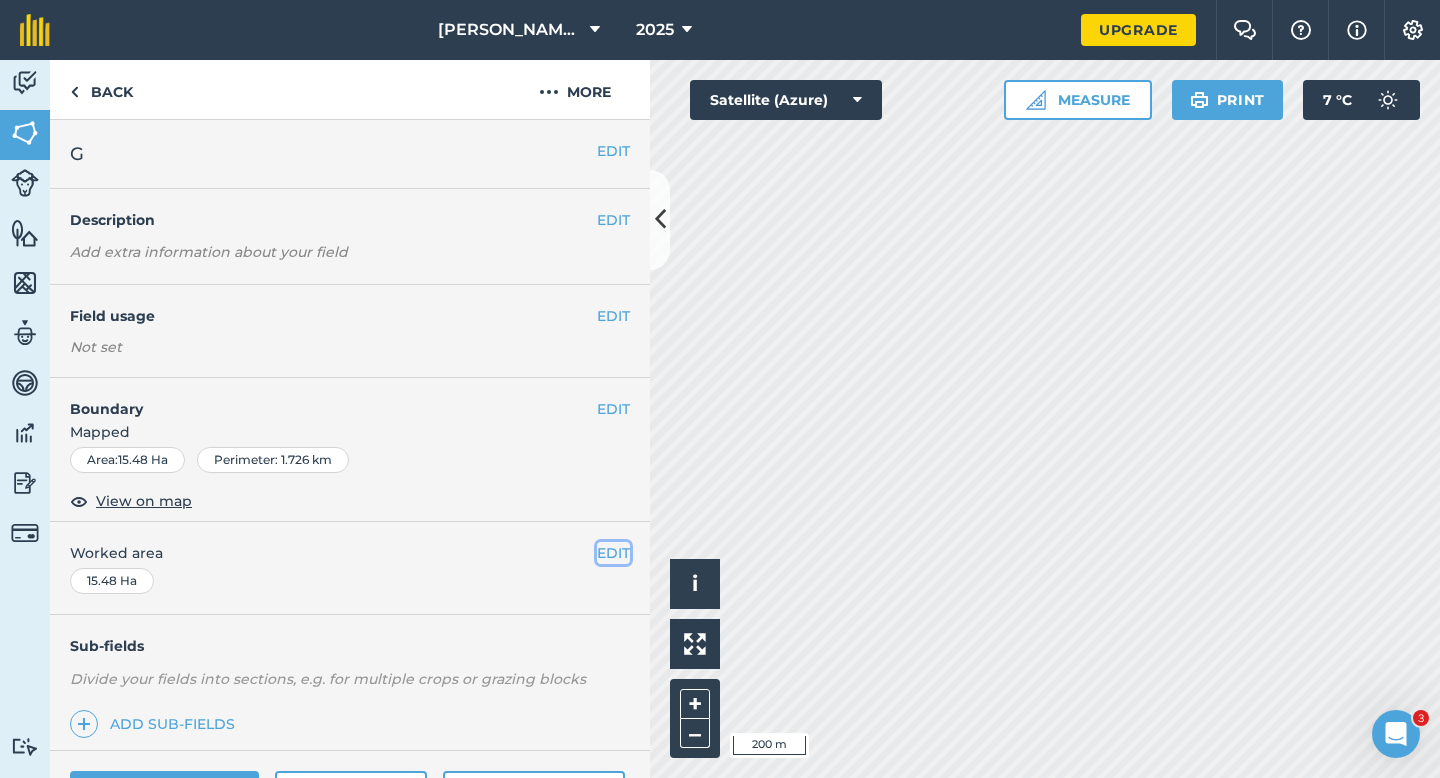 click on "EDIT" at bounding box center (613, 553) 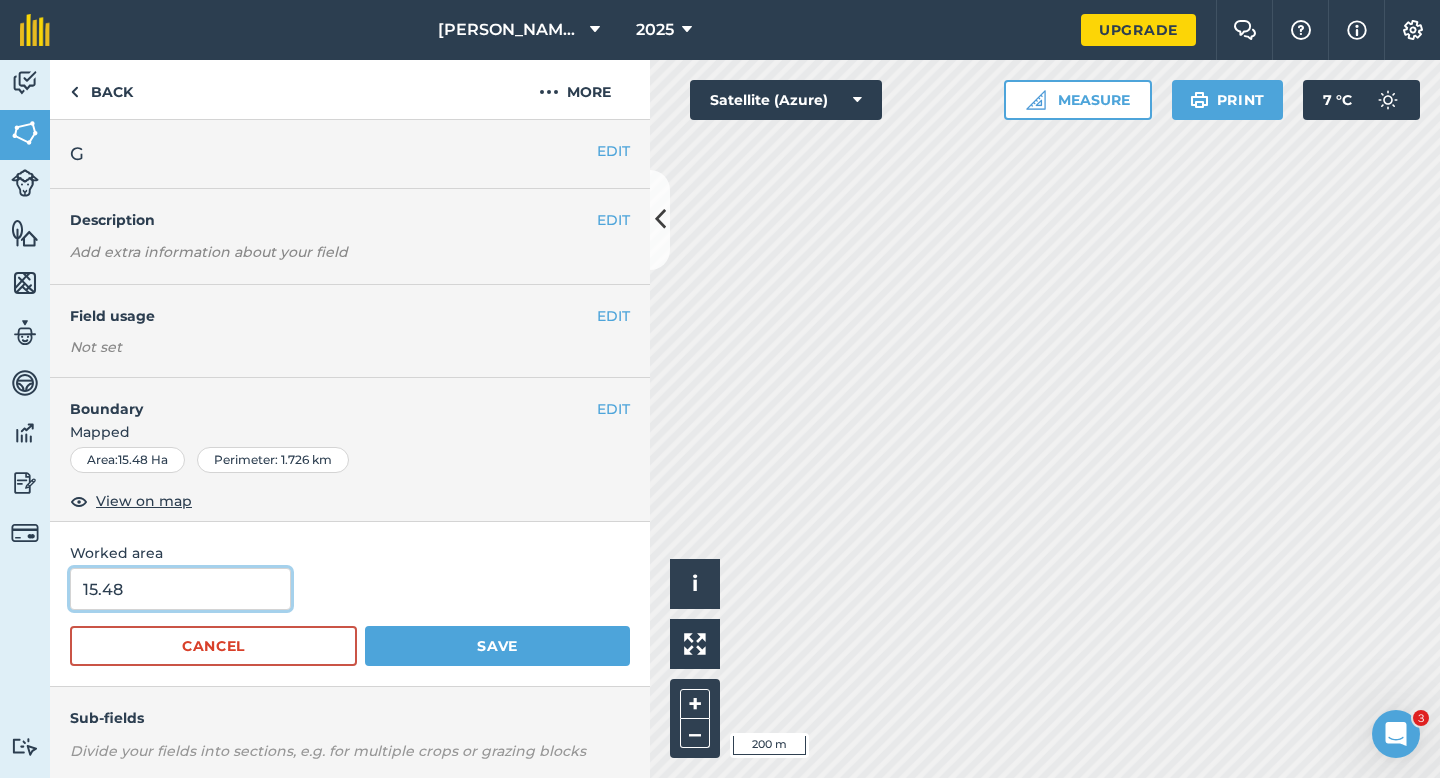 click on "15.48" at bounding box center [180, 589] 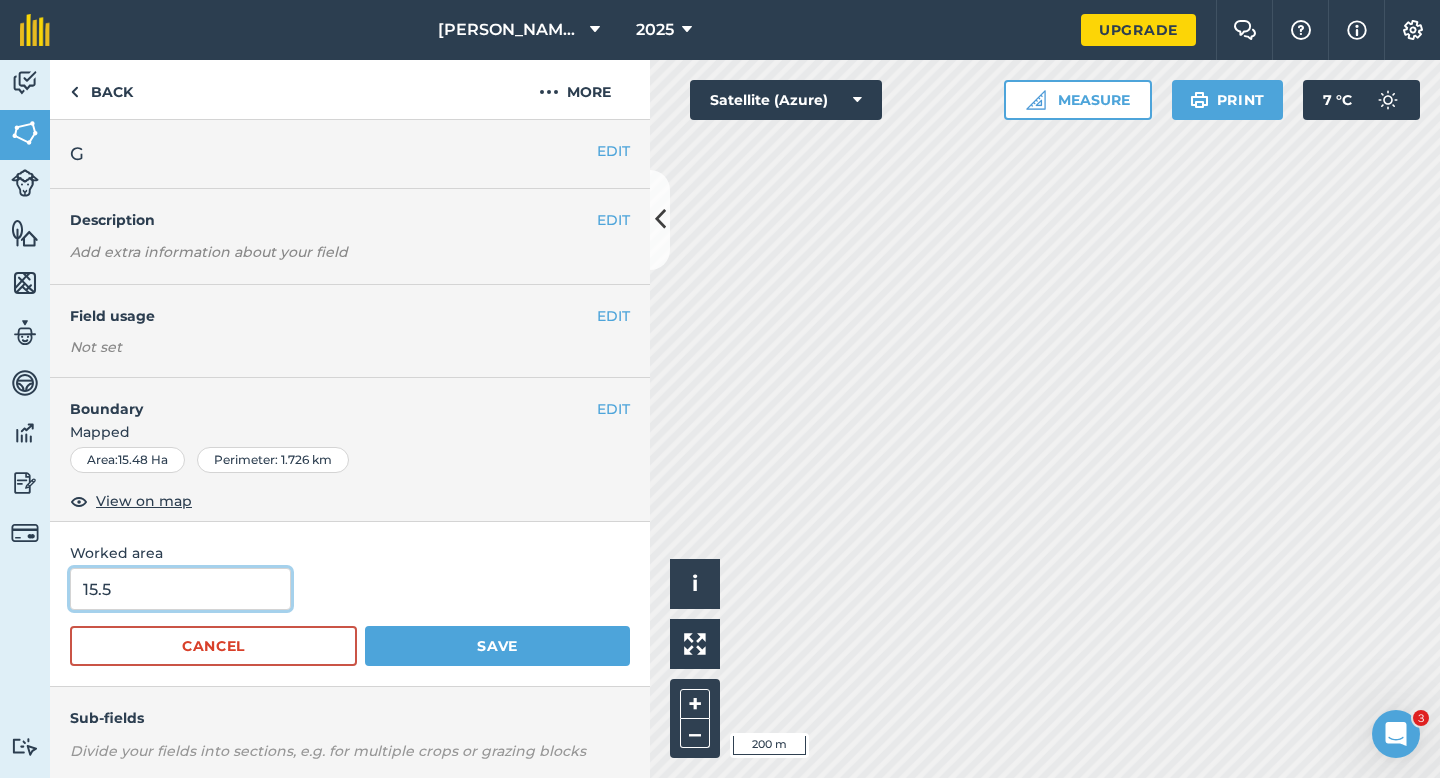 type on "15.5" 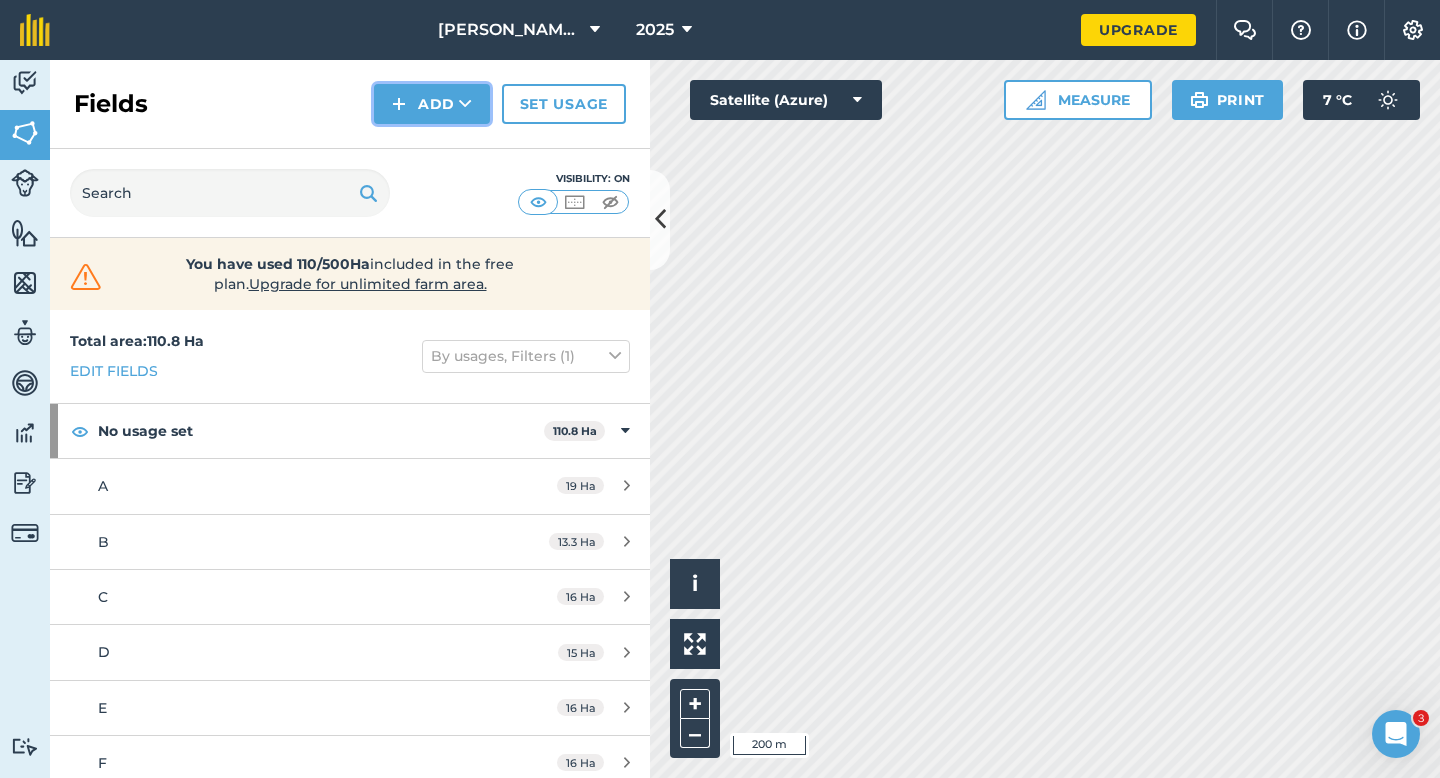 click on "Add" at bounding box center [432, 104] 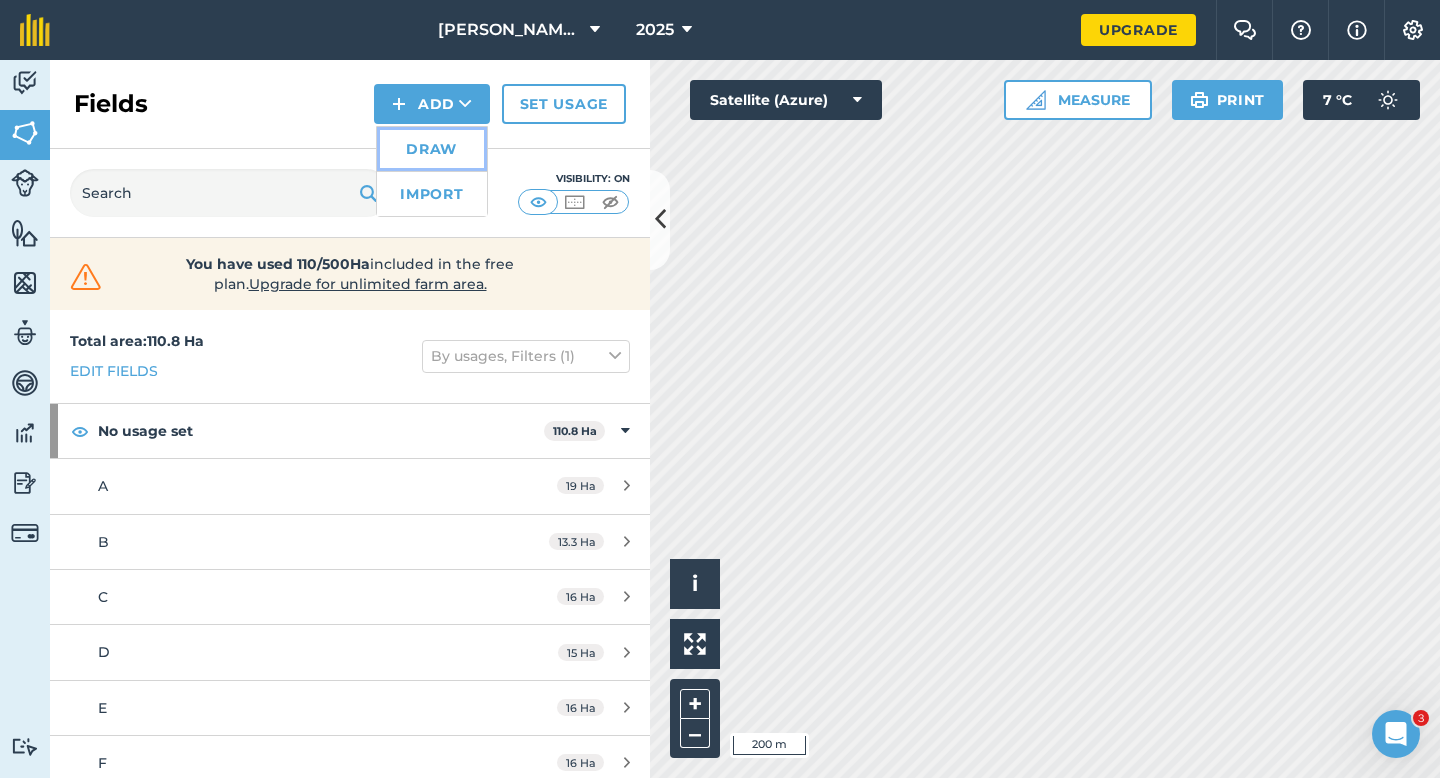 click on "Draw" at bounding box center (432, 149) 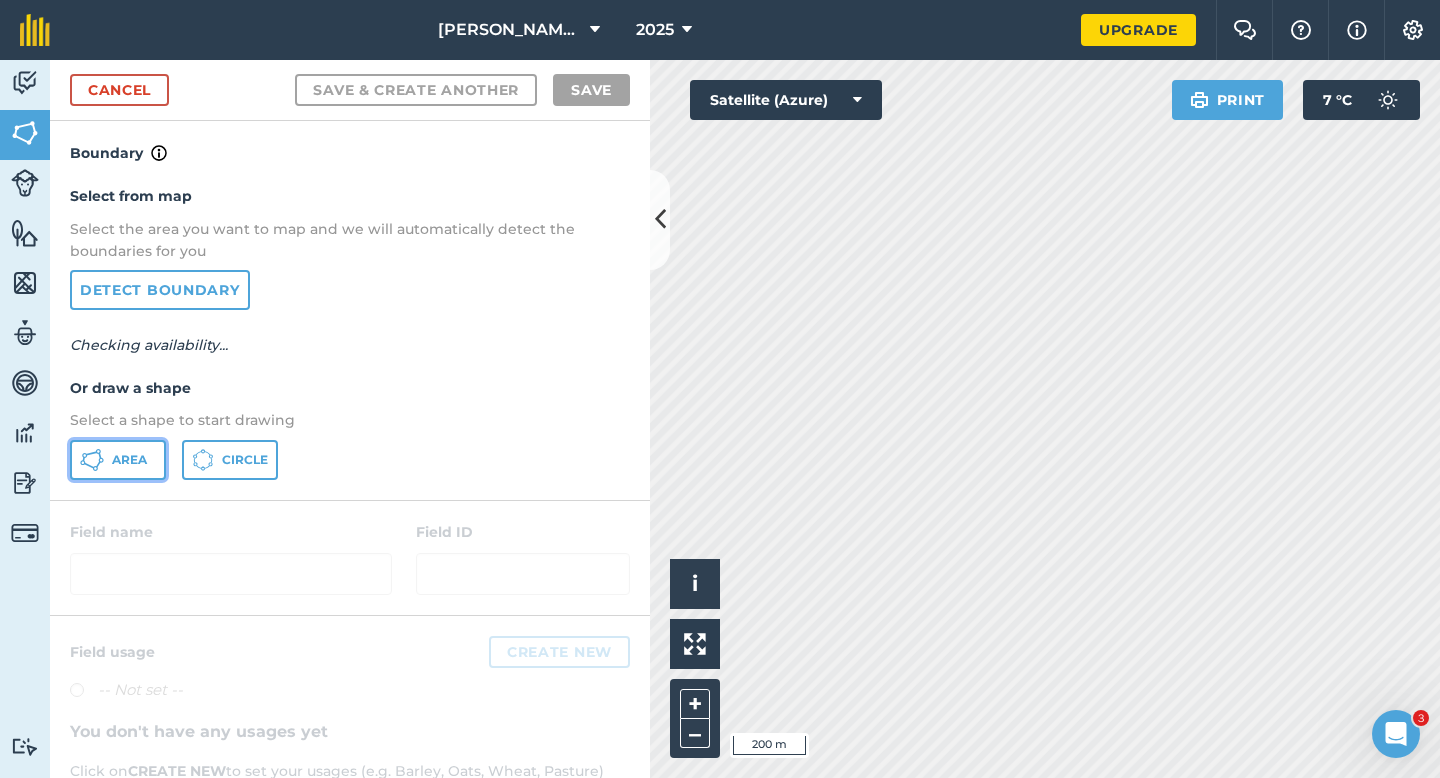 click on "Area" at bounding box center [118, 460] 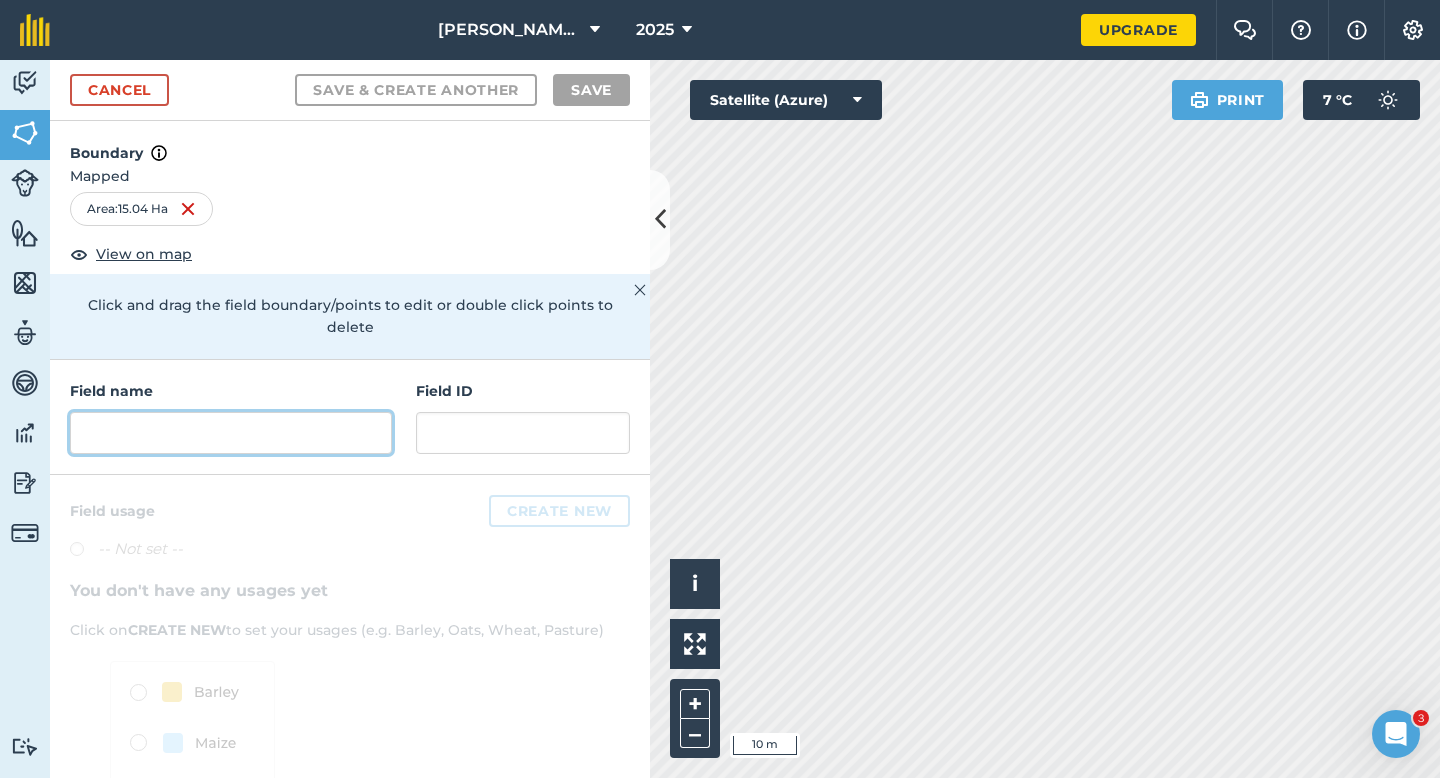 click at bounding box center [231, 433] 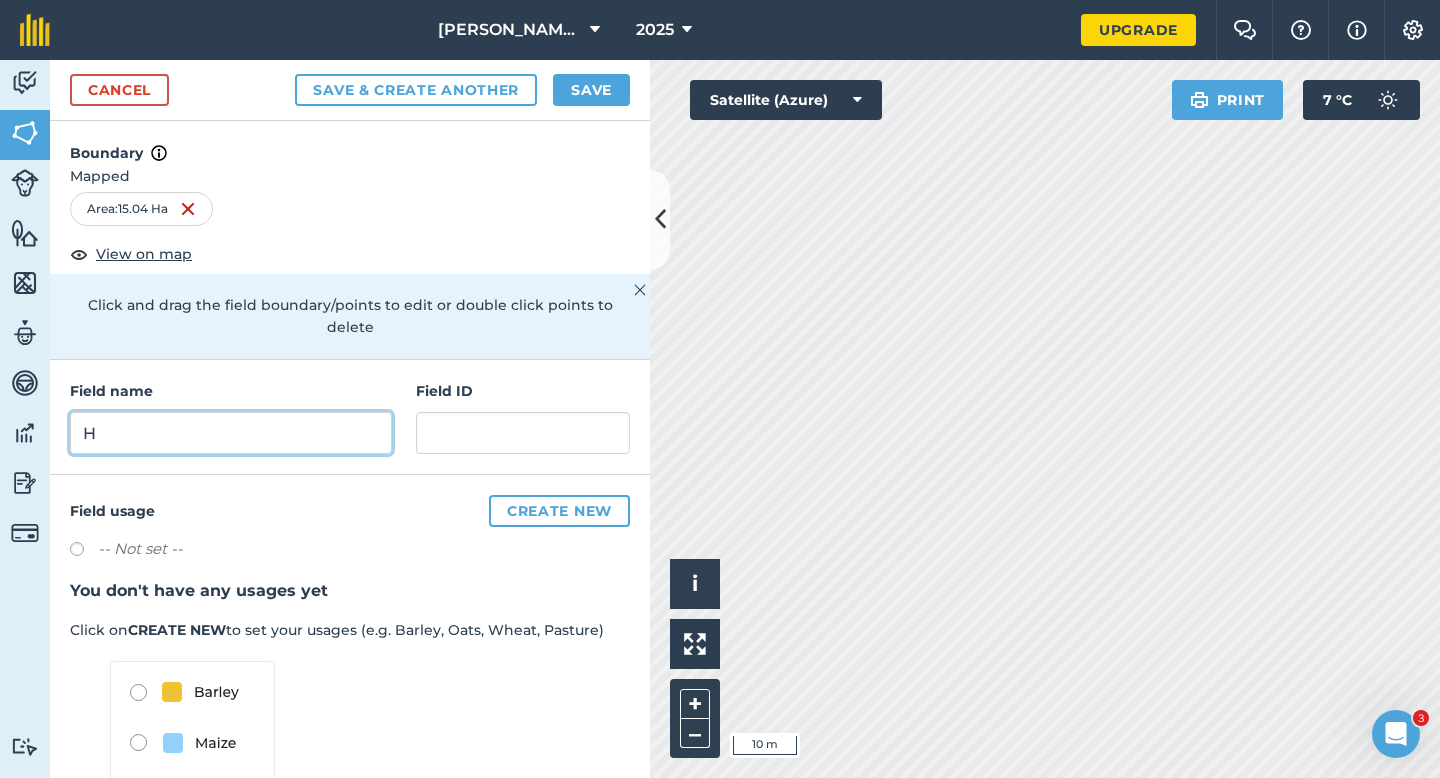 type on "H" 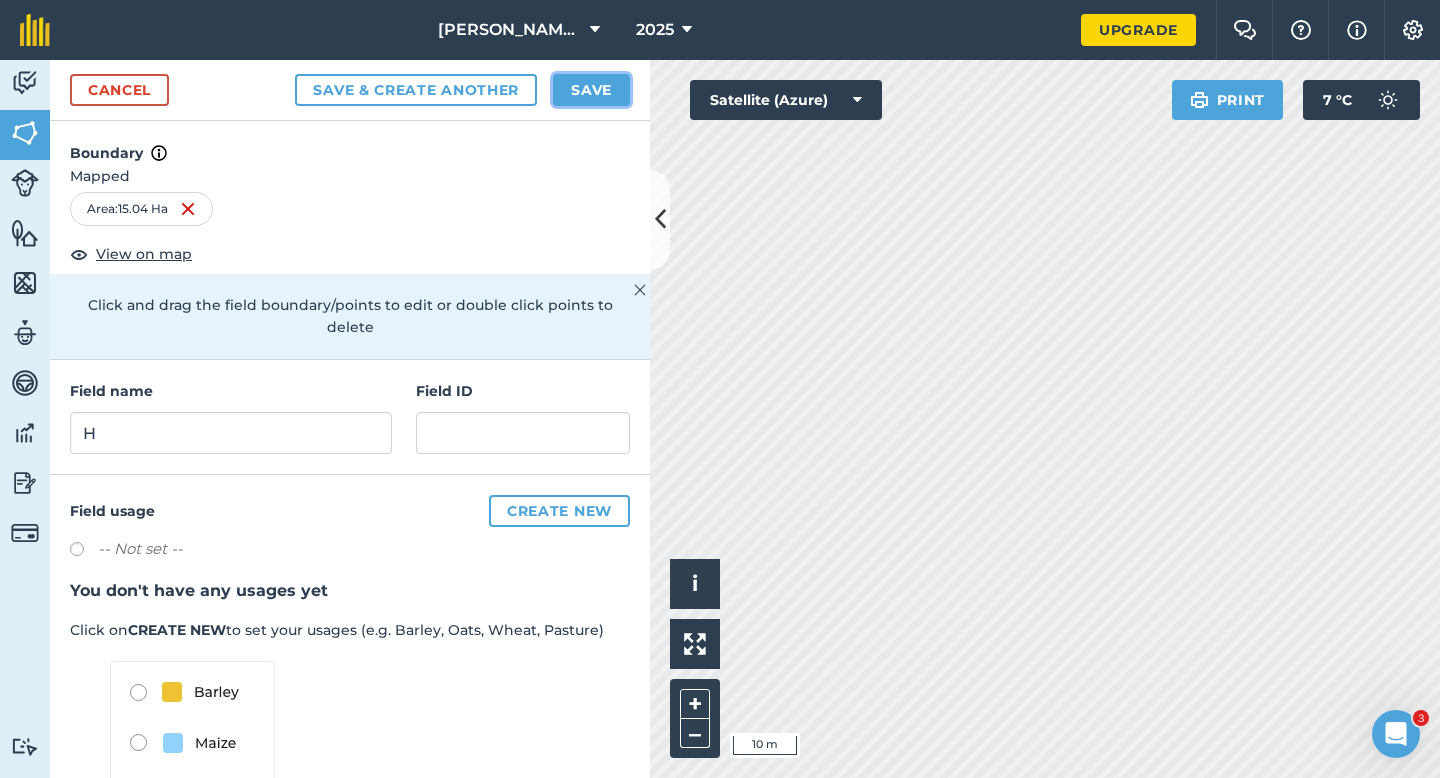 click on "Save" at bounding box center (591, 90) 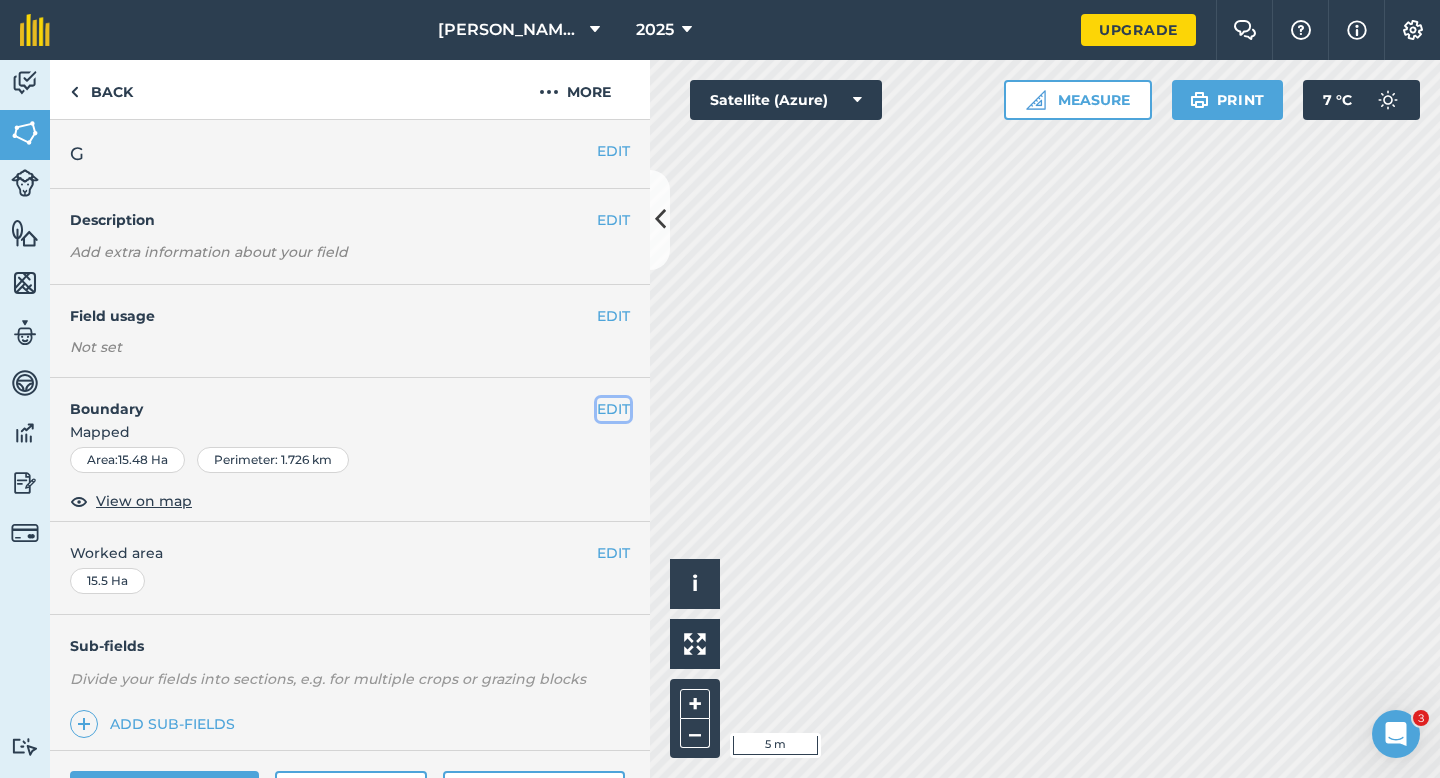 click on "EDIT" at bounding box center [613, 409] 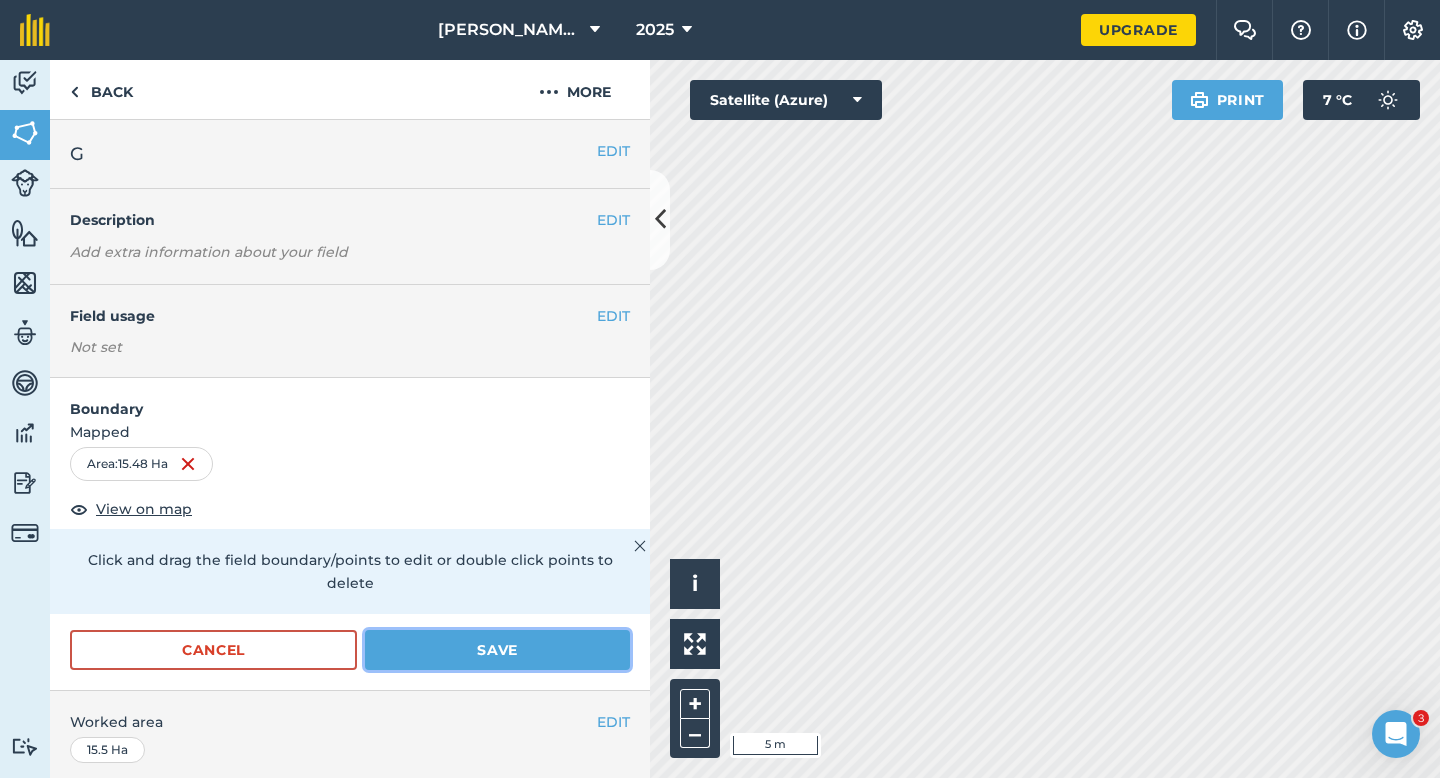 click on "Save" at bounding box center [497, 650] 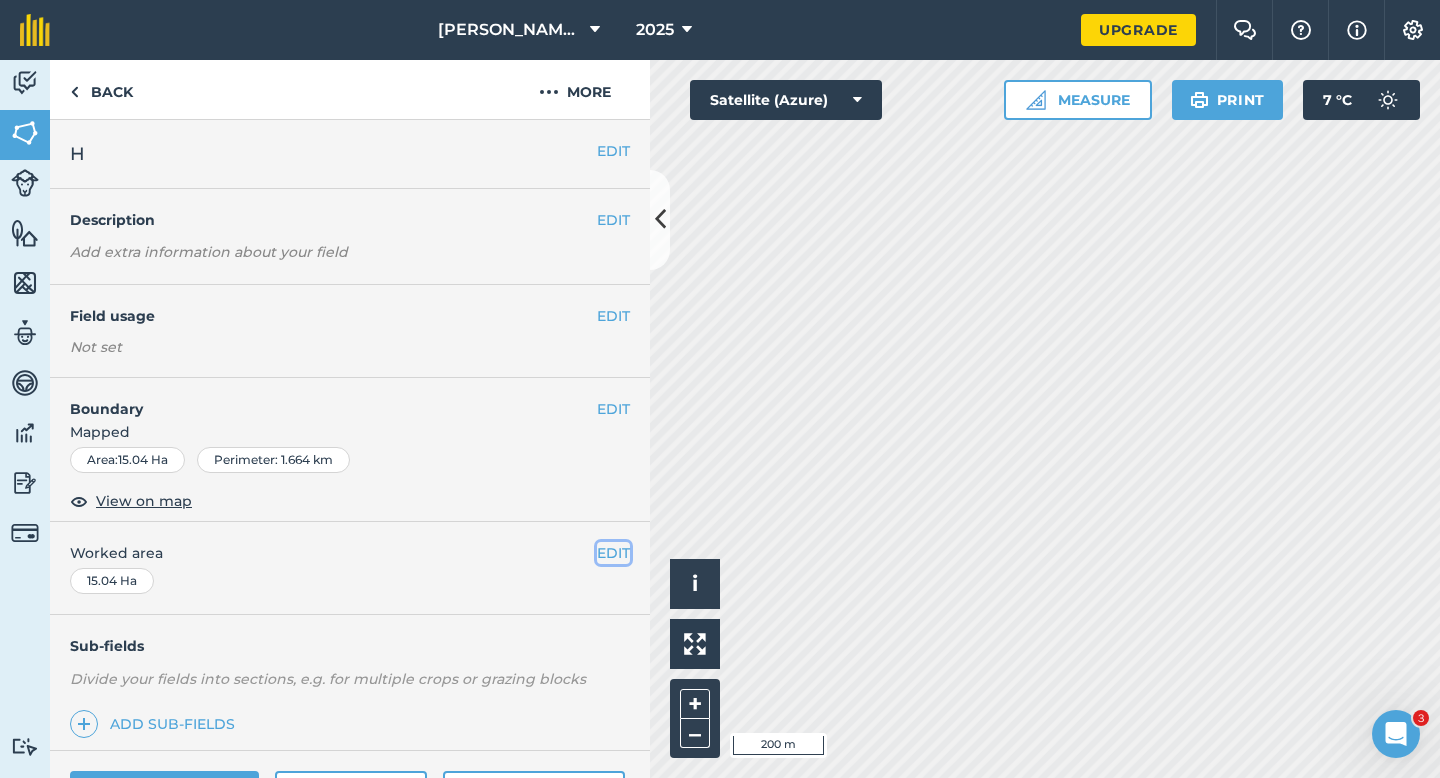 click on "EDIT" at bounding box center [613, 553] 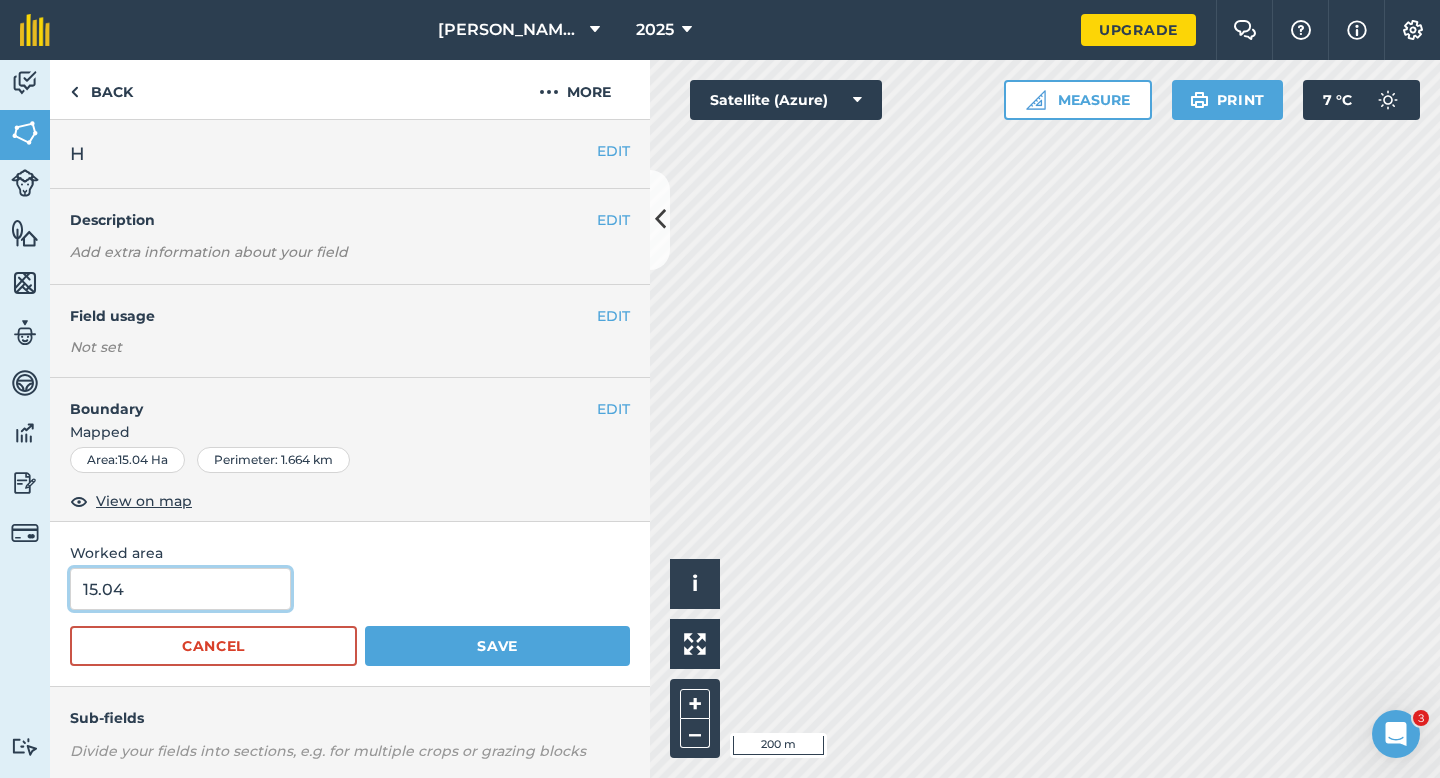 click on "15.04" at bounding box center [180, 589] 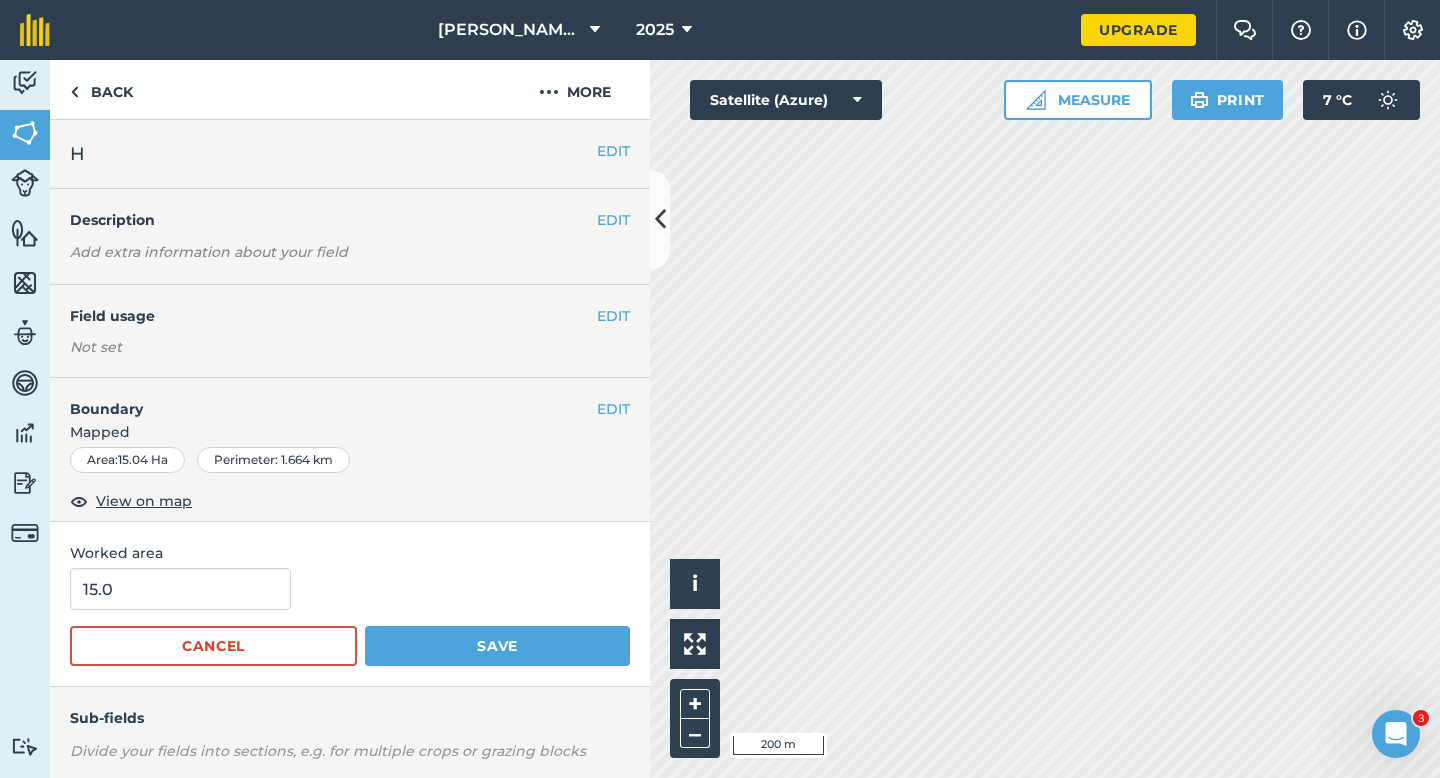 type on "15" 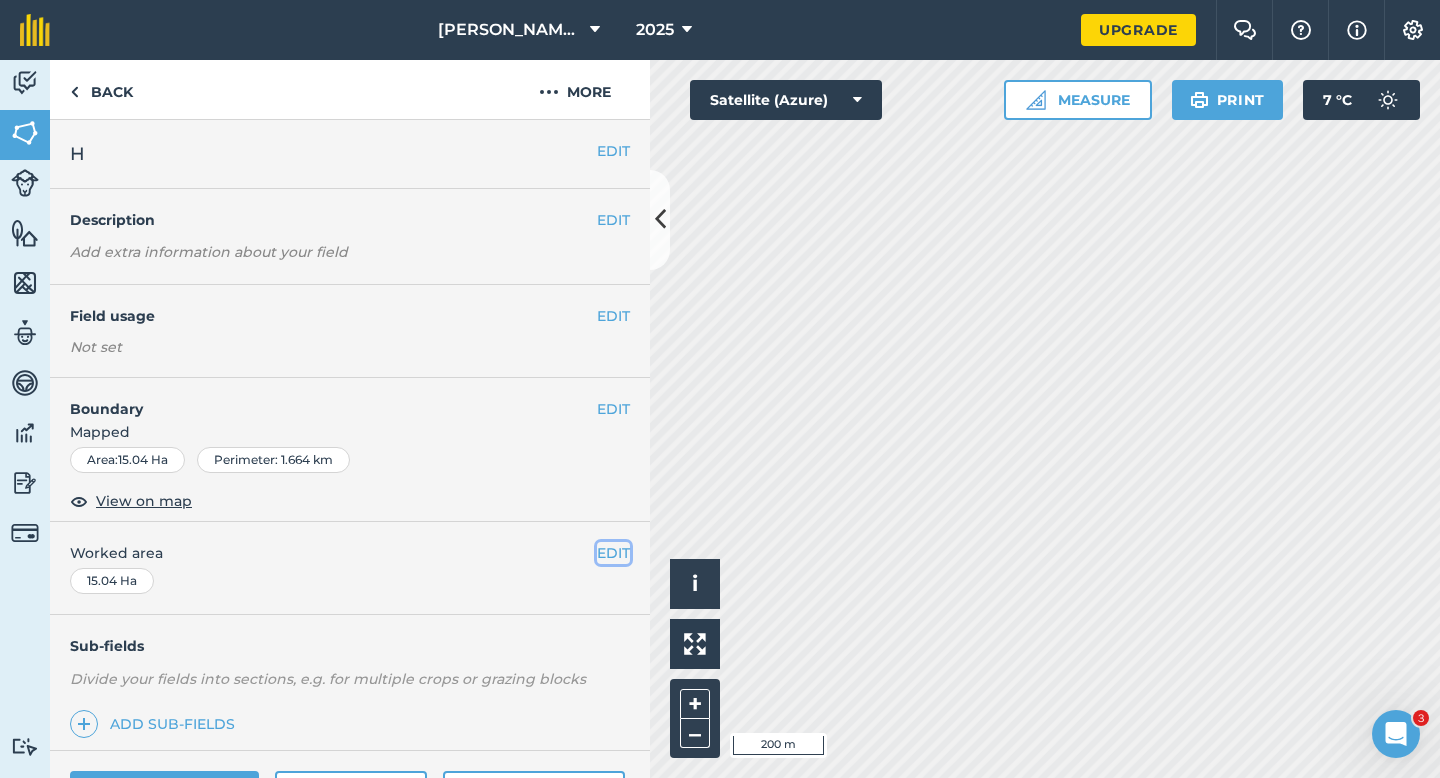 click on "EDIT" at bounding box center (613, 553) 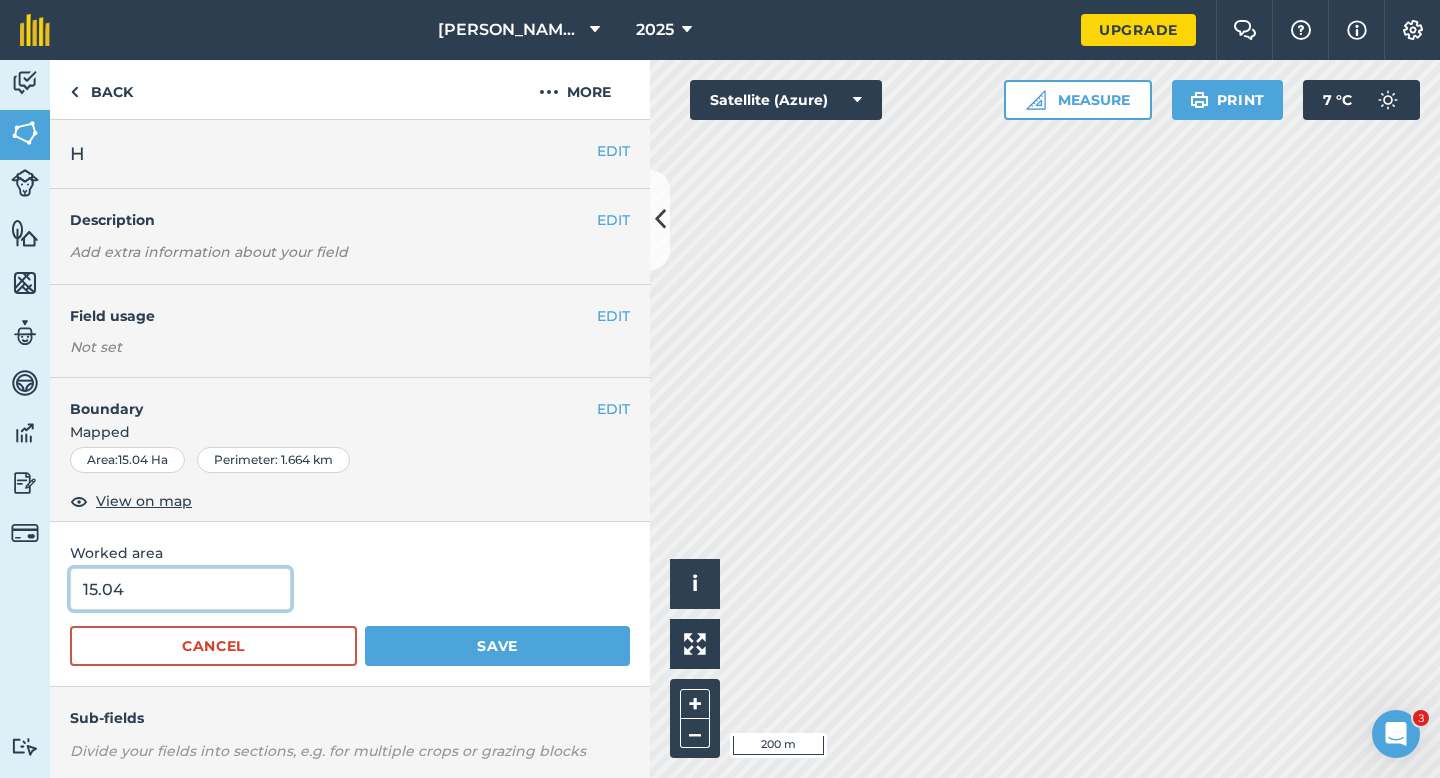 click on "15.04" at bounding box center [180, 589] 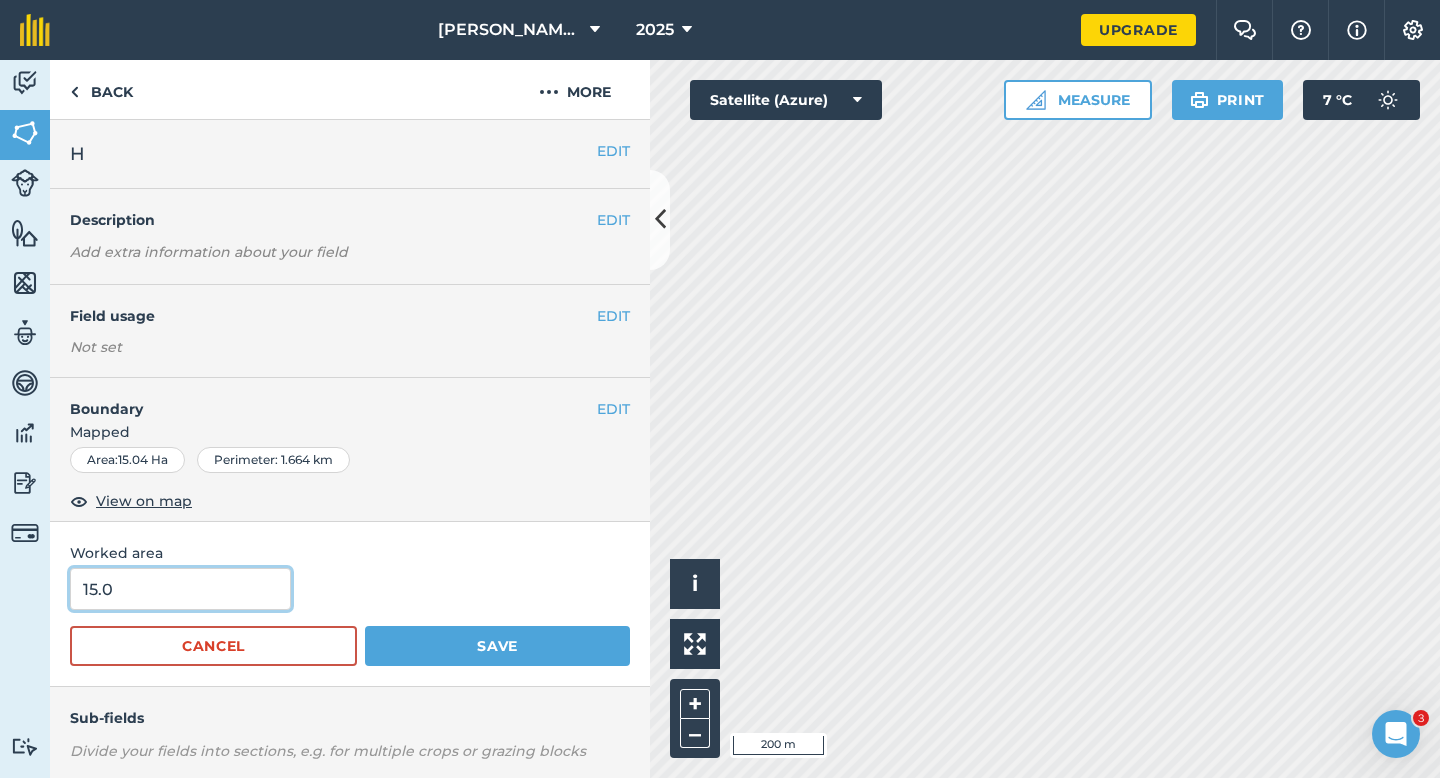 type on "15" 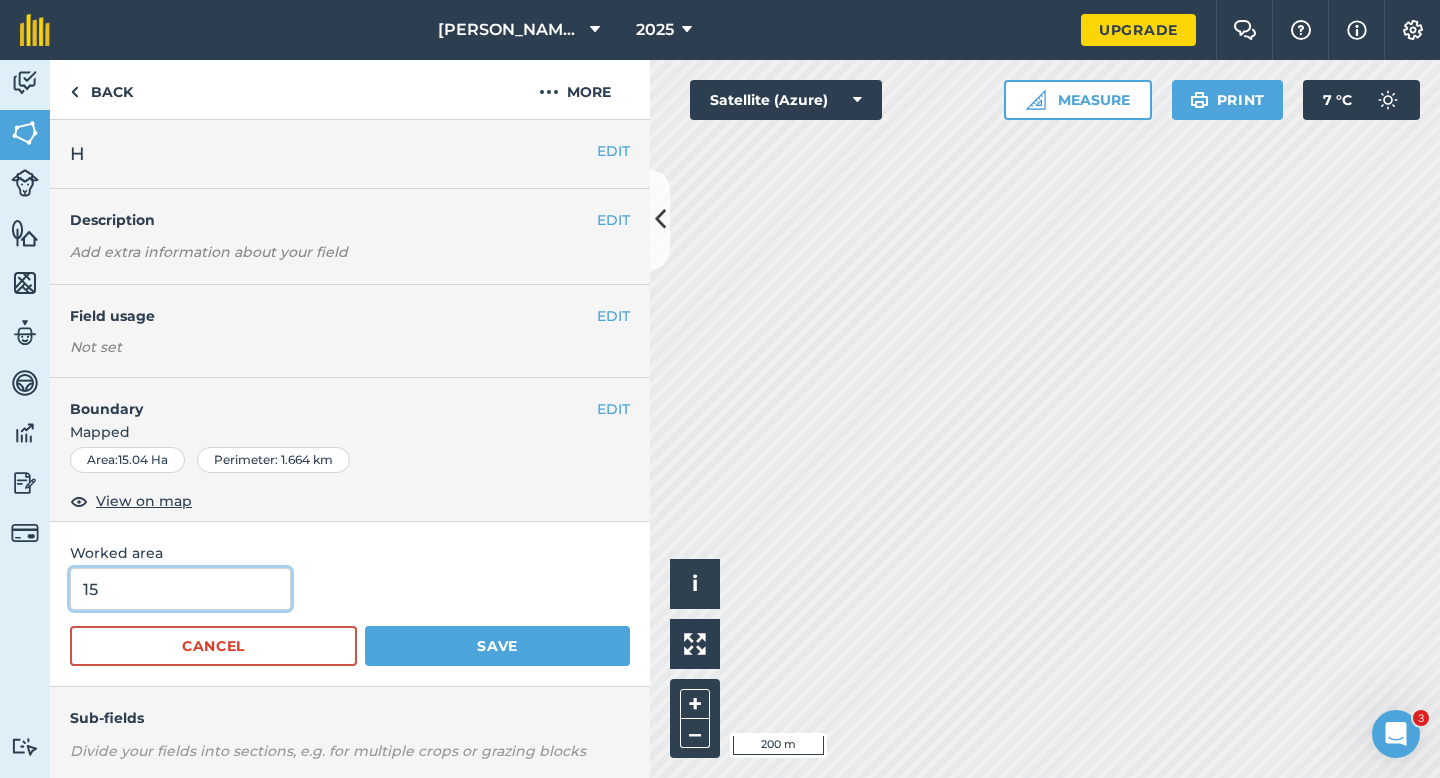 click on "Save" at bounding box center [497, 646] 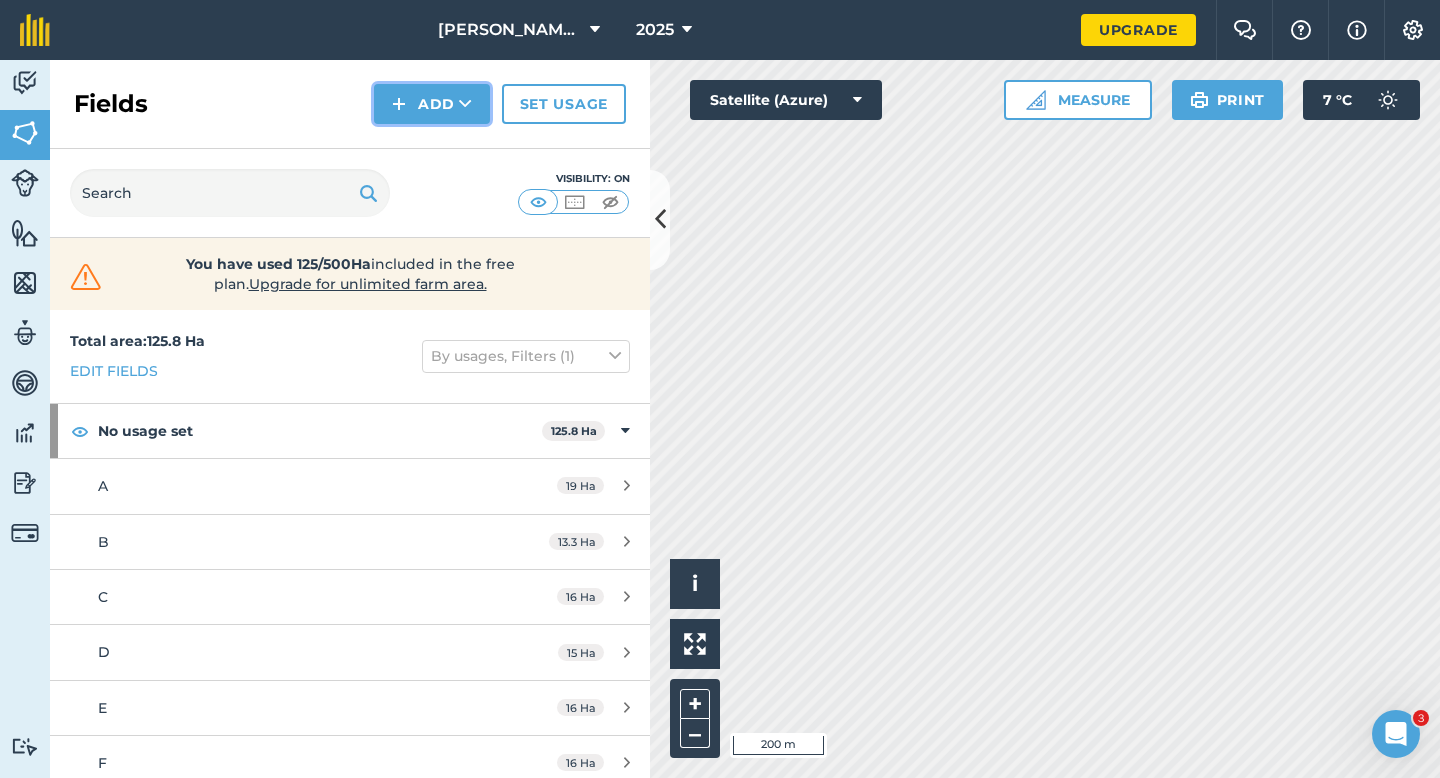 click on "Add" at bounding box center [432, 104] 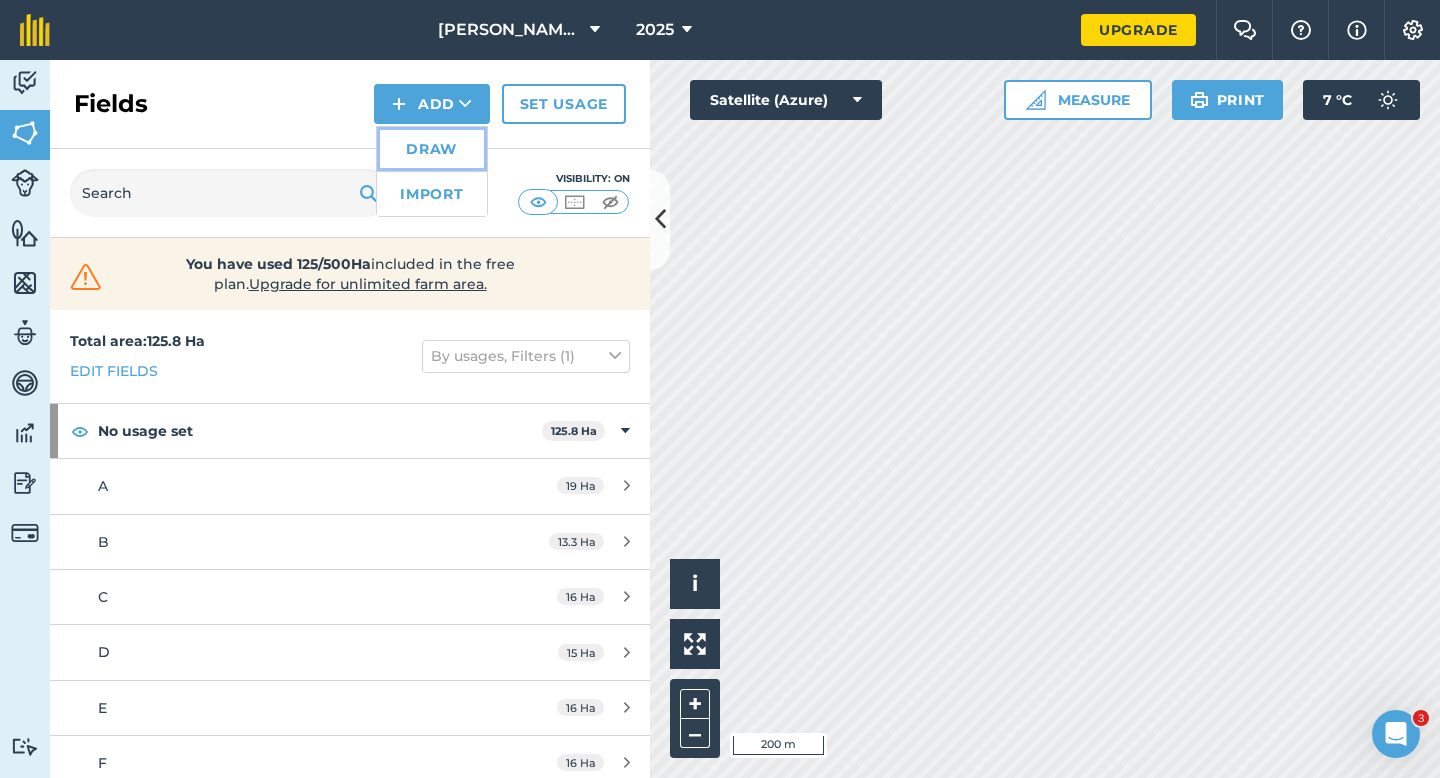 click on "Draw" at bounding box center (432, 149) 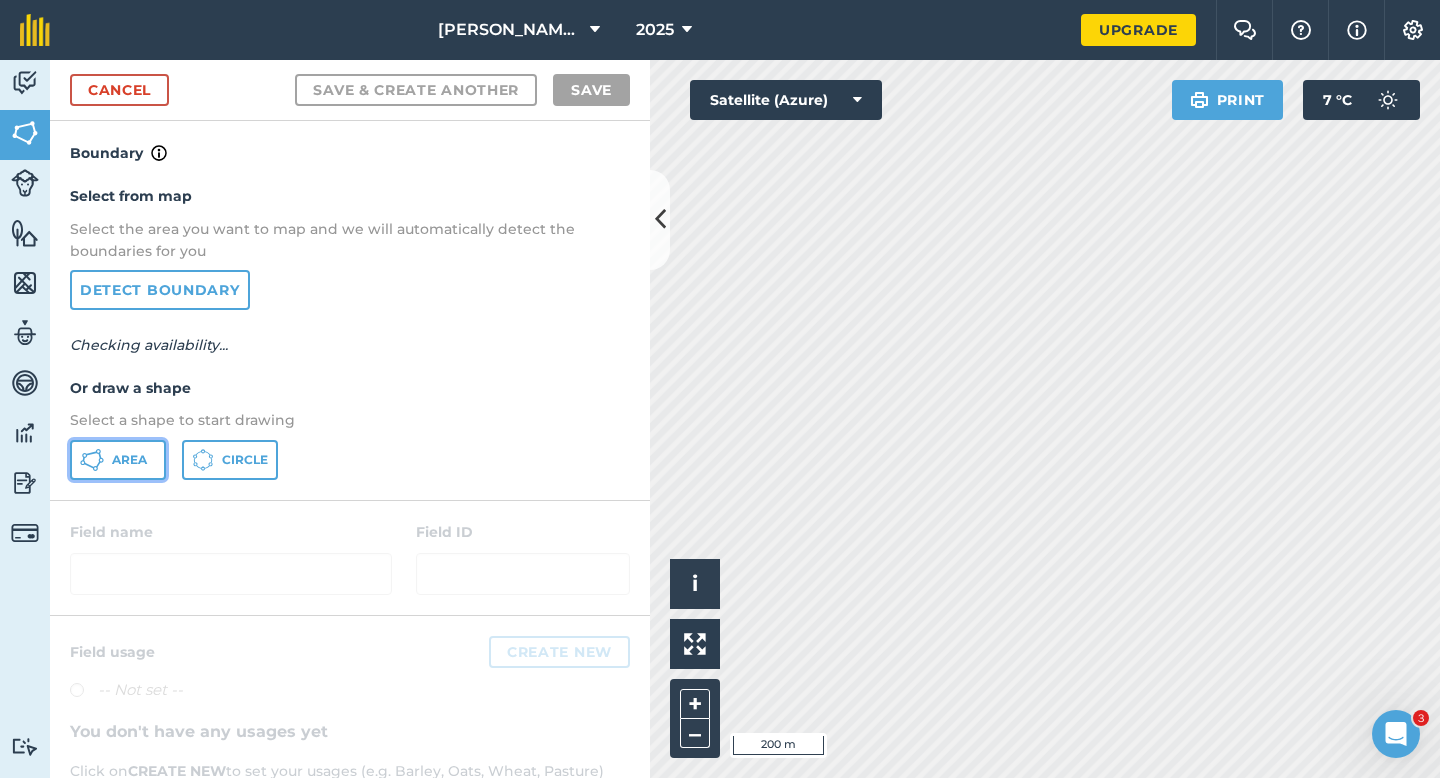 click on "Area" at bounding box center [129, 460] 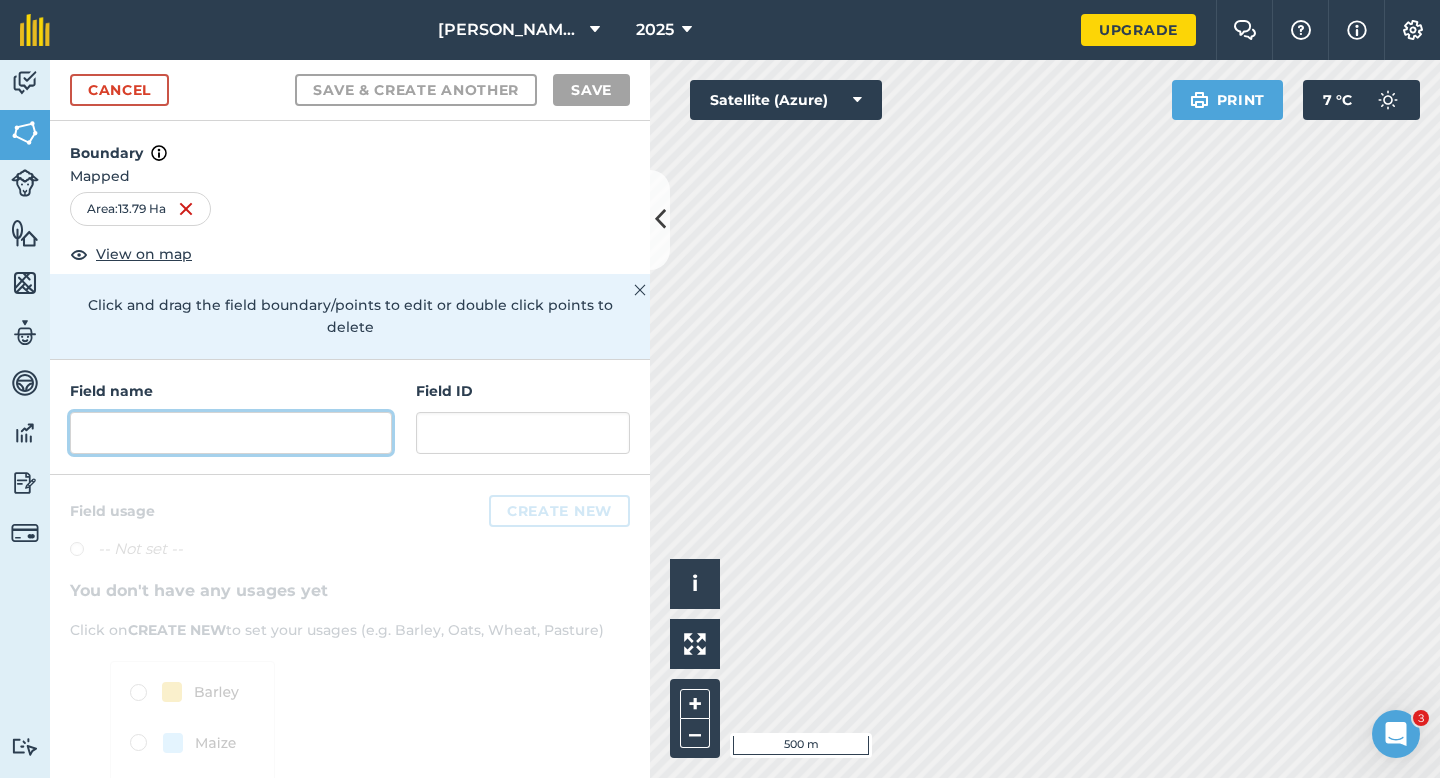 click at bounding box center (231, 433) 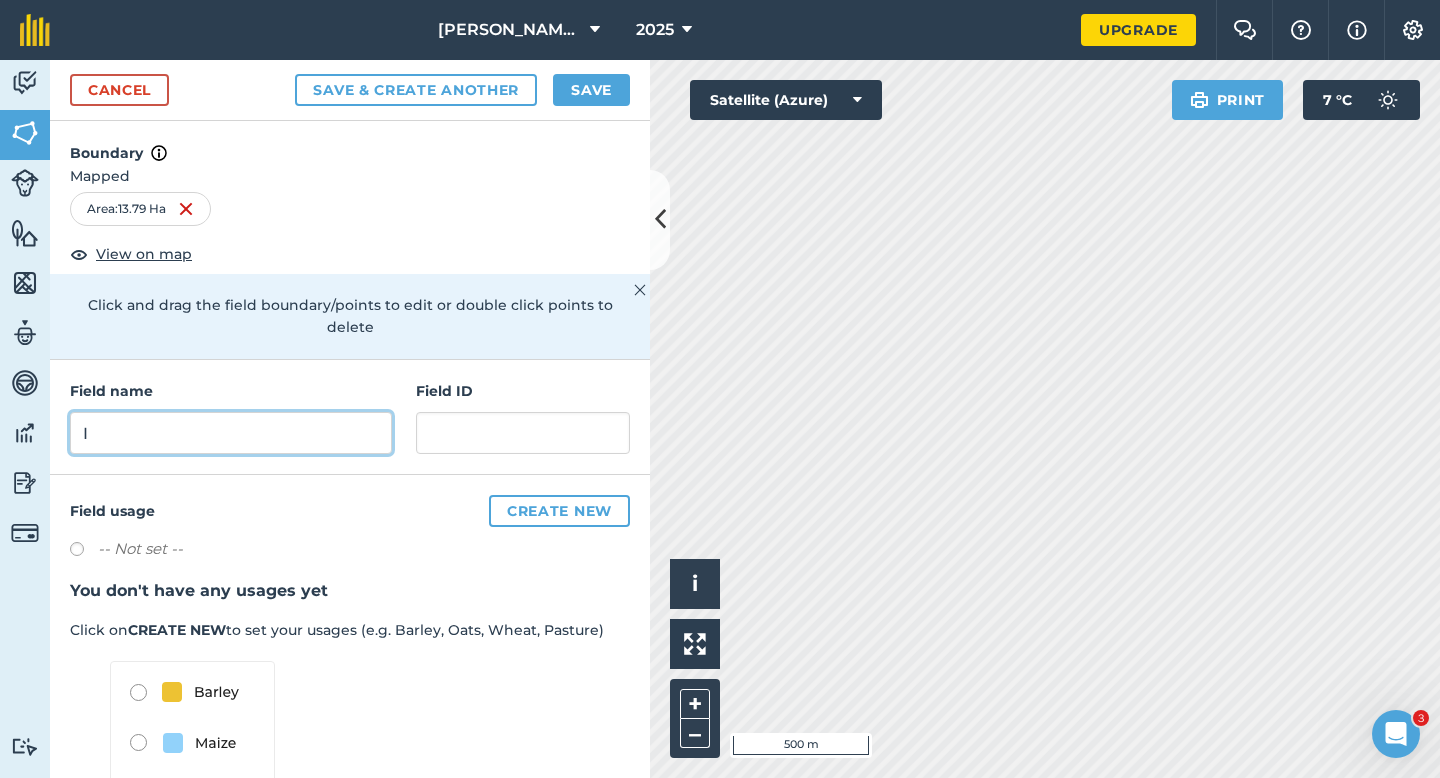 type on "I" 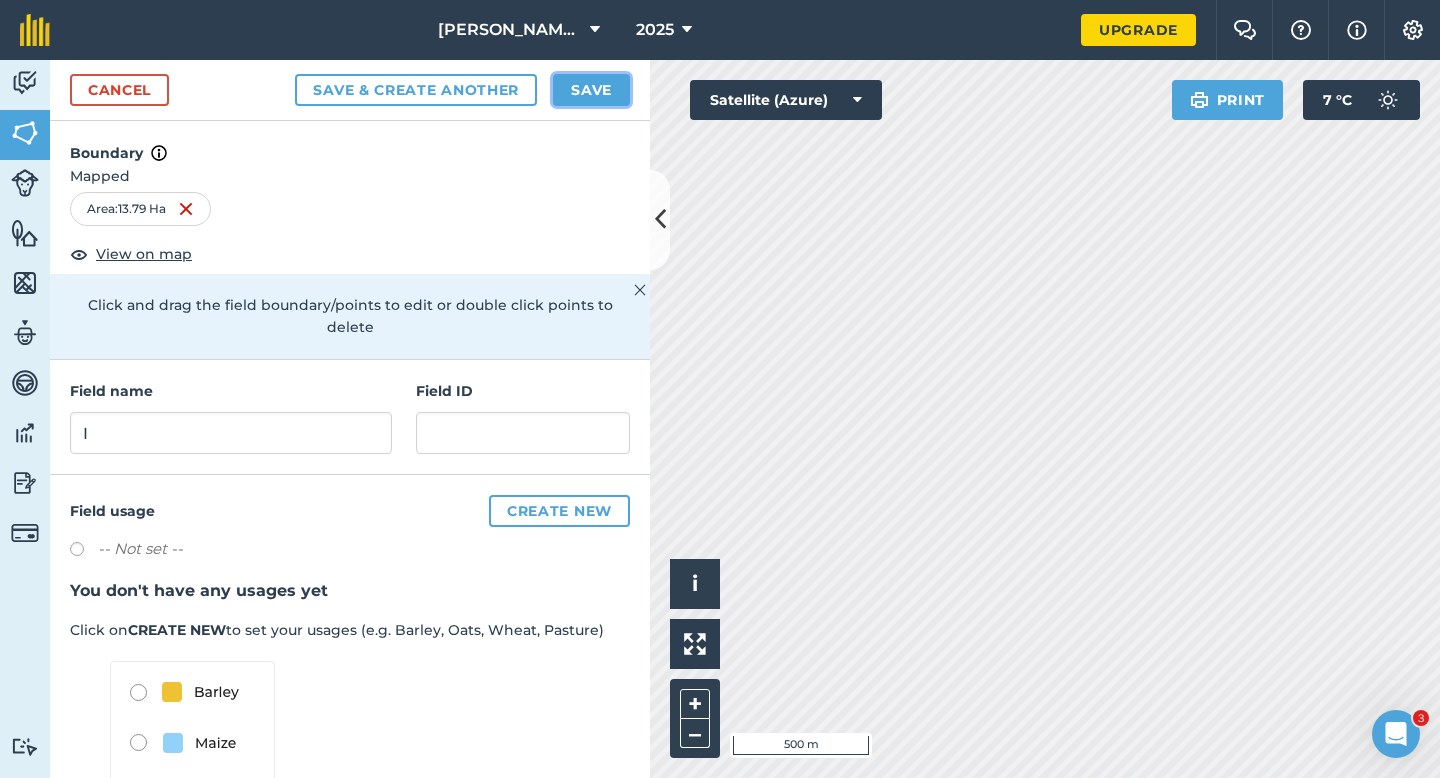 click on "Save" at bounding box center [591, 90] 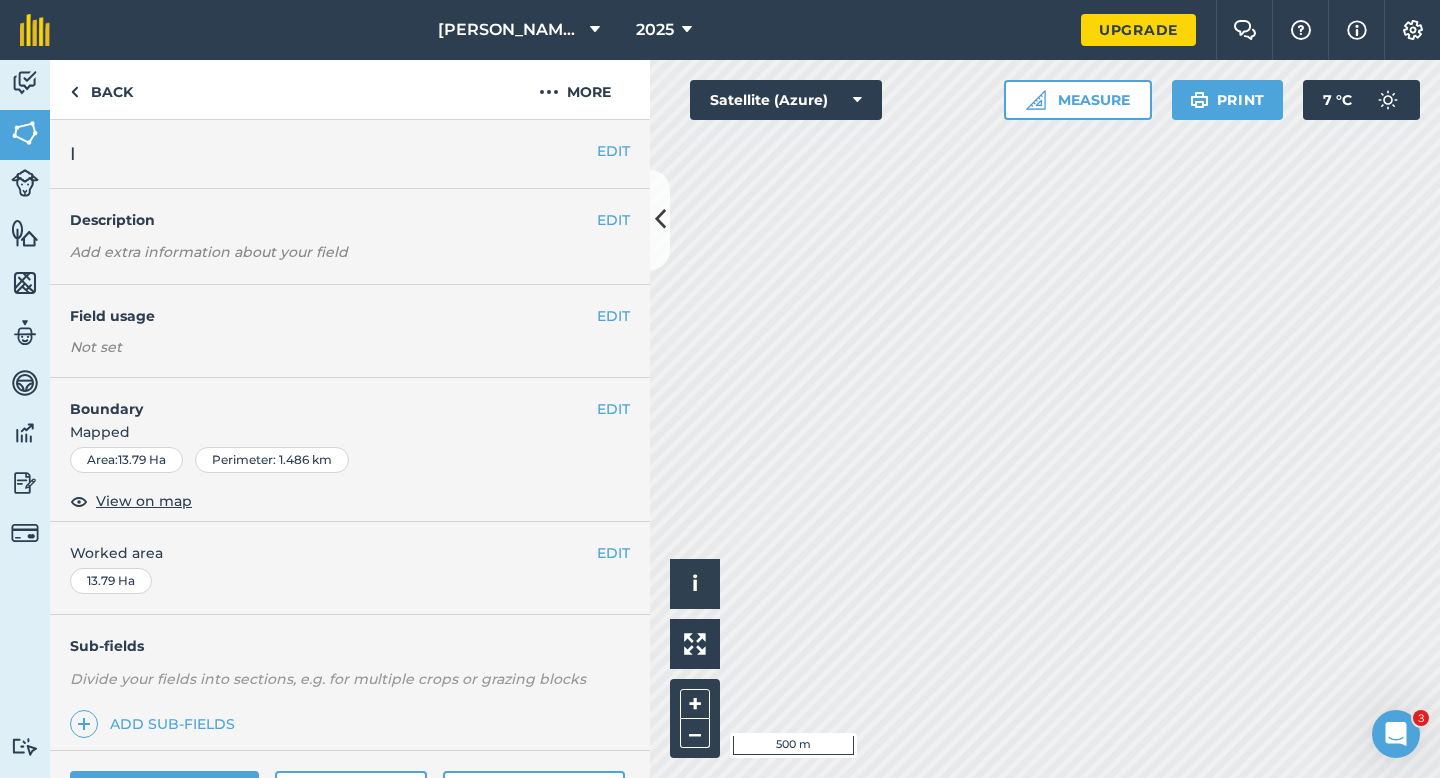 click on "EDIT Worked area 13.79   Ha" at bounding box center [350, 568] 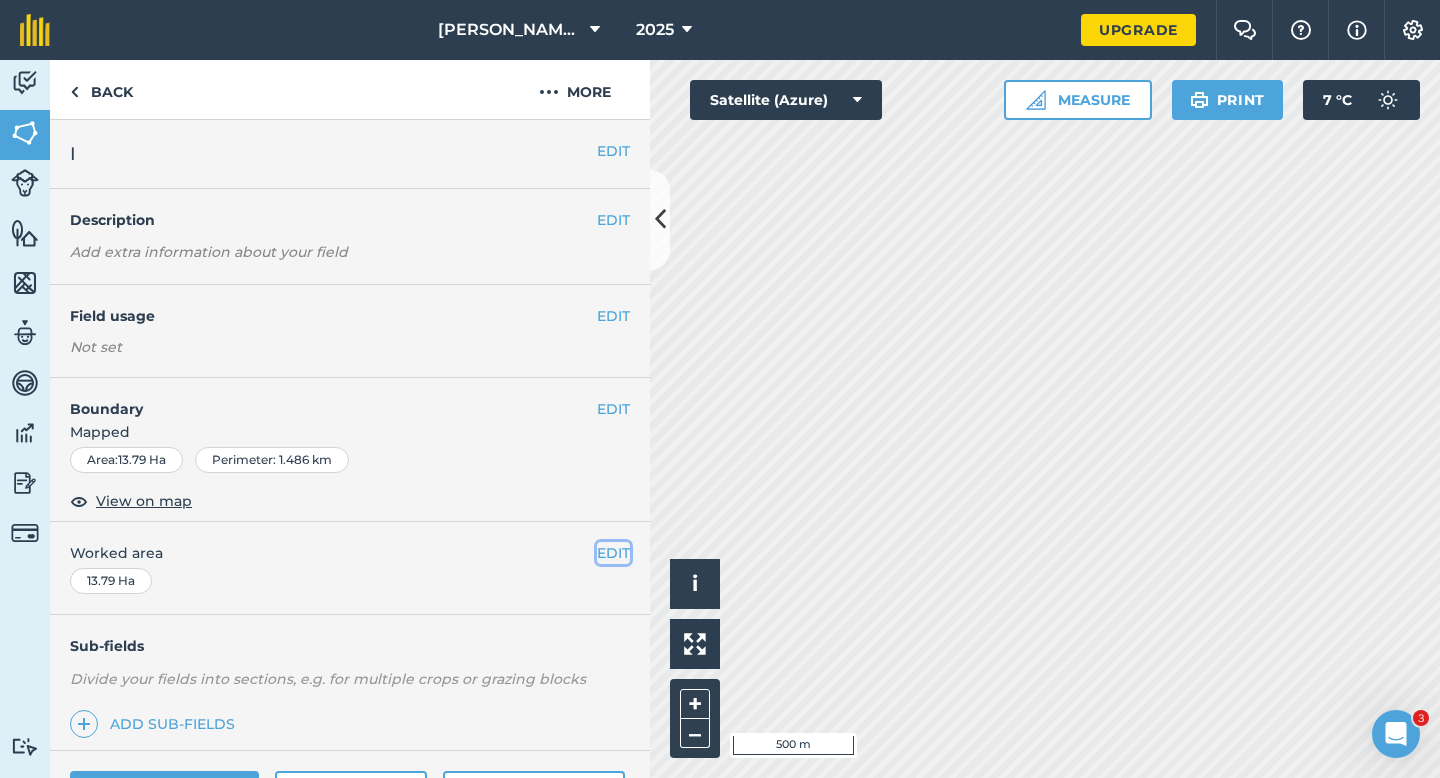click on "EDIT" at bounding box center (613, 553) 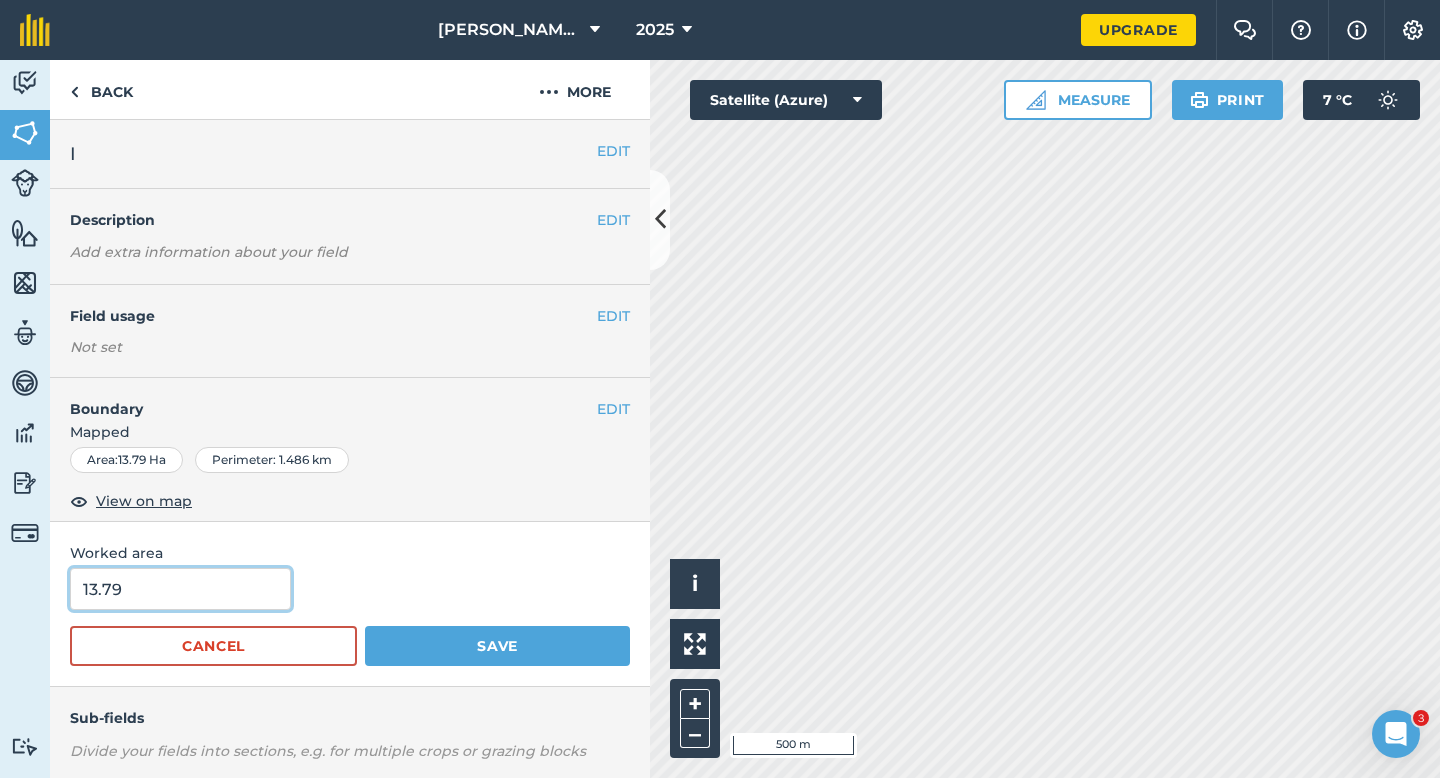 click on "13.79" at bounding box center [180, 589] 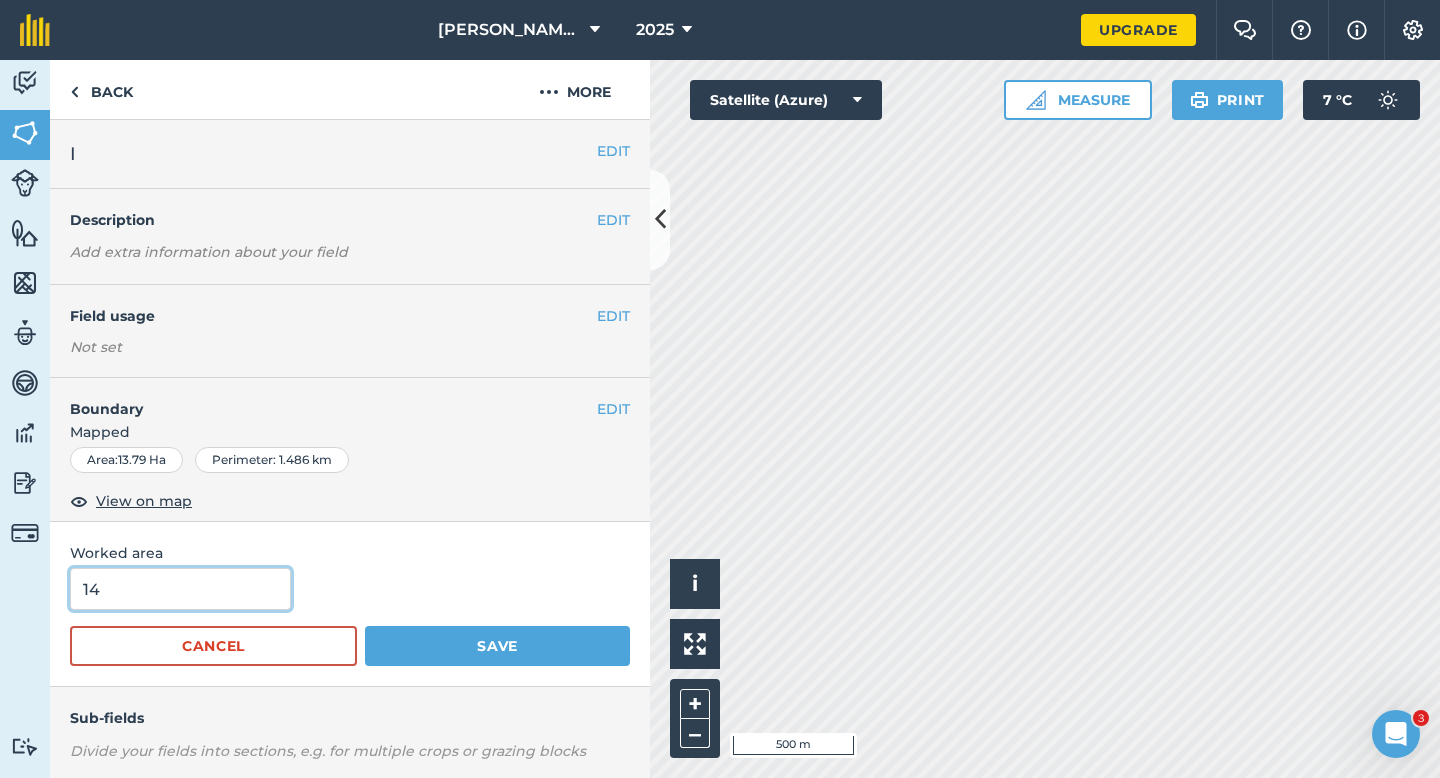 click on "Save" at bounding box center [497, 646] 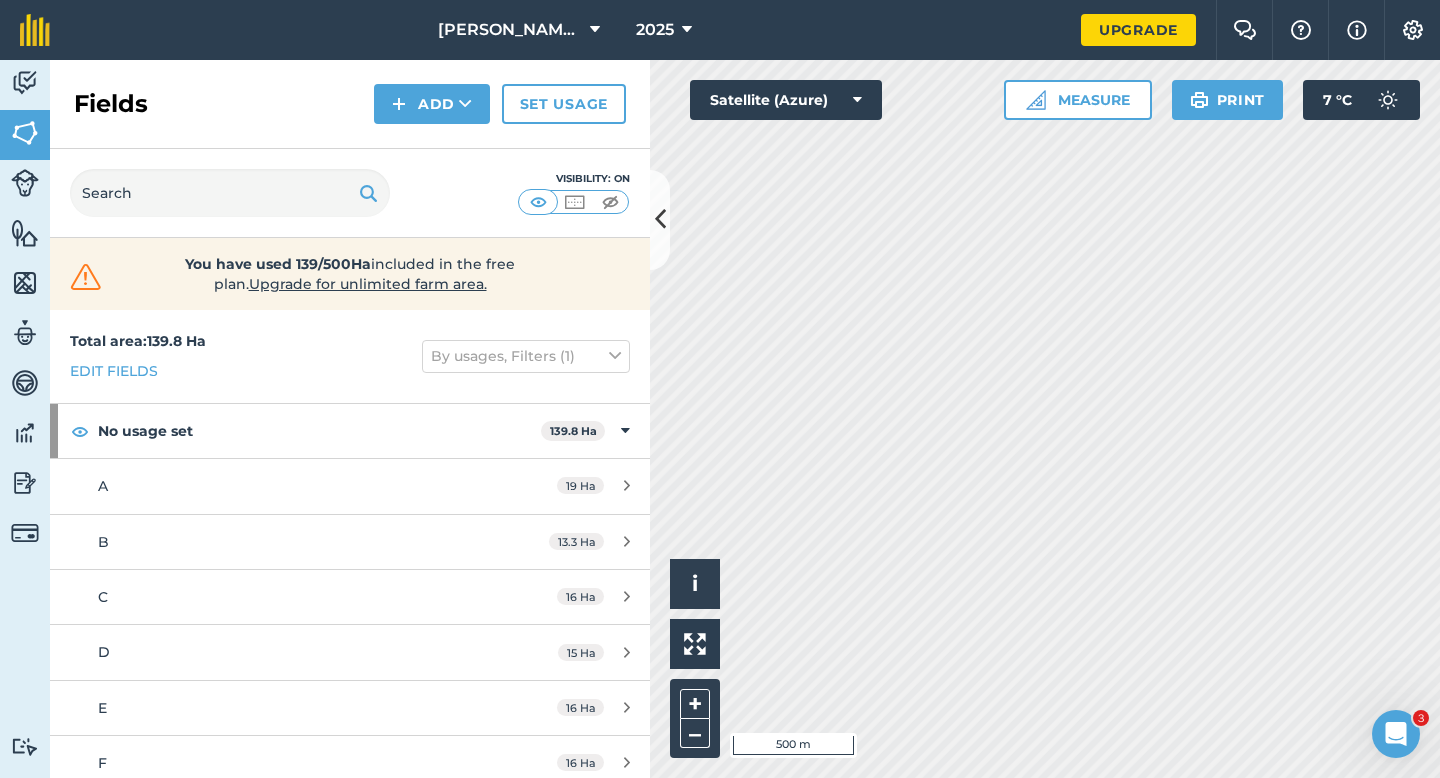 click on "Fields   Add   Set usage" at bounding box center [350, 104] 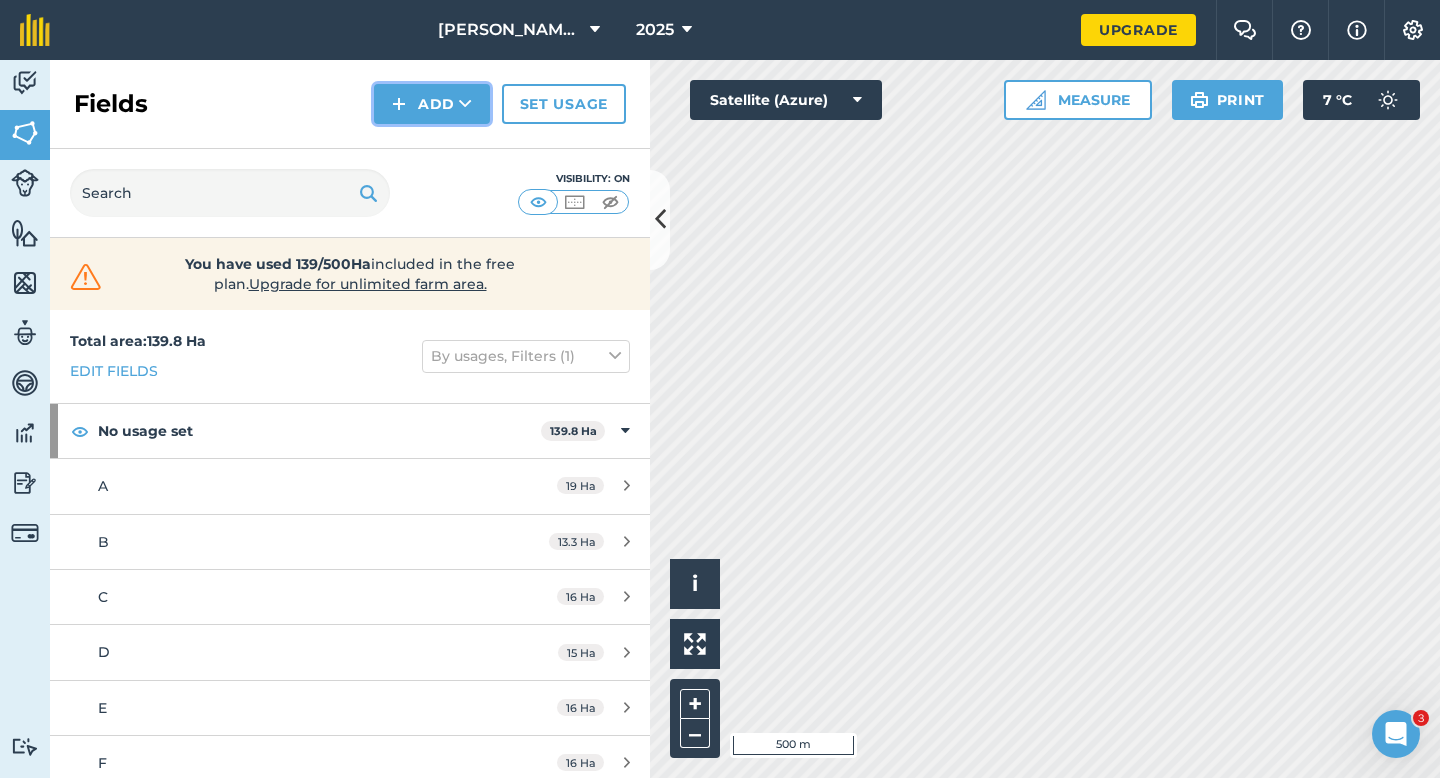 click on "Add" at bounding box center (432, 104) 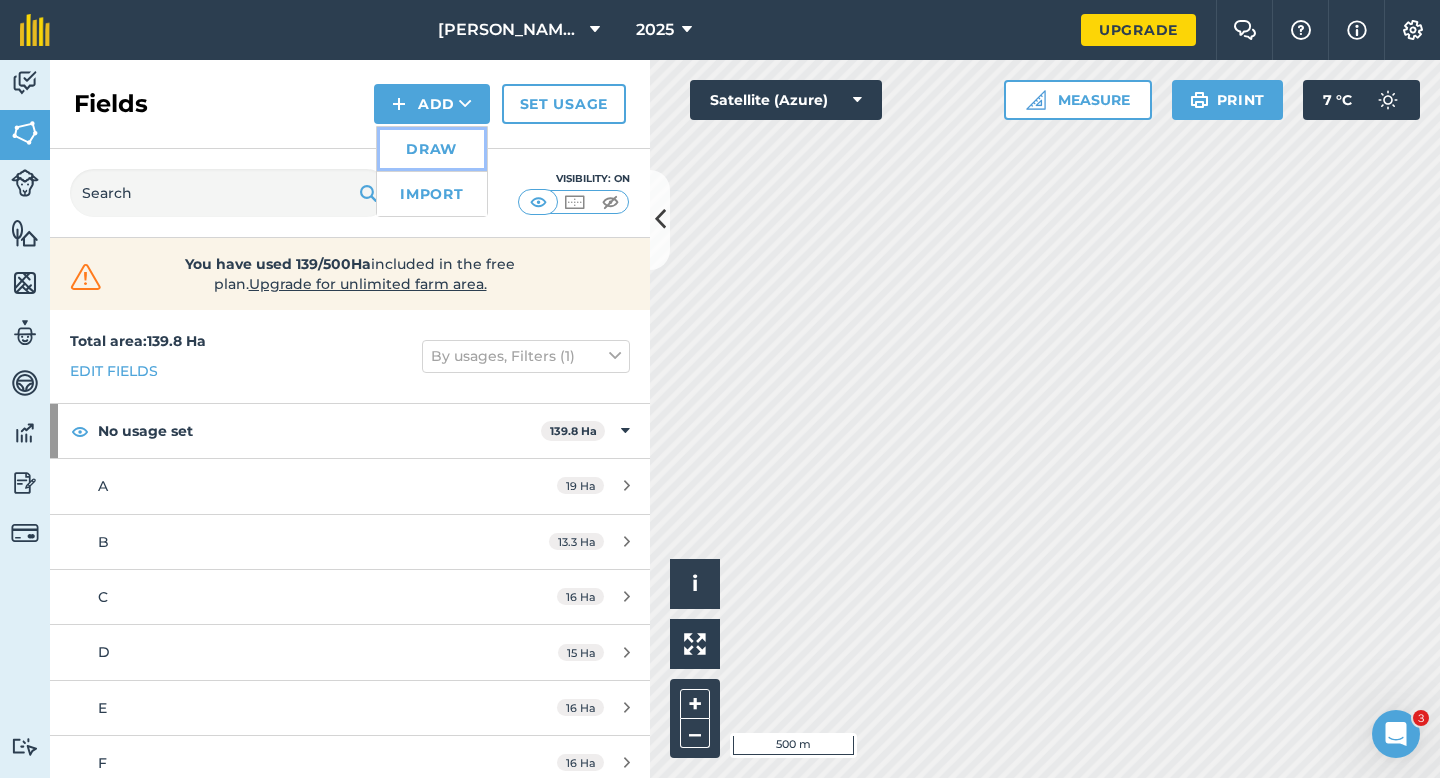 click on "Draw" at bounding box center (432, 149) 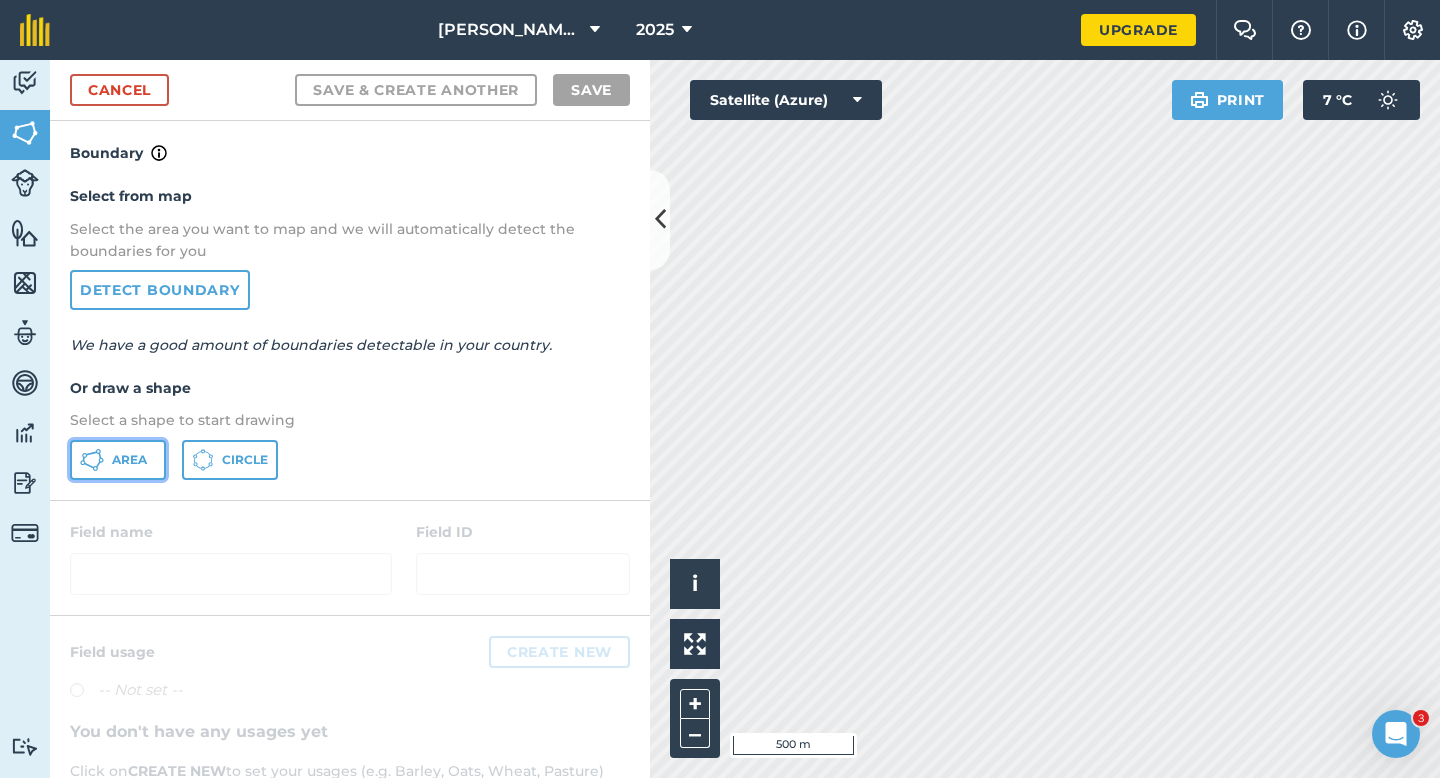 click on "Area" at bounding box center (118, 460) 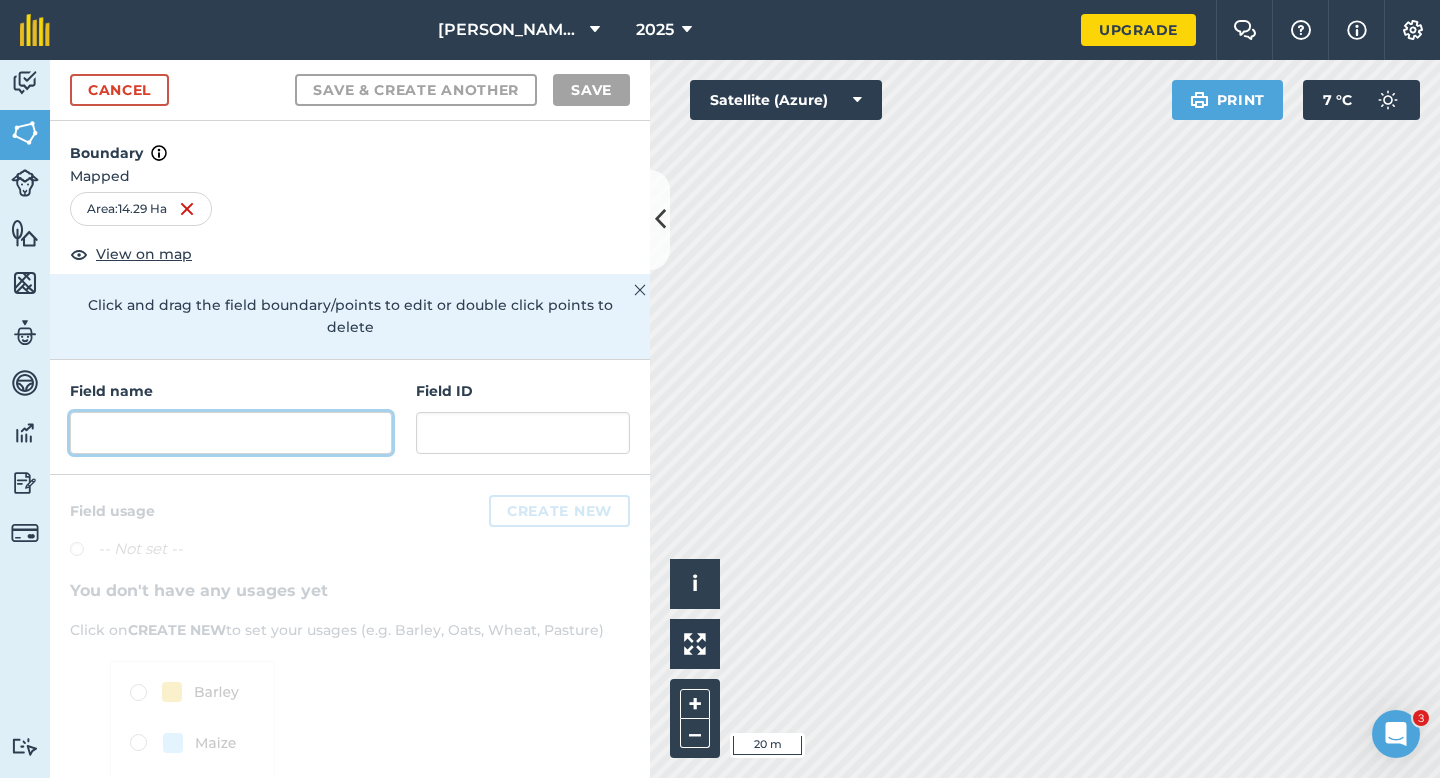 click at bounding box center (231, 433) 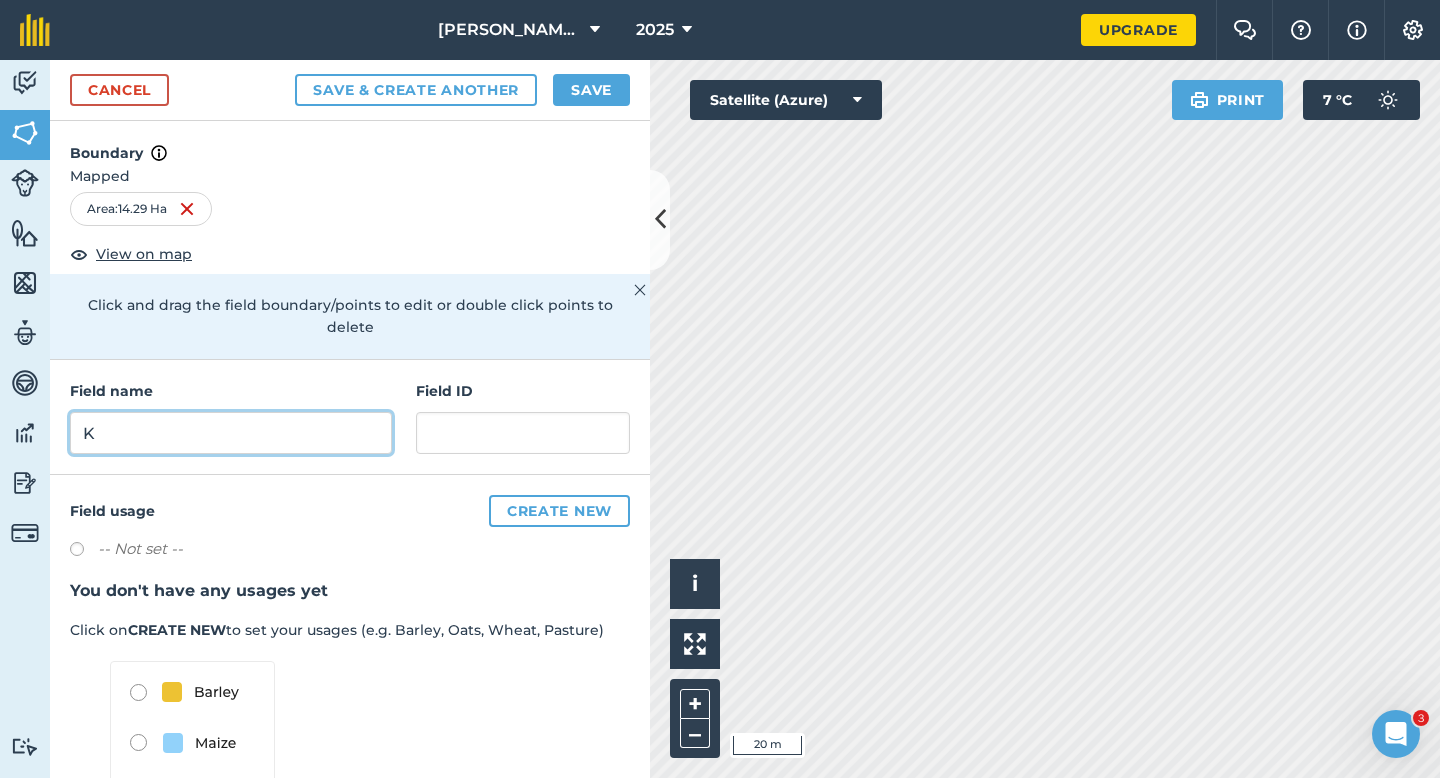 type on "K" 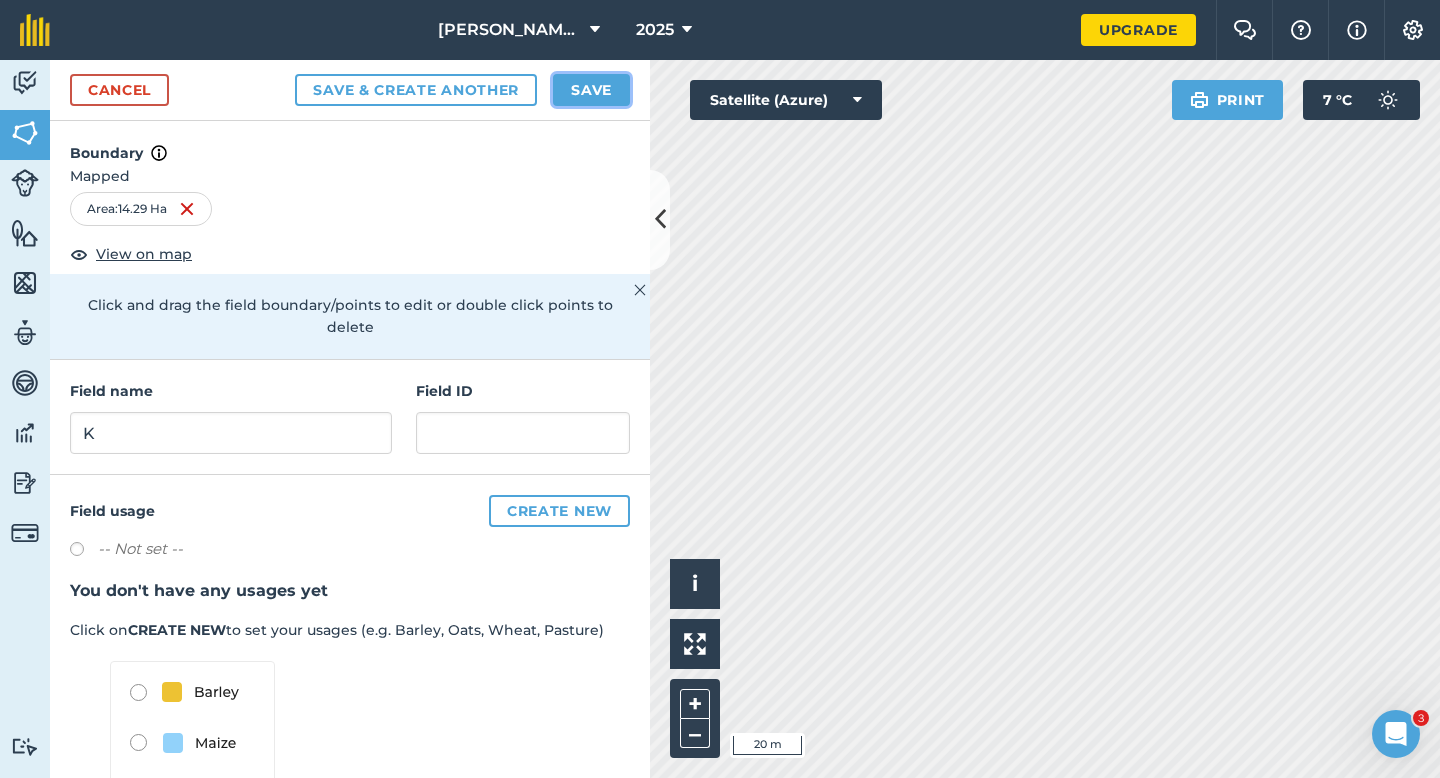 click on "Save" at bounding box center (591, 90) 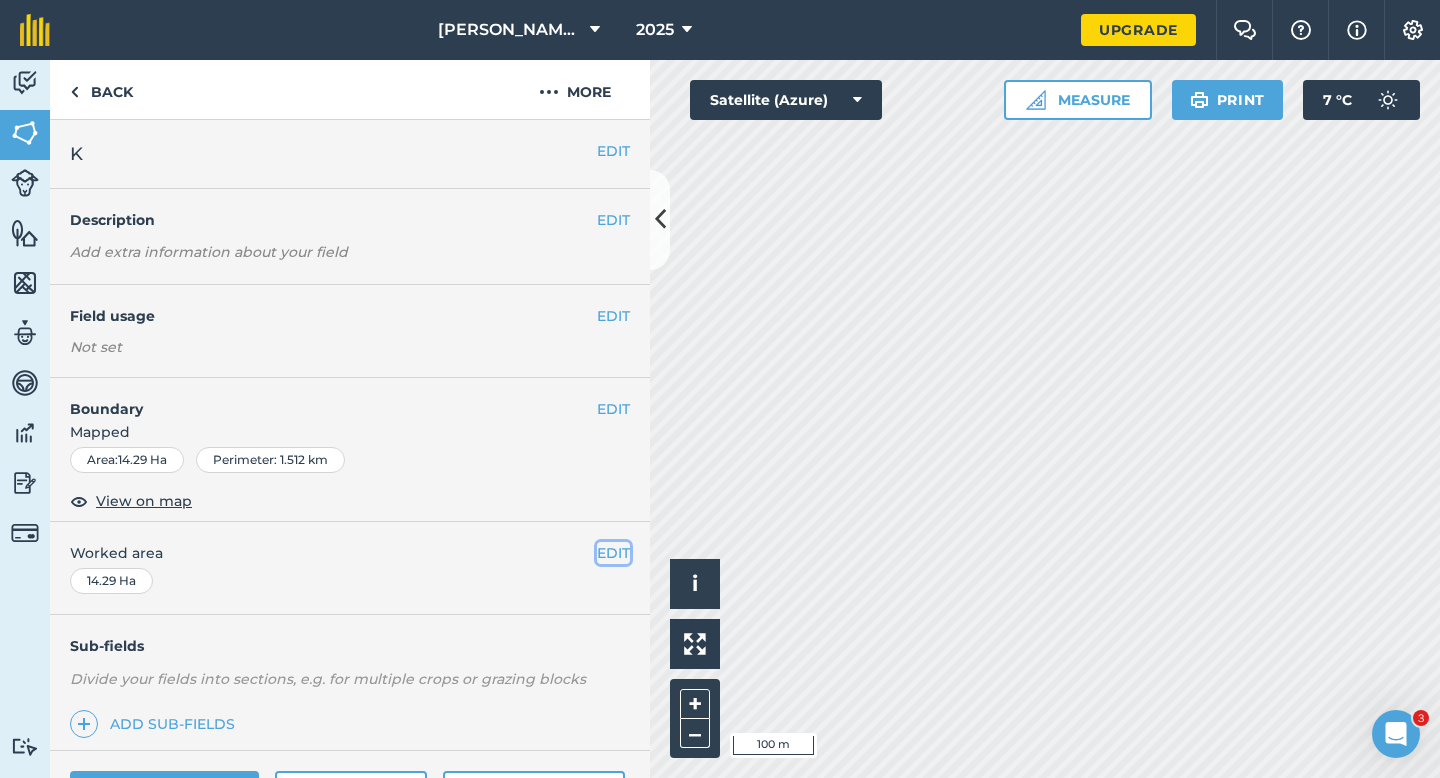click on "EDIT" at bounding box center [613, 553] 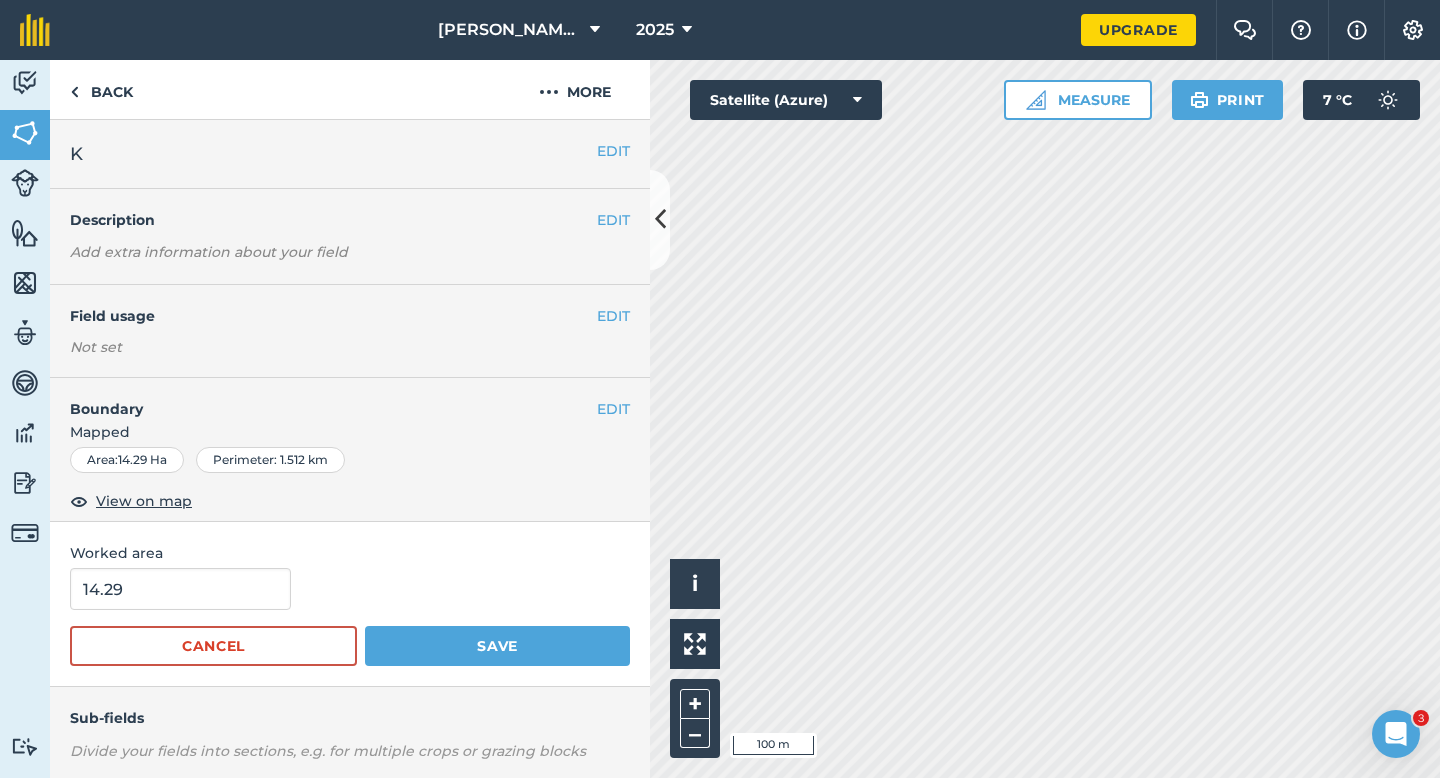 click on "14.29 Cancel Save" at bounding box center (350, 617) 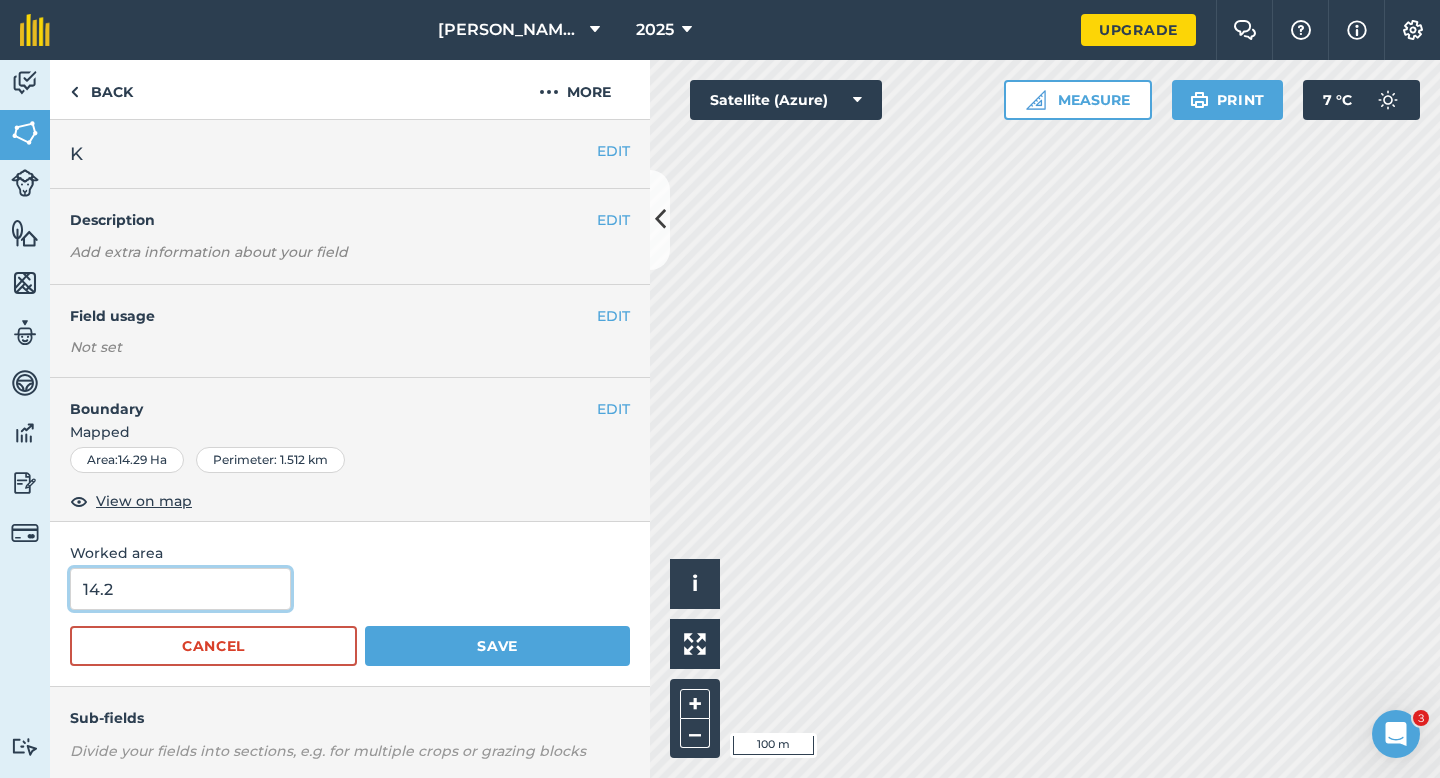 click on "14.2" at bounding box center (180, 589) 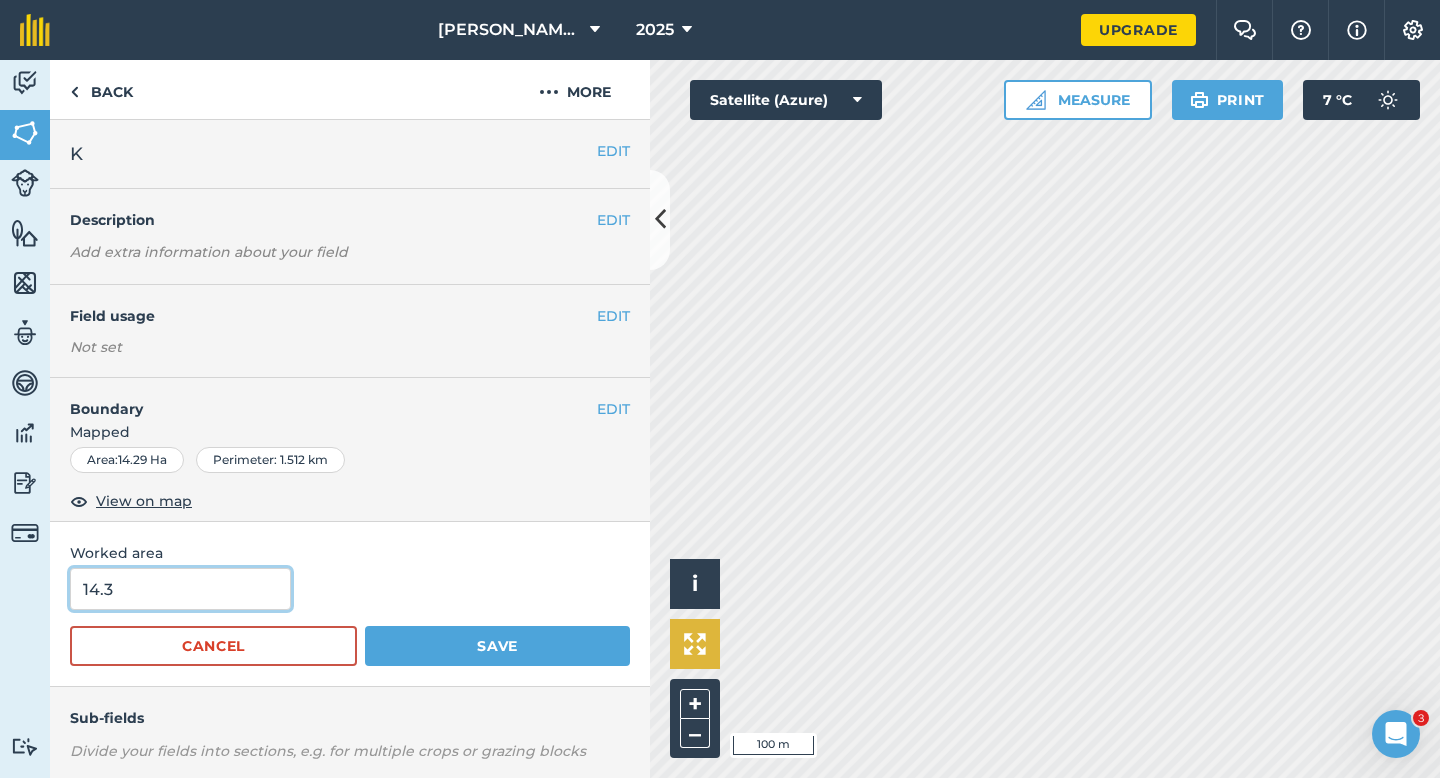 type on "14.3" 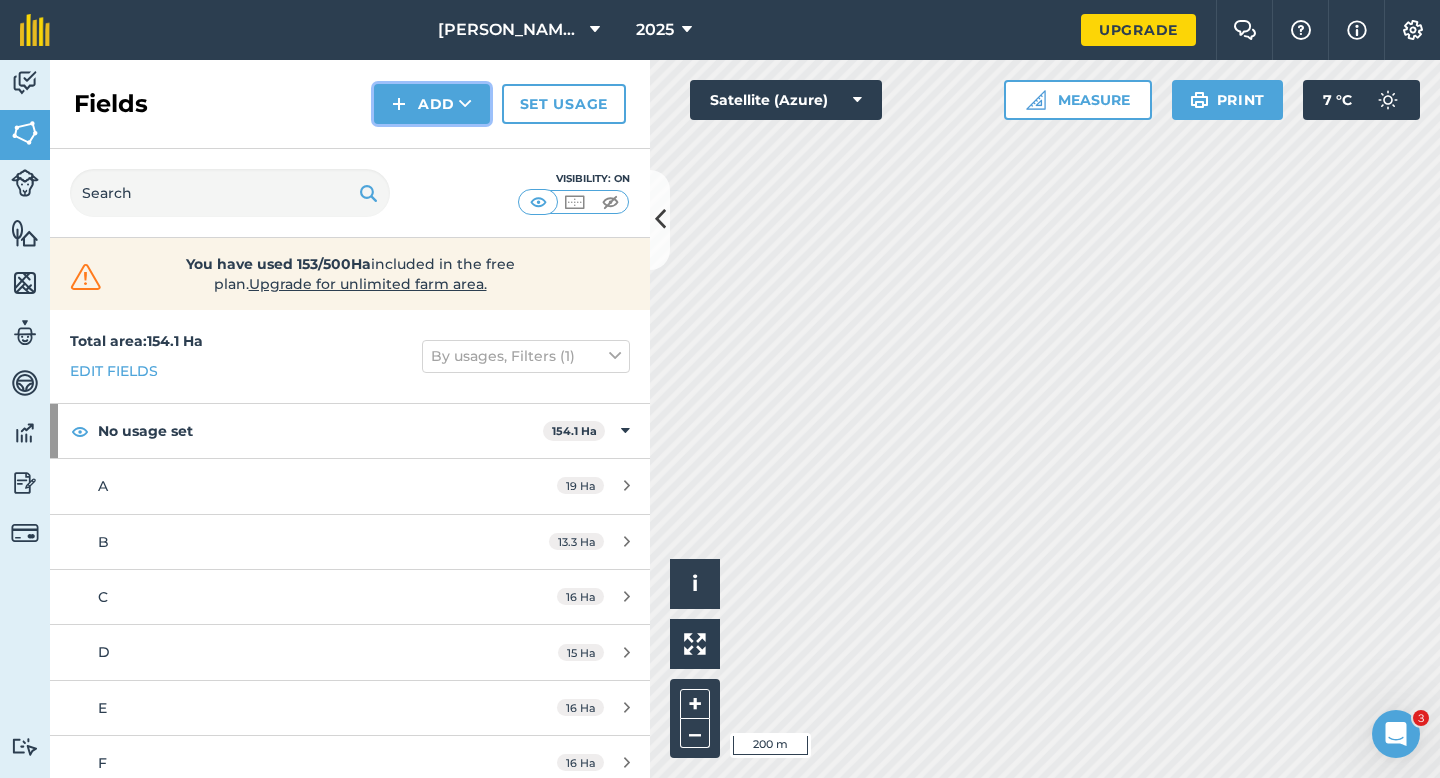 click on "Add" at bounding box center [432, 104] 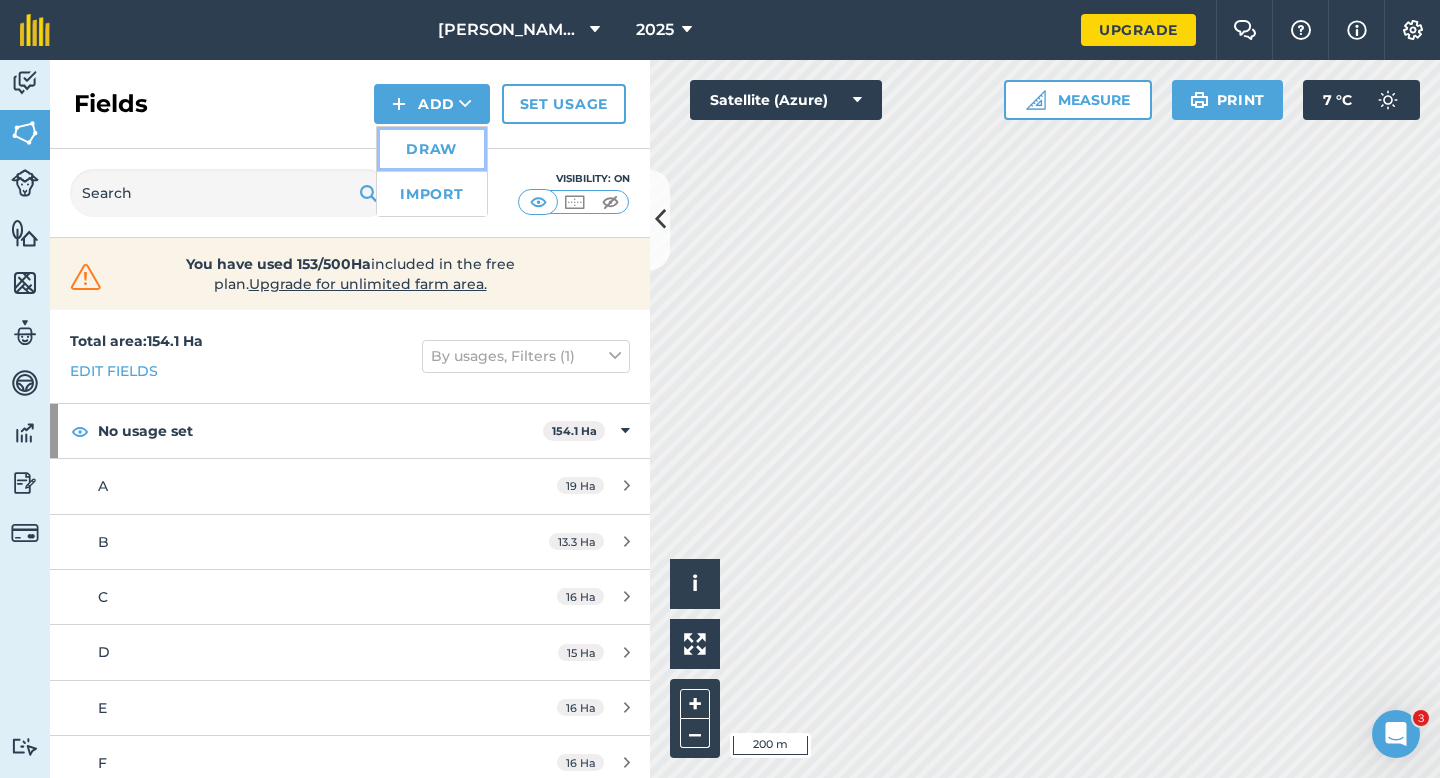 click on "Draw" at bounding box center (432, 149) 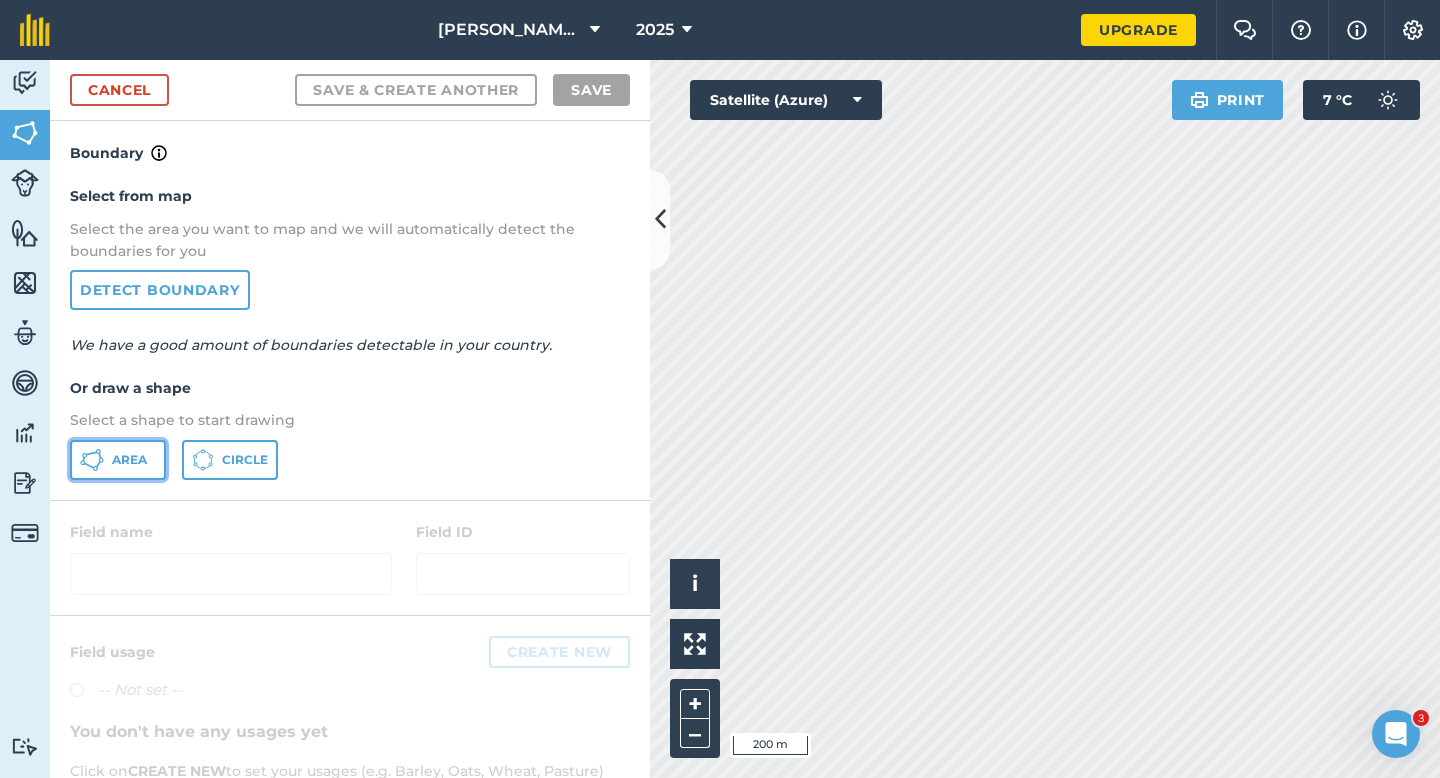 click on "Area" at bounding box center [118, 460] 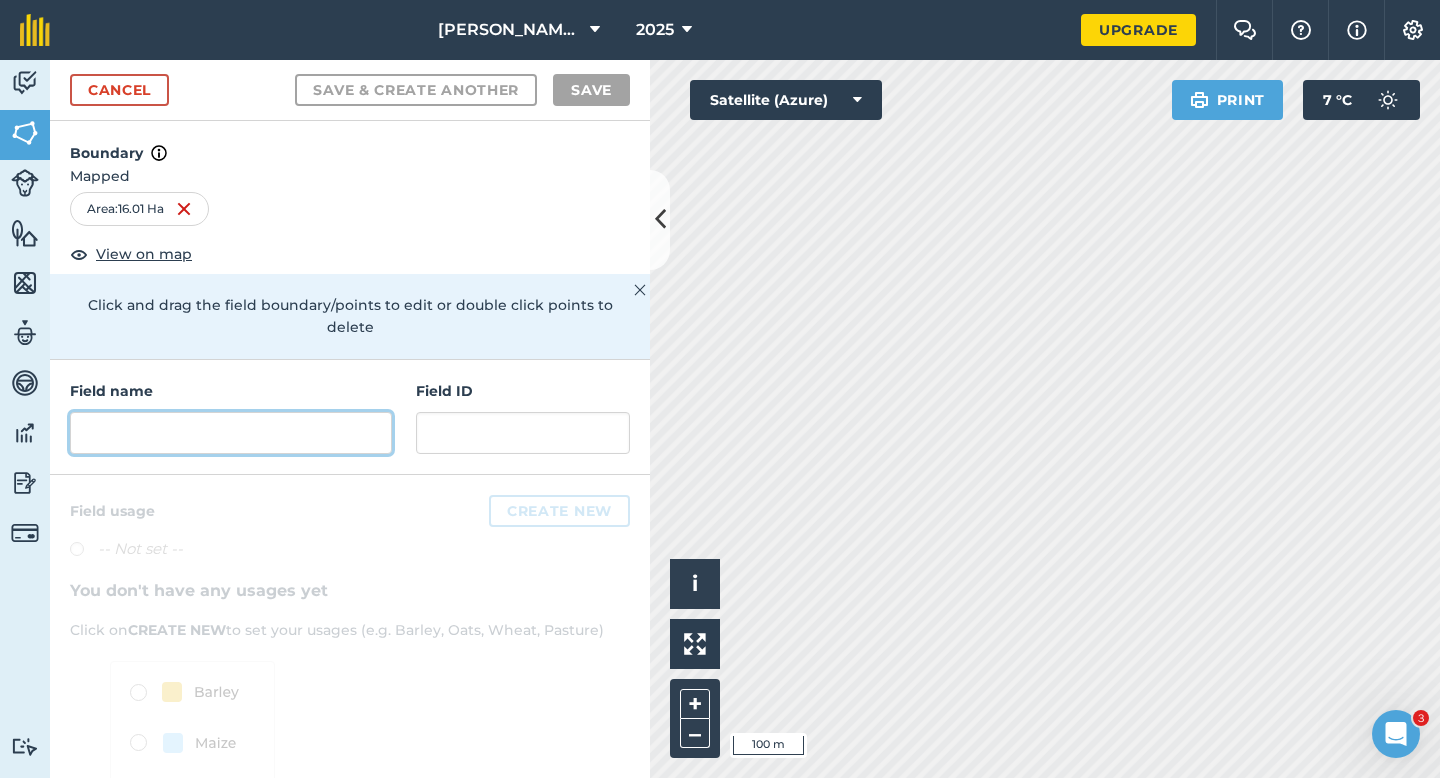 click at bounding box center (231, 433) 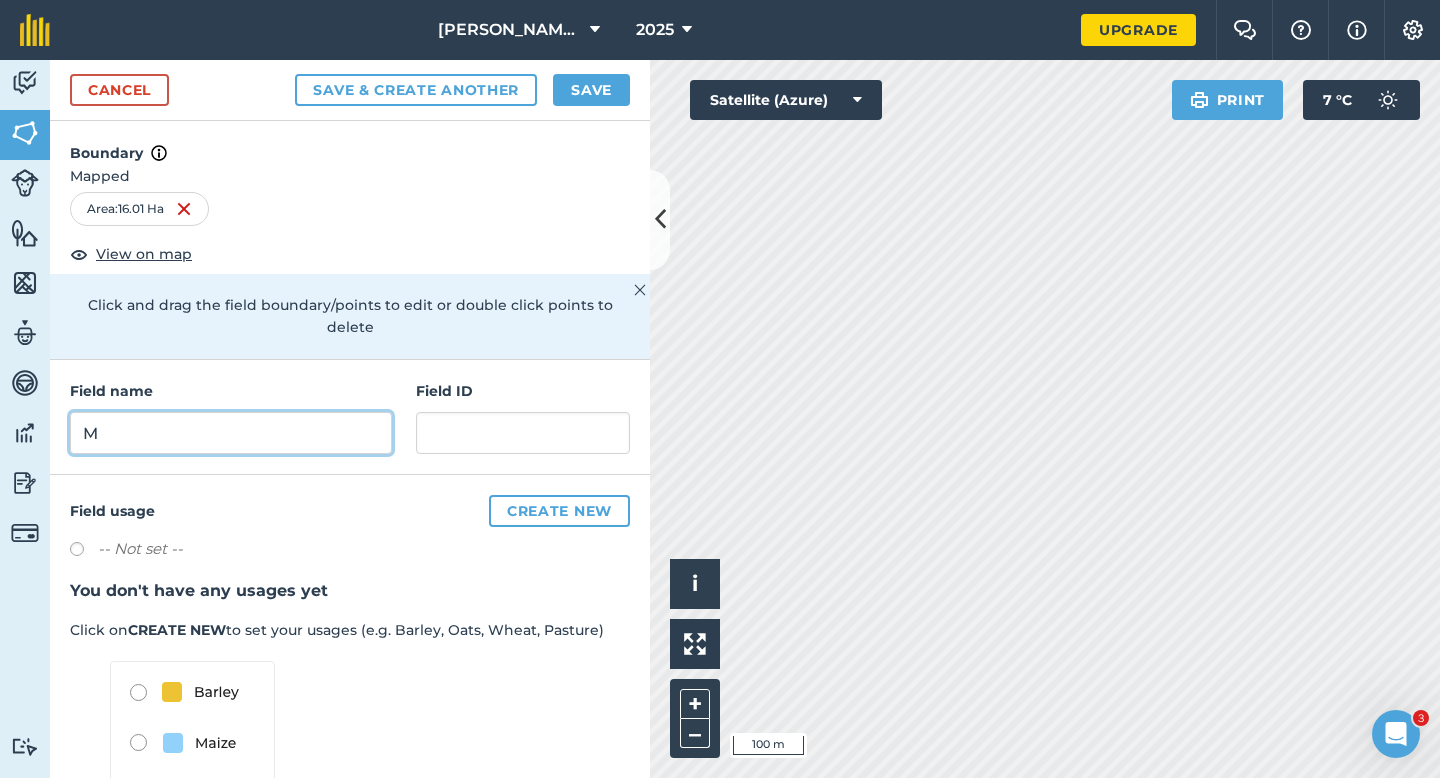 type on "M" 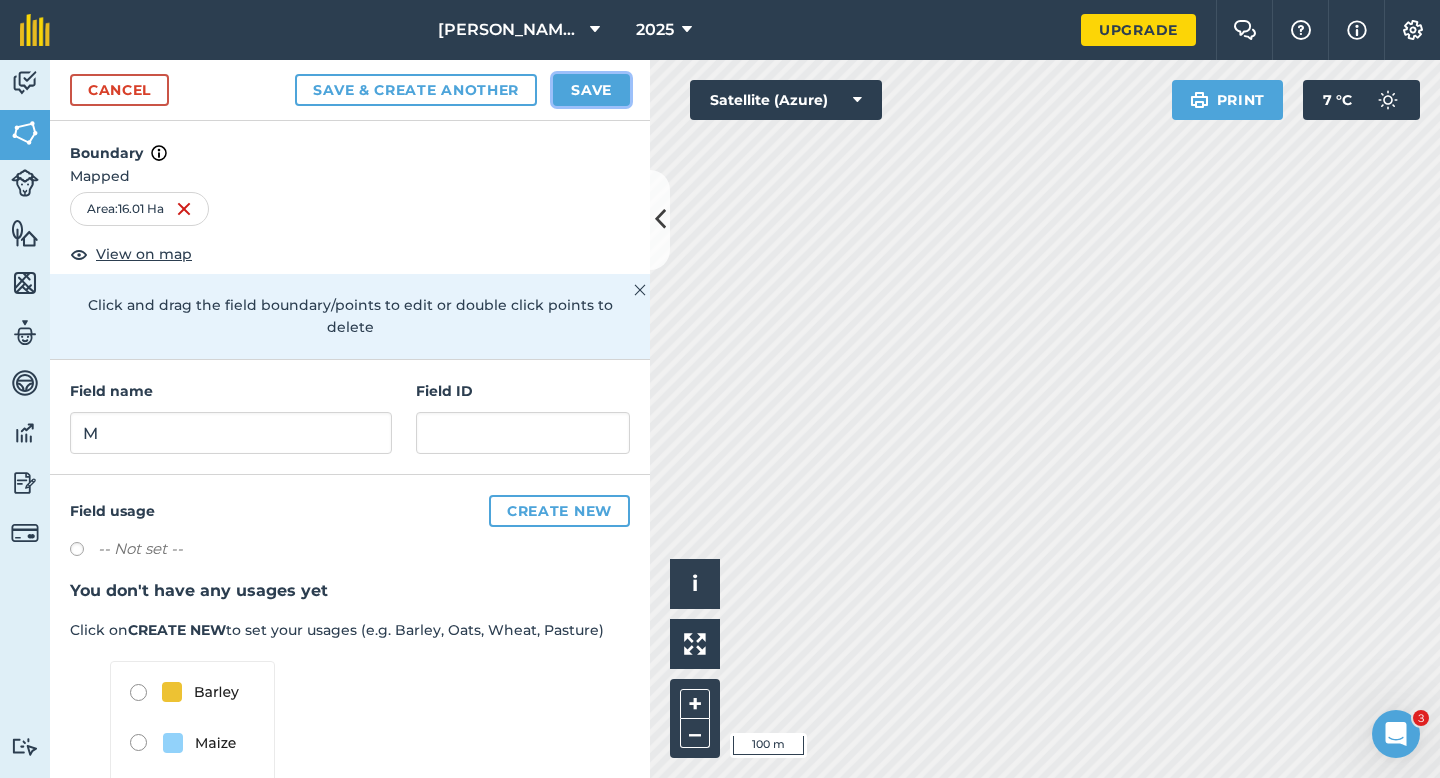 click on "Save" at bounding box center [591, 90] 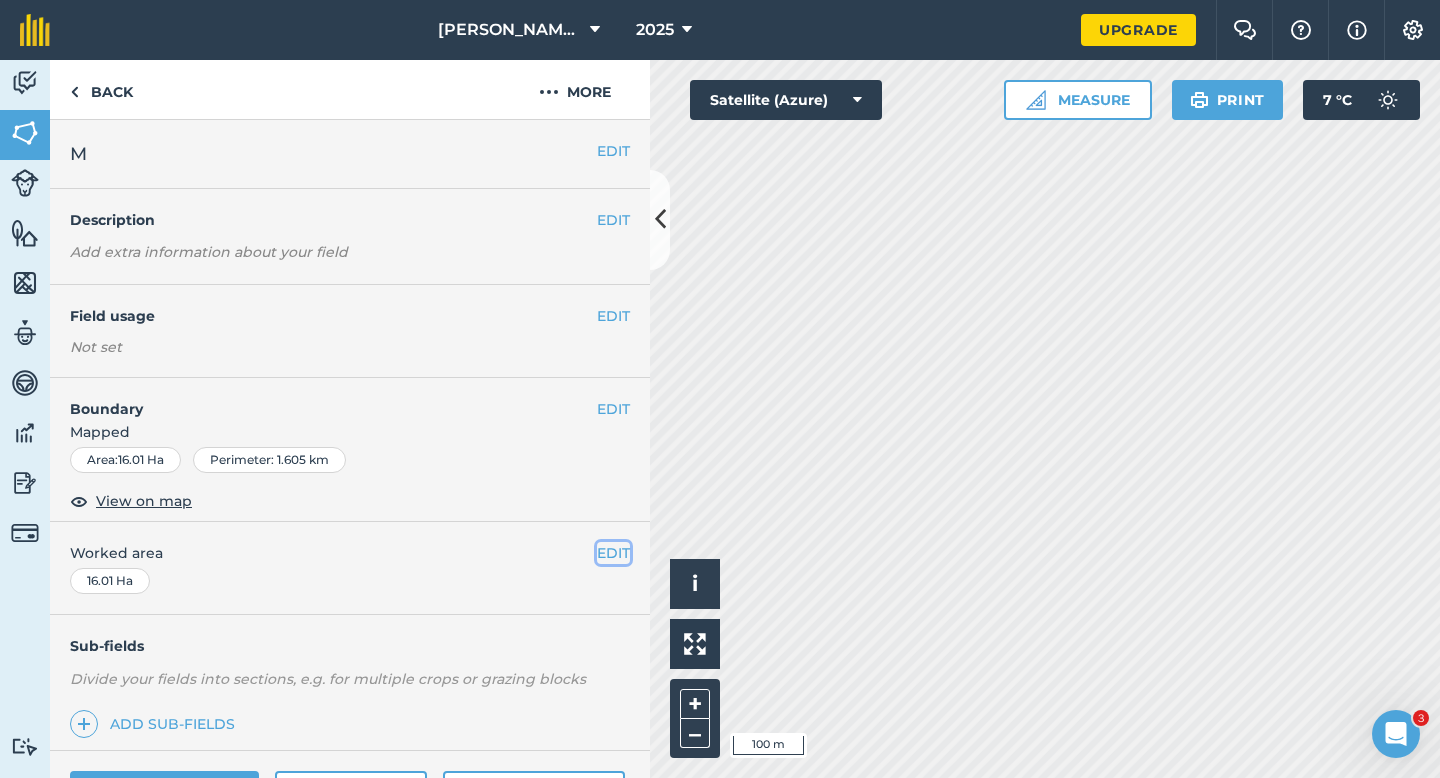 click on "EDIT" at bounding box center (613, 553) 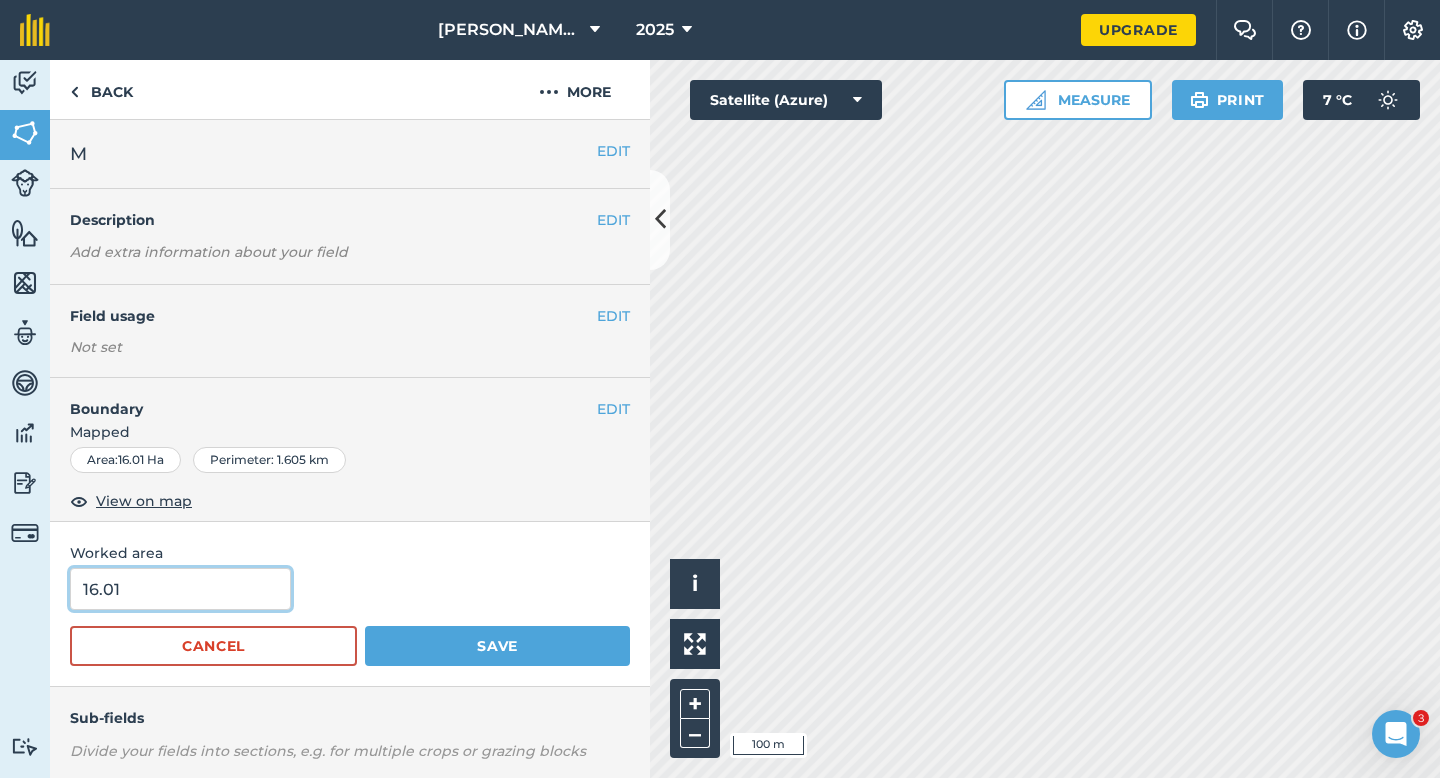 click on "16.01" at bounding box center [180, 589] 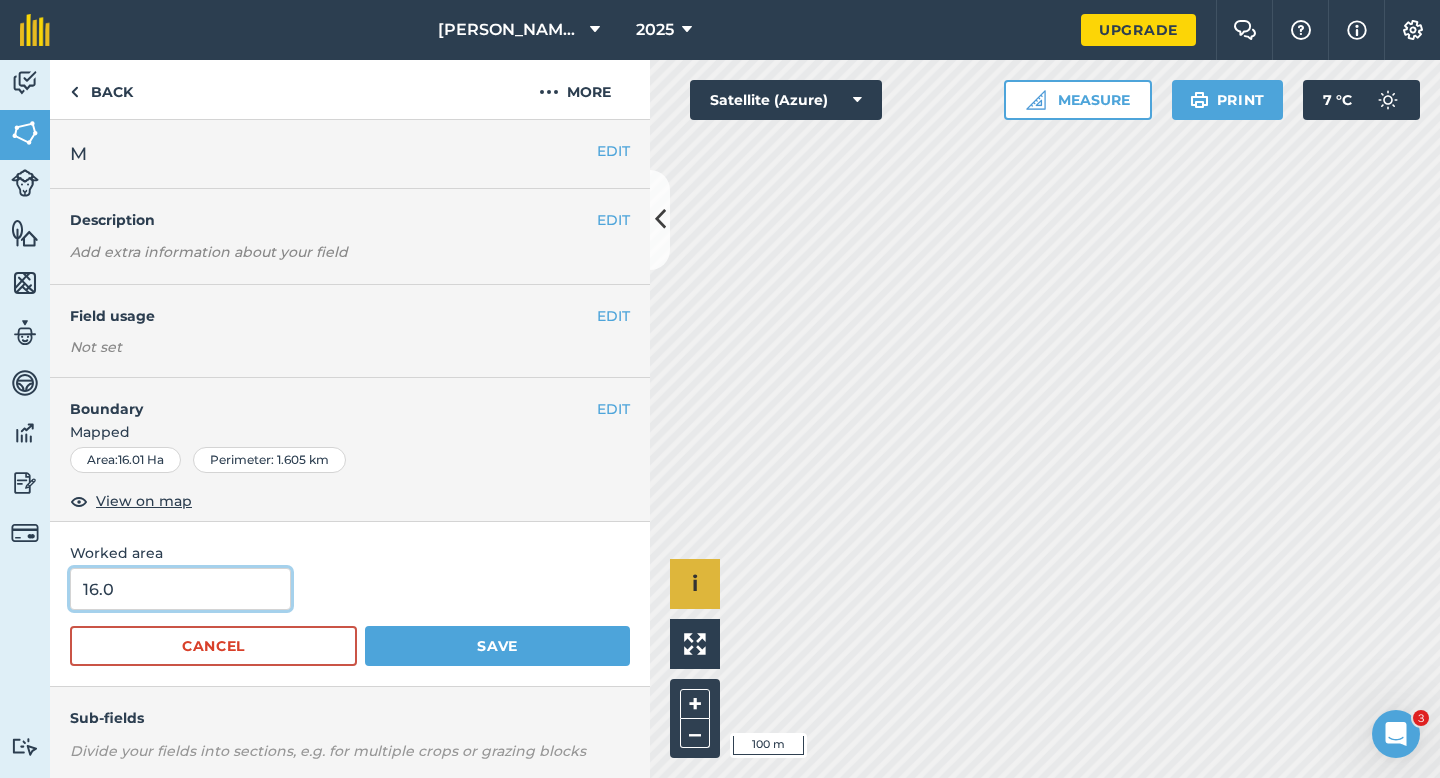 type on "16" 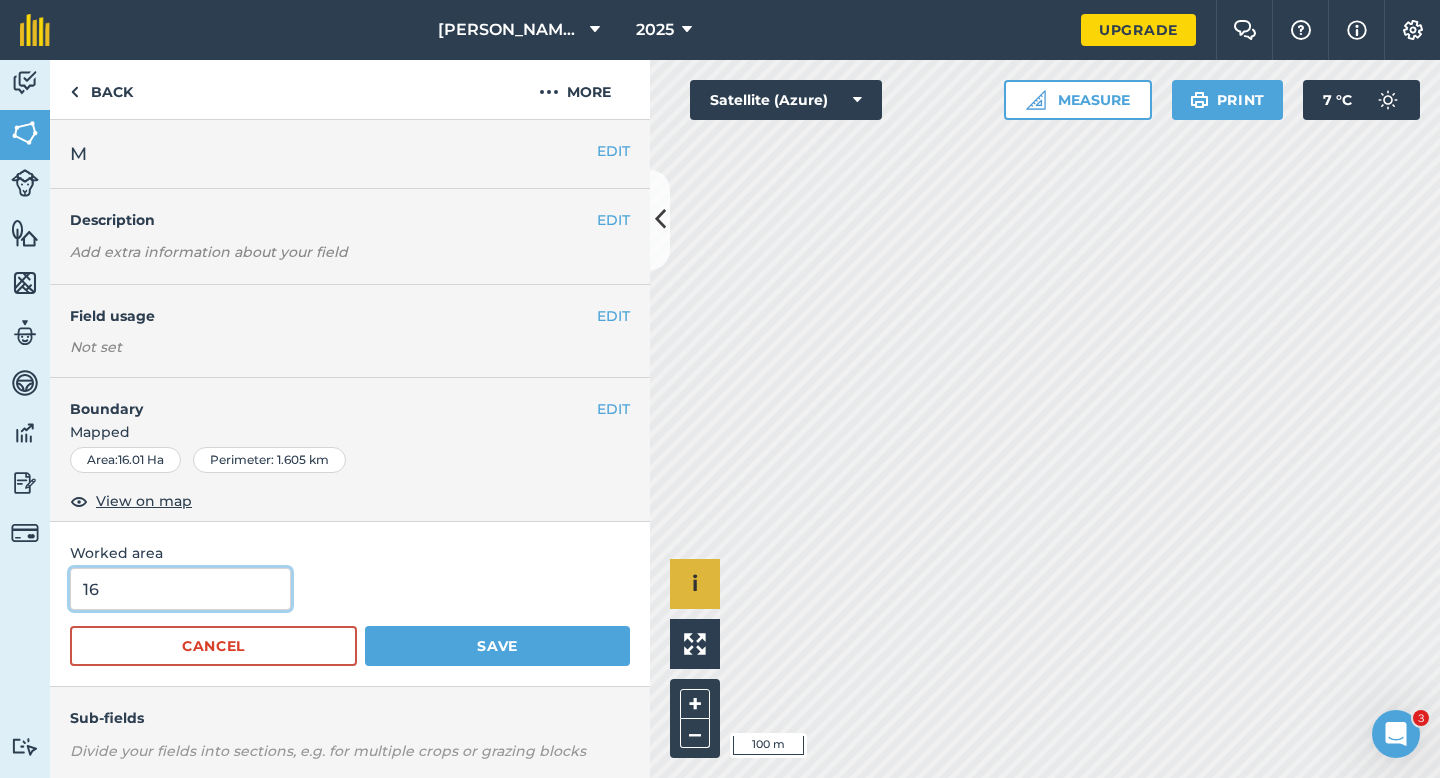 click on "Save" at bounding box center [497, 646] 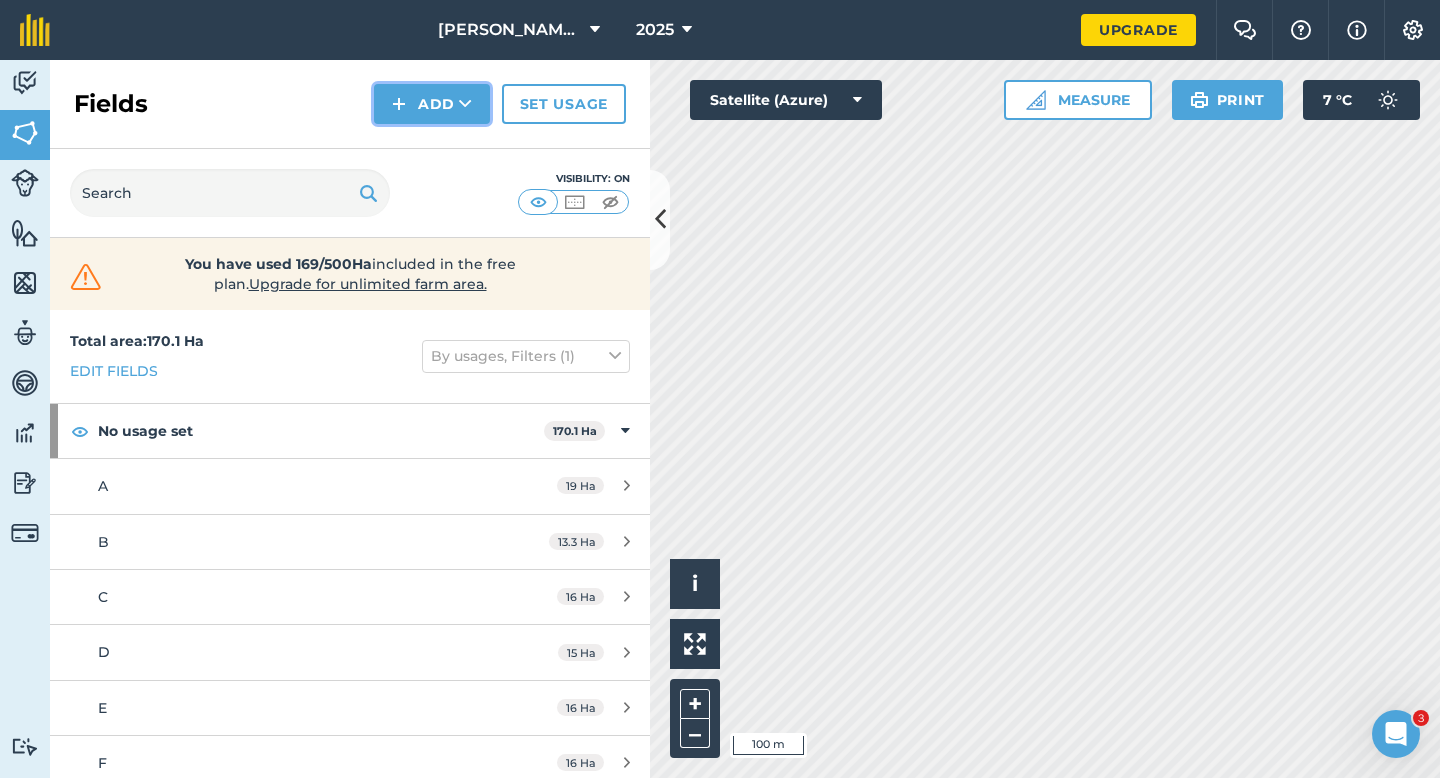click on "Add" at bounding box center [432, 104] 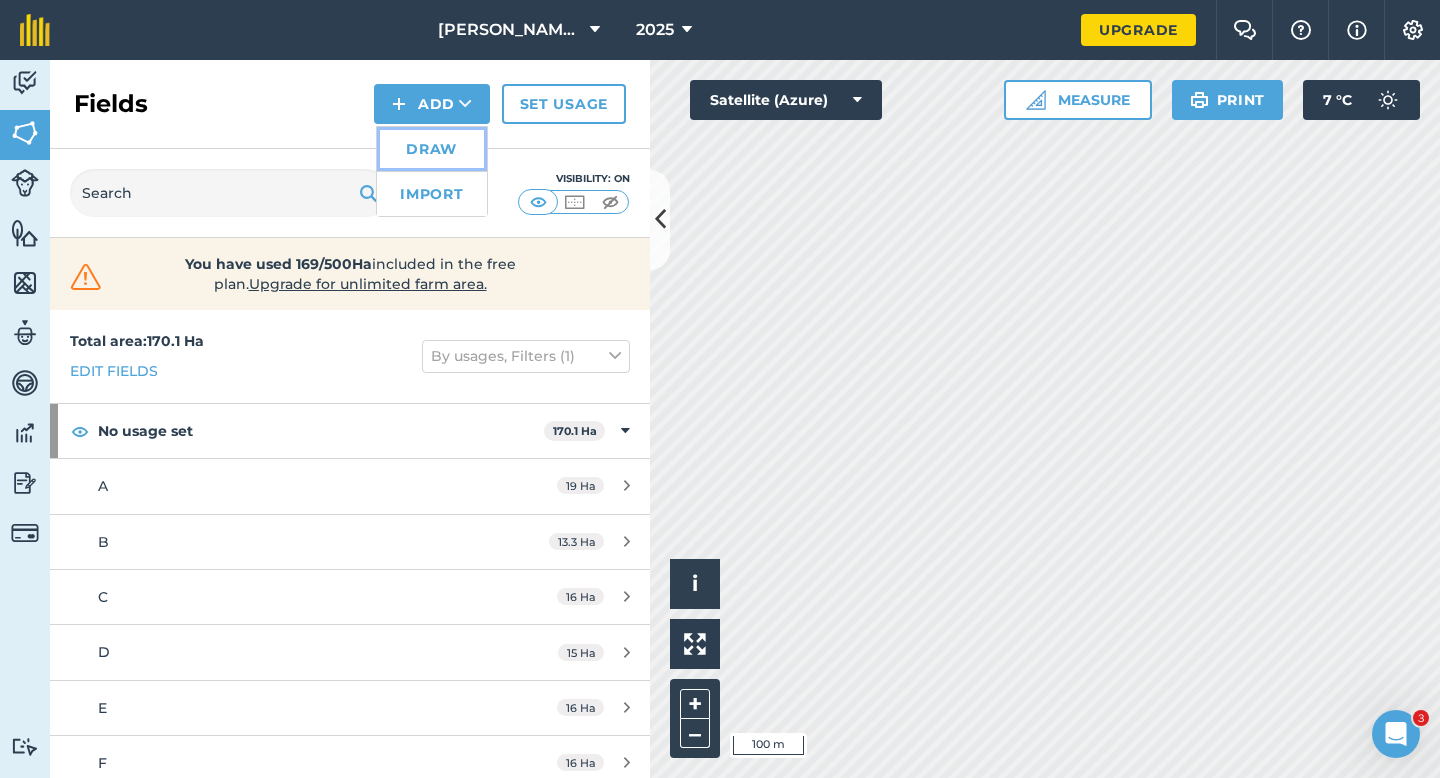 click on "Draw" at bounding box center (432, 149) 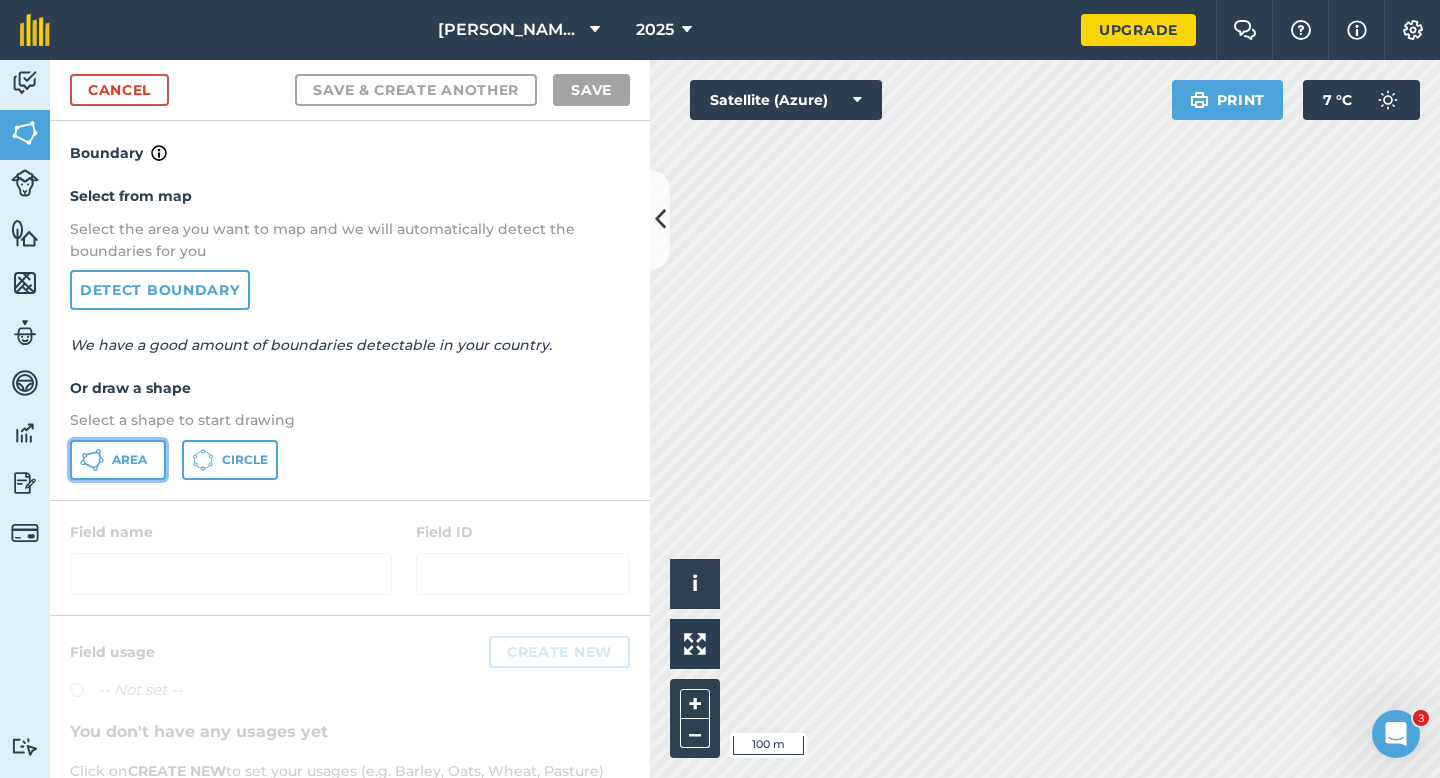 click on "Area" at bounding box center [129, 460] 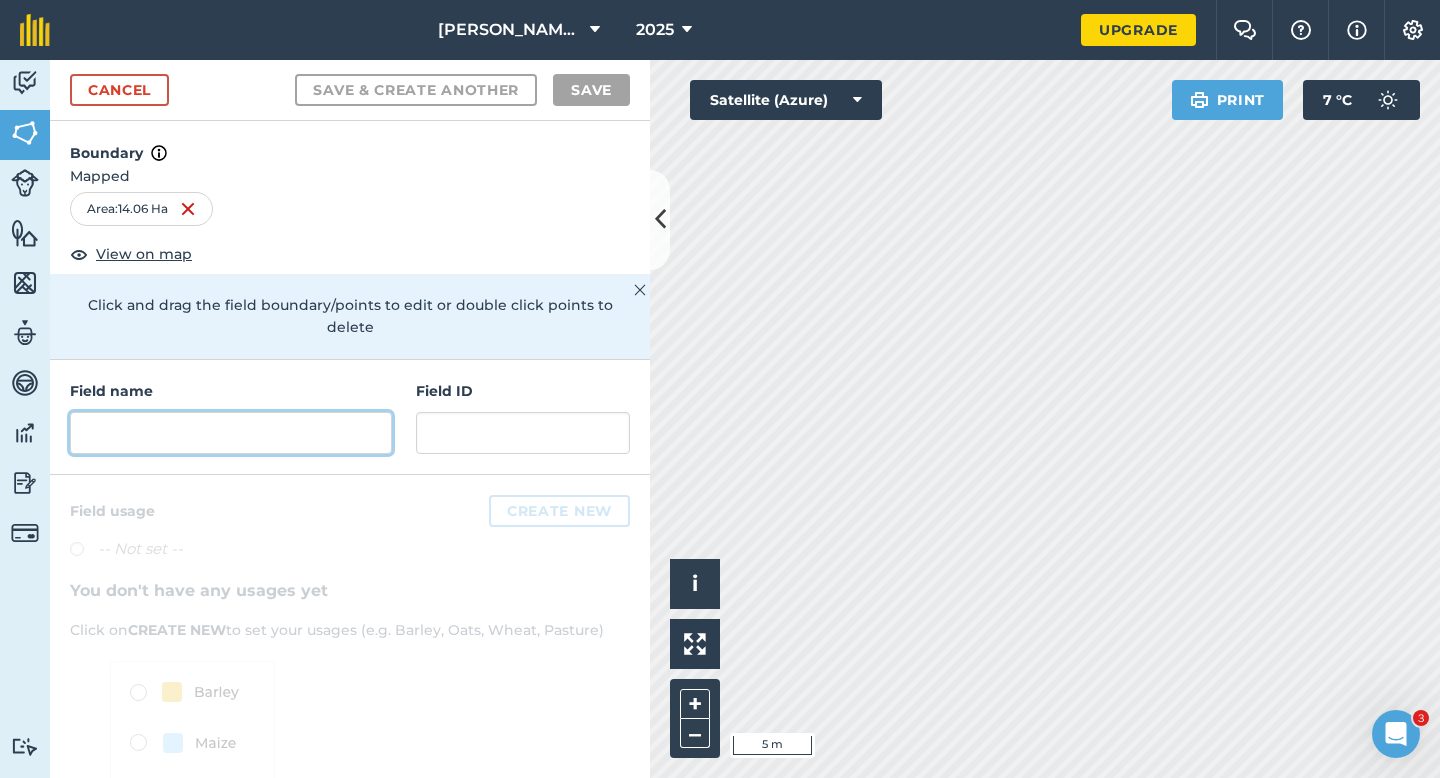 click at bounding box center [231, 433] 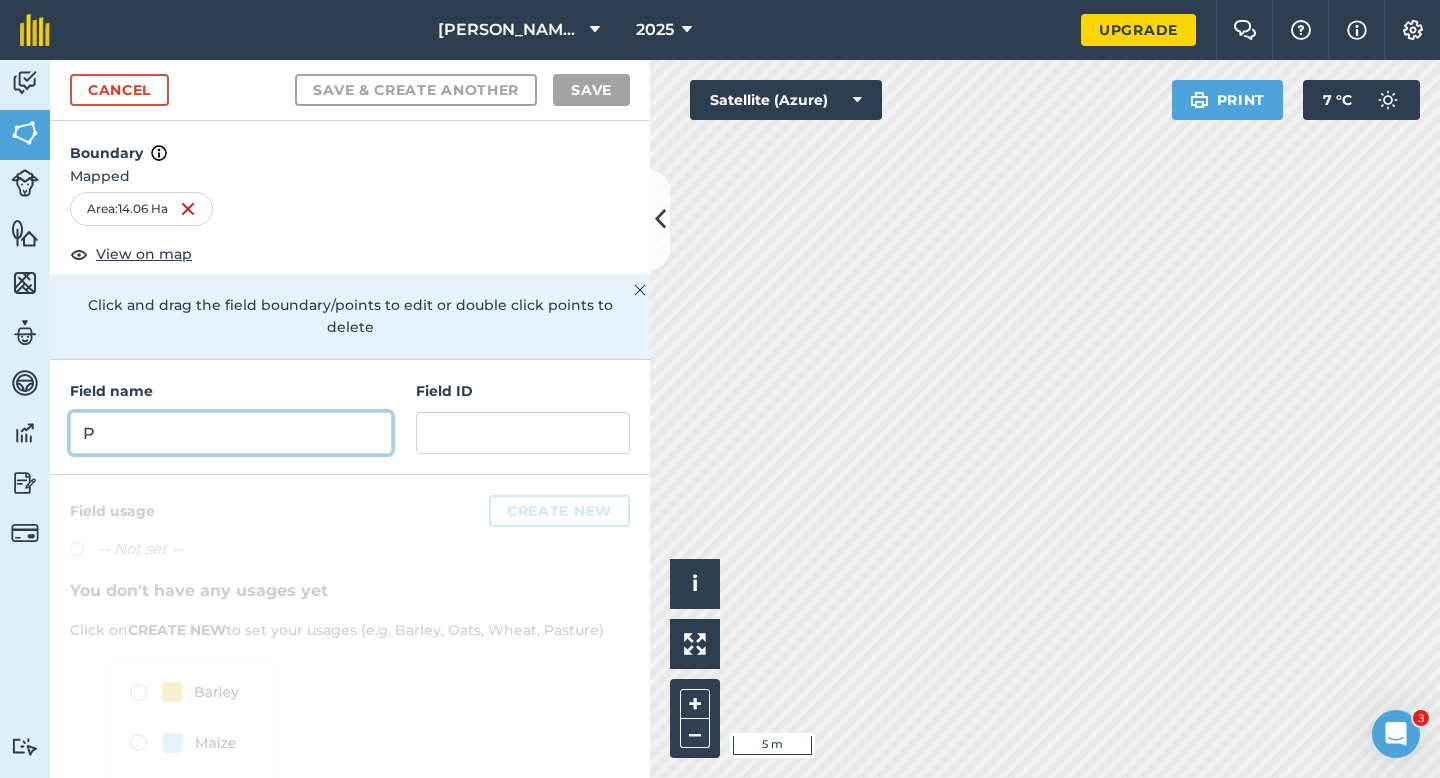 type on "P" 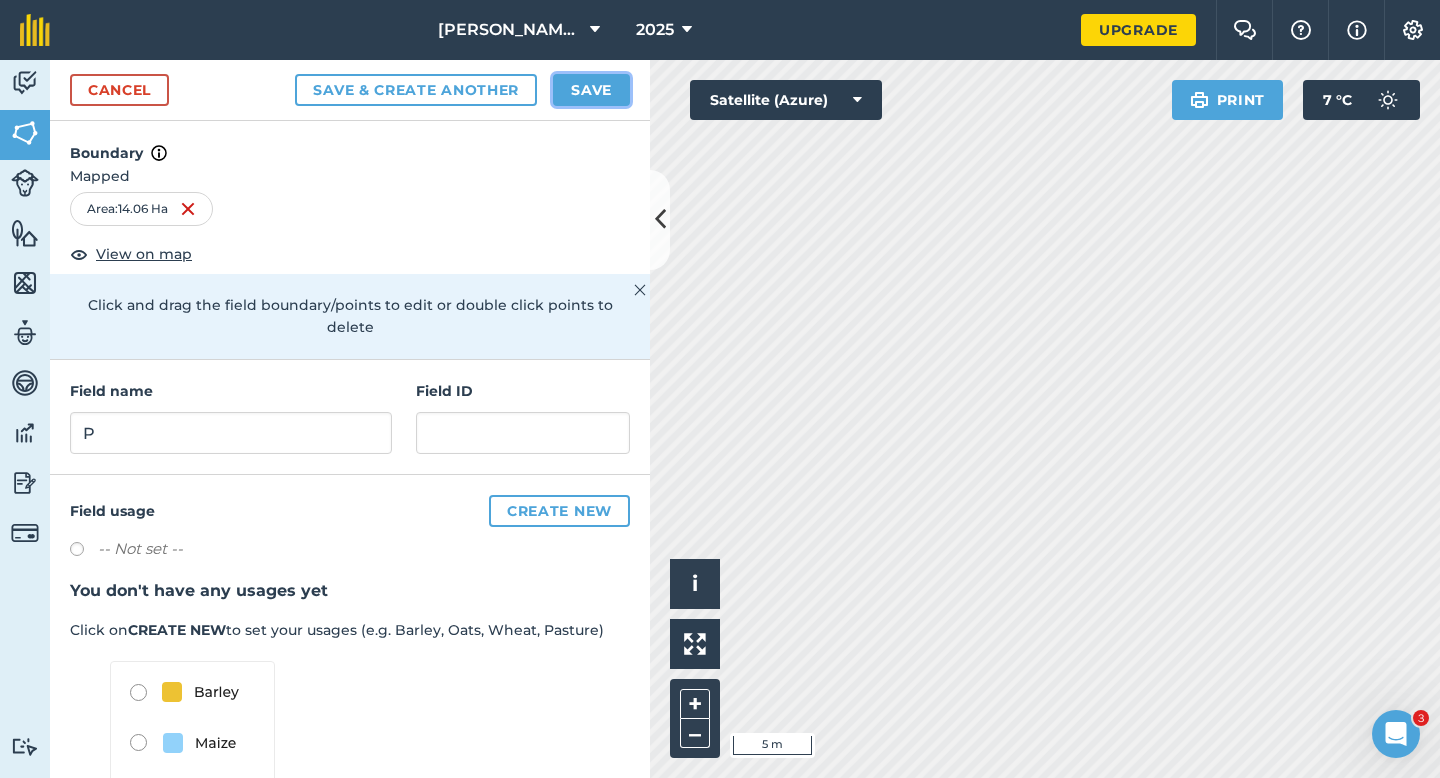 click on "Save" at bounding box center [591, 90] 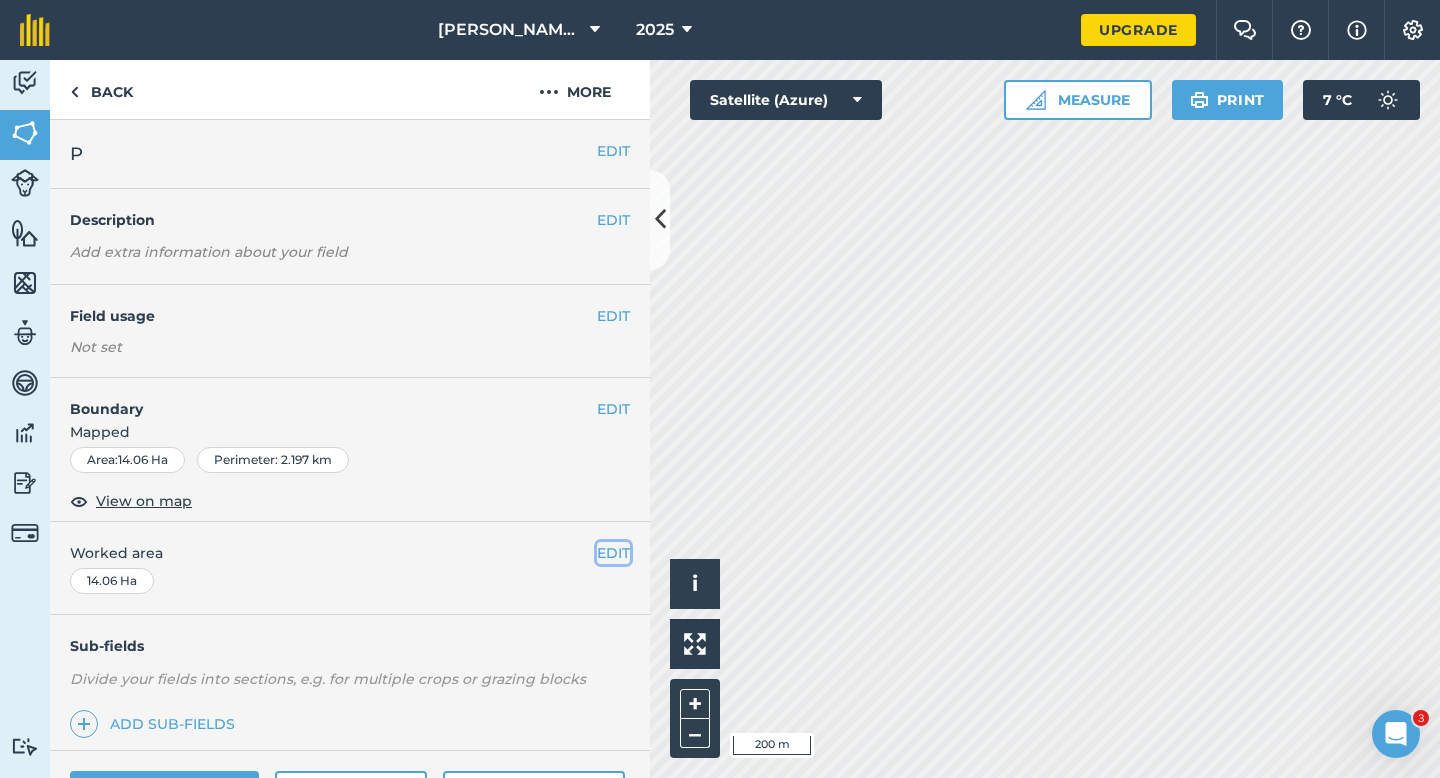 click on "EDIT" at bounding box center (613, 553) 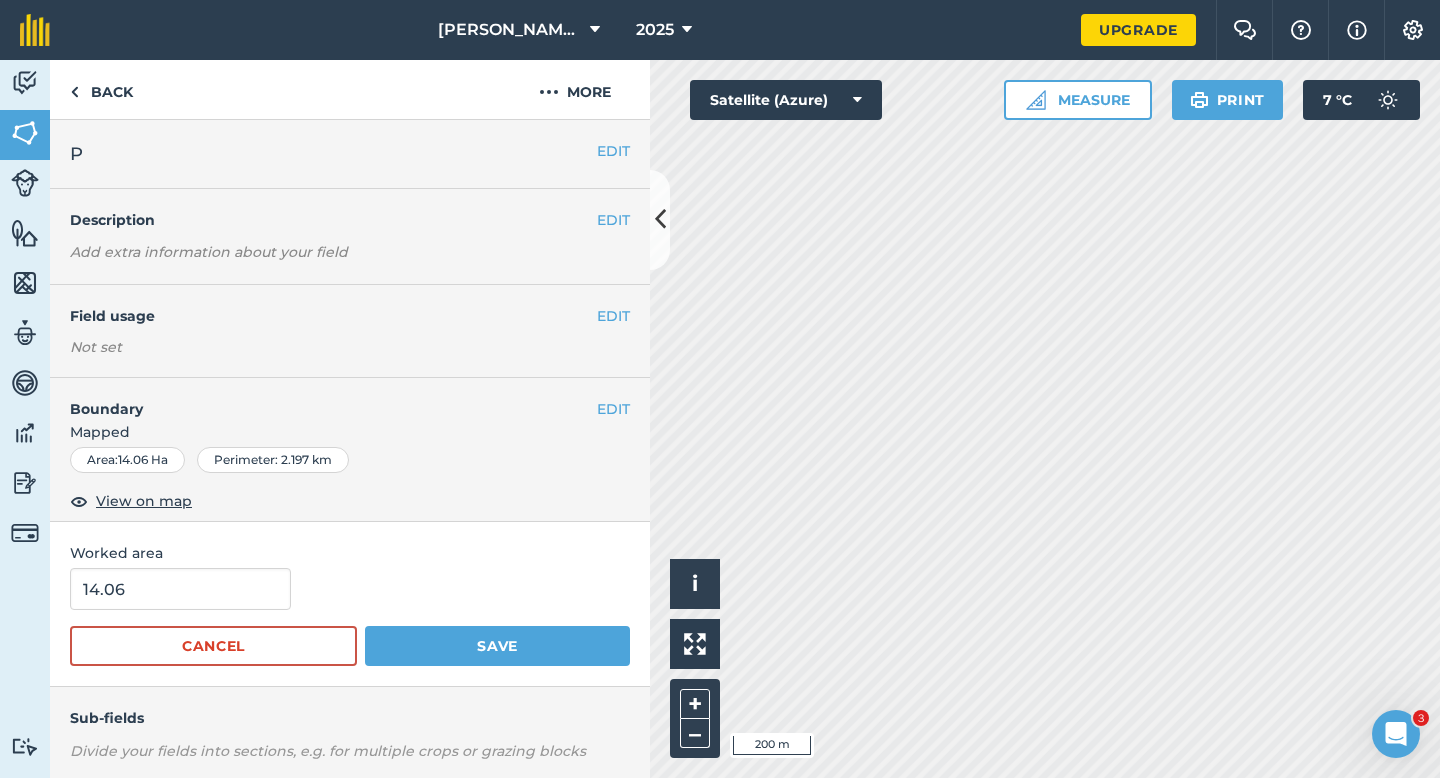click on "Worked area 14.06 Cancel Save" at bounding box center [350, 604] 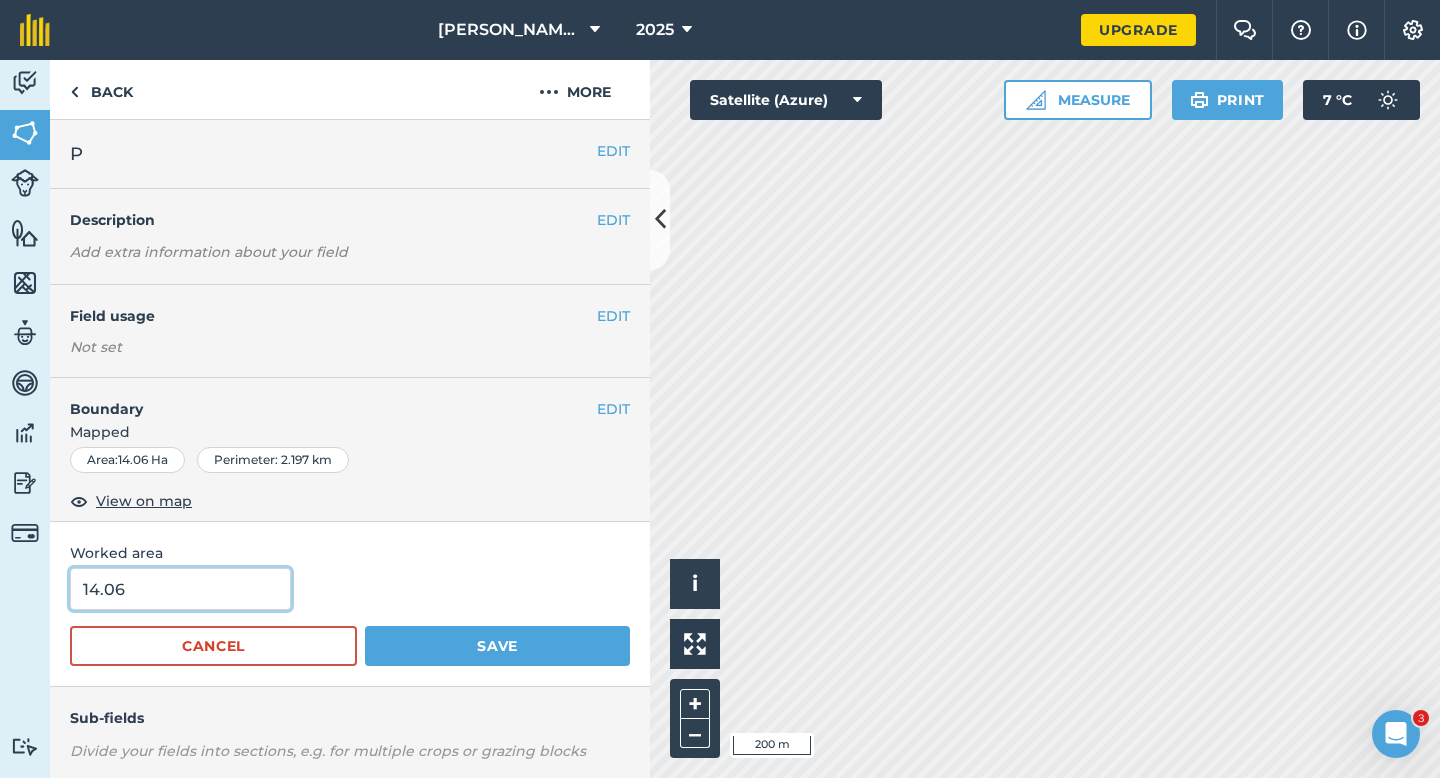 click on "14.06" at bounding box center (180, 589) 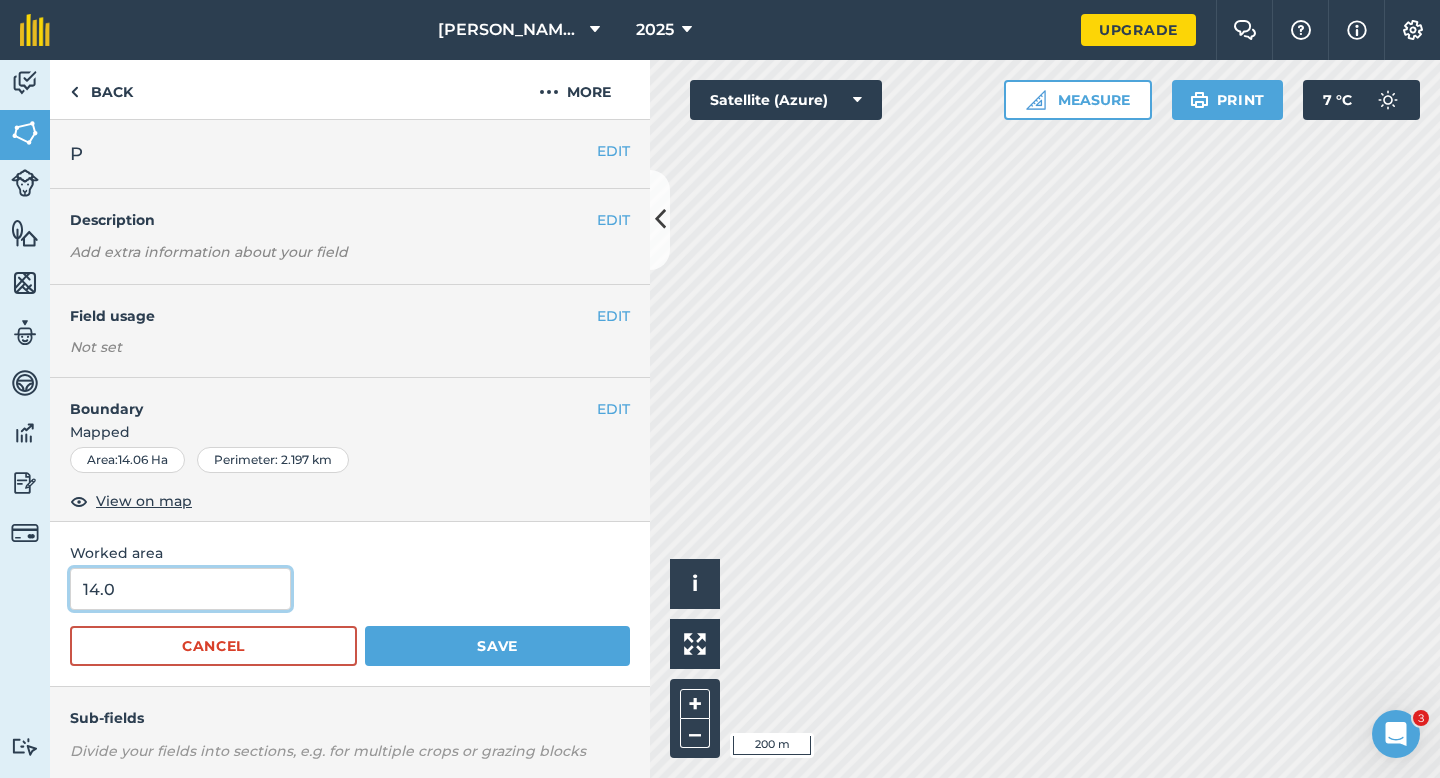 type on "14" 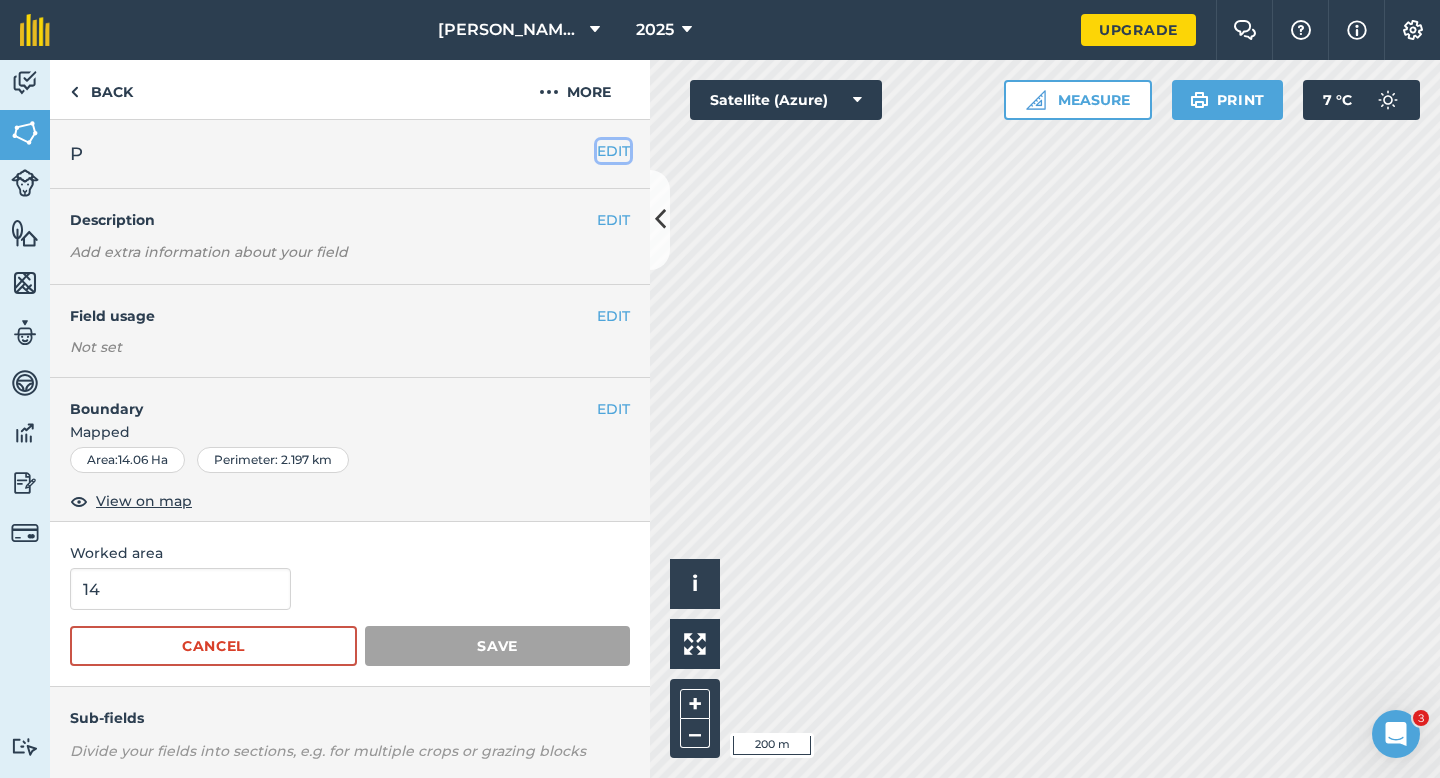 click on "EDIT" at bounding box center (613, 151) 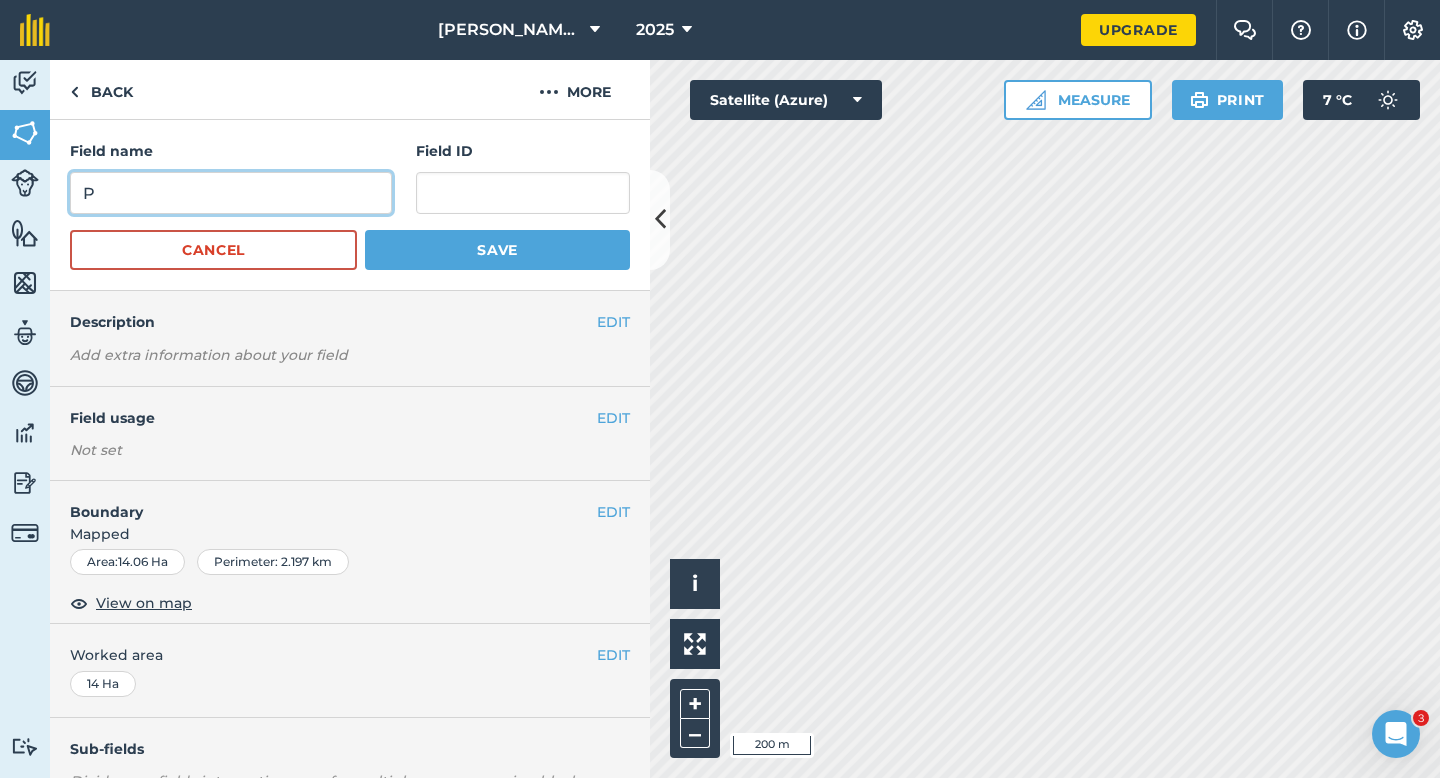 click on "P" at bounding box center [231, 193] 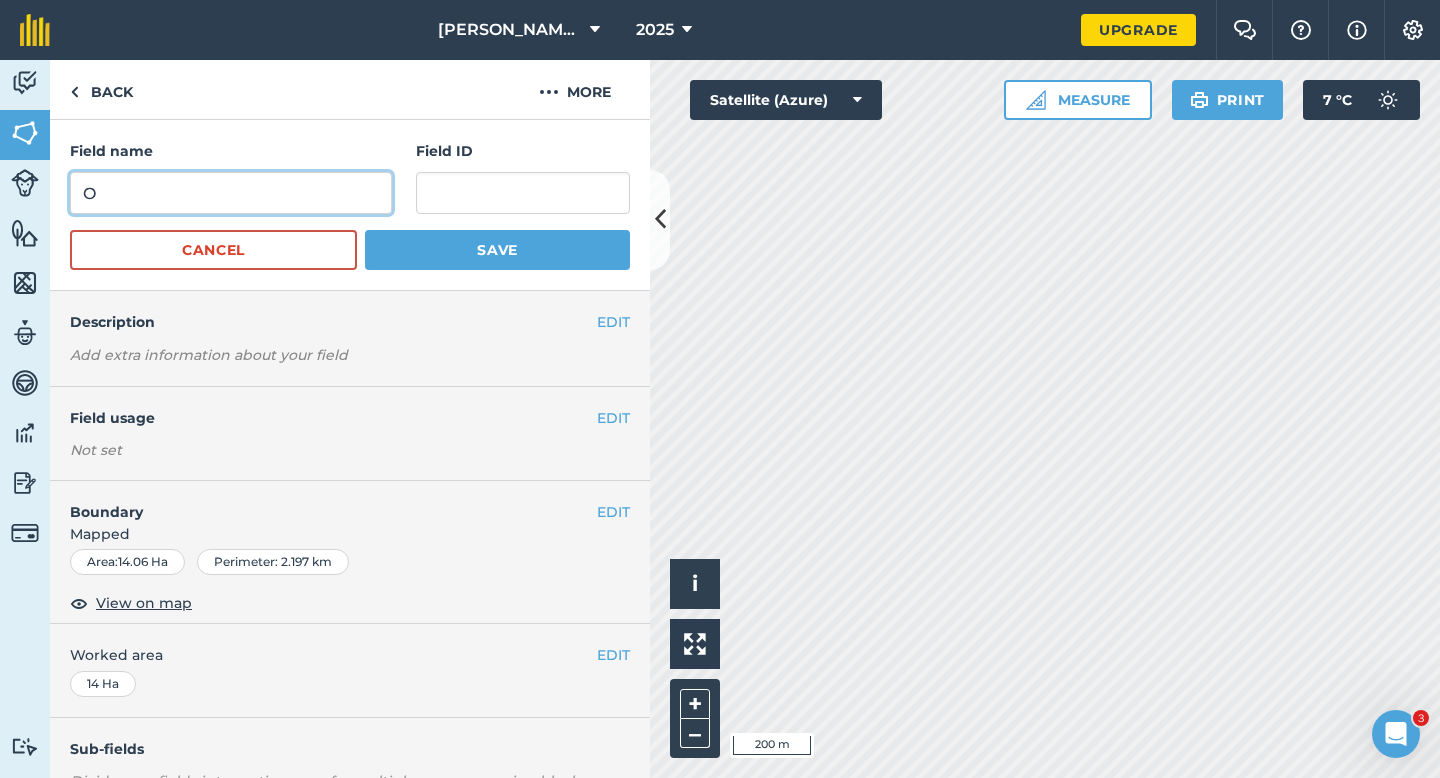 type on "O" 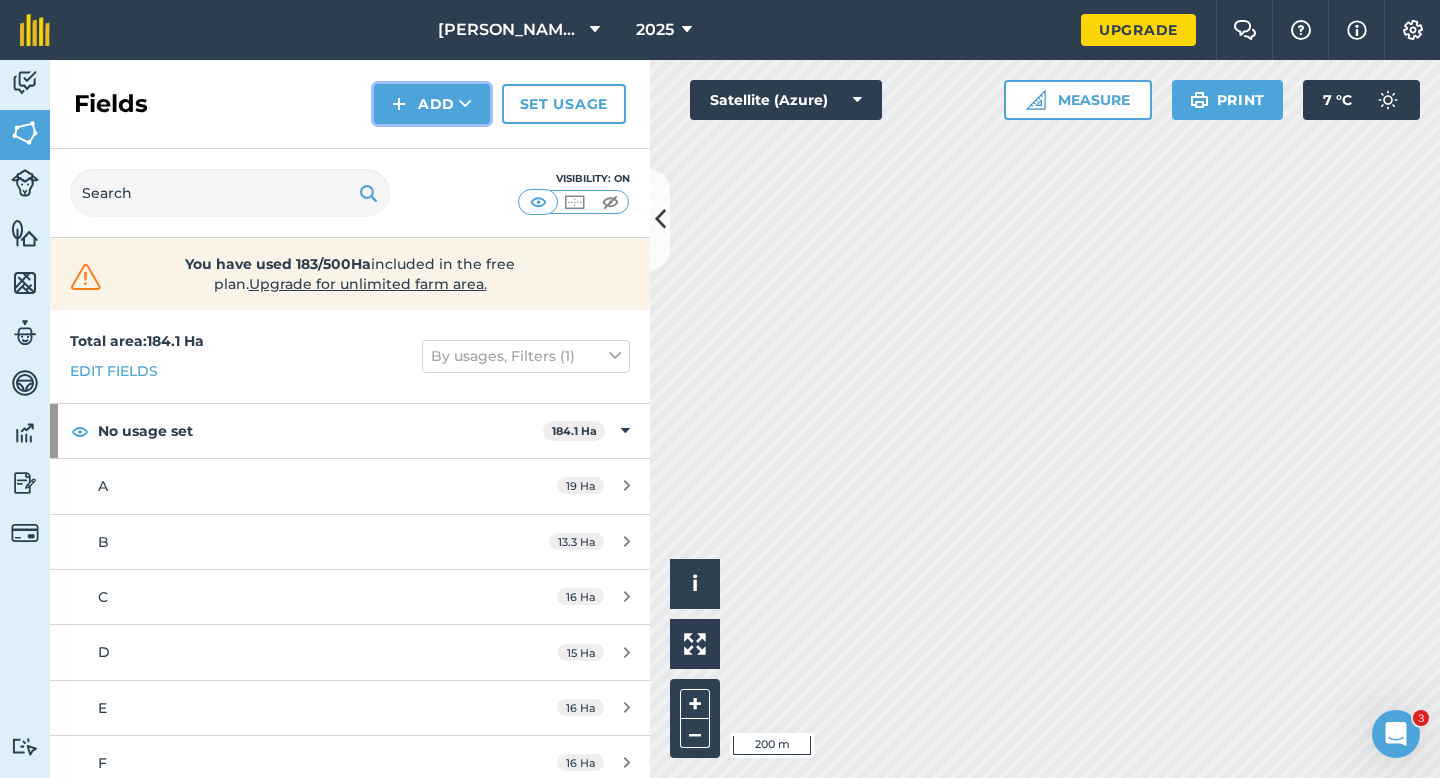 click on "Add" at bounding box center (432, 104) 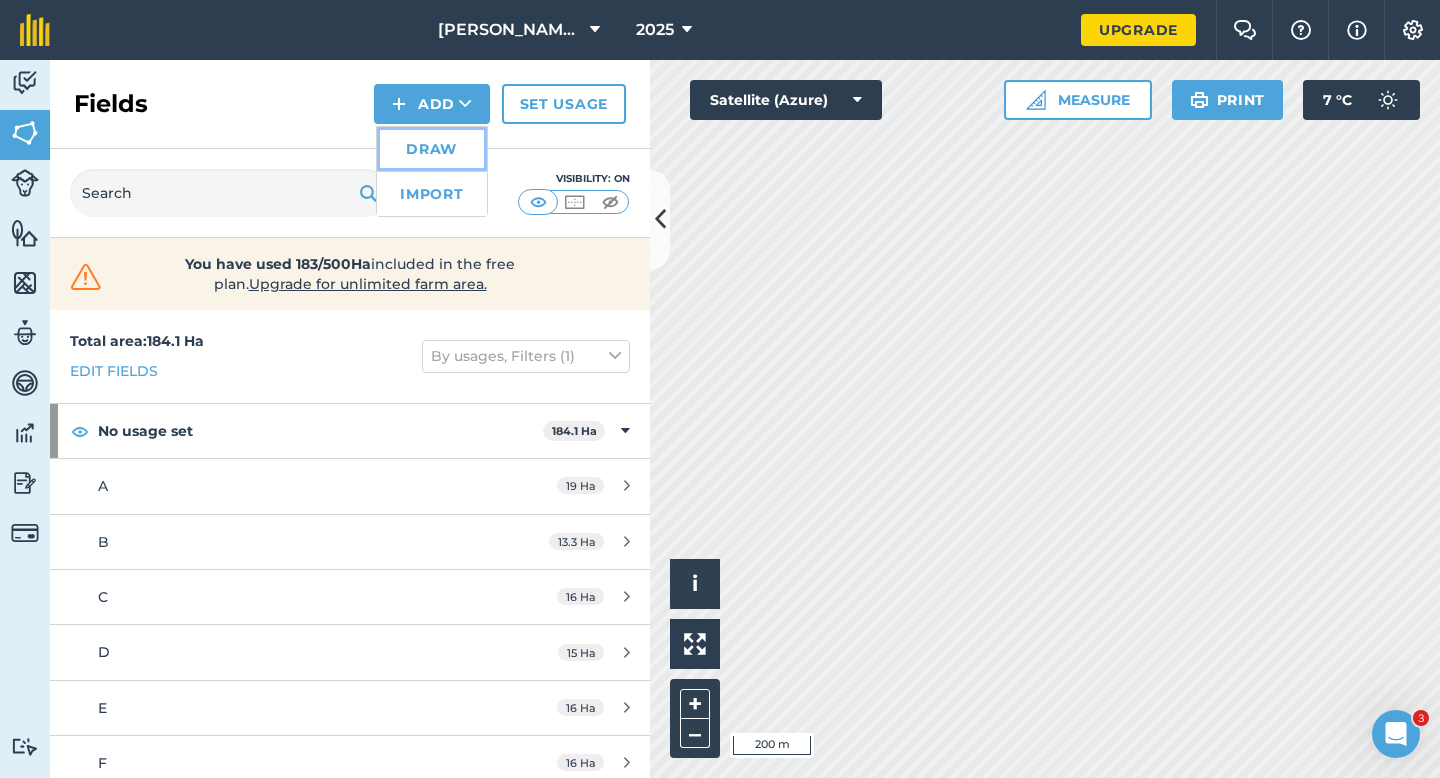 click on "Draw" at bounding box center (432, 149) 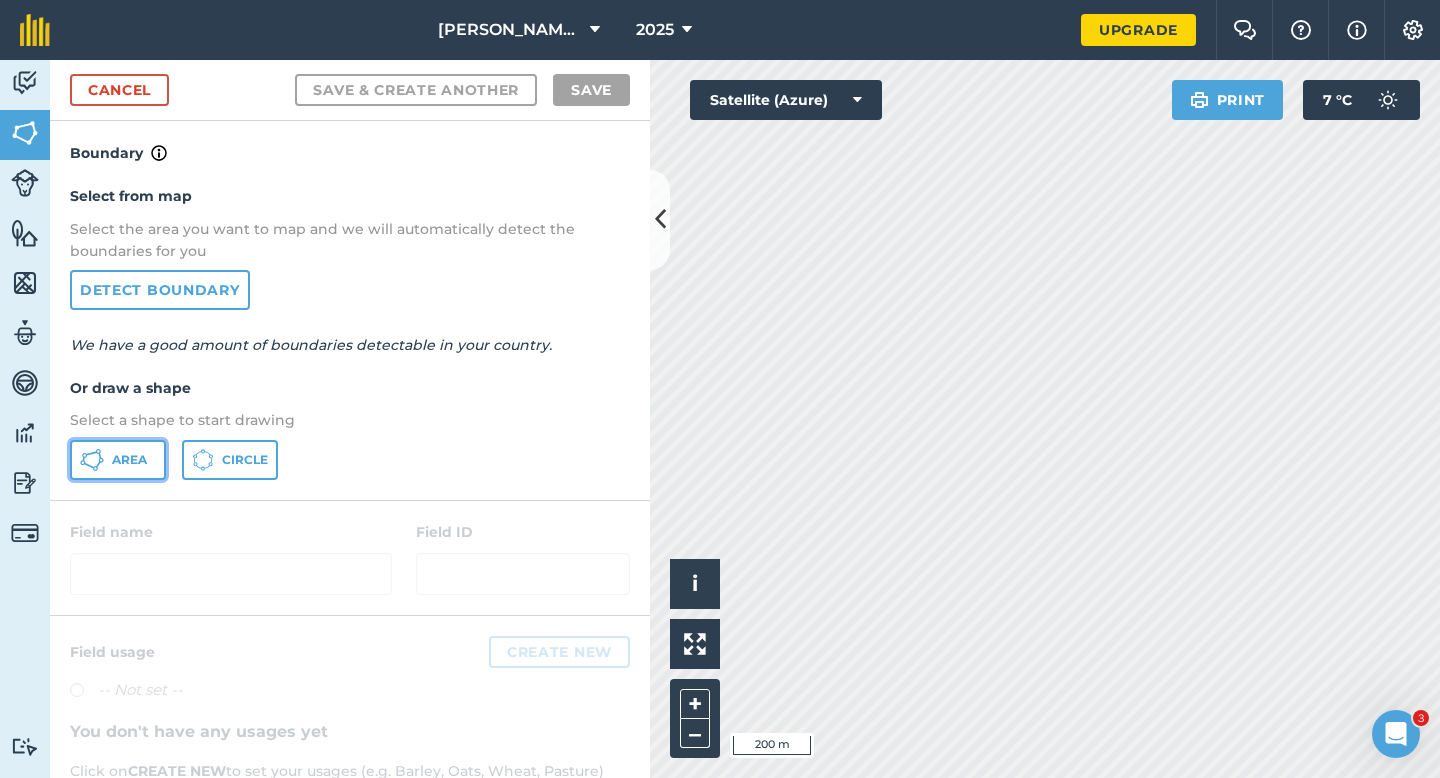 click on "Area" at bounding box center [118, 460] 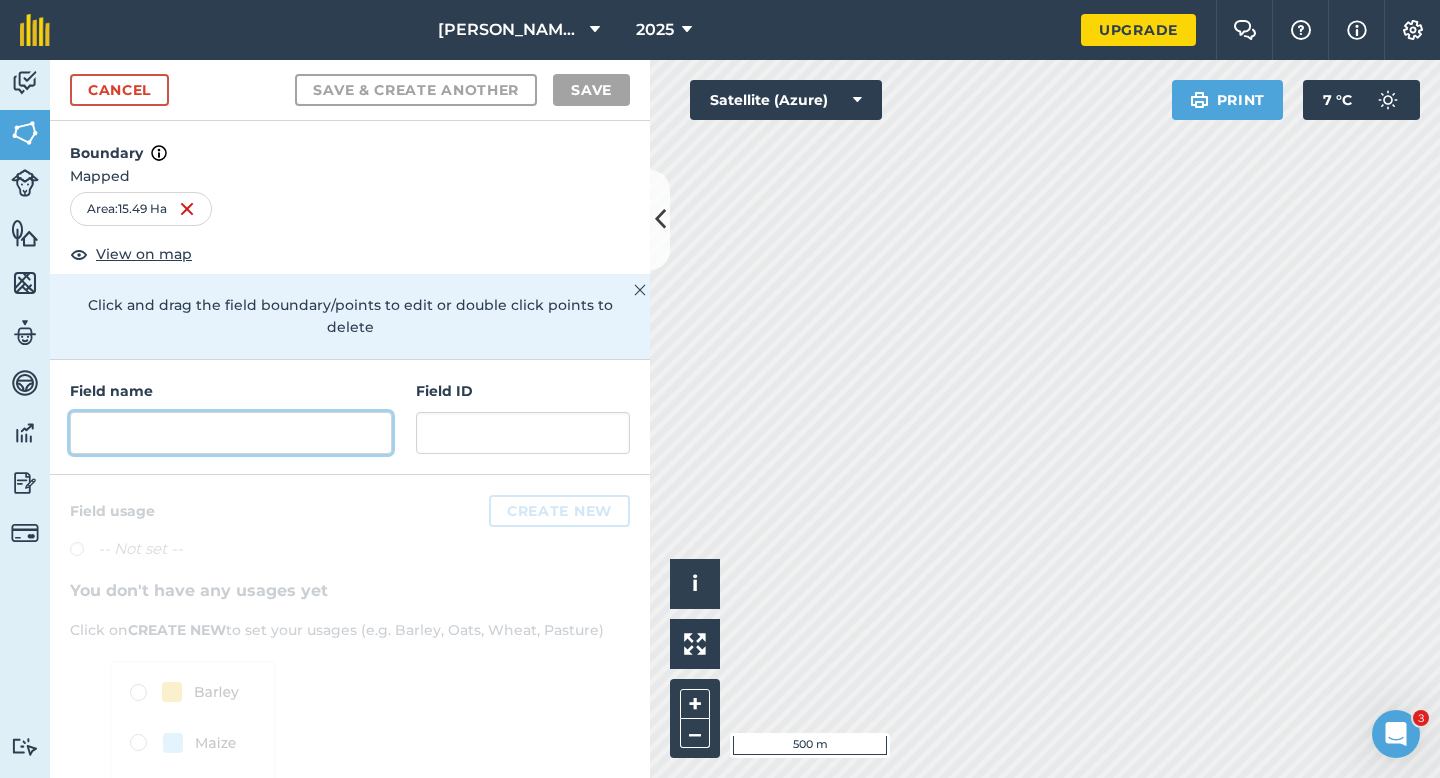 click at bounding box center [231, 433] 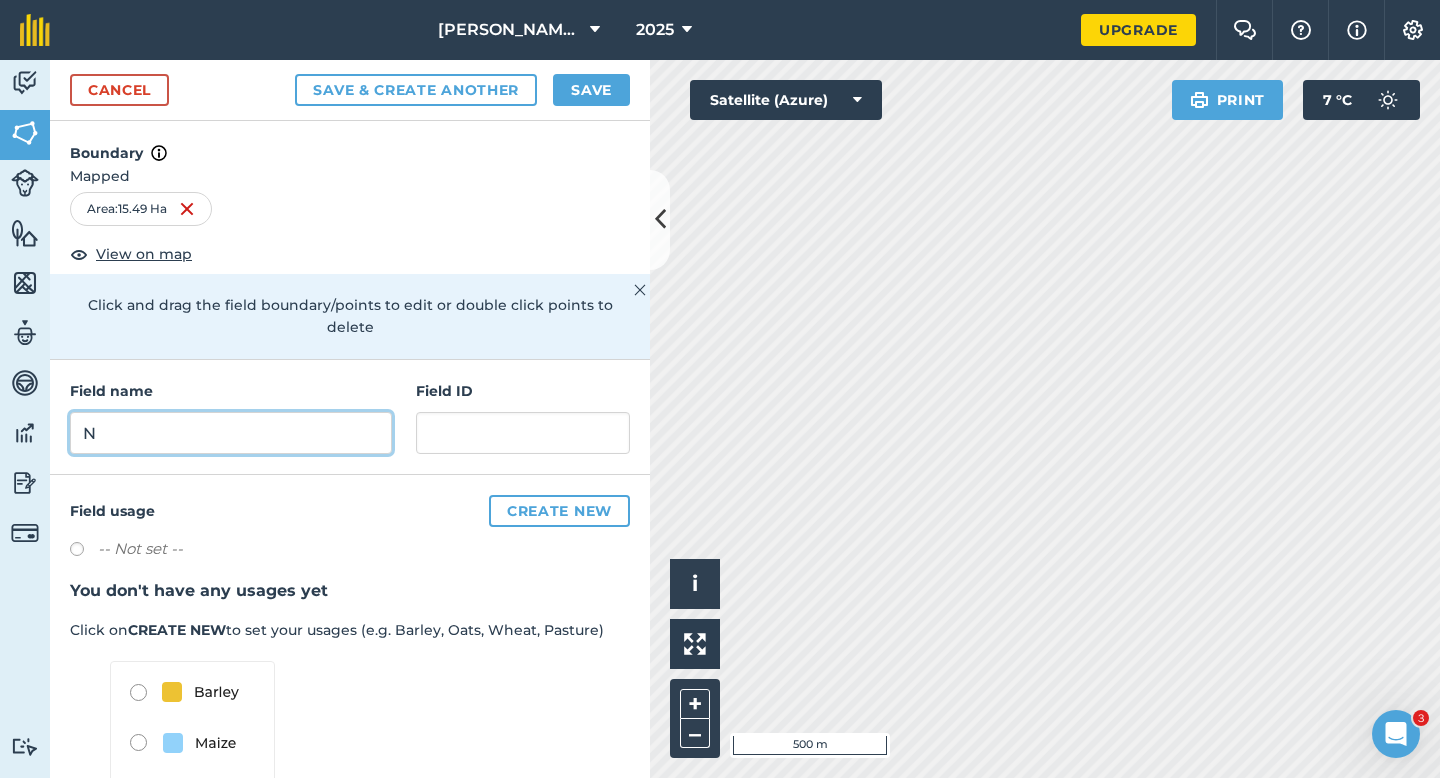 type on "N" 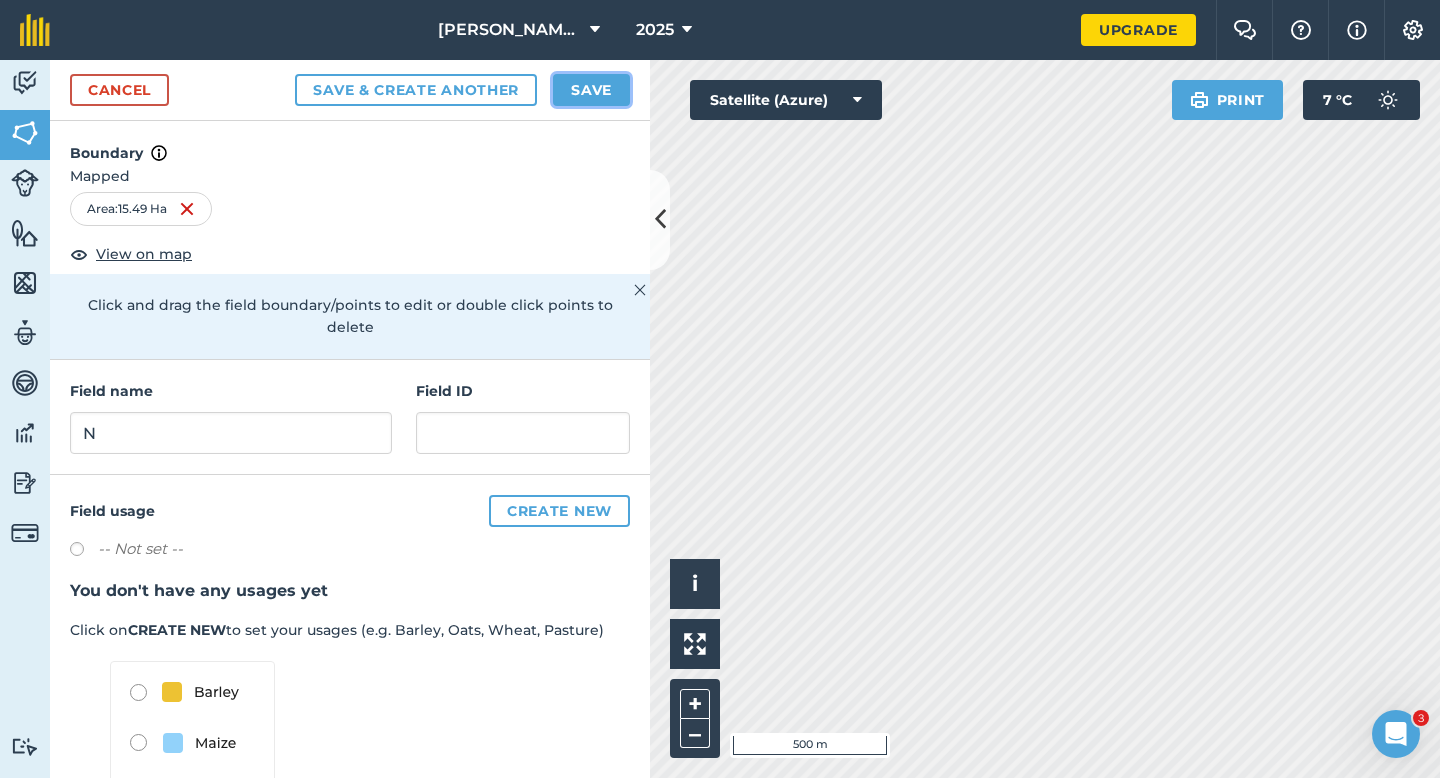 click on "Save" at bounding box center (591, 90) 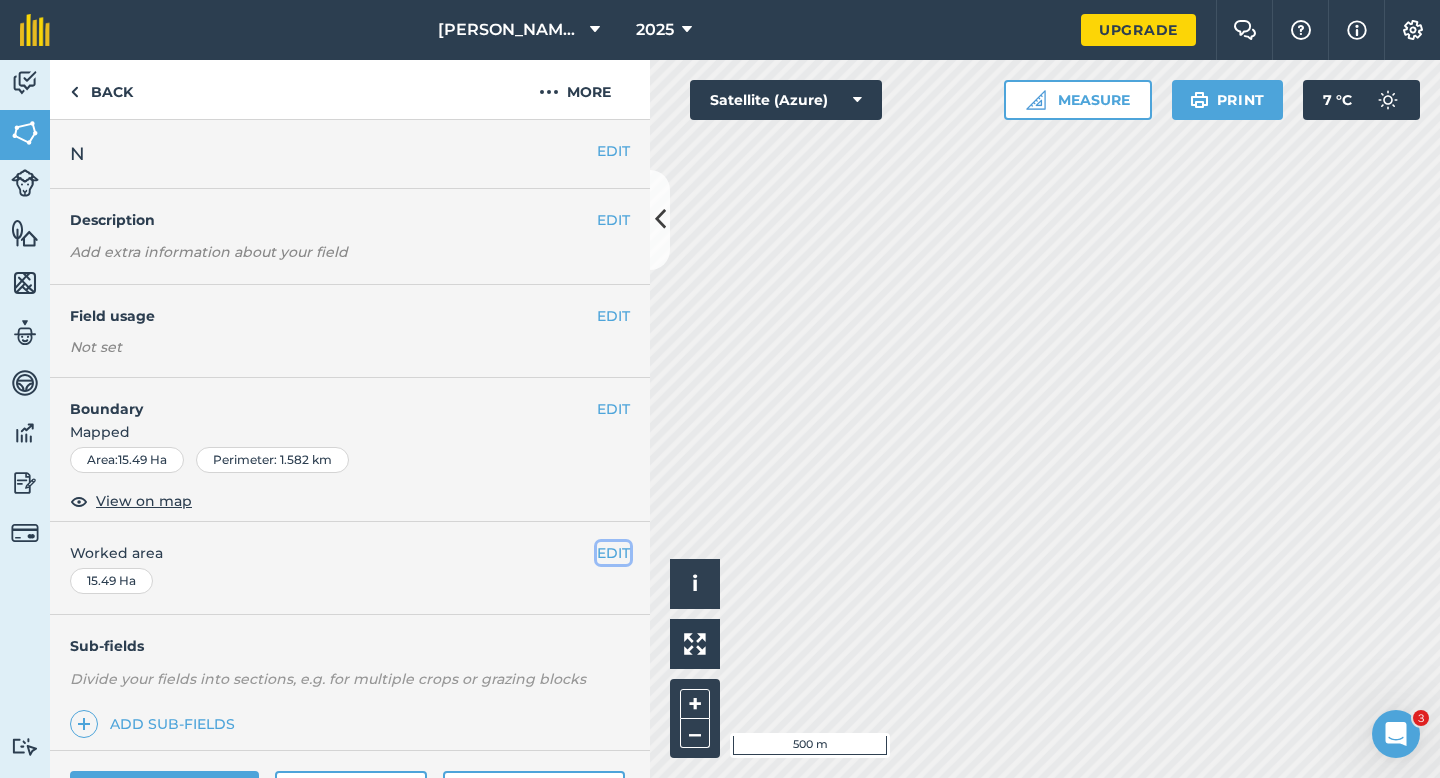 click on "EDIT" at bounding box center (613, 553) 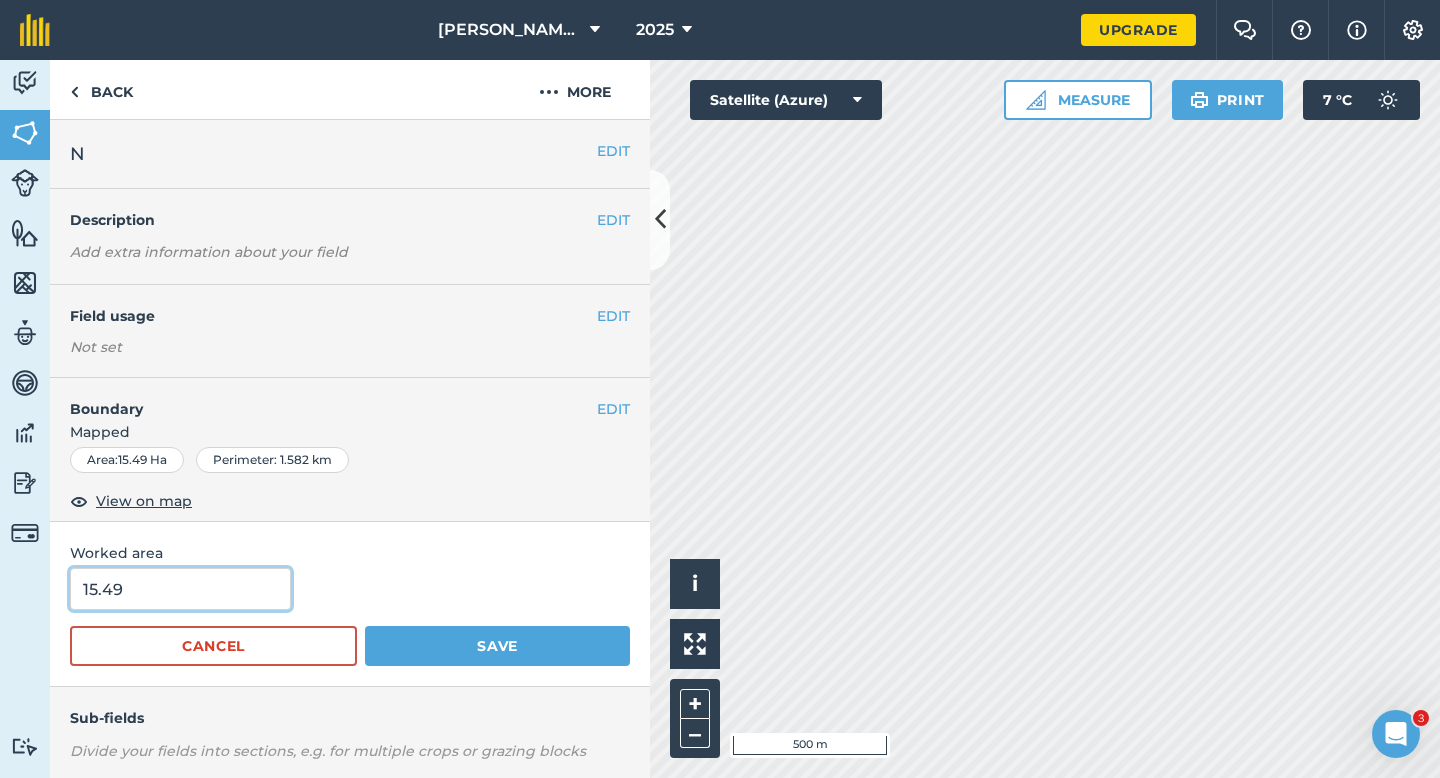 click on "15.49" at bounding box center [180, 589] 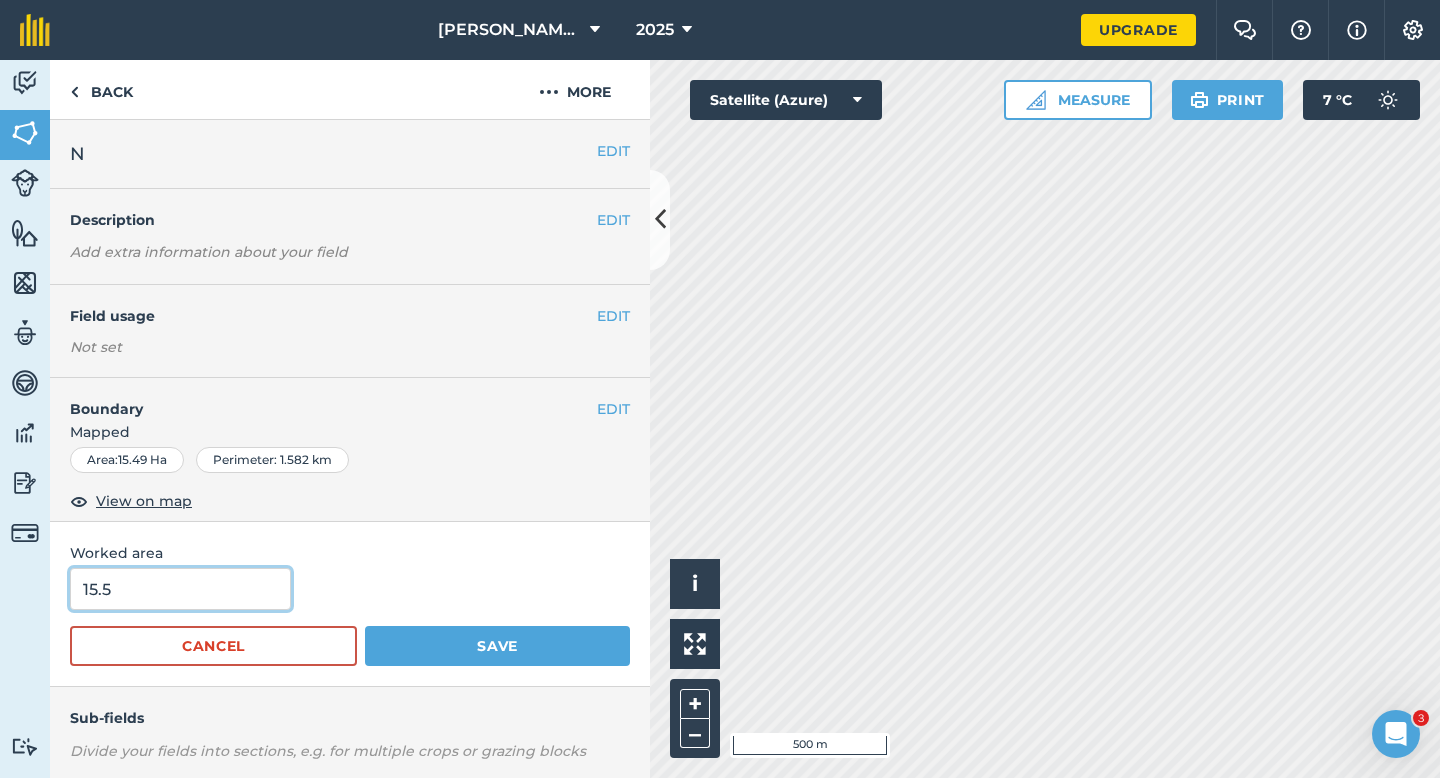 type on "15.5" 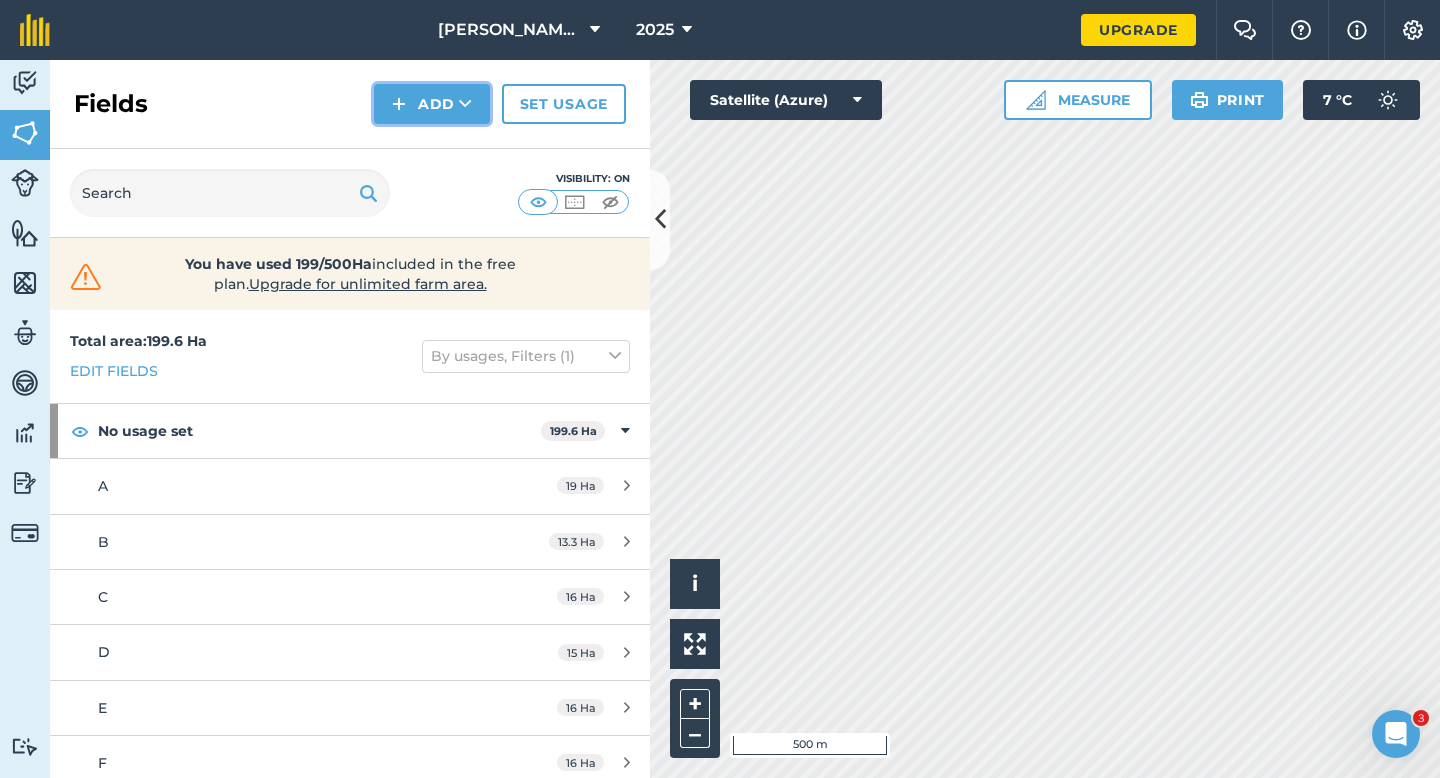 click on "Add" at bounding box center (432, 104) 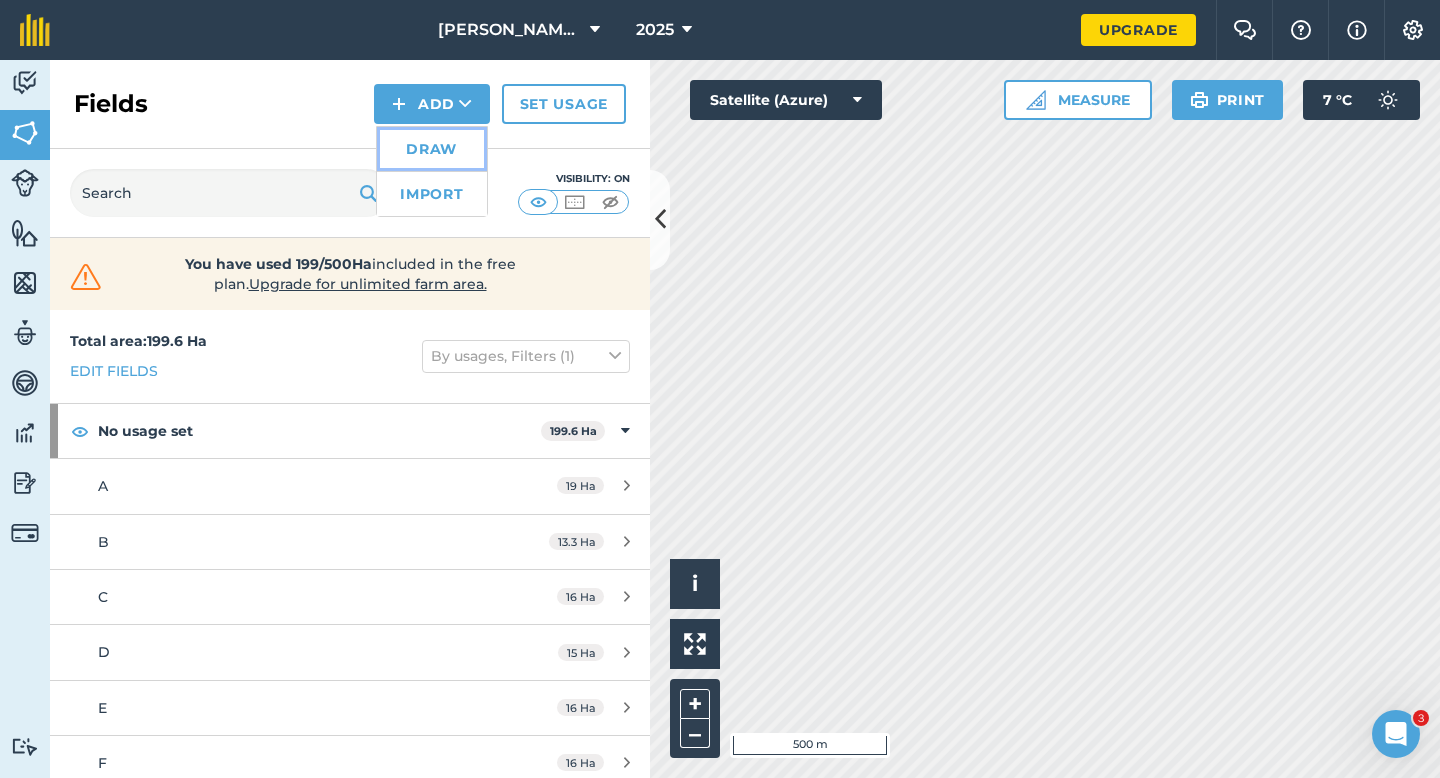 click on "Draw" at bounding box center [432, 149] 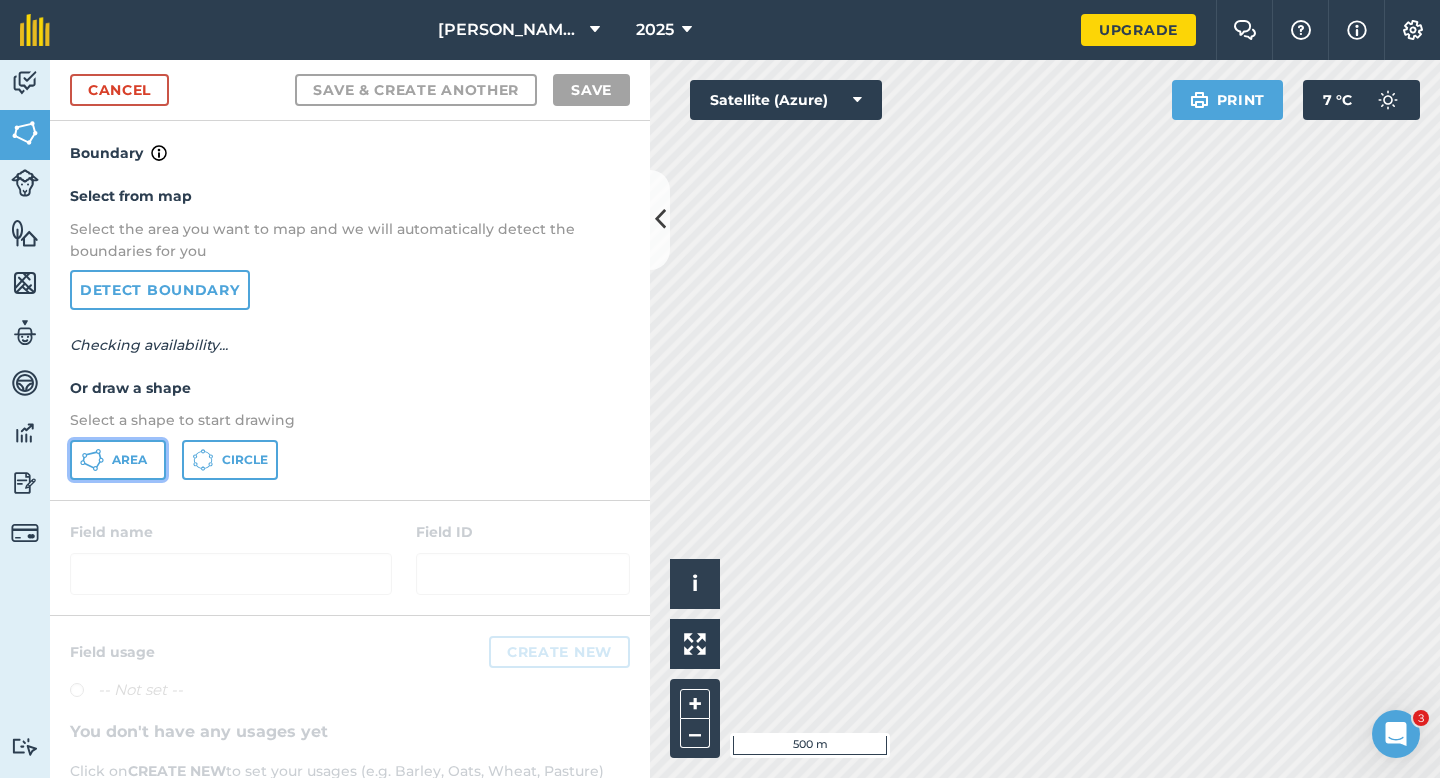 click 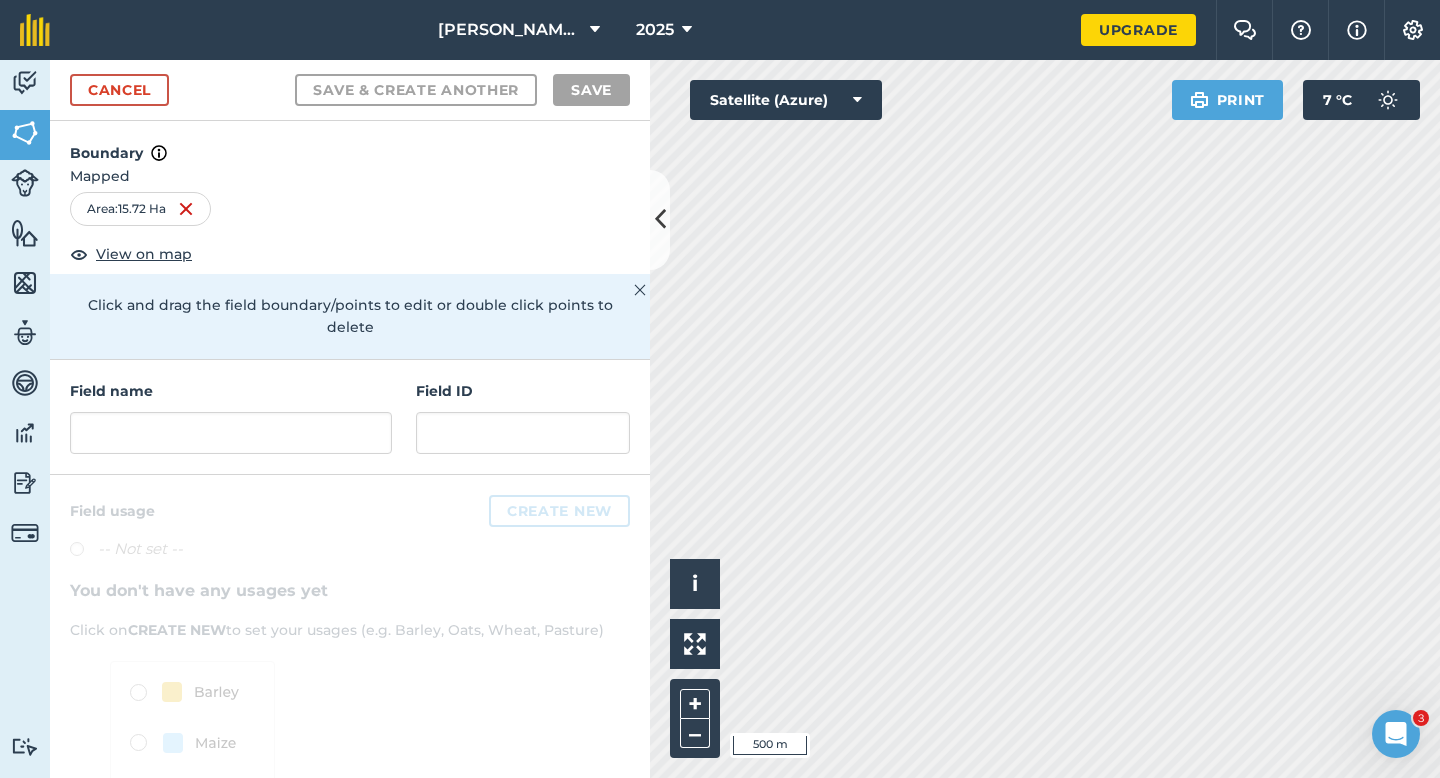 click on "Field name Field ID" at bounding box center [350, 417] 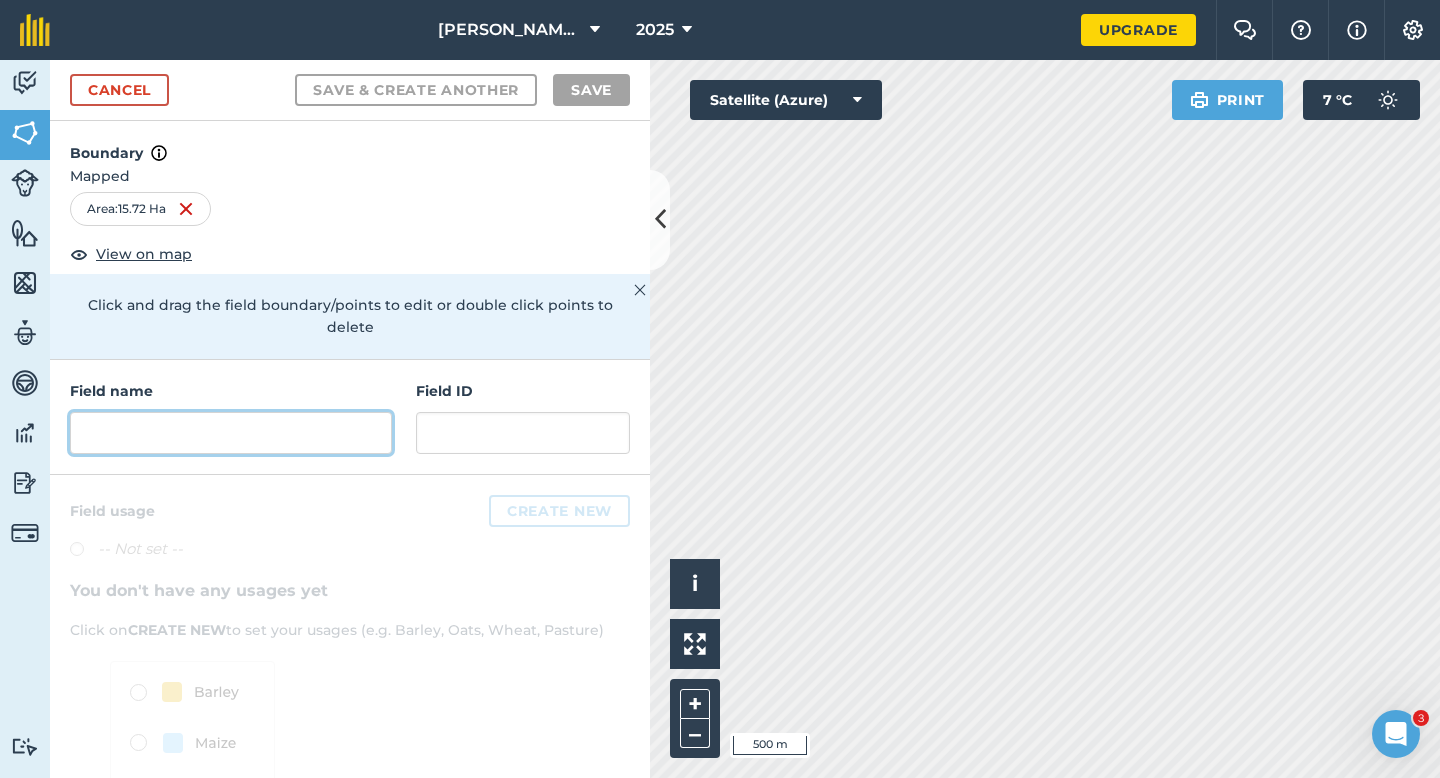 click at bounding box center [231, 433] 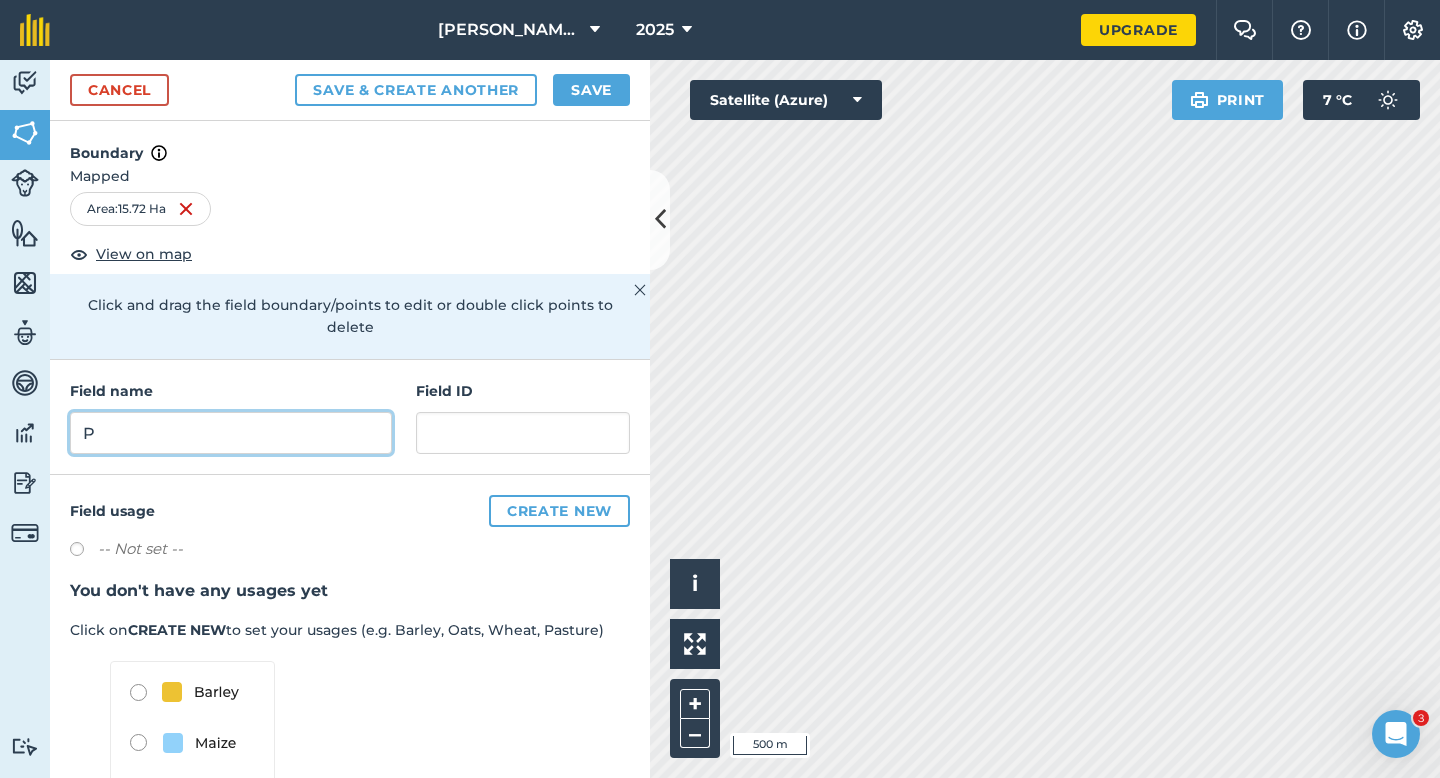 type on "P" 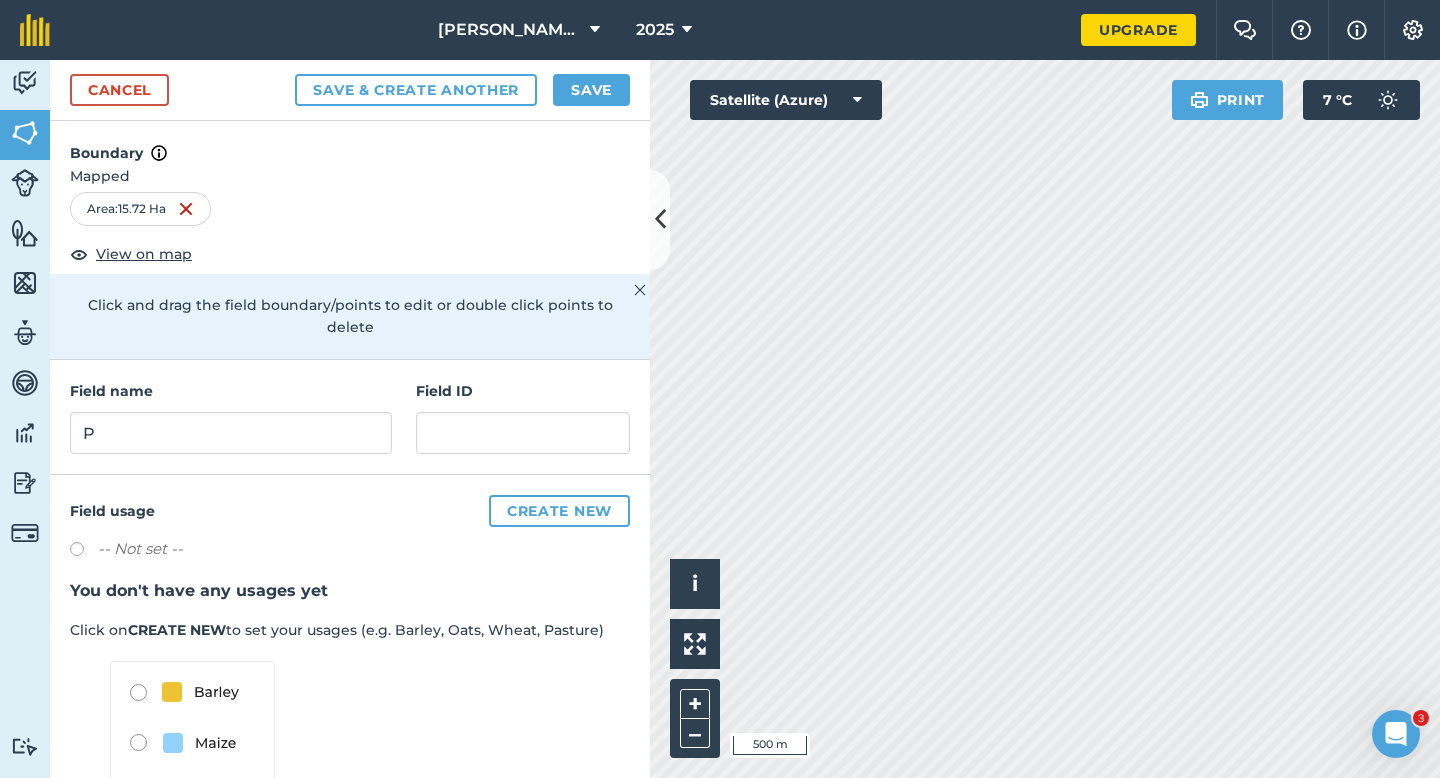click on "Cancel Save & Create Another Save" at bounding box center [350, 90] 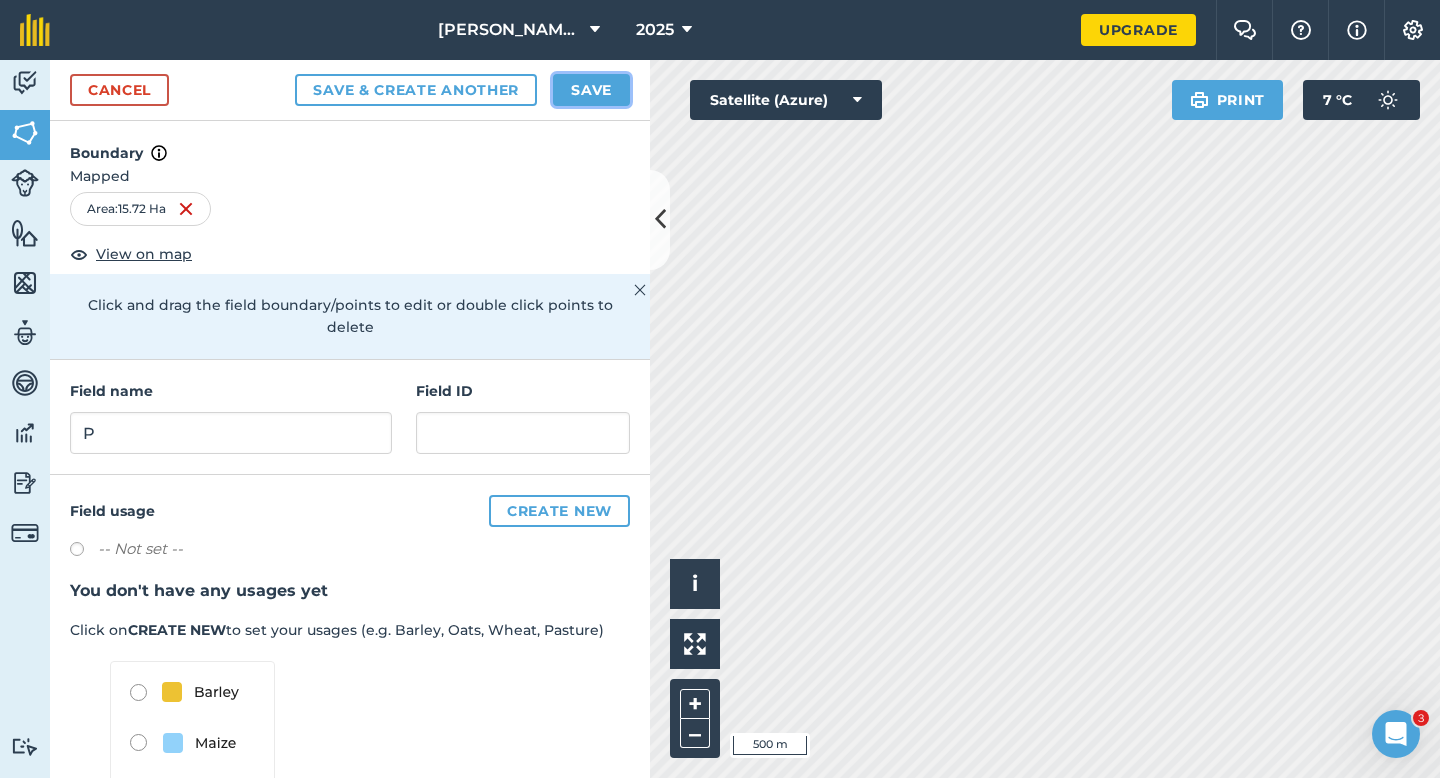 click on "Save" at bounding box center [591, 90] 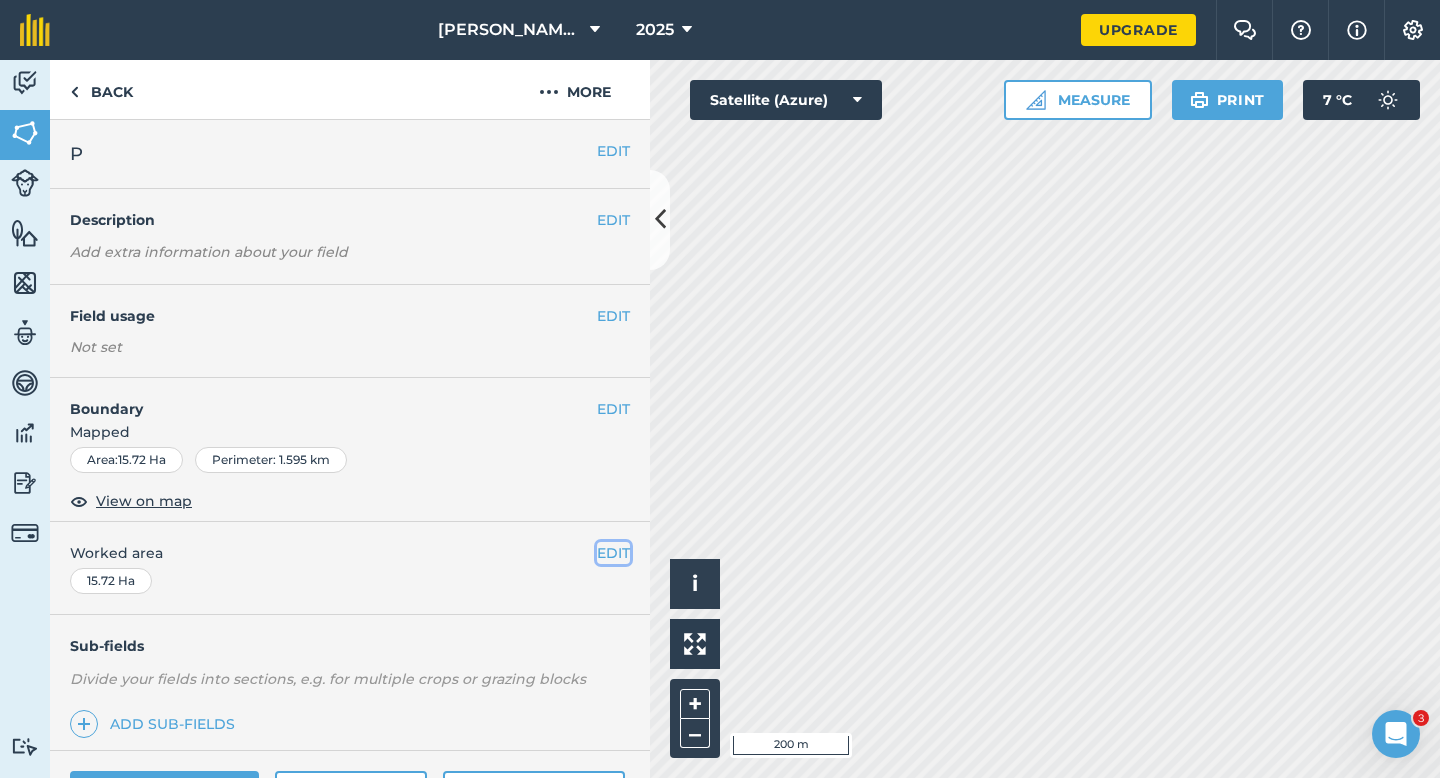 click on "EDIT" at bounding box center (613, 553) 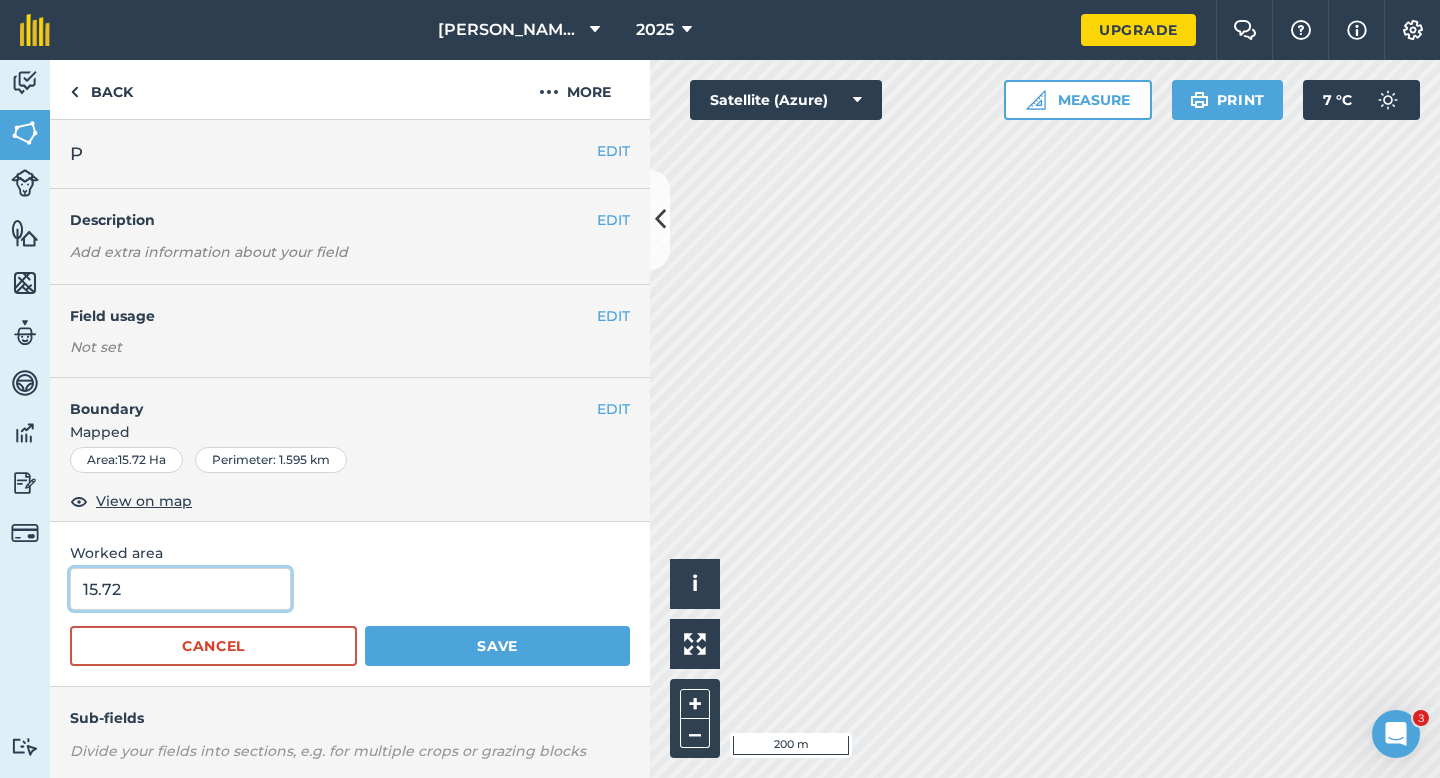 click on "15.72" at bounding box center (180, 589) 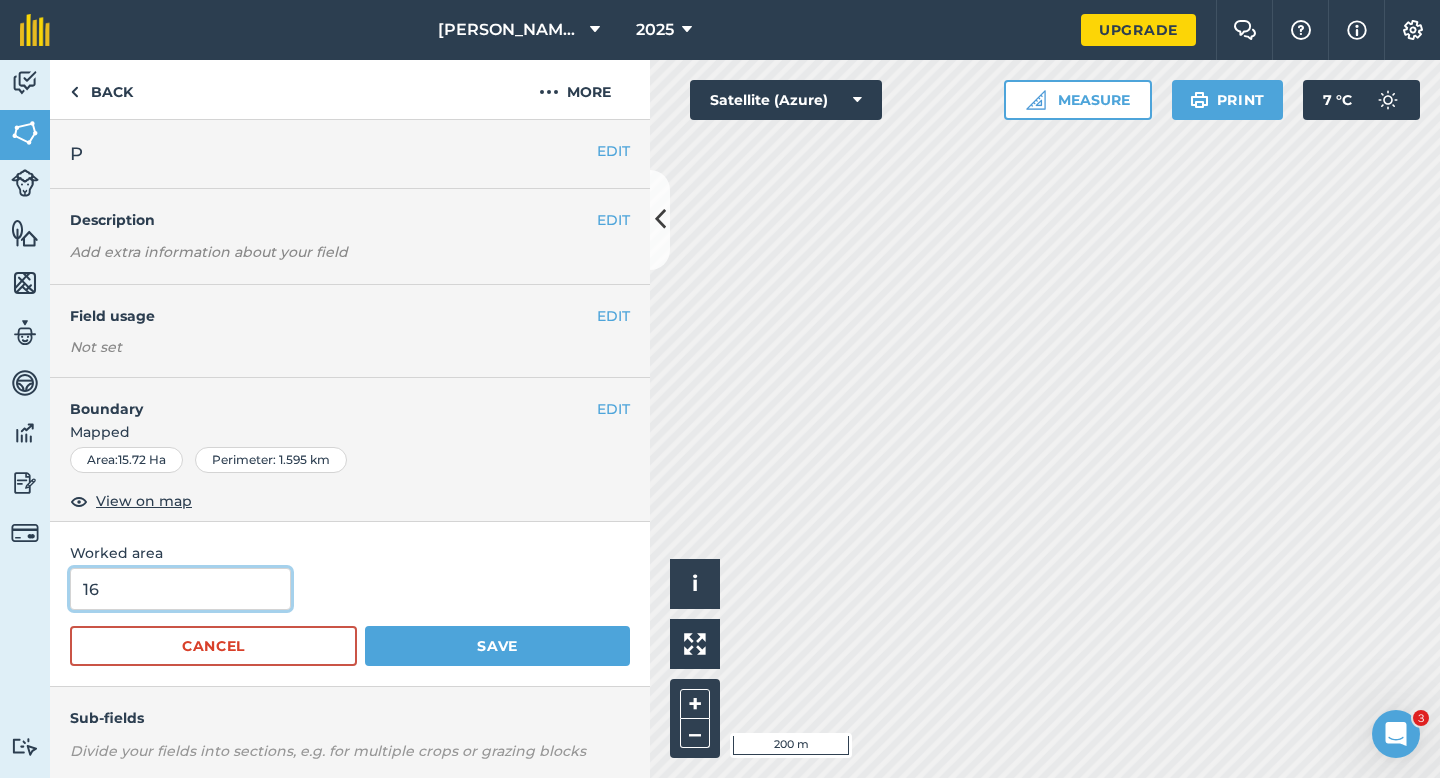 click on "Save" at bounding box center (497, 646) 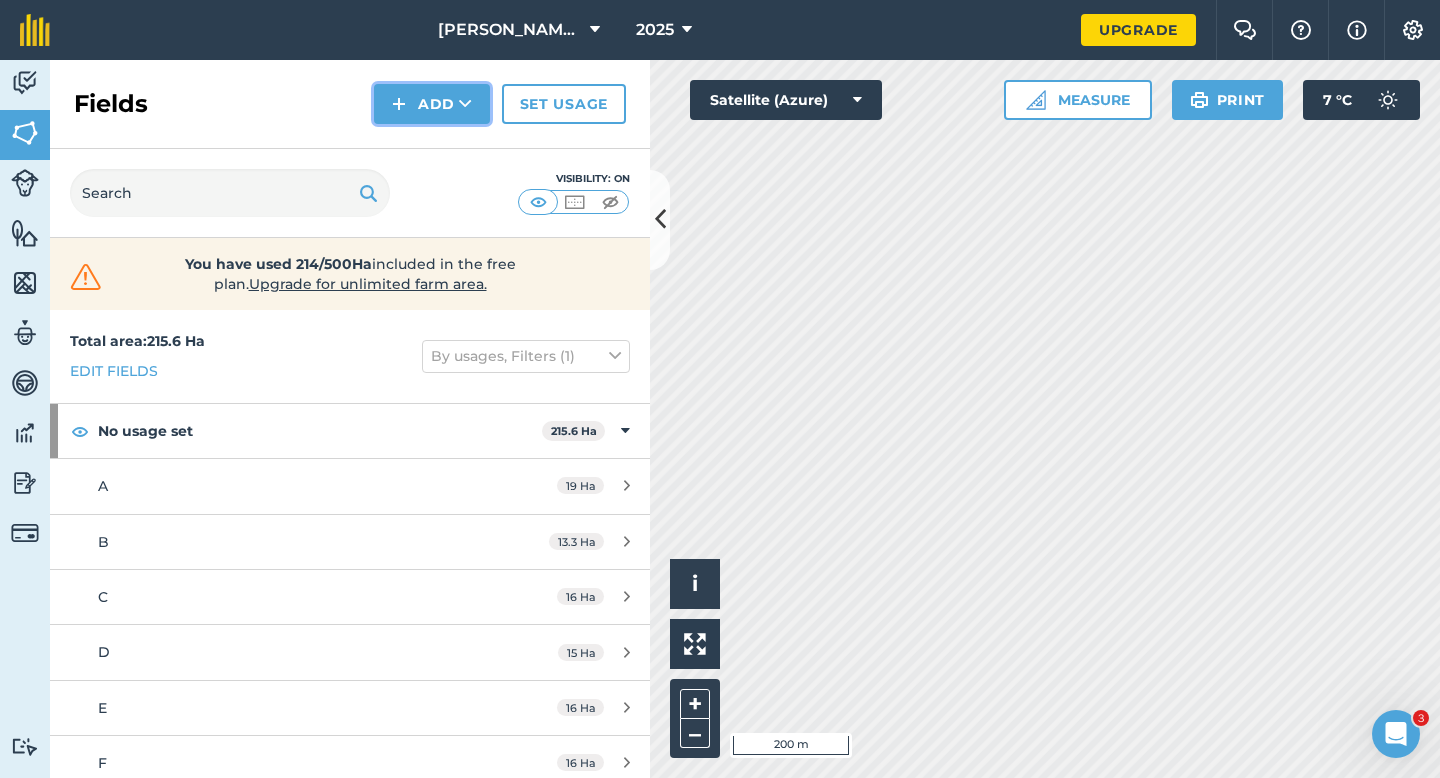 click on "Add" at bounding box center [432, 104] 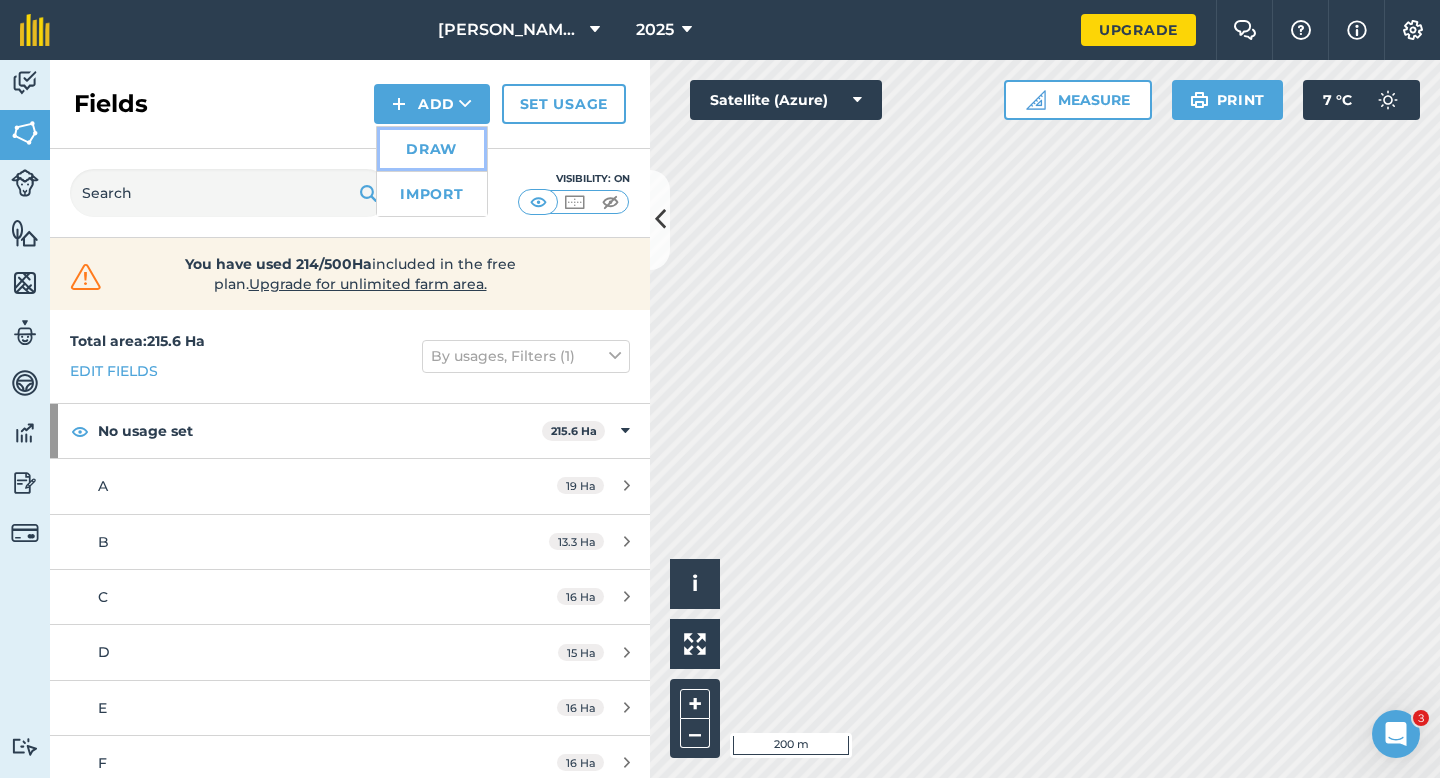 click on "Draw" at bounding box center [432, 149] 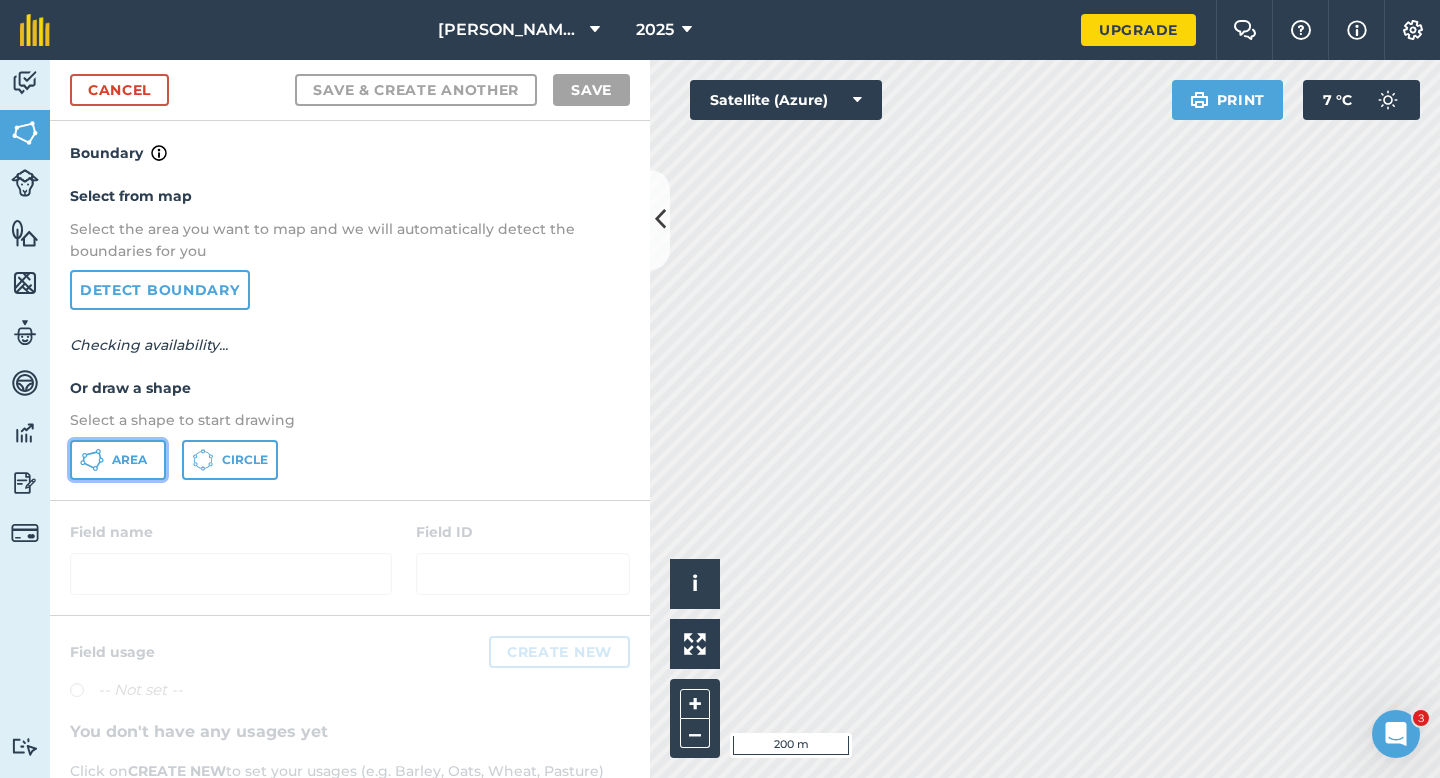 click on "Area" at bounding box center [118, 460] 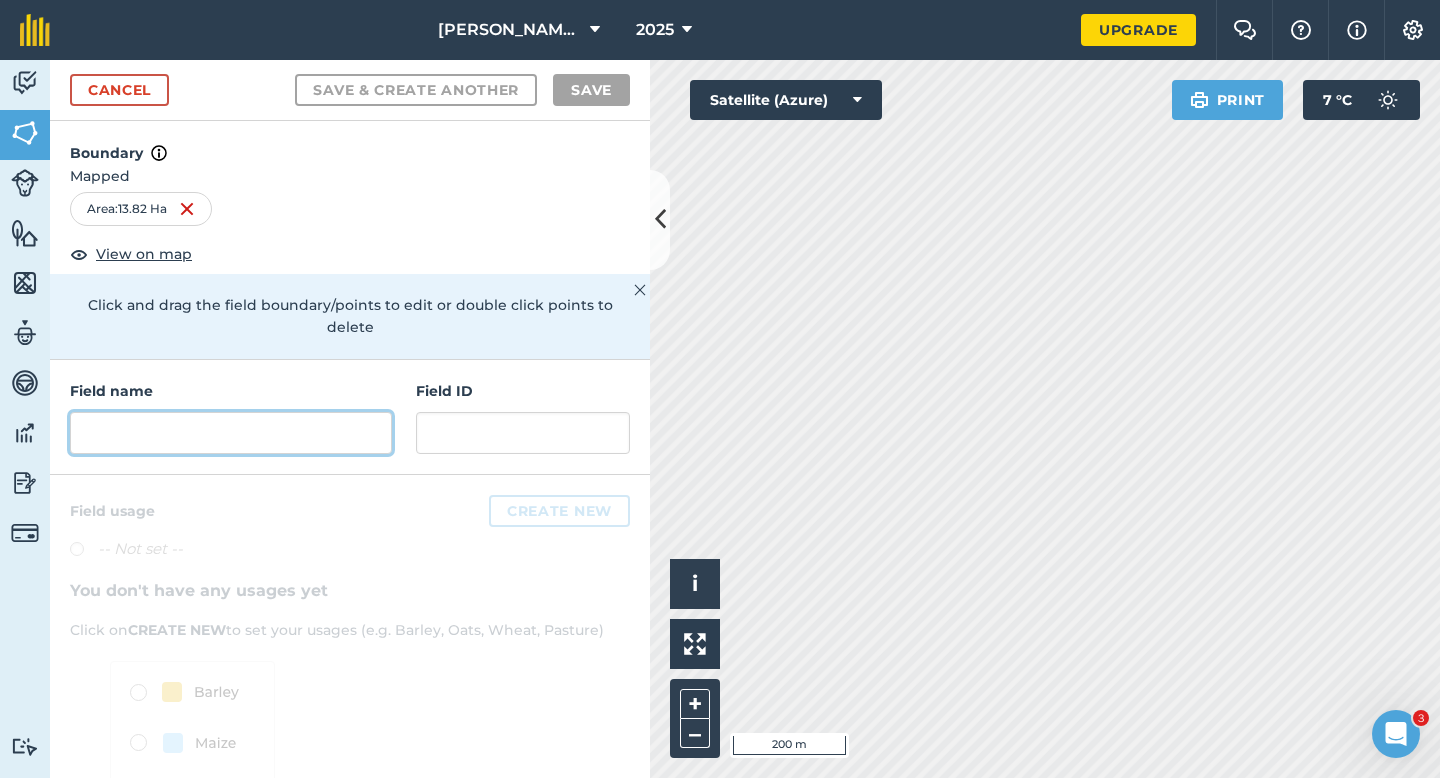 click at bounding box center [231, 433] 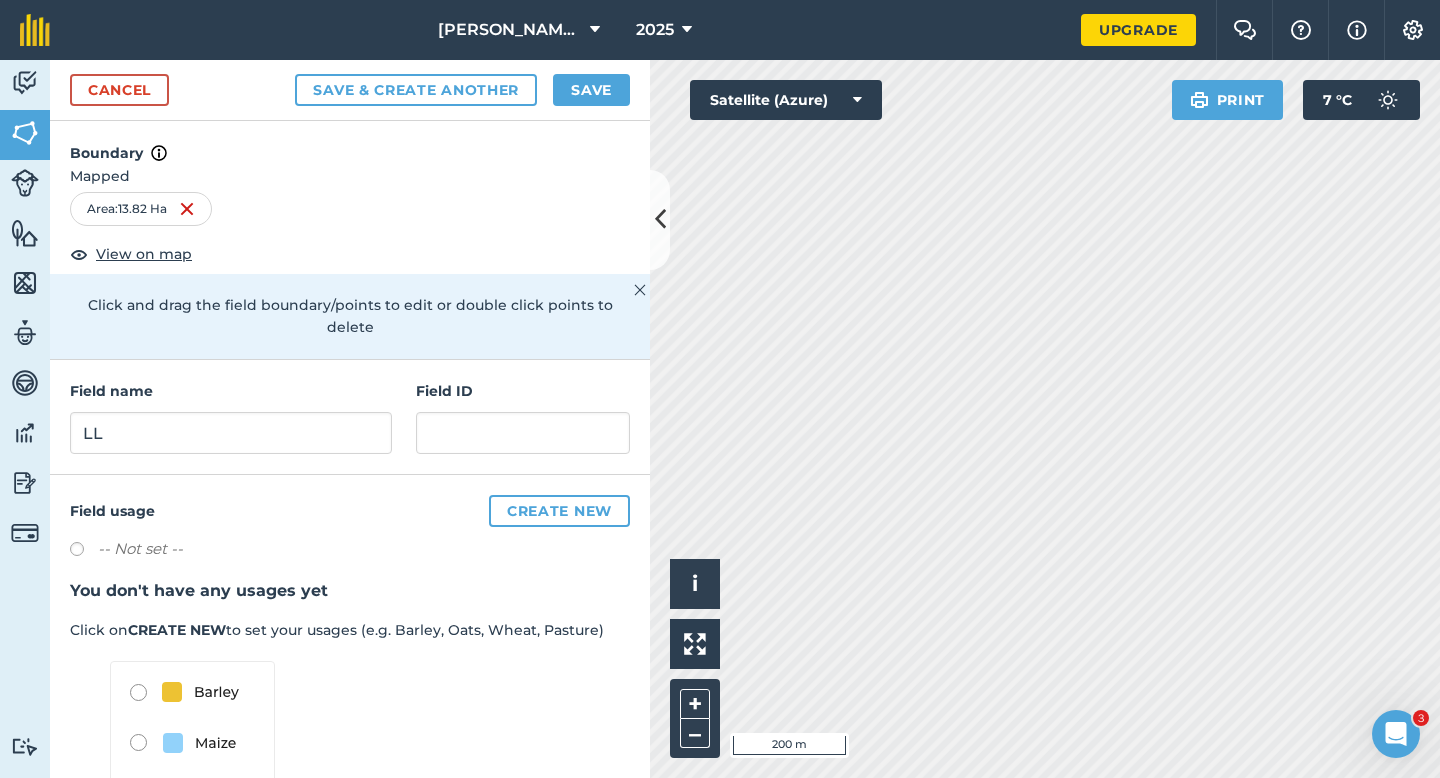 click on "Cancel Save & Create Another Save" at bounding box center (350, 90) 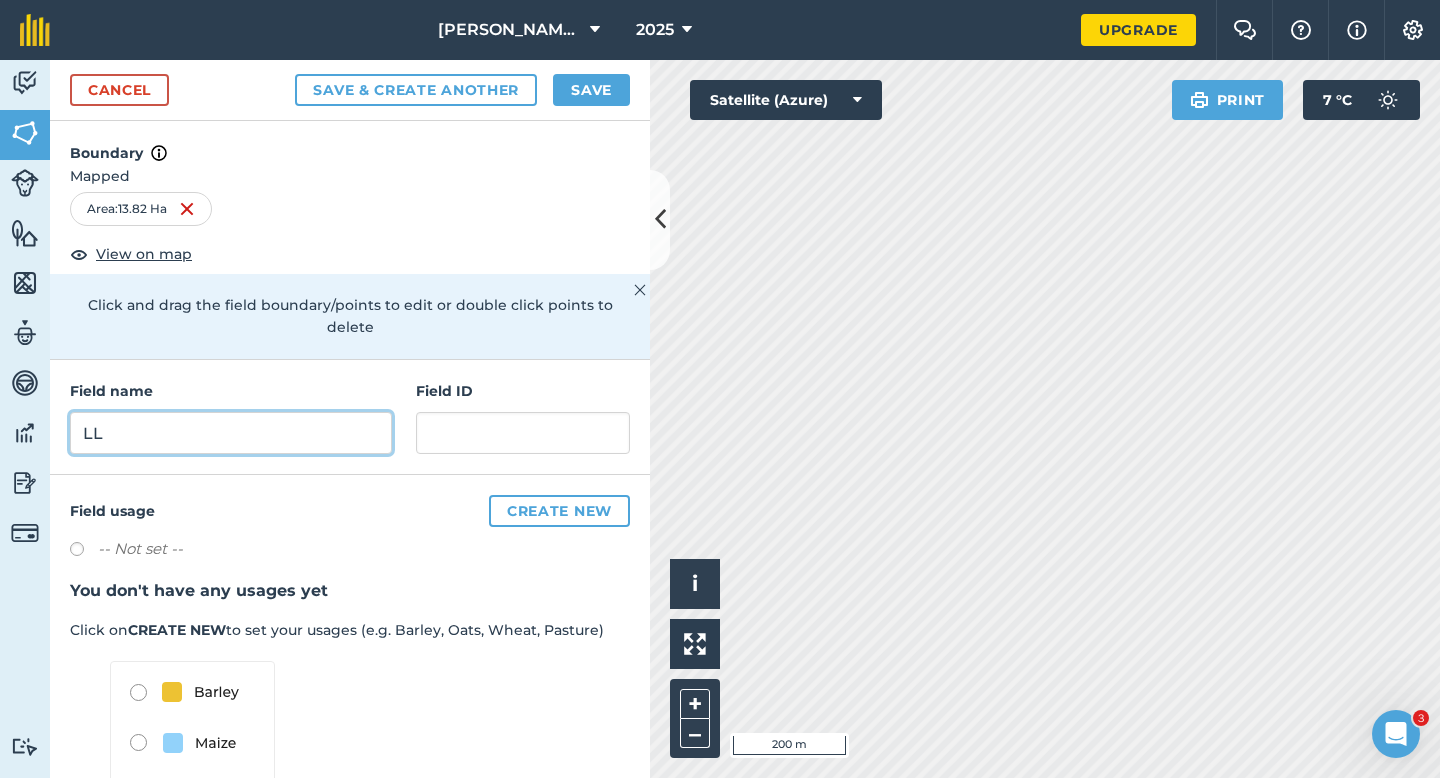 click on "LL" at bounding box center (231, 433) 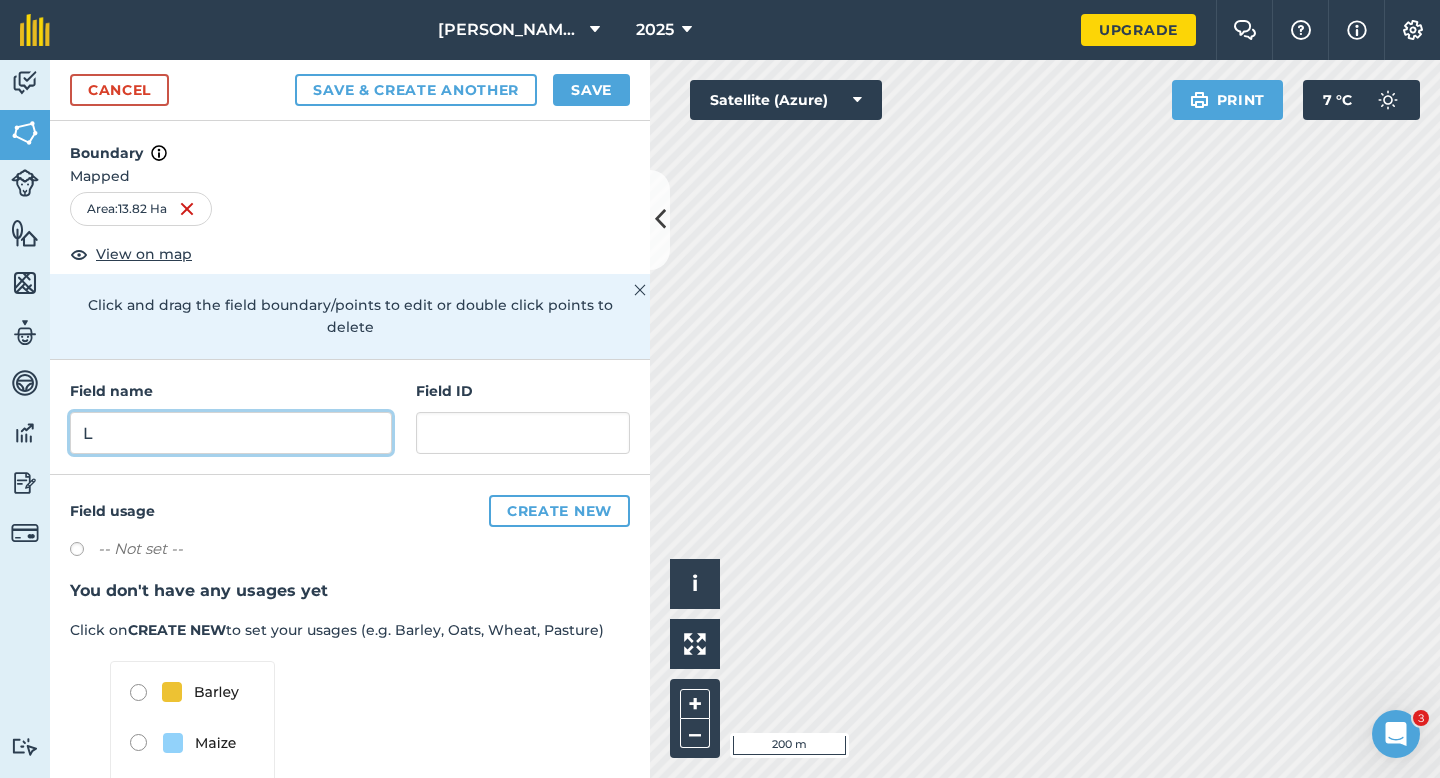 type on "L" 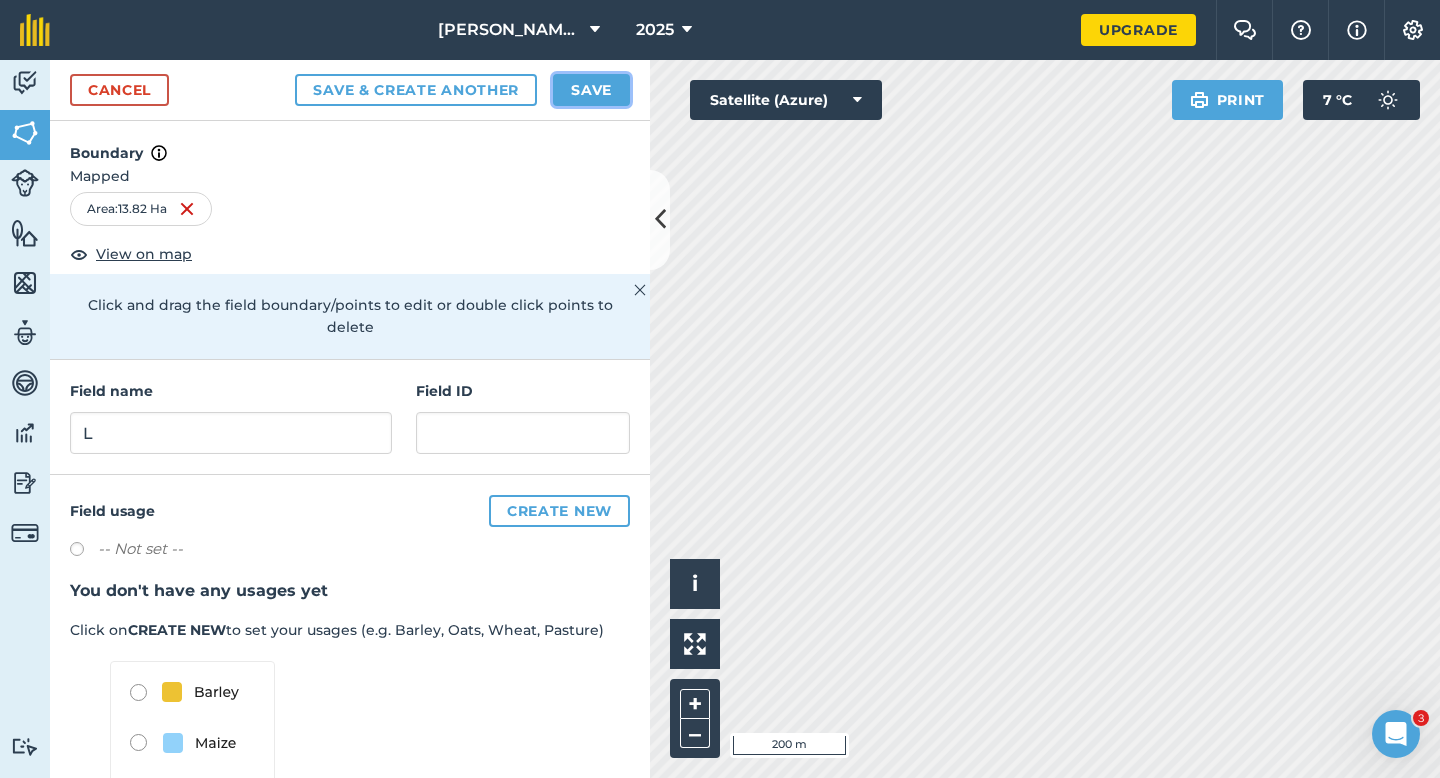 click on "Save" at bounding box center [591, 90] 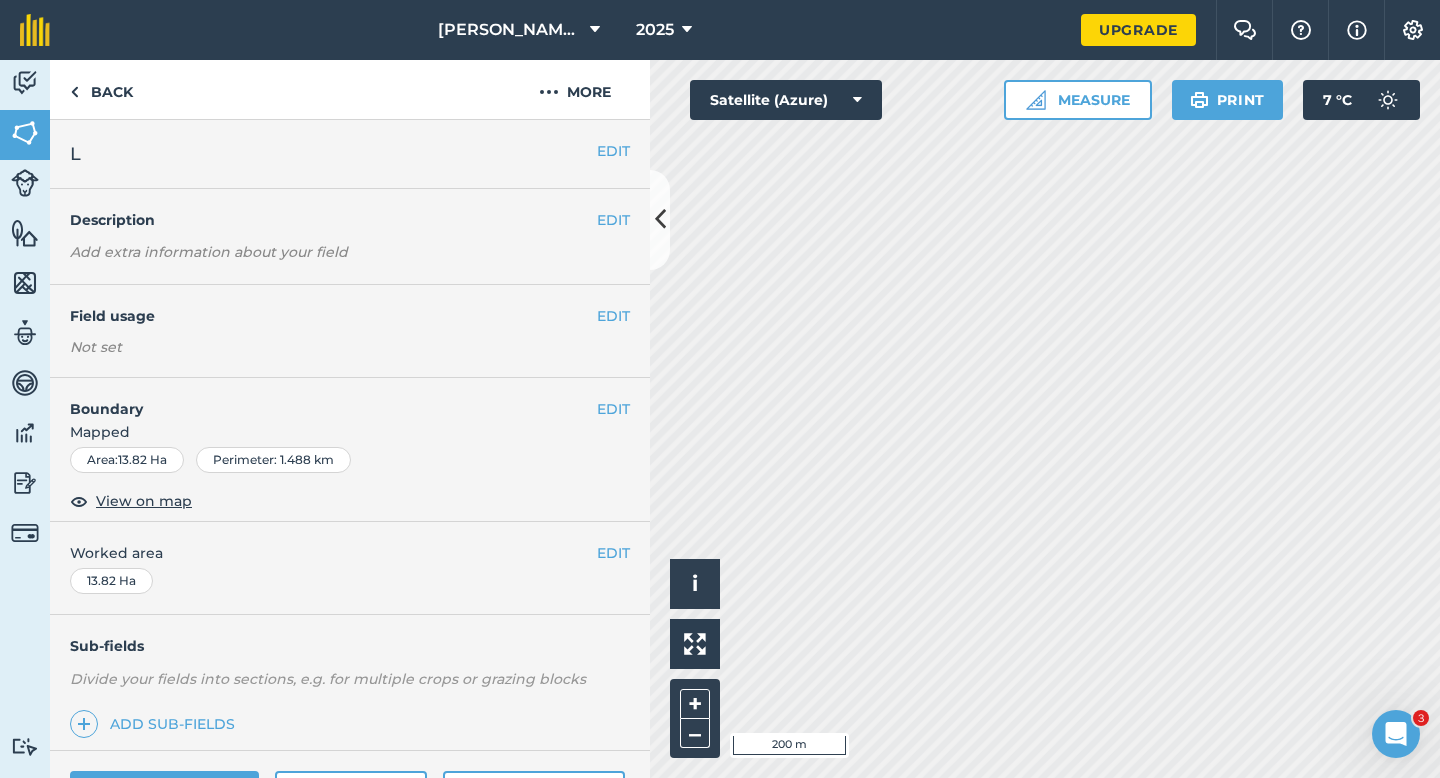 click on "EDIT Worked area 13.82   Ha" at bounding box center [350, 568] 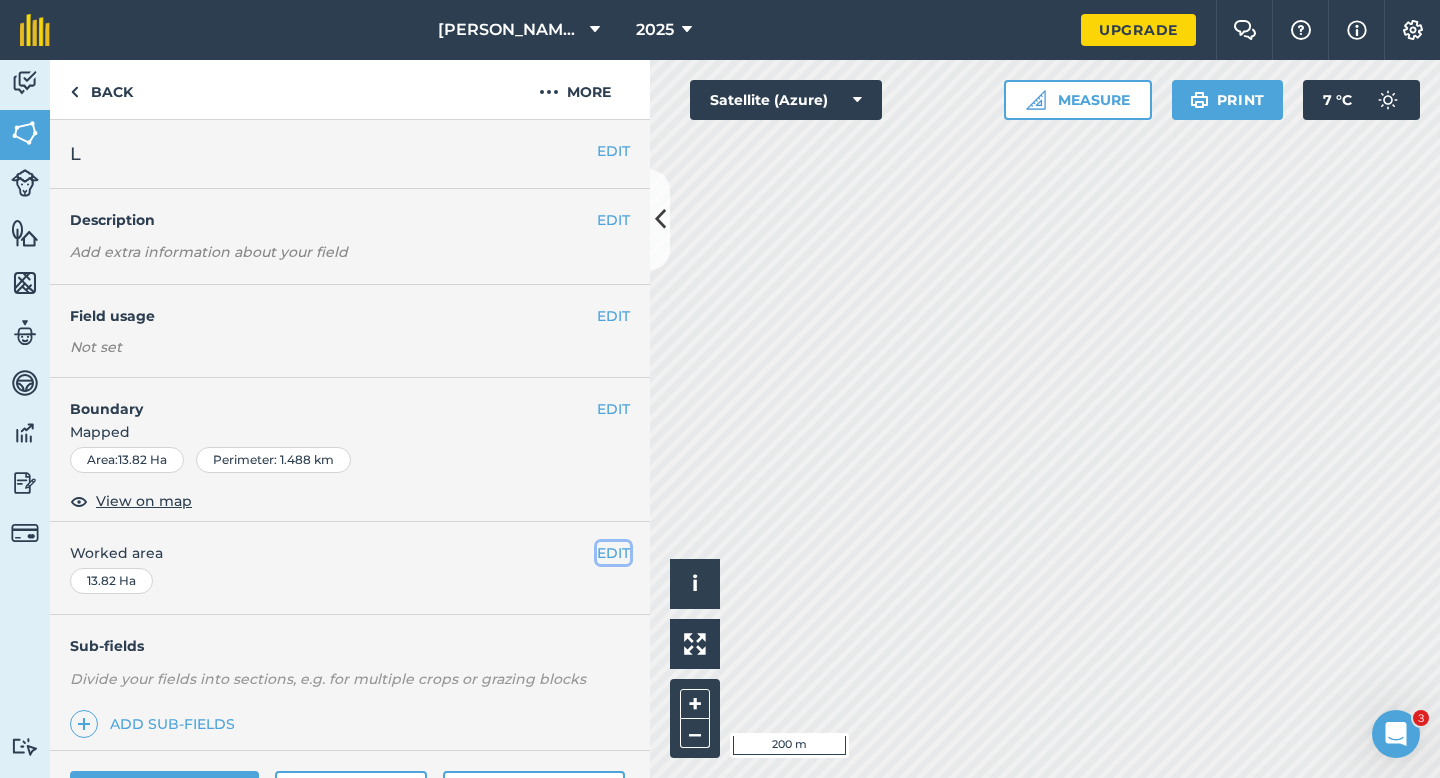 click on "EDIT" at bounding box center (613, 553) 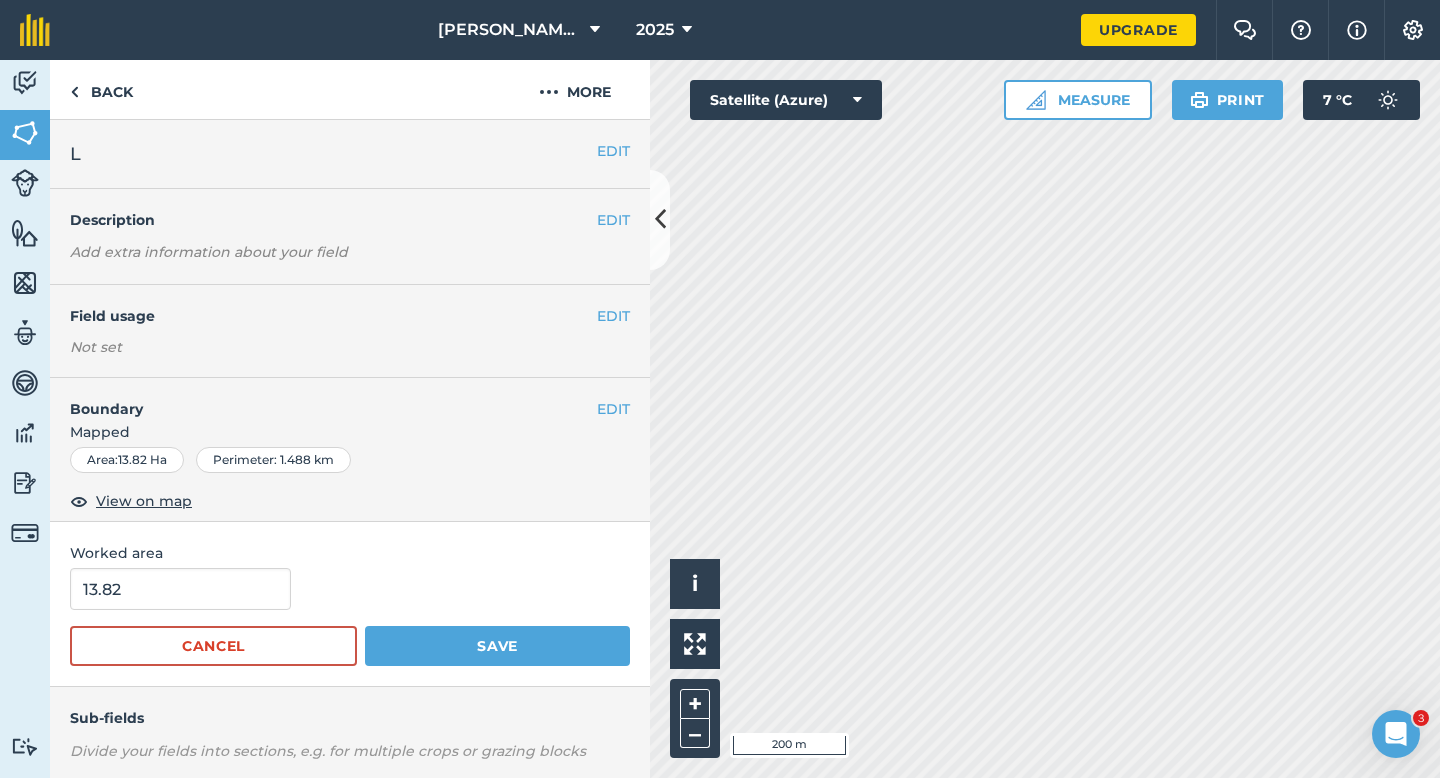 click on "Worked area 13.82 Cancel Save" at bounding box center (350, 604) 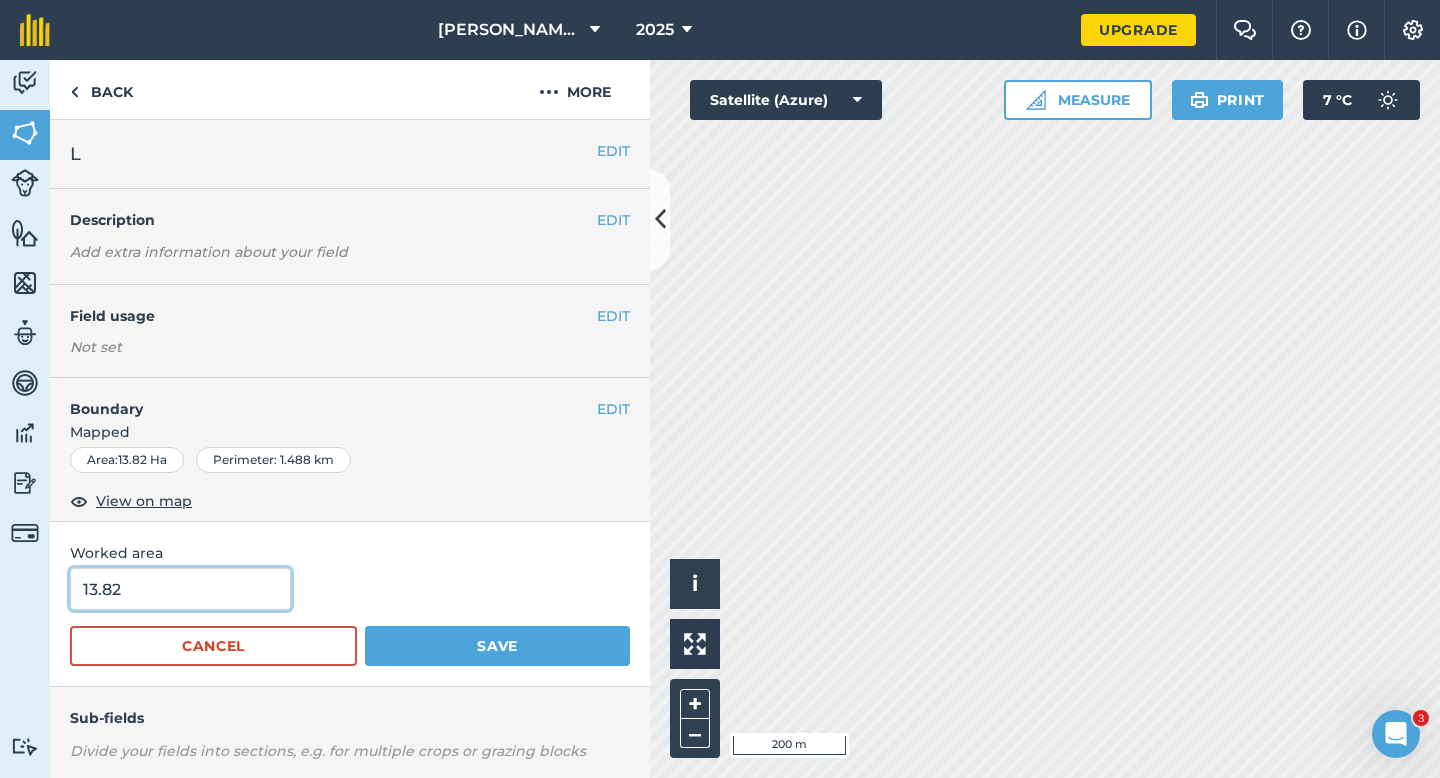 click on "13.82" at bounding box center [180, 589] 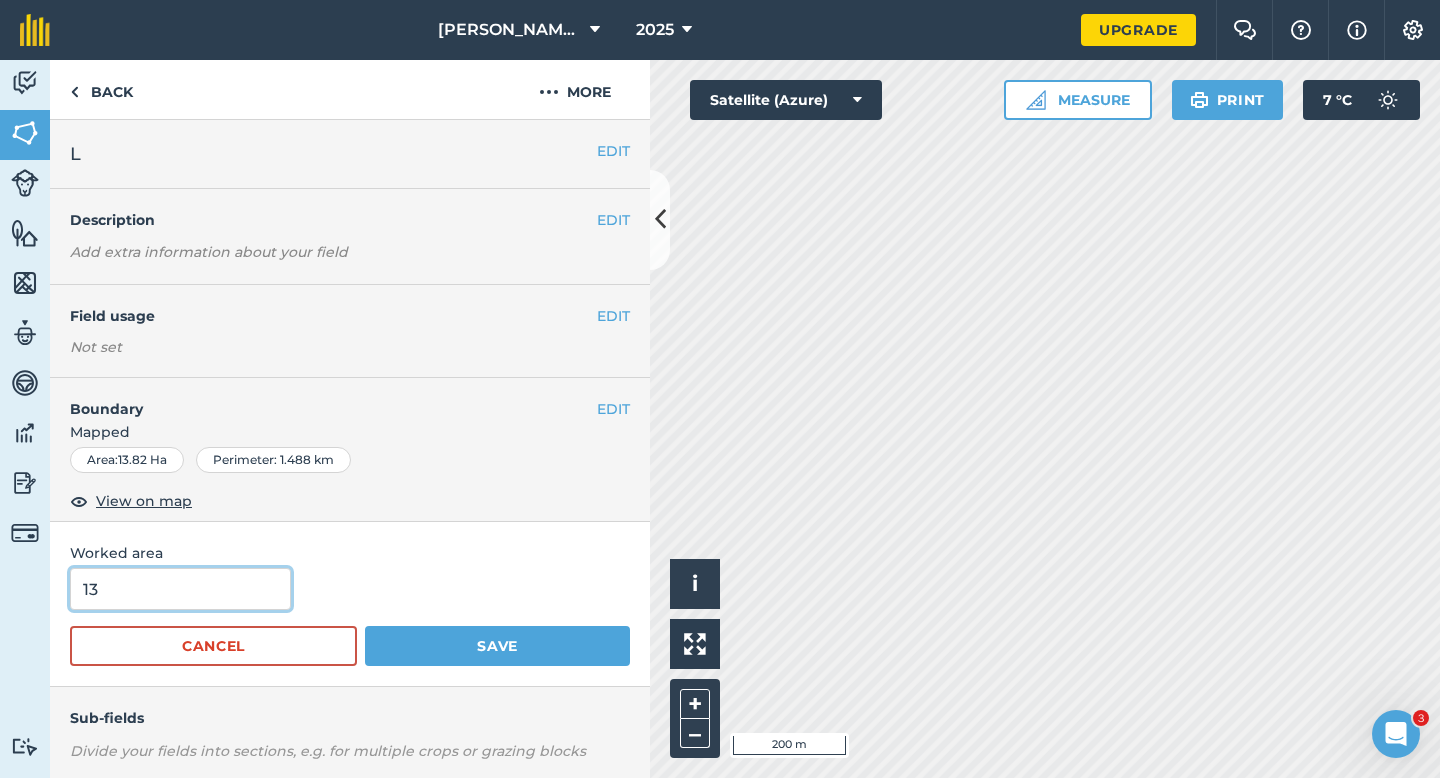 click on "Save" at bounding box center [497, 646] 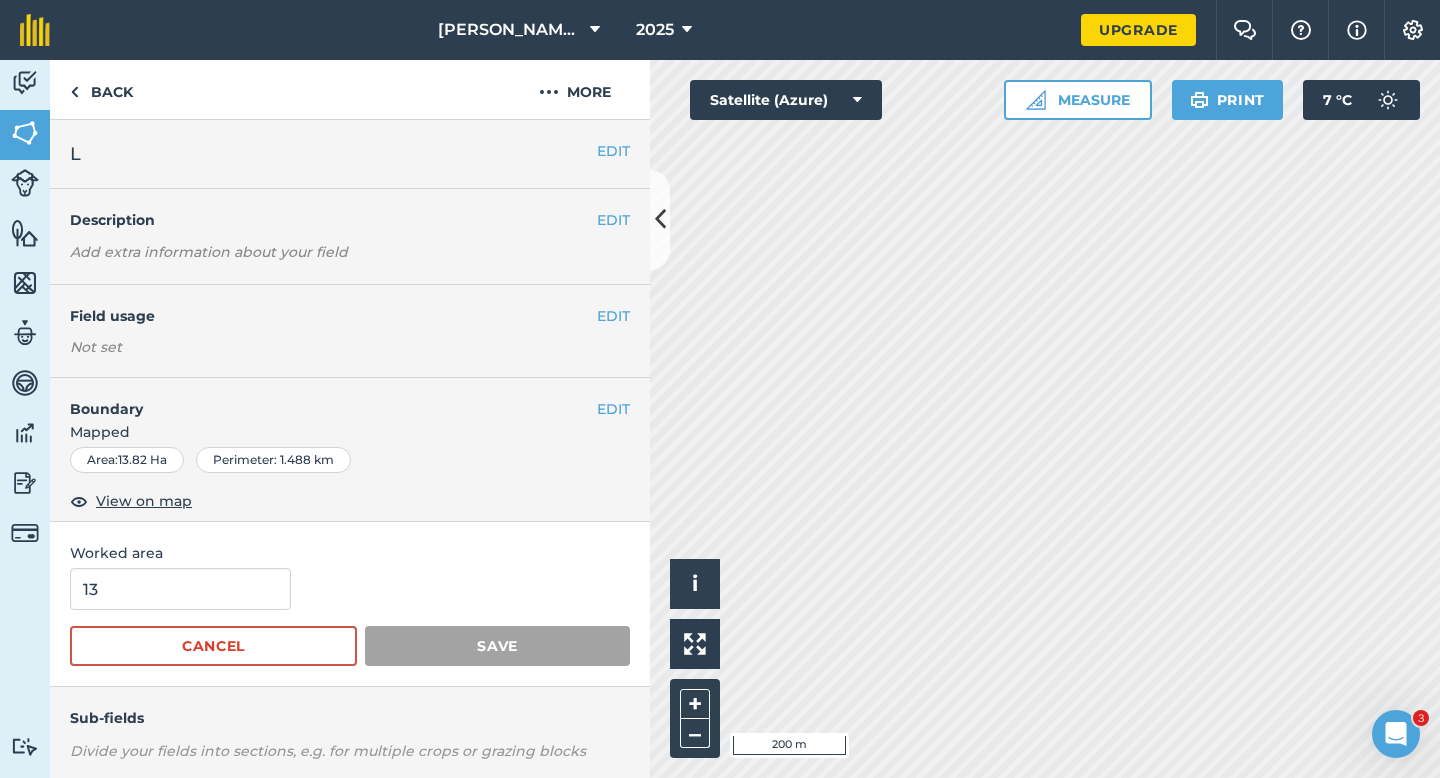 click on "Worked area 13 Cancel Save" at bounding box center [350, 604] 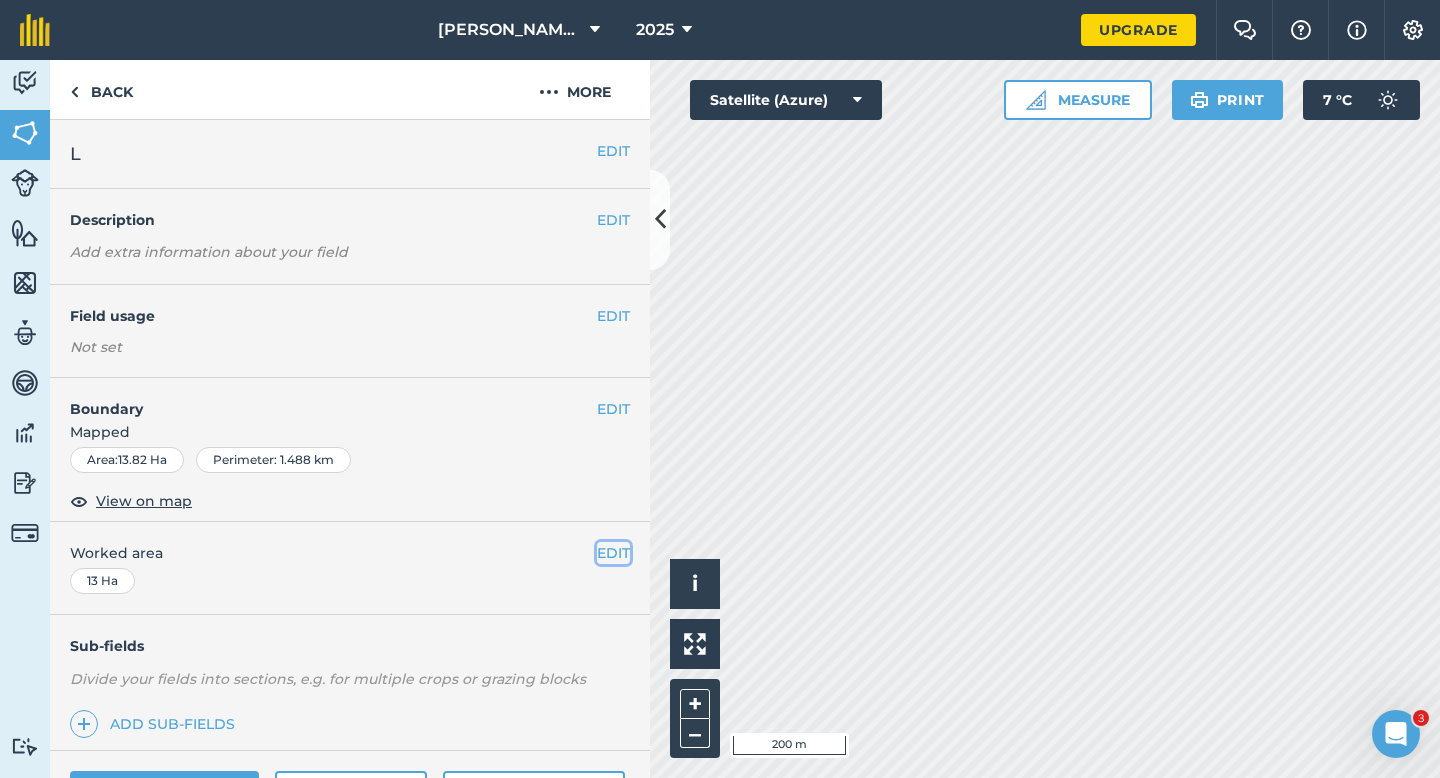 click on "EDIT" at bounding box center (613, 553) 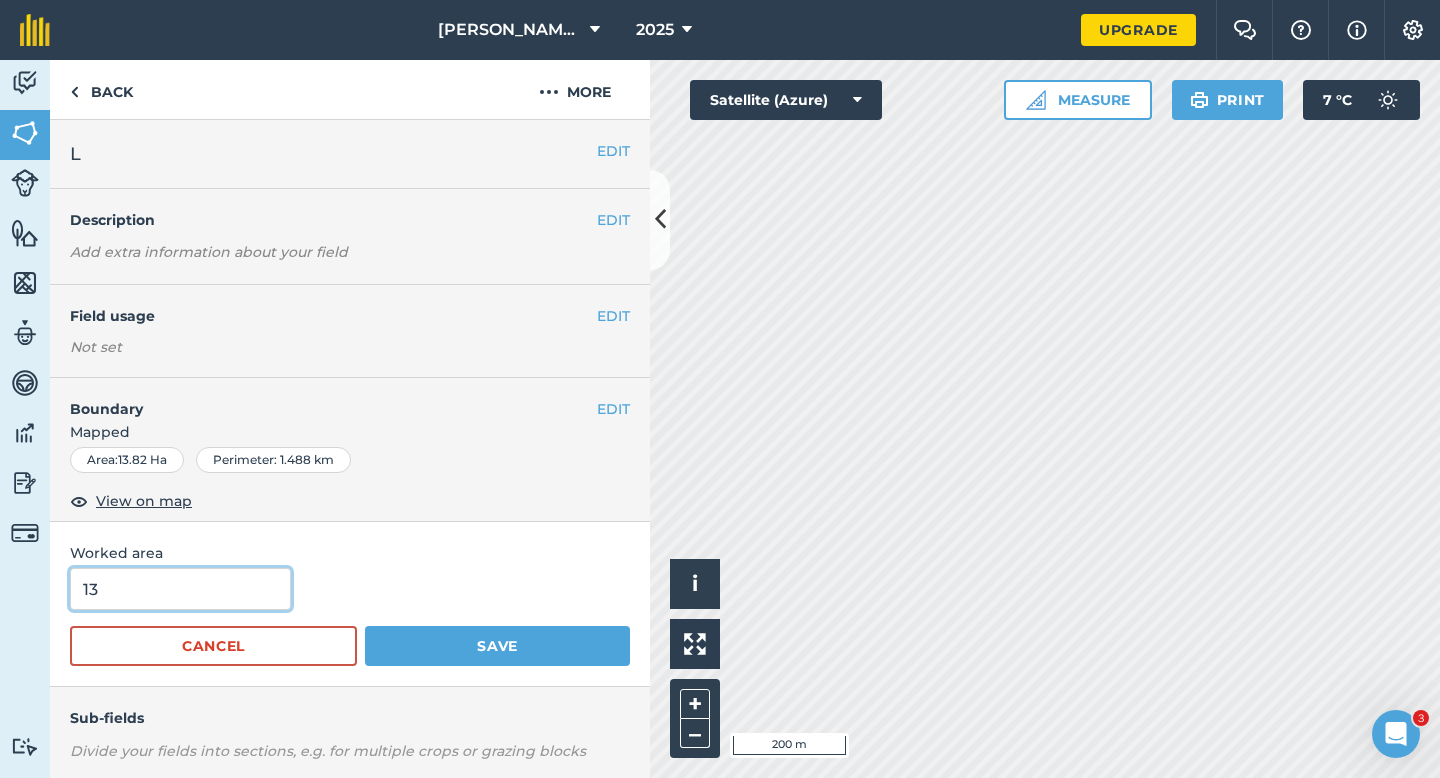 click on "13" at bounding box center [180, 589] 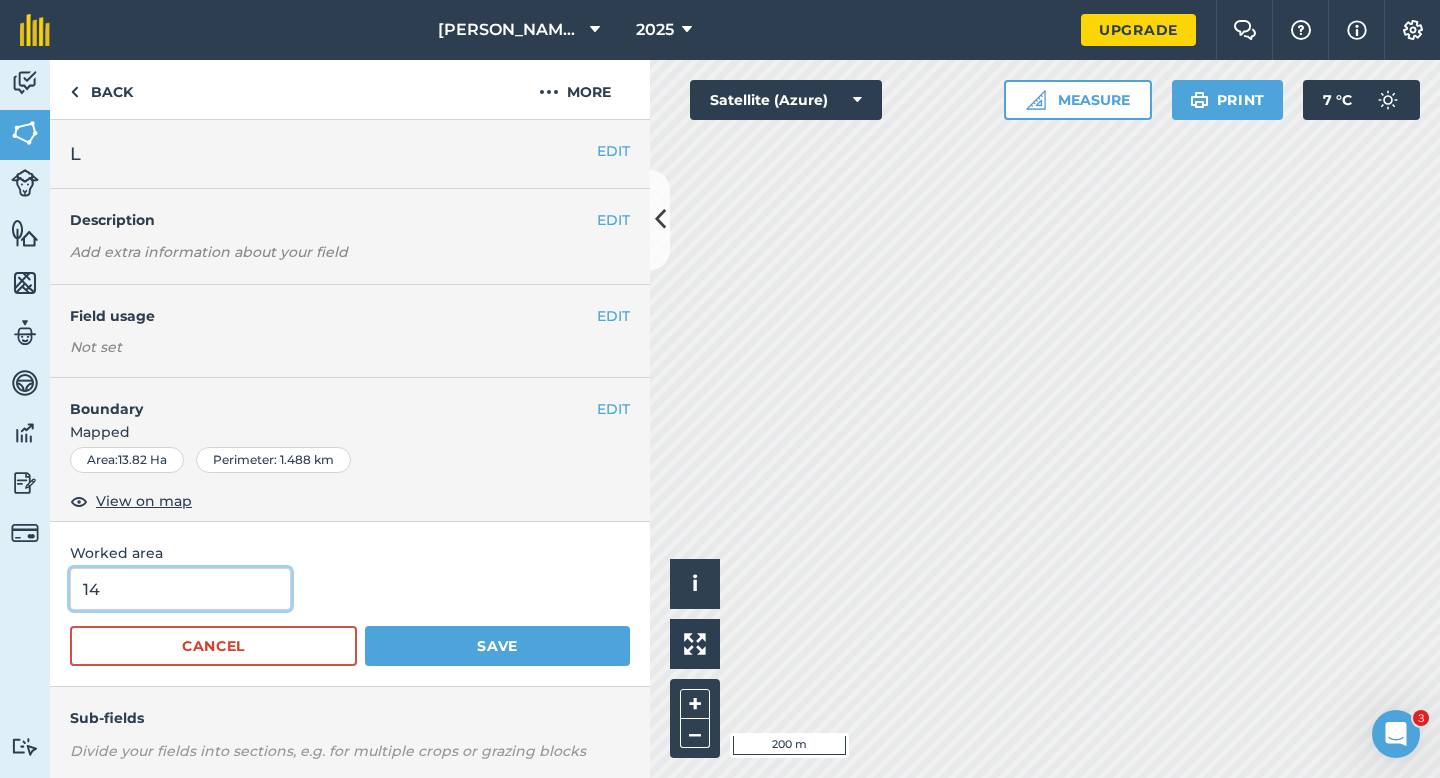 click on "Save" at bounding box center [497, 646] 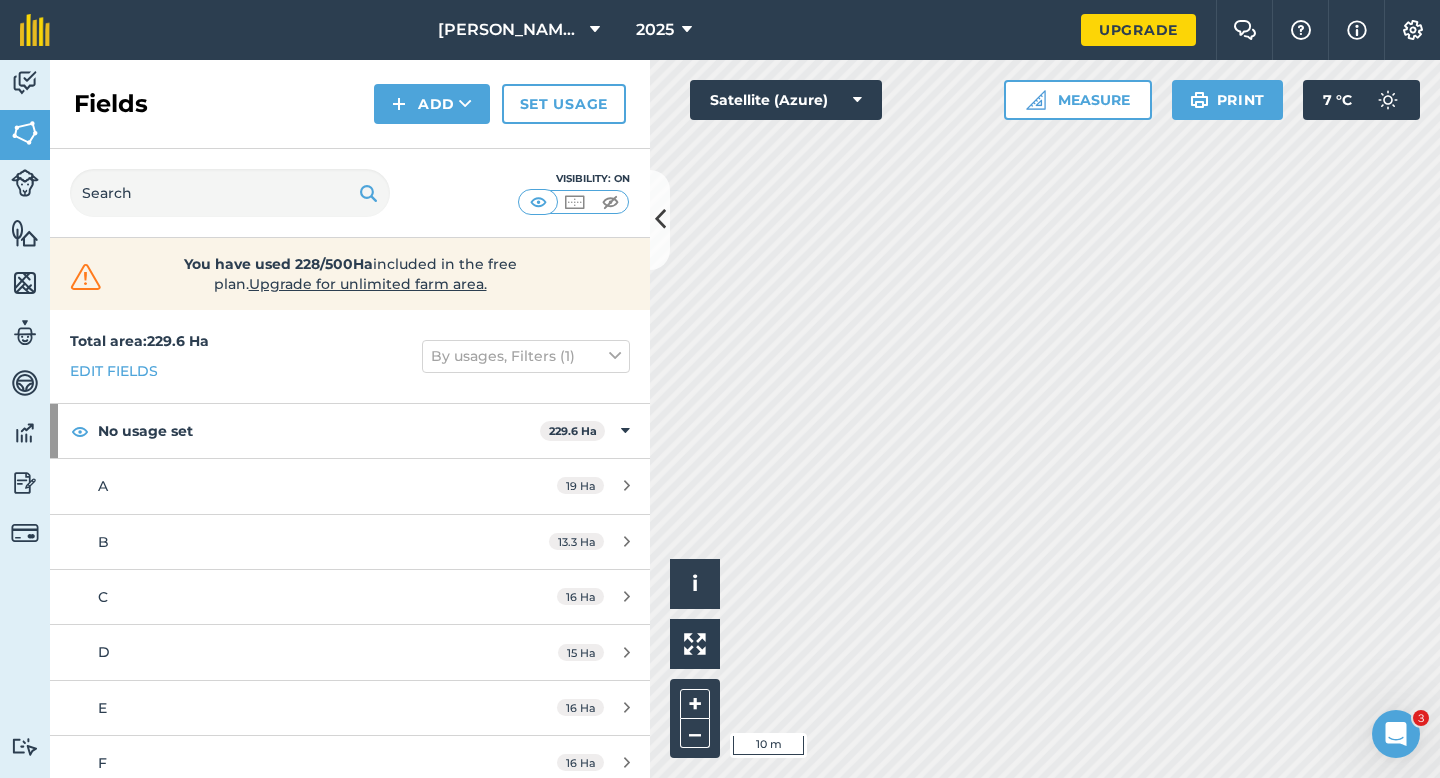 click on "[PERSON_NAME] & Sons  2025 Upgrade Farm Chat Help Info Settings Map printing is not available on our free plan Please upgrade to our Essentials, Plus or Pro plan to access this feature. Activity Fields Livestock Features Maps Team Vehicles Data Reporting Billing Tutorials Tutorials Fields   Add   Set usage Visibility: On You have used 228/500Ha  included in the free plan .  Upgrade for unlimited farm area. Total area :  229.6   Ha Edit fields By usages, Filters (1) No usage set 229.6   Ha A 19   Ha B 13.3   Ha C 16   Ha D 15   Ha E 16   Ha F 16   Ha G 15.5   Ha H 15   Ha I 14   Ha K 14.3   Ha L 14   Ha M 16   Ha N 15.5   Ha O 14   Ha P 16   Ha Click to start drawing i © 2025 TomTom, Microsoft 10 m + – Satellite (Azure) Measure Print 7   ° C" at bounding box center [720, 389] 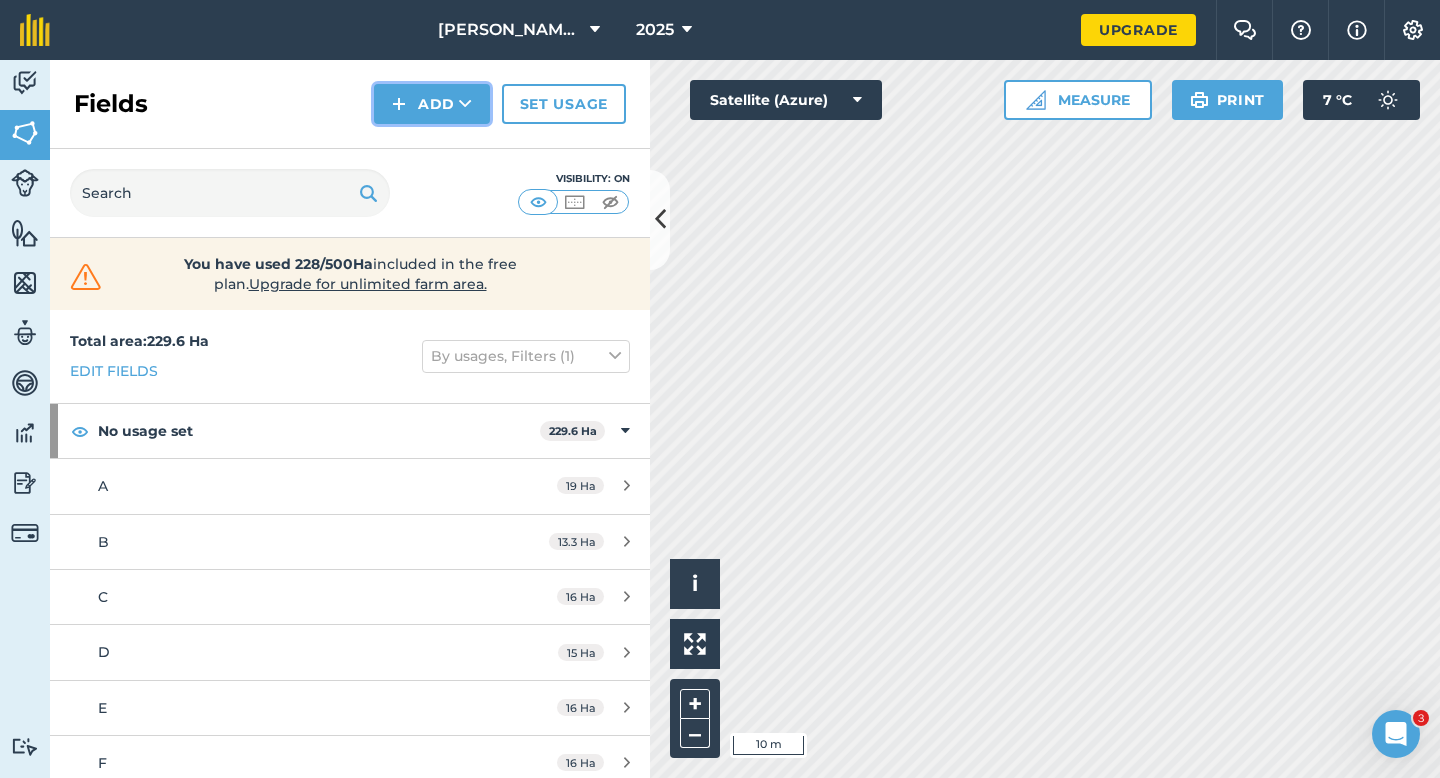 click on "Add" at bounding box center [432, 104] 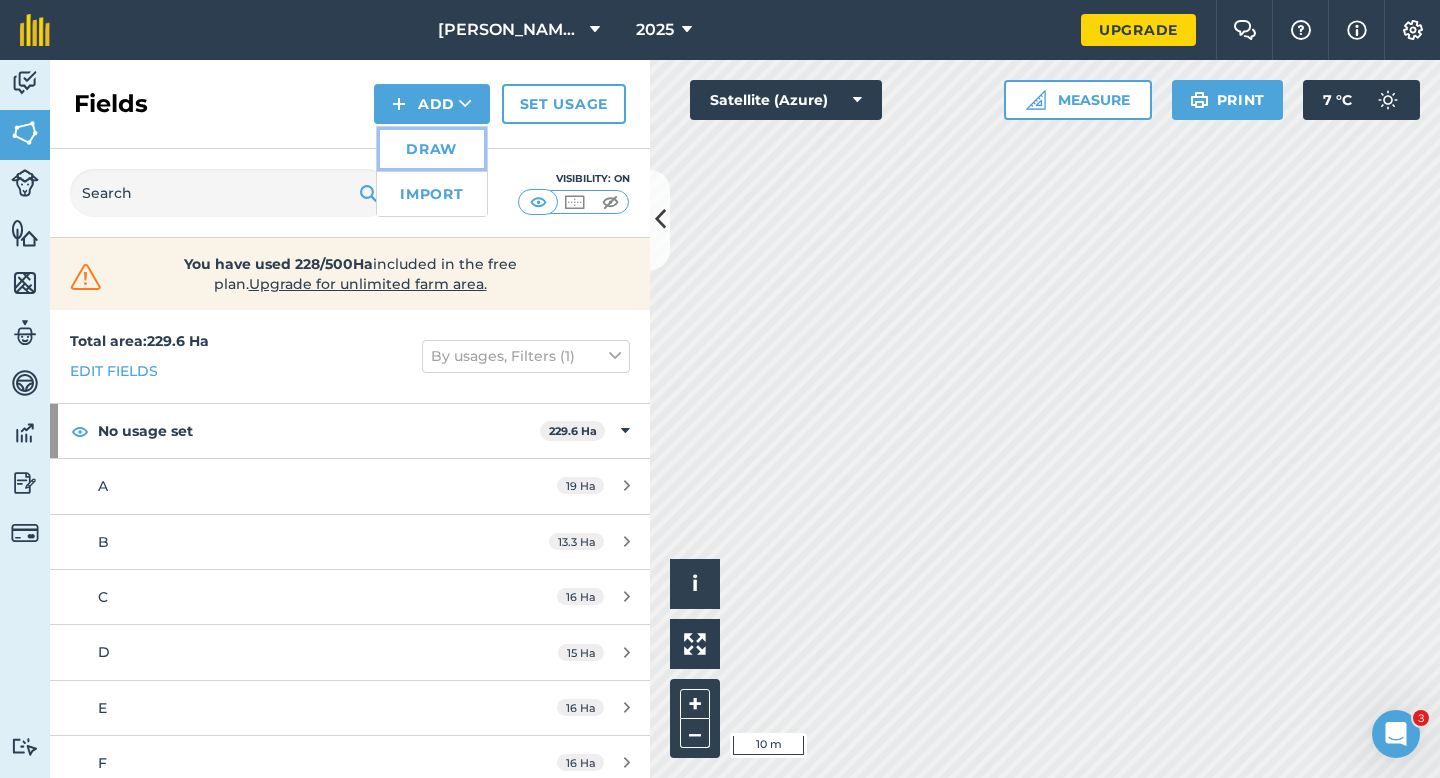click on "Draw" at bounding box center [432, 149] 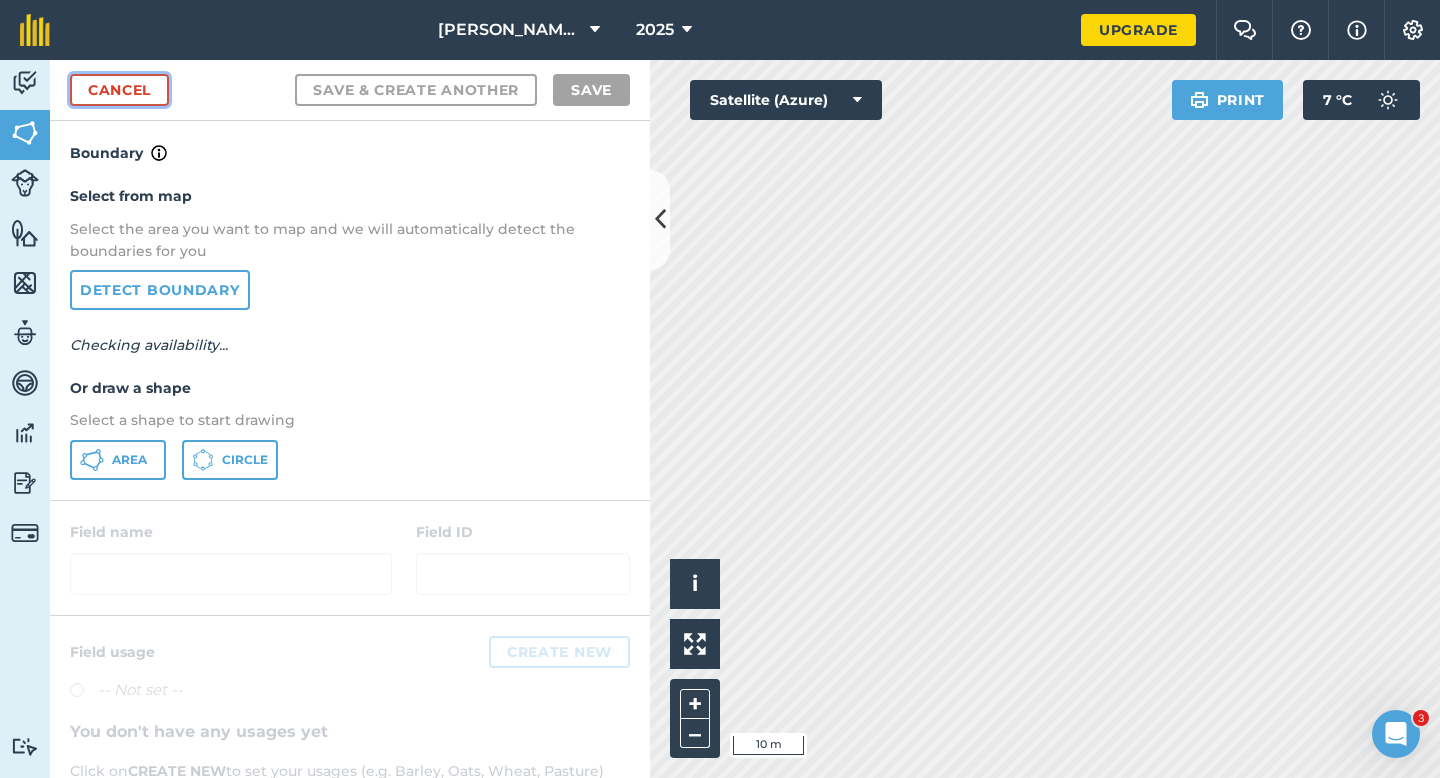 click on "Cancel" at bounding box center [119, 90] 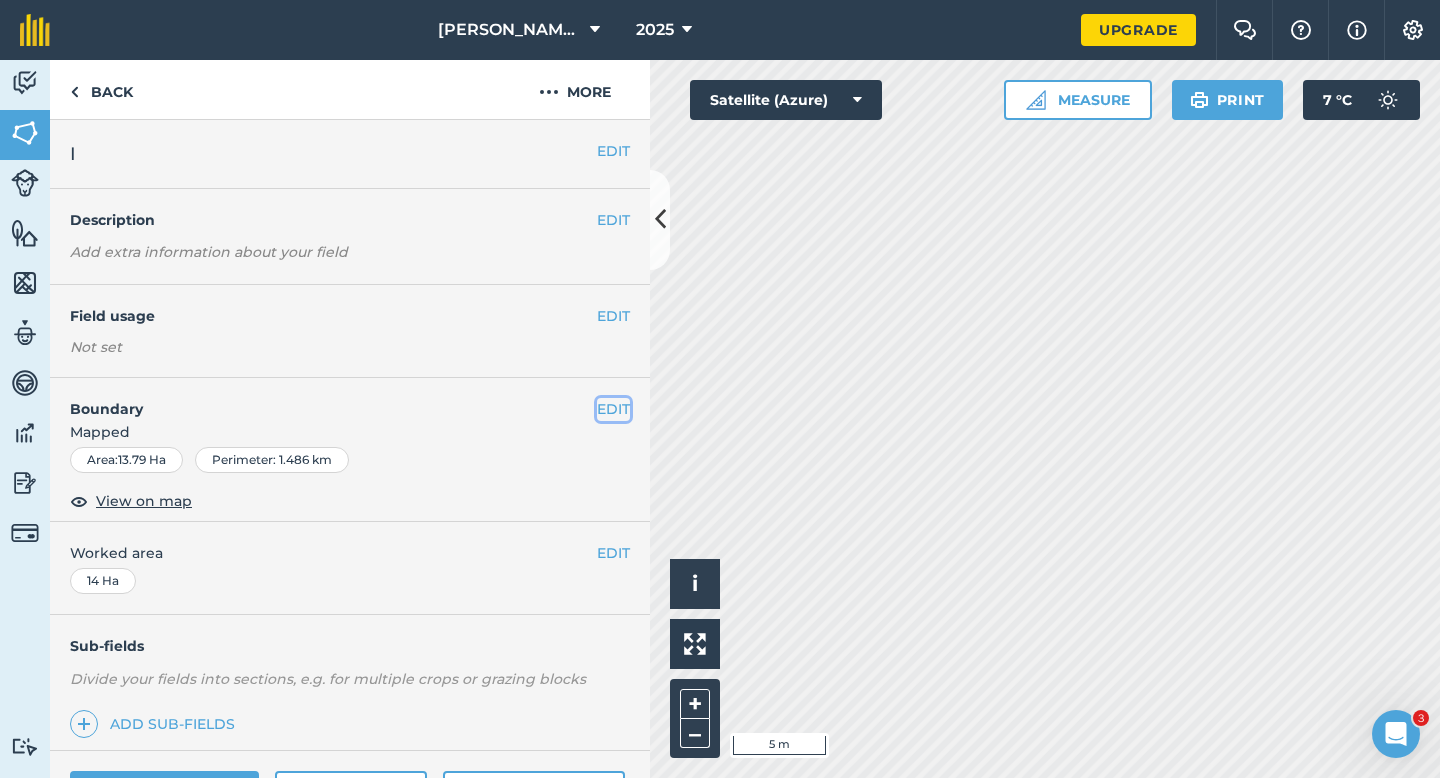 click on "EDIT" at bounding box center [613, 409] 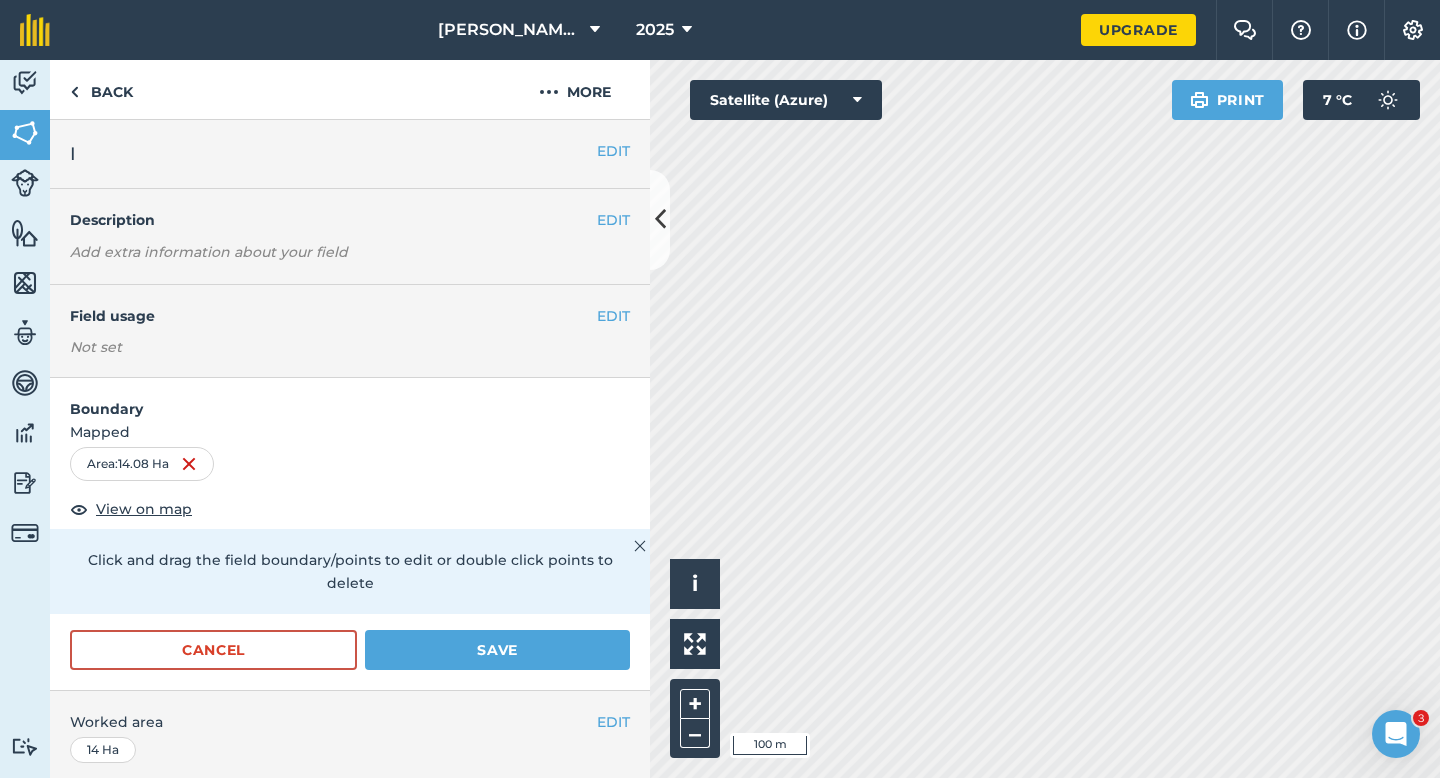 click on "Boundary   Mapped Area :  14.08   Ha   View on map Click and drag the field boundary/points to edit or double click points to delete Cancel Save" at bounding box center [350, 534] 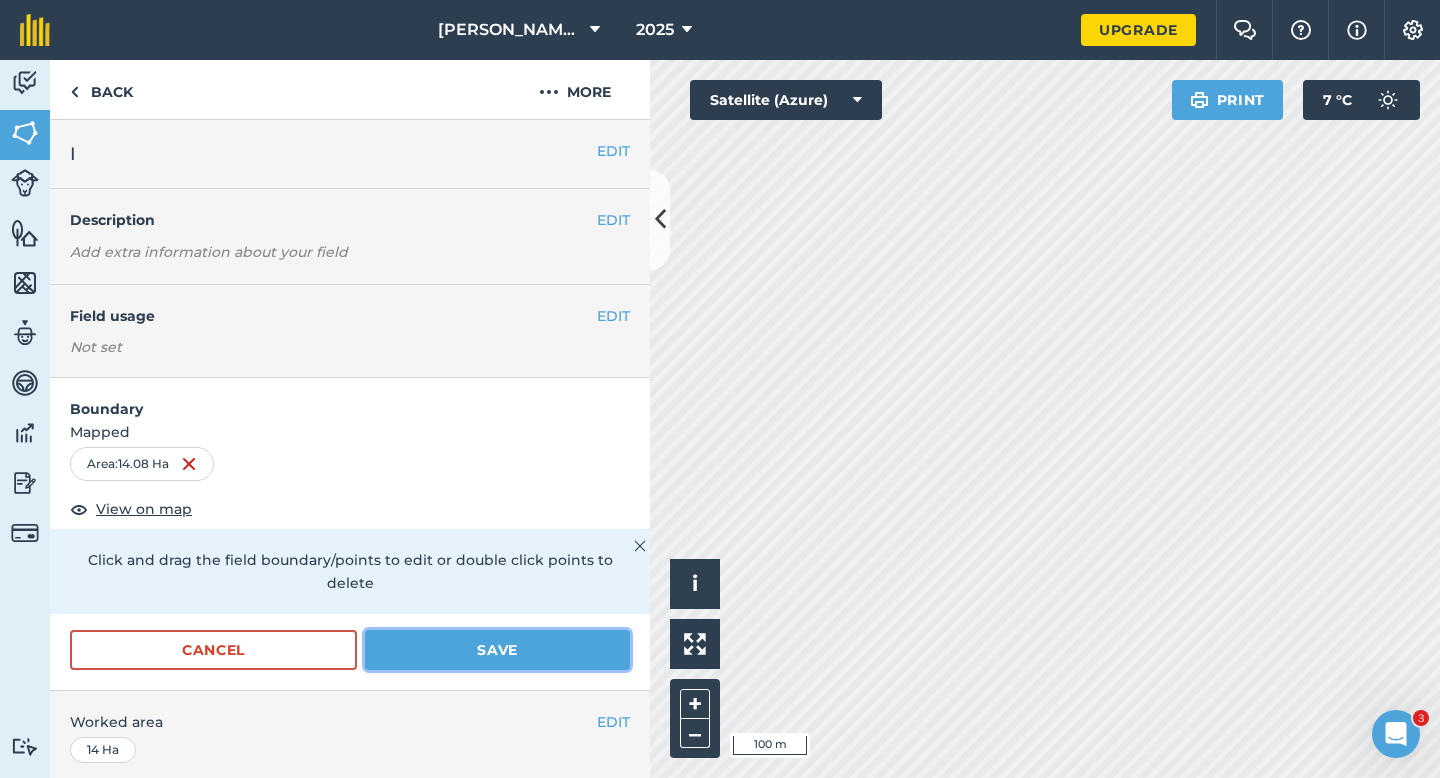 click on "Save" at bounding box center (497, 650) 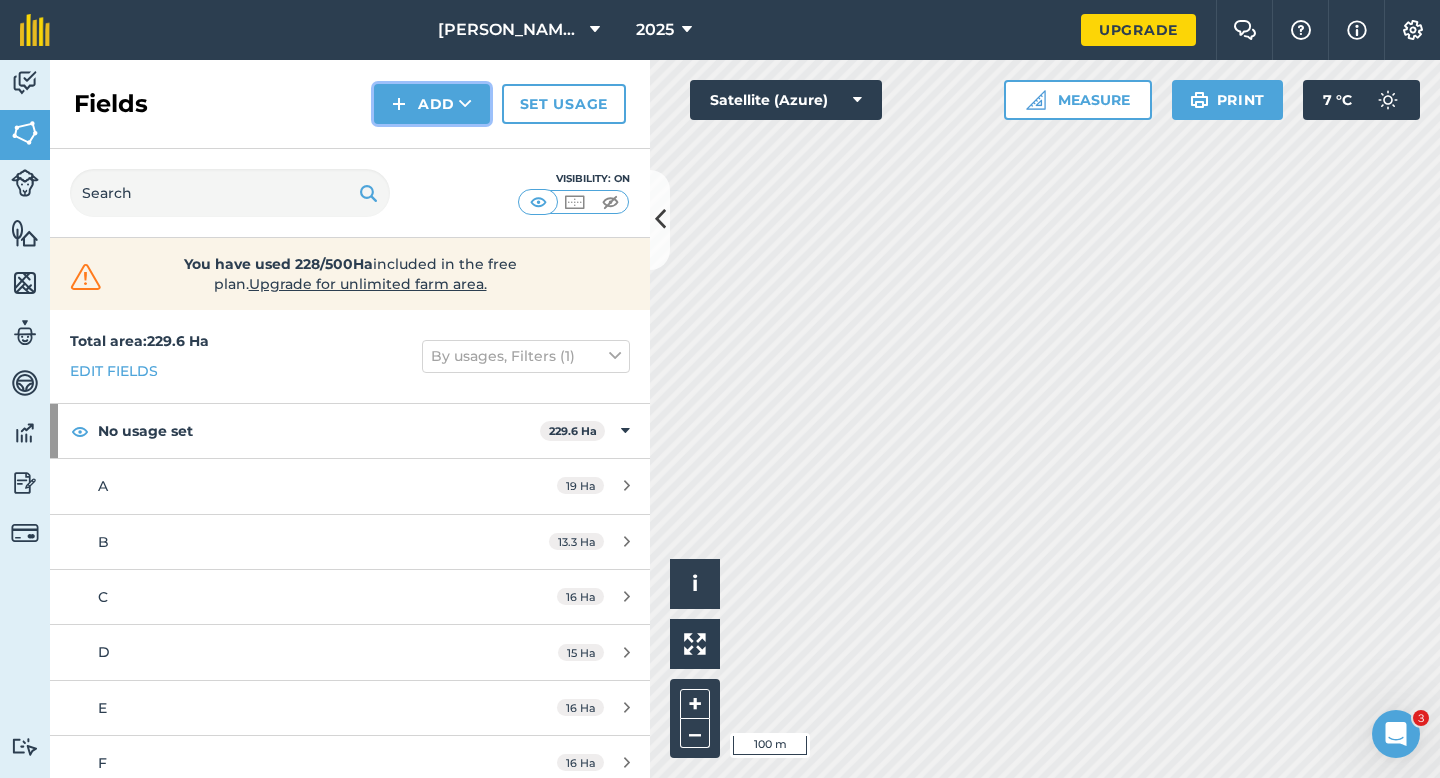click on "Add" at bounding box center (432, 104) 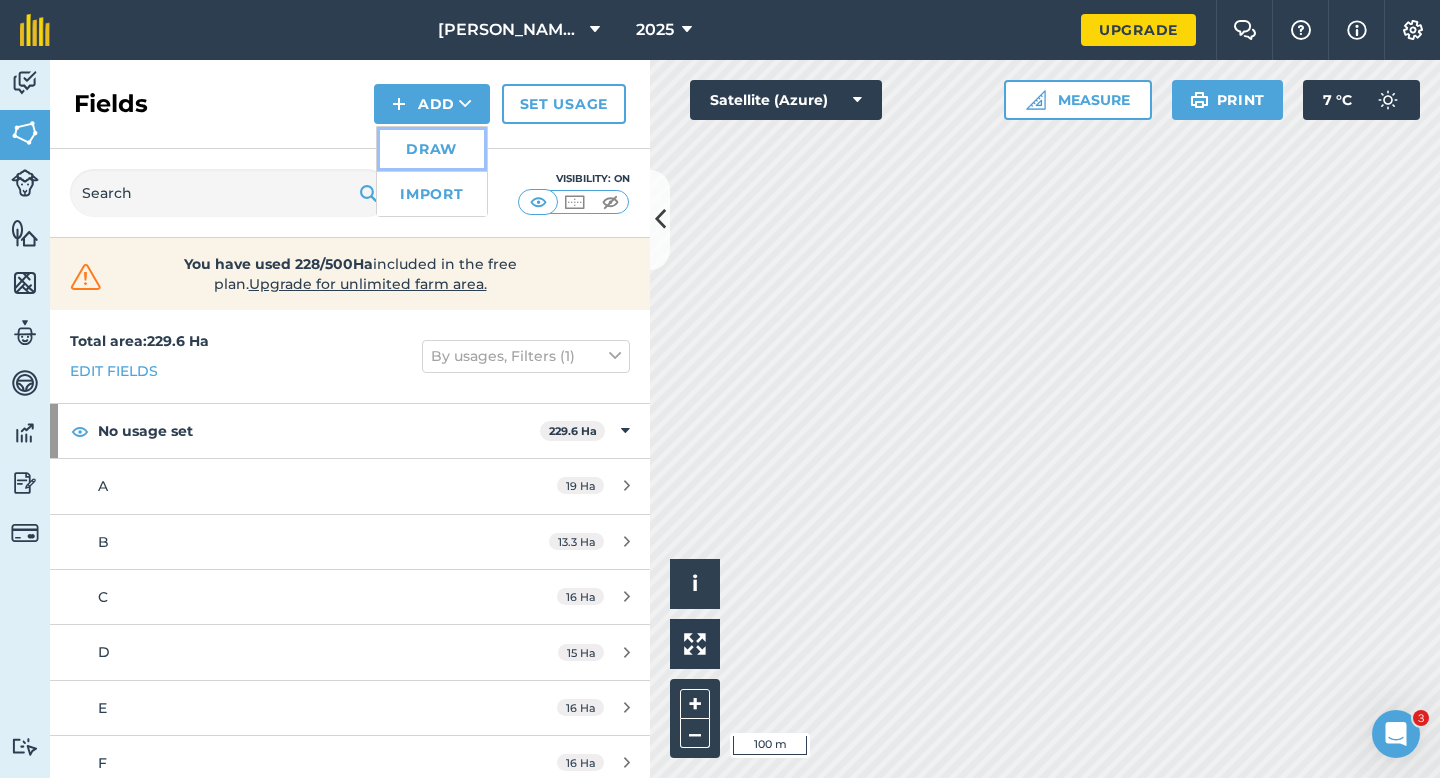 click on "Draw" at bounding box center [432, 149] 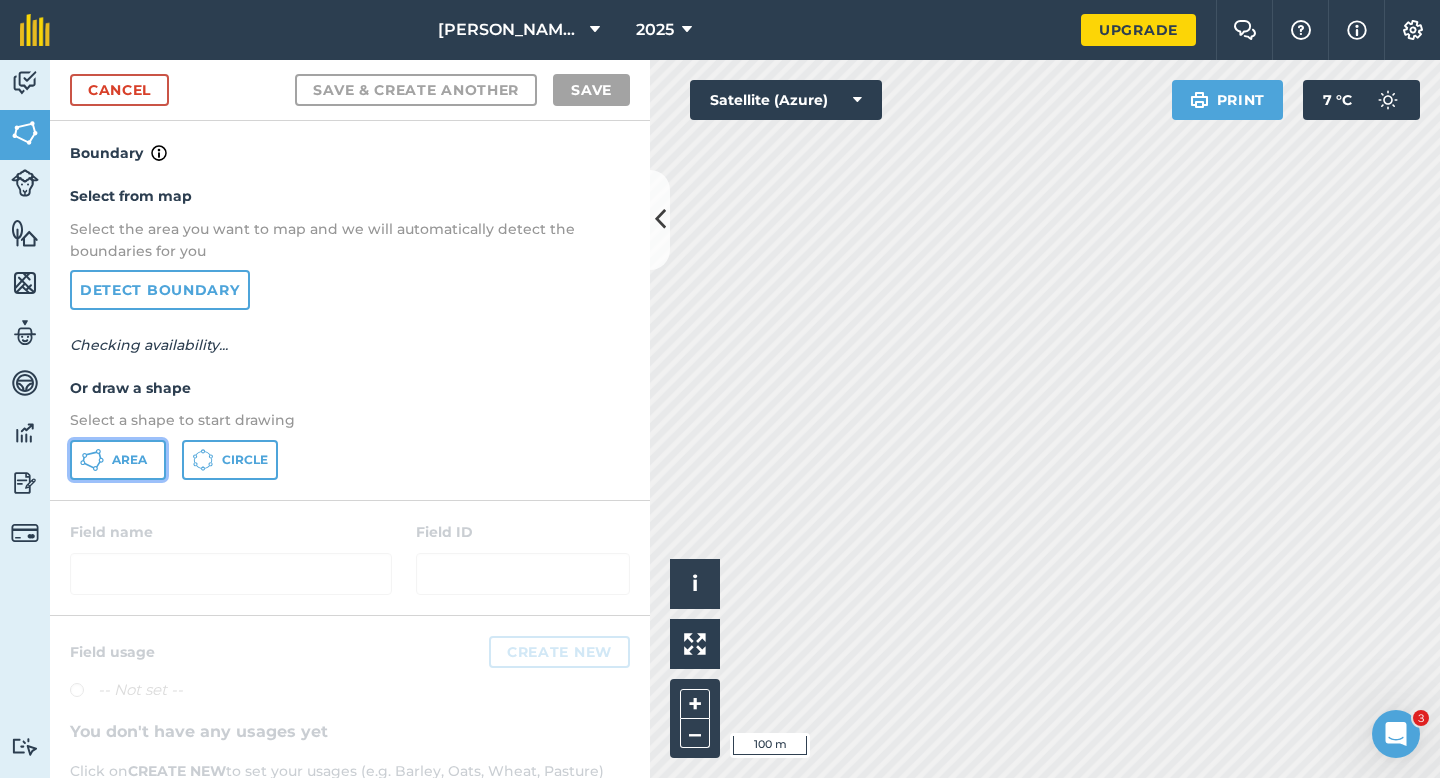 click on "Area" at bounding box center [118, 460] 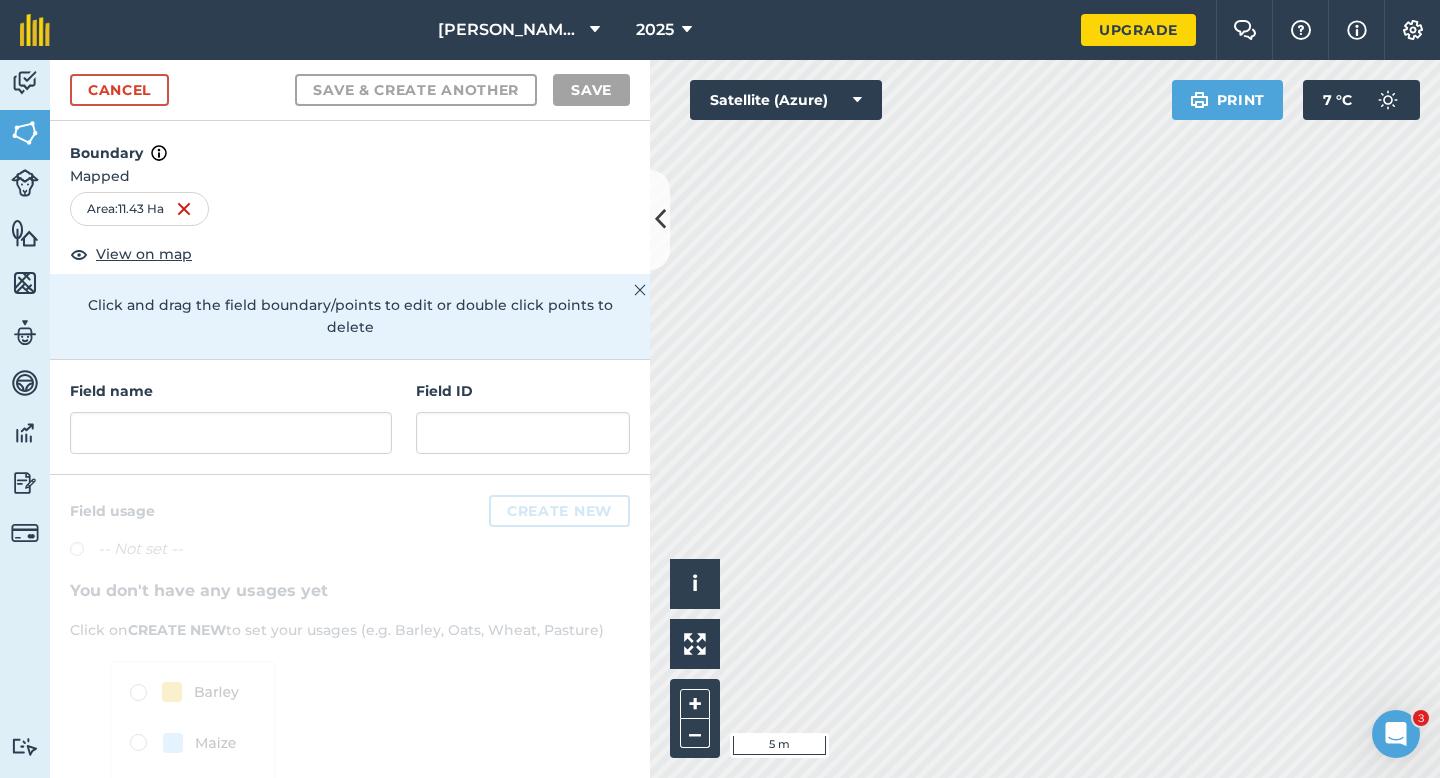 click on "Field name" at bounding box center (231, 391) 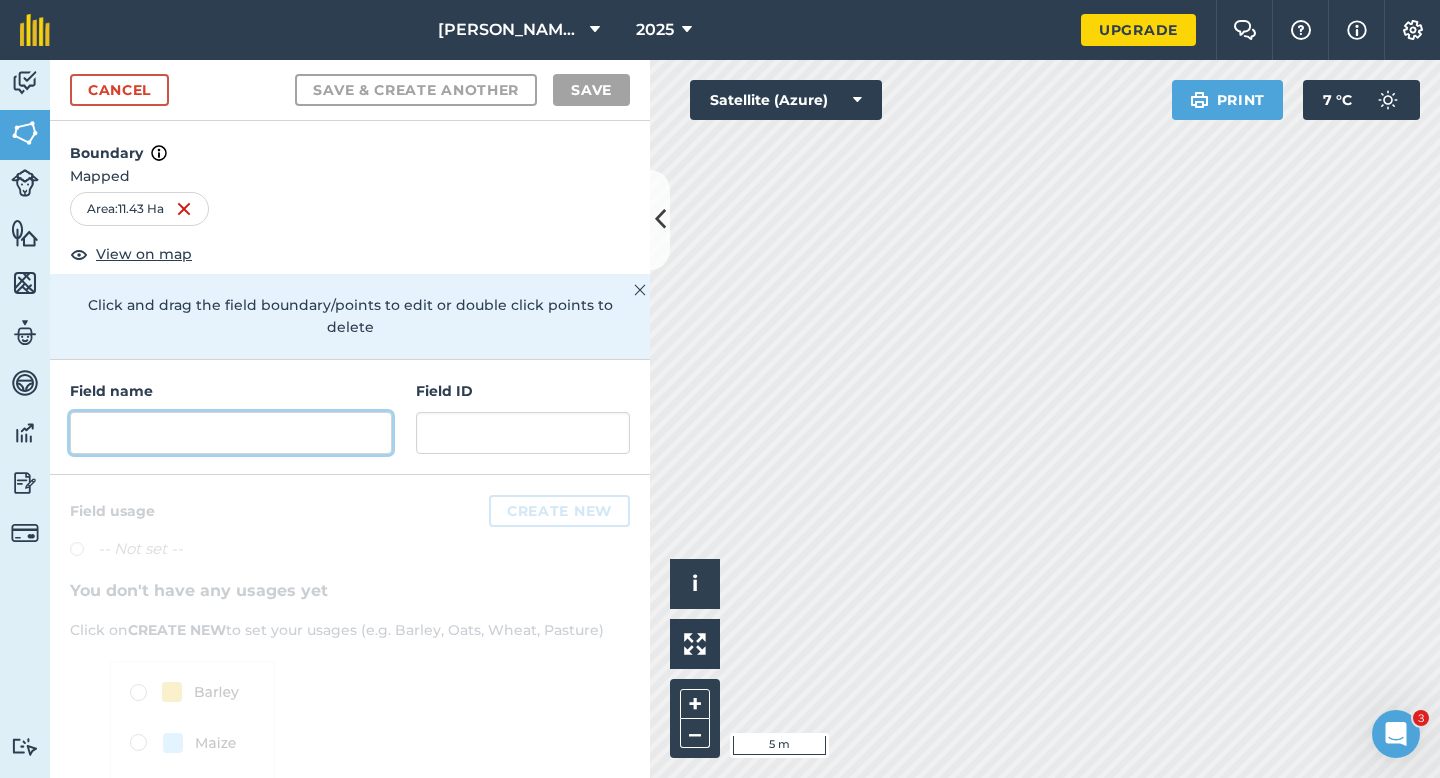 click at bounding box center [231, 433] 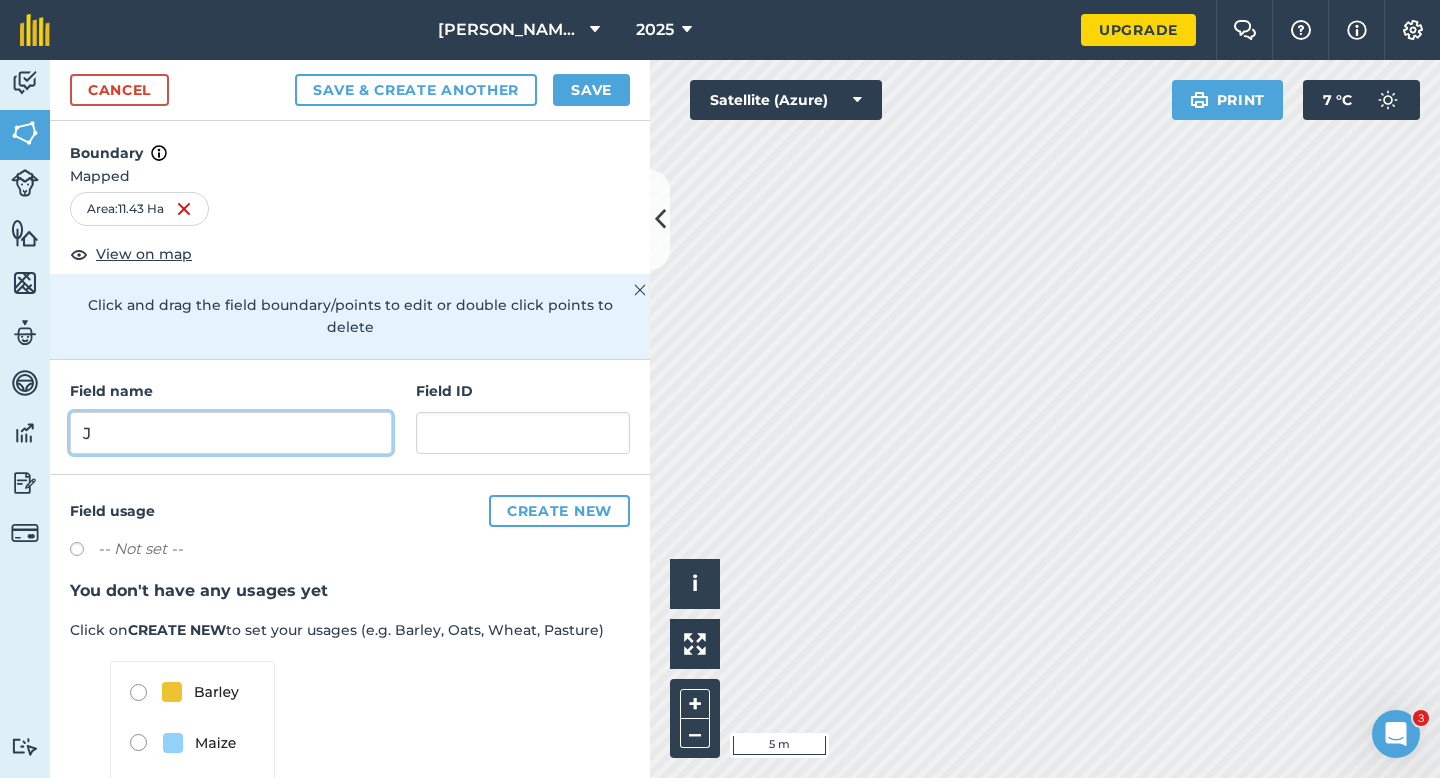 type on "J" 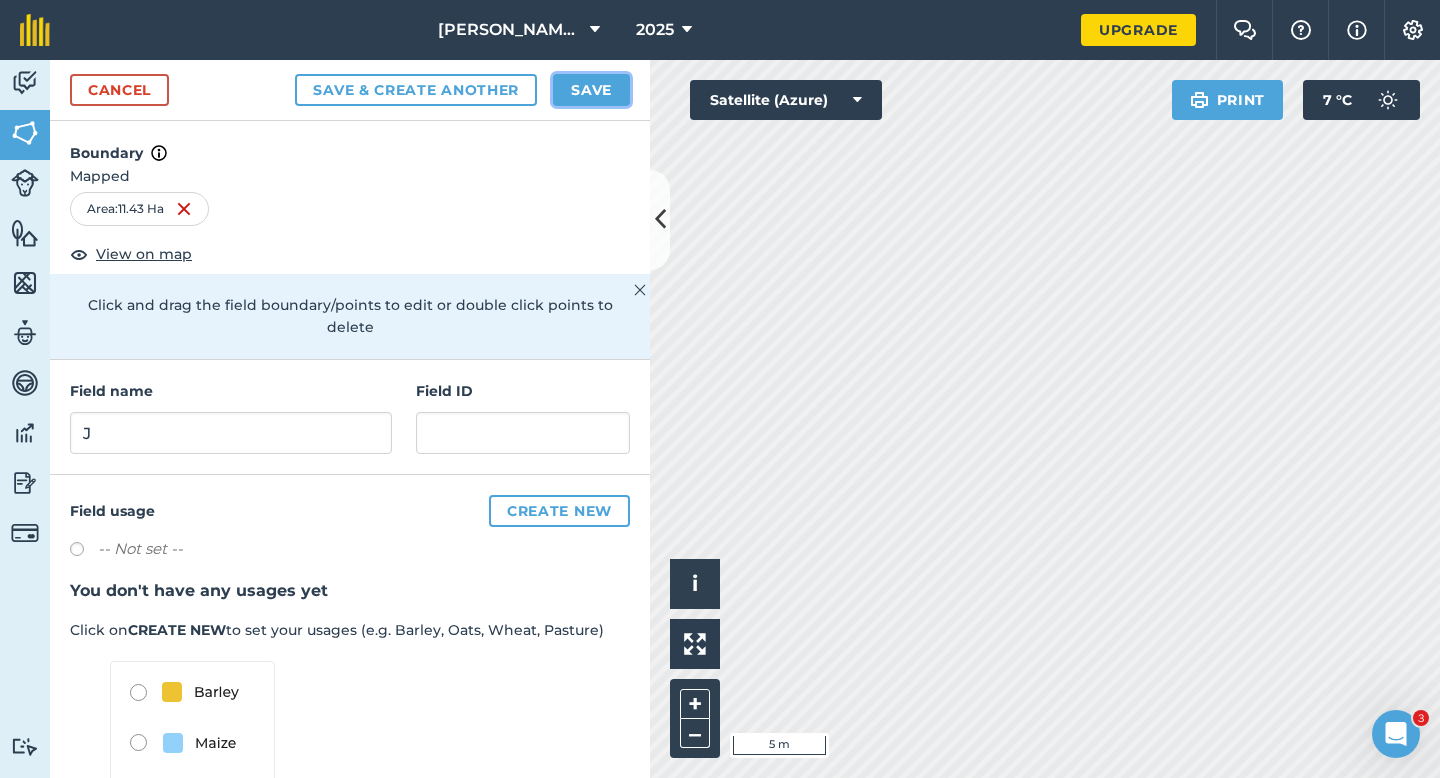 click on "Save" at bounding box center [591, 90] 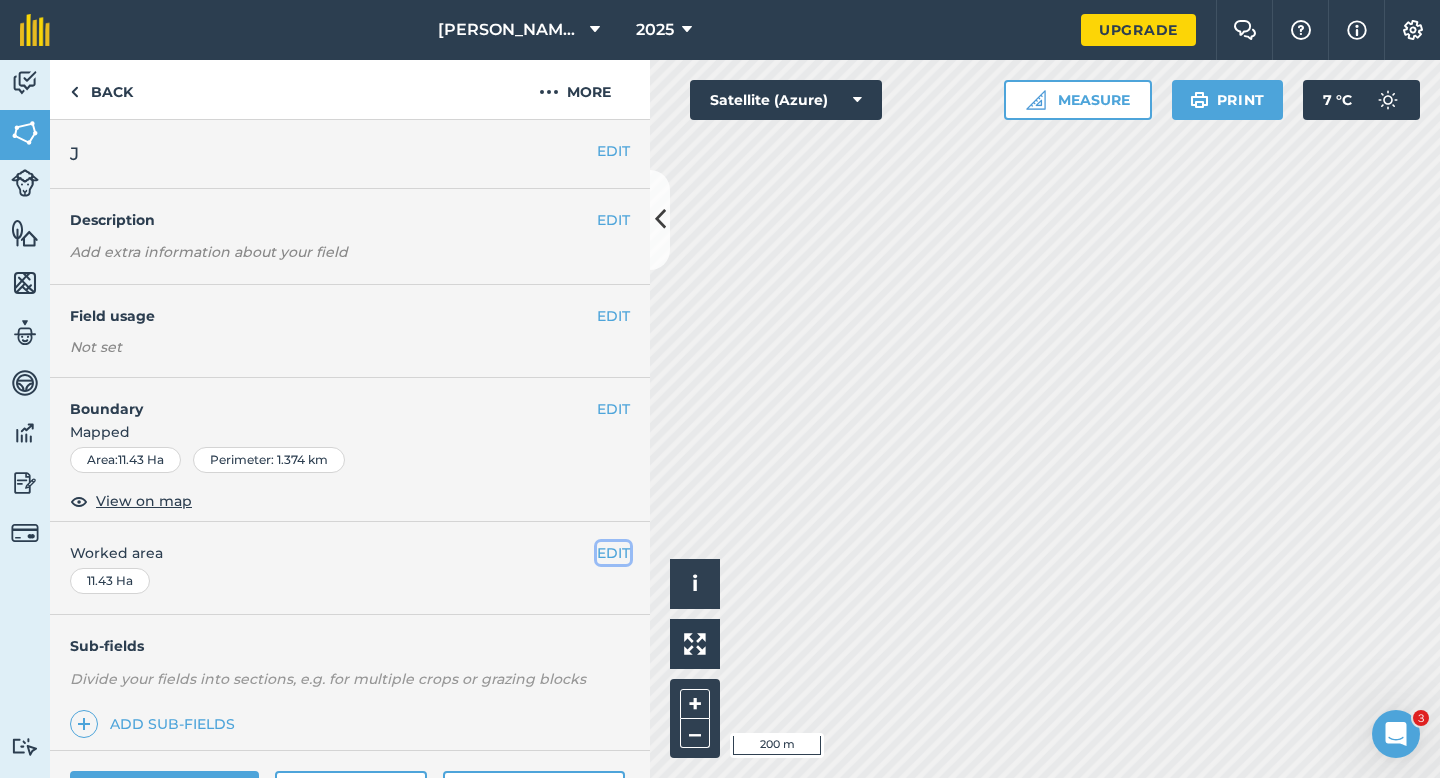 click on "EDIT" at bounding box center (613, 553) 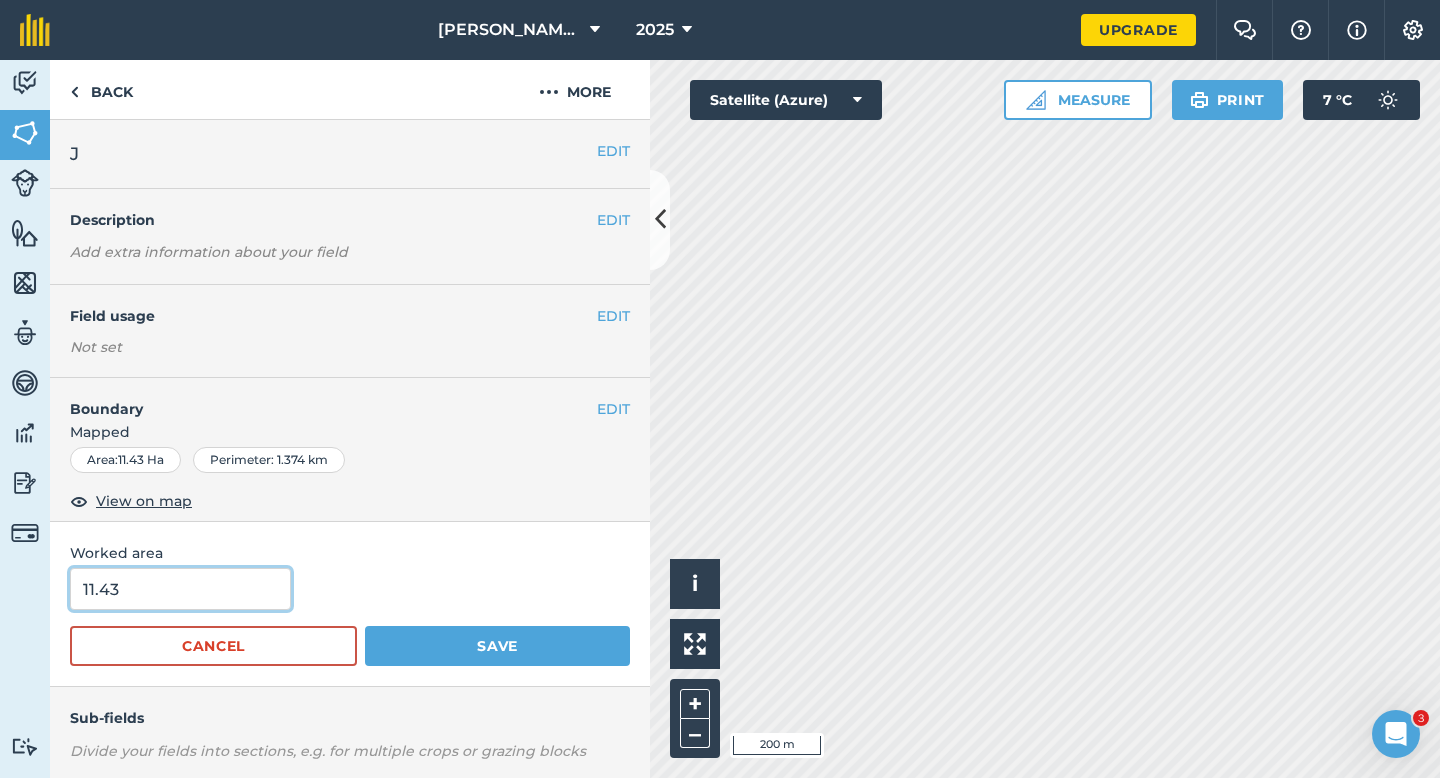click on "11.43" at bounding box center (180, 589) 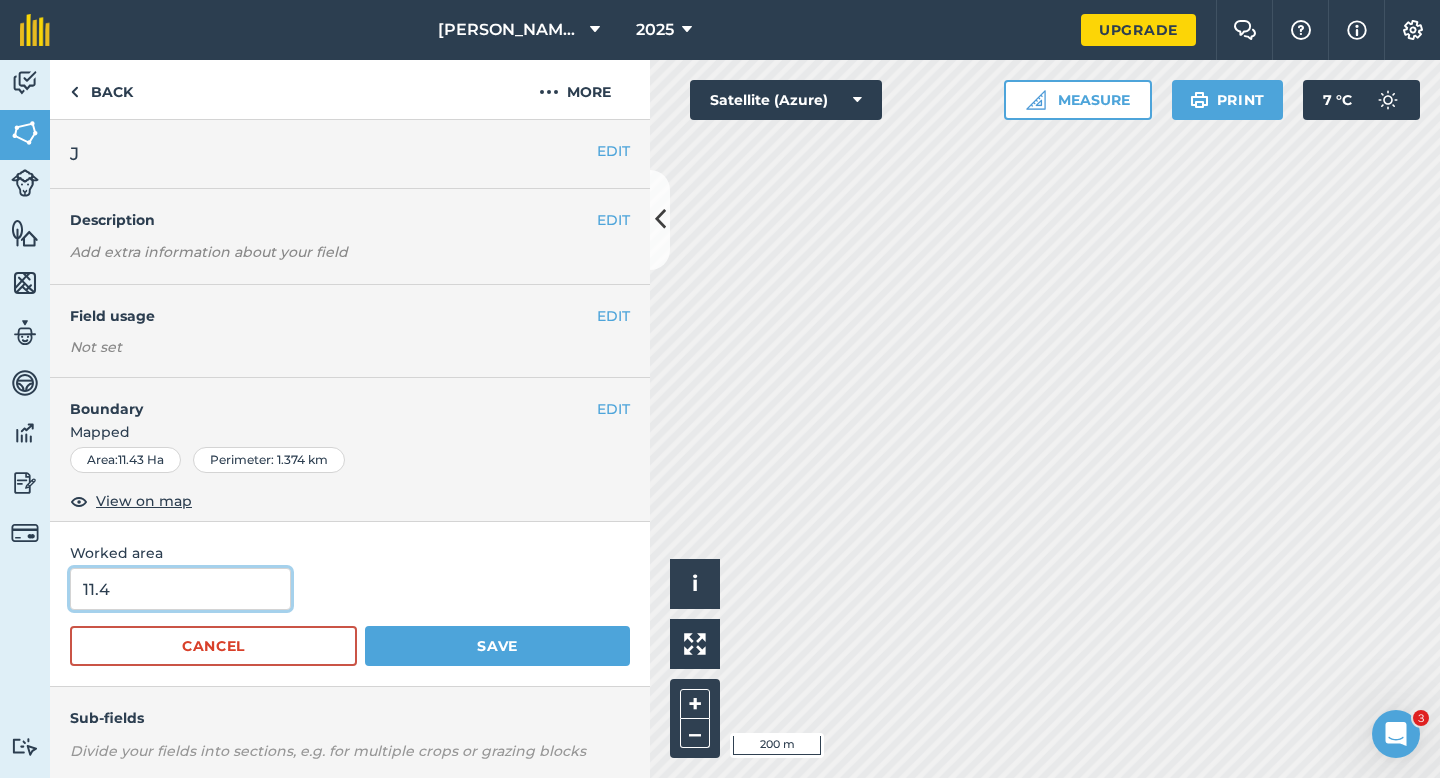 type on "11.4" 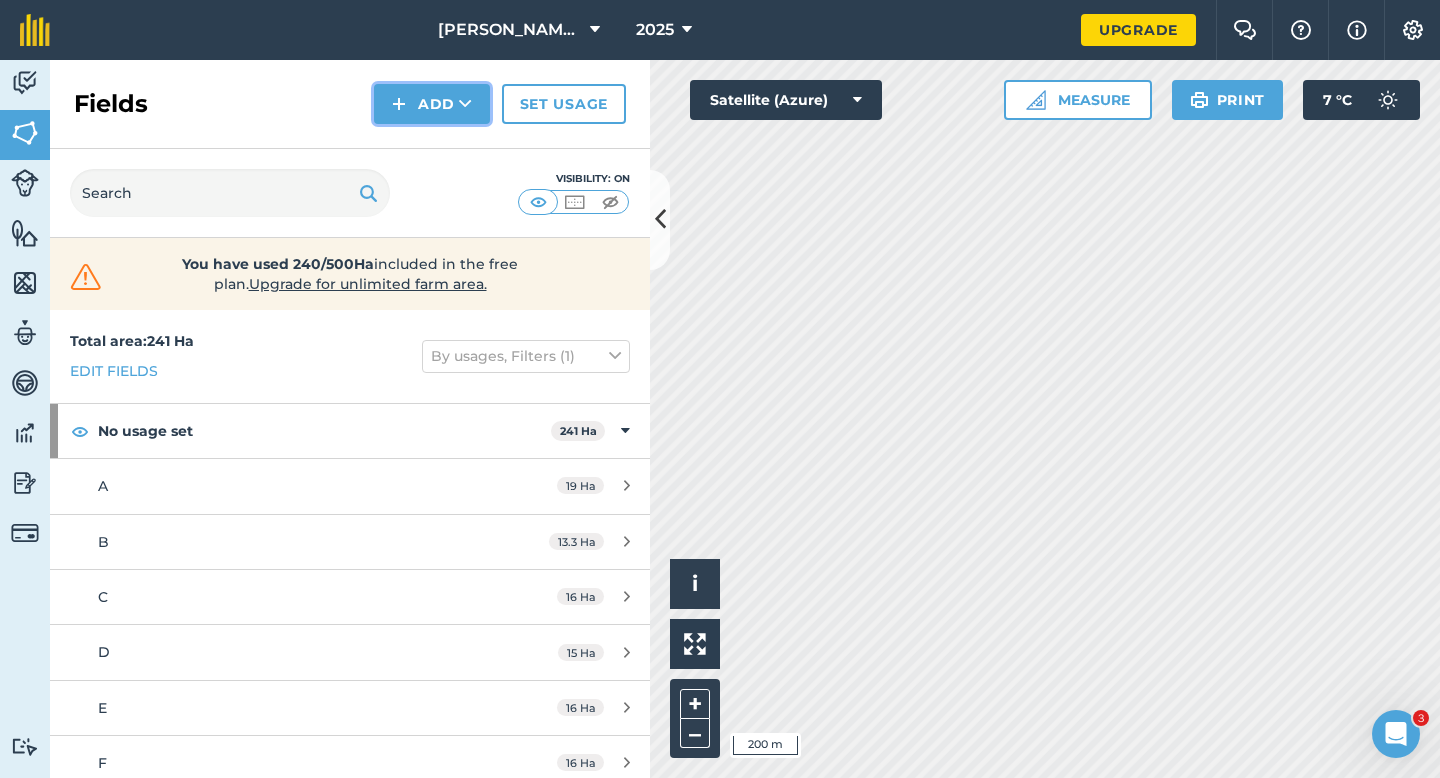 click on "Fields   Add   Set usage" at bounding box center [350, 104] 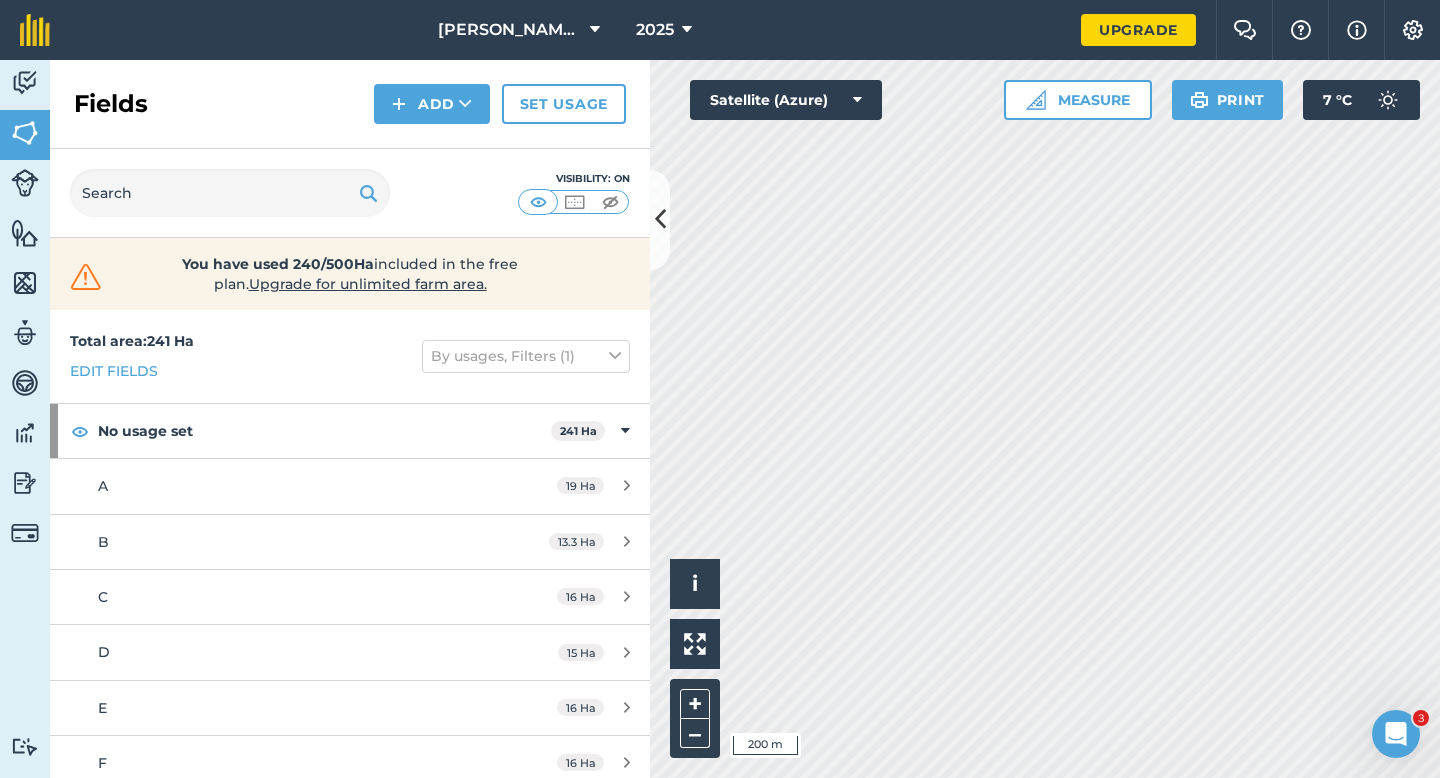 click on "Visibility: On" at bounding box center (350, 193) 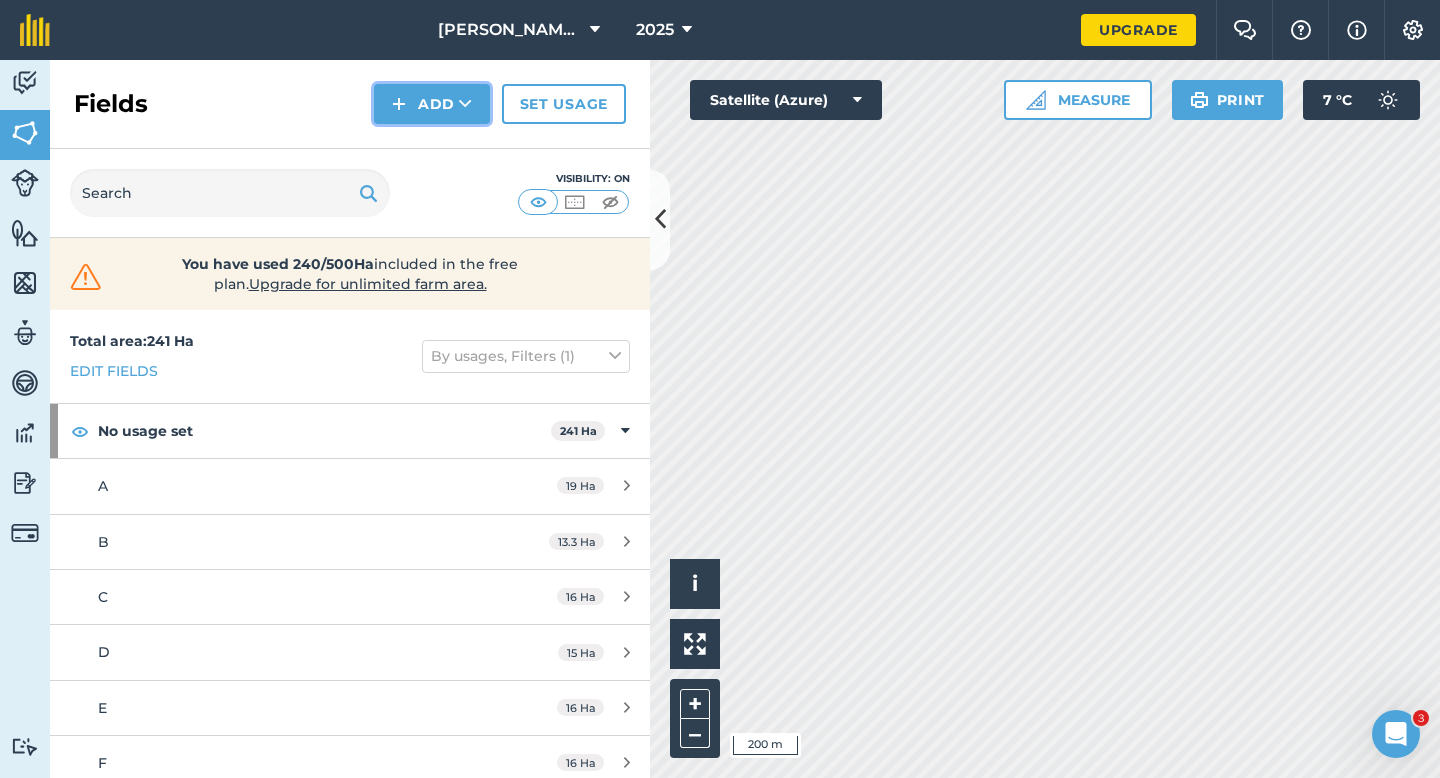 click on "Add" at bounding box center [432, 104] 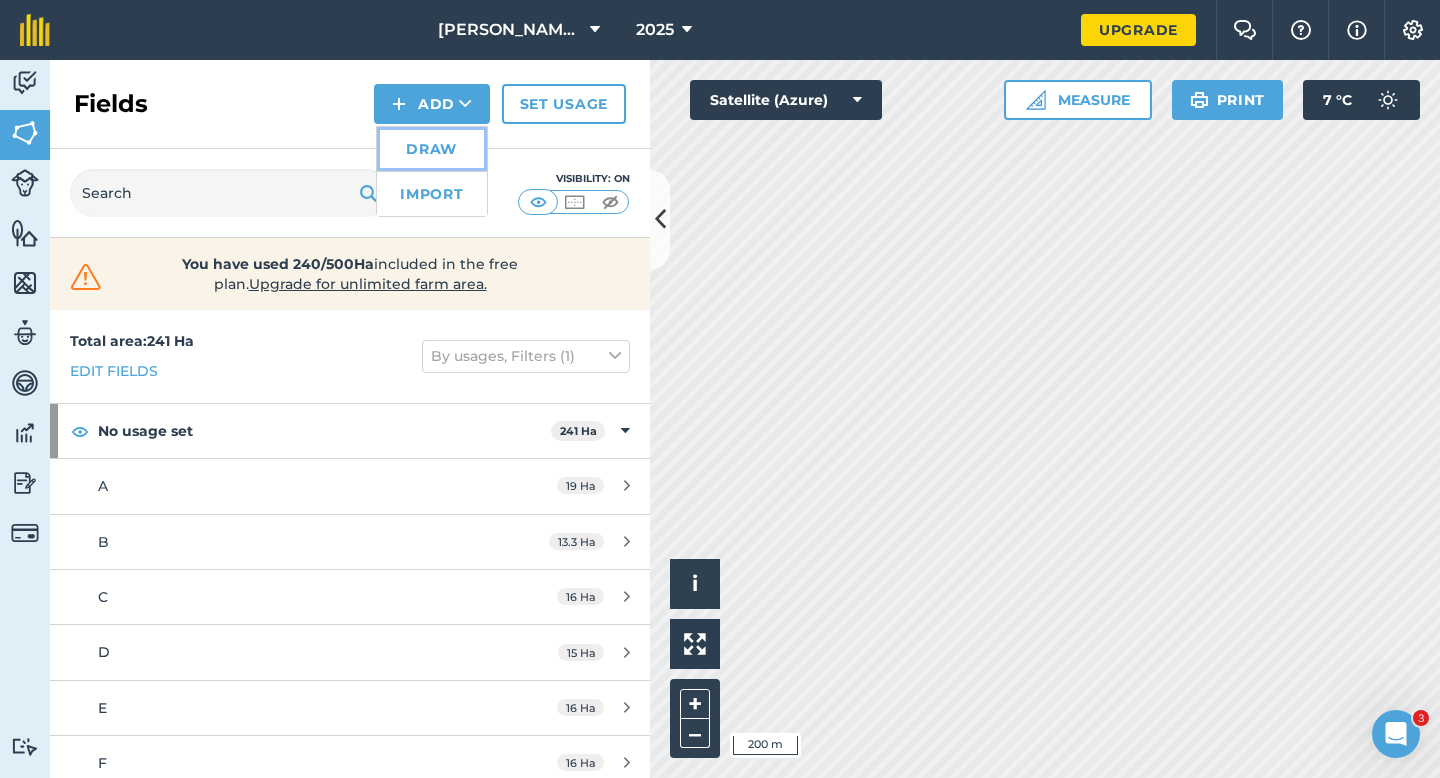 click on "Draw" at bounding box center (432, 149) 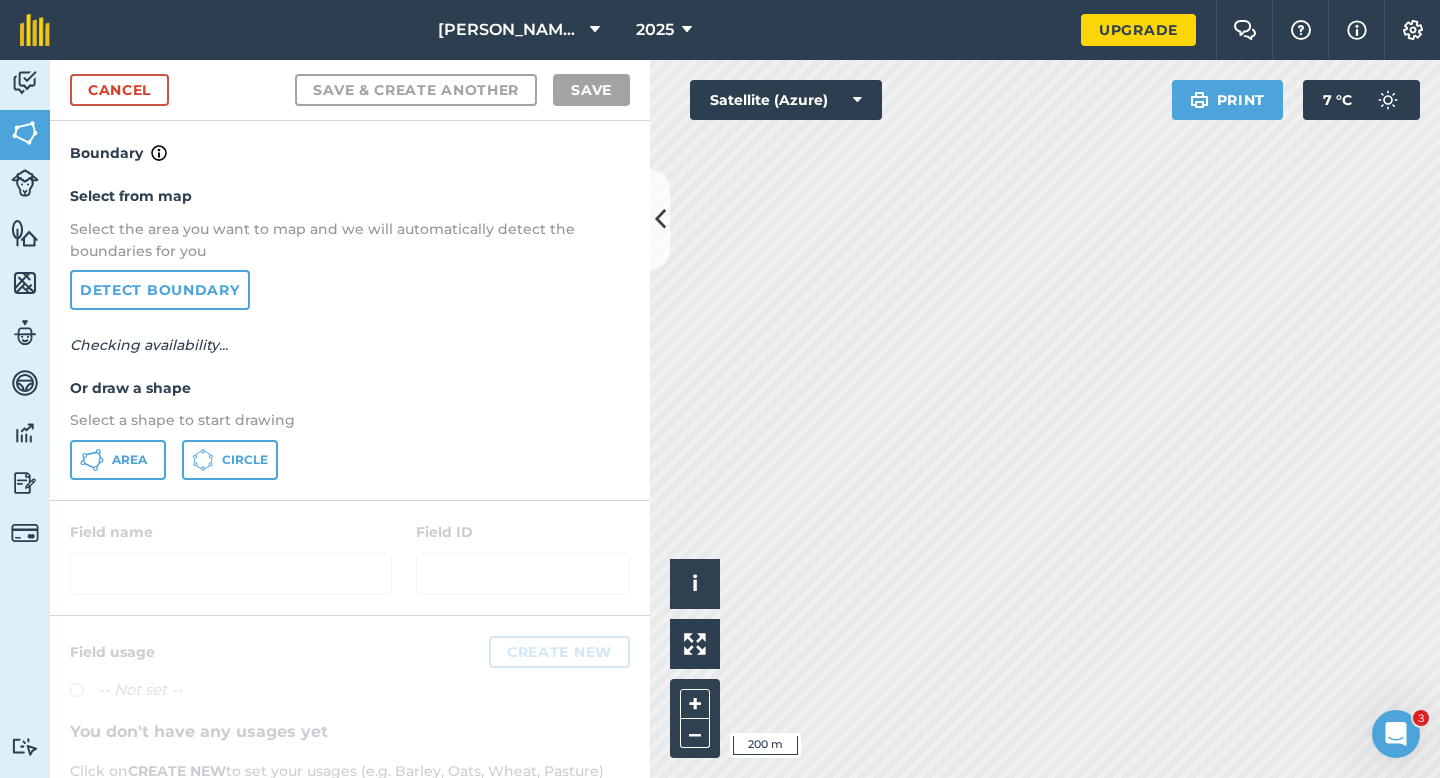 click on "Select from map Select the area you want to map and we will automatically detect the boundaries for you Detect boundary Checking availability... Or draw a shape Select a shape to start drawing Area Circle" at bounding box center [350, 332] 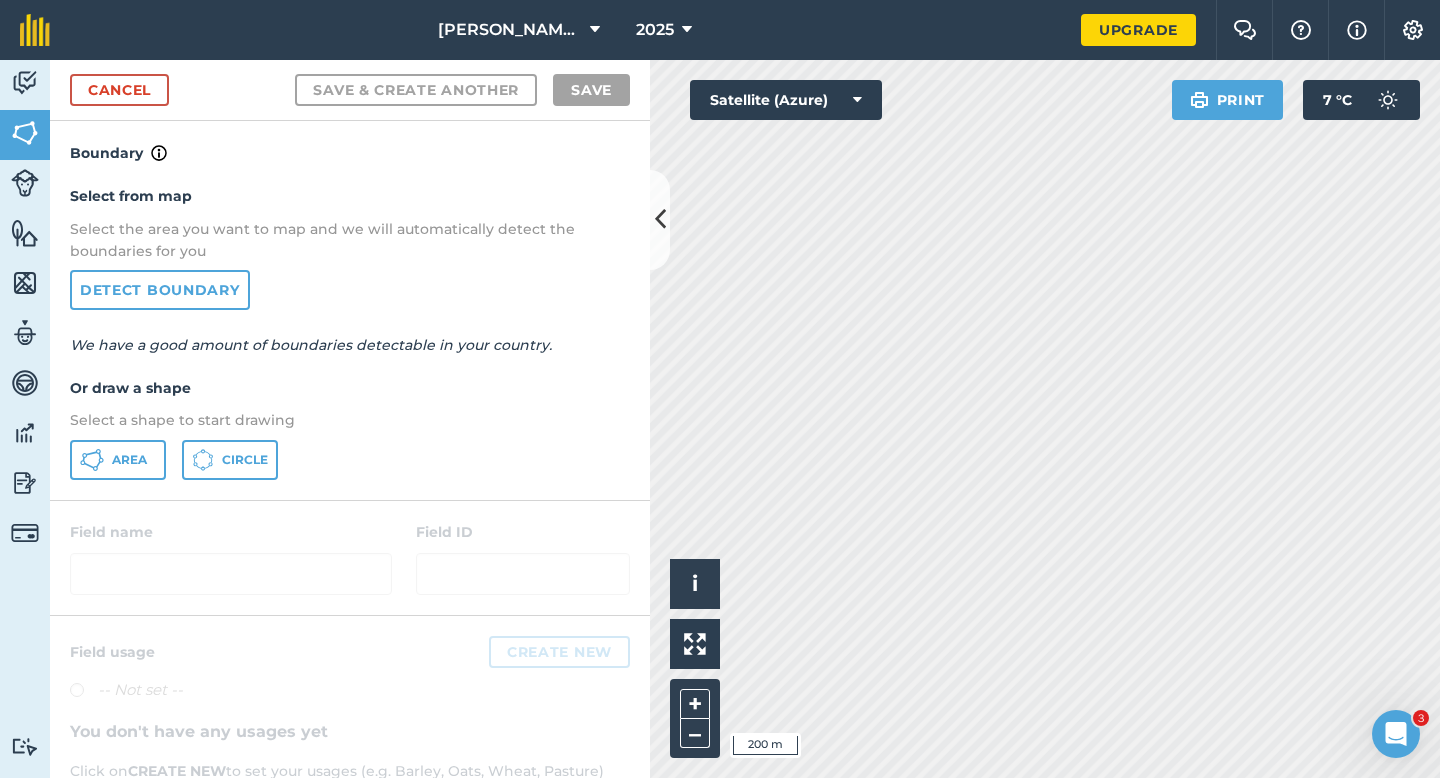 click on "Select from map Select the area you want to map and we will automatically detect the boundaries for you Detect boundary We have a good amount of boundaries detectable in your country. Or draw a shape Select a shape to start drawing Area Circle" at bounding box center [350, 332] 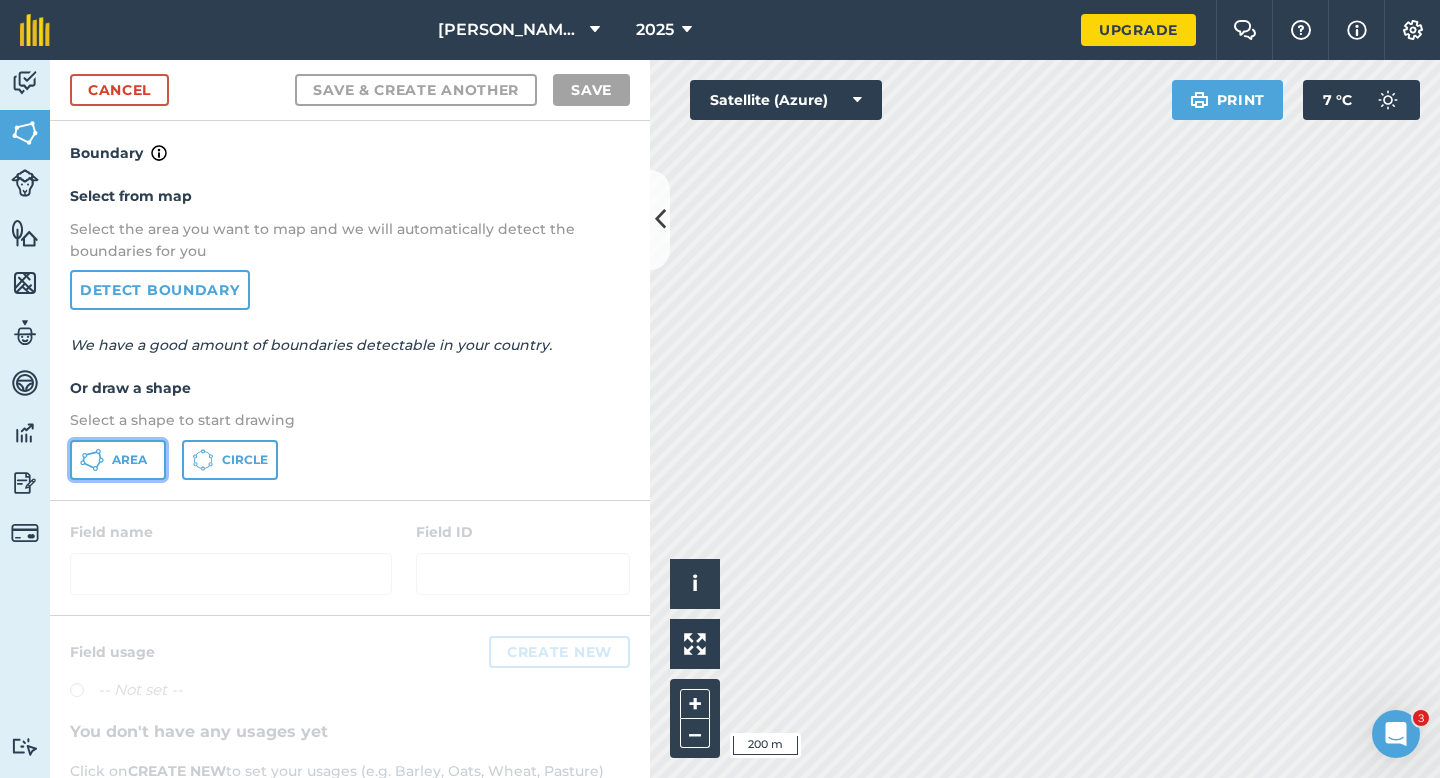 click on "Area" at bounding box center (118, 460) 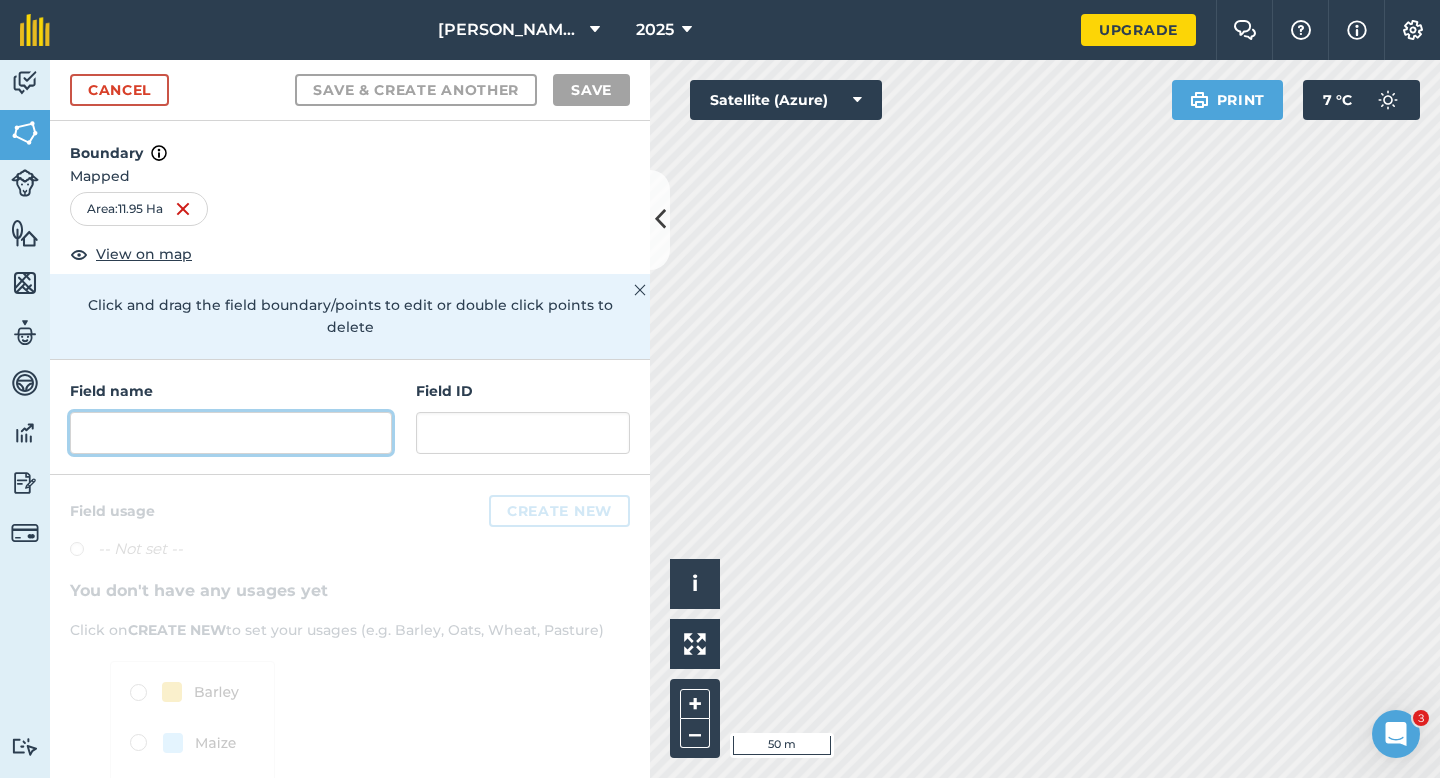 click at bounding box center [231, 433] 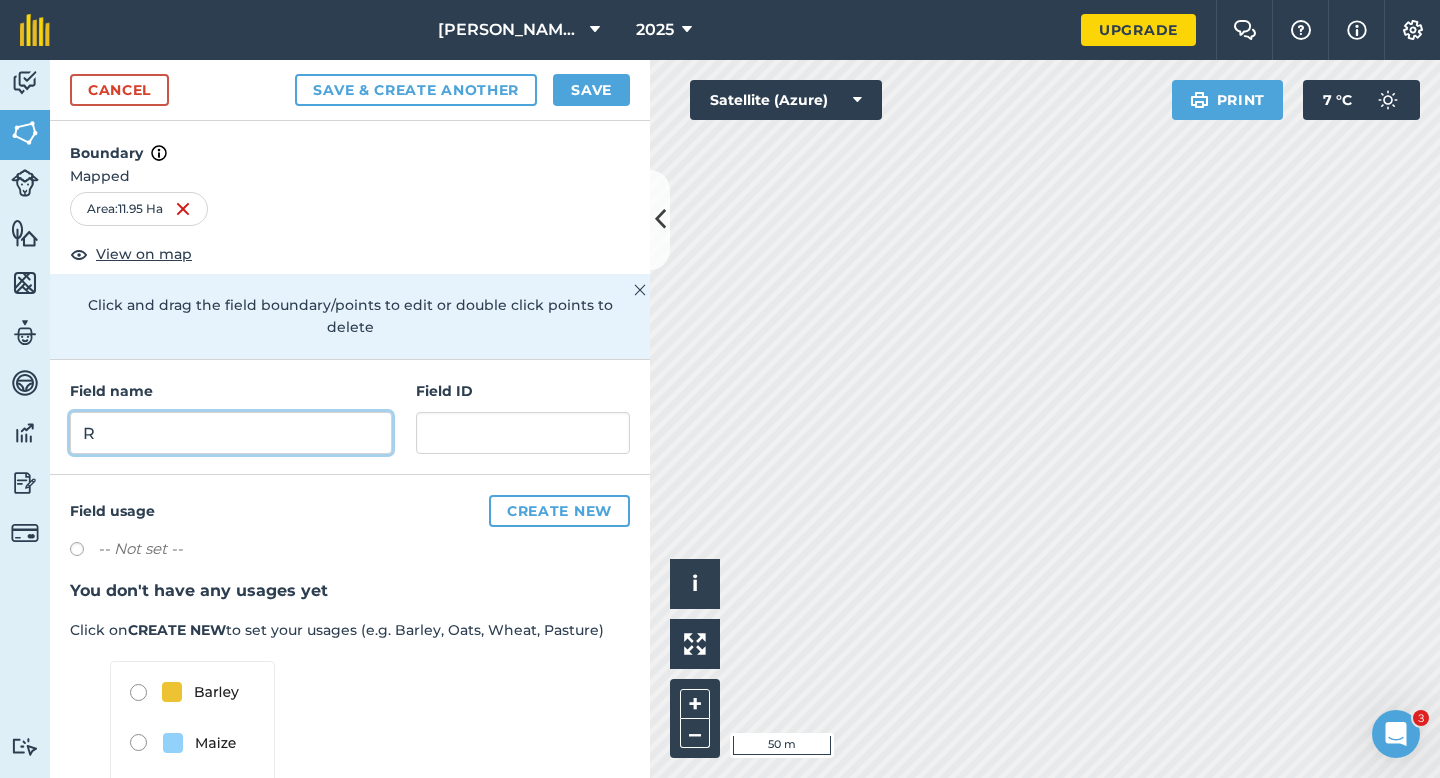 type on "R" 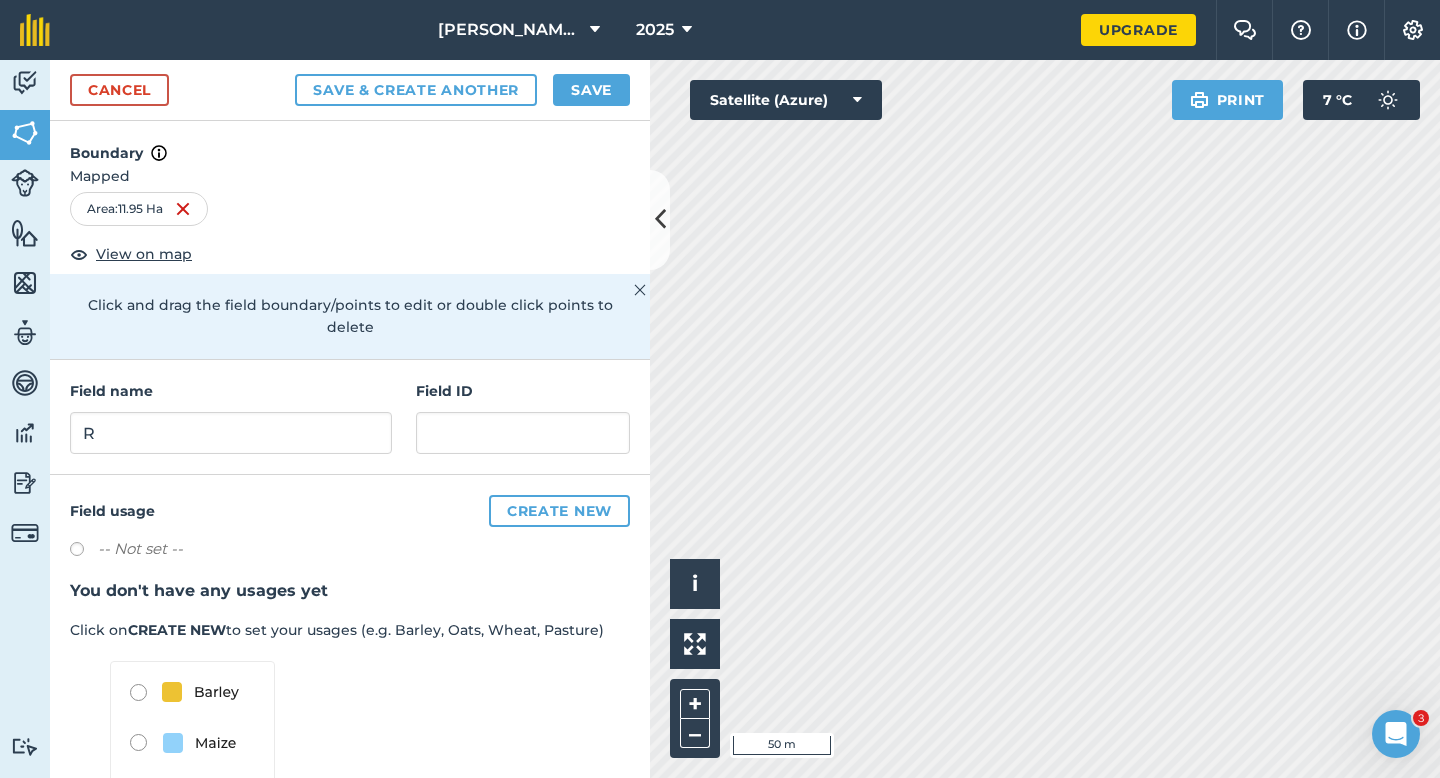 click on "Cancel Save & Create Another Save" at bounding box center [350, 90] 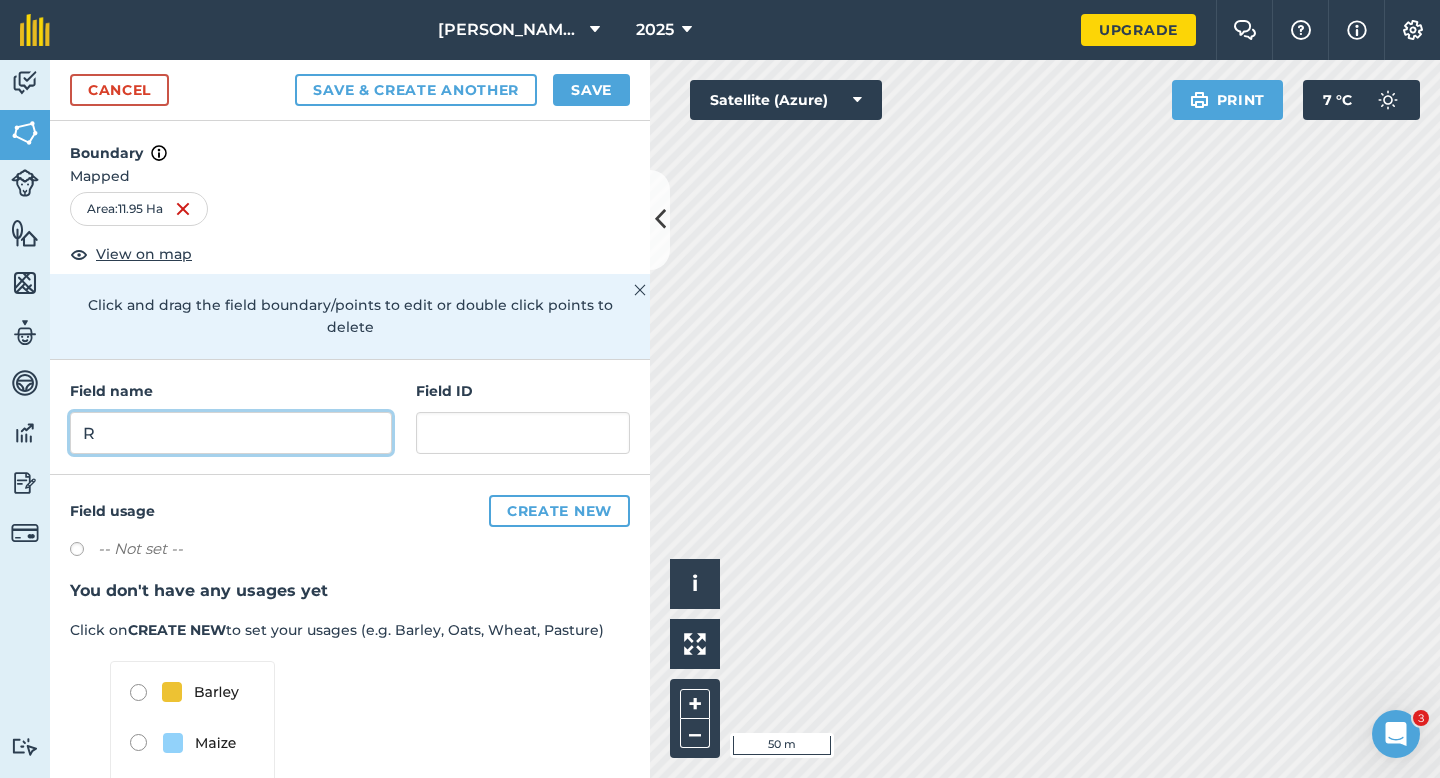click on "R" at bounding box center (231, 433) 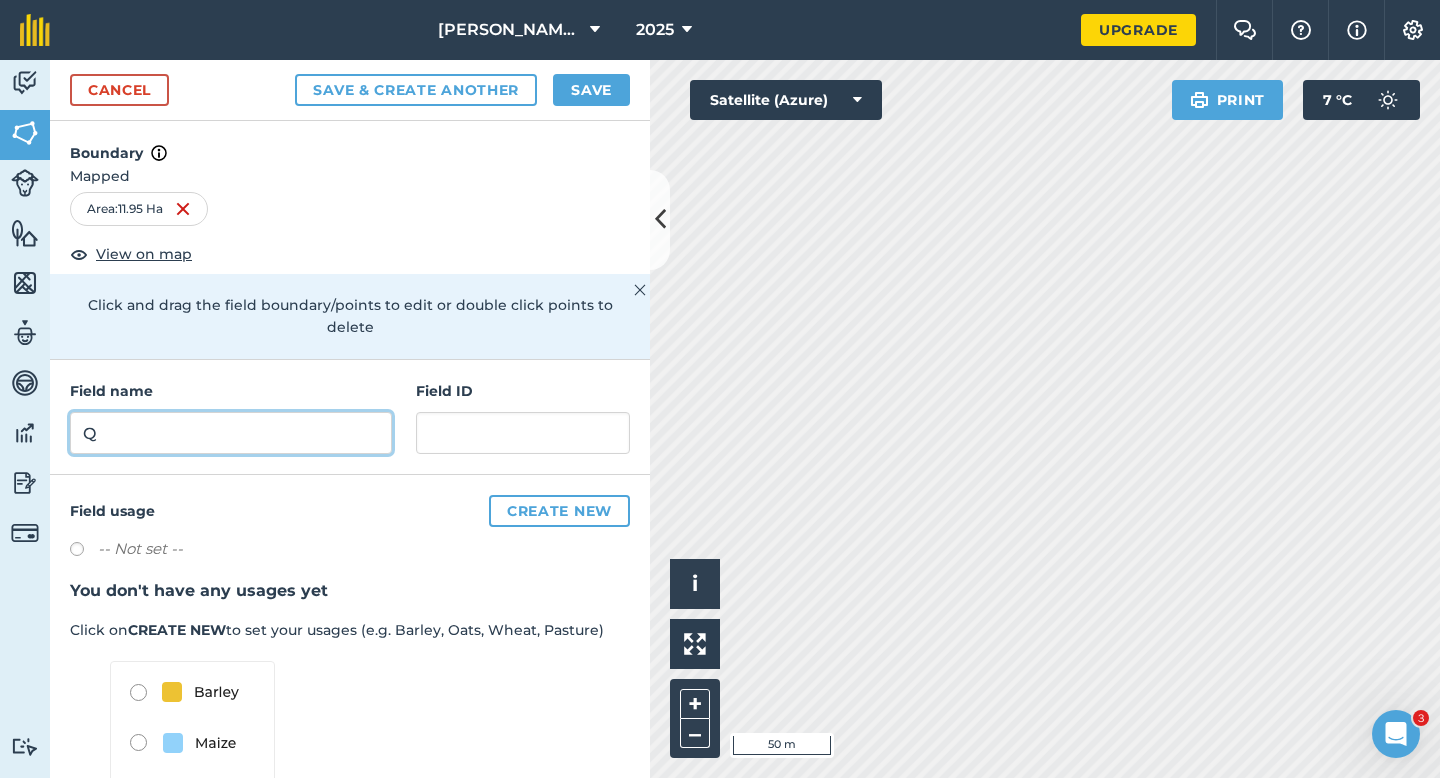 type on "Q" 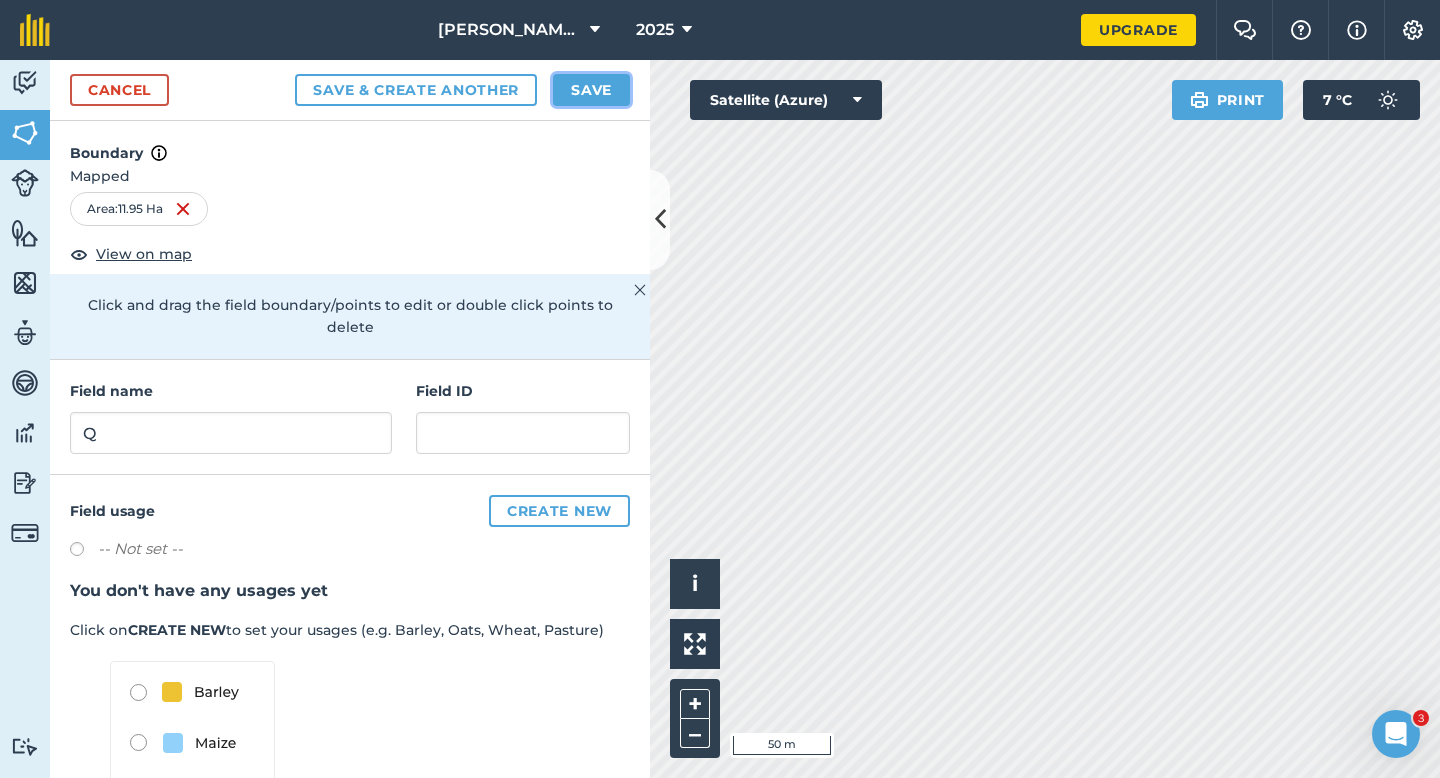 click on "Save" at bounding box center (591, 90) 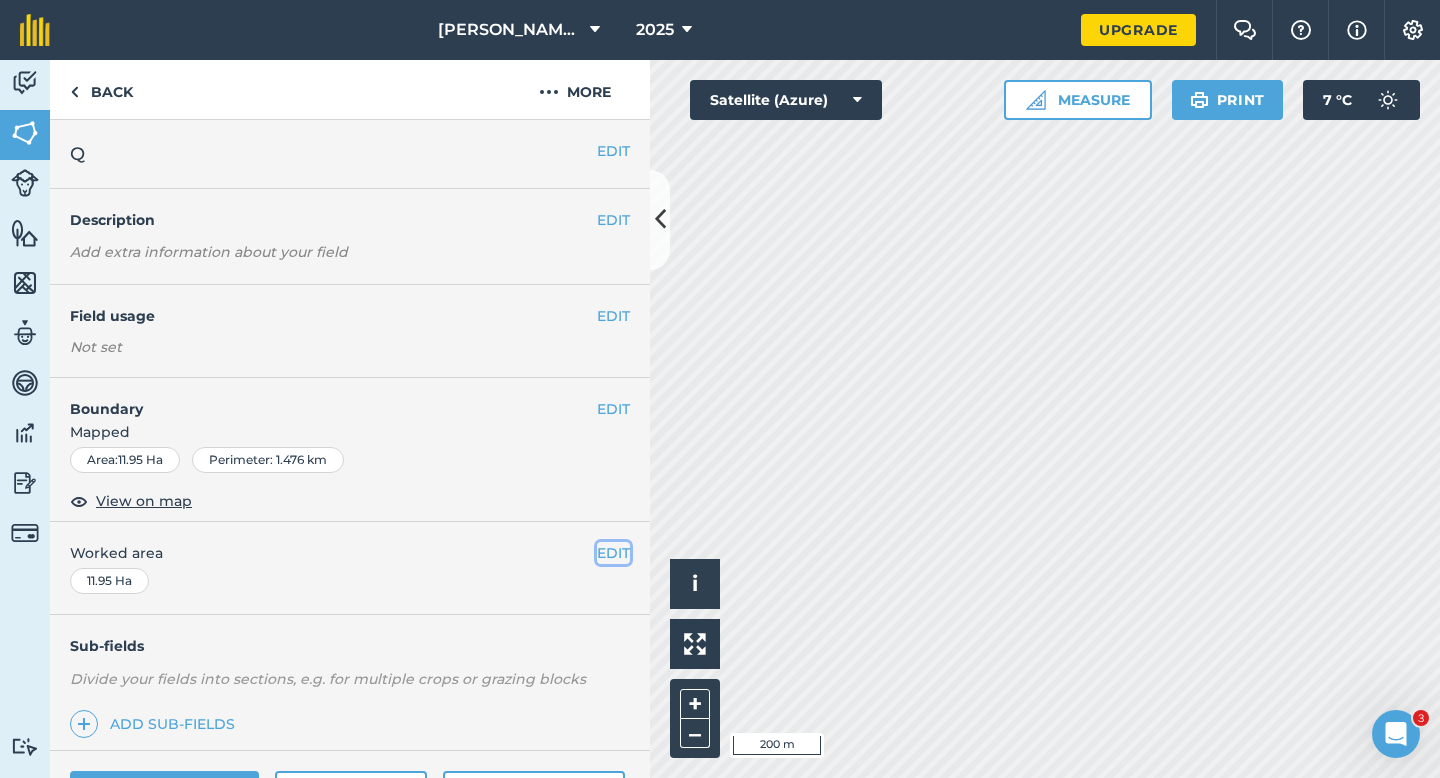 click on "EDIT" at bounding box center [613, 553] 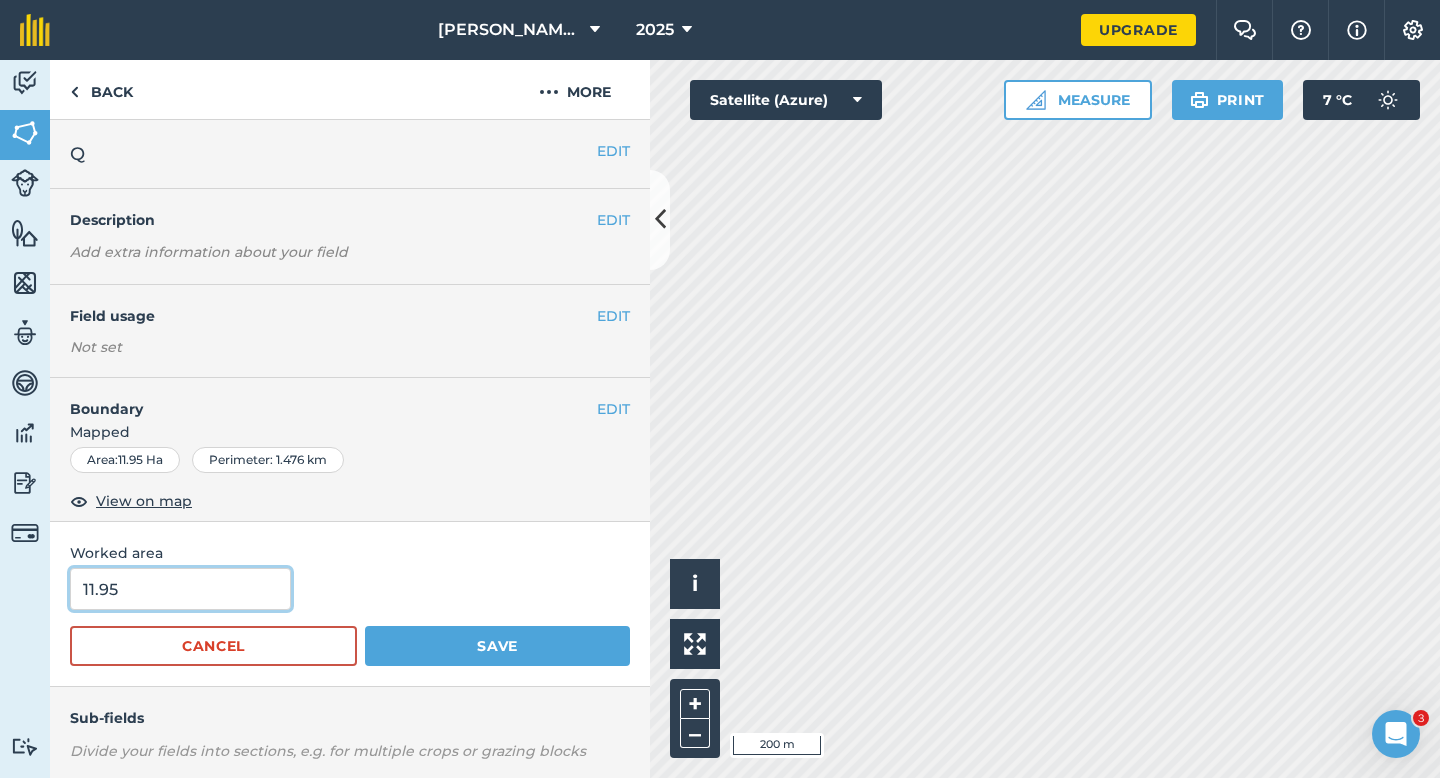 click on "11.95" at bounding box center [180, 589] 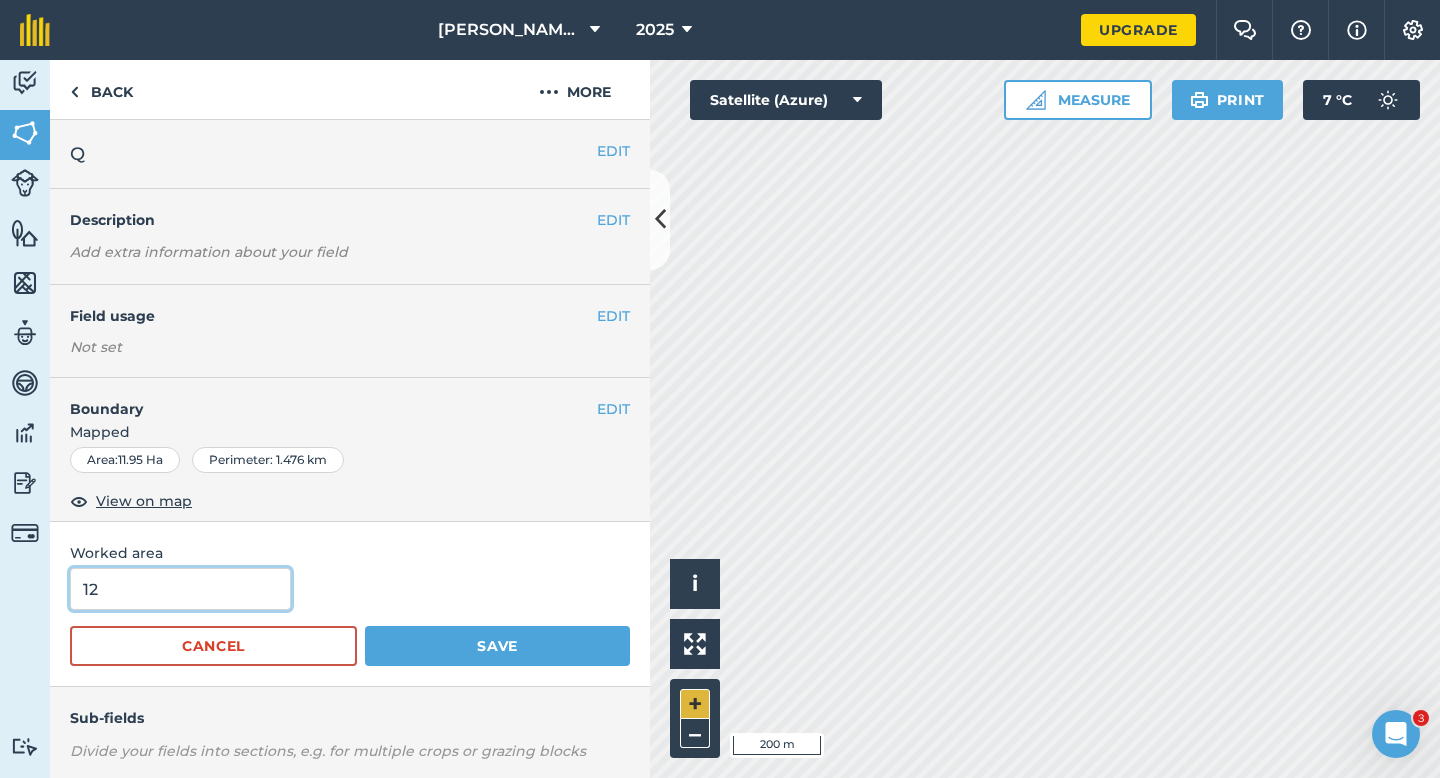 click on "Save" at bounding box center [497, 646] 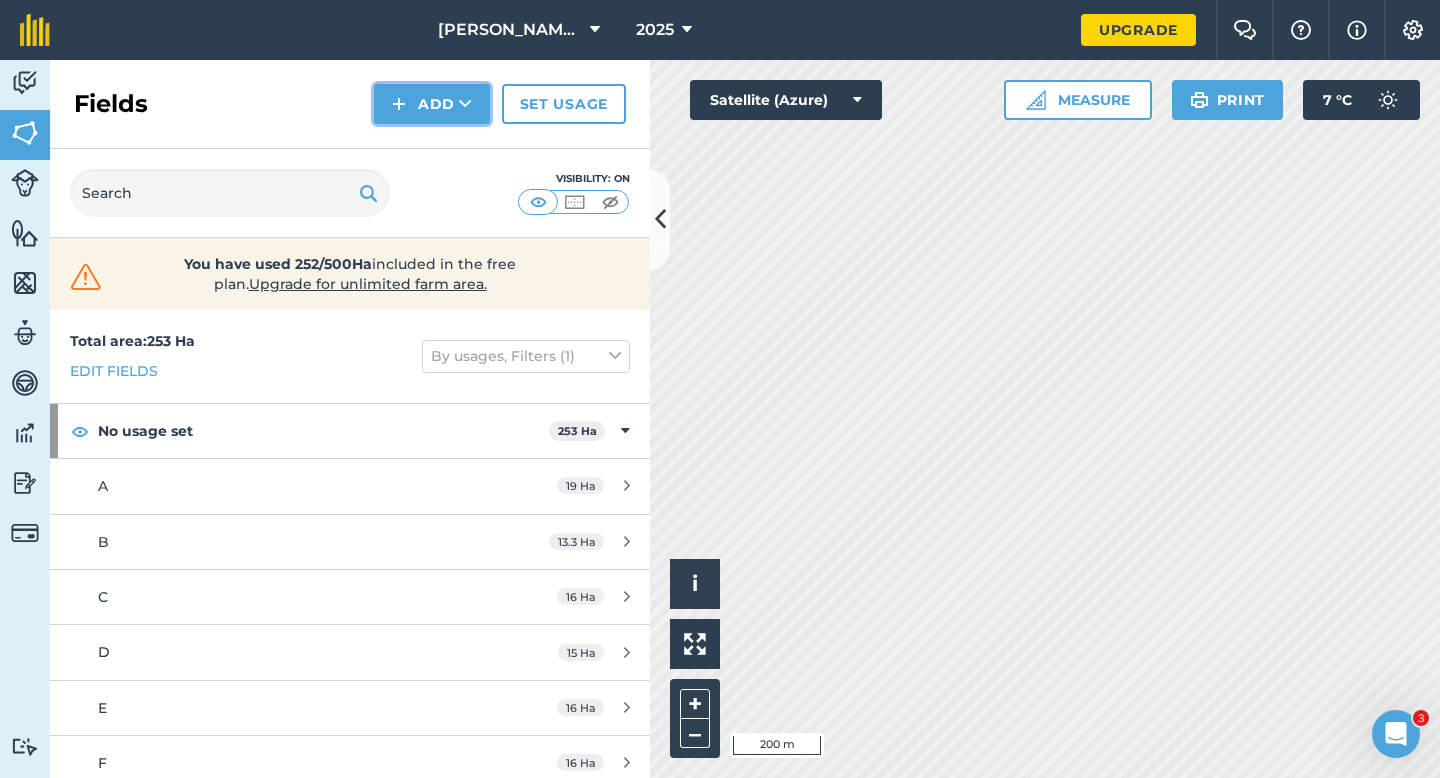 click on "Add" at bounding box center (432, 104) 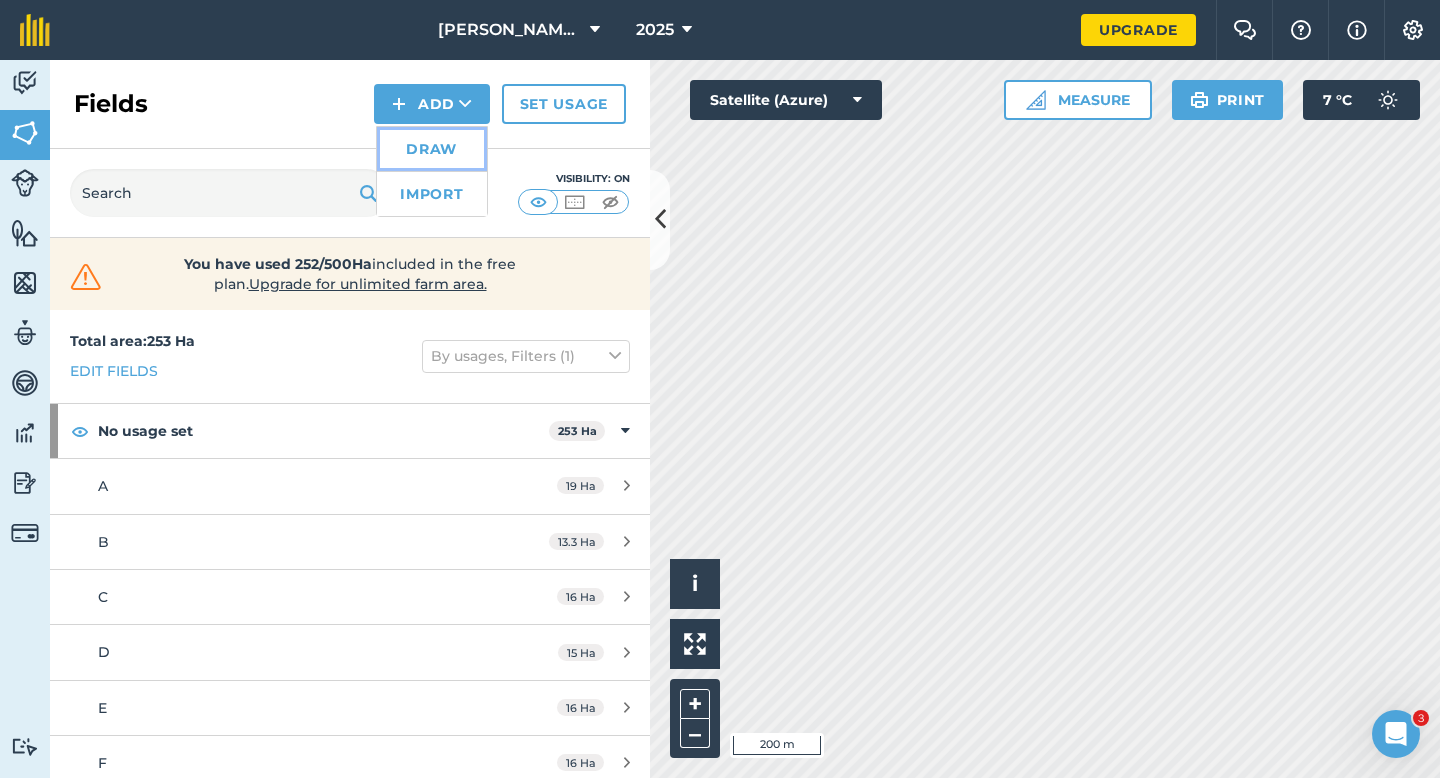 click on "Draw" at bounding box center [432, 149] 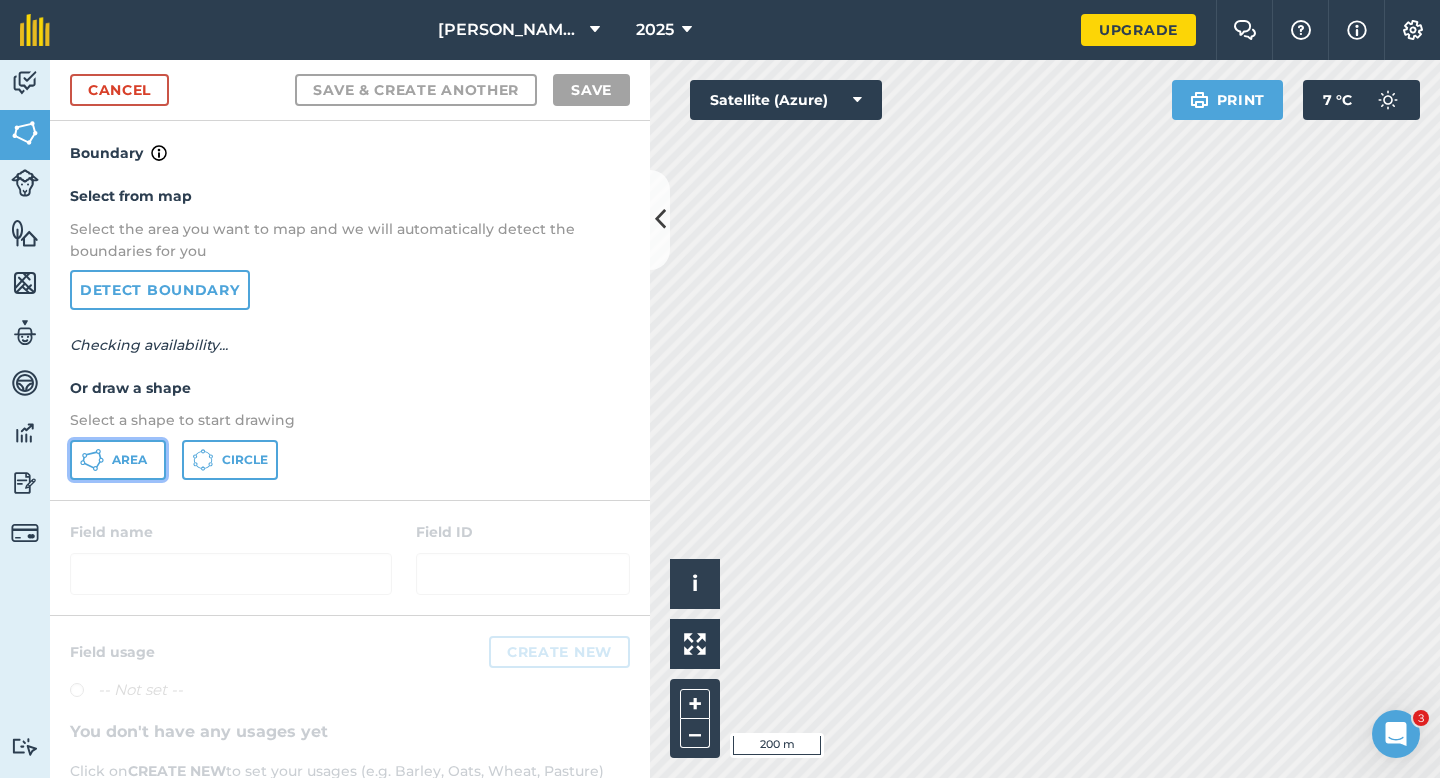 click on "Area" at bounding box center [118, 460] 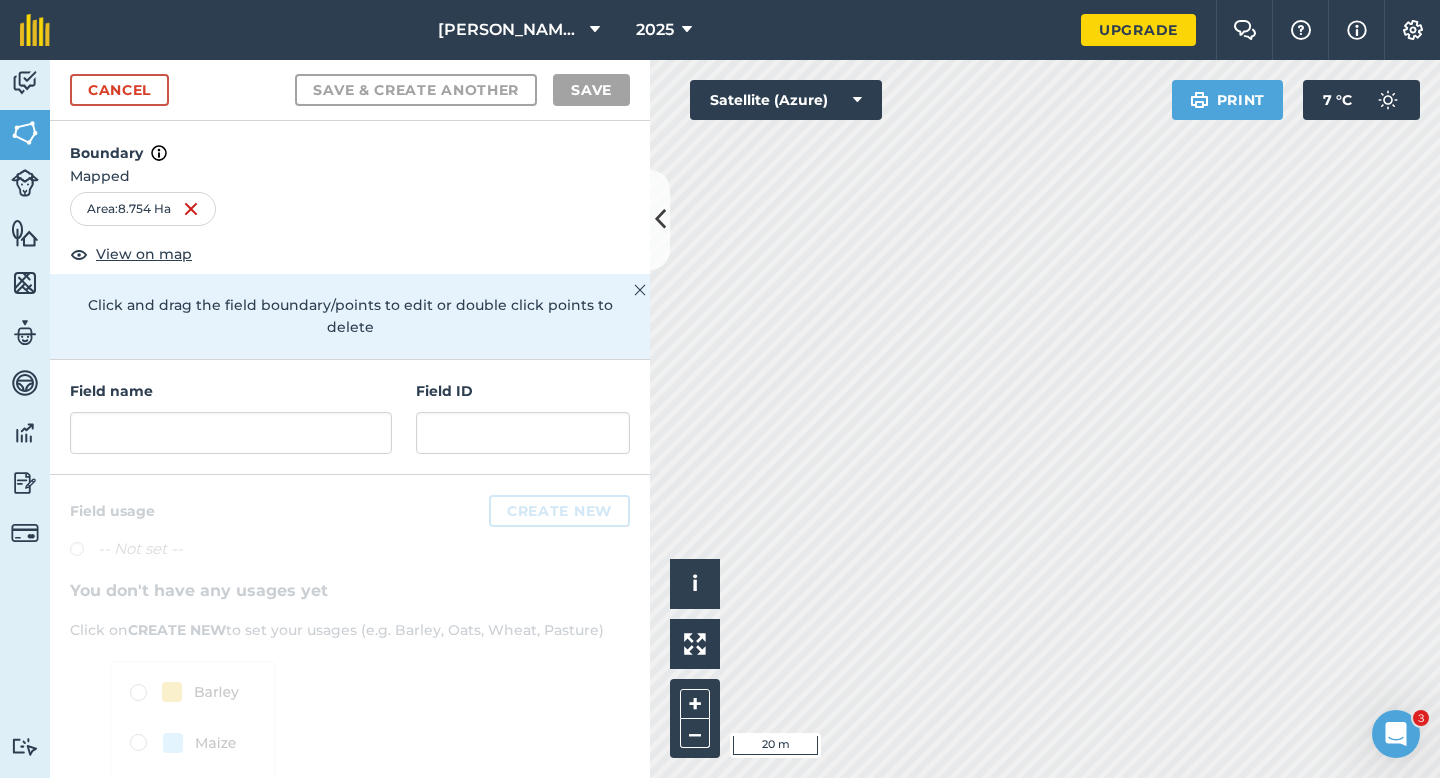 click on "[PERSON_NAME] & Sons  2025 Upgrade Farm Chat Help Info Settings Map printing is not available on our free plan Please upgrade to our Essentials, Plus or Pro plan to access this feature. Activity Fields Livestock Features Maps Team Vehicles Data Reporting Billing Tutorials Tutorials Cancel Save & Create Another Save Boundary   Mapped Area :  8.754   Ha   View on map Click and drag the field boundary/points to edit or double click points to delete Field name Field ID Field usage   Create new -- Not set -- You don't have any usages yet Click on  CREATE NEW  to set your usages (e.g. Barley, Oats, Wheat, Pasture) Click to start drawing i © 2025 TomTom, Microsoft 20 m + – Satellite (Azure) Print 7   ° C" at bounding box center (720, 389) 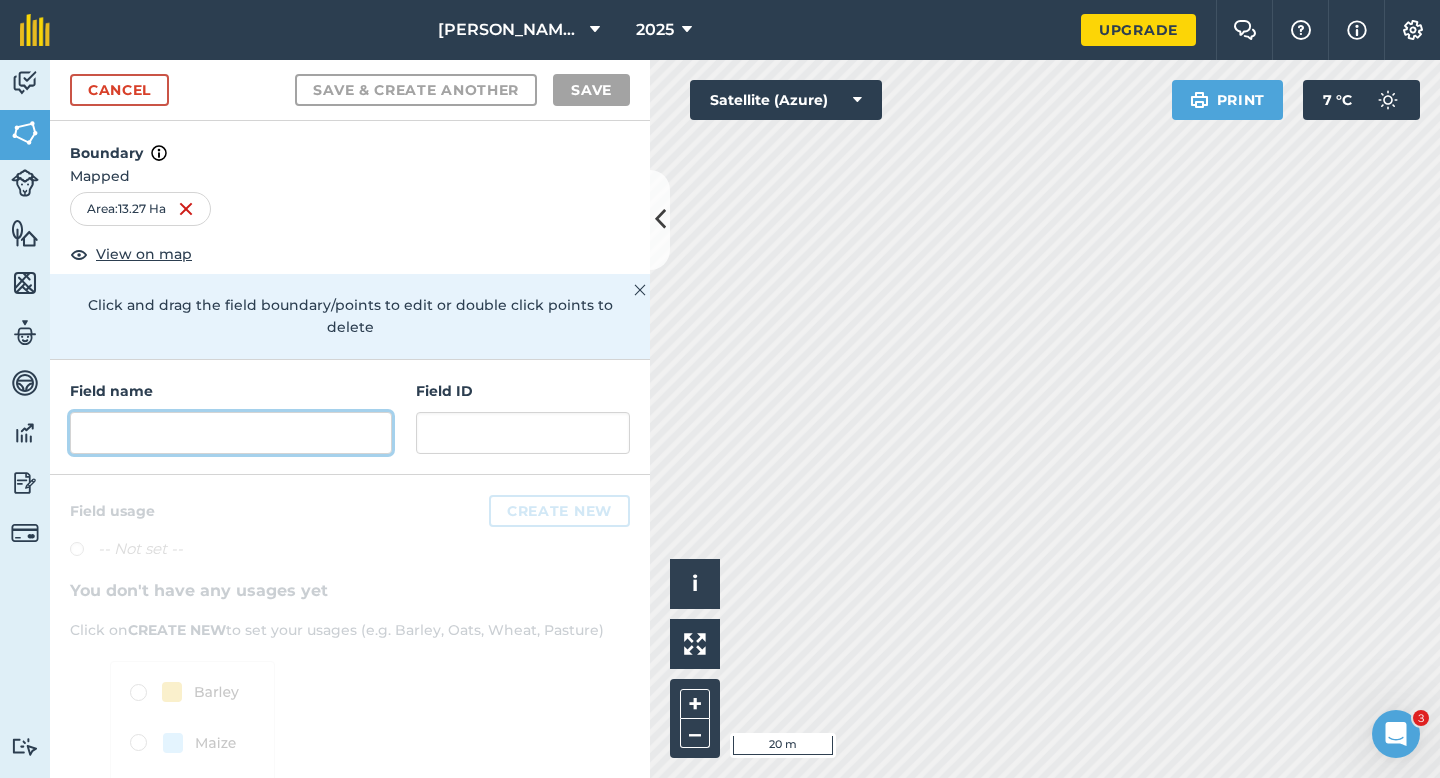 click at bounding box center (231, 433) 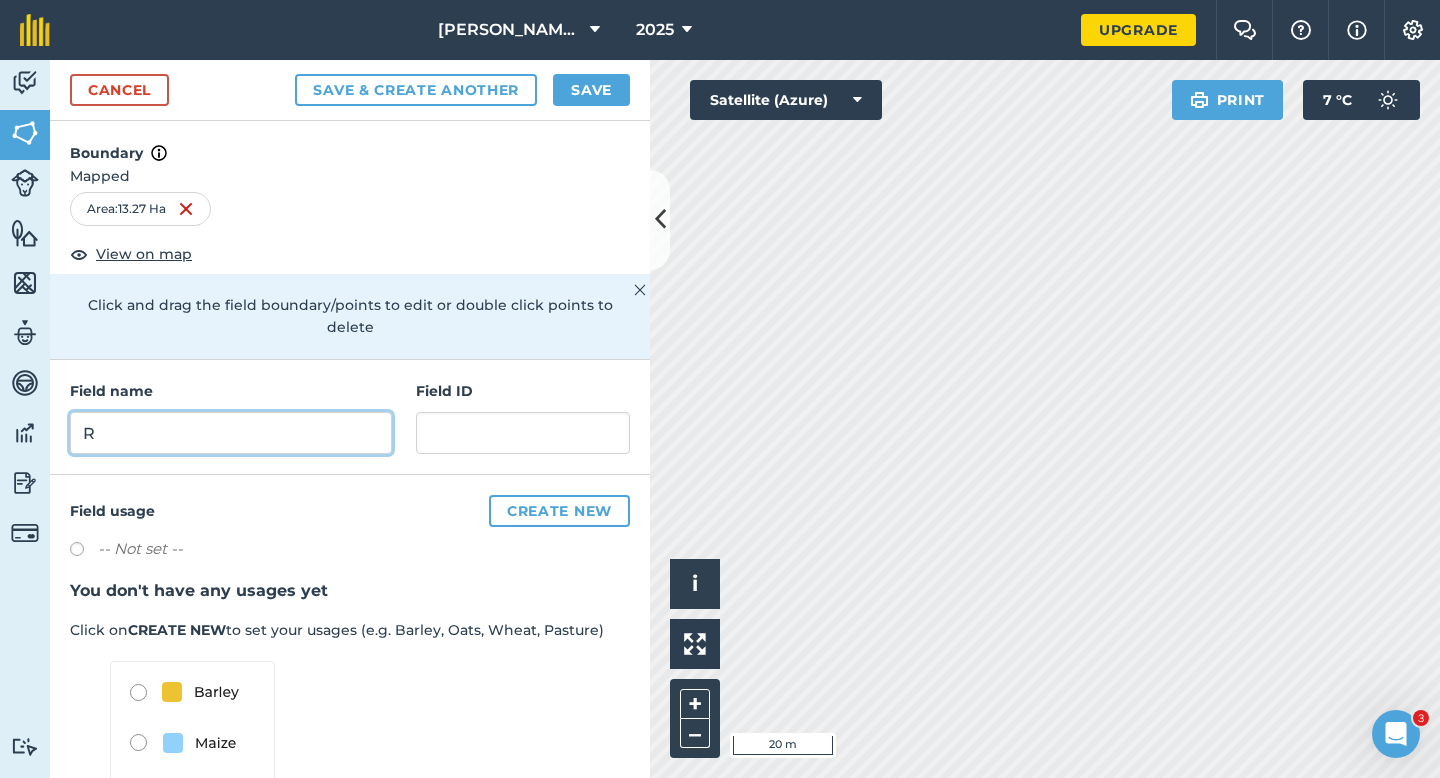 type on "R" 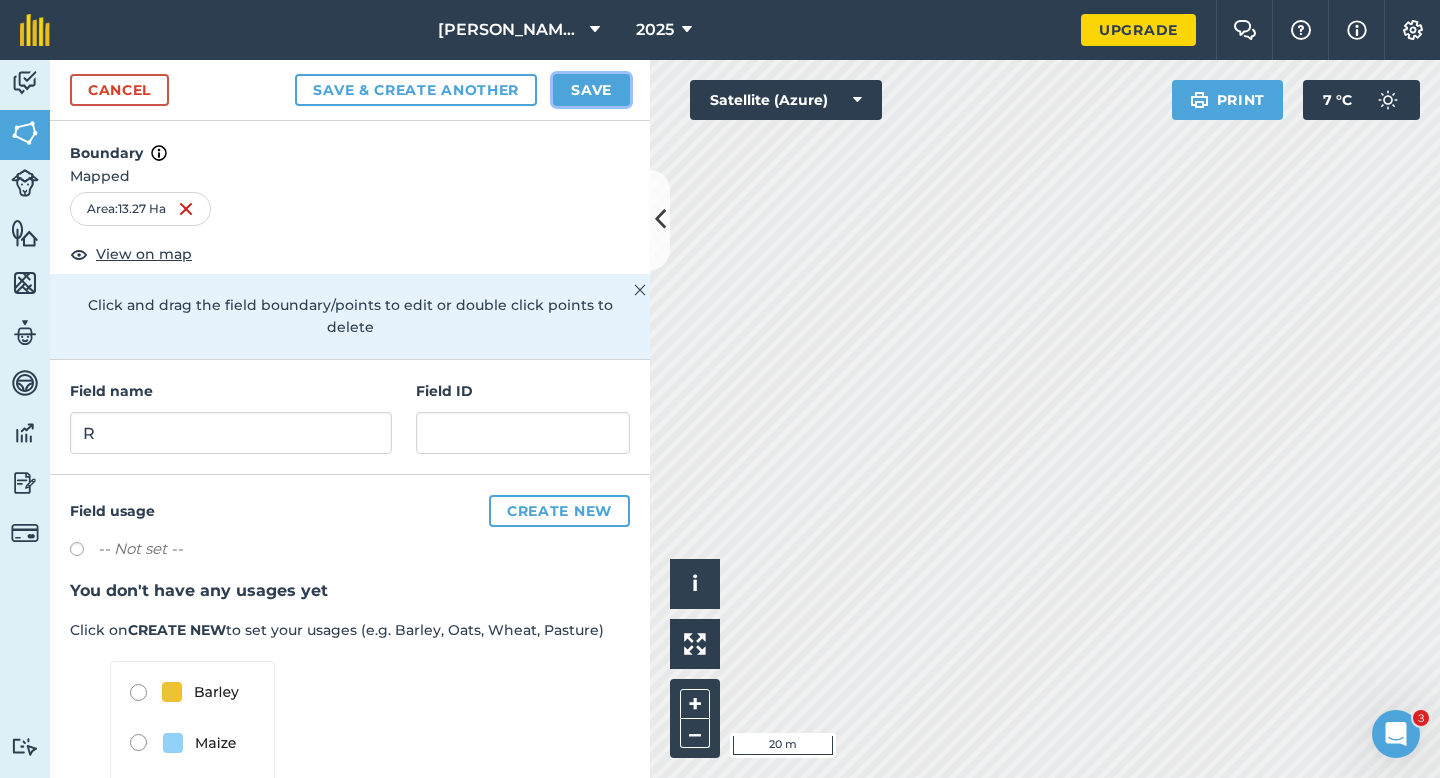 click on "Save" at bounding box center (591, 90) 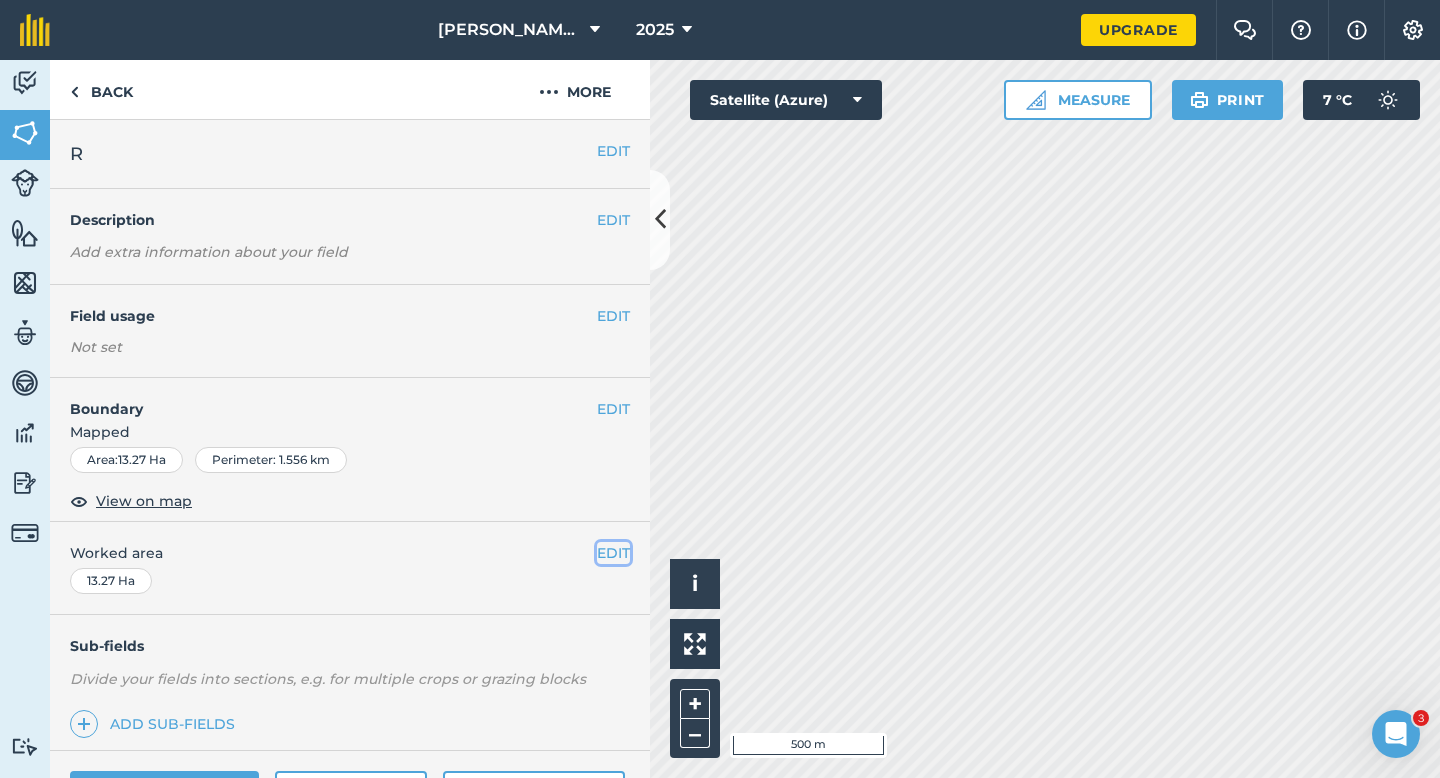 click on "EDIT" at bounding box center [613, 553] 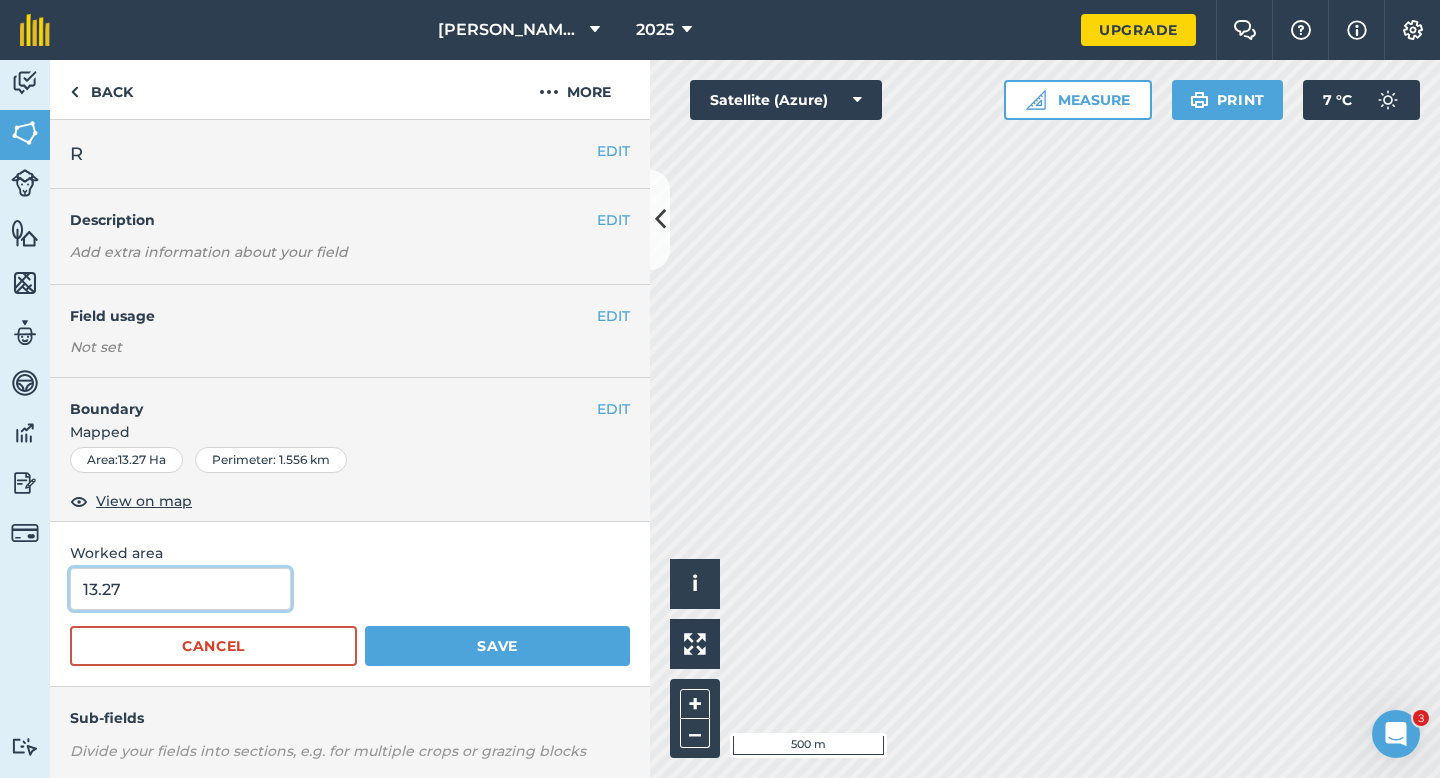 click on "13.27" at bounding box center [180, 589] 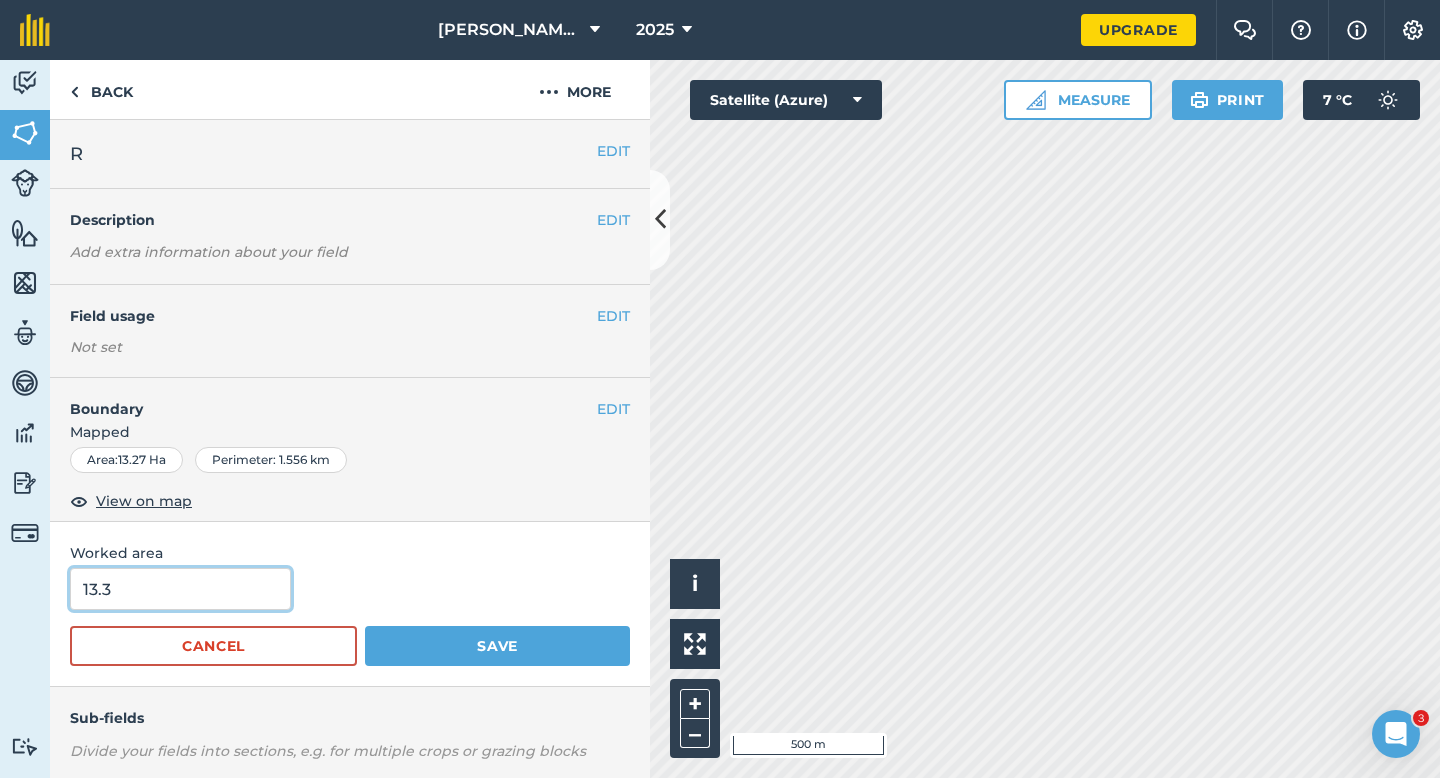 type on "13.3" 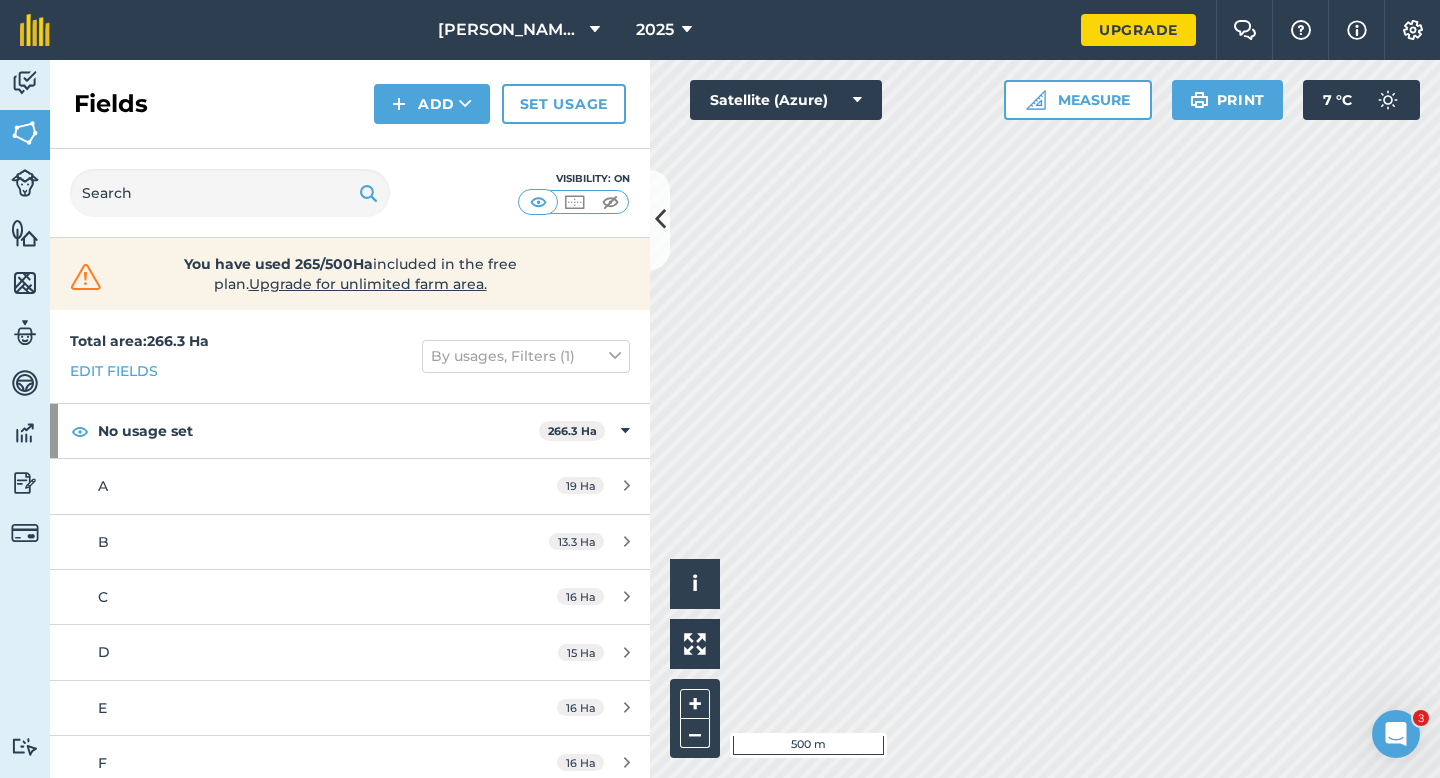 click on "Fields   Add   Set usage" at bounding box center [350, 104] 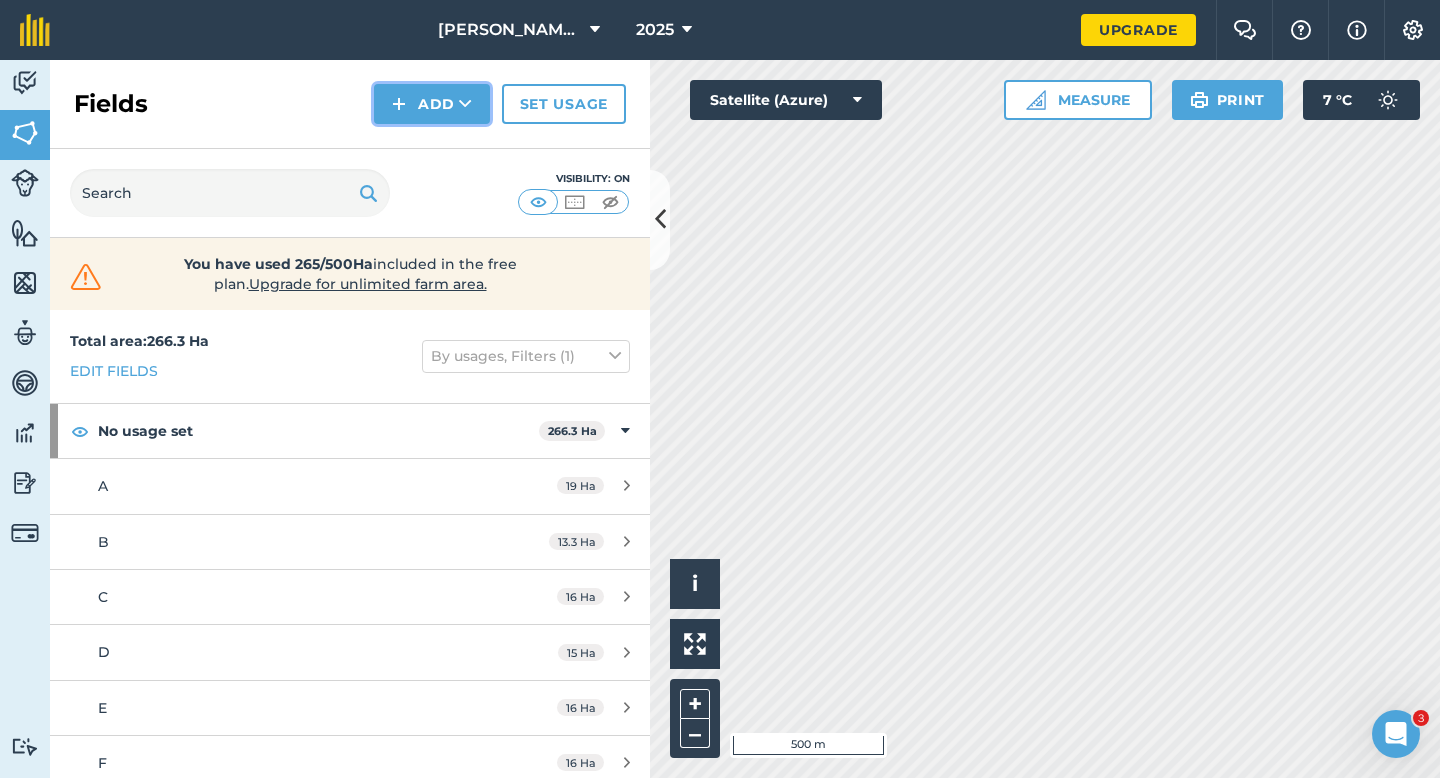 click on "Add" at bounding box center (432, 104) 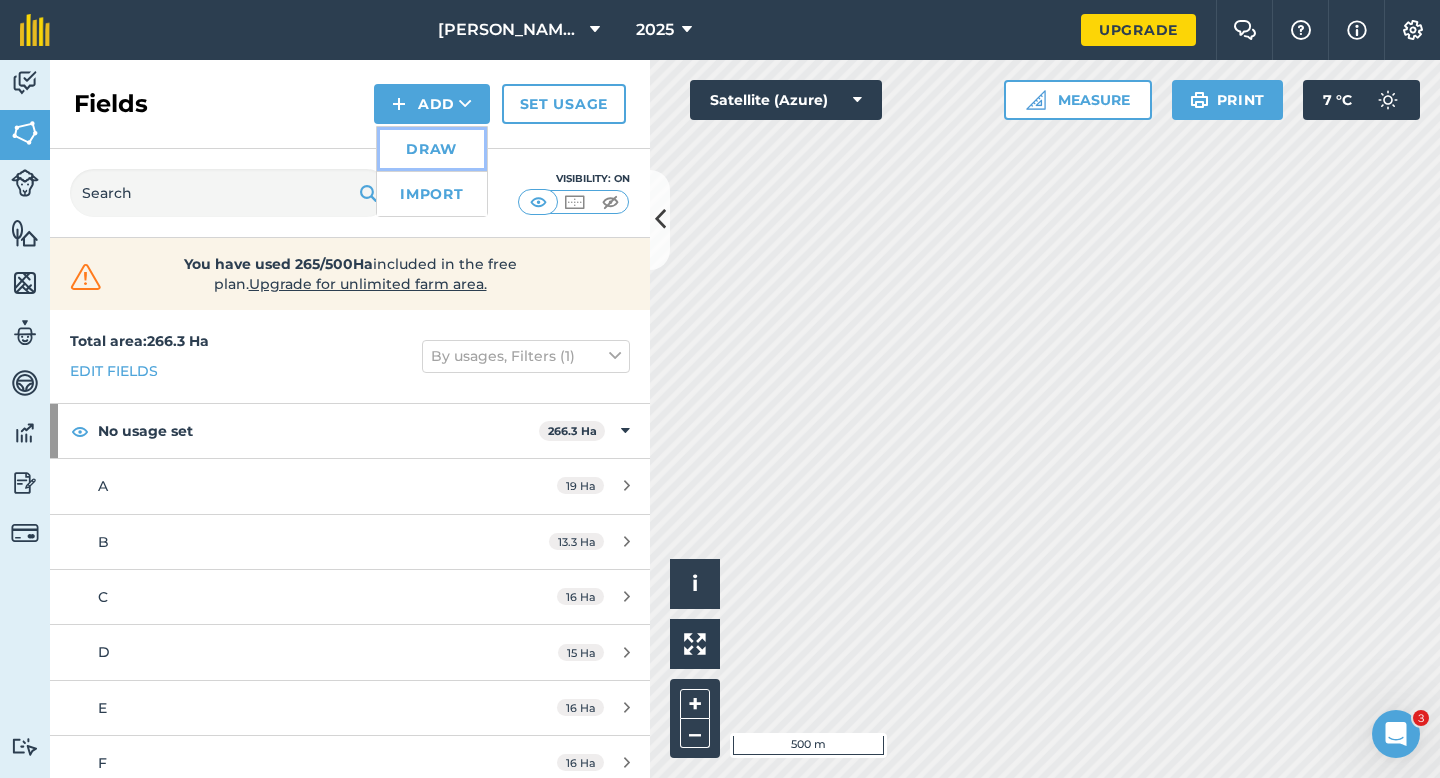 click on "Draw" at bounding box center (432, 149) 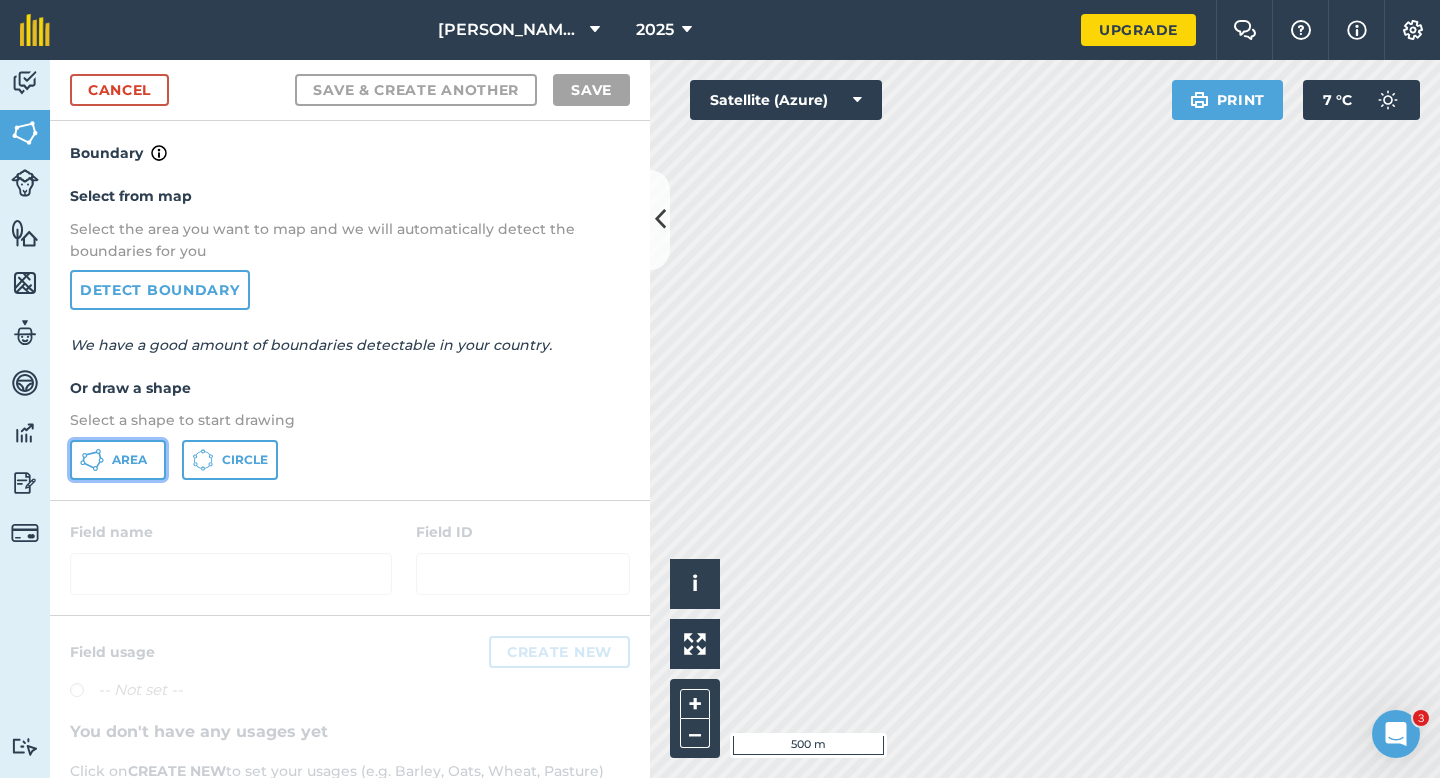 click on "Area" at bounding box center (118, 460) 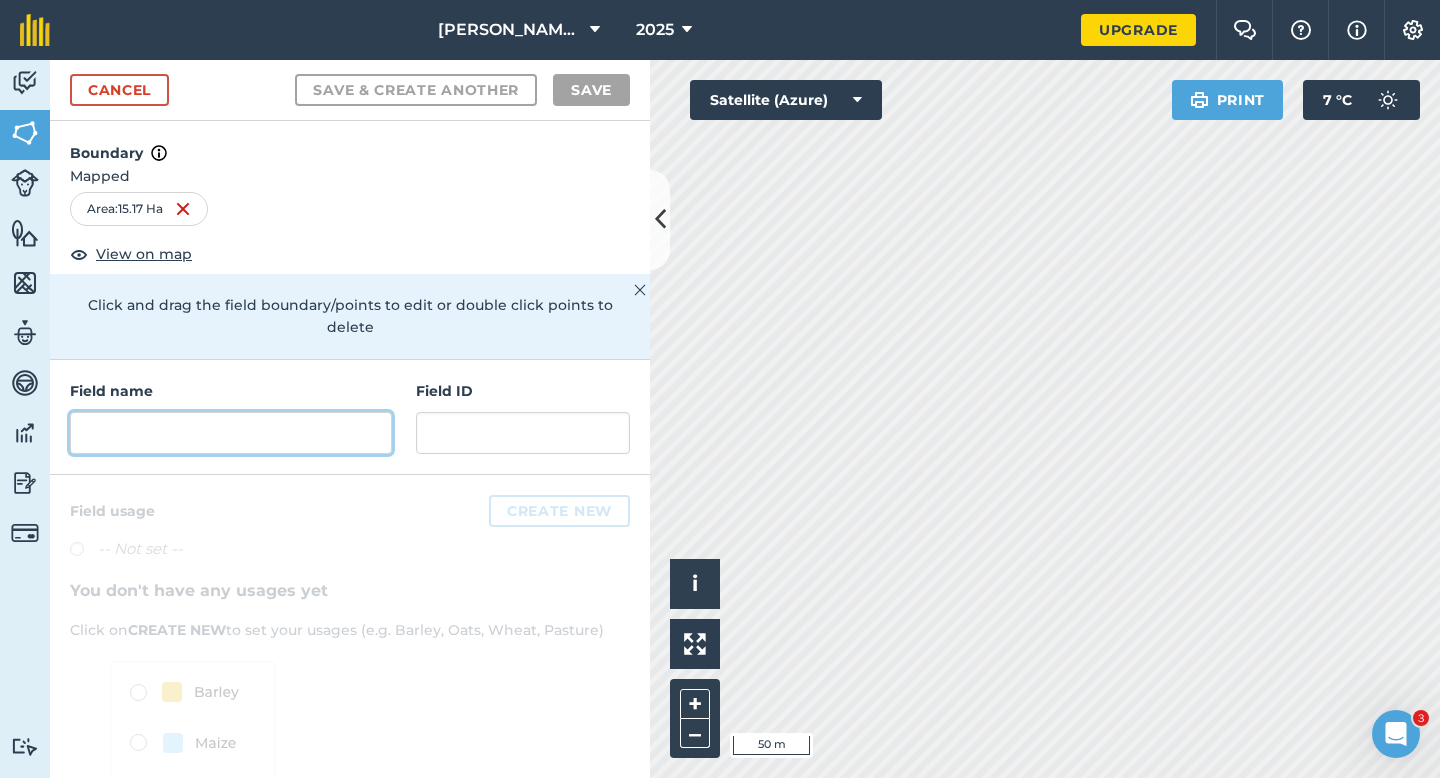 click at bounding box center [231, 433] 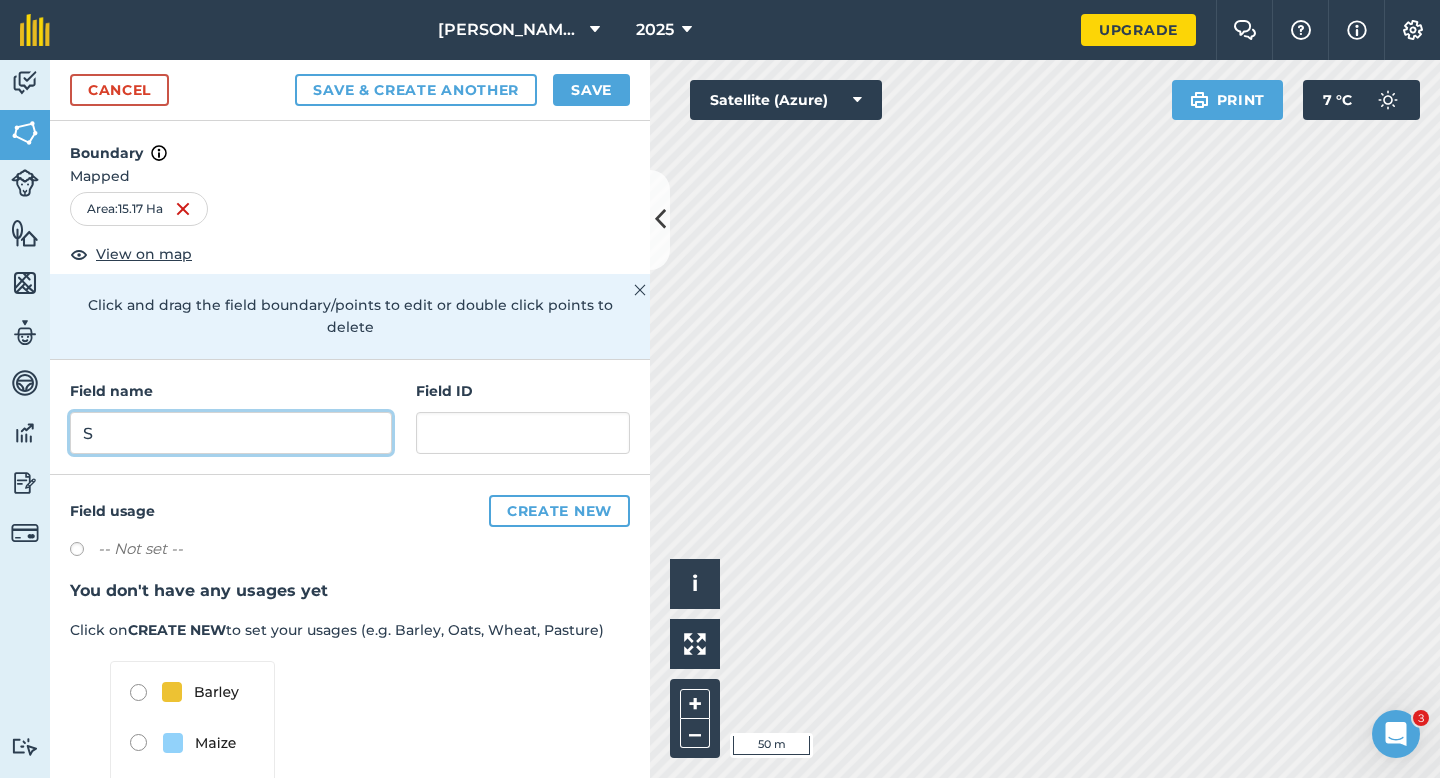 type on "S" 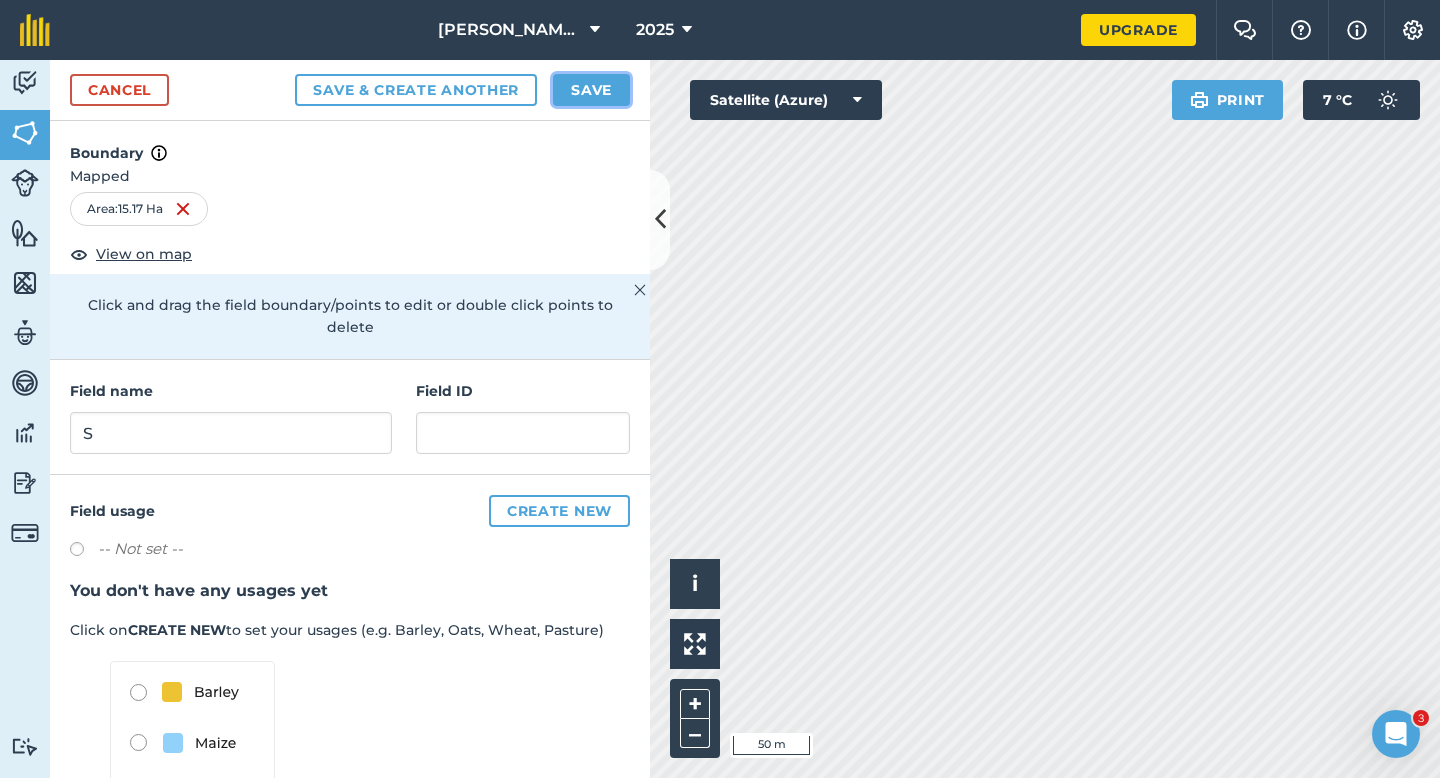 click on "Save" at bounding box center (591, 90) 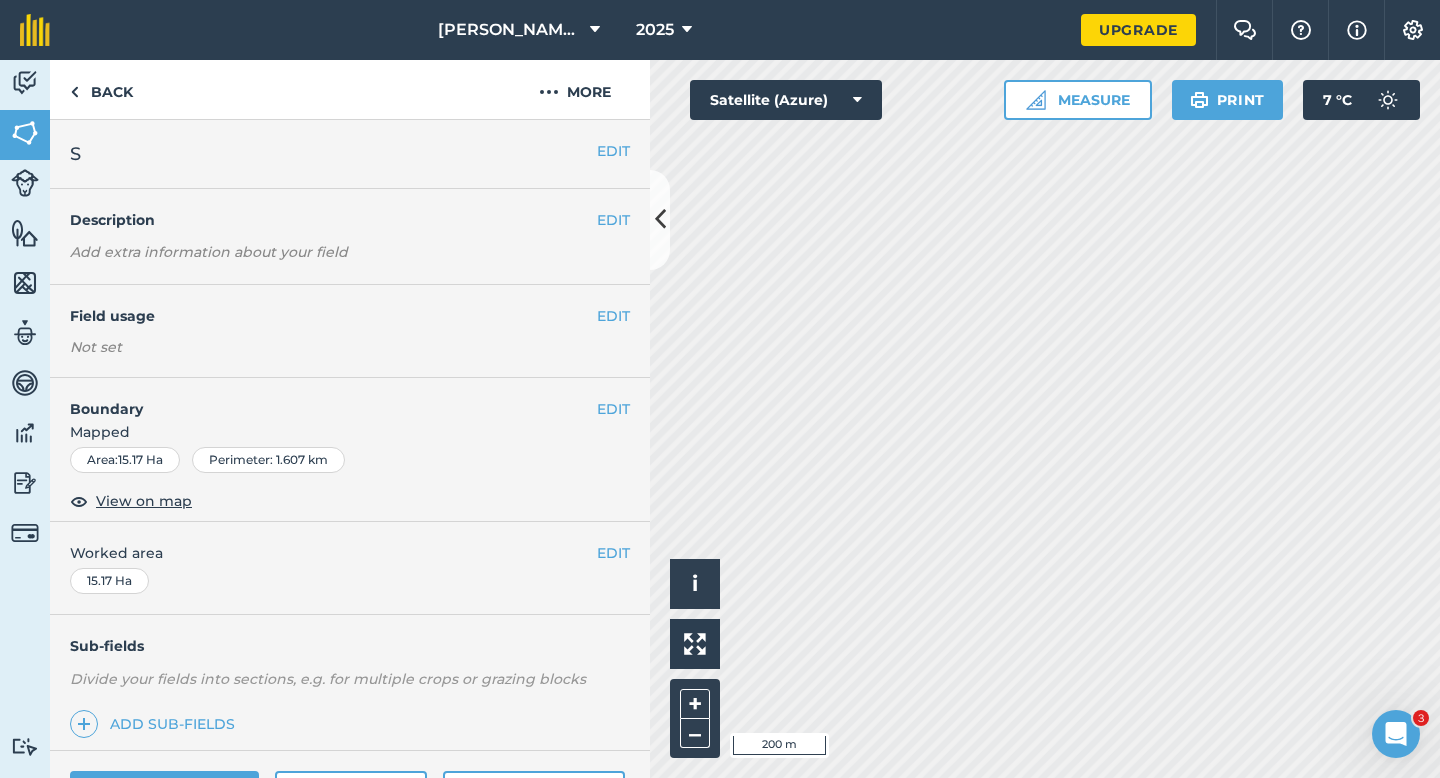 click on "EDIT Worked area 15.17   Ha" at bounding box center [350, 568] 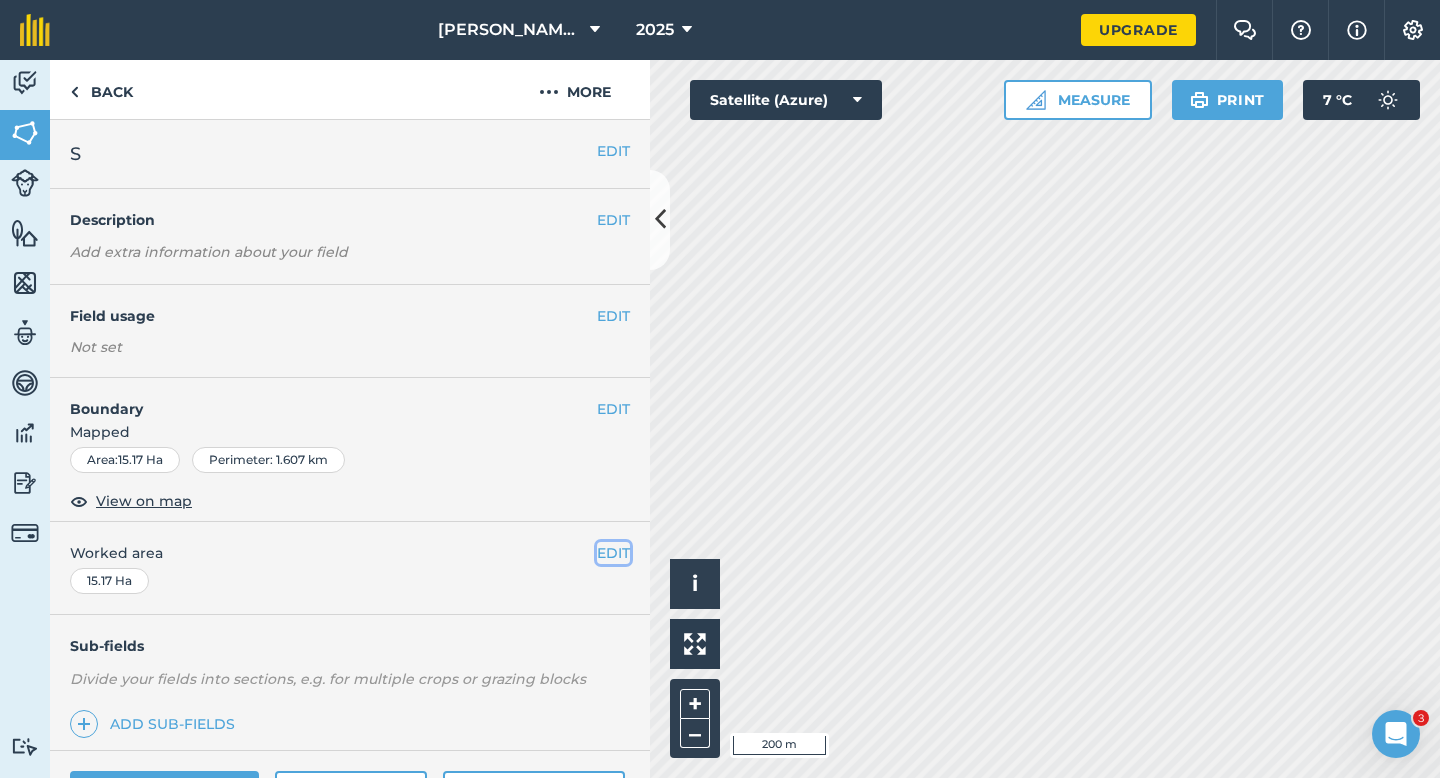 click on "EDIT" at bounding box center (613, 553) 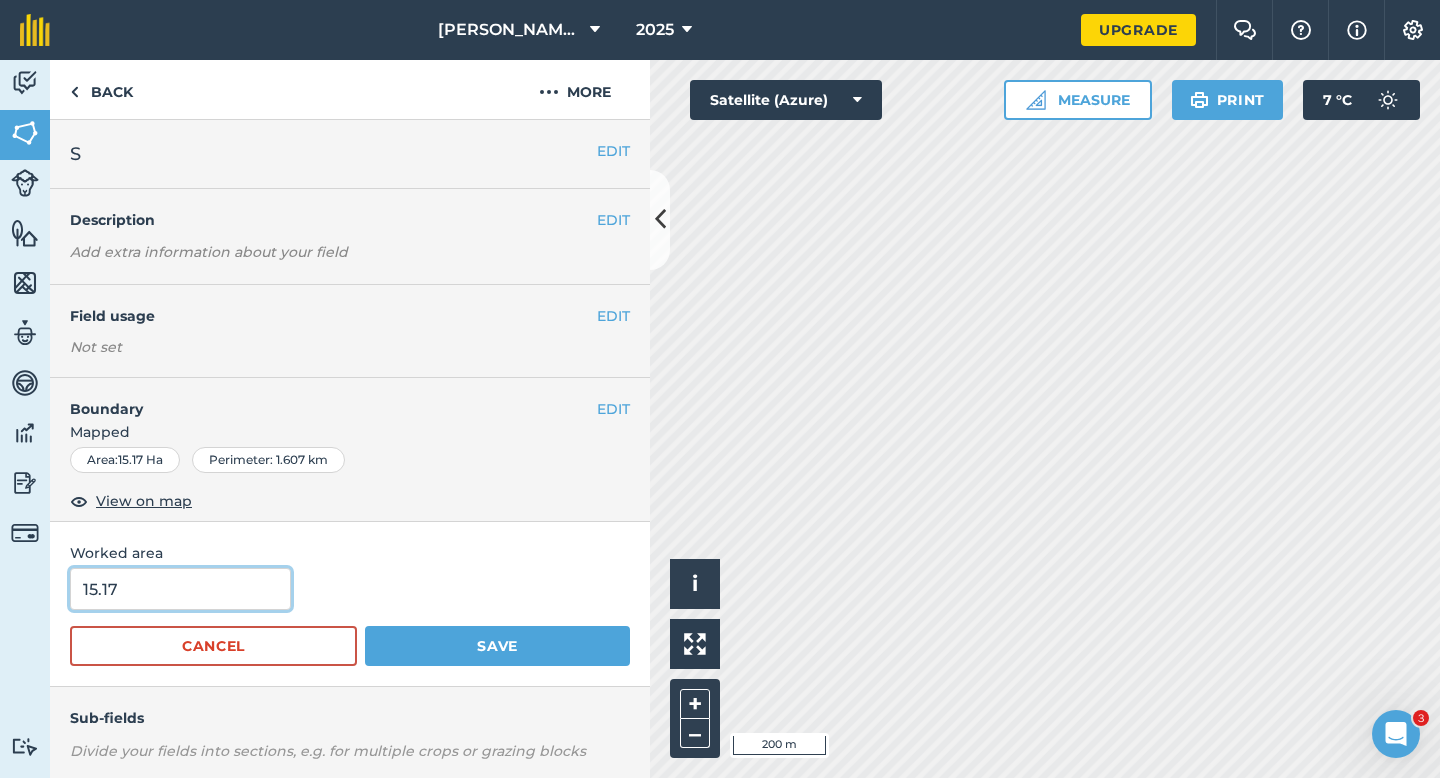 click on "15.17" at bounding box center [180, 589] 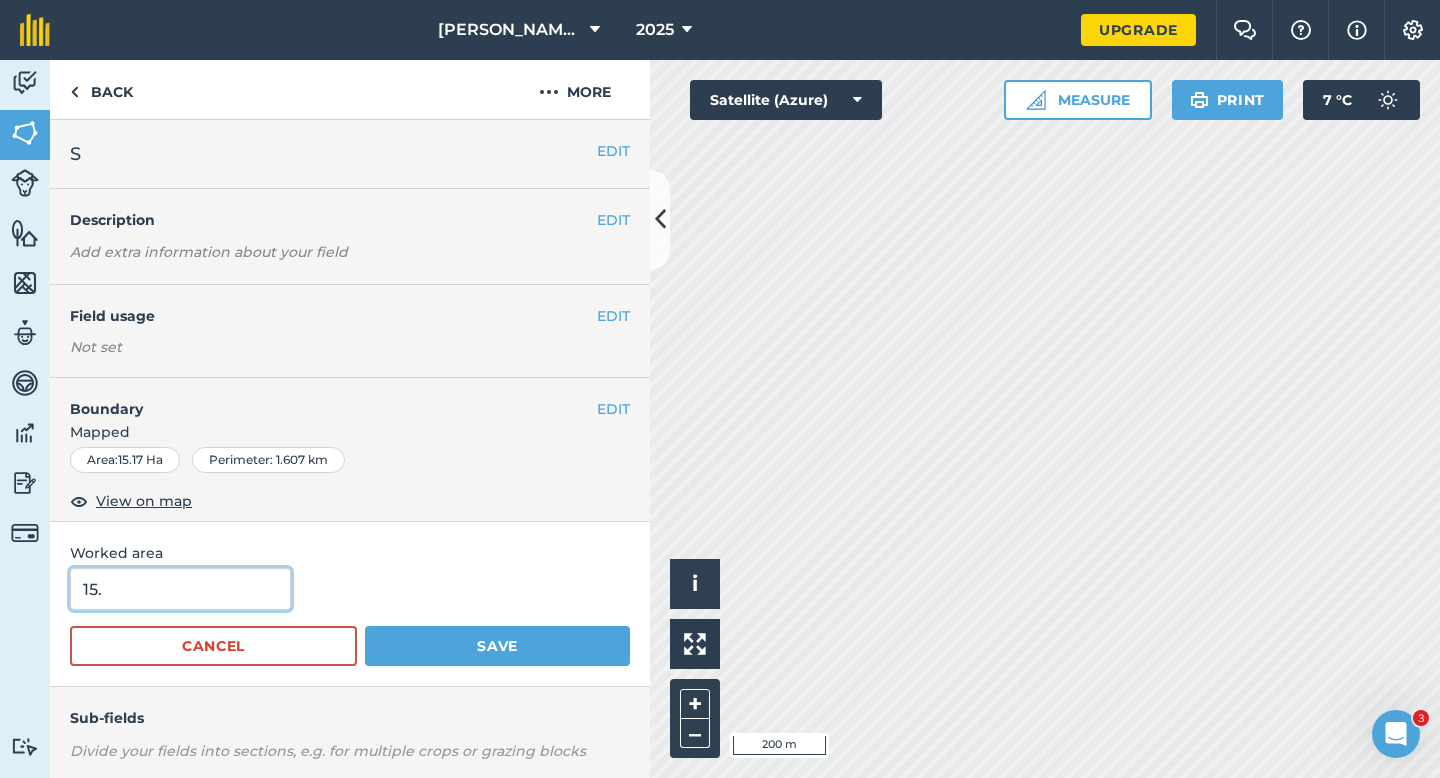 type on "15" 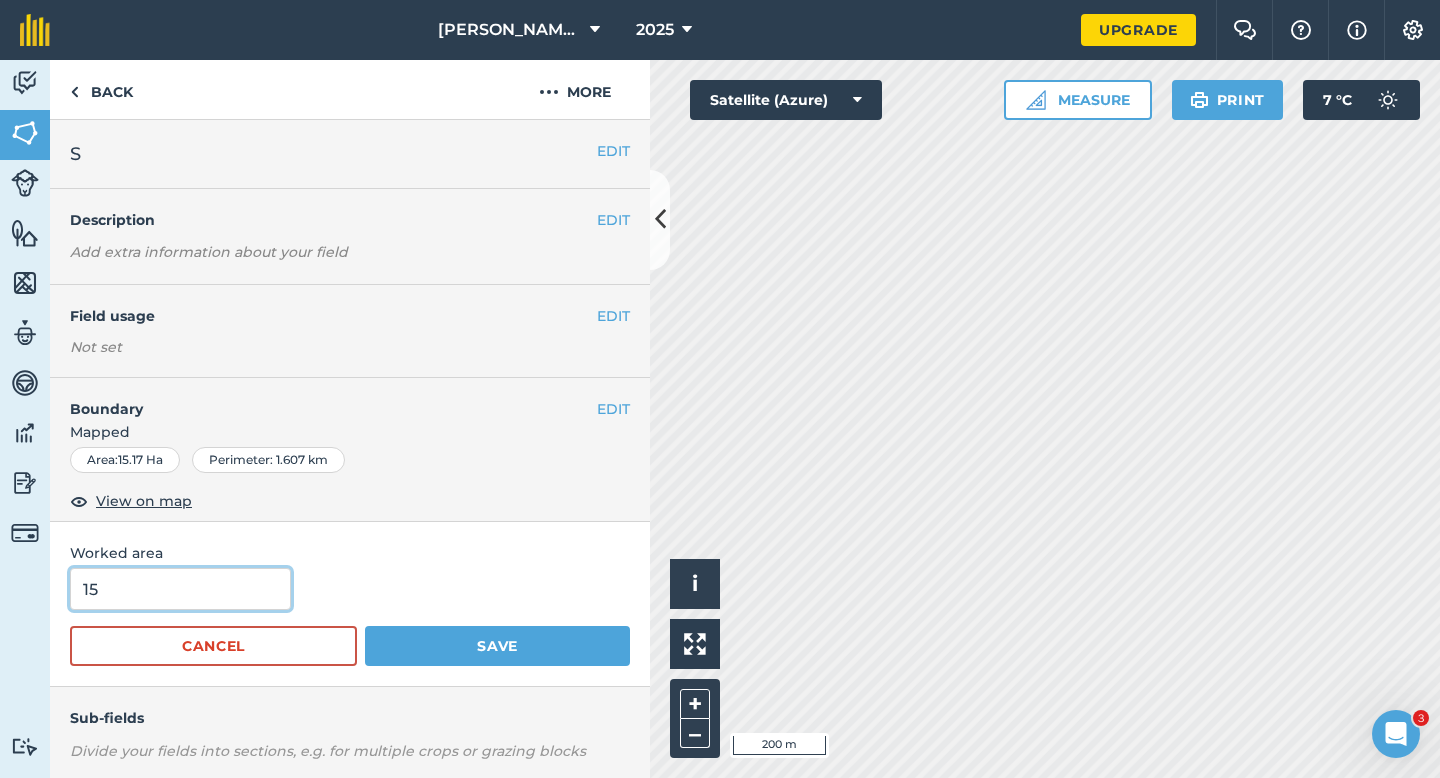 click on "Save" at bounding box center [497, 646] 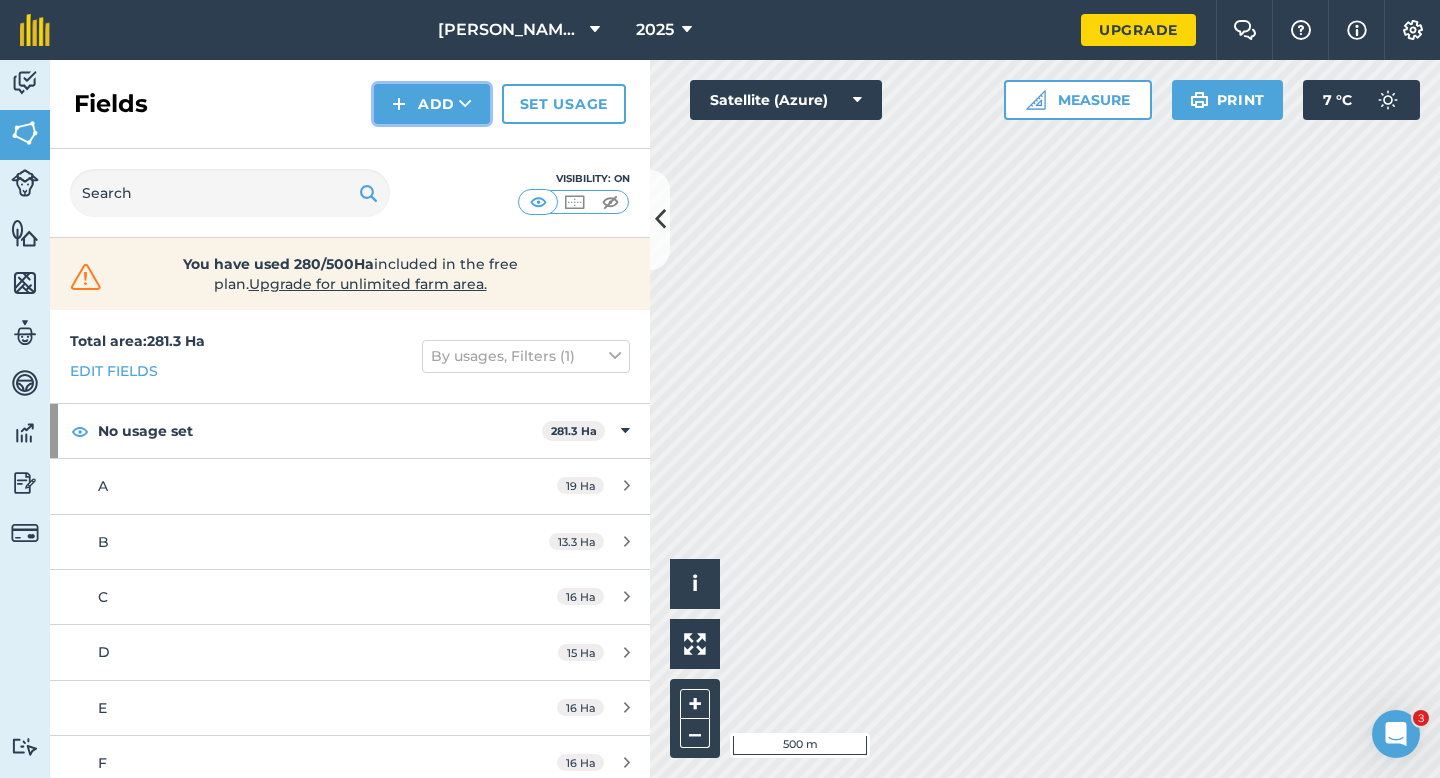 click on "Add" at bounding box center (432, 104) 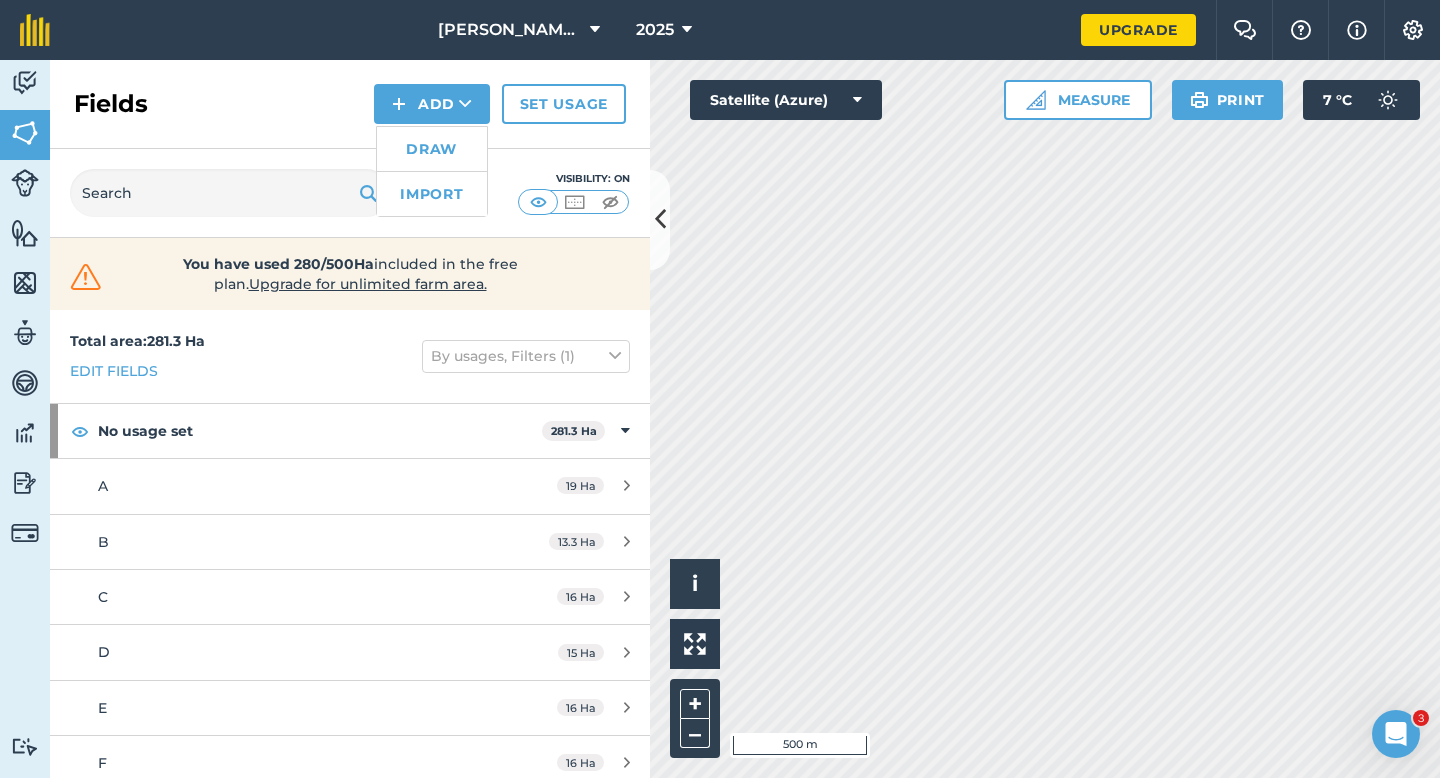 click on "Draw" at bounding box center (432, 149) 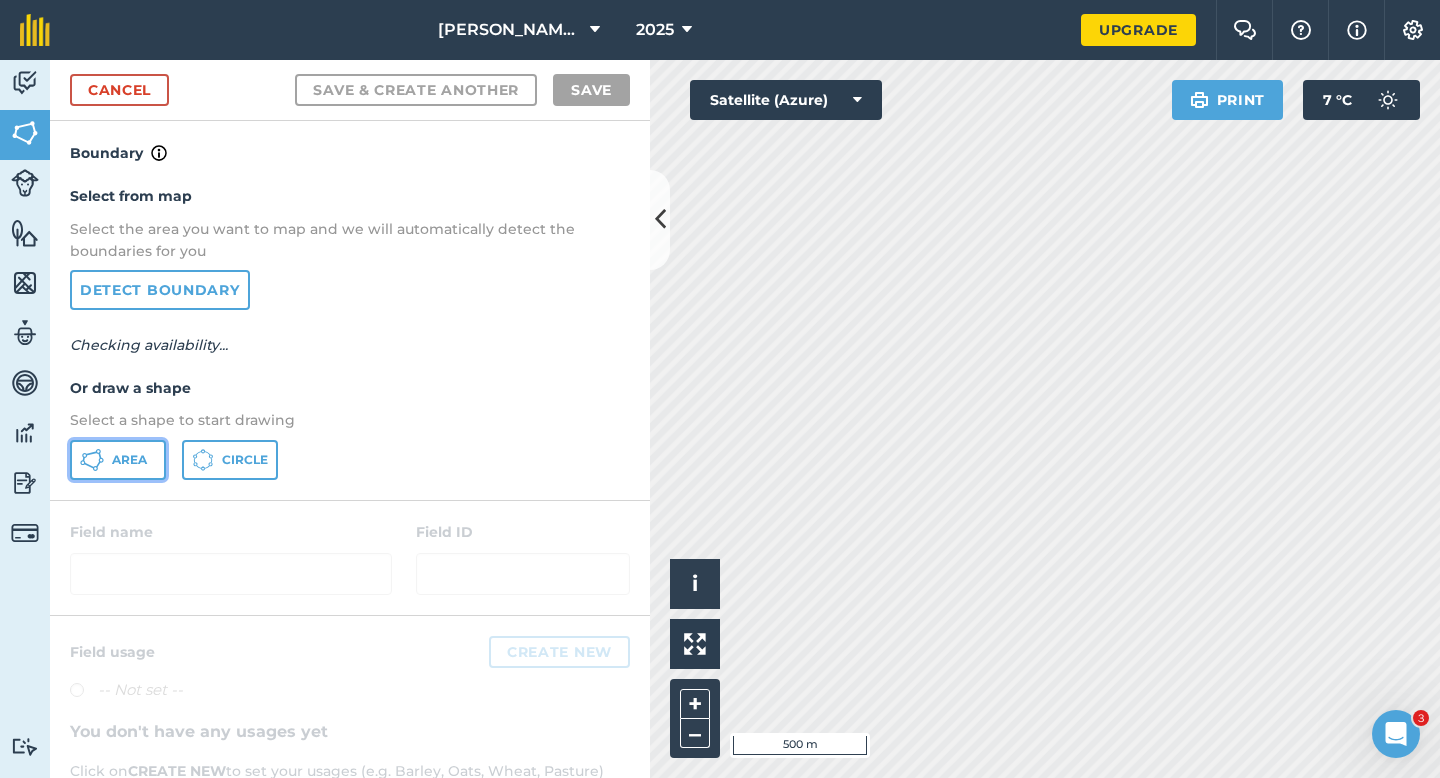 click on "Area" at bounding box center (129, 460) 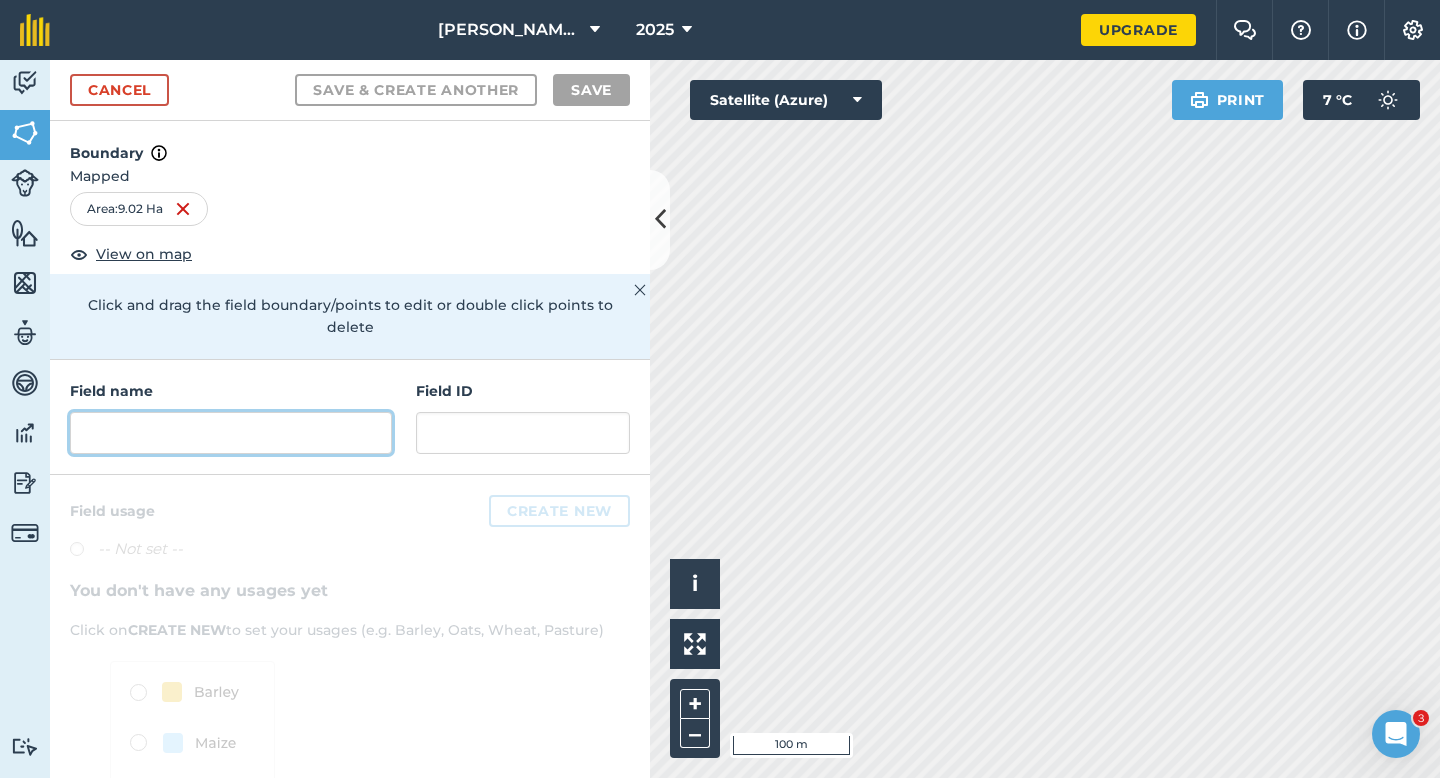 click at bounding box center [231, 433] 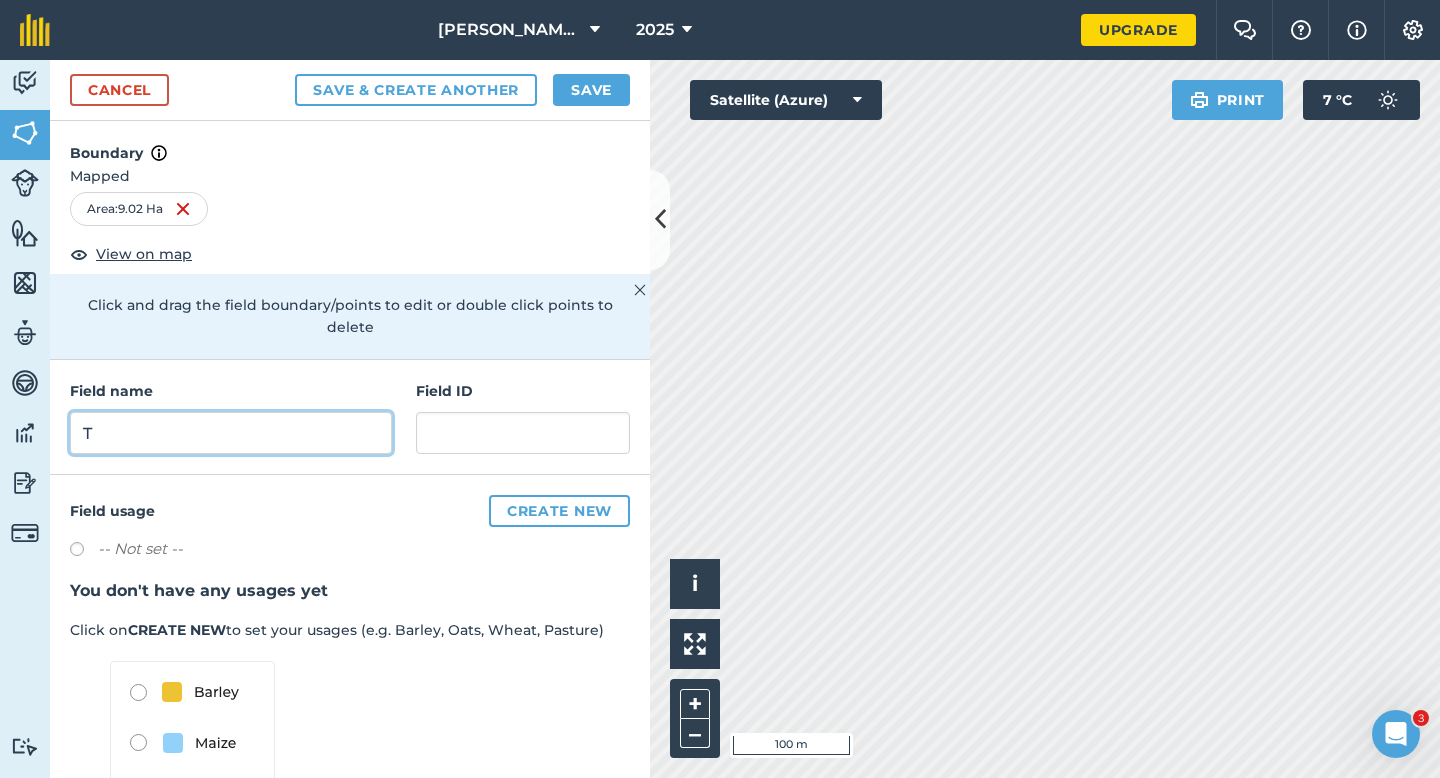 type on "T" 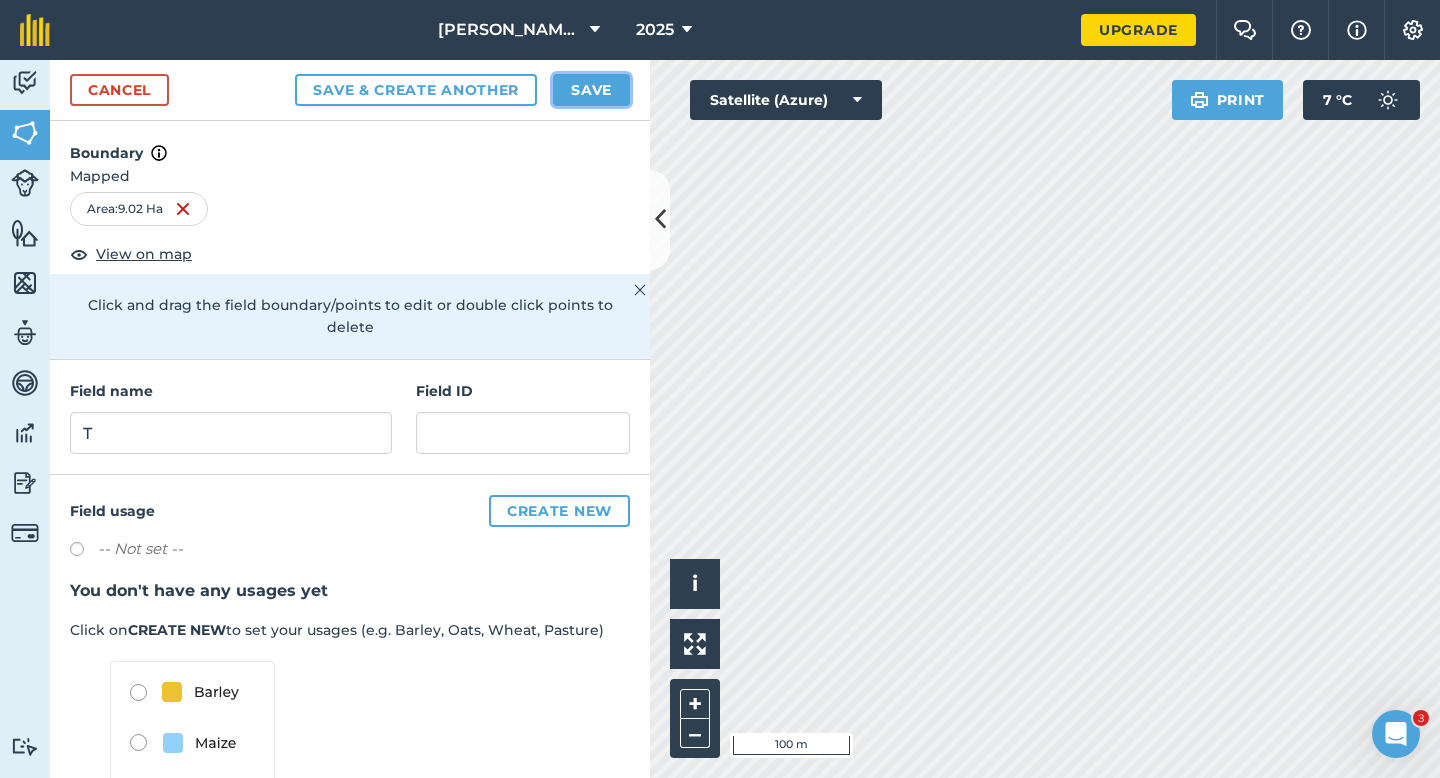 click on "Save" at bounding box center (591, 90) 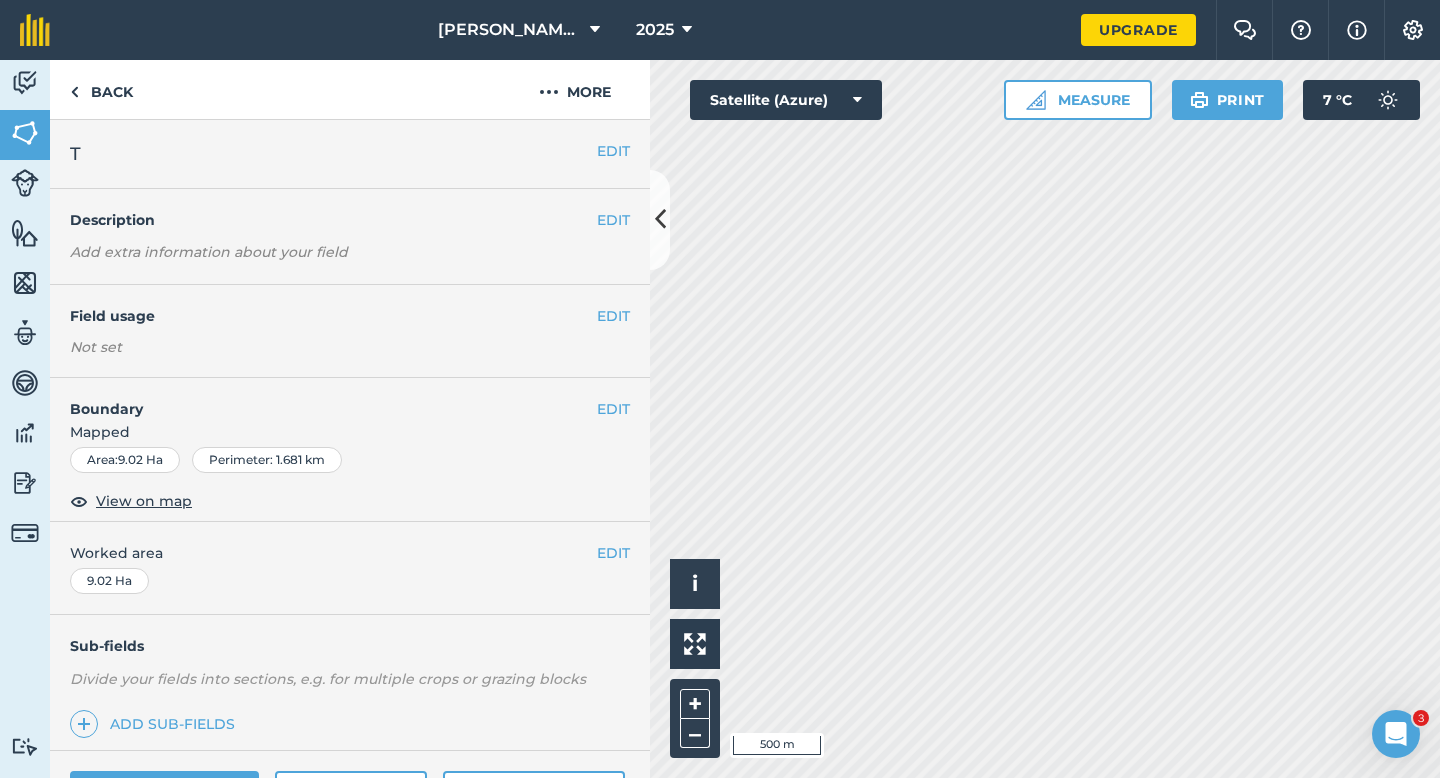 click on "EDIT T" at bounding box center [350, 154] 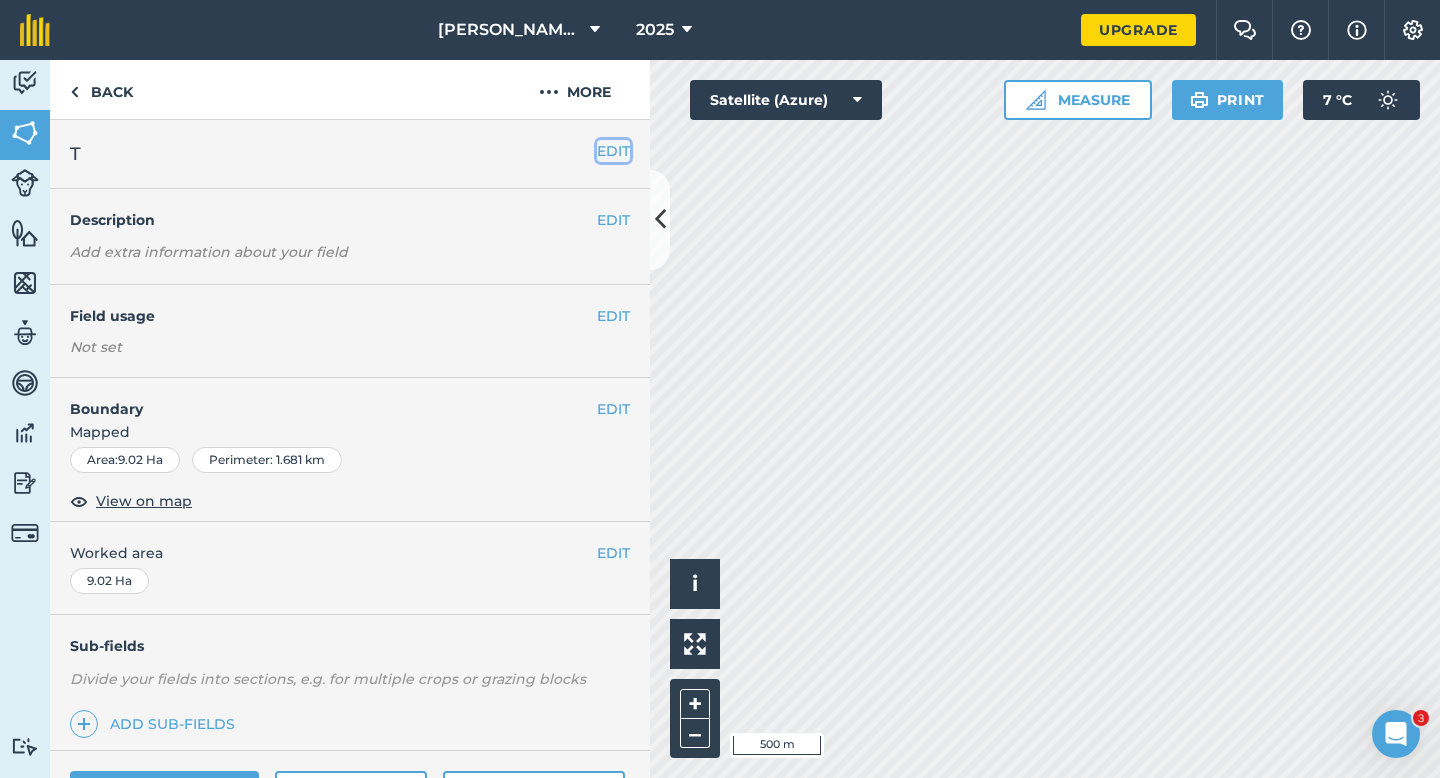click on "EDIT" at bounding box center (613, 151) 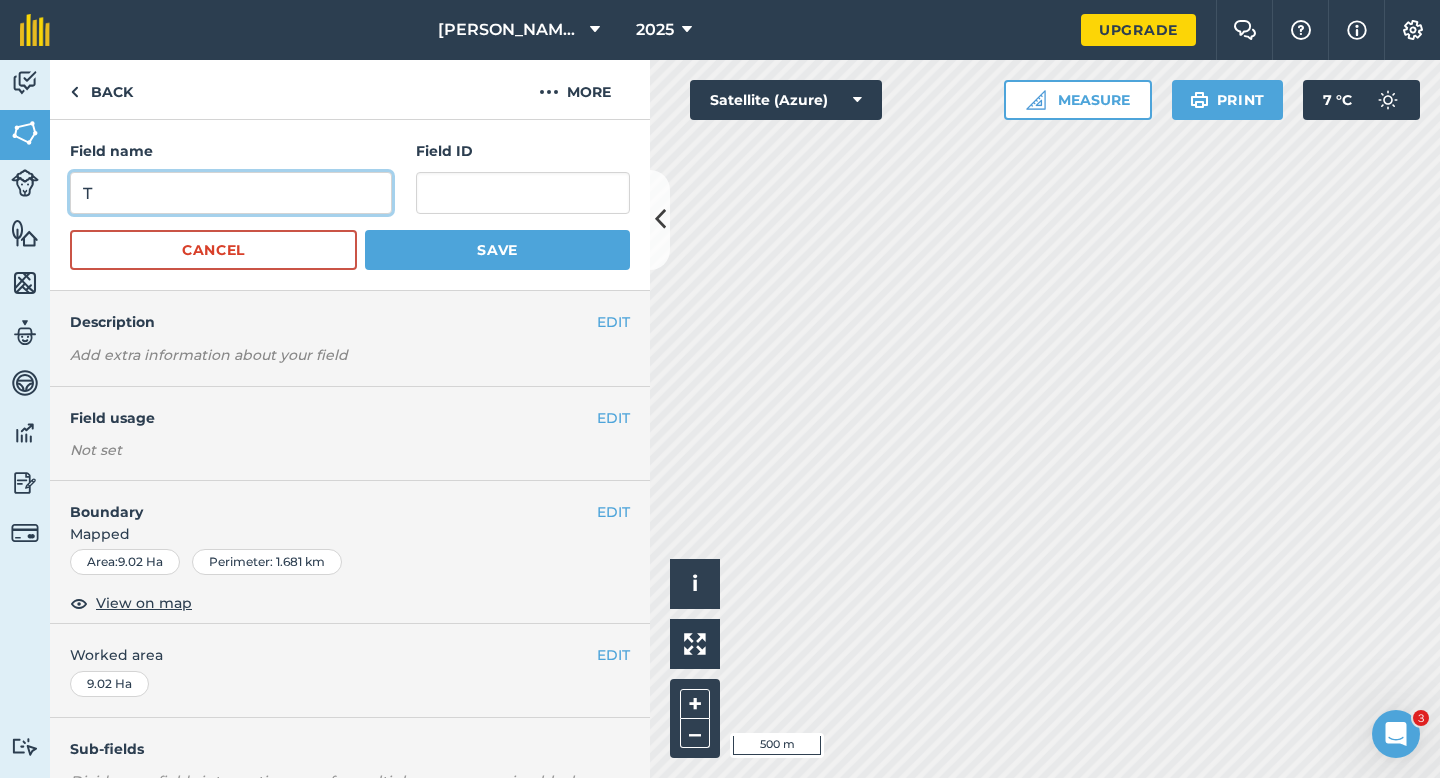 click on "T" at bounding box center [231, 193] 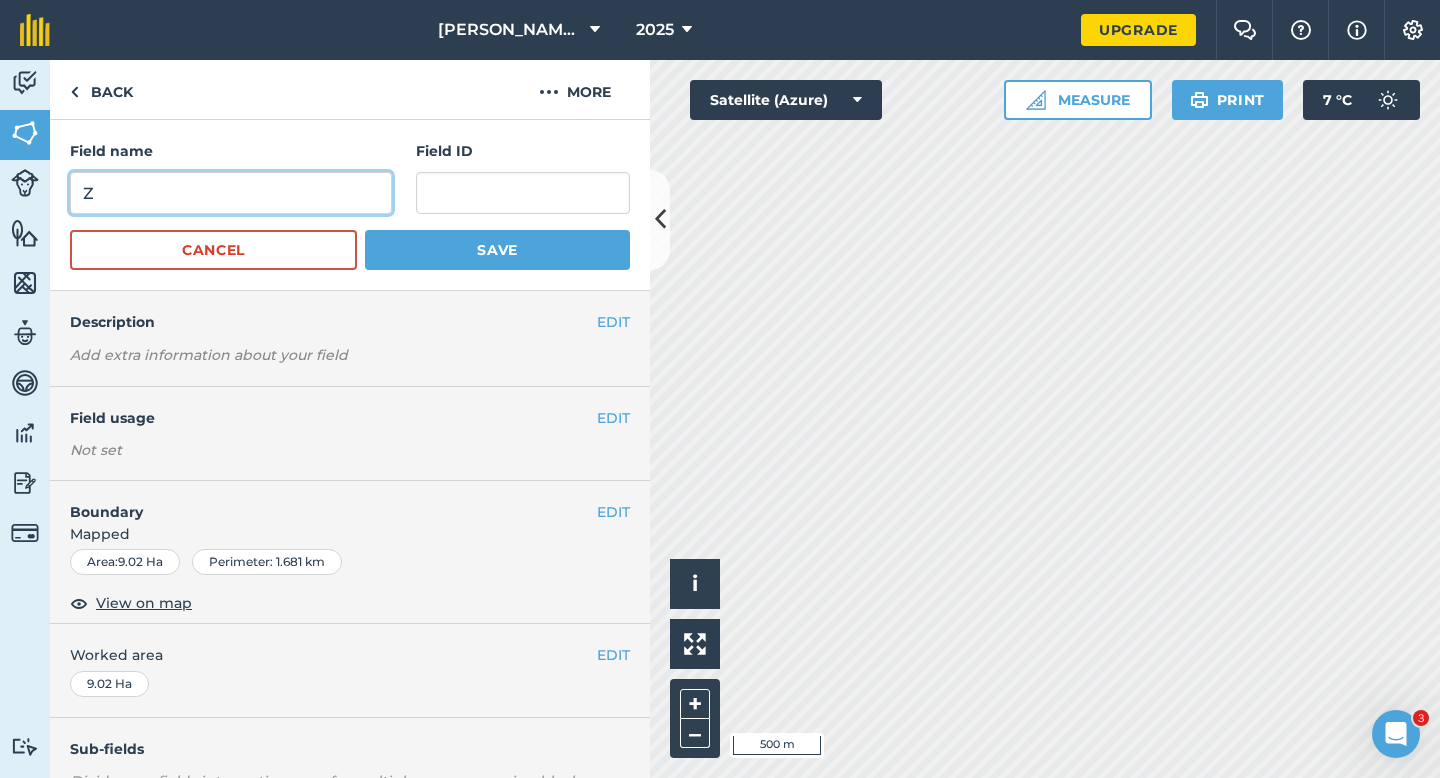 type on "Z" 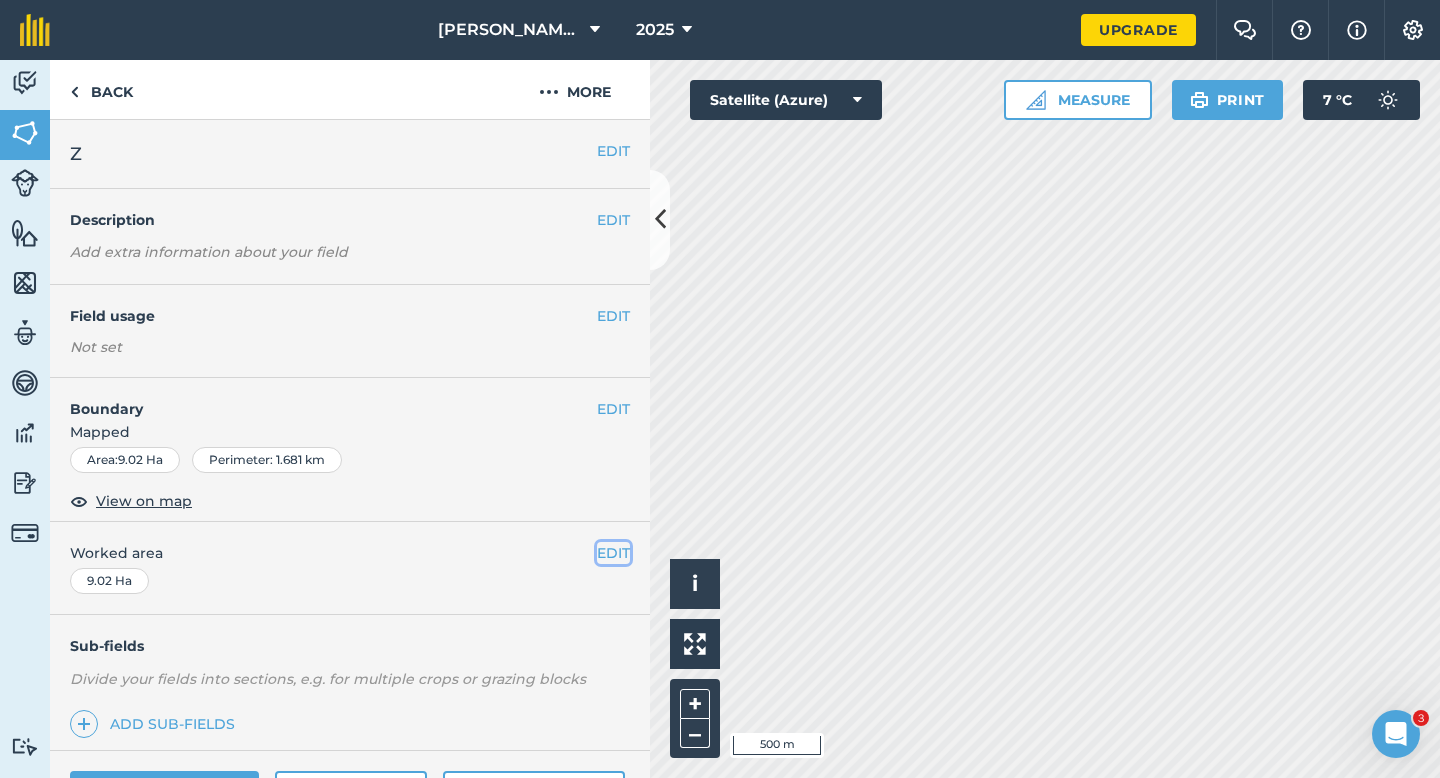 click on "EDIT" at bounding box center [613, 553] 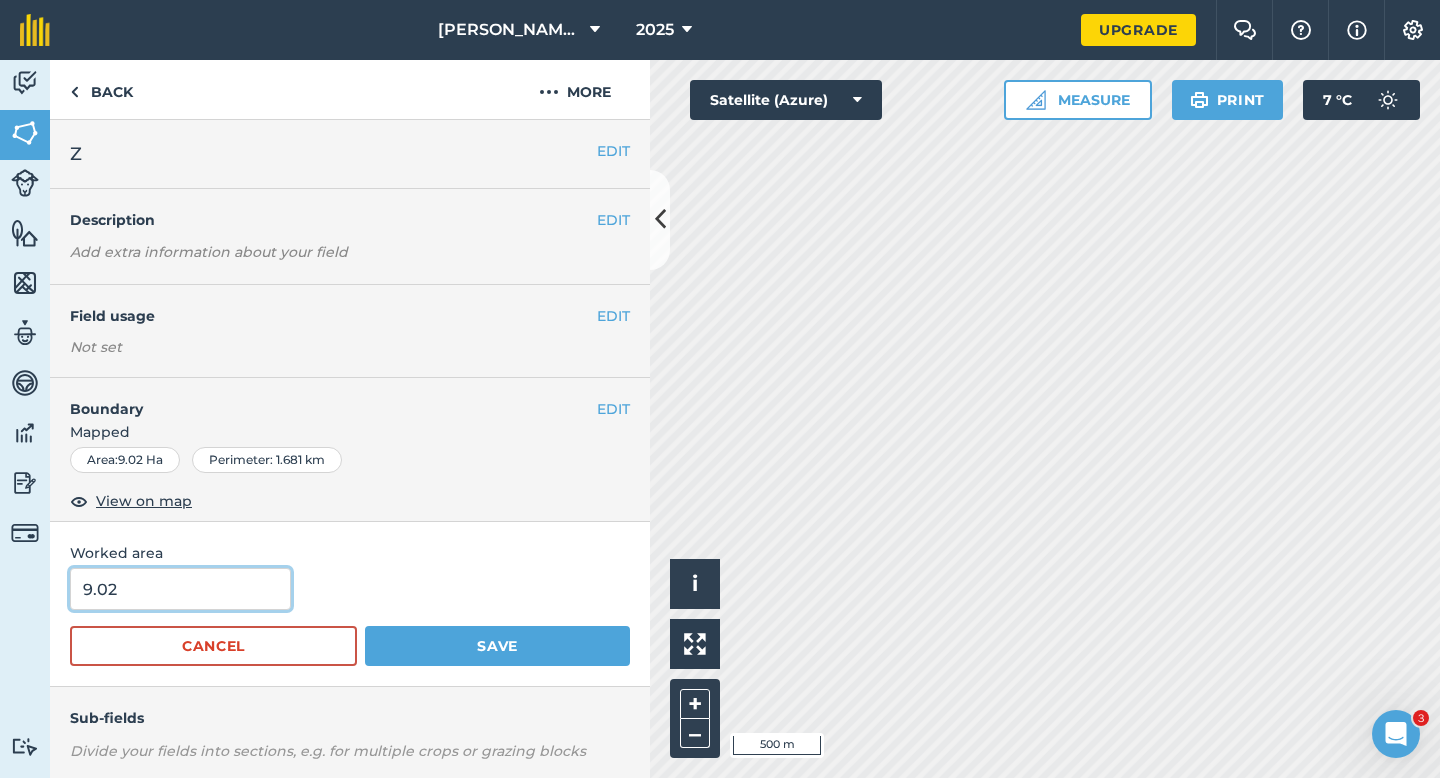click on "9.02" at bounding box center [180, 589] 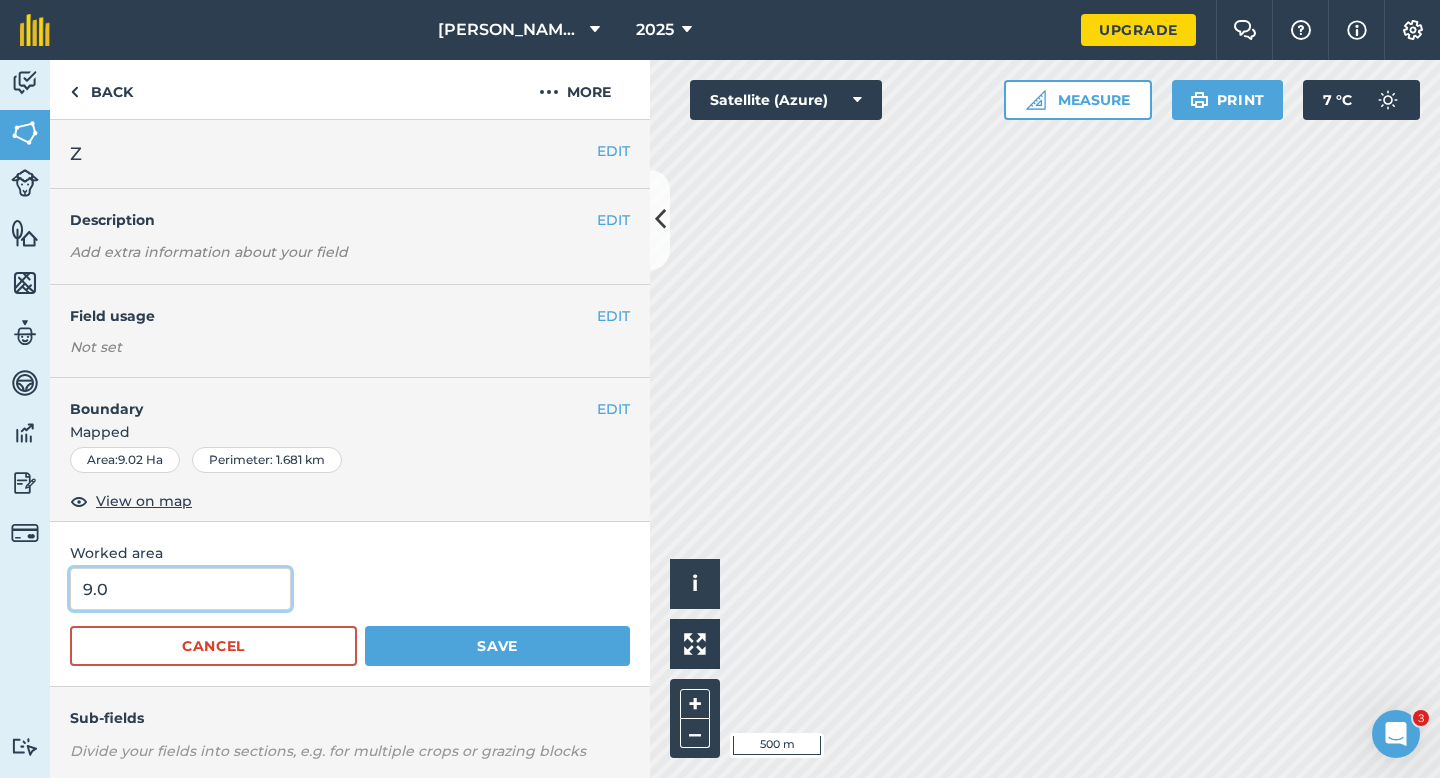 click on "9.0" at bounding box center (180, 589) 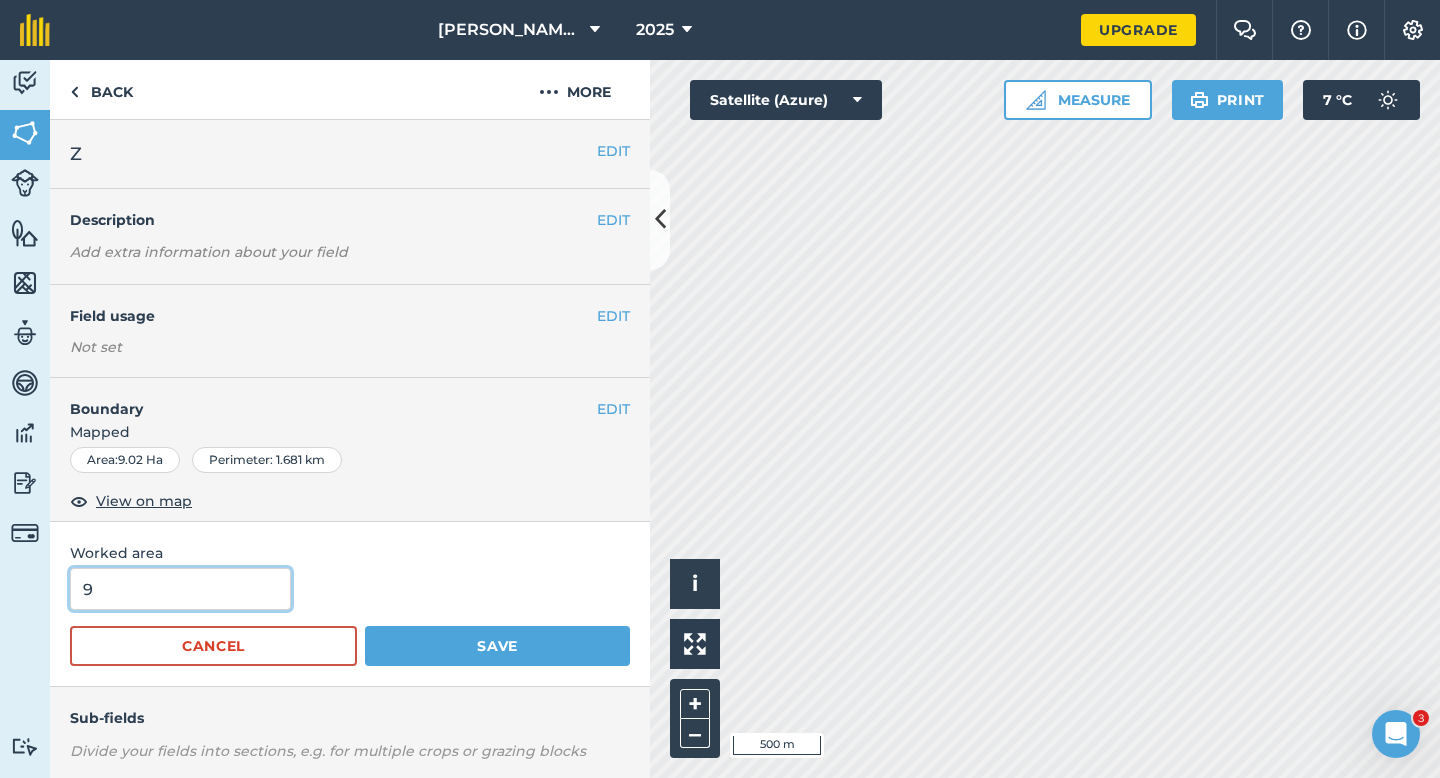 click on "Save" at bounding box center (497, 646) 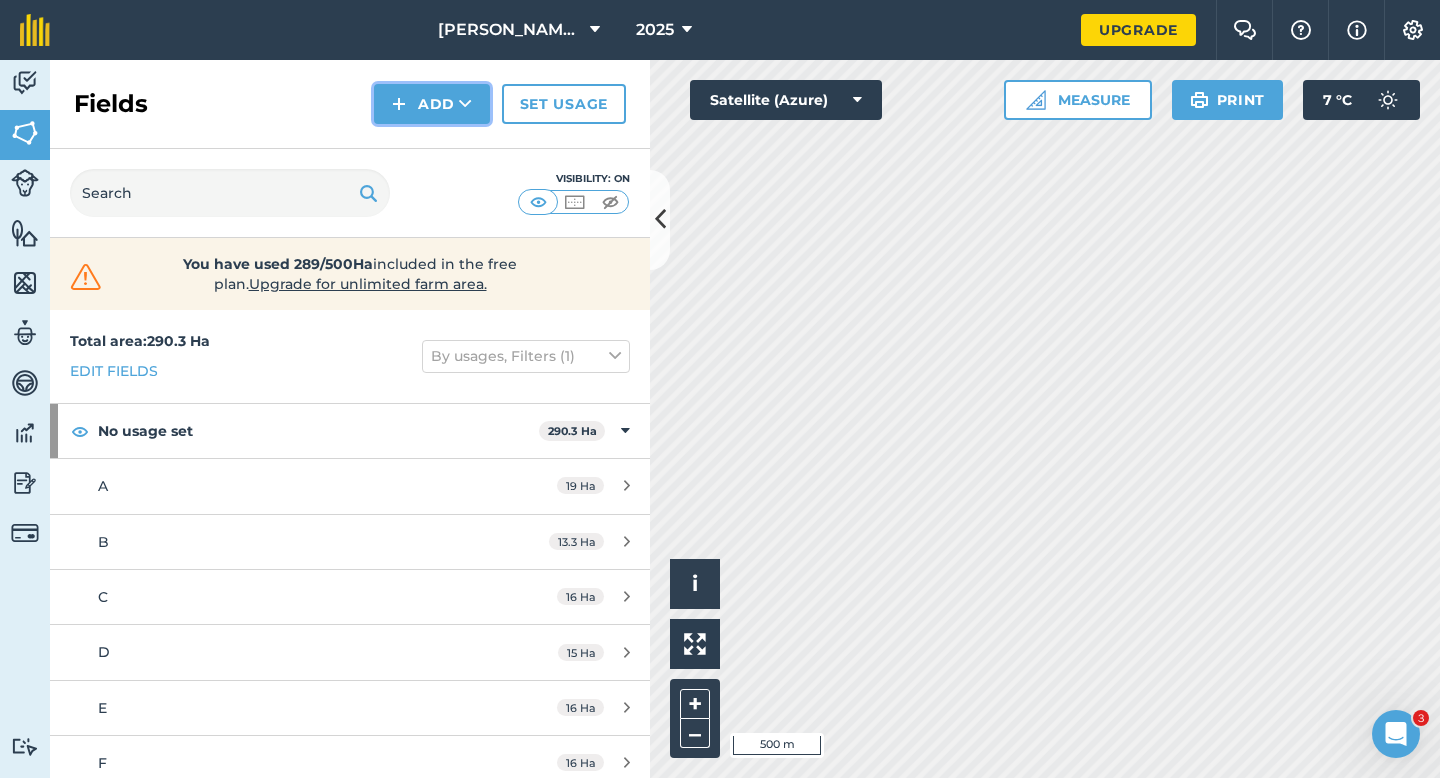 click on "Add" at bounding box center (432, 104) 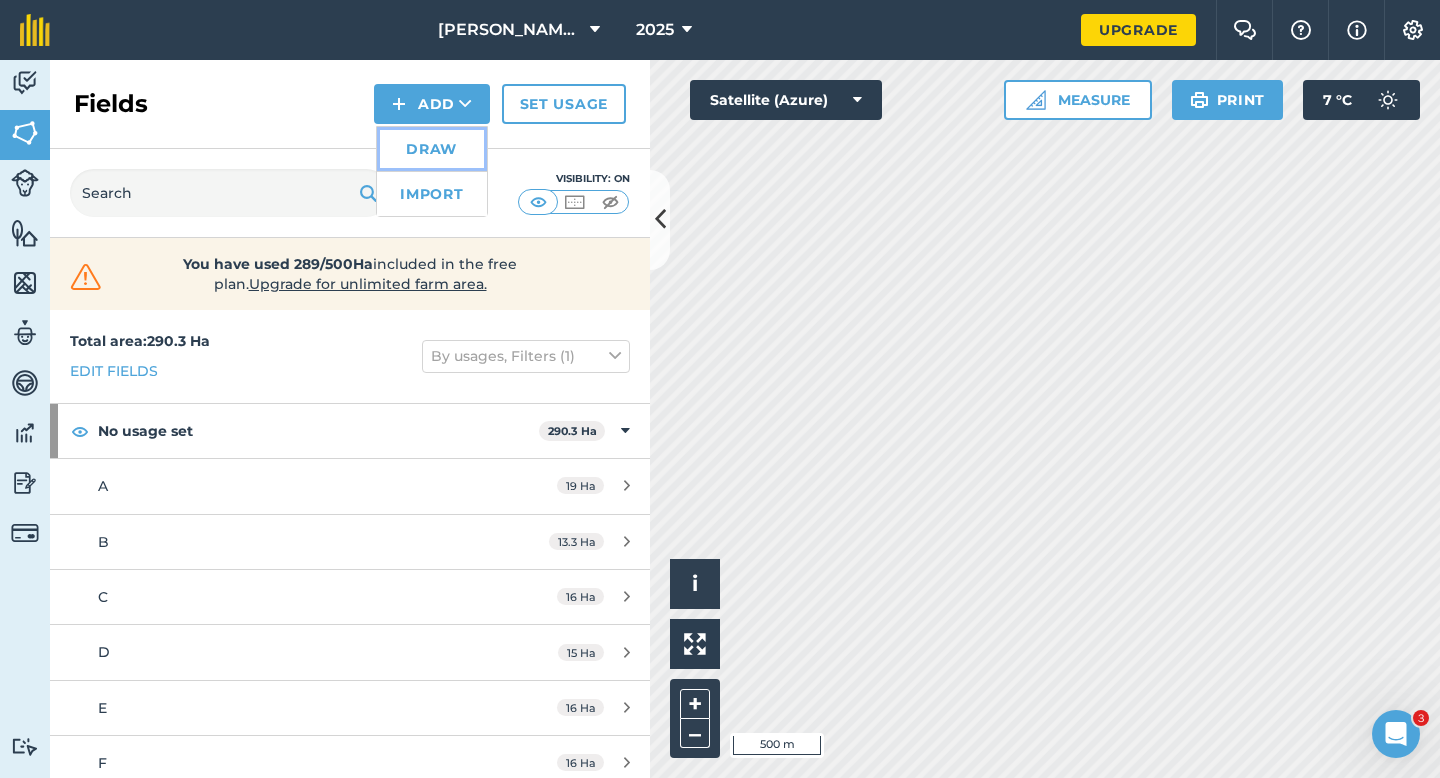 click on "Draw" at bounding box center (432, 149) 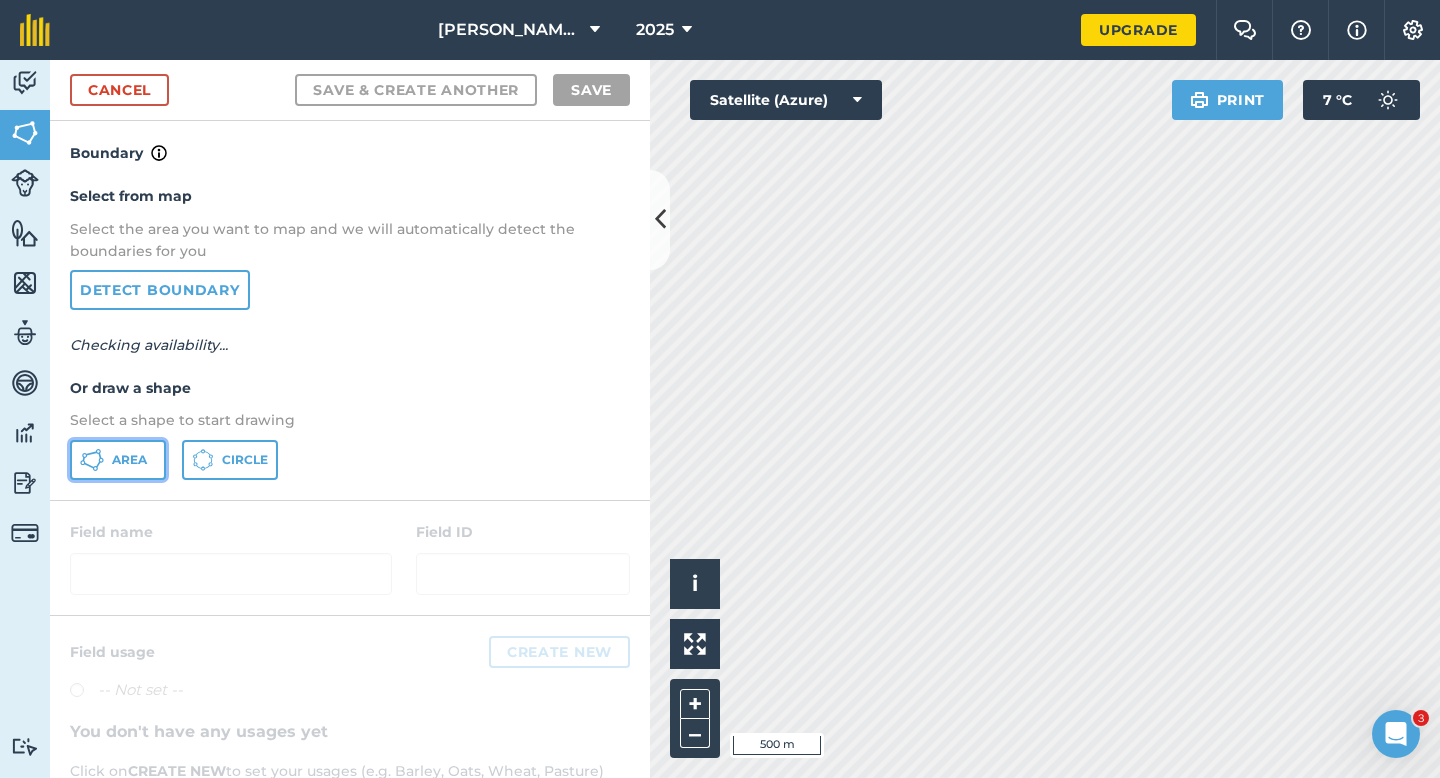 click on "Area" at bounding box center [118, 460] 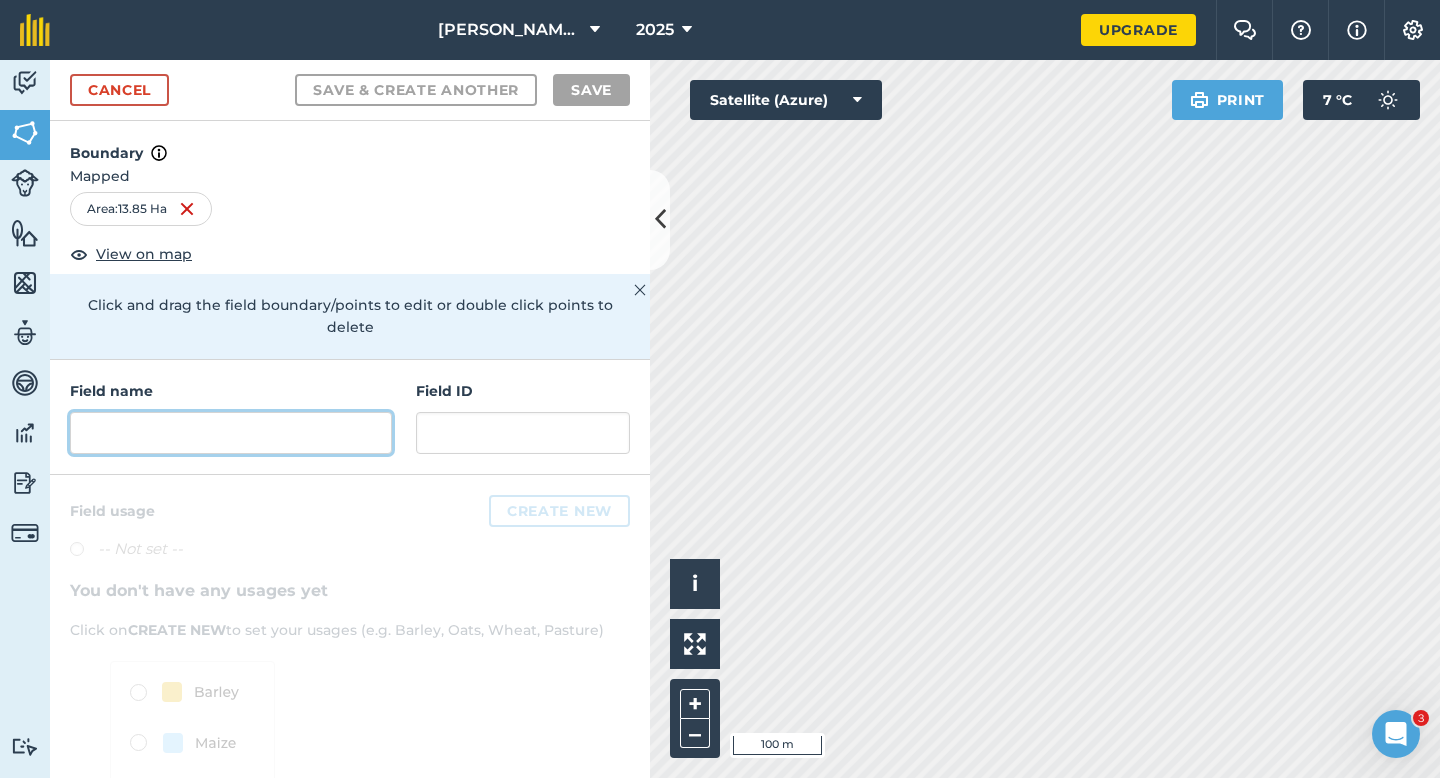 click at bounding box center [231, 433] 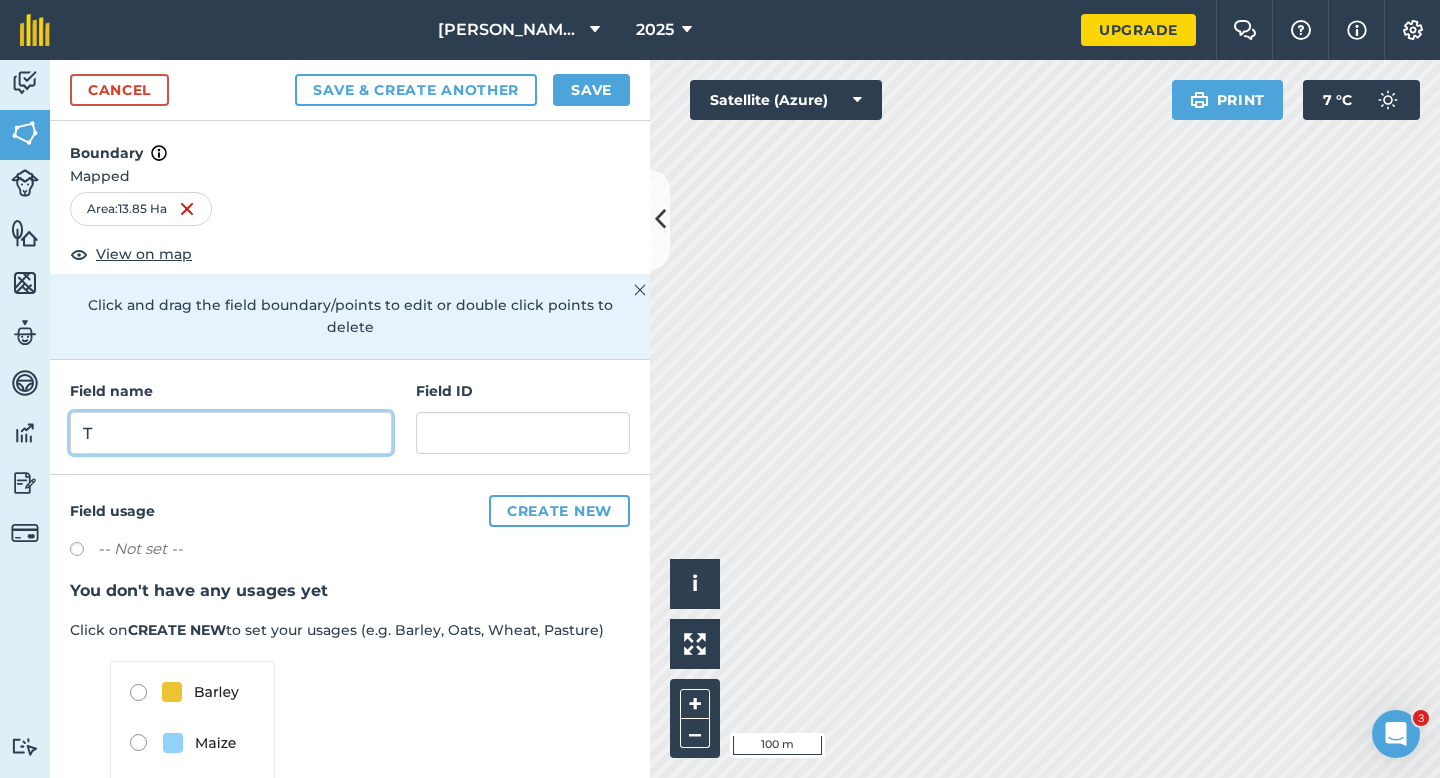 type on "T" 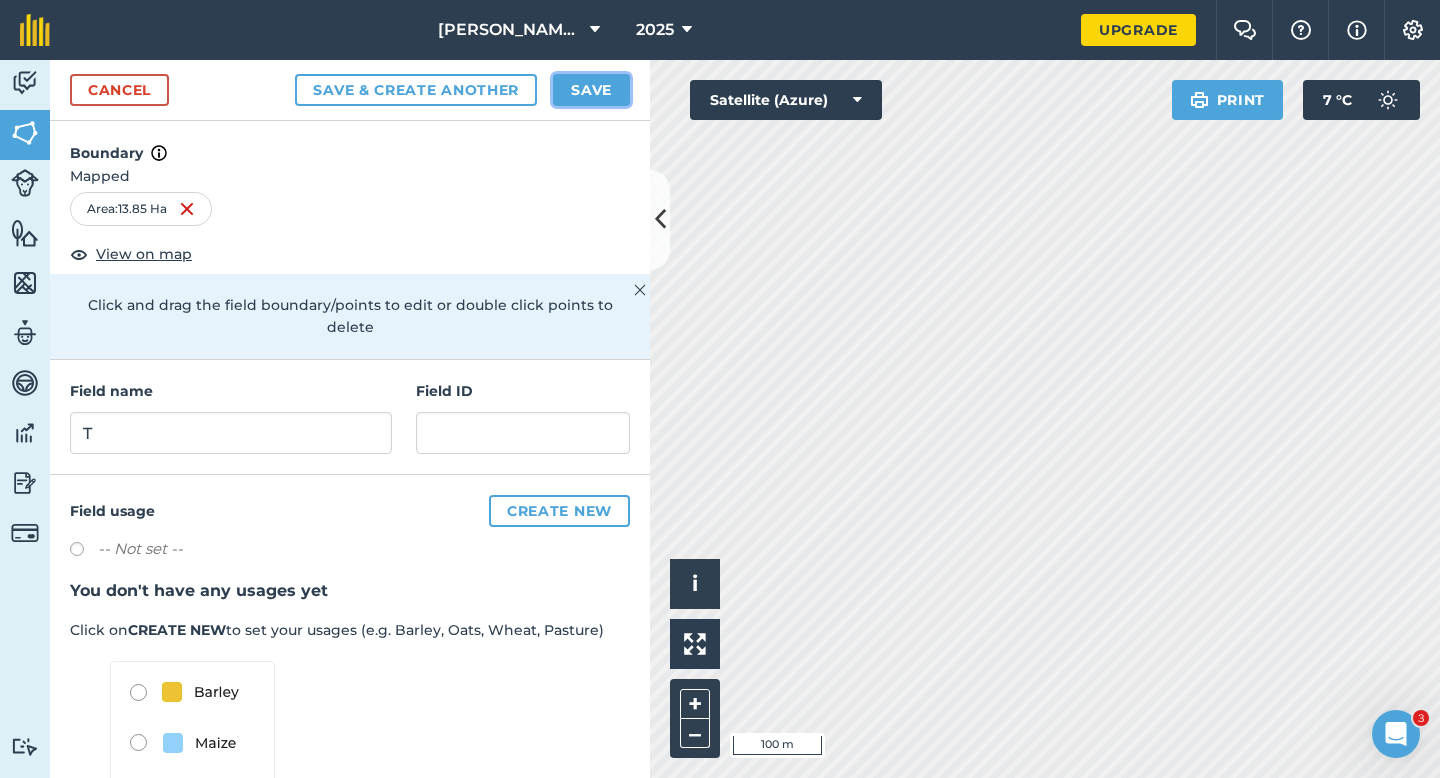 click on "Save" at bounding box center (591, 90) 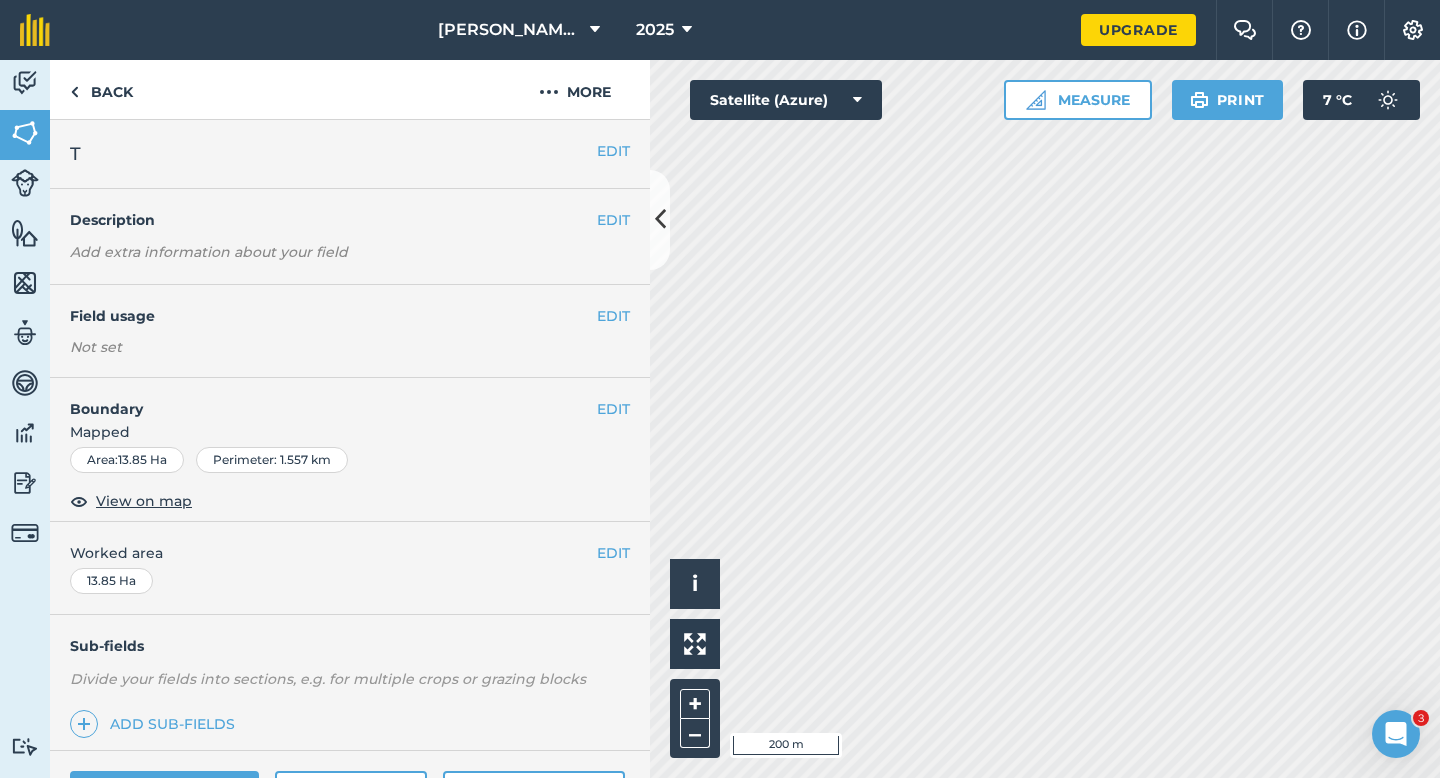 click on "EDIT Worked area 13.85   Ha" at bounding box center (350, 568) 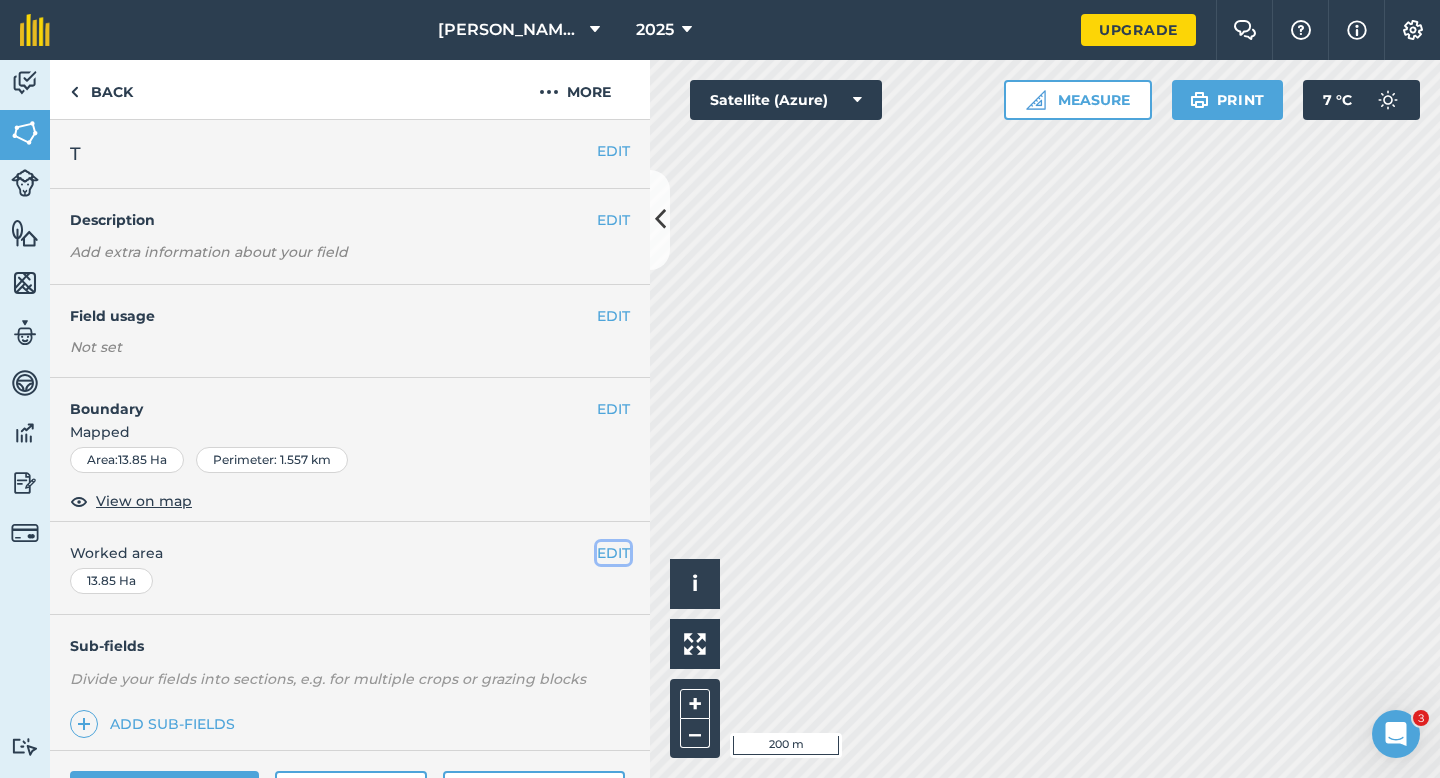 click on "EDIT" at bounding box center (613, 553) 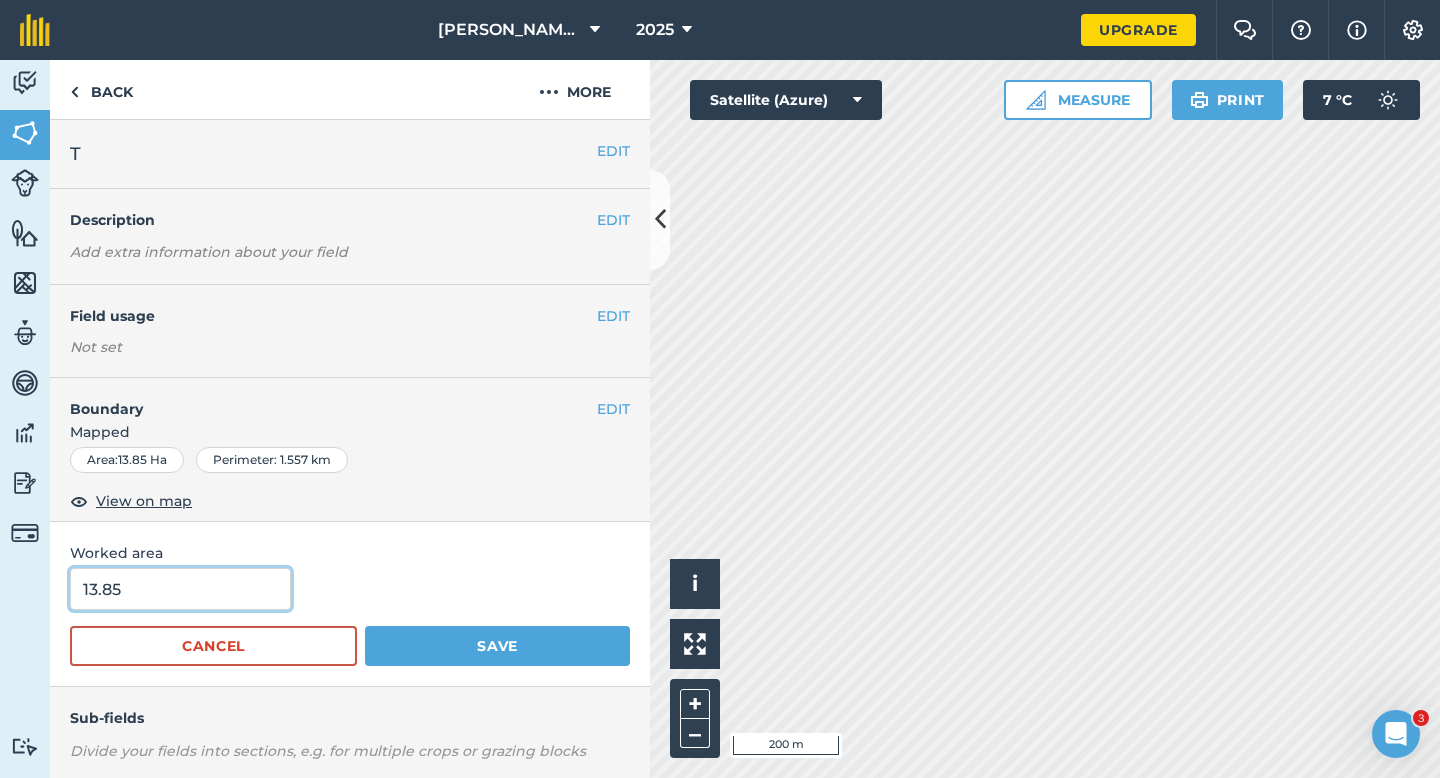 click on "13.85" at bounding box center [180, 589] 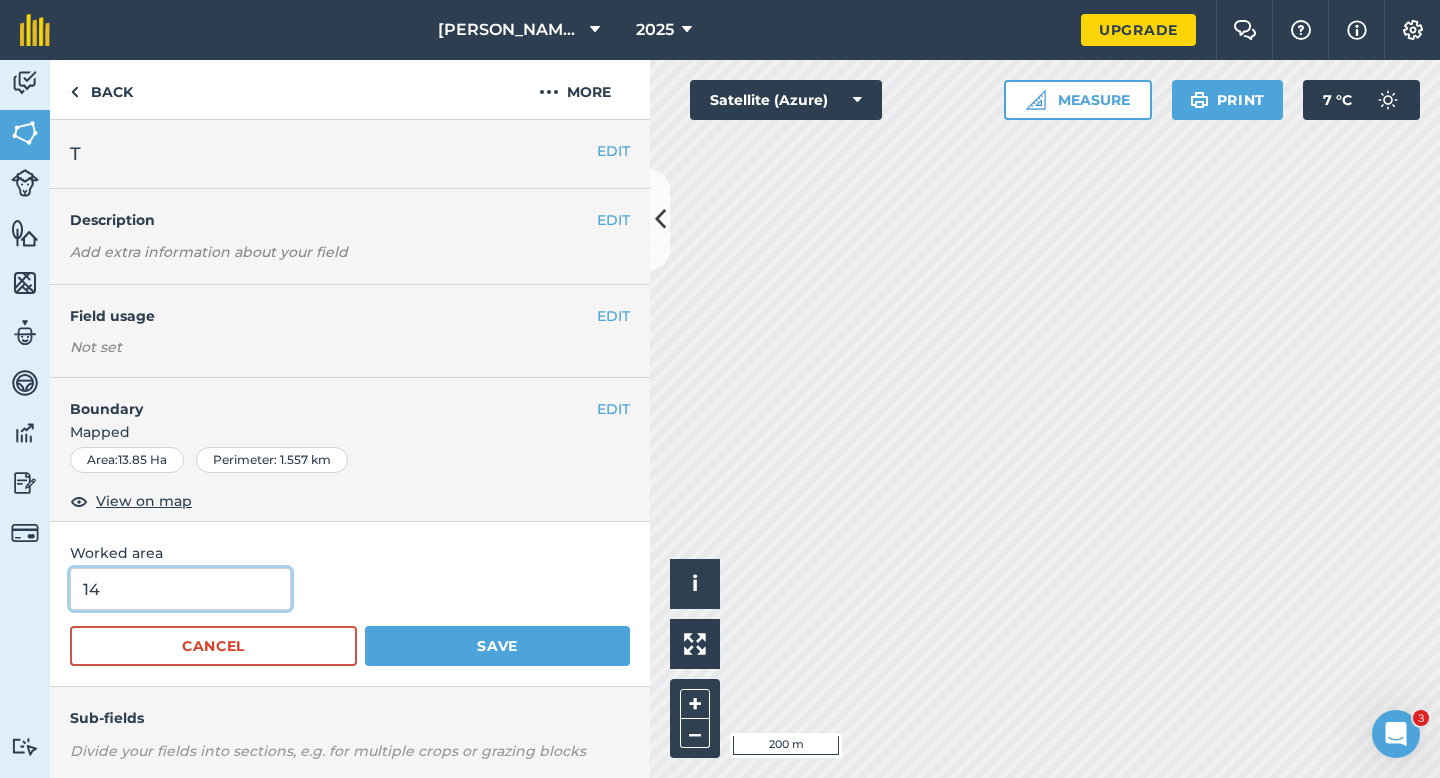 click on "Save" at bounding box center [497, 646] 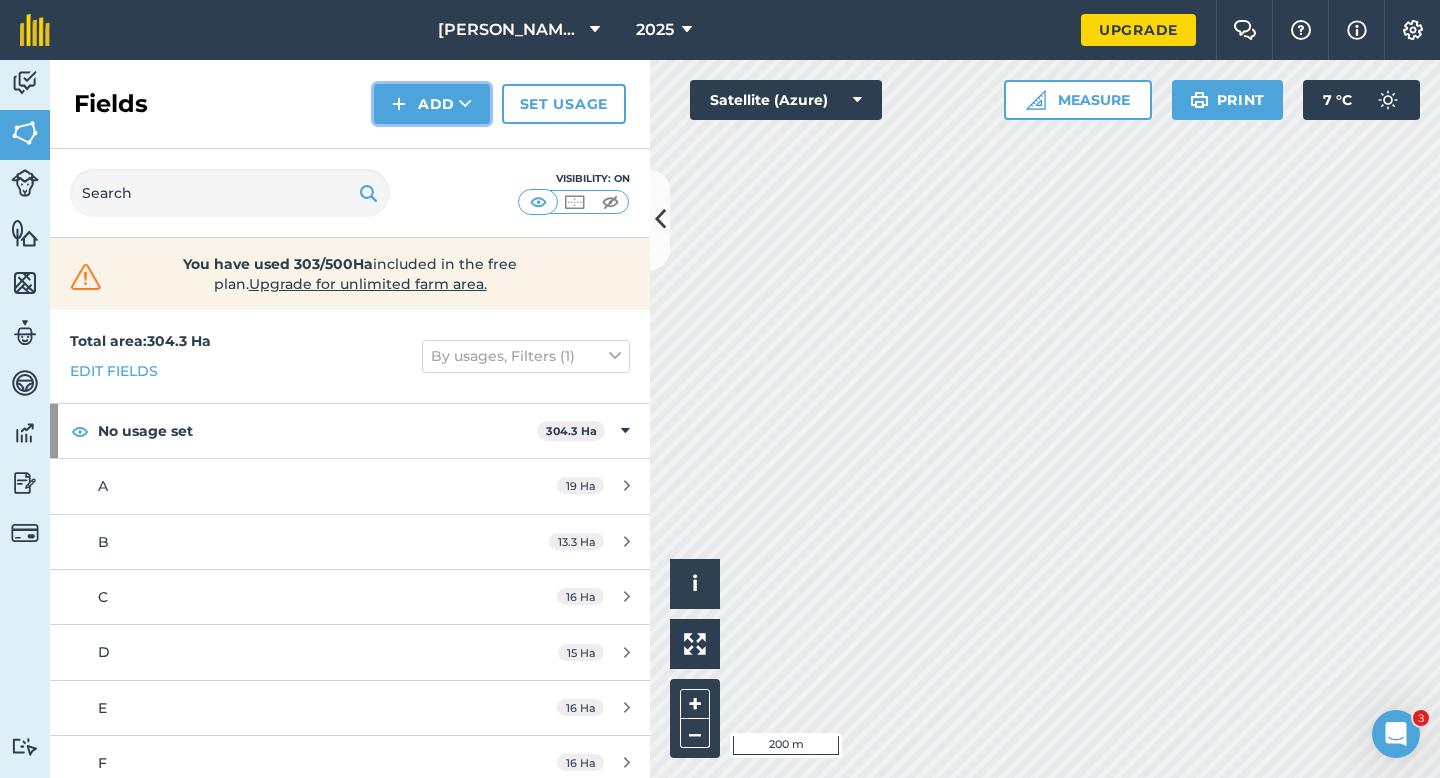 click on "Add" at bounding box center [432, 104] 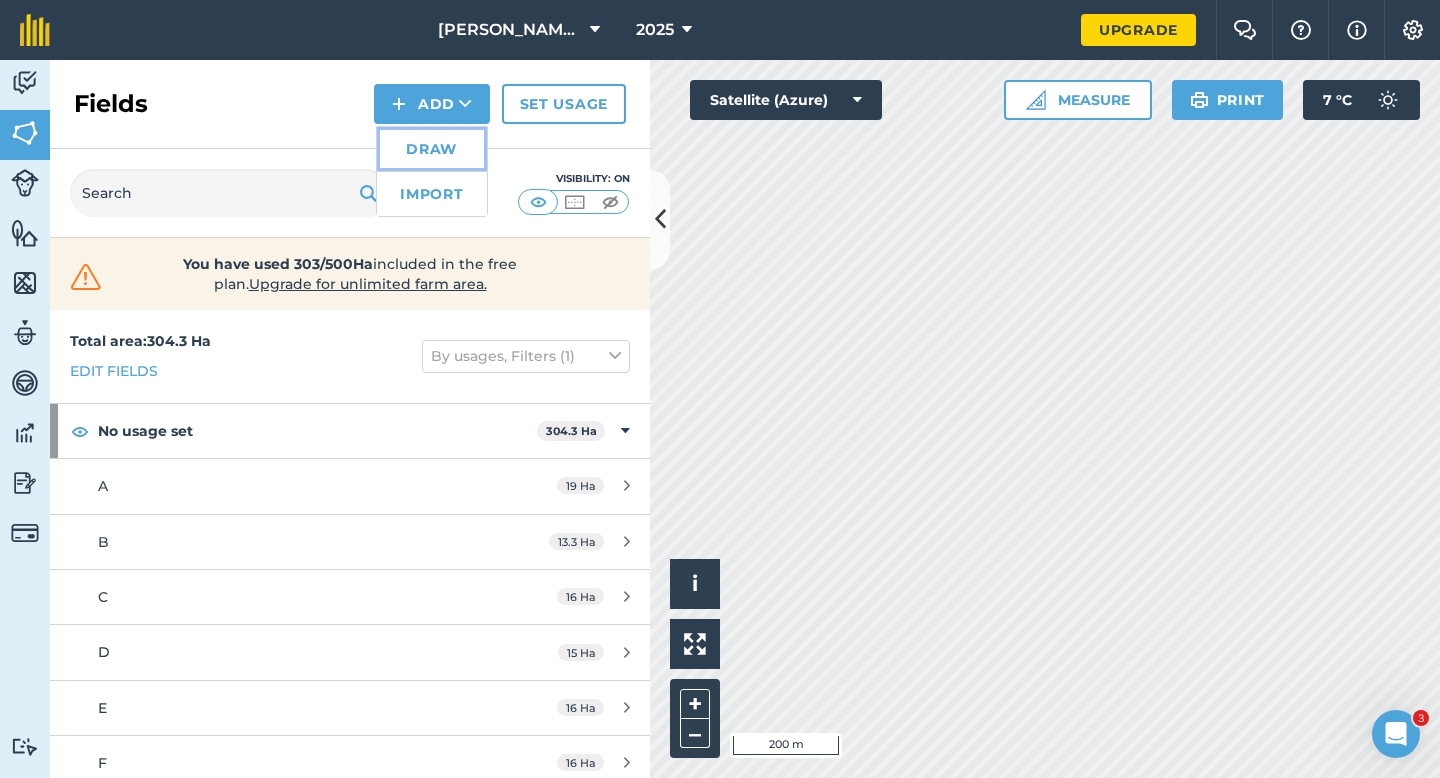 click on "Draw" at bounding box center (432, 149) 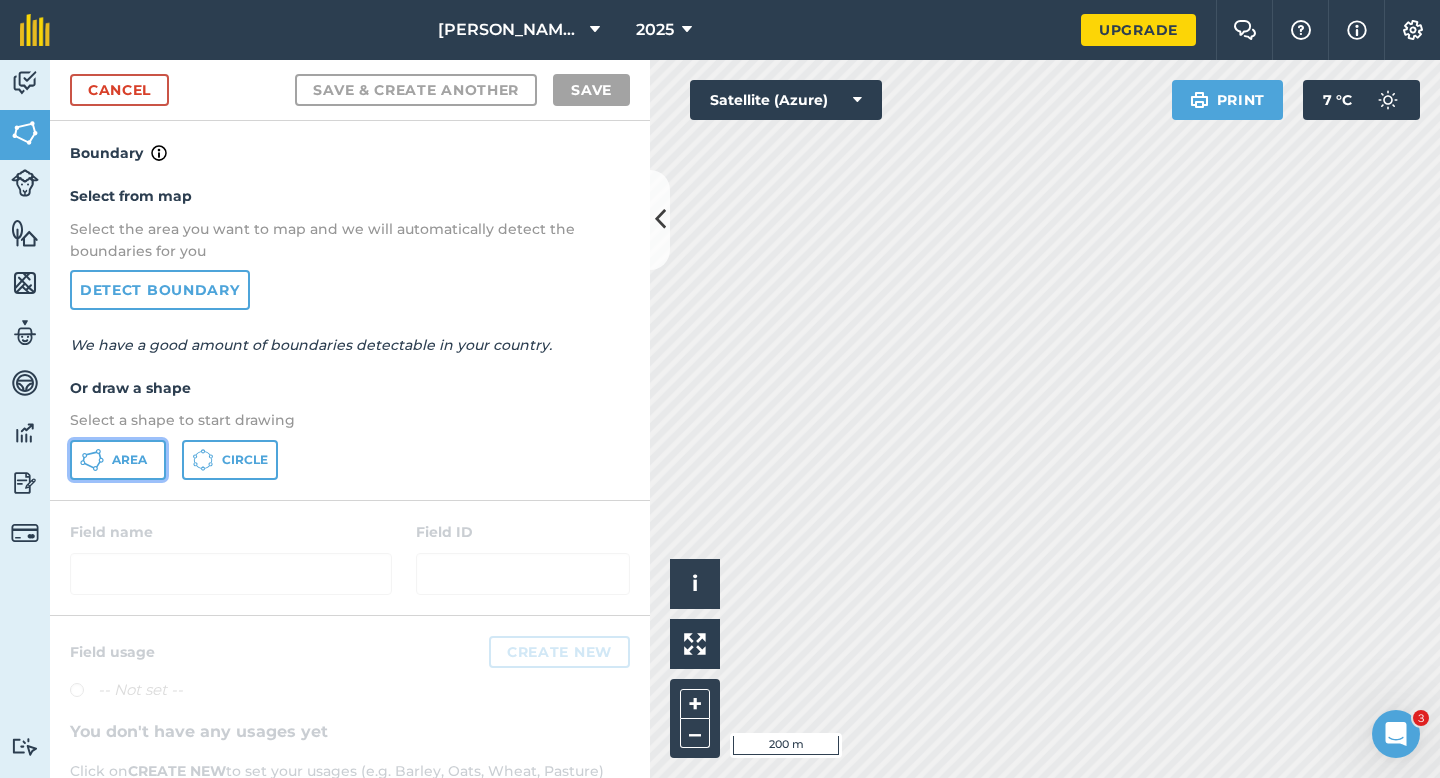 click on "Area" at bounding box center [129, 460] 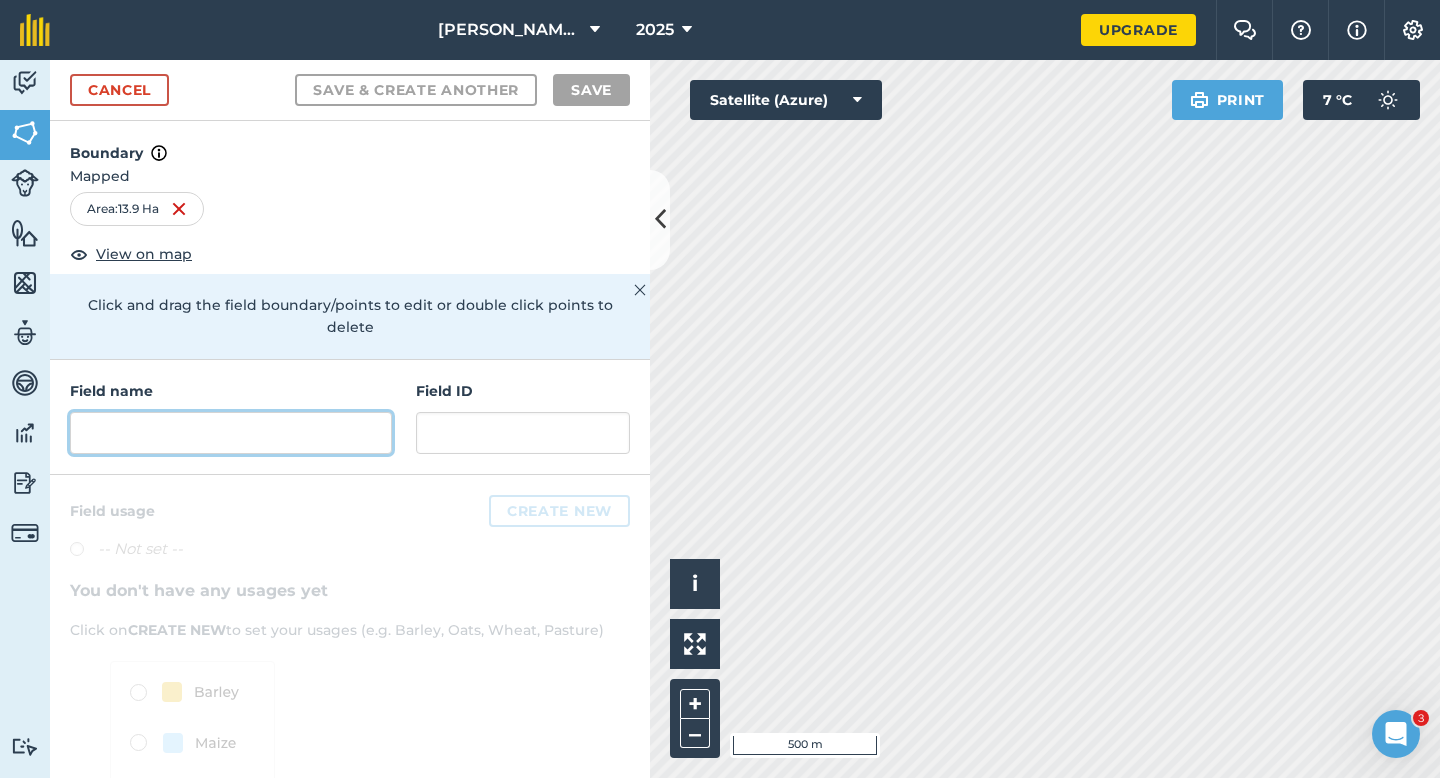 click at bounding box center (231, 433) 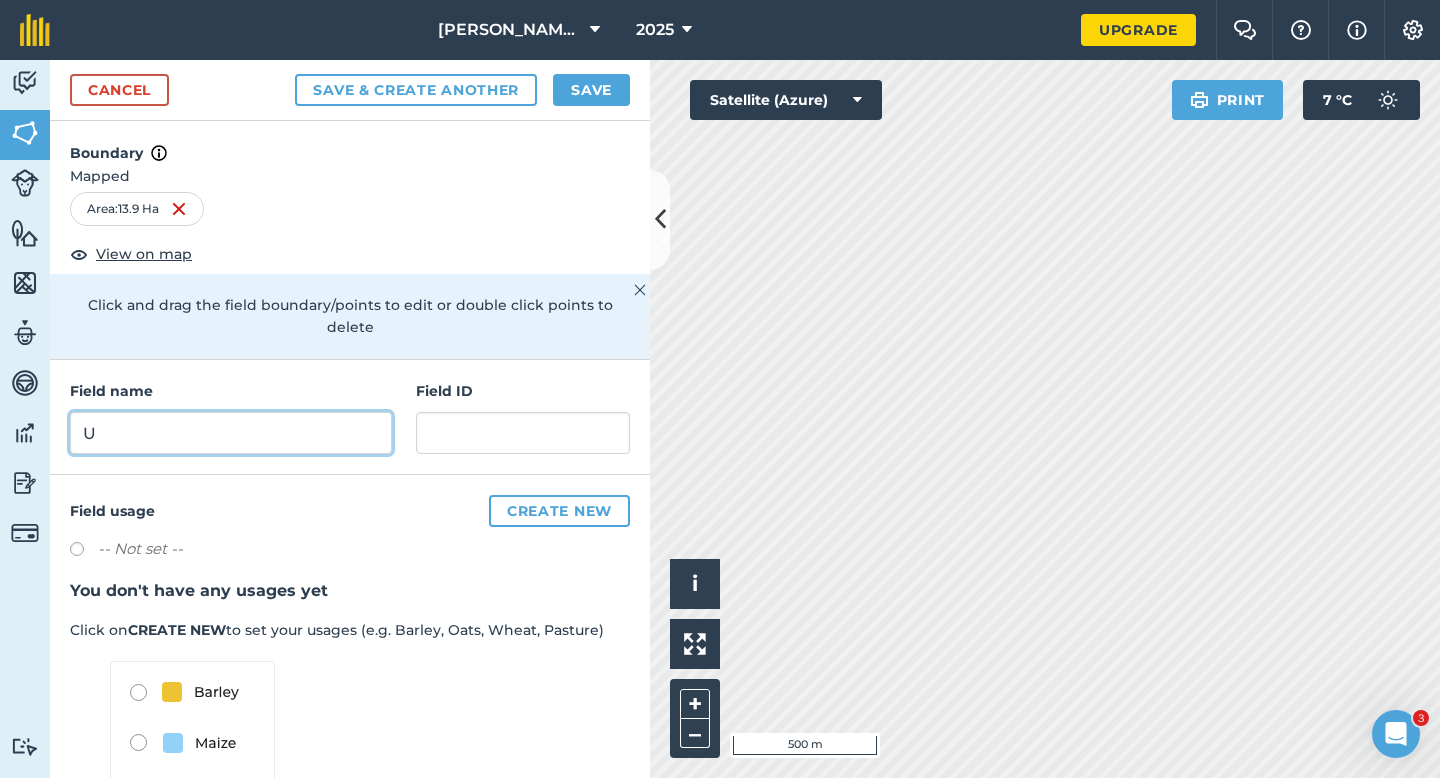 type on "U" 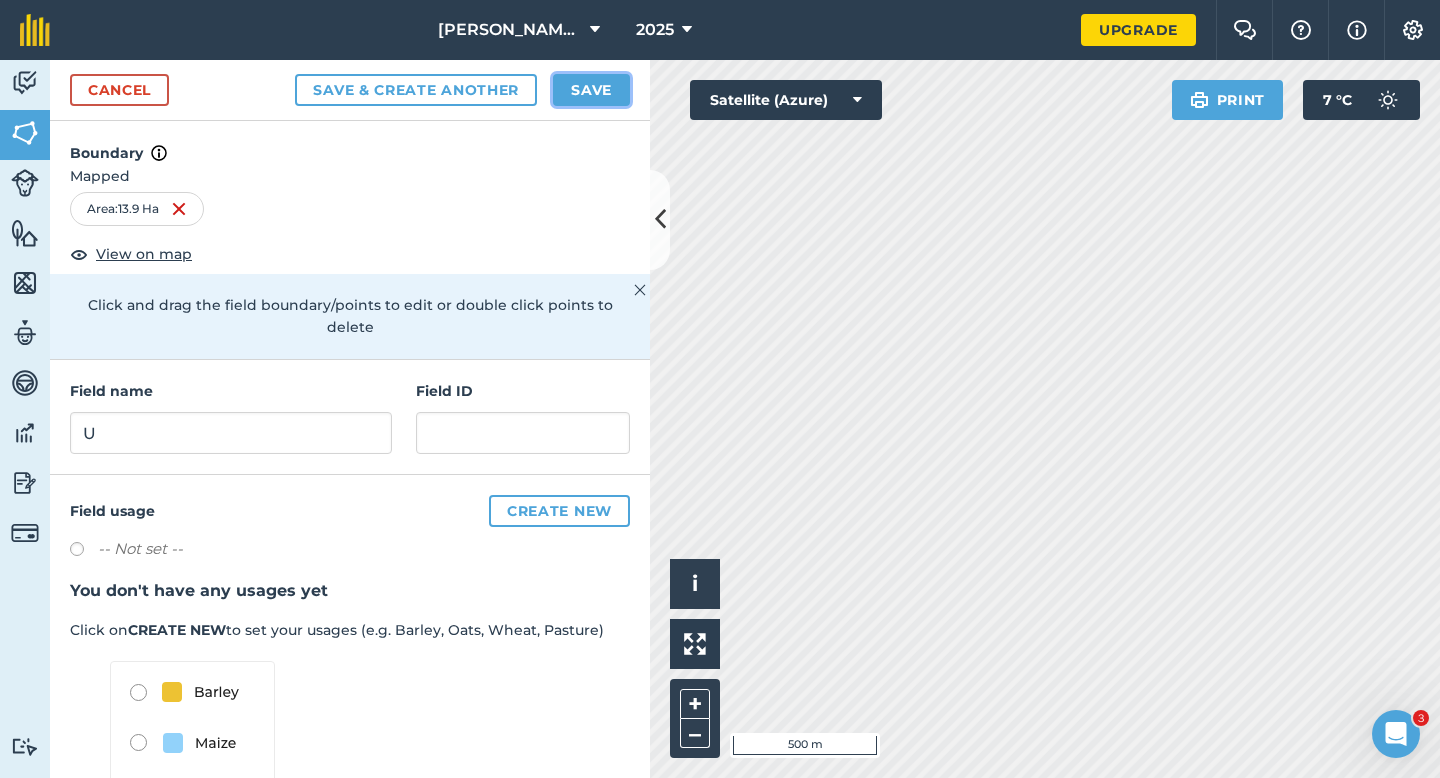 click on "Save" at bounding box center (591, 90) 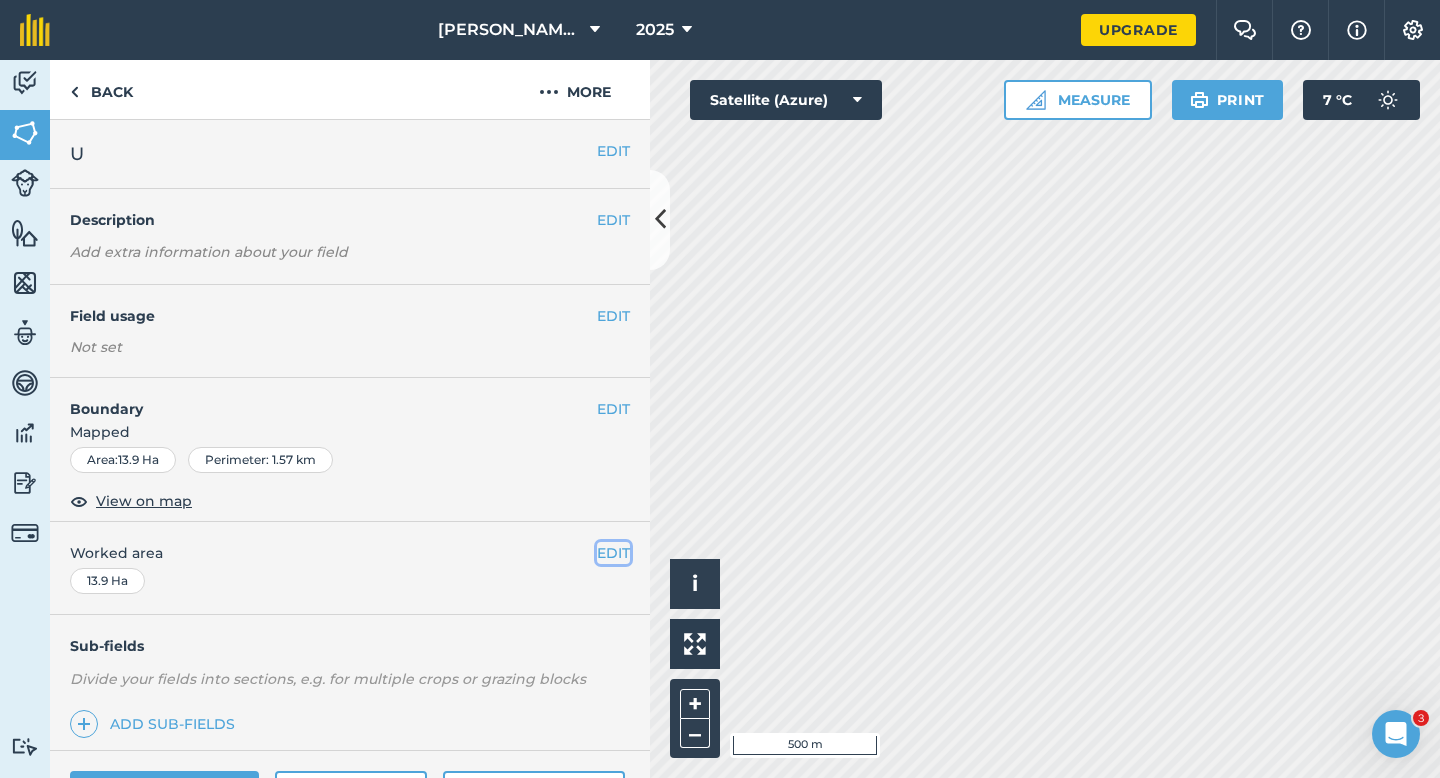 click on "EDIT" at bounding box center [613, 553] 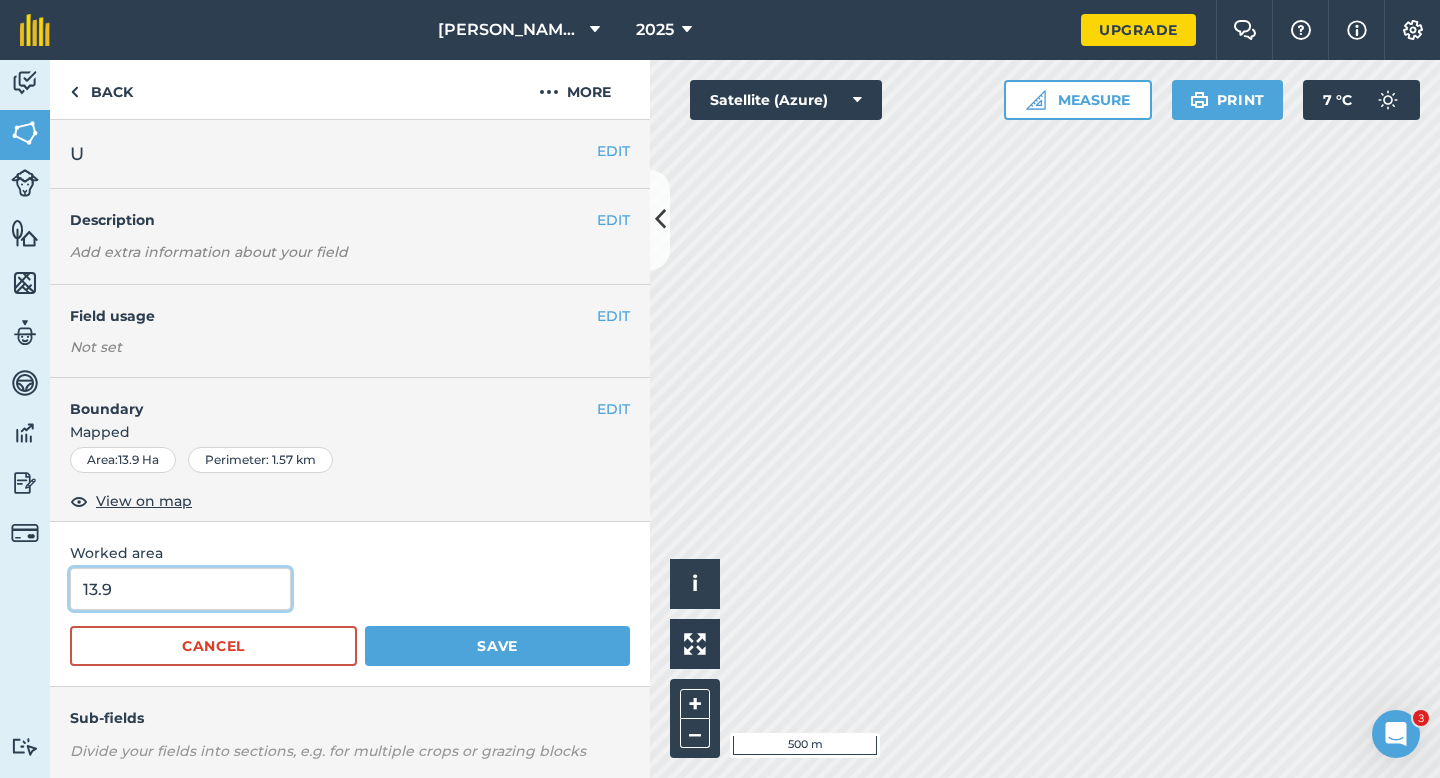 click on "13.9" at bounding box center (180, 589) 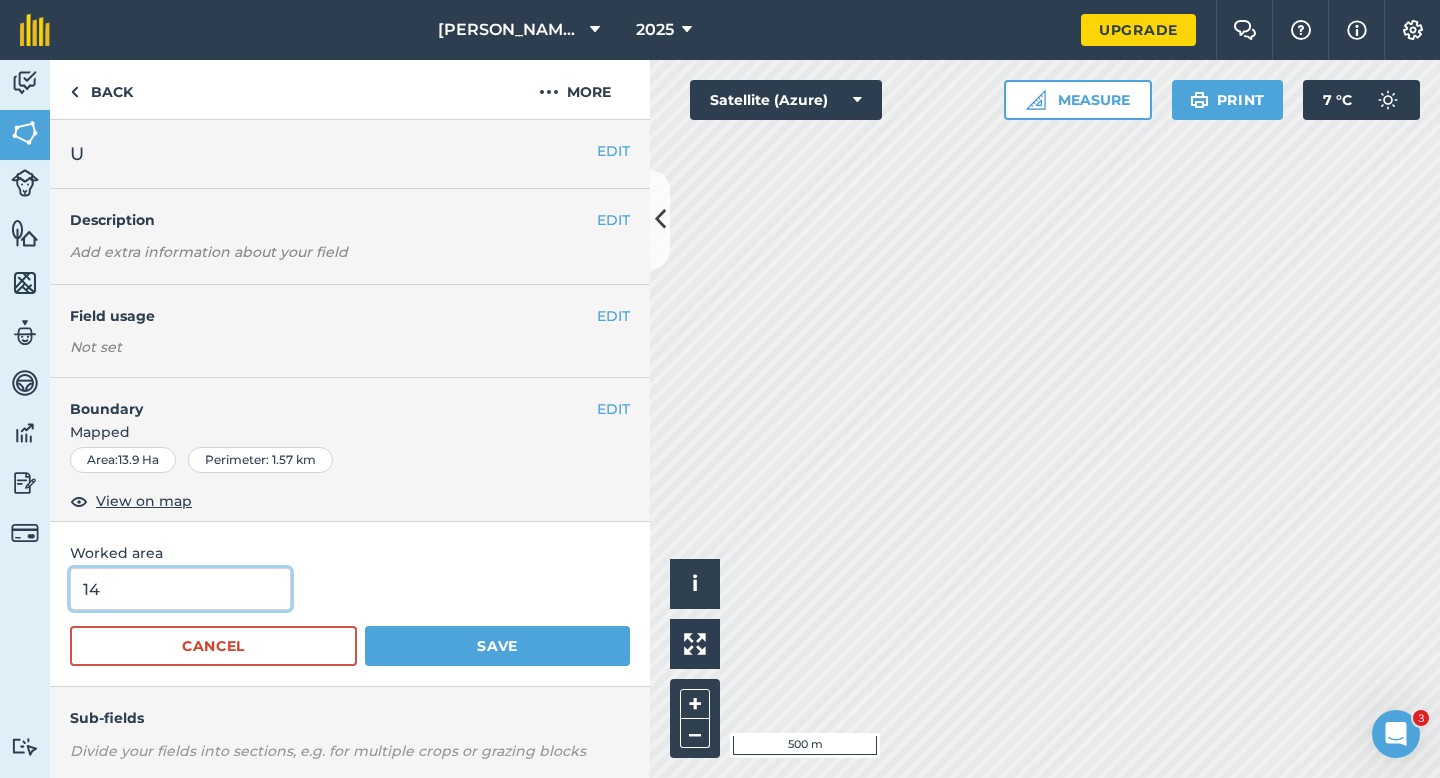 click on "Save" at bounding box center (497, 646) 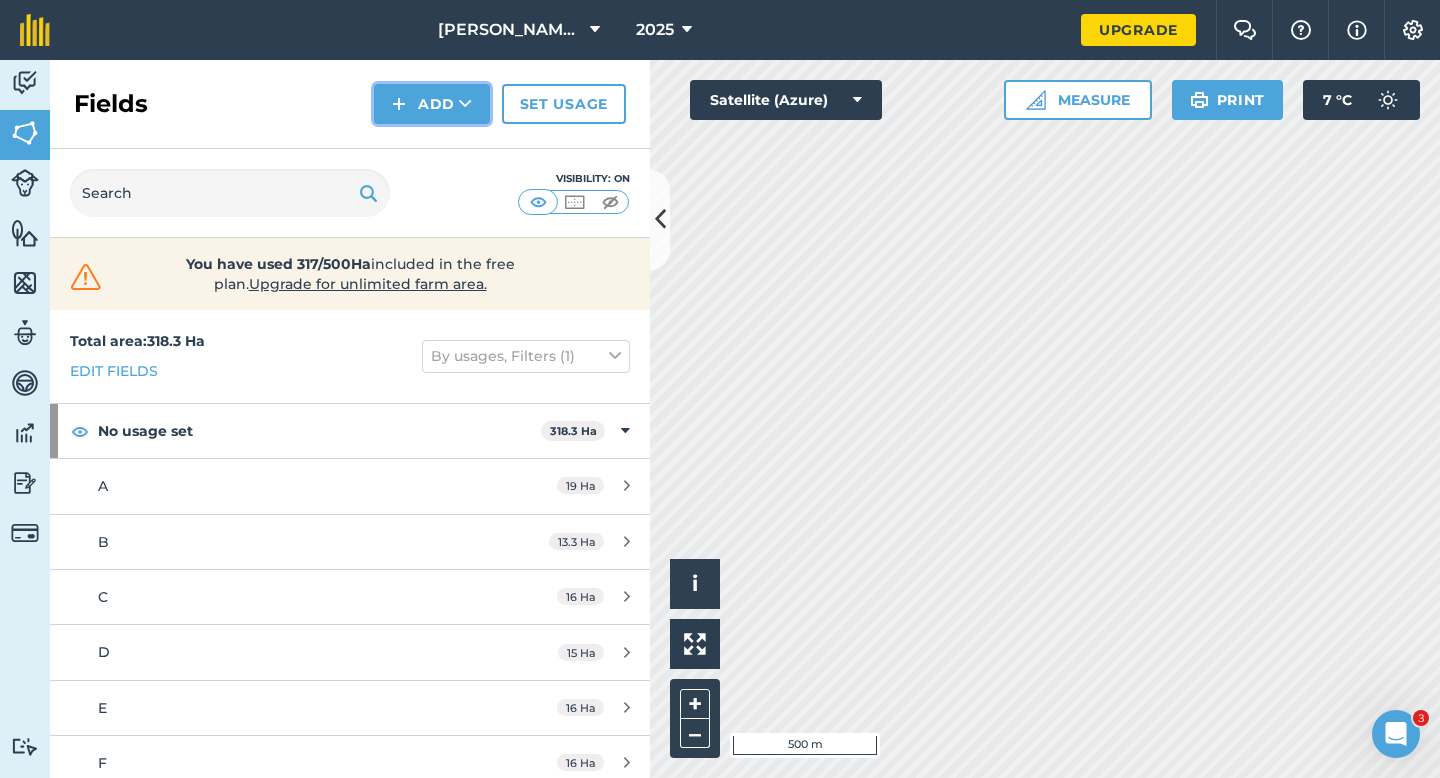 click on "Add" at bounding box center (432, 104) 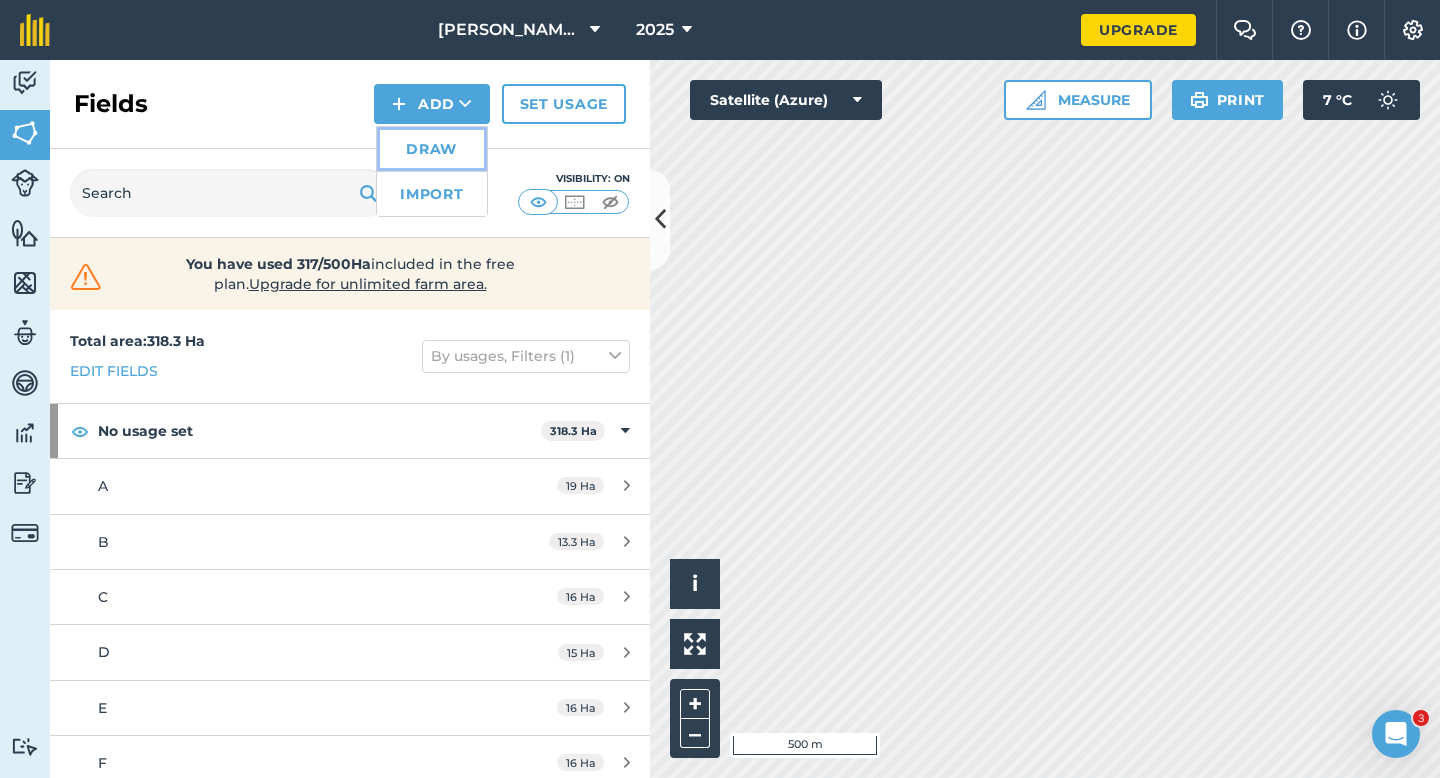 click on "Draw" at bounding box center (432, 149) 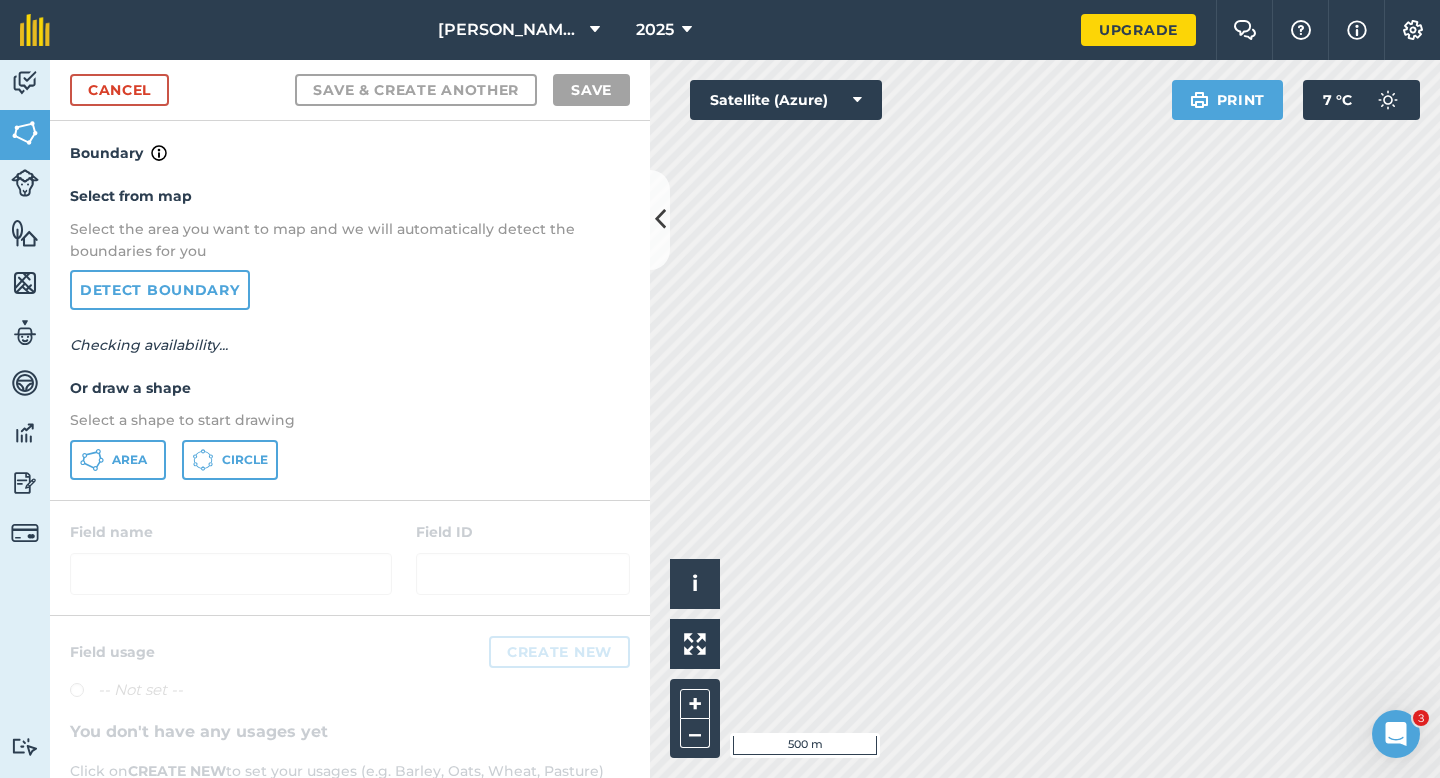 click on "Select from map Select the area you want to map and we will automatically detect the boundaries for you Detect boundary Checking availability... Or draw a shape Select a shape to start drawing Area Circle" at bounding box center [350, 332] 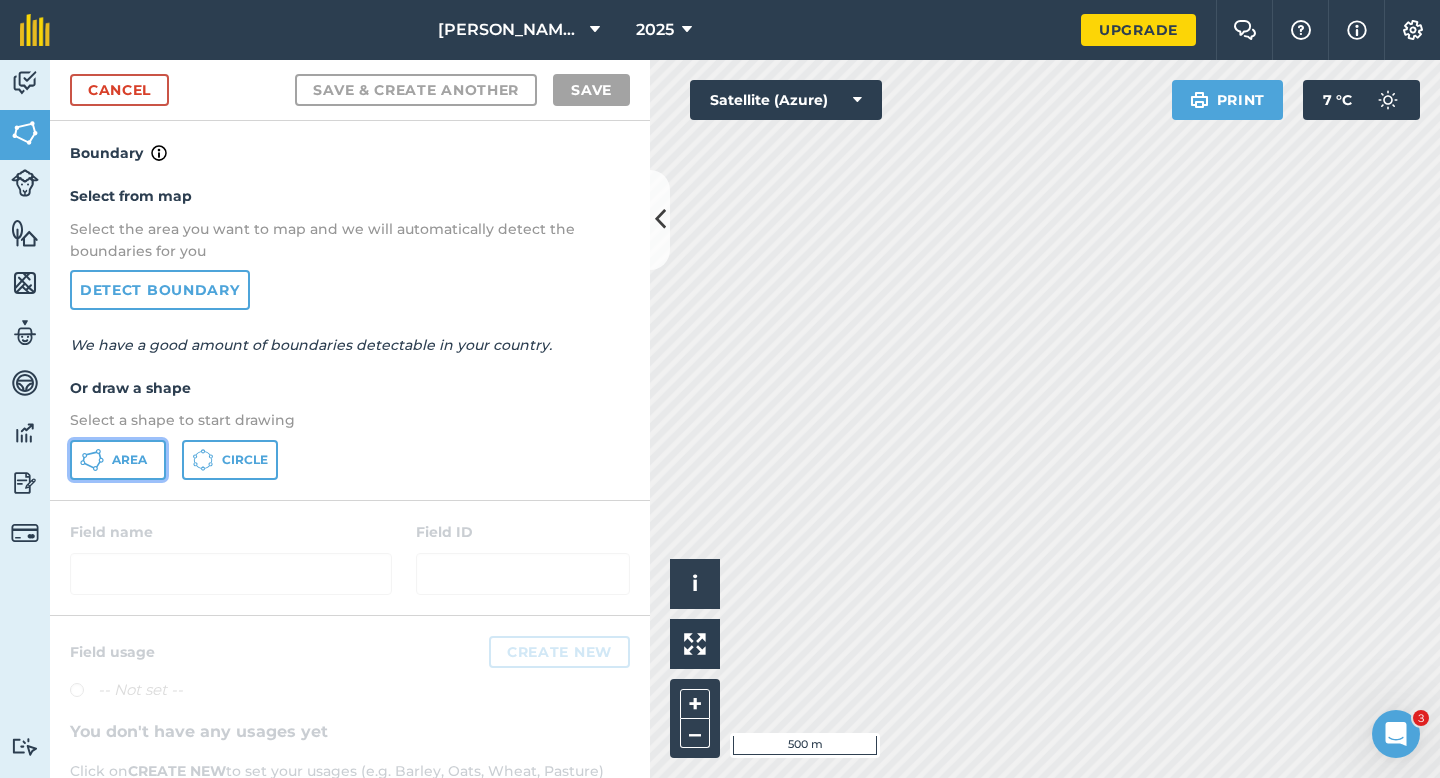 click on "Area" at bounding box center (118, 460) 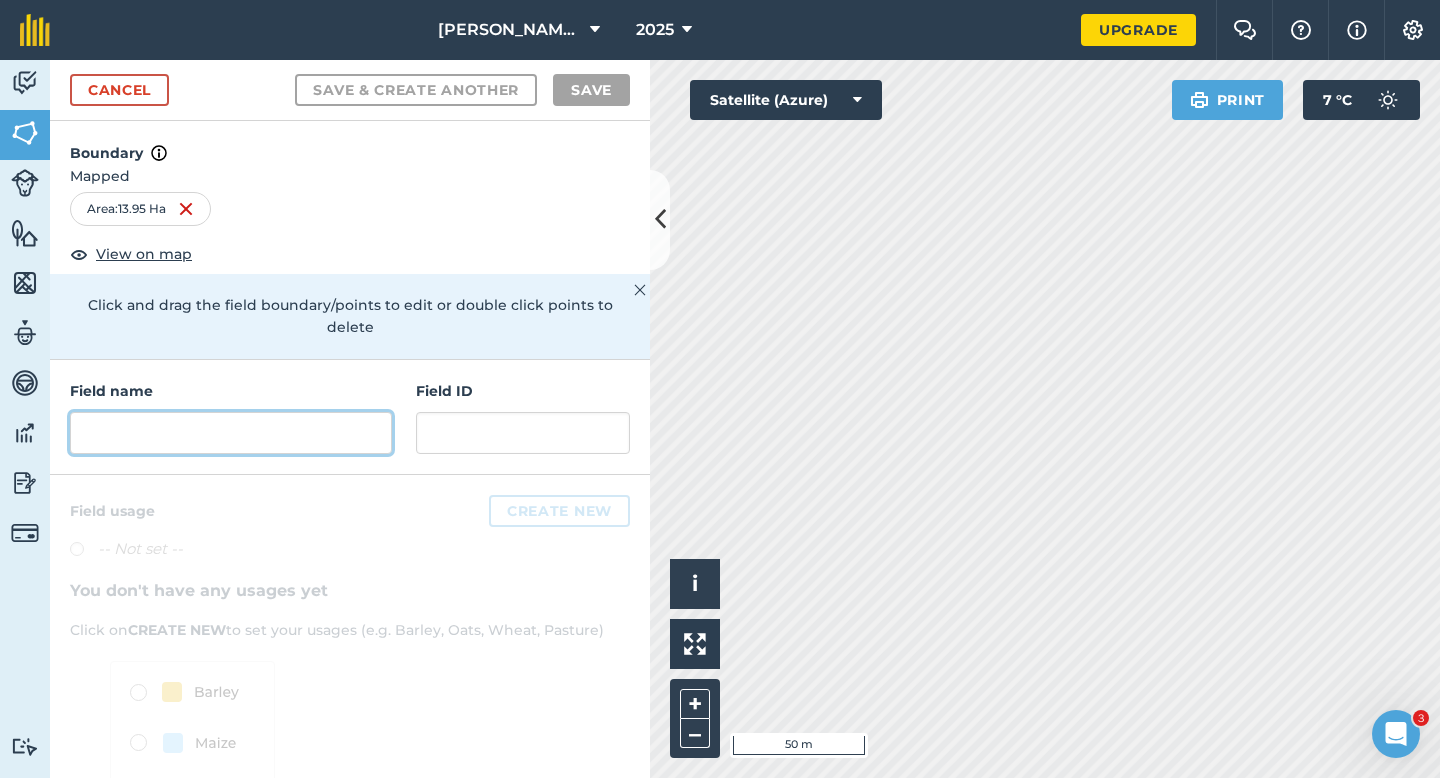 click at bounding box center [231, 433] 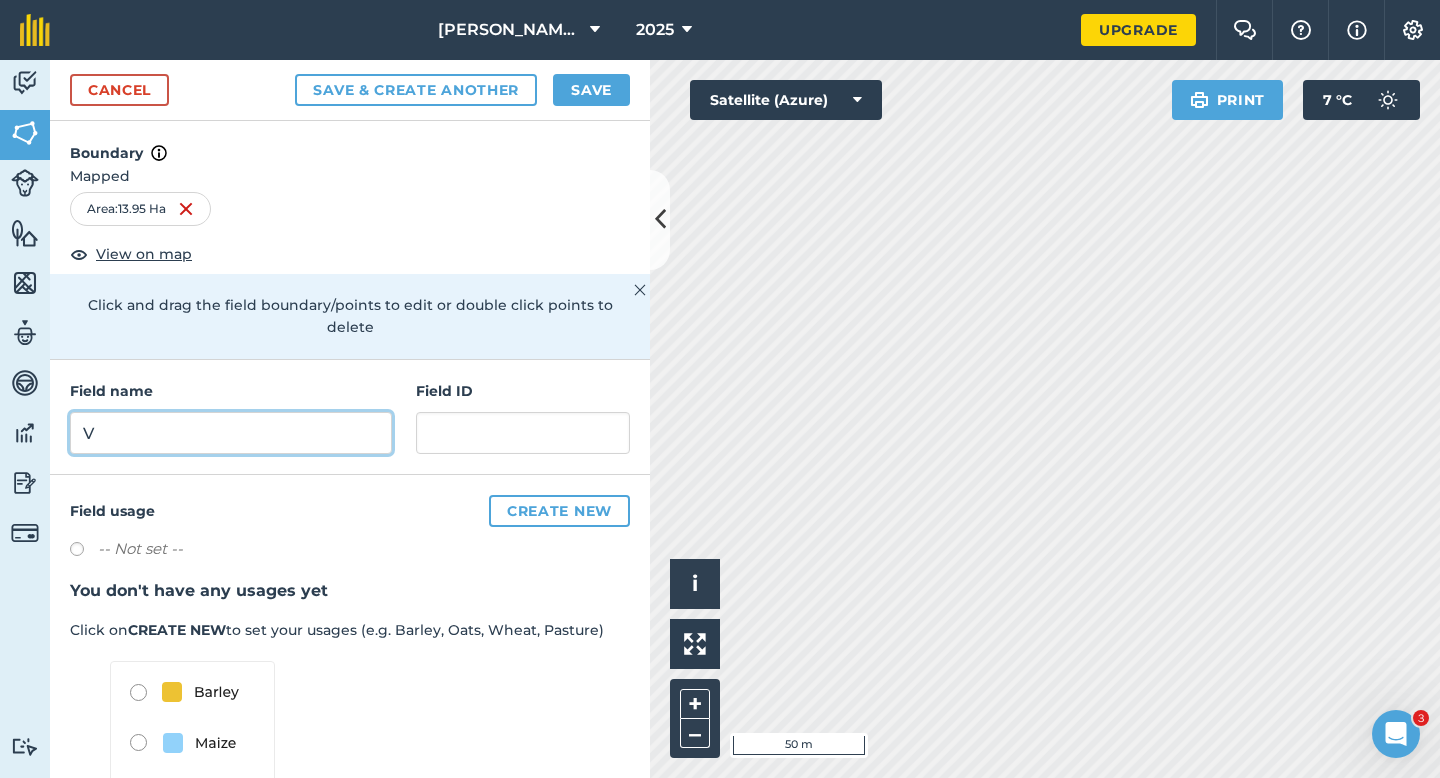 type on "V" 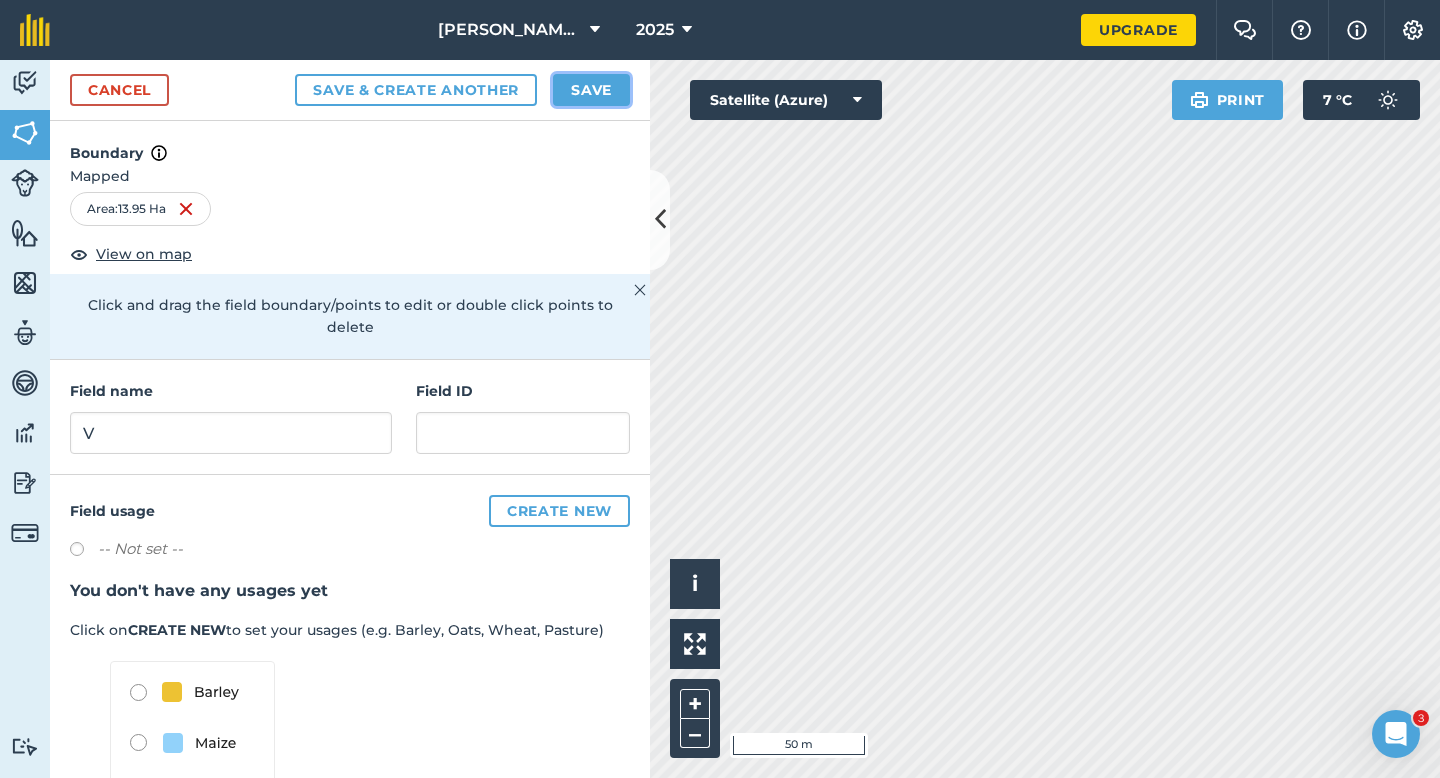 click on "Save" at bounding box center (591, 90) 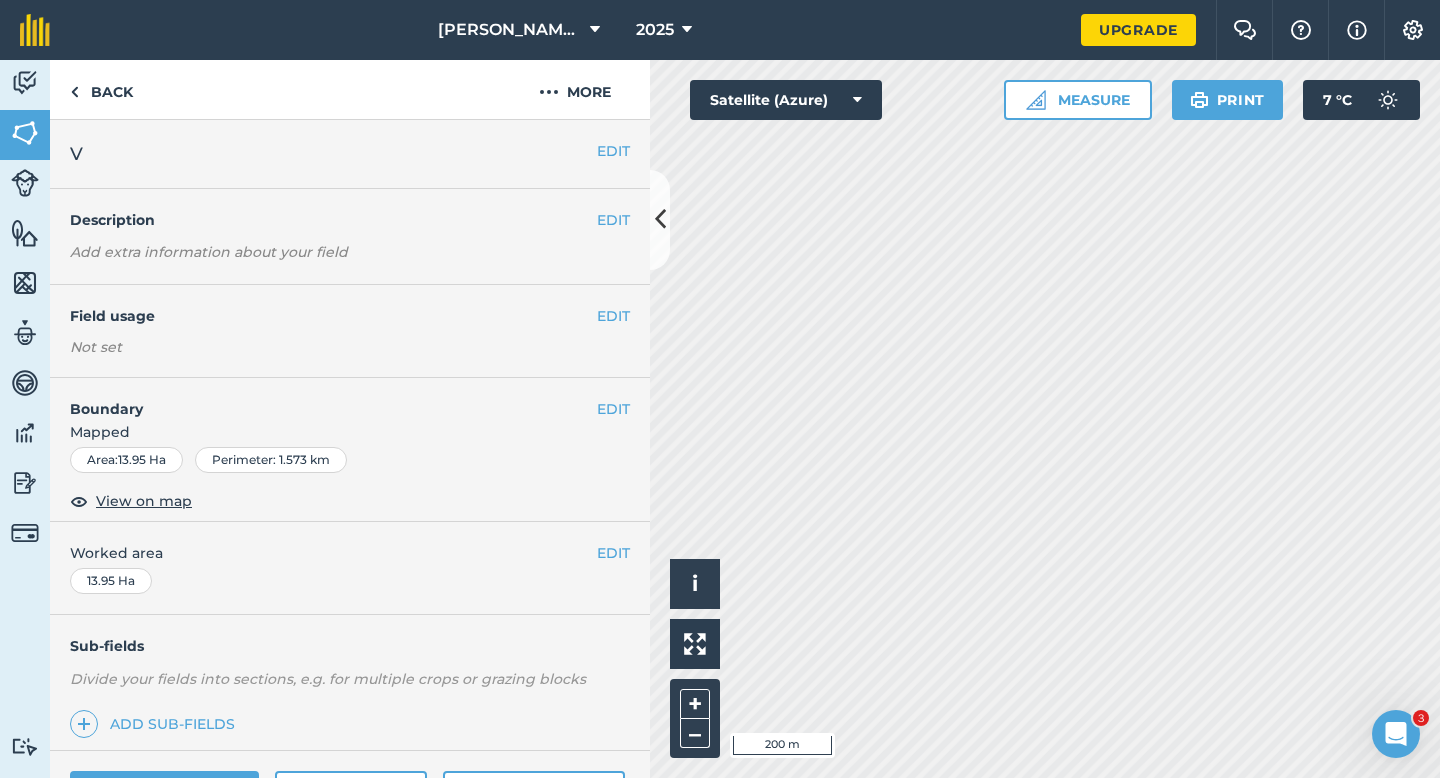 click on "EDIT Worked area 13.95   Ha" at bounding box center [350, 568] 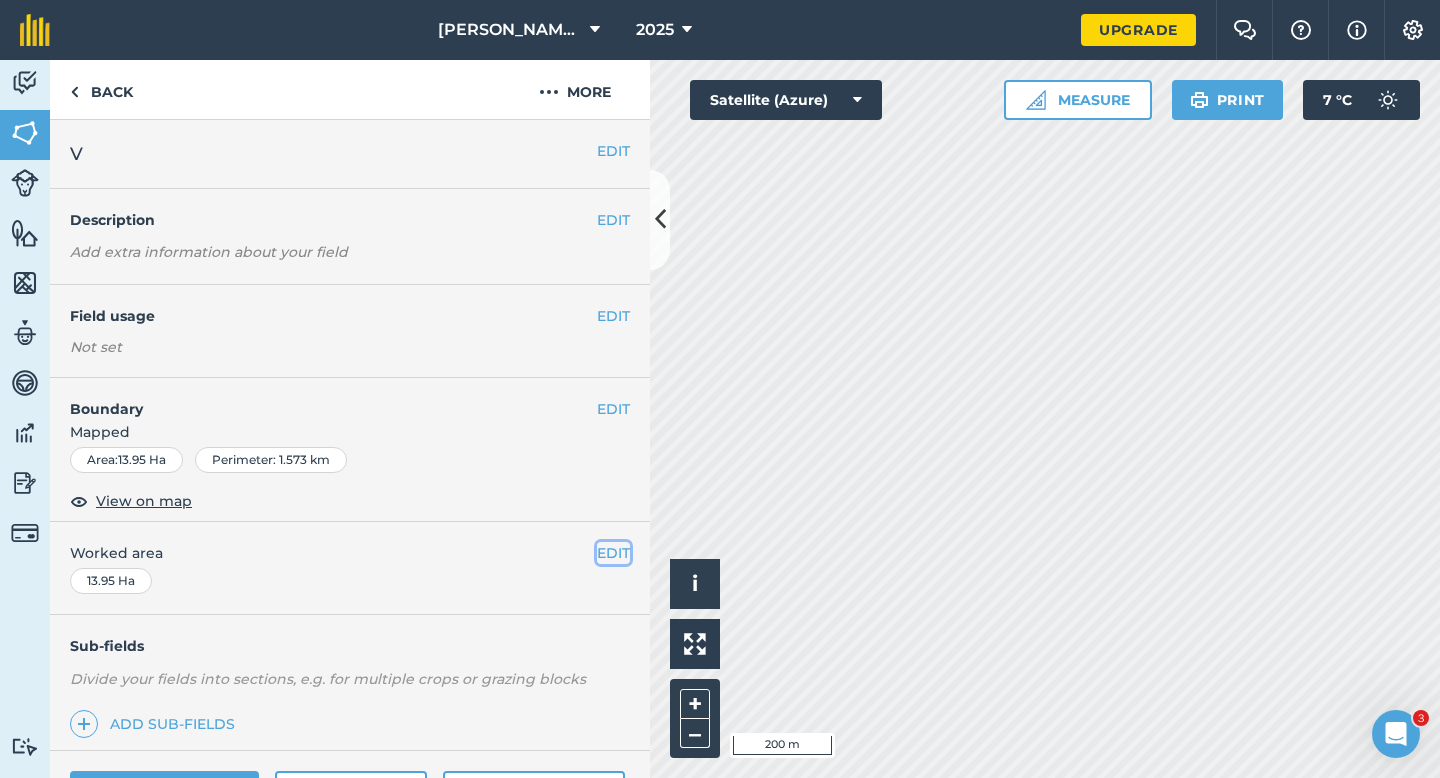 click on "EDIT" at bounding box center (613, 553) 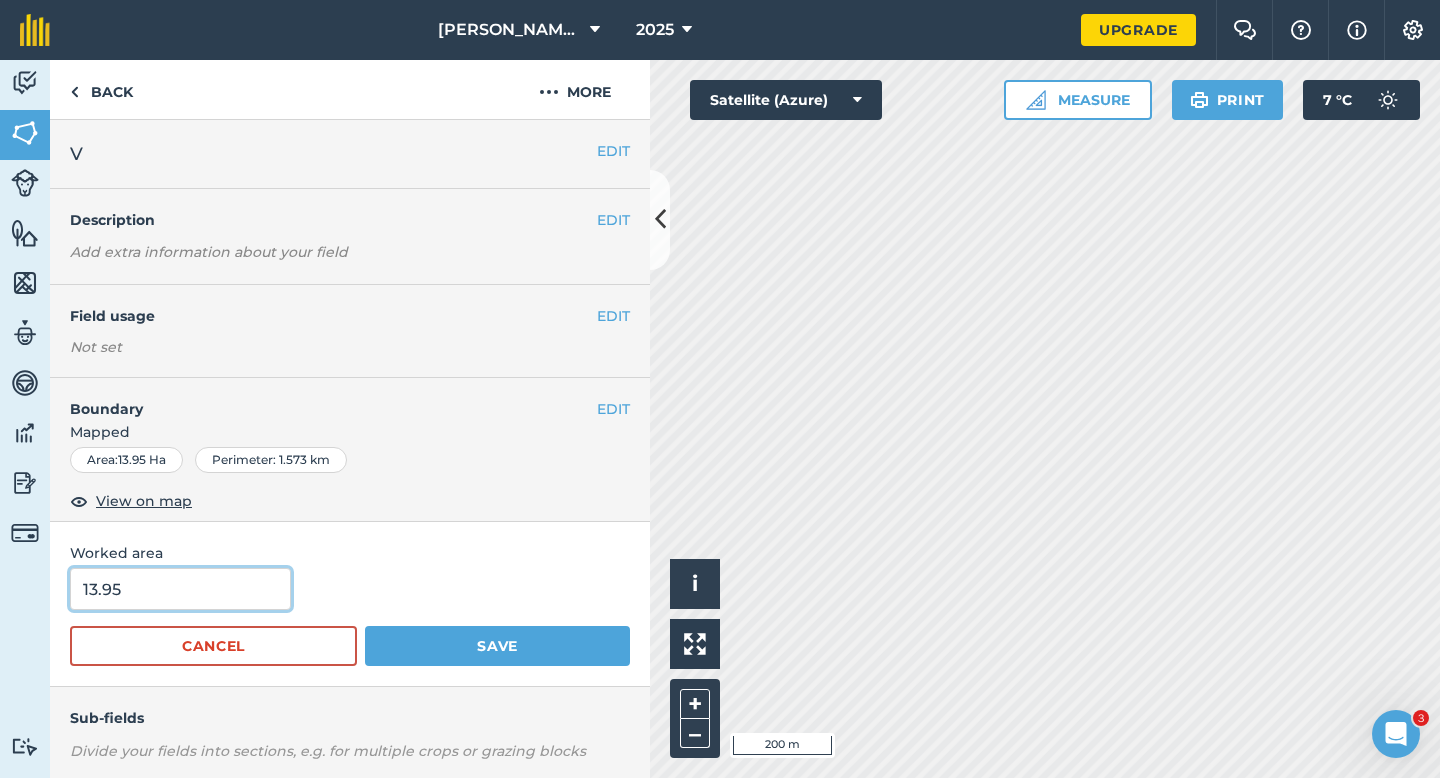 click on "13.95" at bounding box center [180, 589] 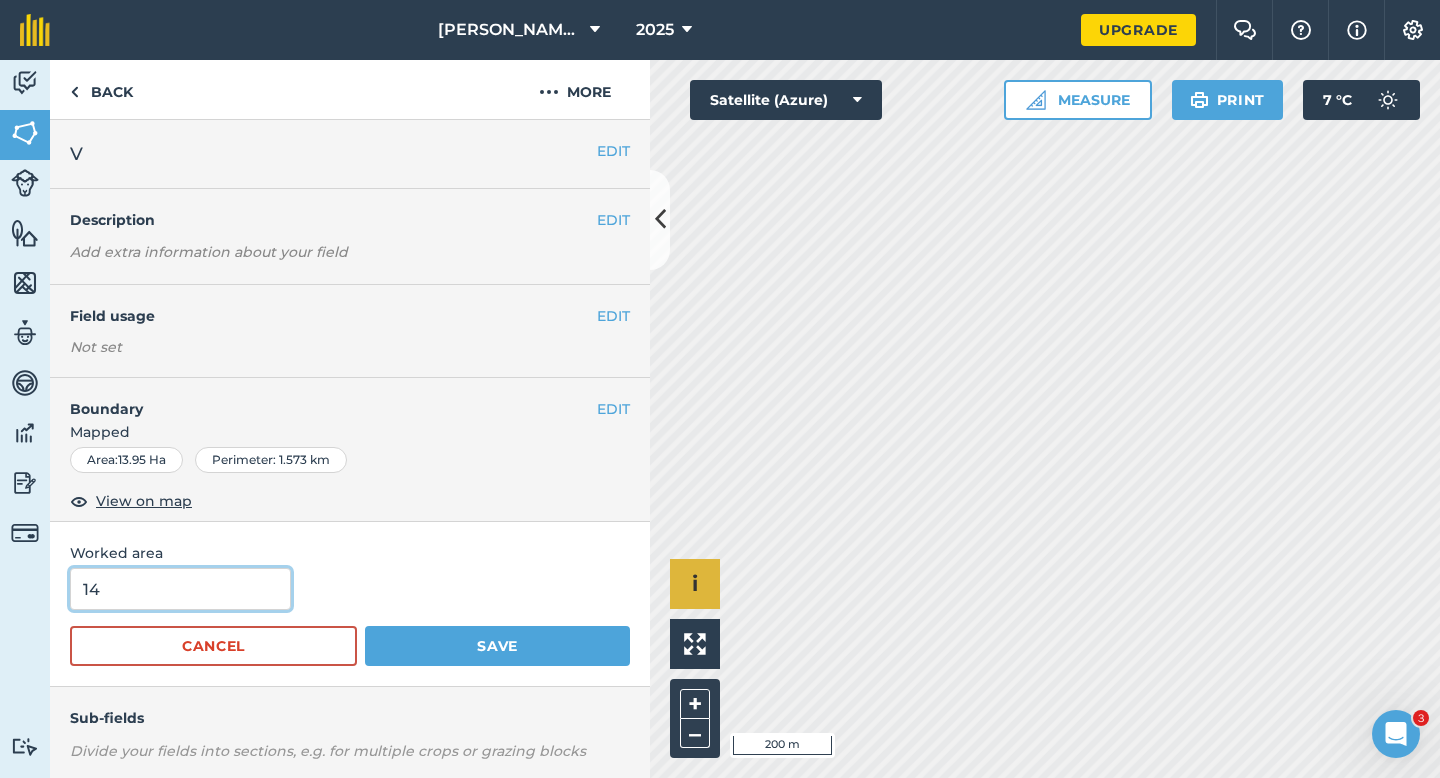 click on "Save" at bounding box center [497, 646] 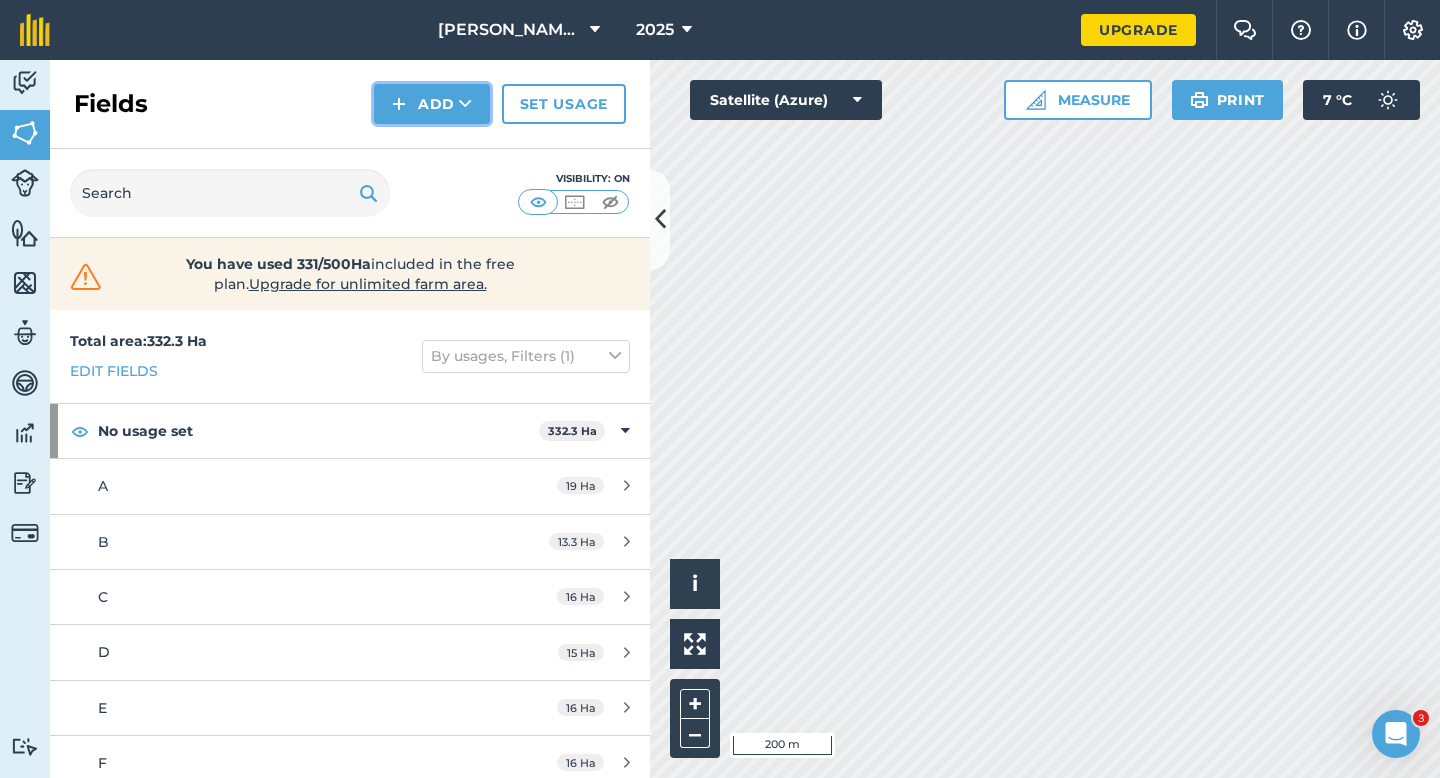 click on "Add" at bounding box center (432, 104) 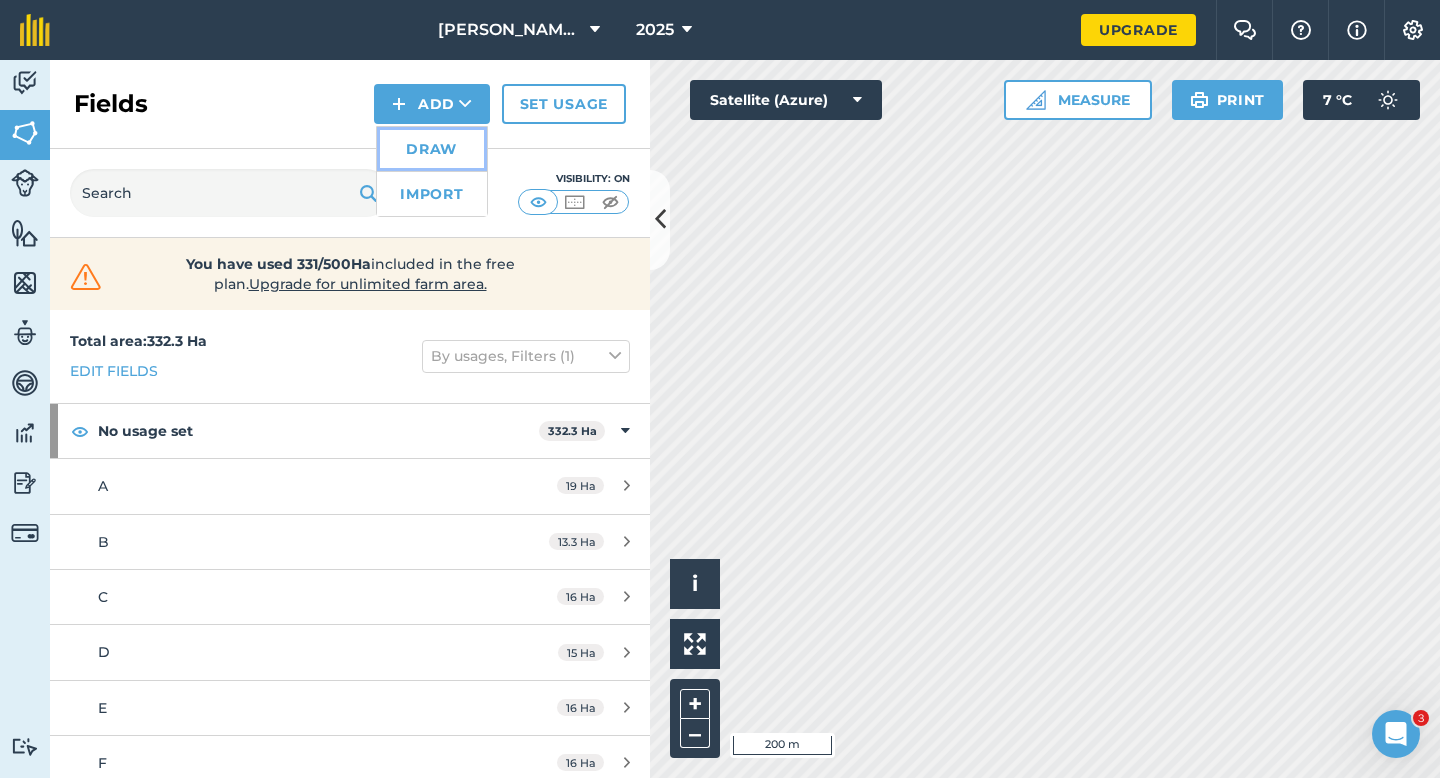click on "Draw" at bounding box center (432, 149) 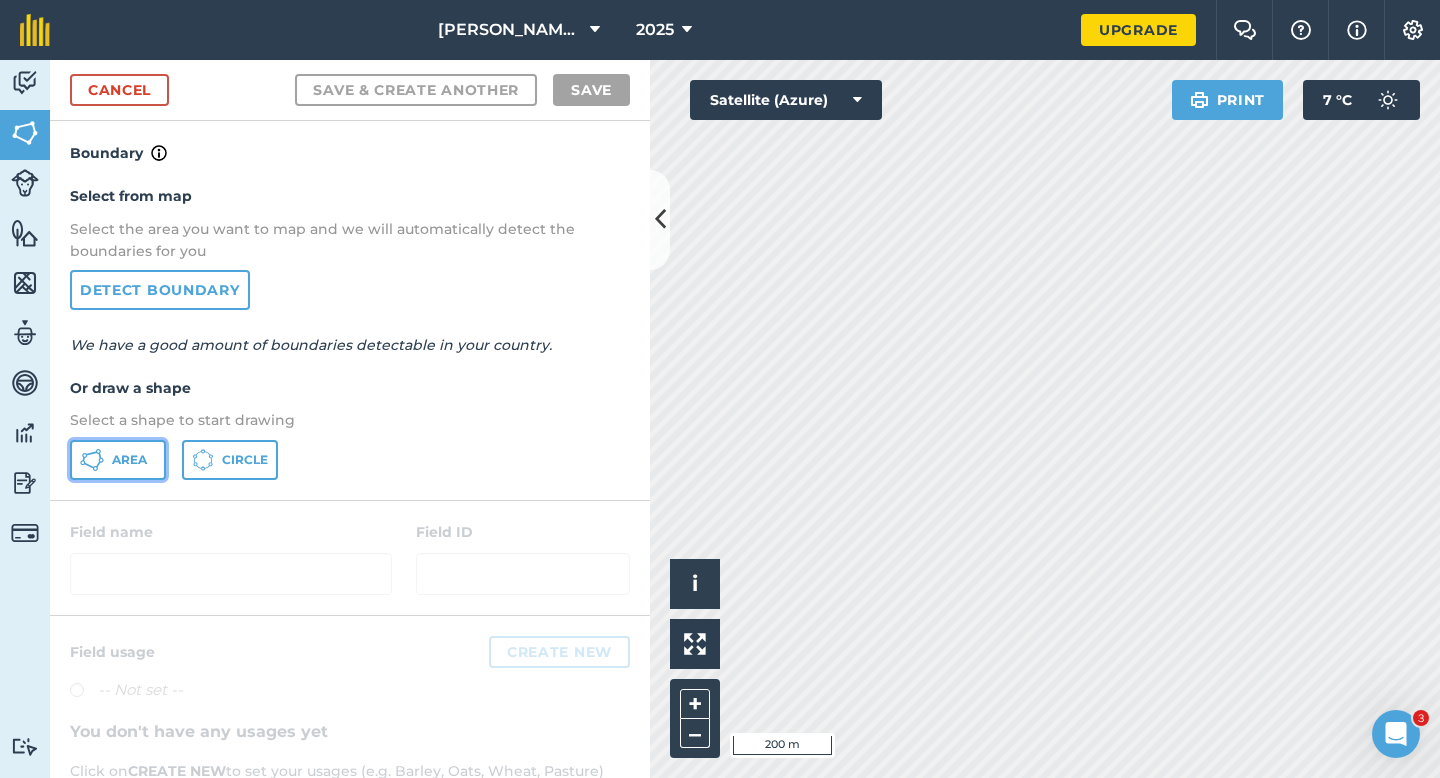 click on "Area" at bounding box center (118, 460) 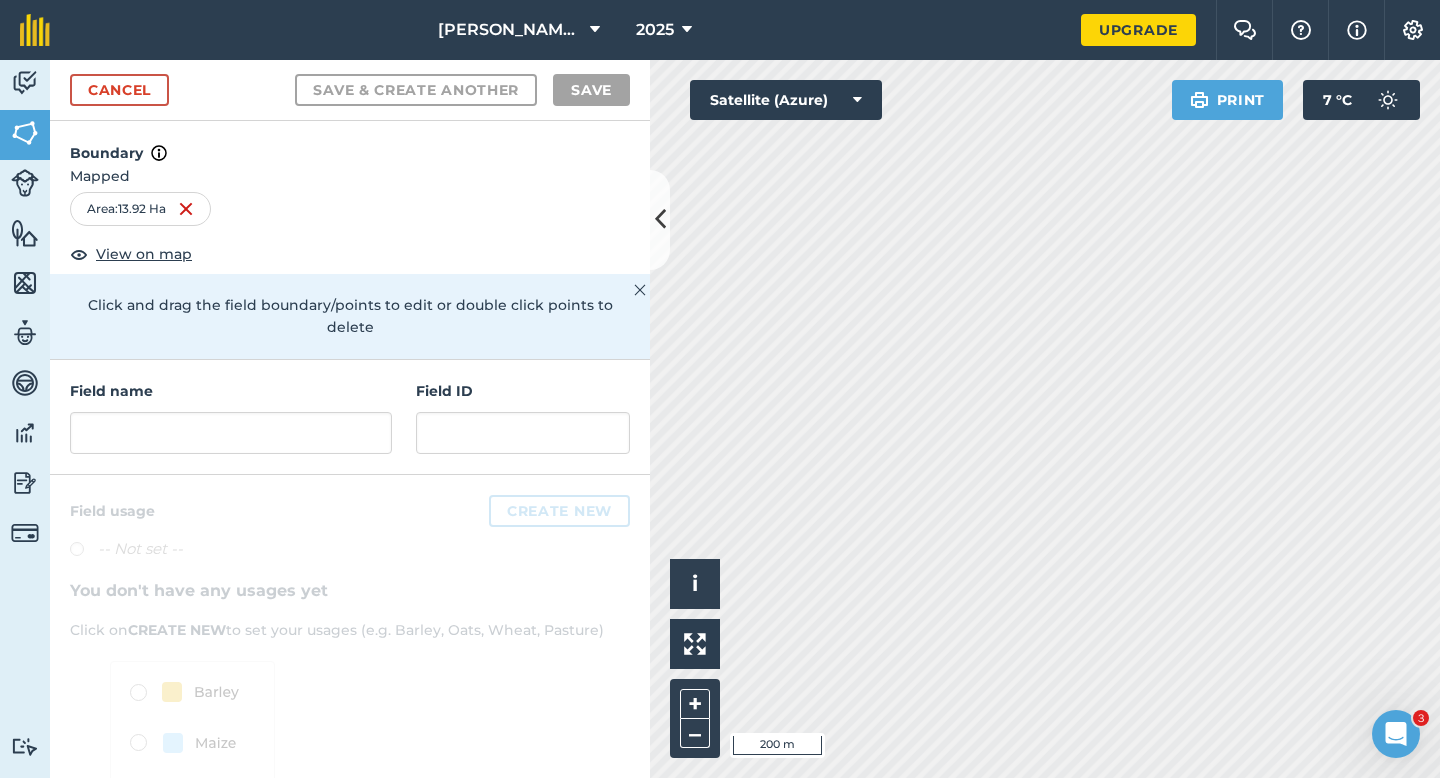 click on "Field name" at bounding box center (231, 391) 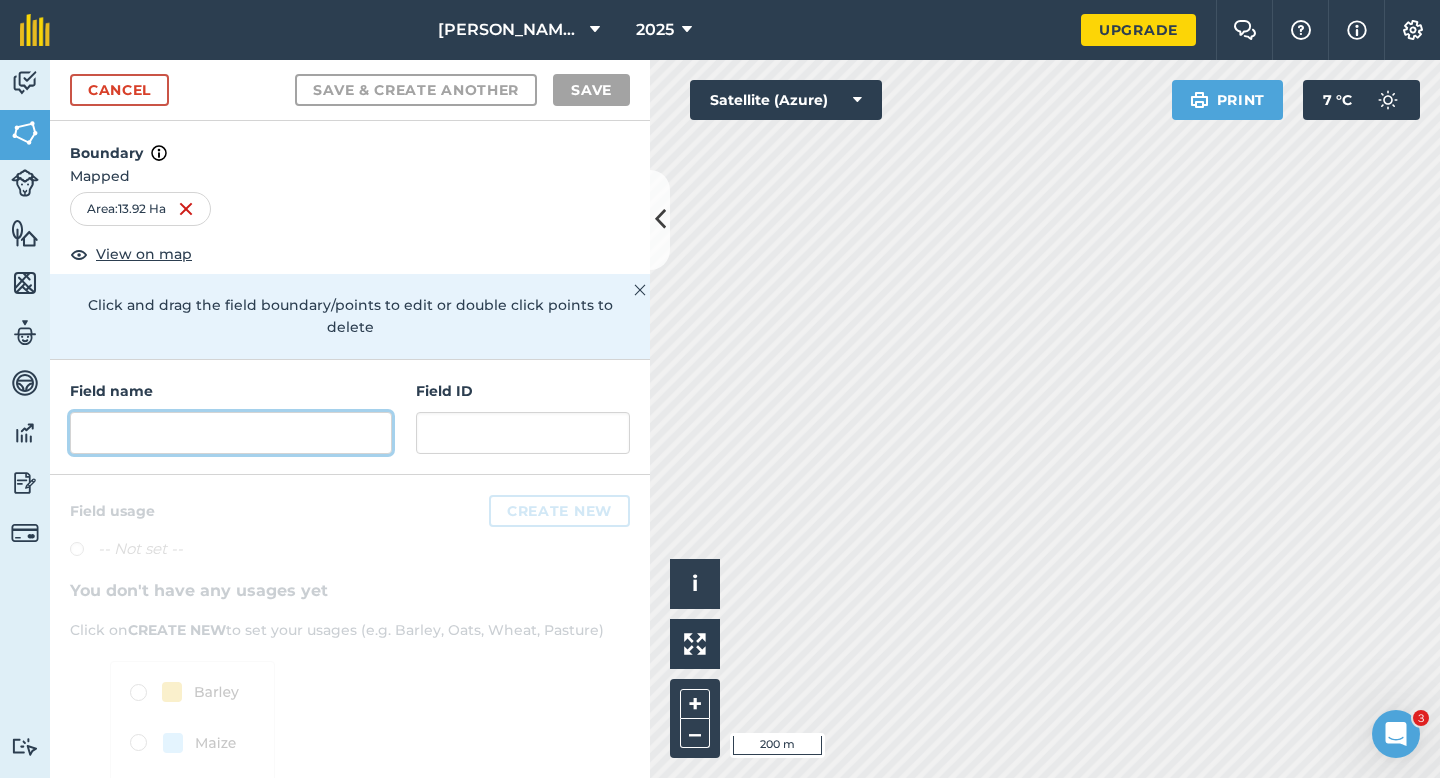 click at bounding box center (231, 433) 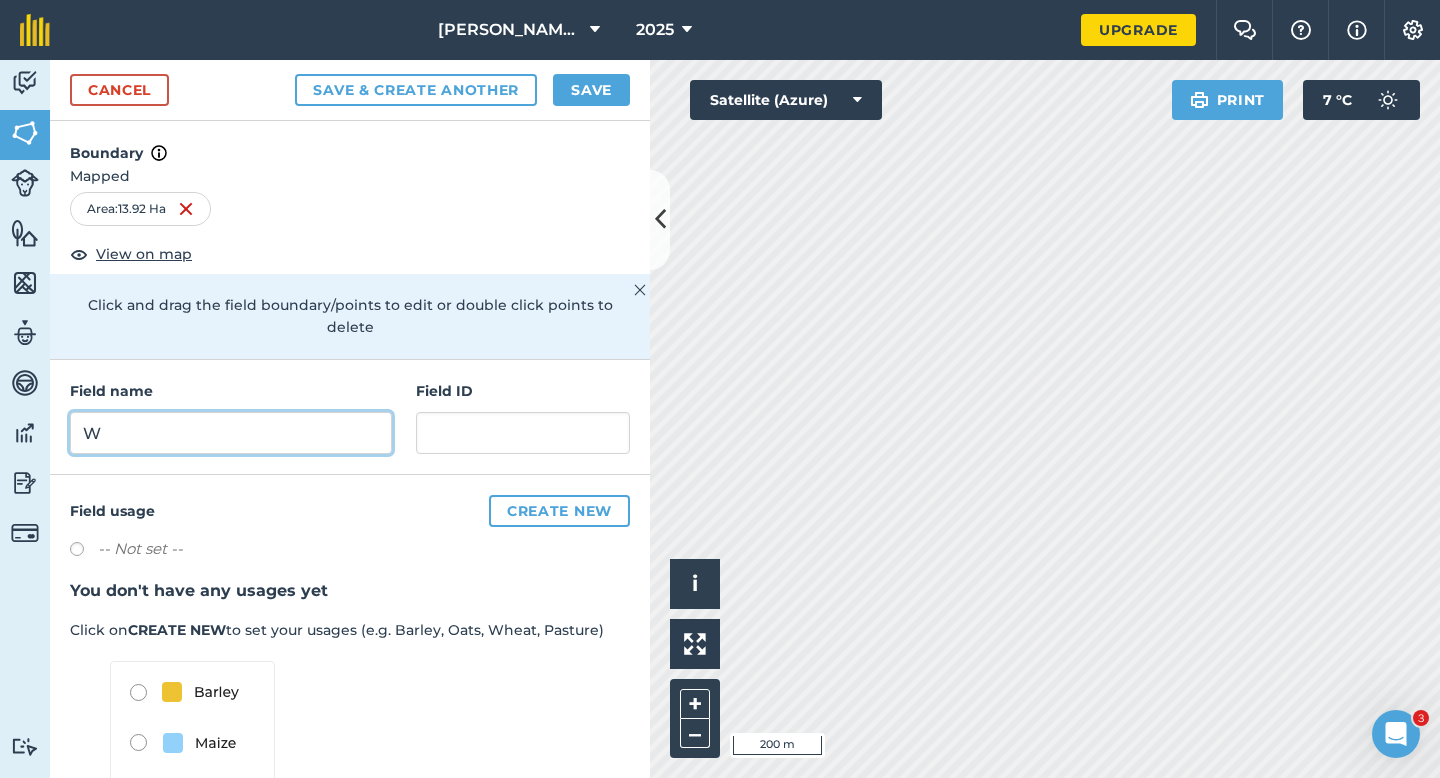 type on "W" 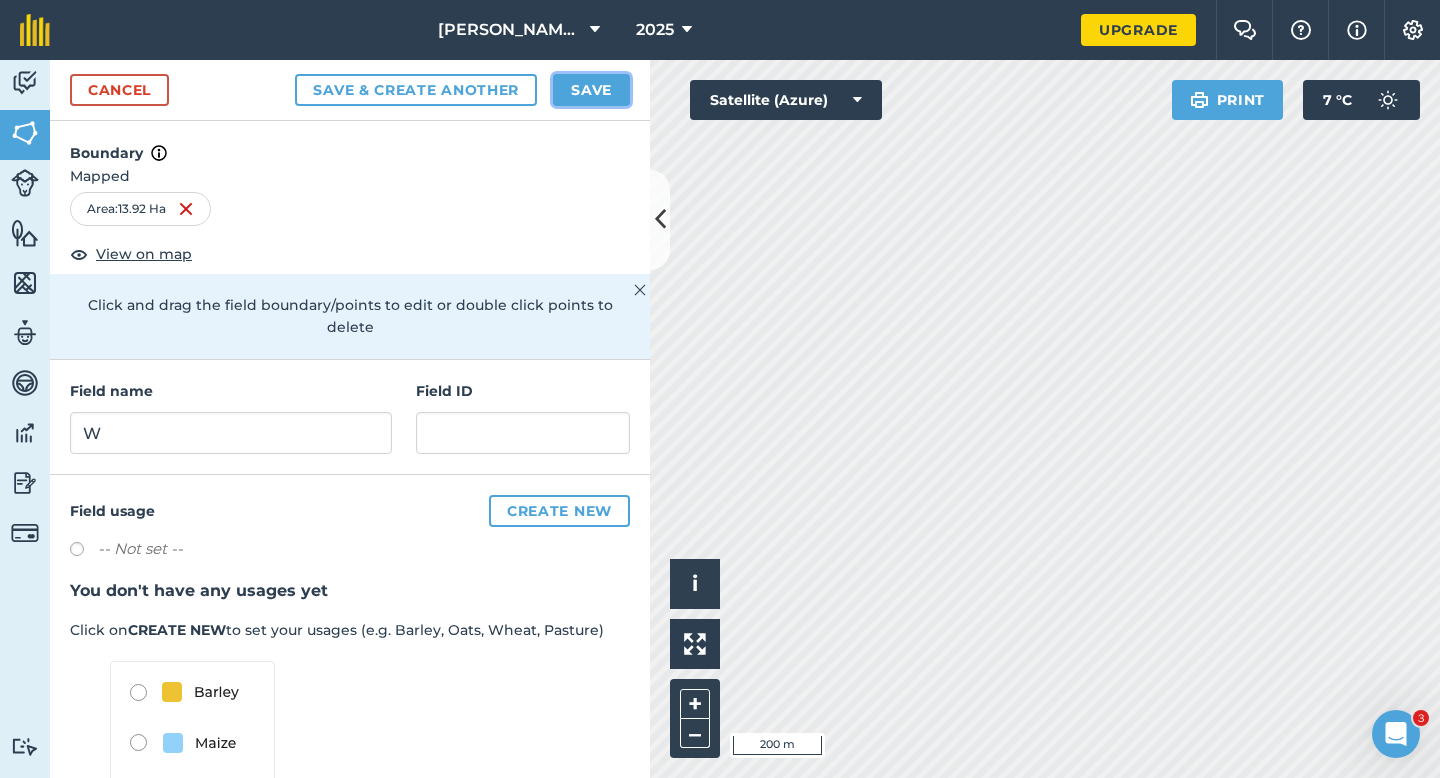 click on "Save" at bounding box center [591, 90] 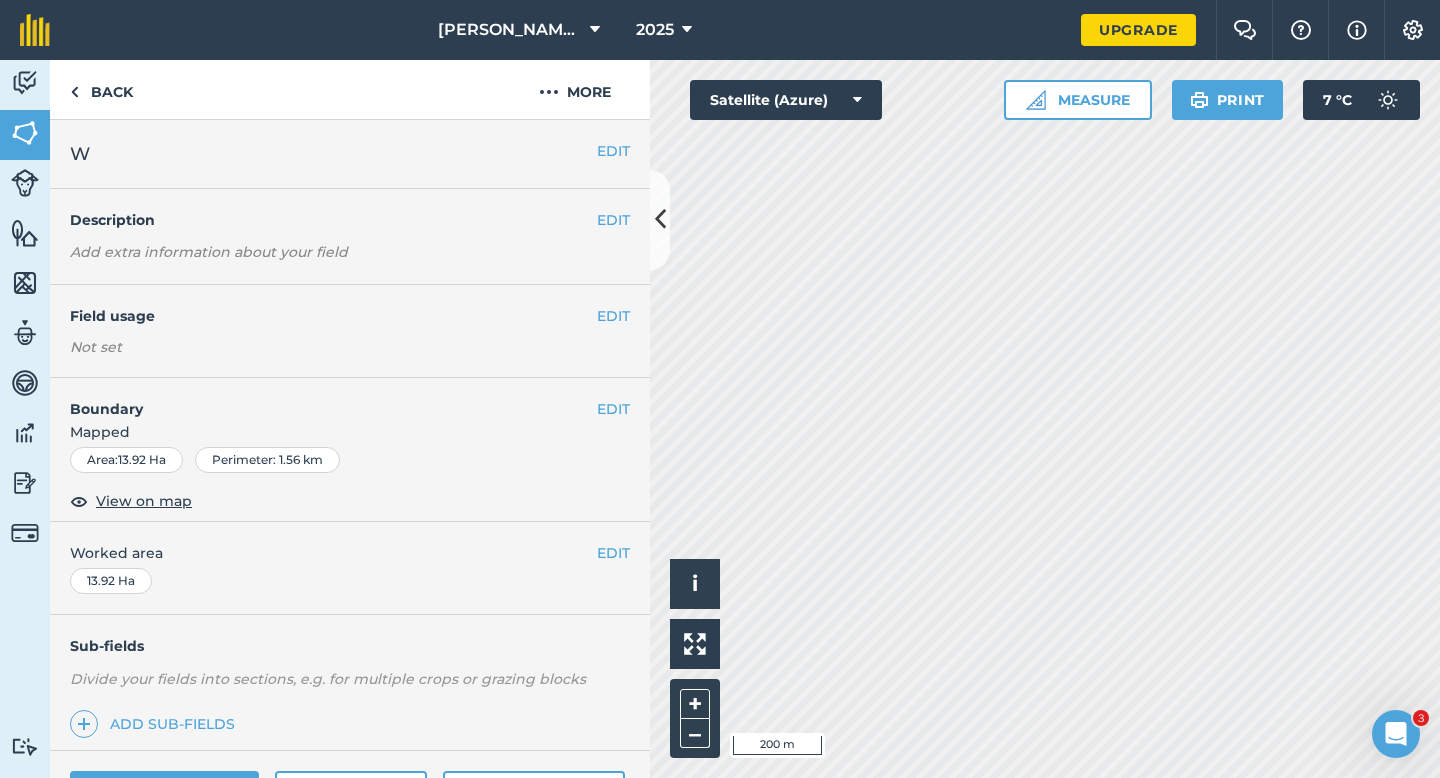 click on "EDIT Worked area 13.92   Ha" at bounding box center [350, 568] 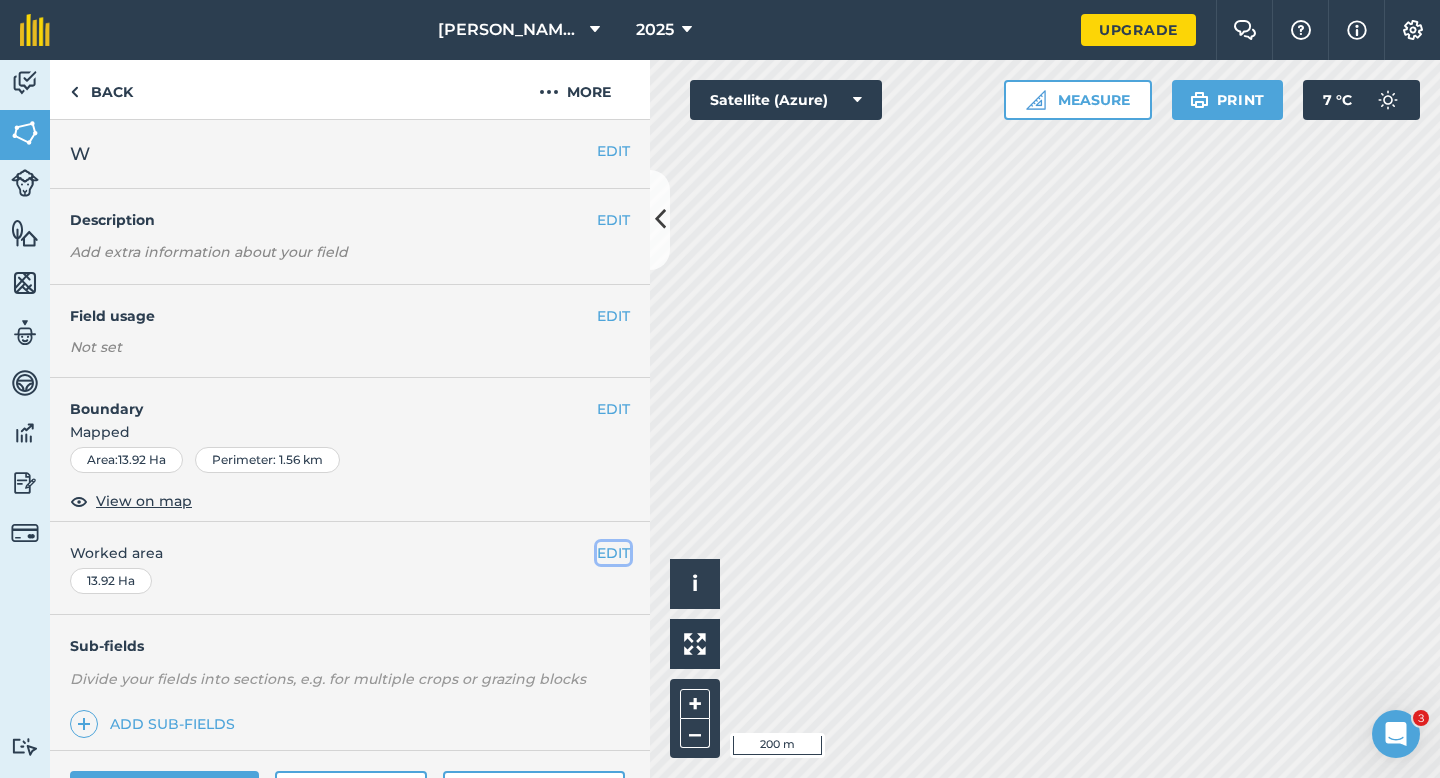 click on "EDIT" at bounding box center [613, 553] 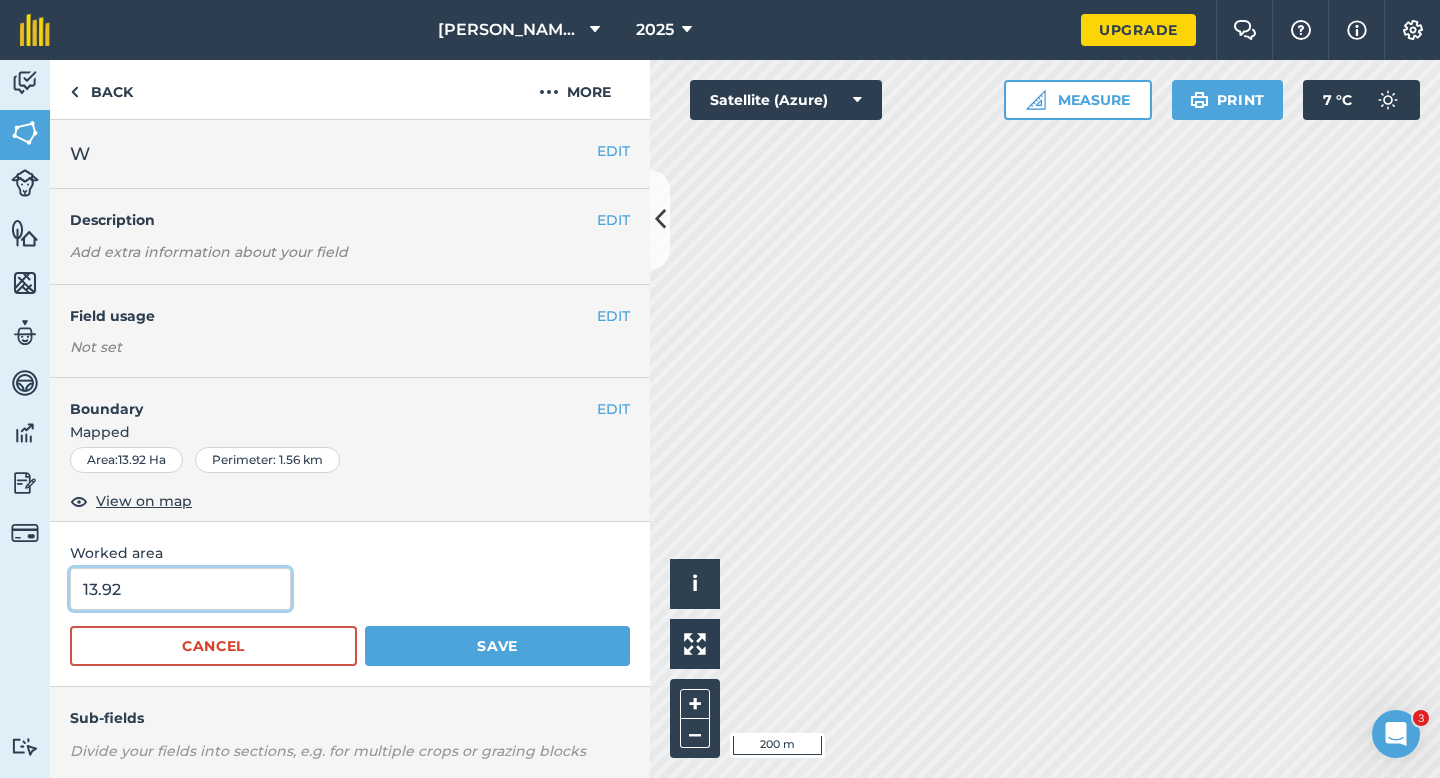 click on "13.92" at bounding box center [180, 589] 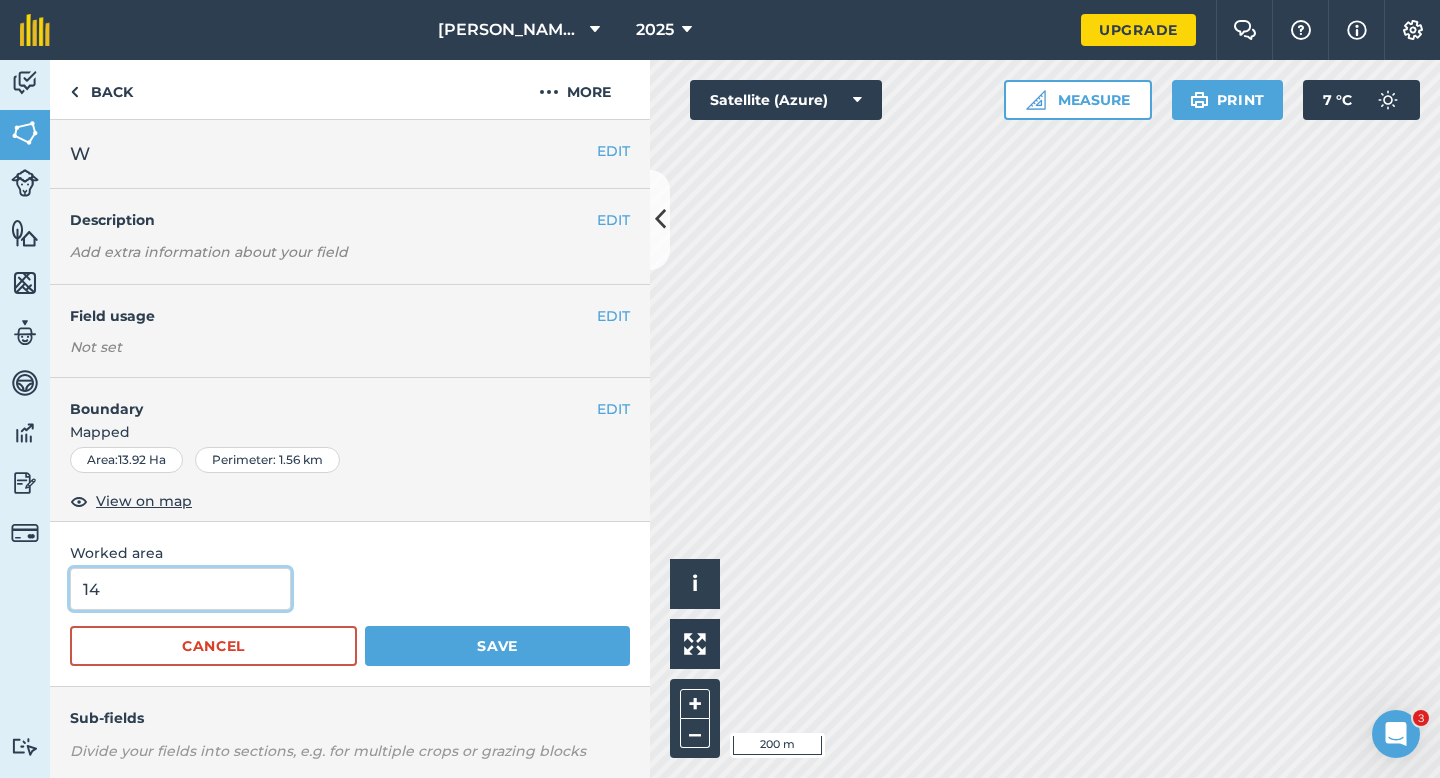 click on "Save" at bounding box center [497, 646] 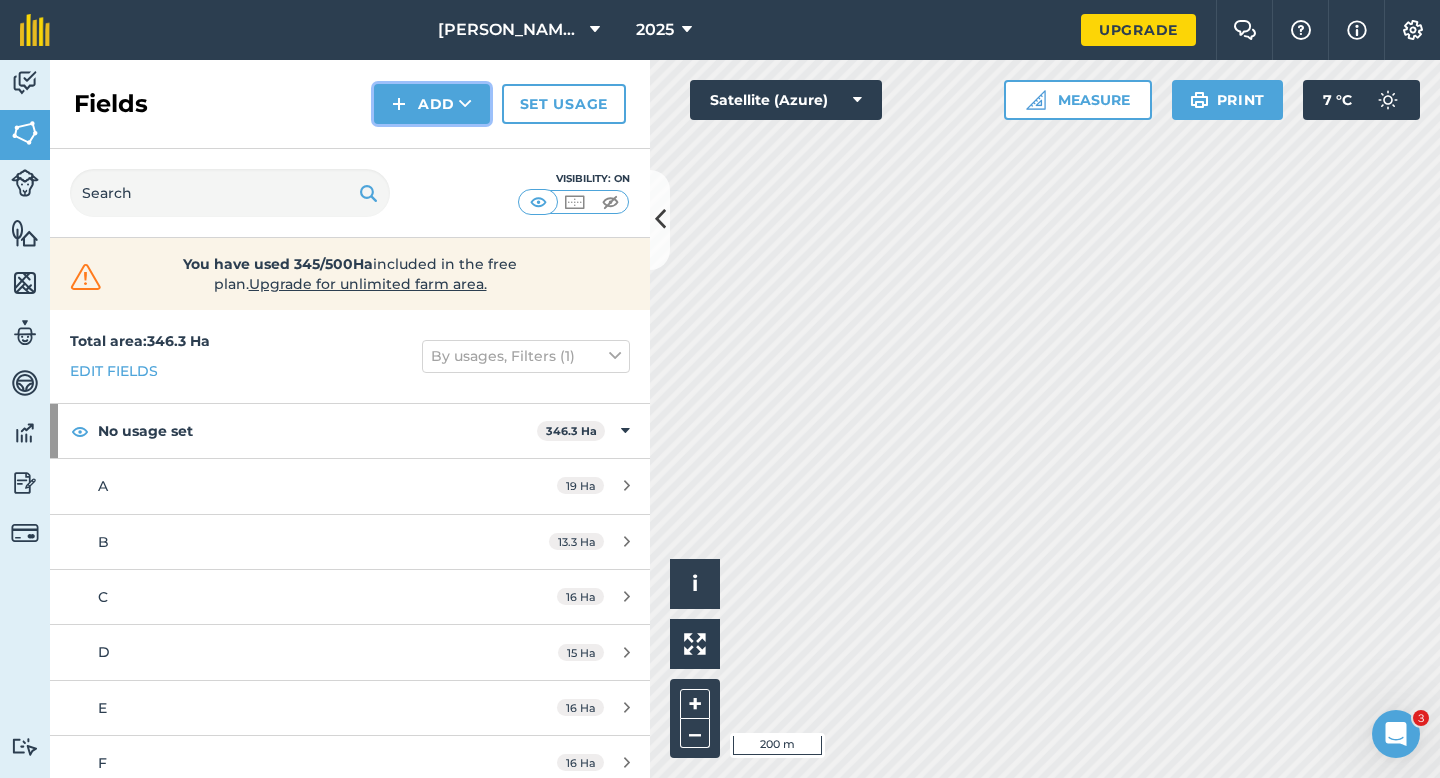 click at bounding box center (399, 104) 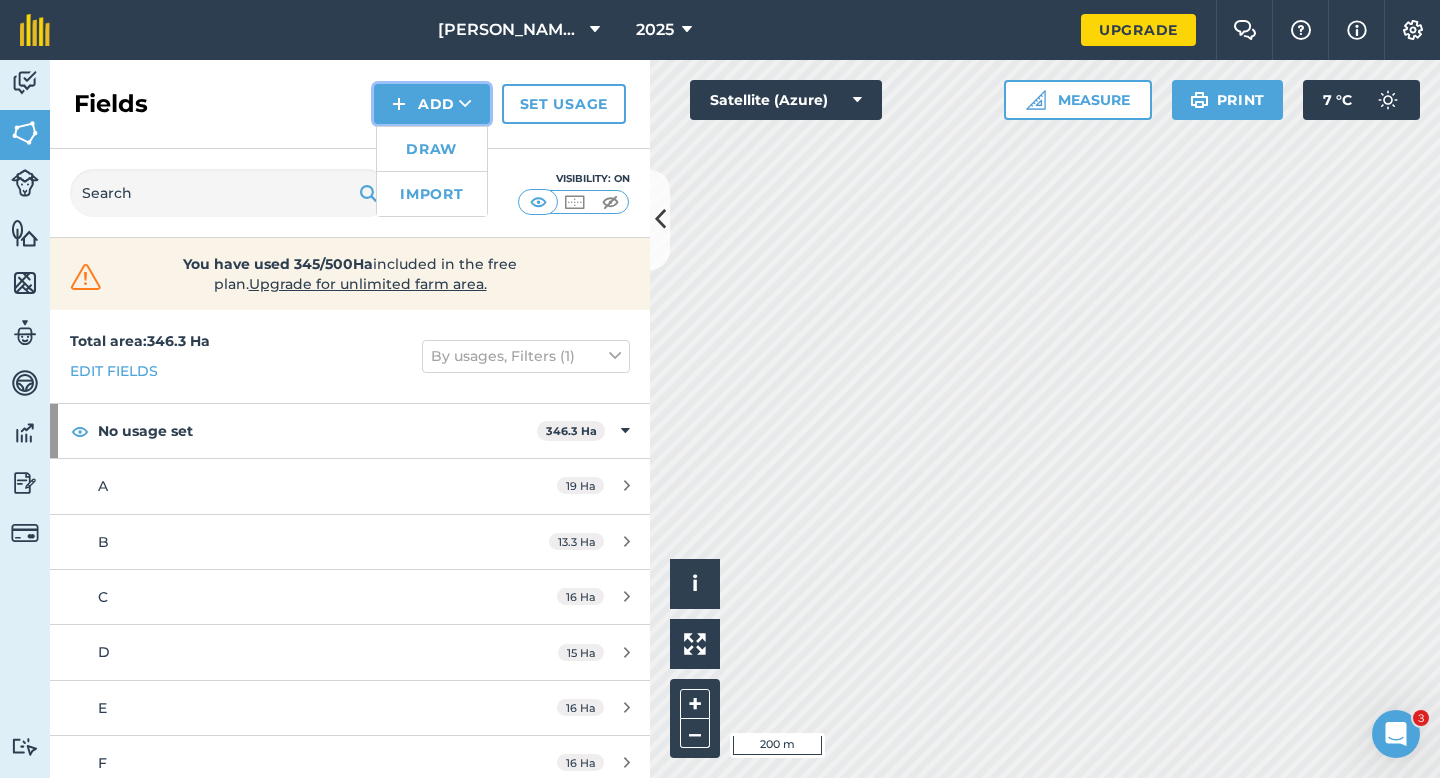 click on "Add   Draw Import" at bounding box center [432, 104] 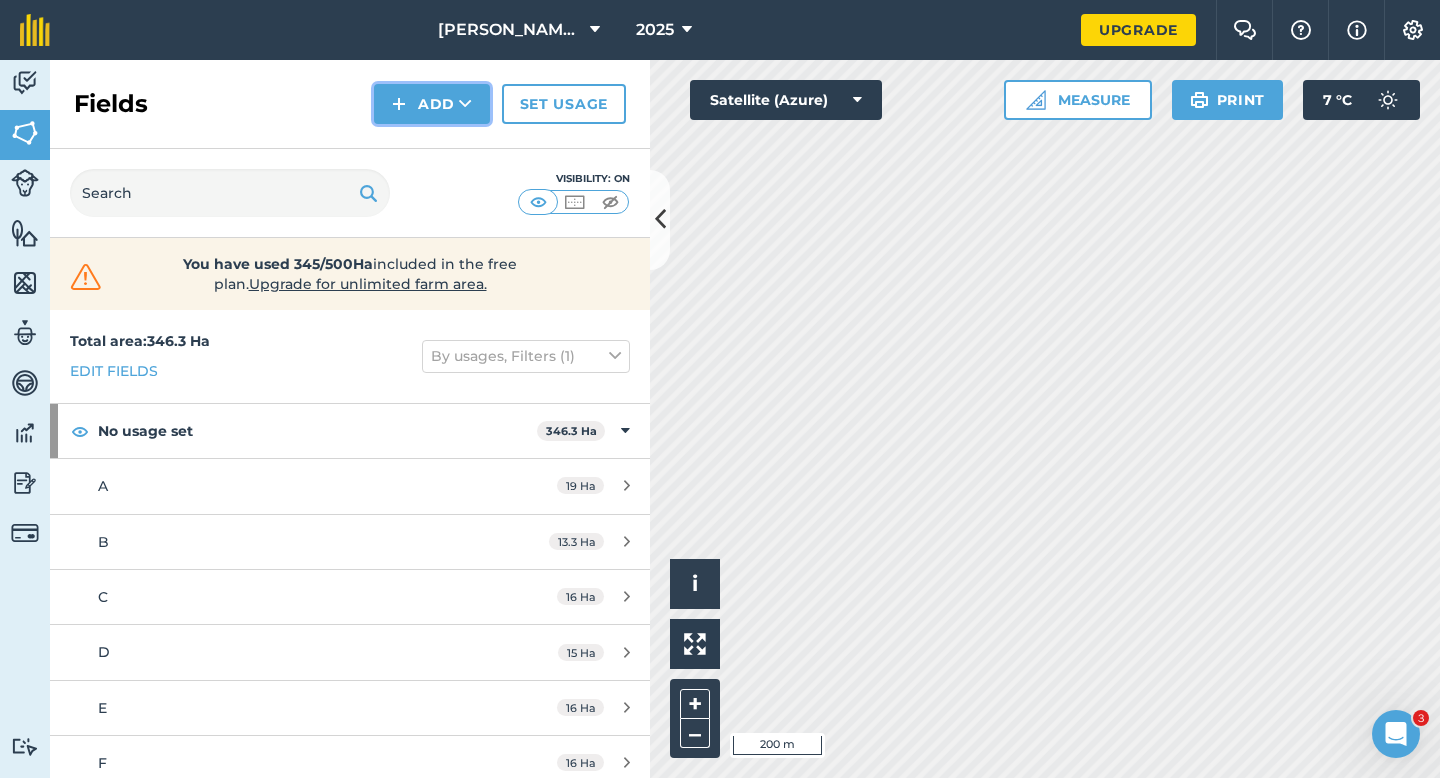 click on "Add" at bounding box center (432, 104) 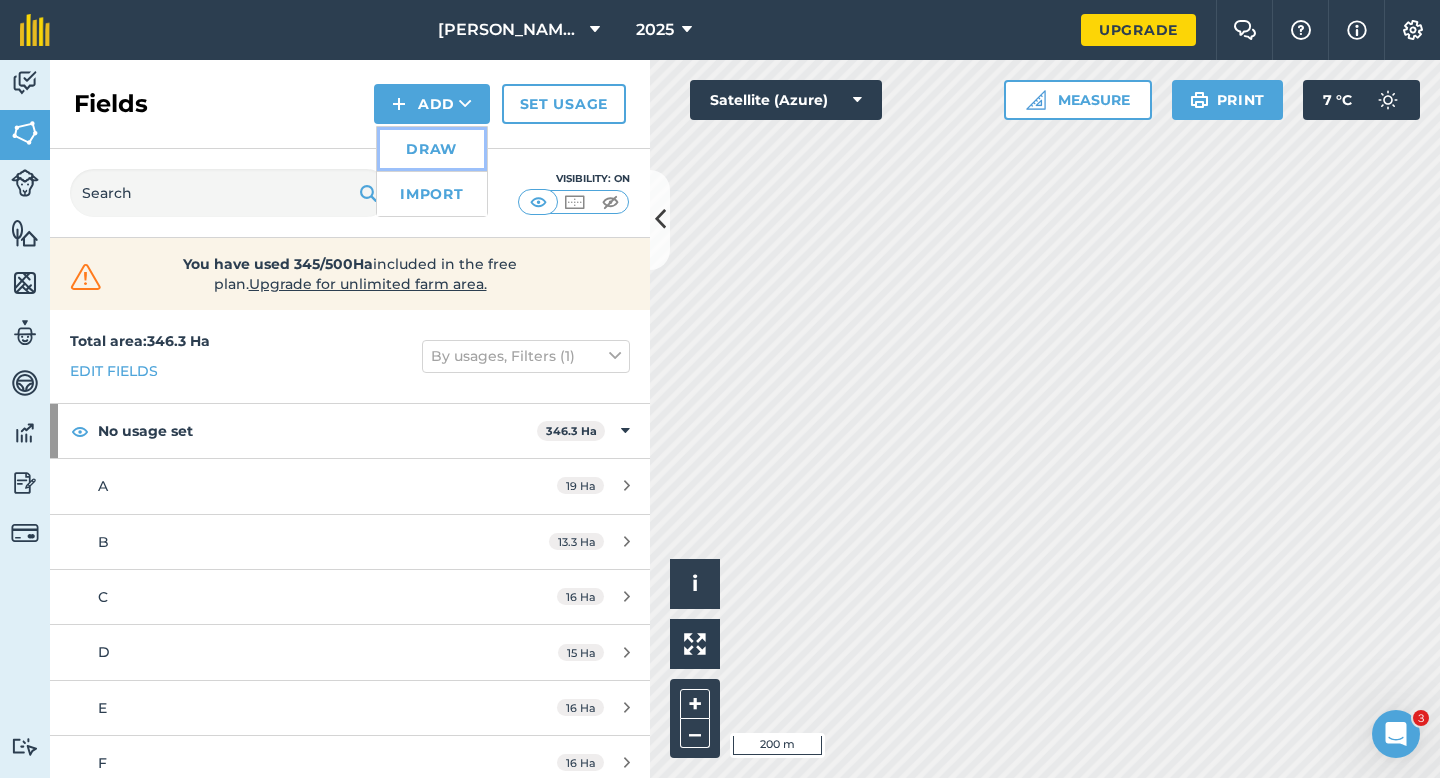click on "Draw" at bounding box center (432, 149) 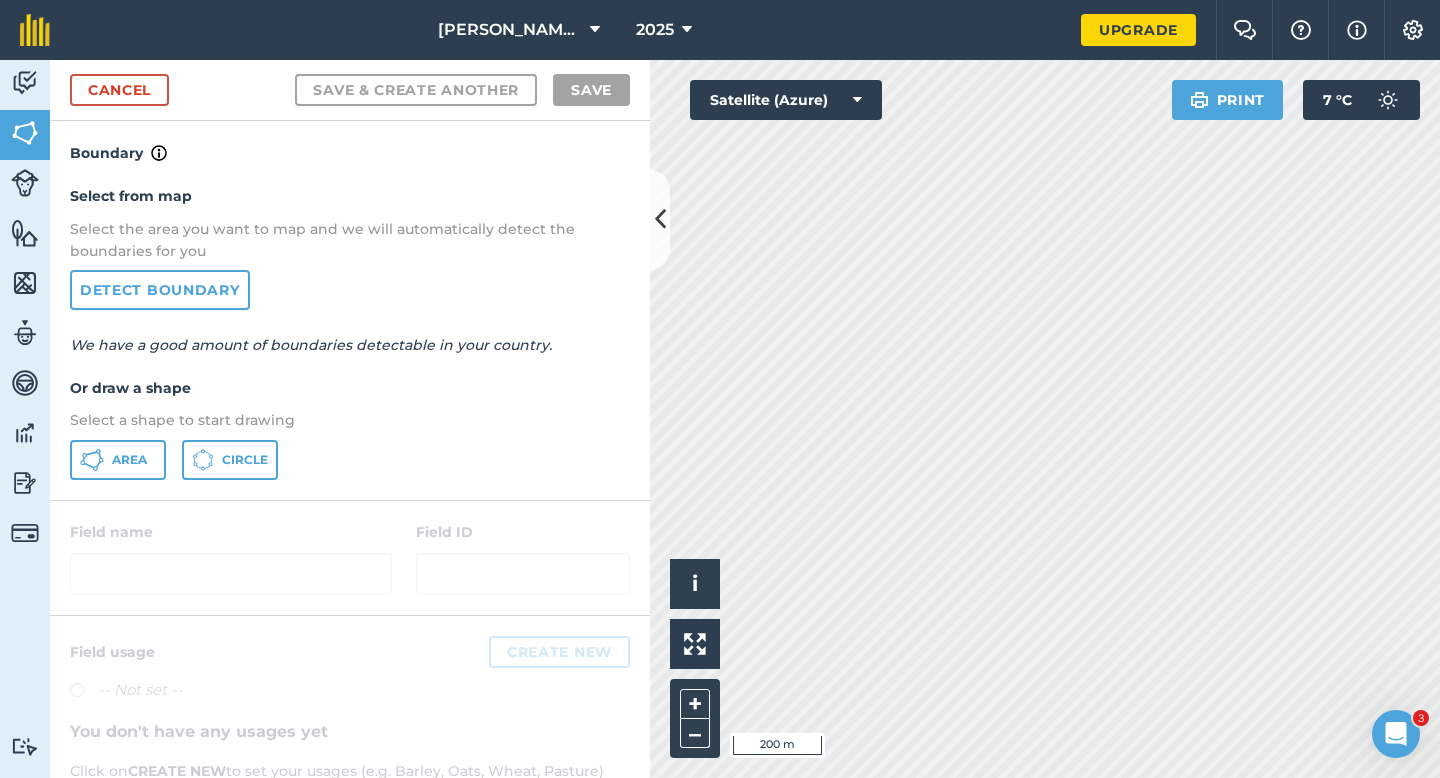 click on "Select from map Select the area you want to map and we will automatically detect the boundaries for you Detect boundary We have a good amount of boundaries detectable in your country. Or draw a shape Select a shape to start drawing Area Circle" at bounding box center [350, 332] 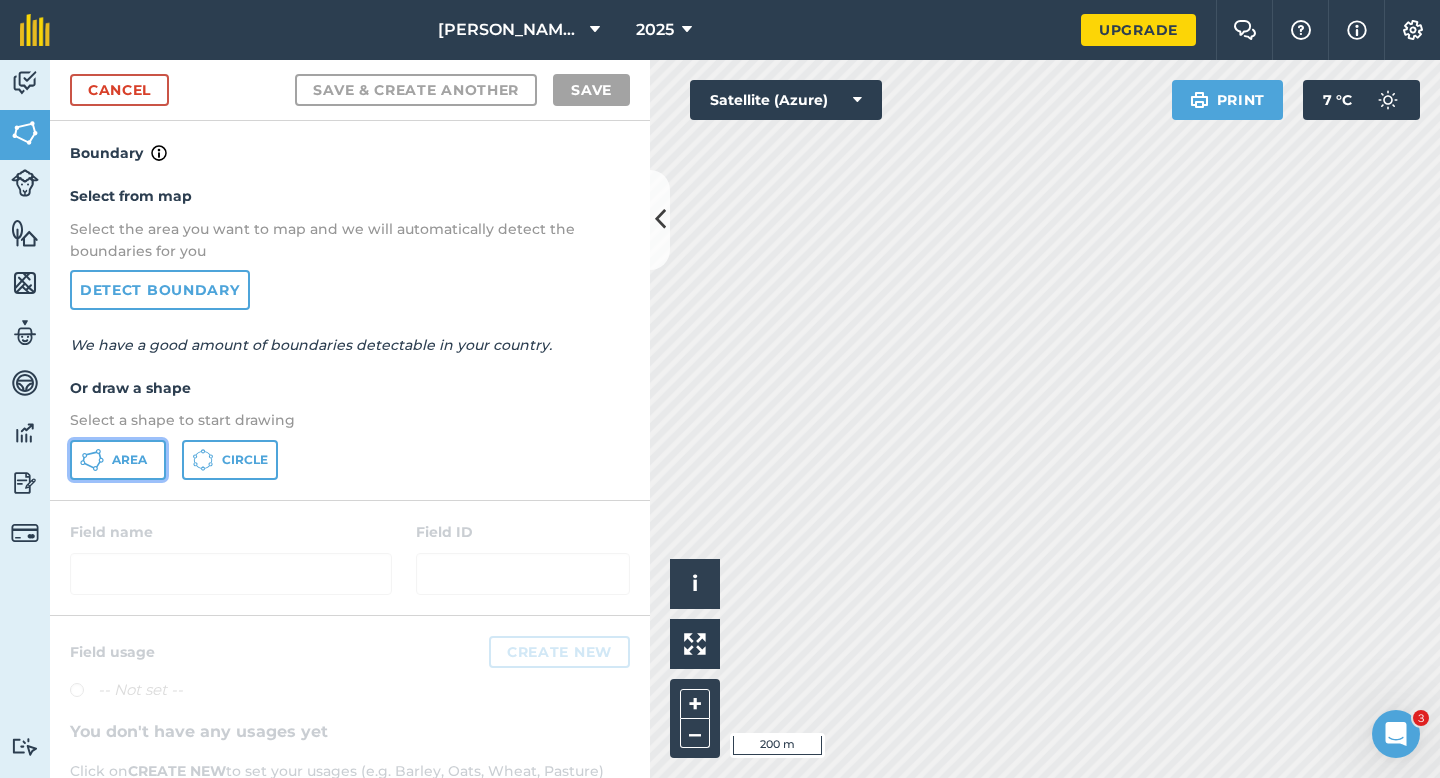click on "Area" at bounding box center [129, 460] 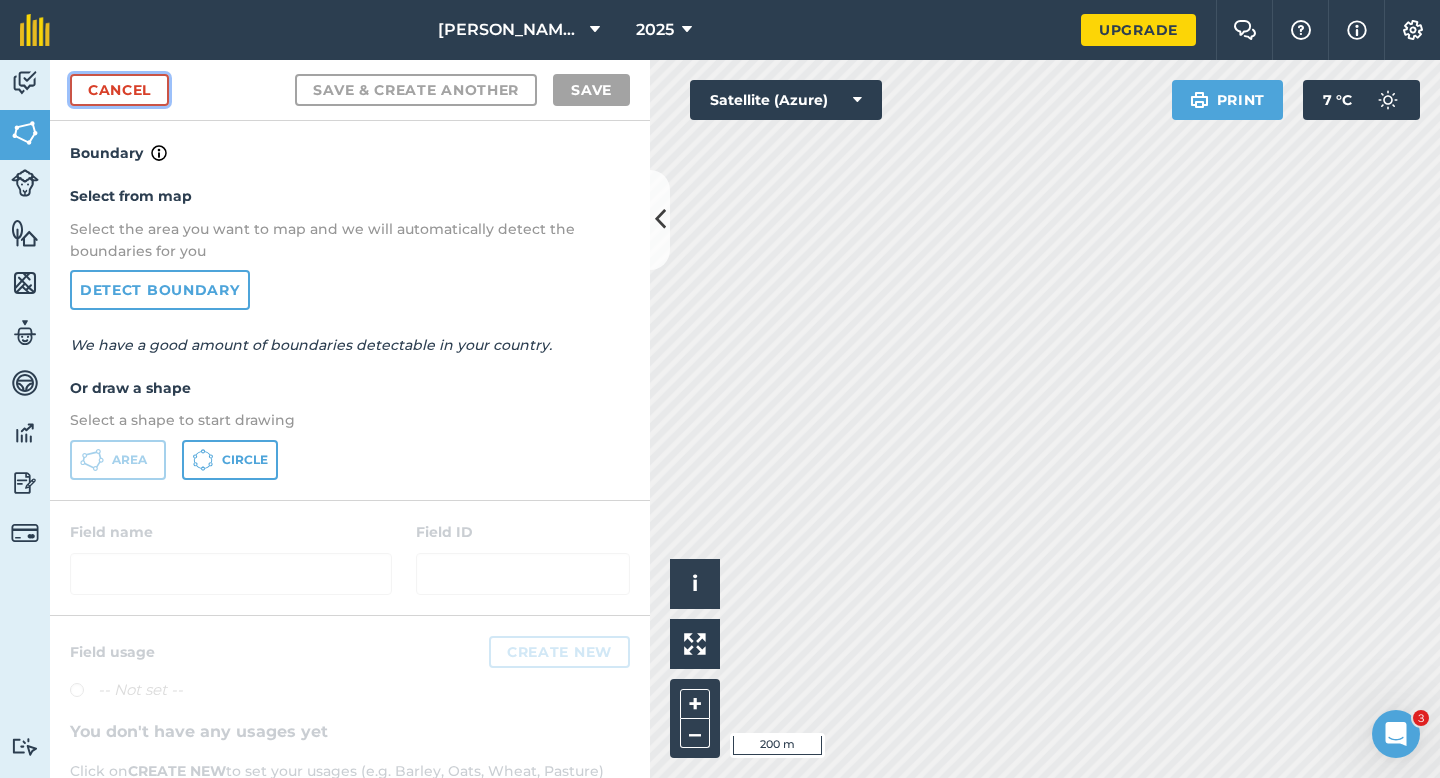click on "Cancel" at bounding box center [119, 90] 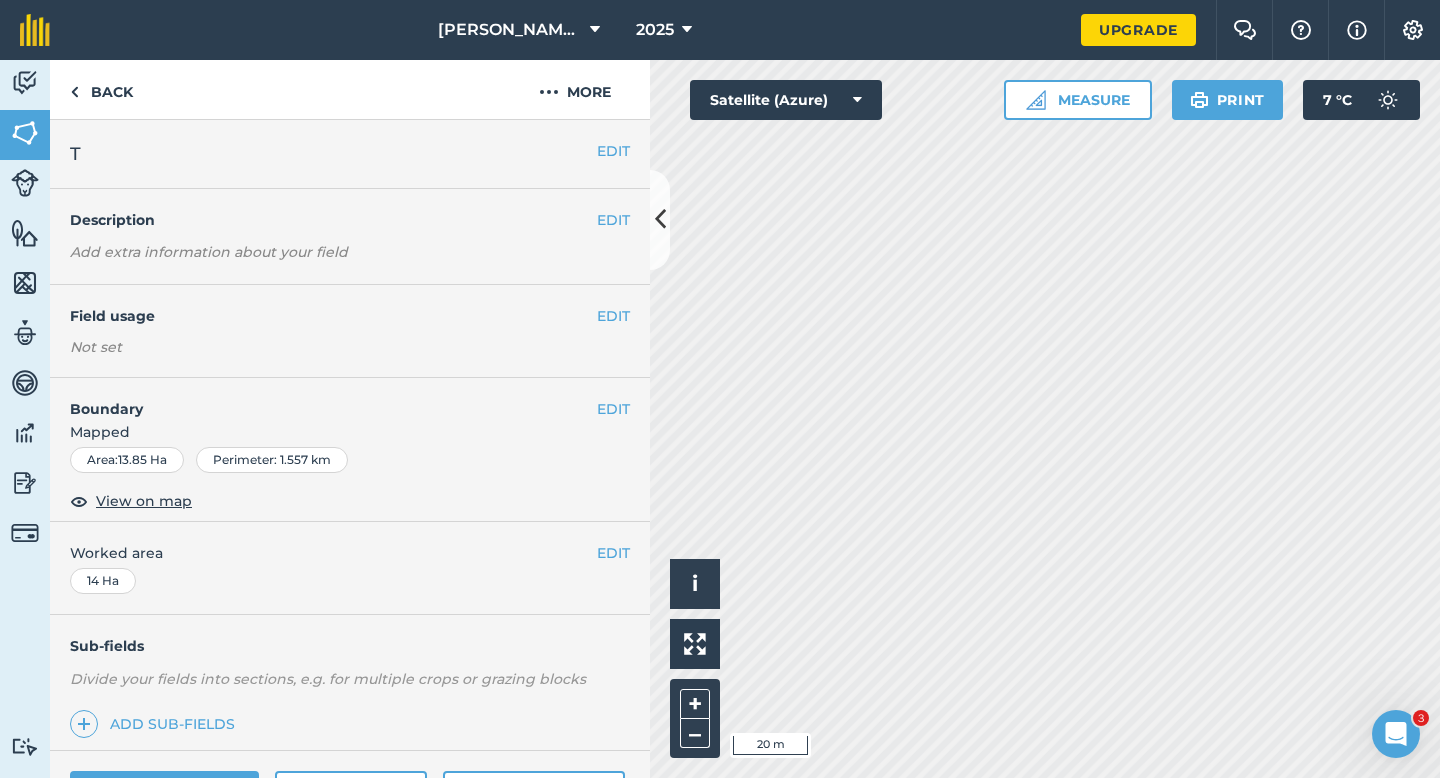 click on "EDIT Boundary   Mapped Area :  13.85   Ha Perimeter :   1.557   km   View on map" at bounding box center [350, 450] 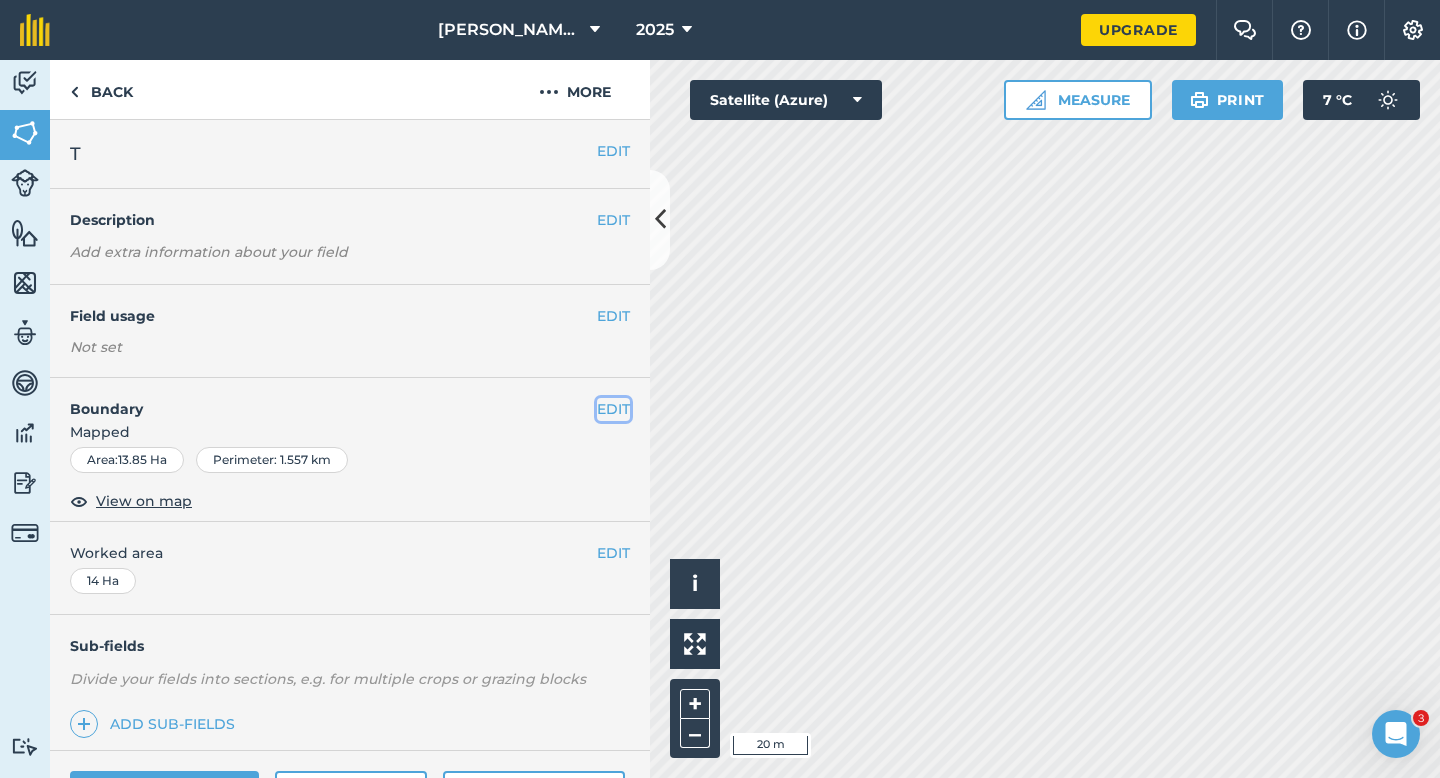 click on "EDIT" at bounding box center [613, 409] 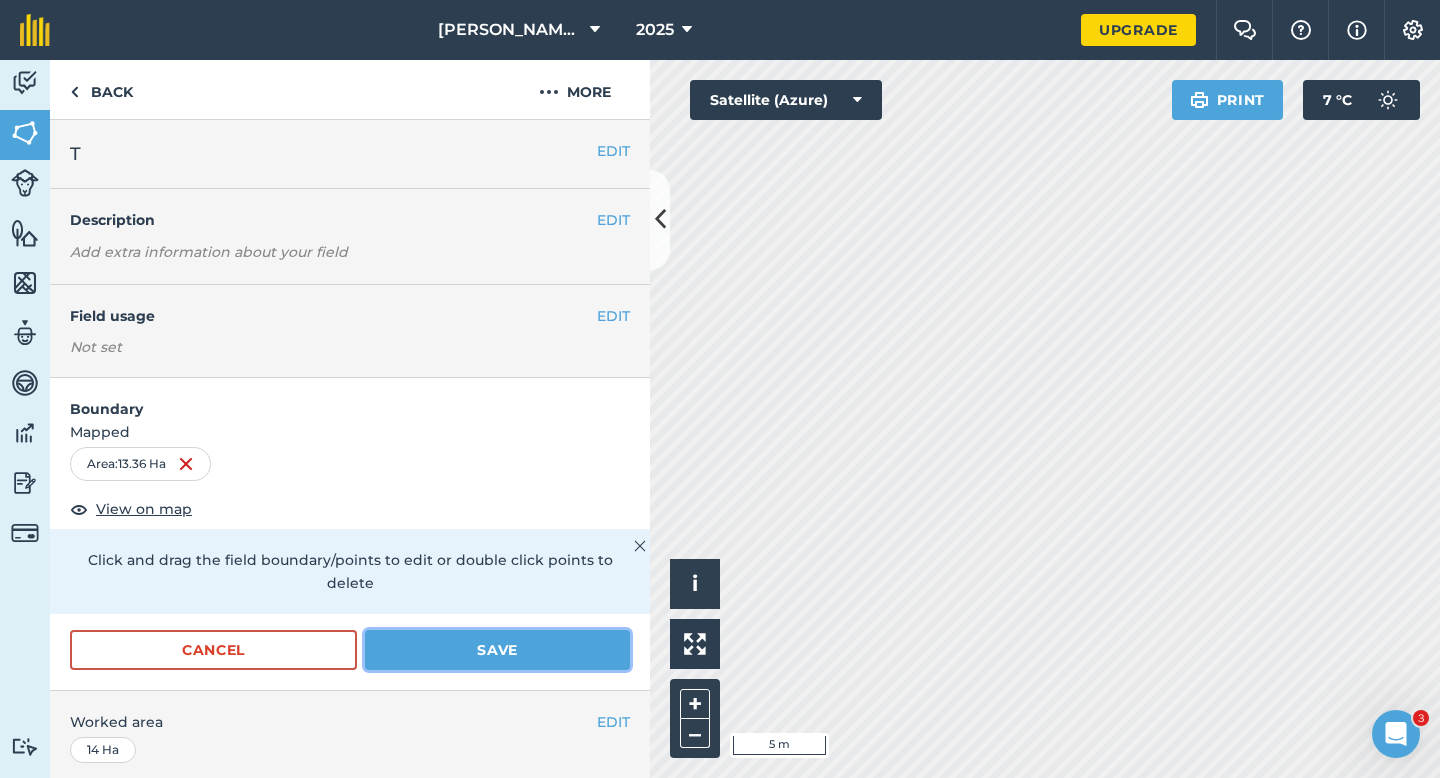 click on "Save" at bounding box center [497, 650] 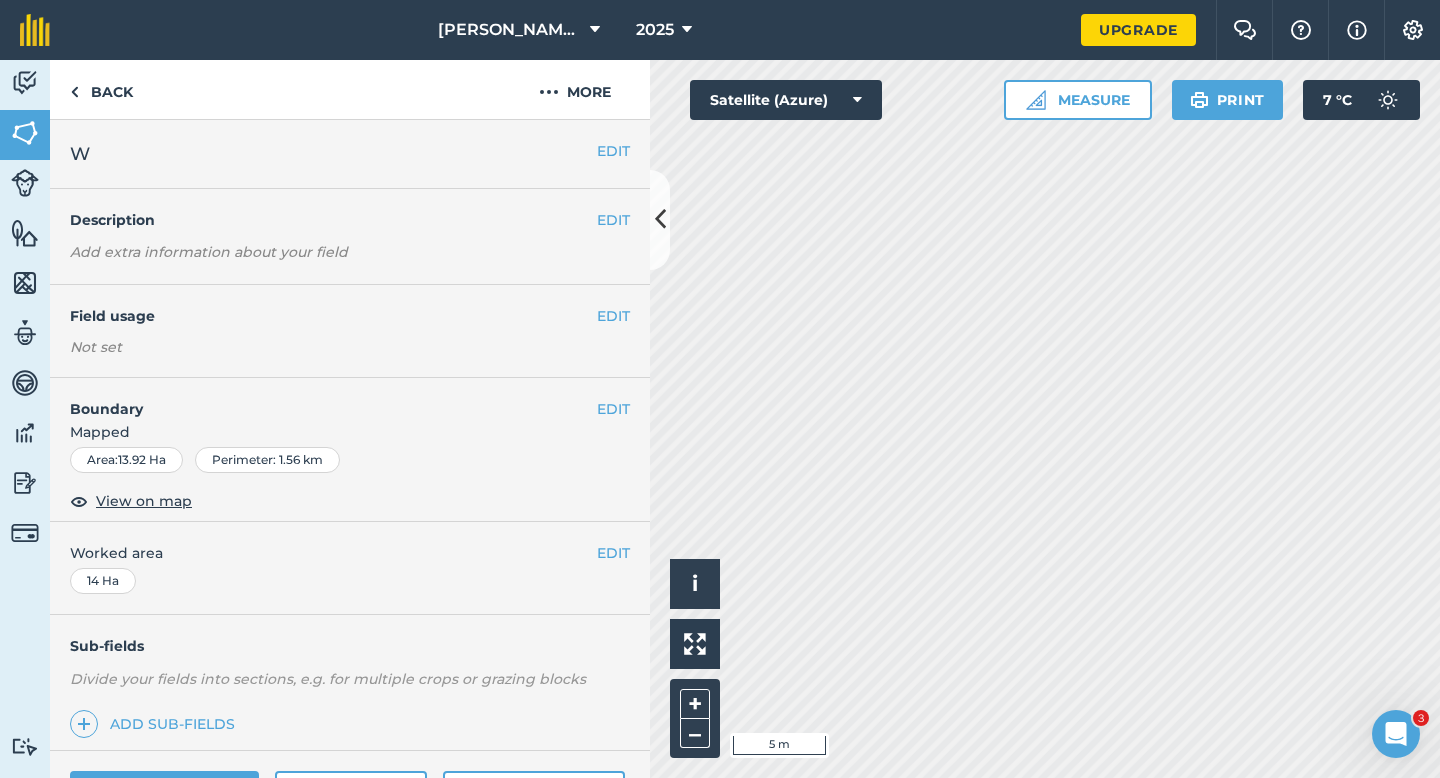 click on "EDIT Boundary   Mapped Area :  13.92   Ha Perimeter :   1.56   km   View on map" at bounding box center (350, 450) 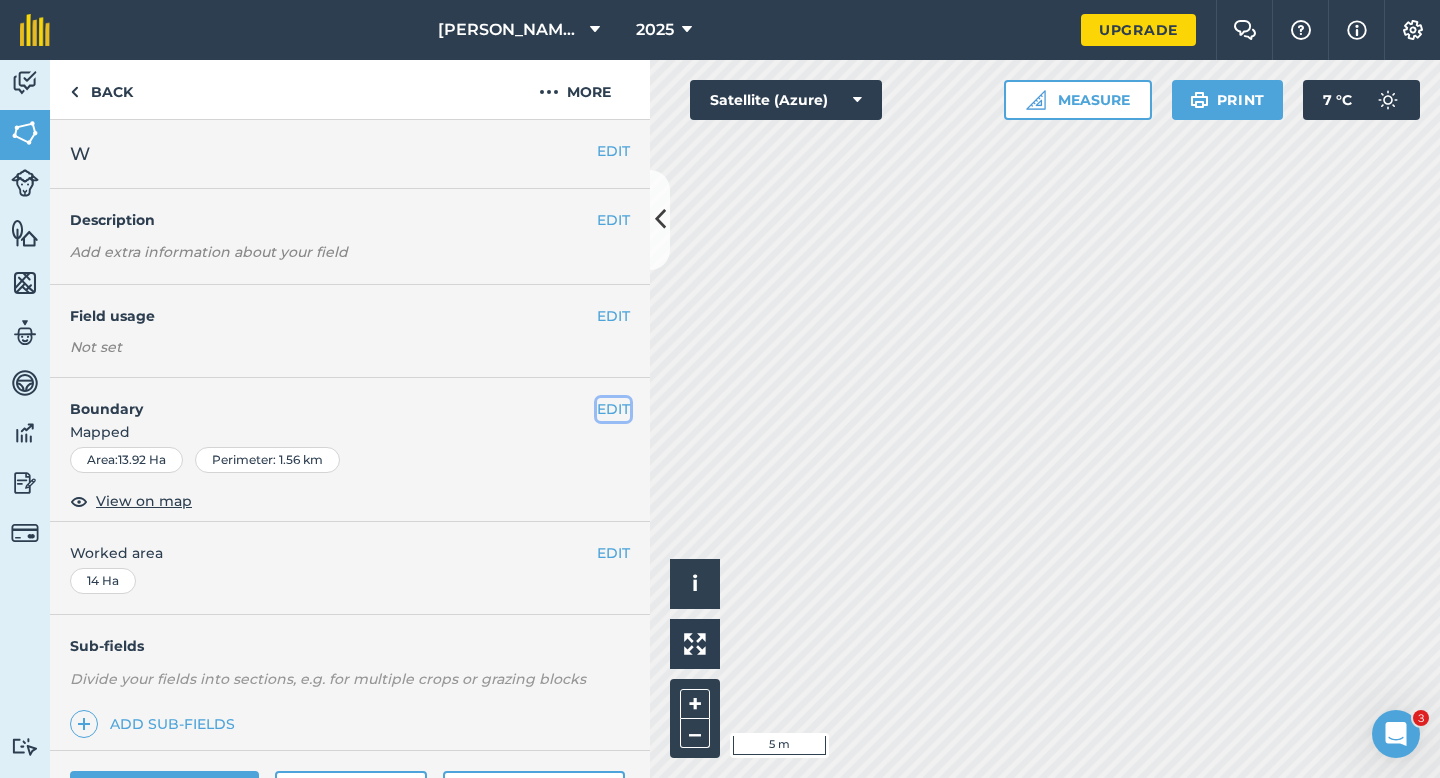 click on "EDIT" at bounding box center [613, 409] 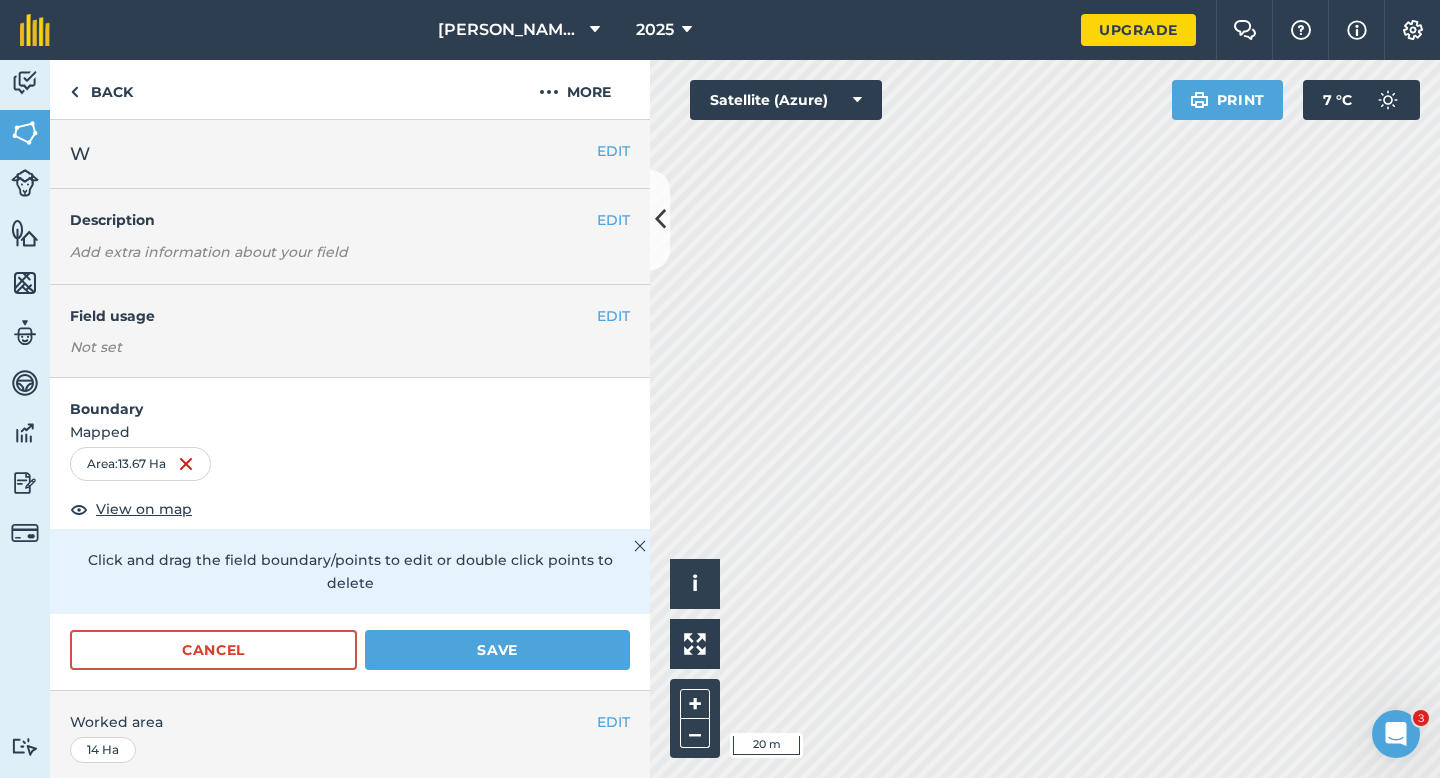 click on "Activity Fields Livestock Features Maps Team Vehicles Data Reporting Billing Tutorials Tutorials   Back   More EDIT W EDIT Description Add extra information about your field EDIT Field usage Not set Boundary   Mapped Area :  13.67   Ha   View on map Click and drag the field boundary/points to edit or double click points to delete Cancel Save EDIT Worked area 14   Ha Sub-fields   Divide your fields into sections, e.g. for multiple crops or grazing blocks   Add sub-fields Add field job Add note   Field Health To-Do Field History Reports There are no outstanding tasks for this field. Click to start drawing i © 2025 TomTom, Microsoft 20 m + – Satellite (Azure) Print 7   ° C" at bounding box center [720, 419] 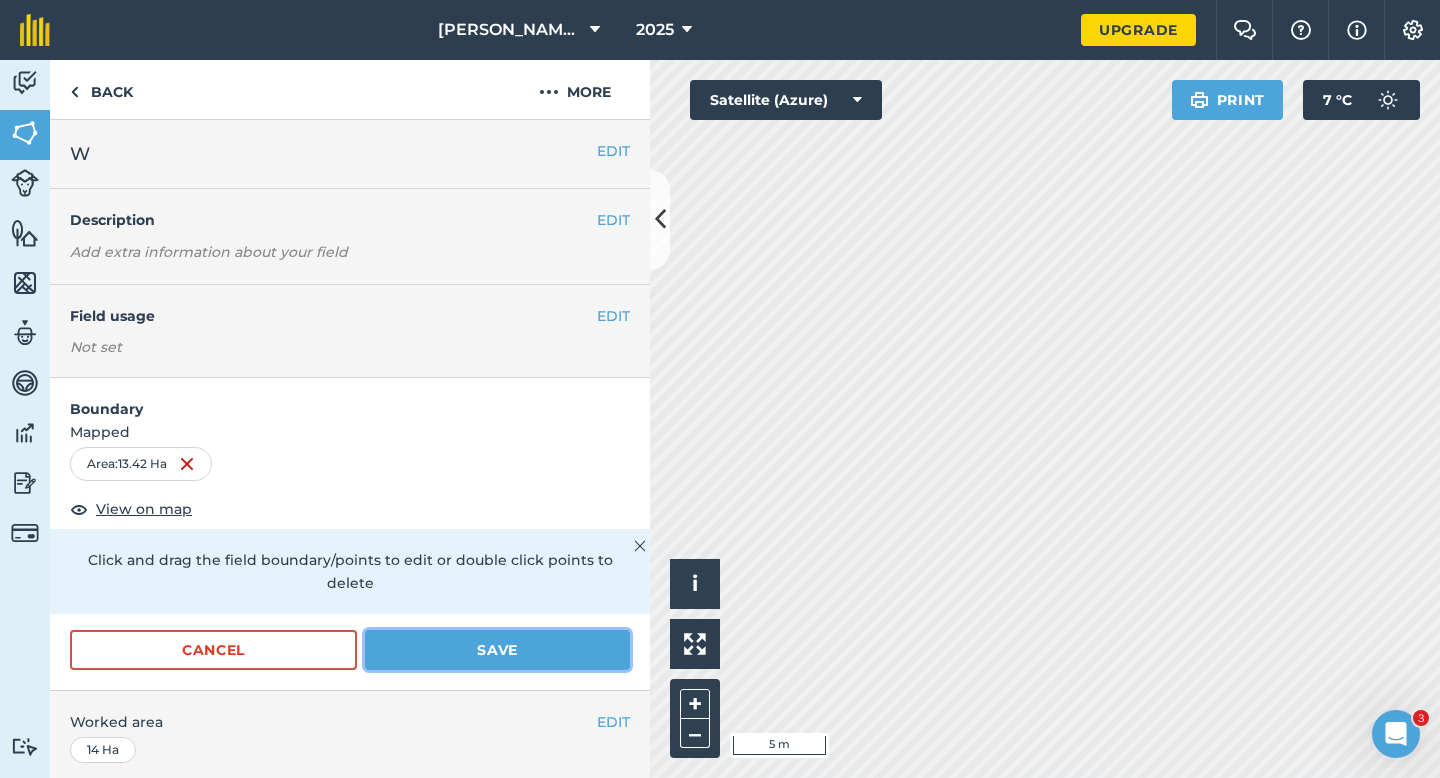 click on "Save" at bounding box center [497, 650] 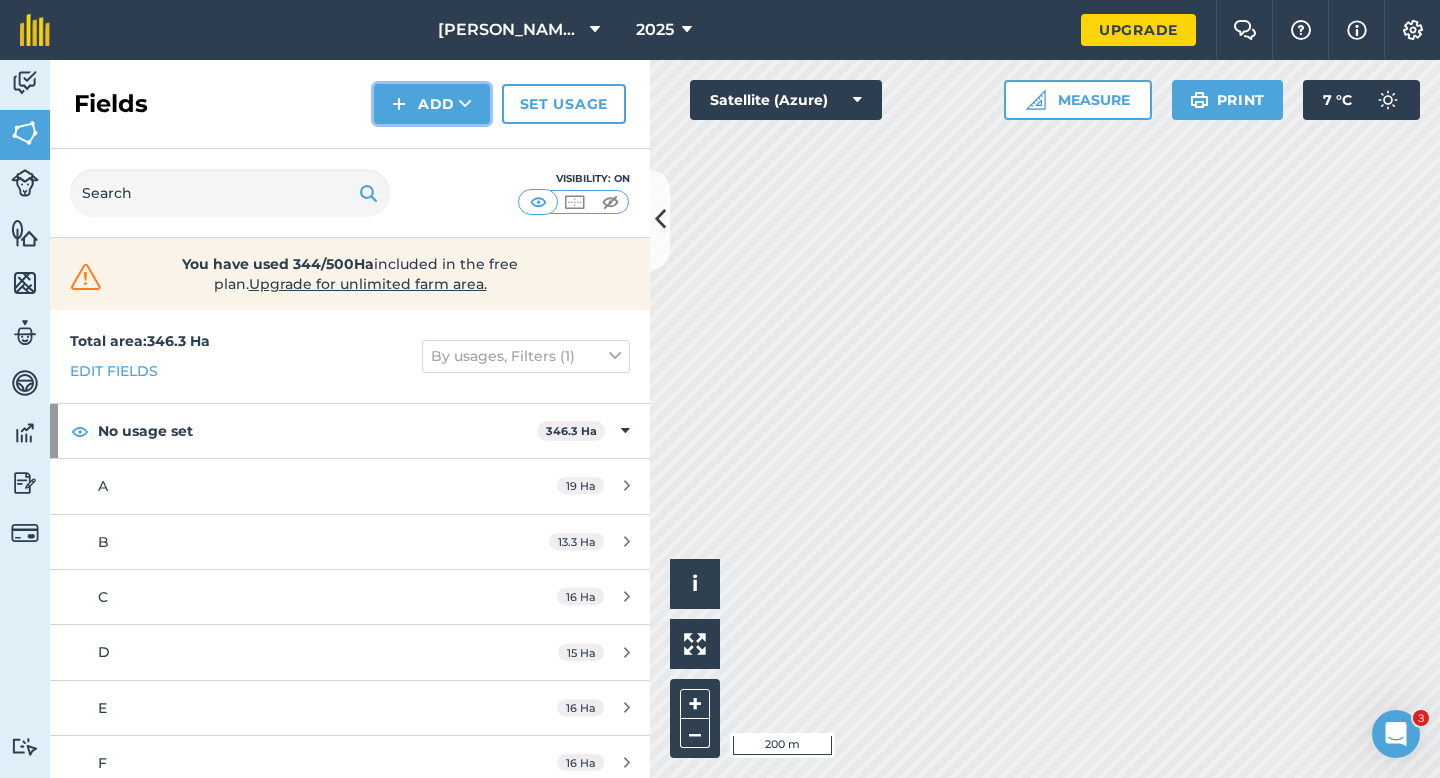 click on "Add" at bounding box center [432, 104] 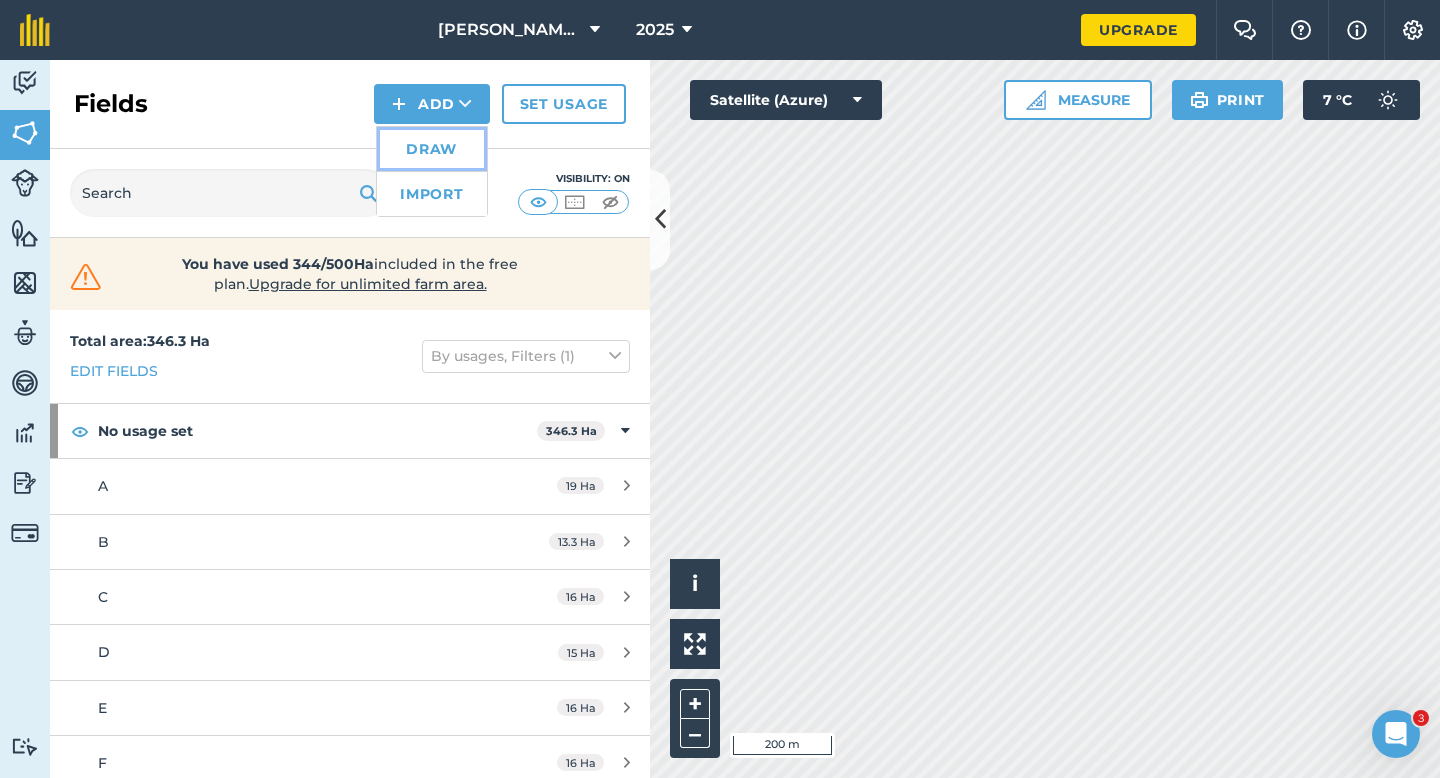 click on "Draw" at bounding box center (432, 149) 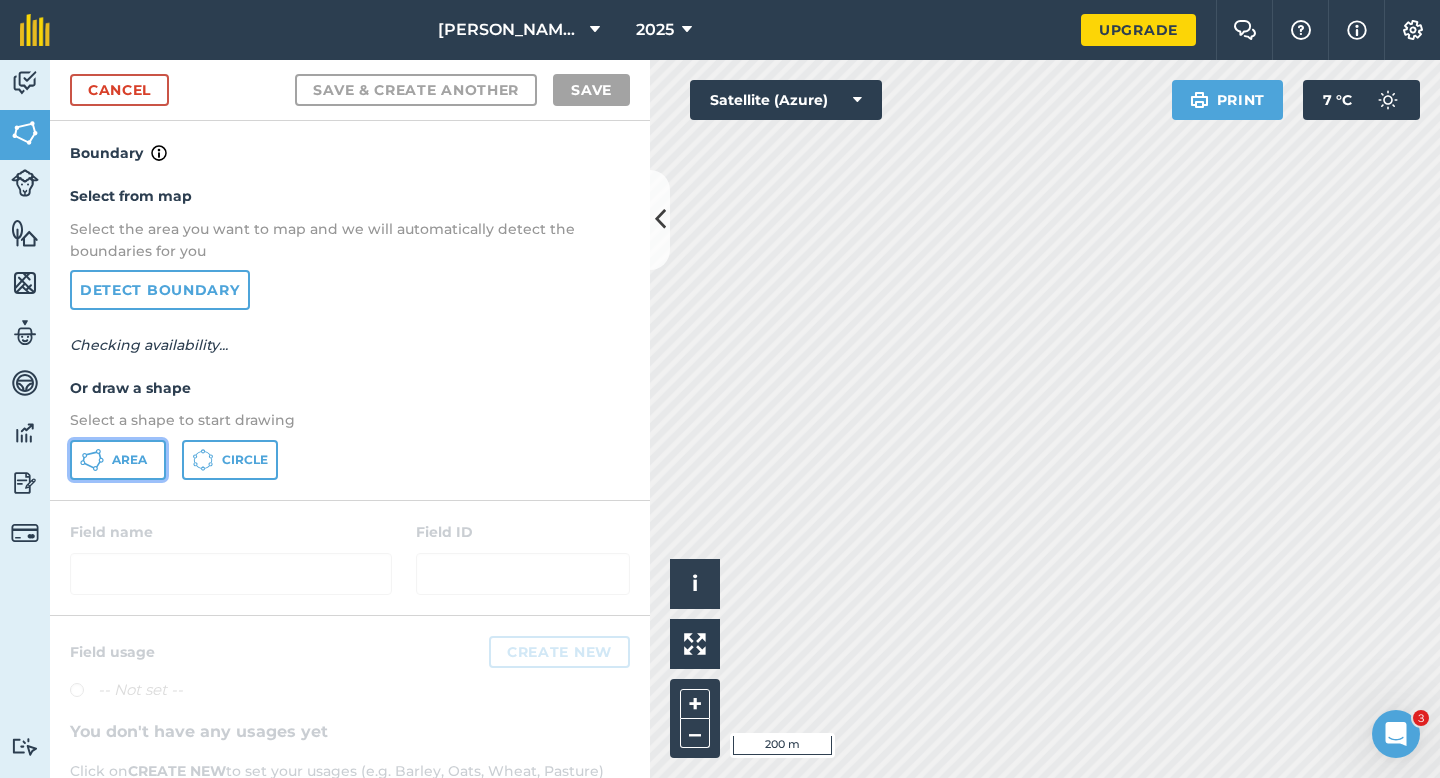 click on "Area" at bounding box center [118, 460] 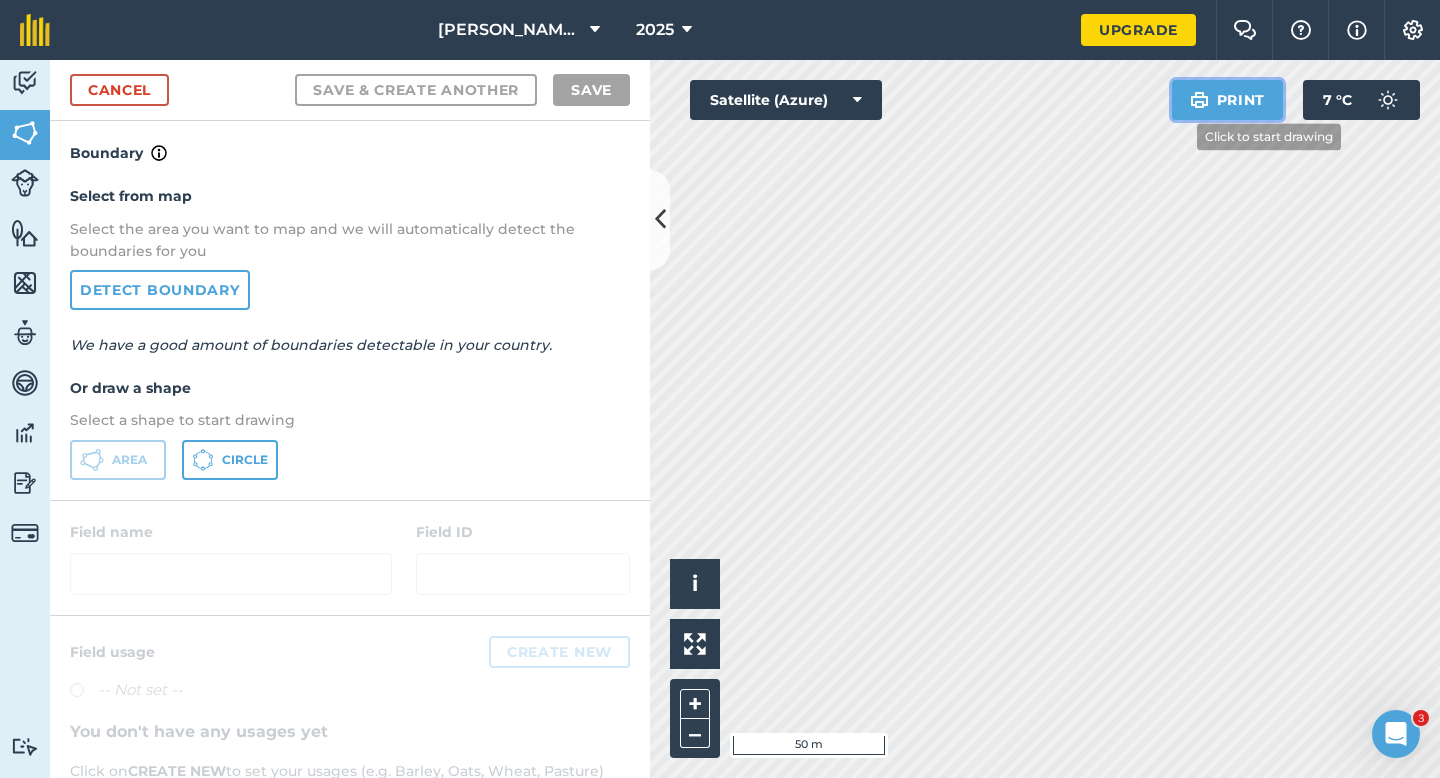 click on "Click to start drawing i © 2025 TomTom, Microsoft 50 m + – Satellite (Azure) Print 7   ° C" at bounding box center [1045, 419] 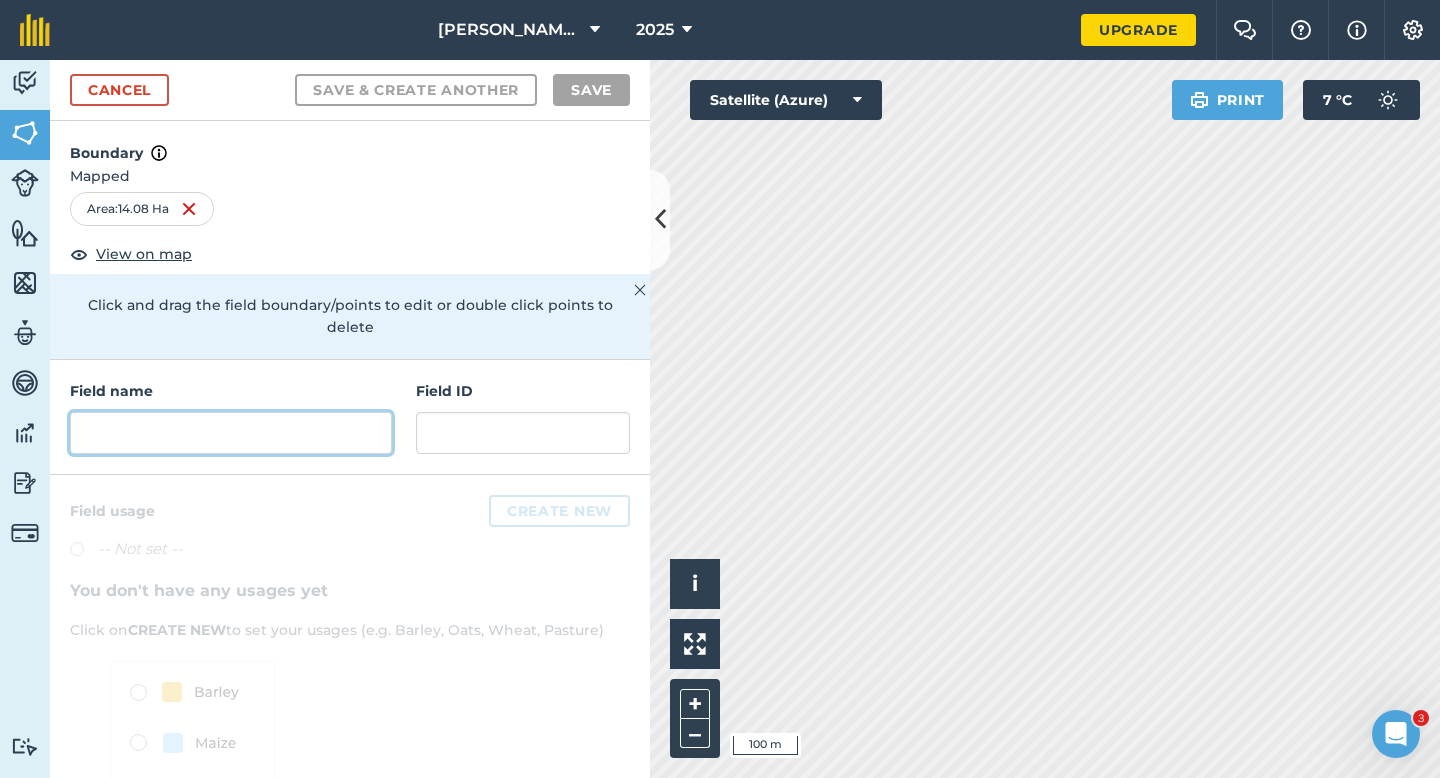 click at bounding box center [231, 433] 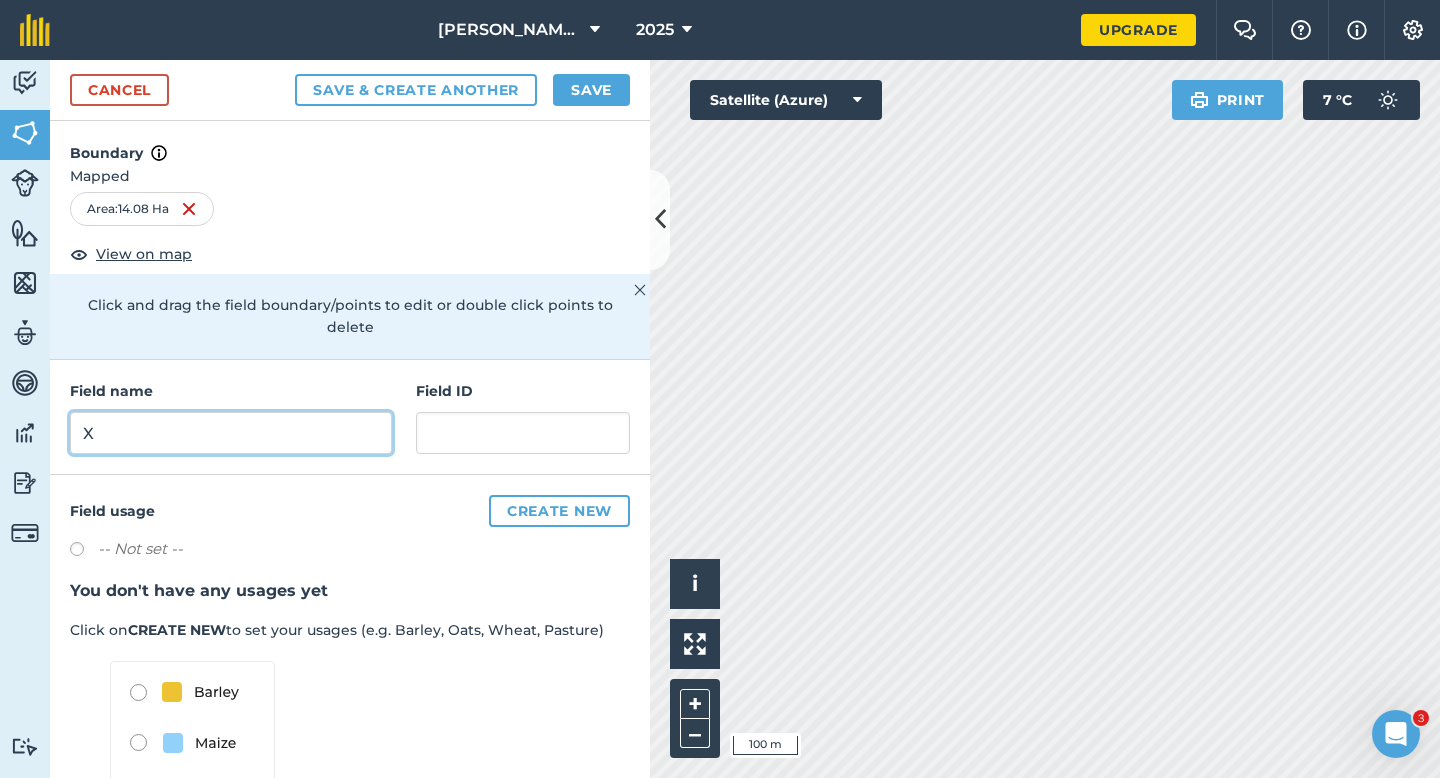 type on "X" 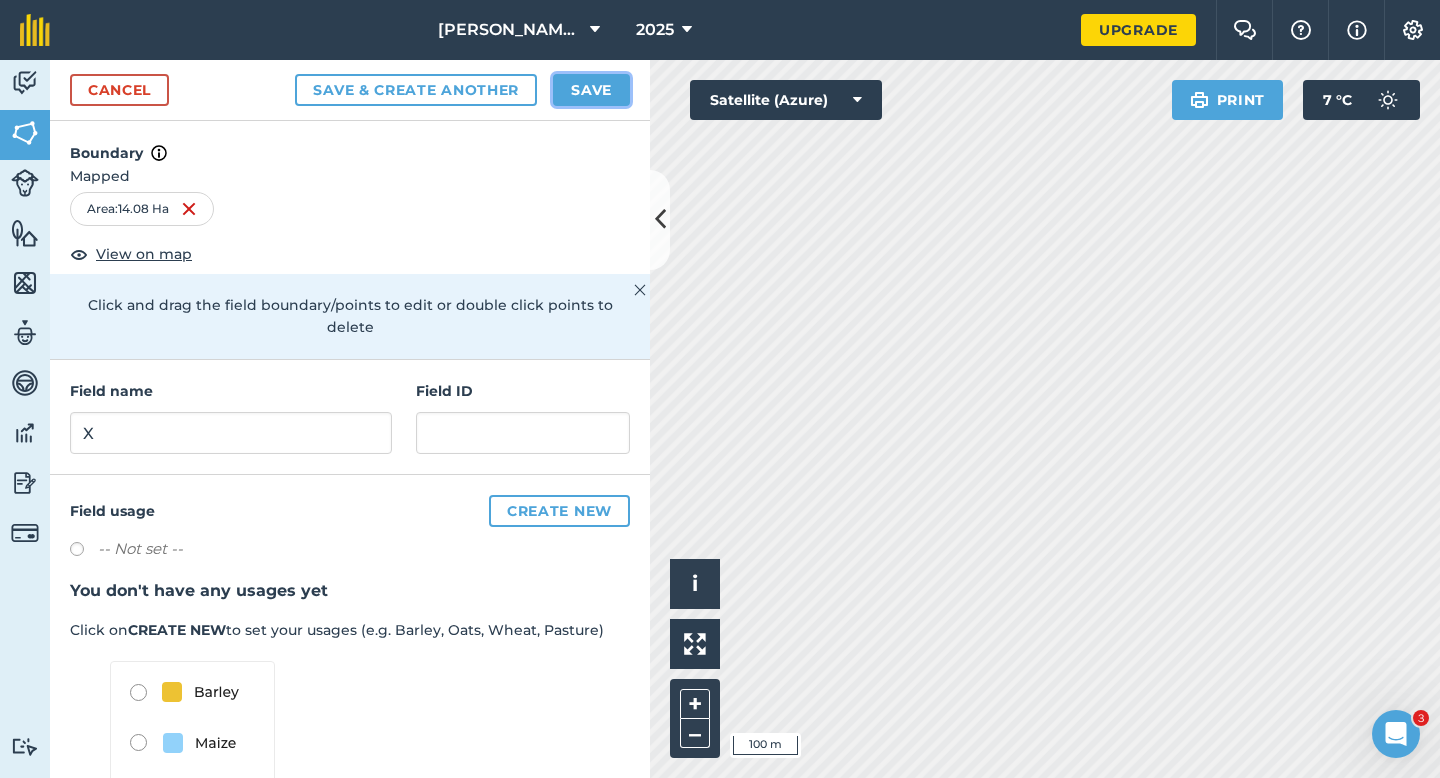 click on "Save" at bounding box center (591, 90) 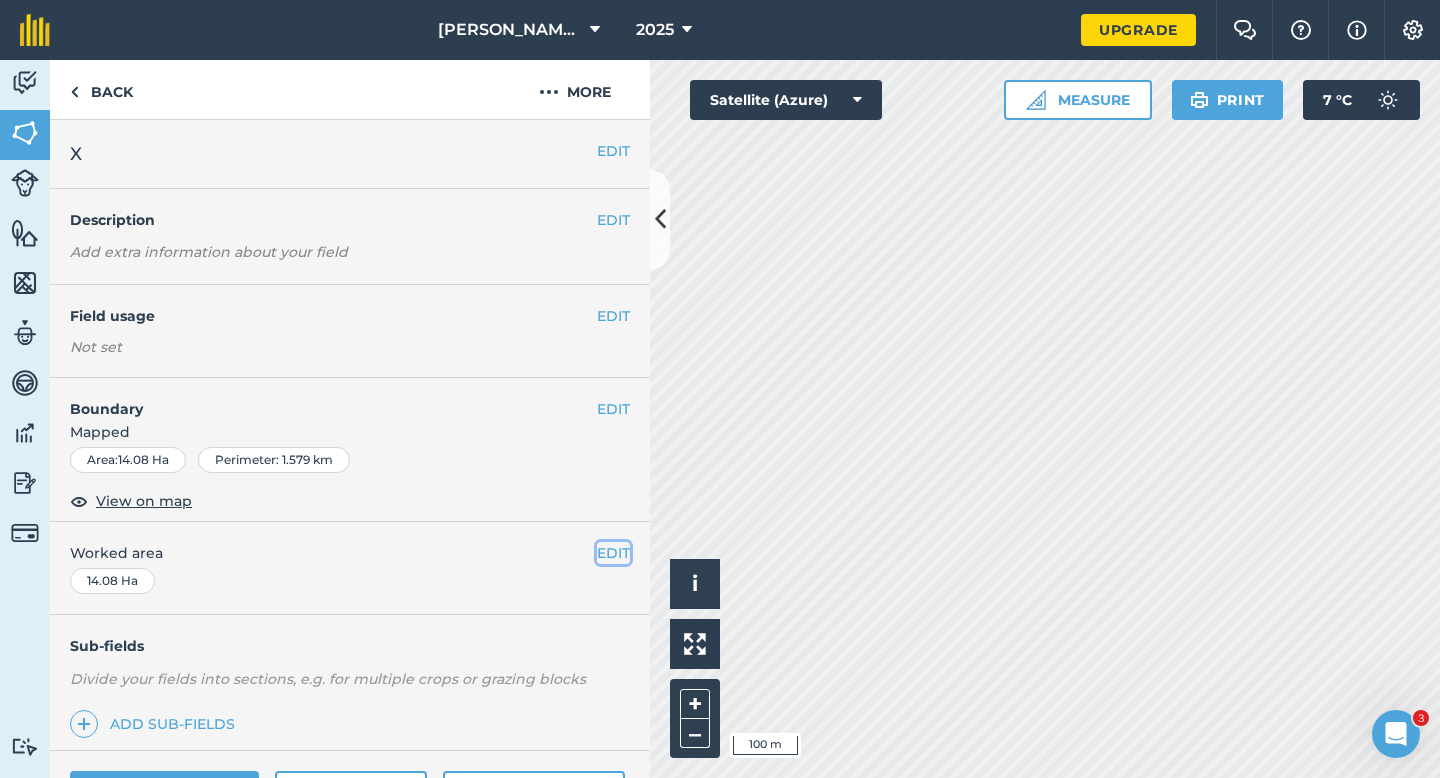 click on "EDIT" at bounding box center [613, 553] 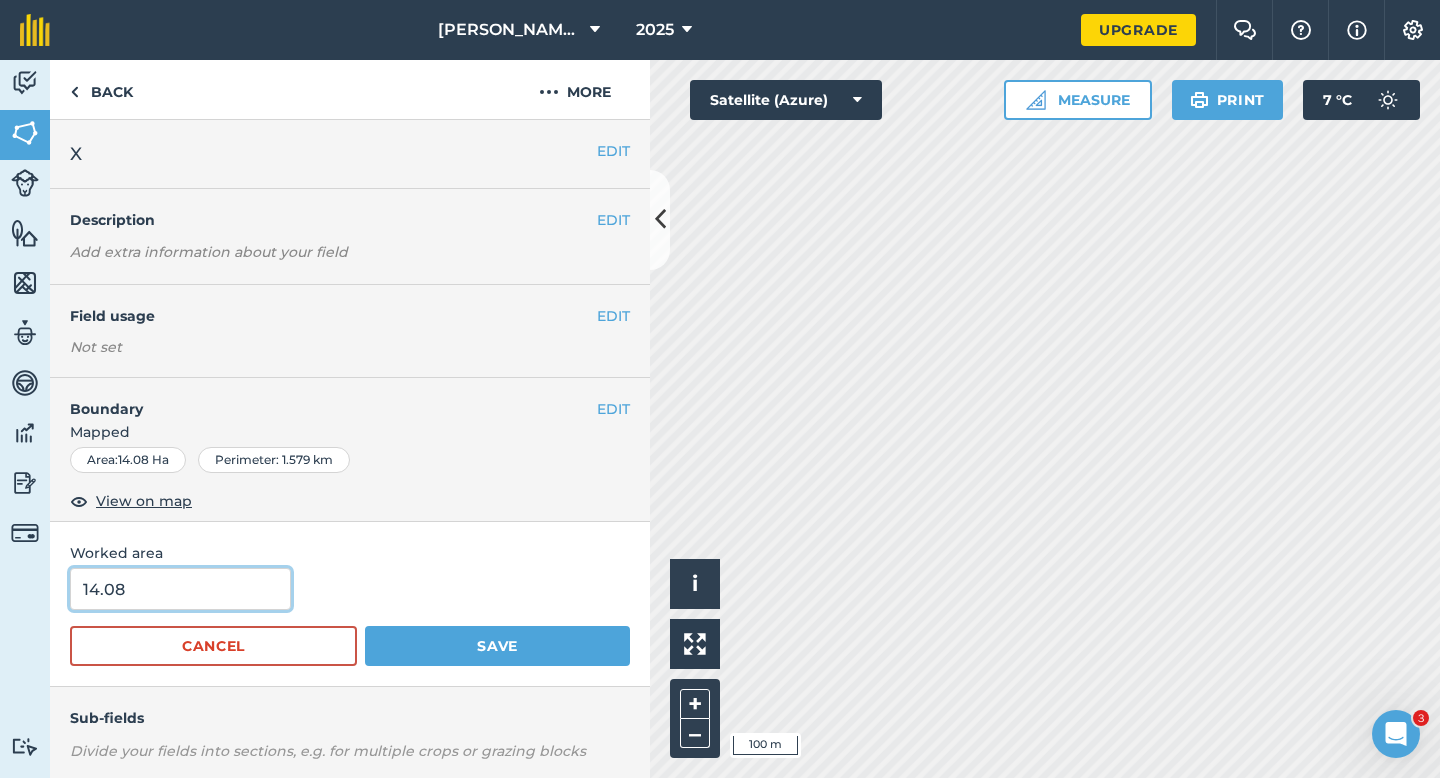 click on "14.08" at bounding box center (180, 589) 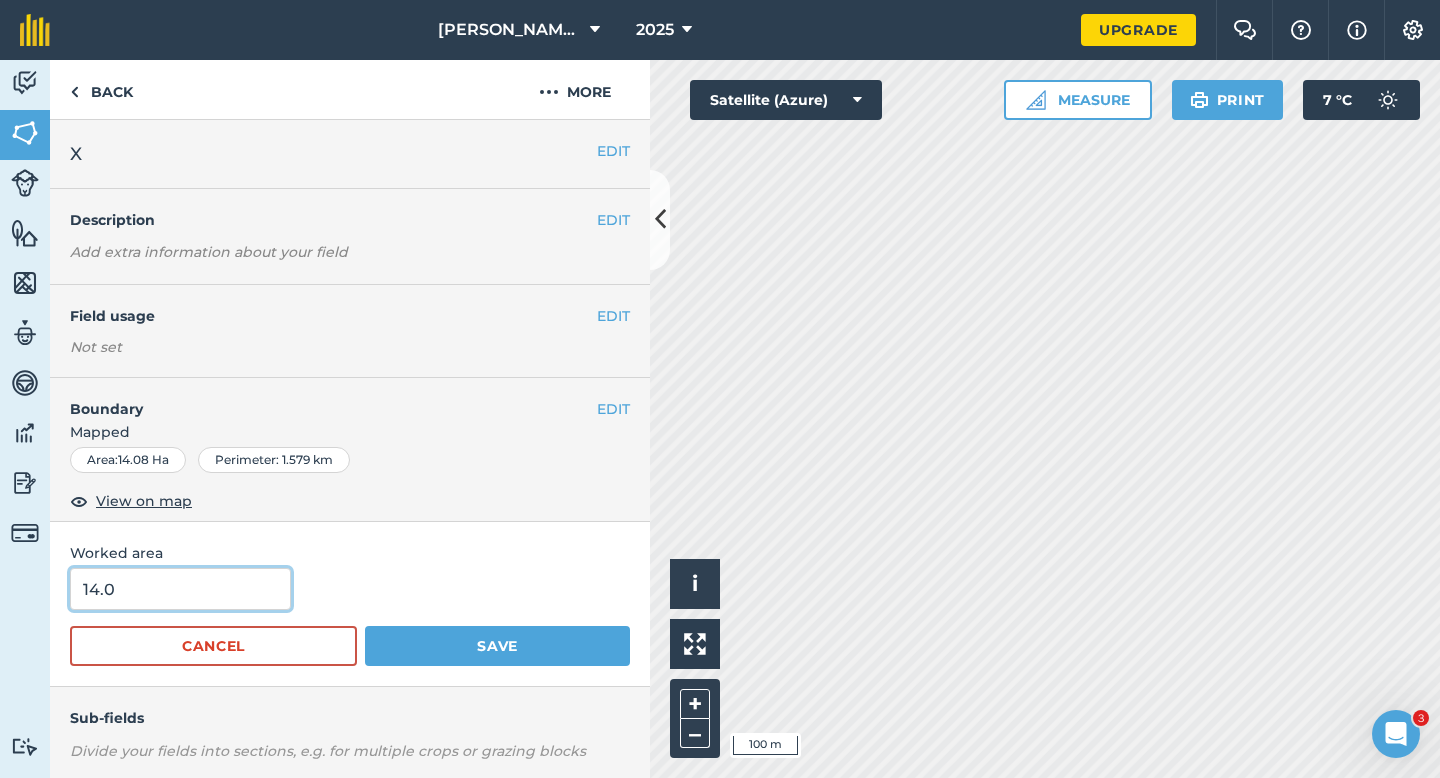 type on "14" 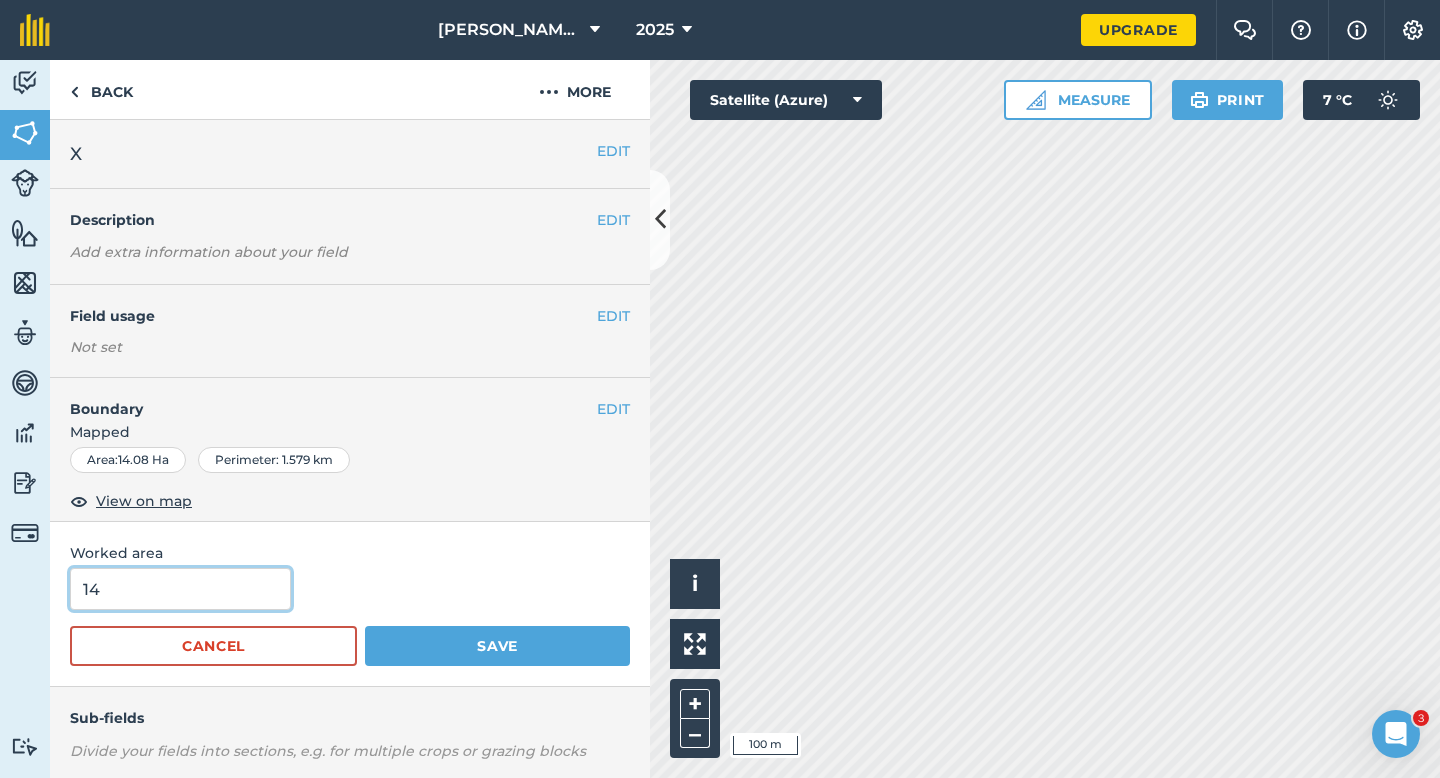 click on "Save" at bounding box center (497, 646) 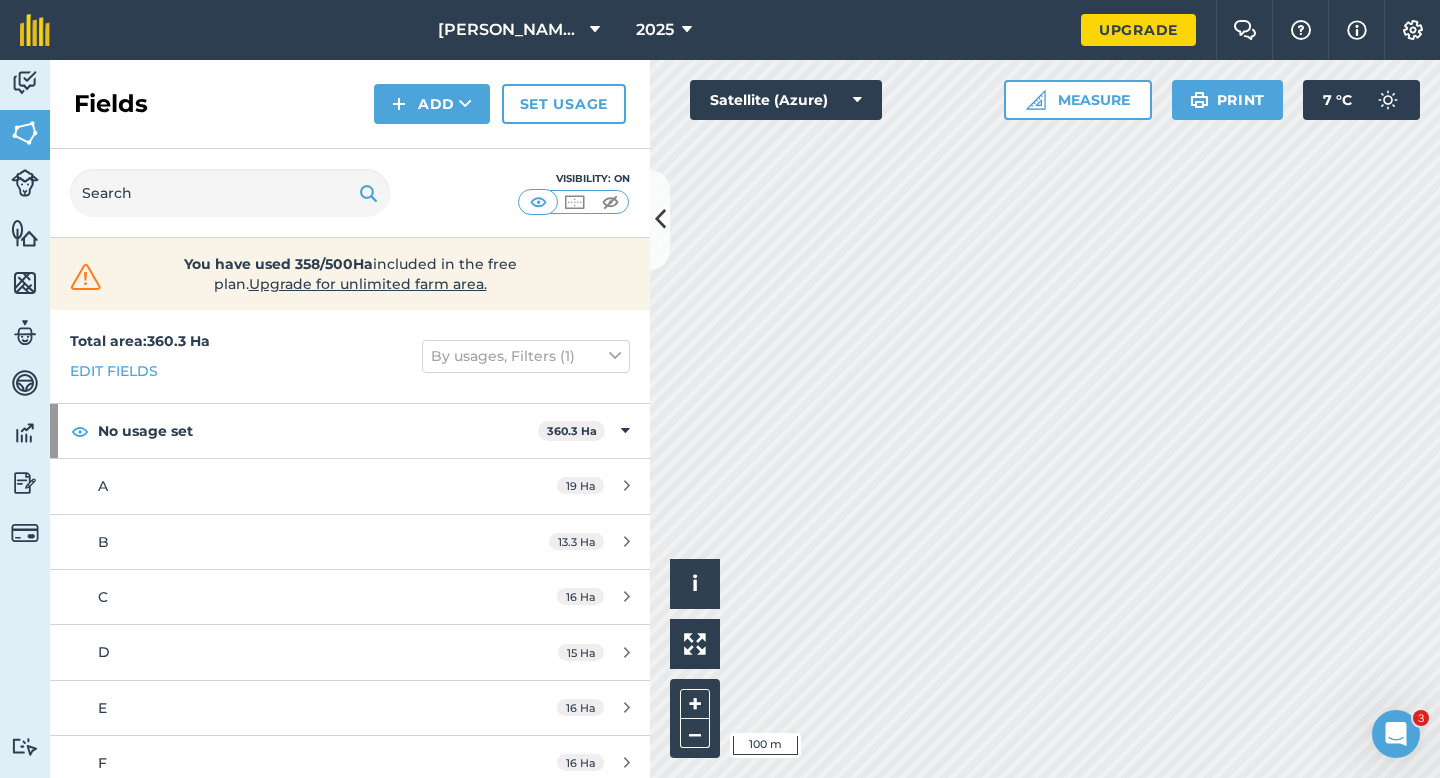 click on "Fields   Add   Set usage" at bounding box center [350, 104] 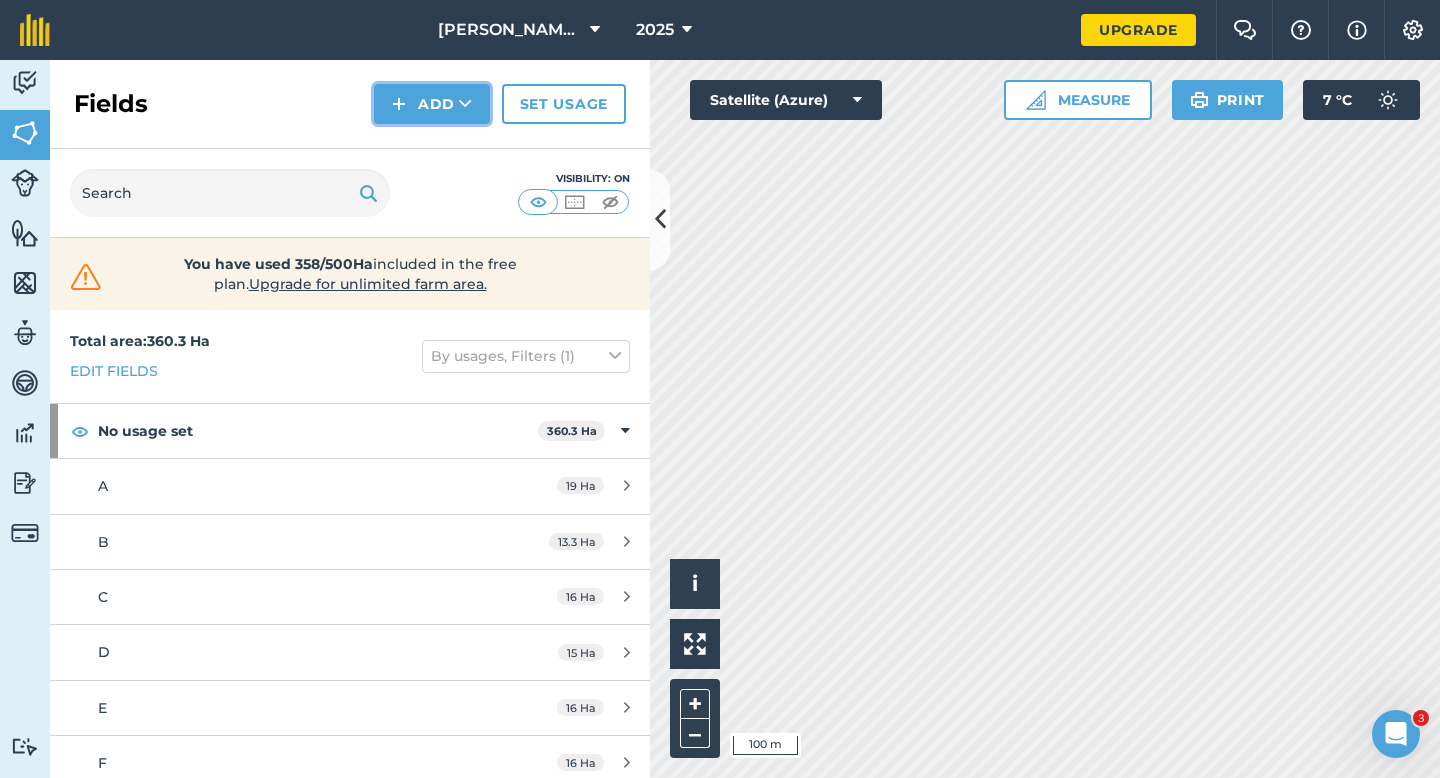 click on "Add" at bounding box center (432, 104) 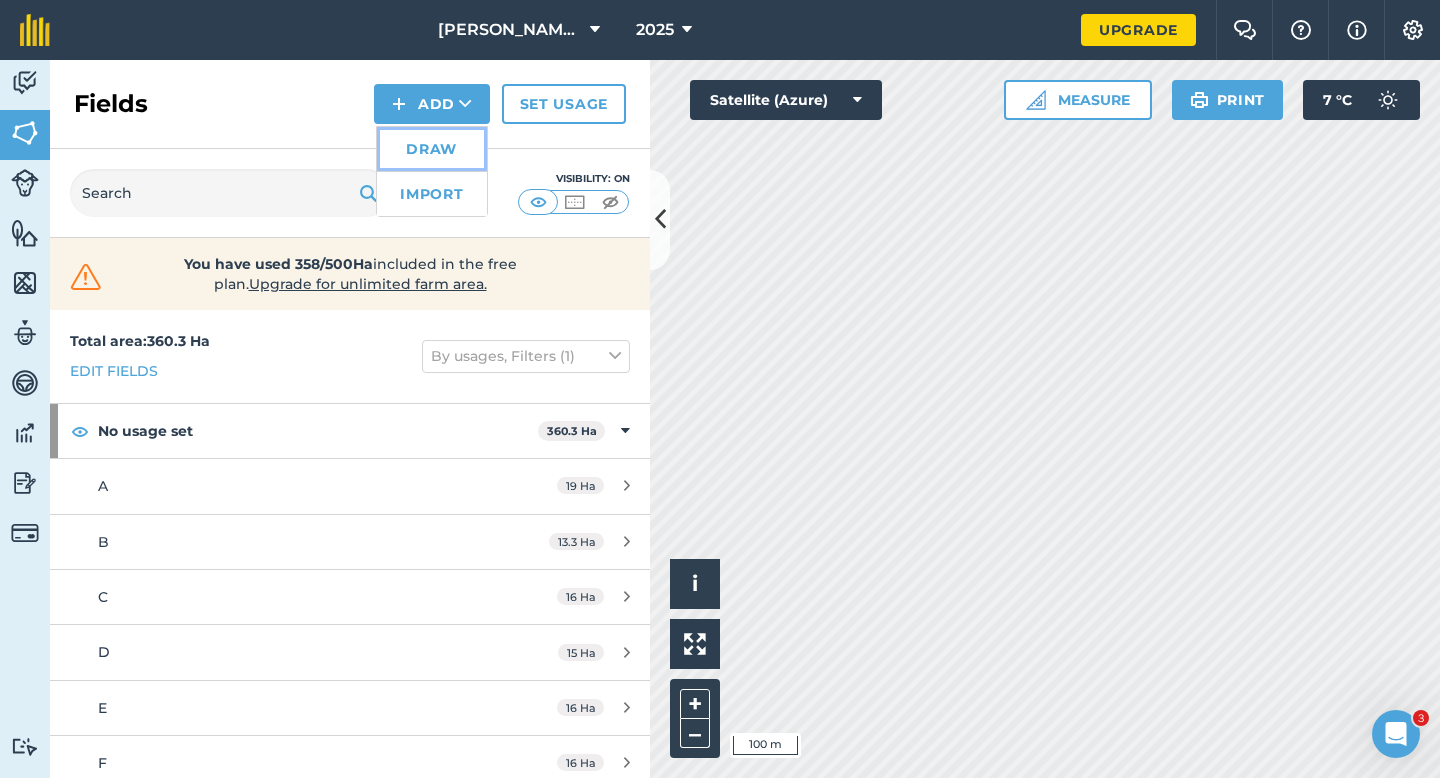 click on "Draw" at bounding box center [432, 149] 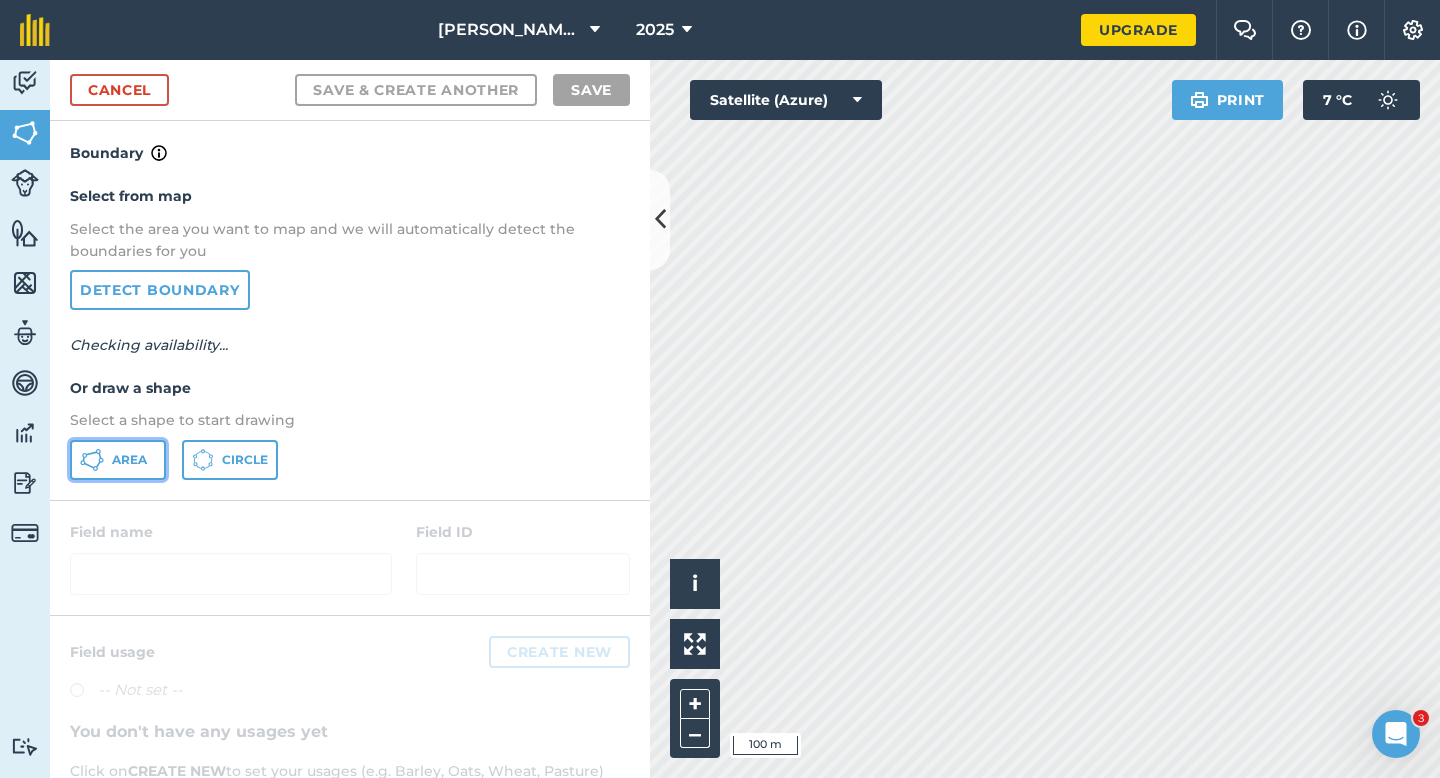 click on "Area" at bounding box center (129, 460) 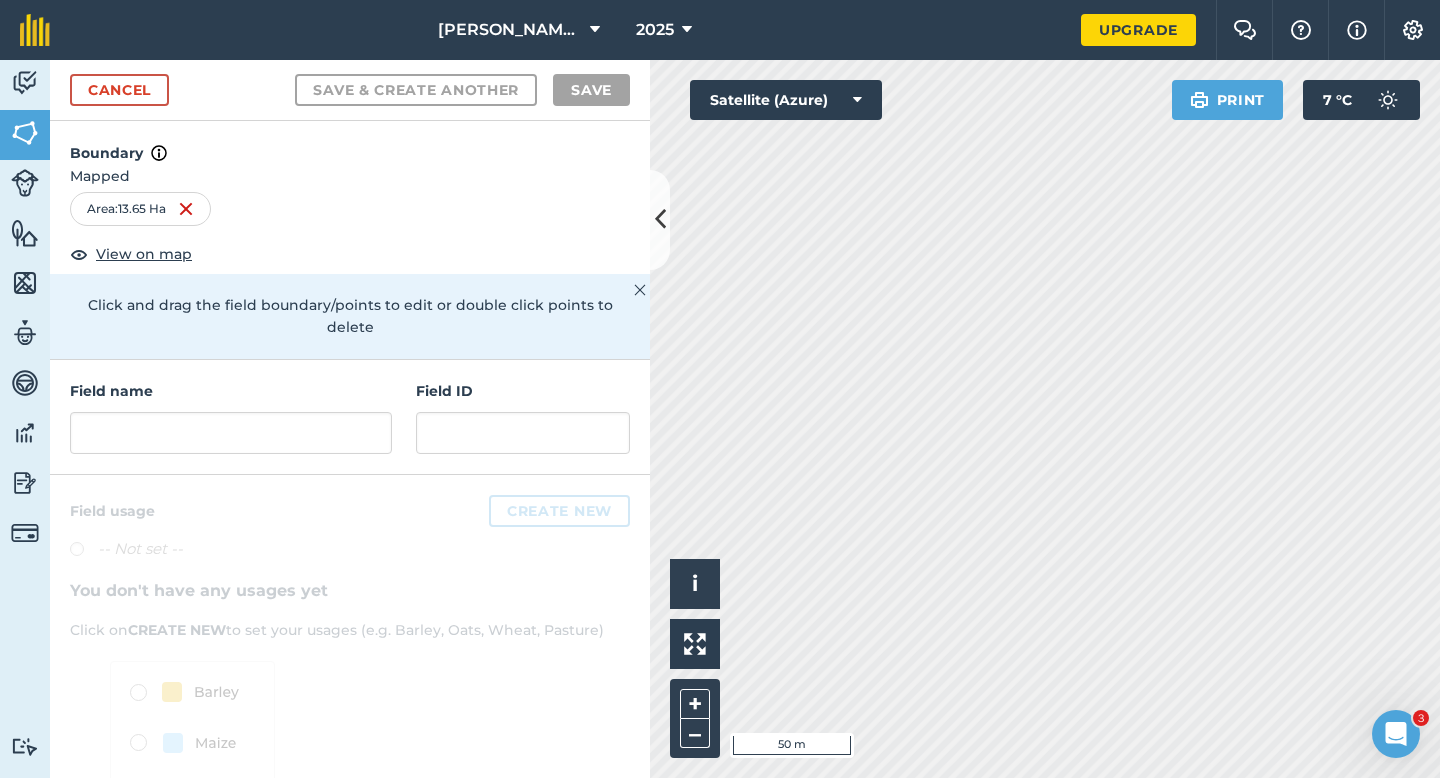 click on "Field name" at bounding box center (231, 391) 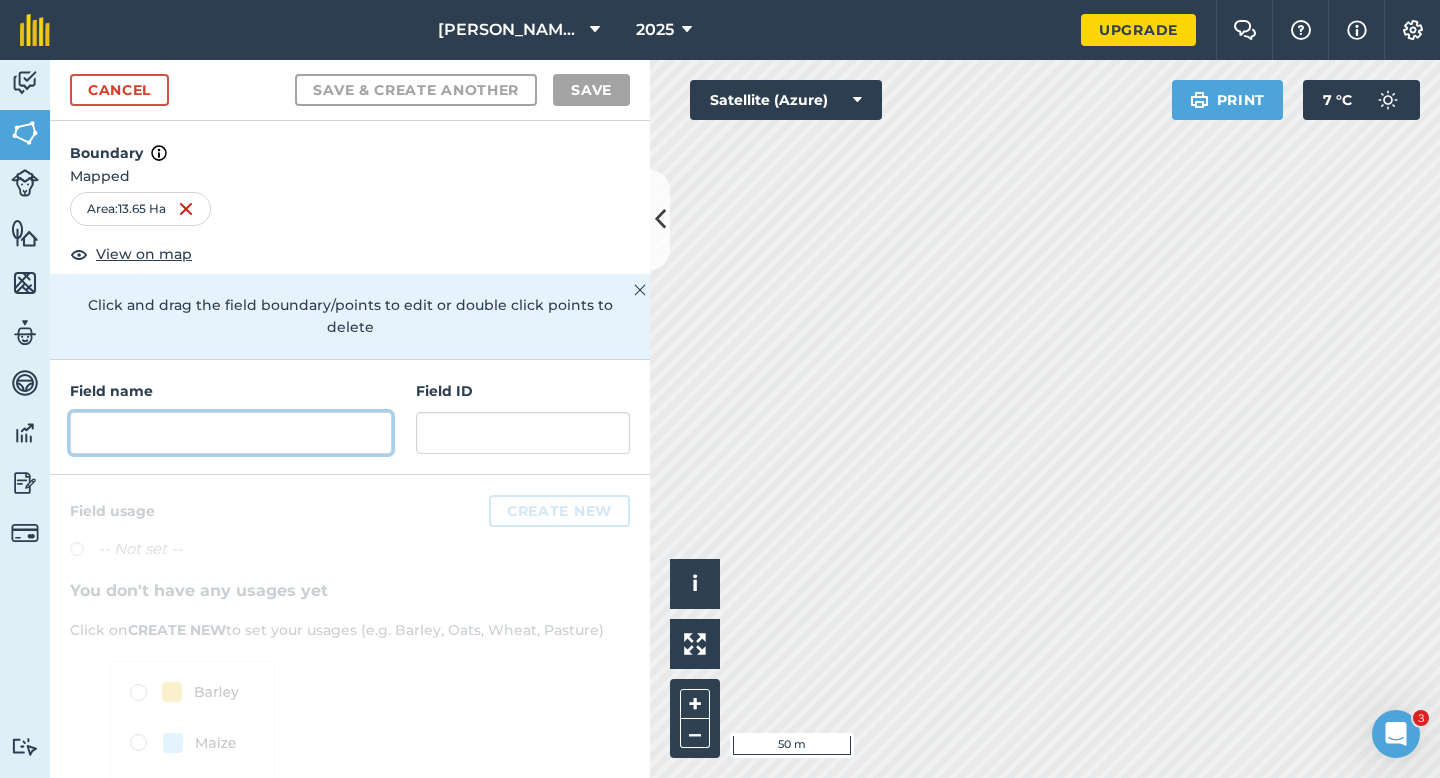 click at bounding box center (231, 433) 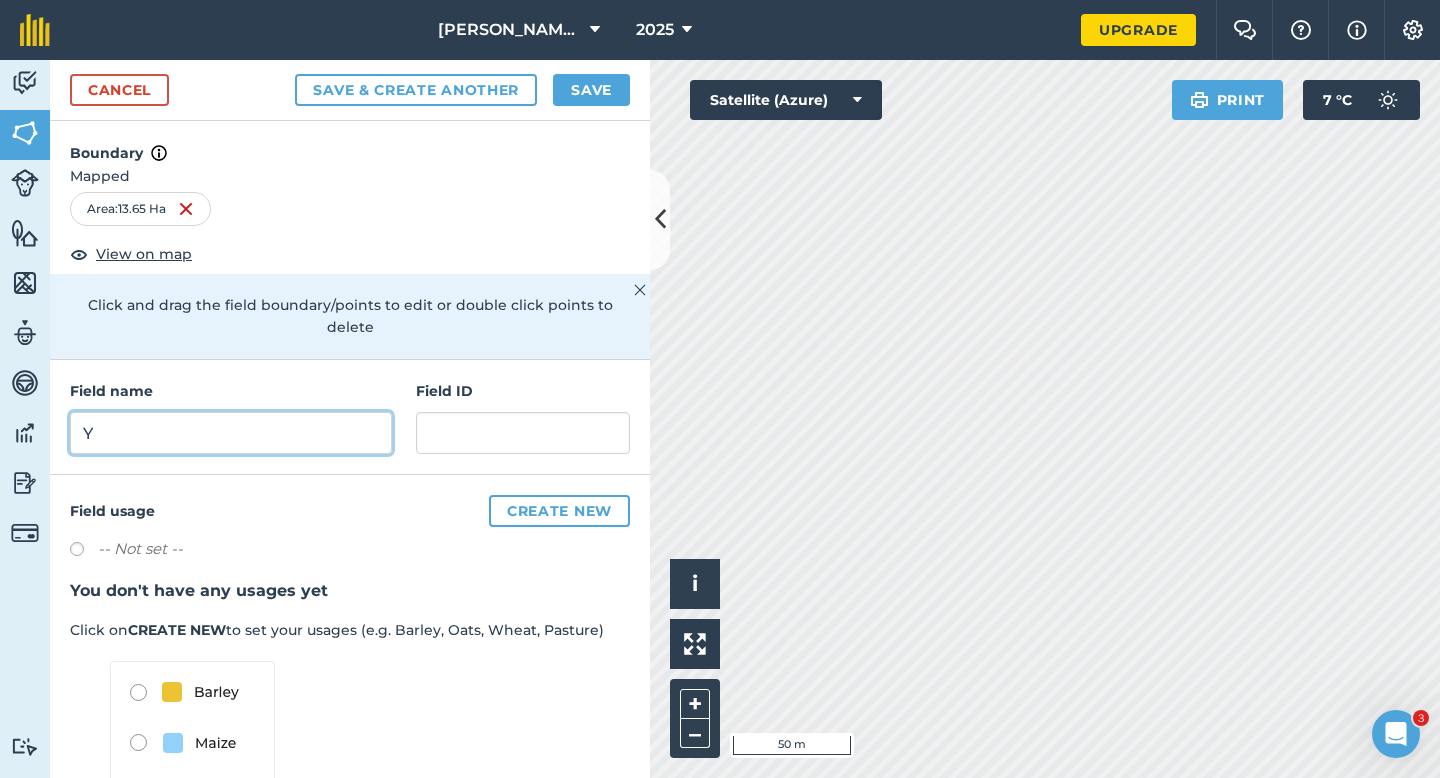 type on "Y" 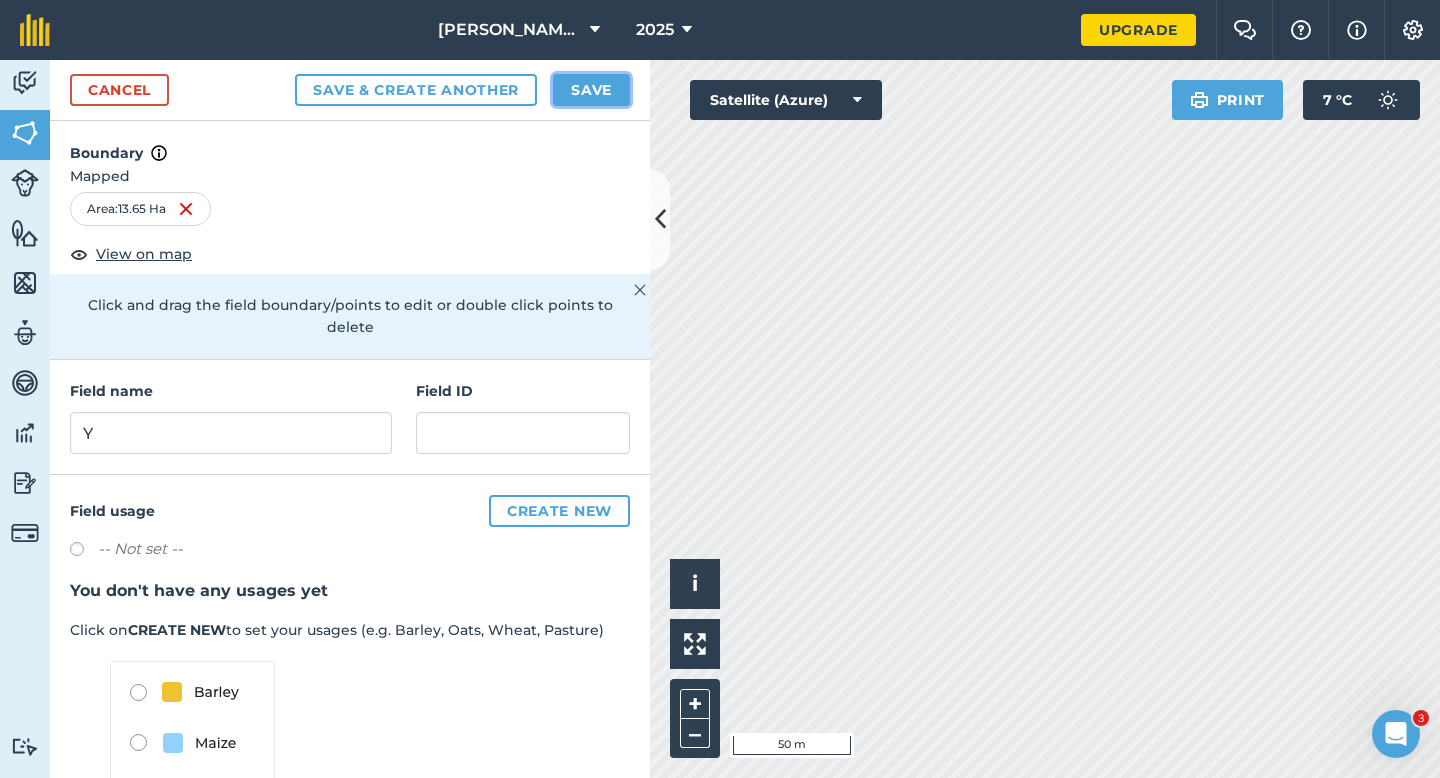 click on "Save" at bounding box center (591, 90) 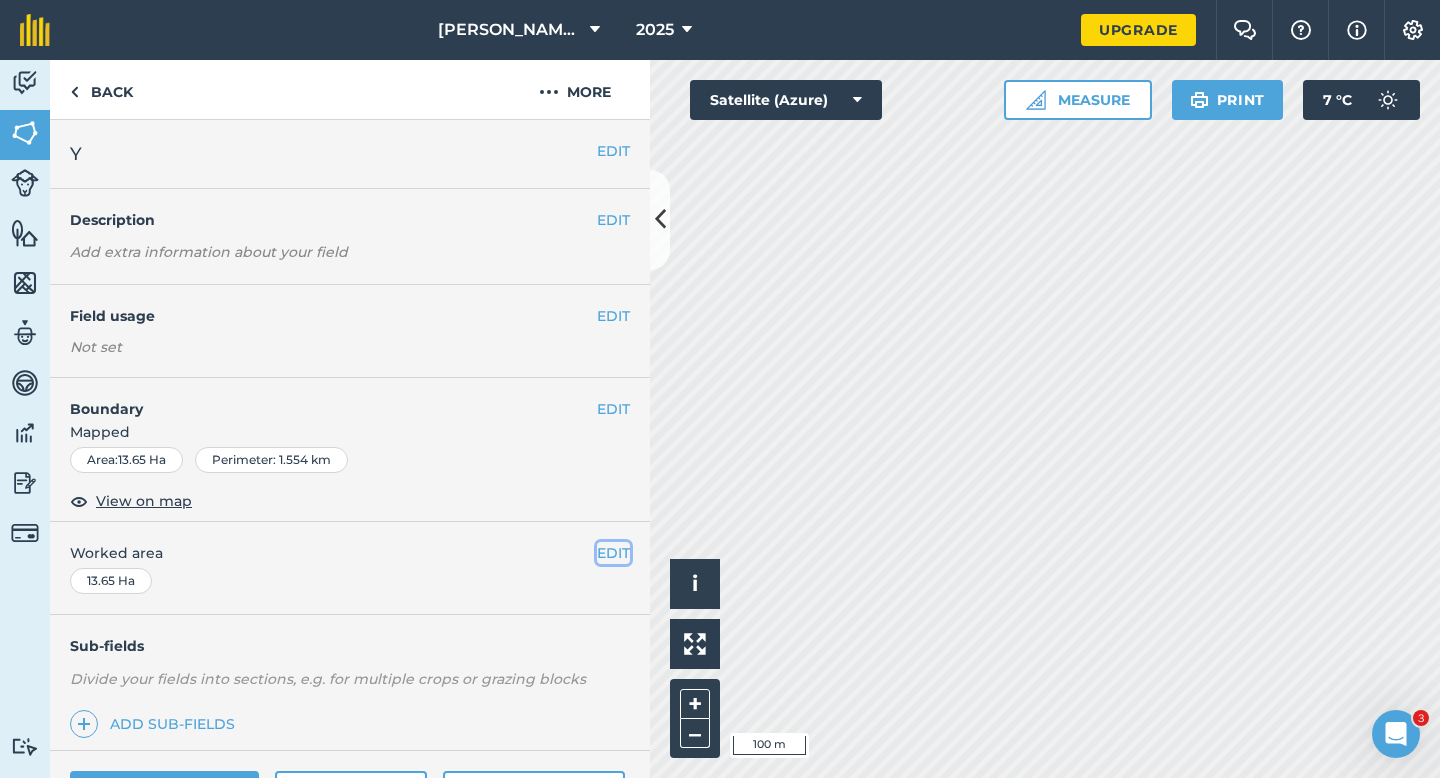 click on "EDIT" at bounding box center [613, 553] 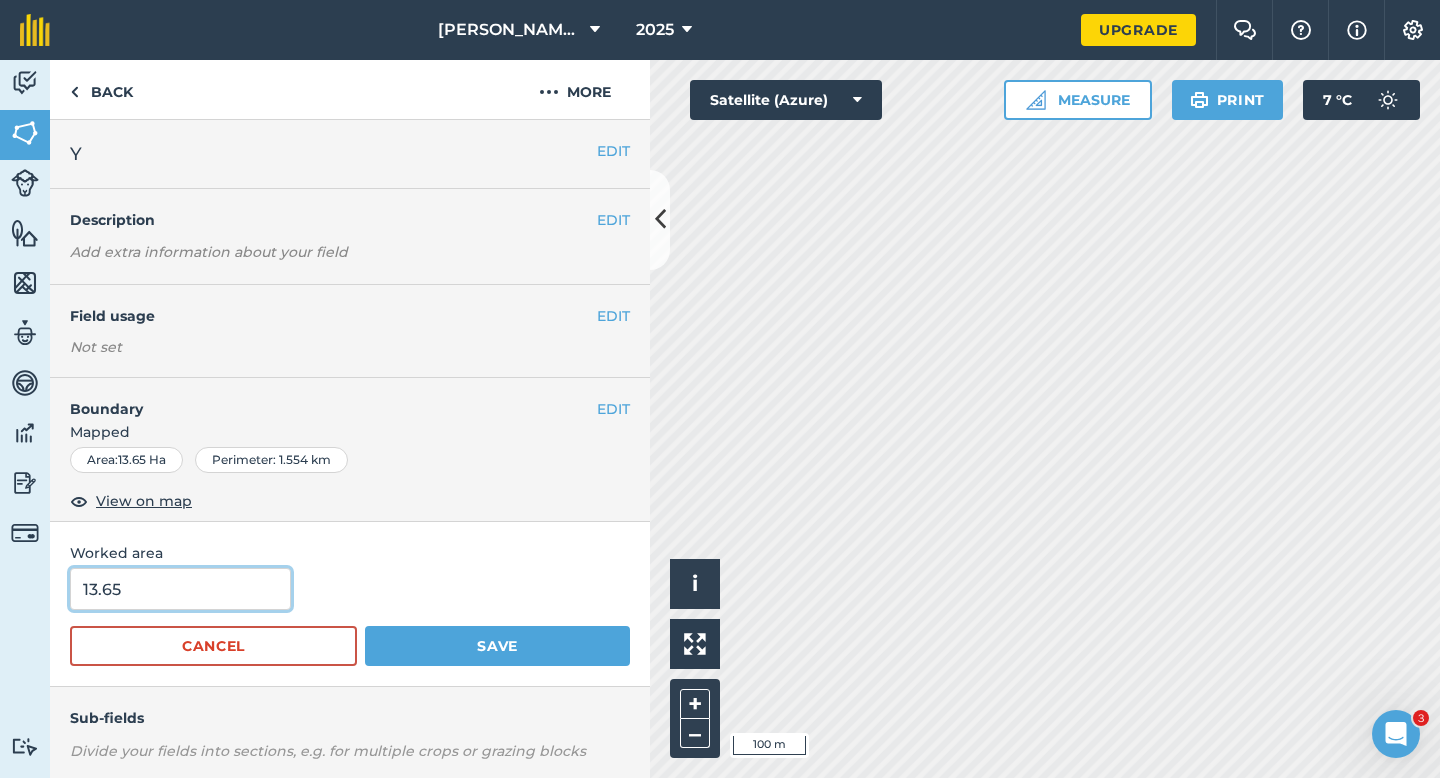 click on "13.65" at bounding box center [180, 589] 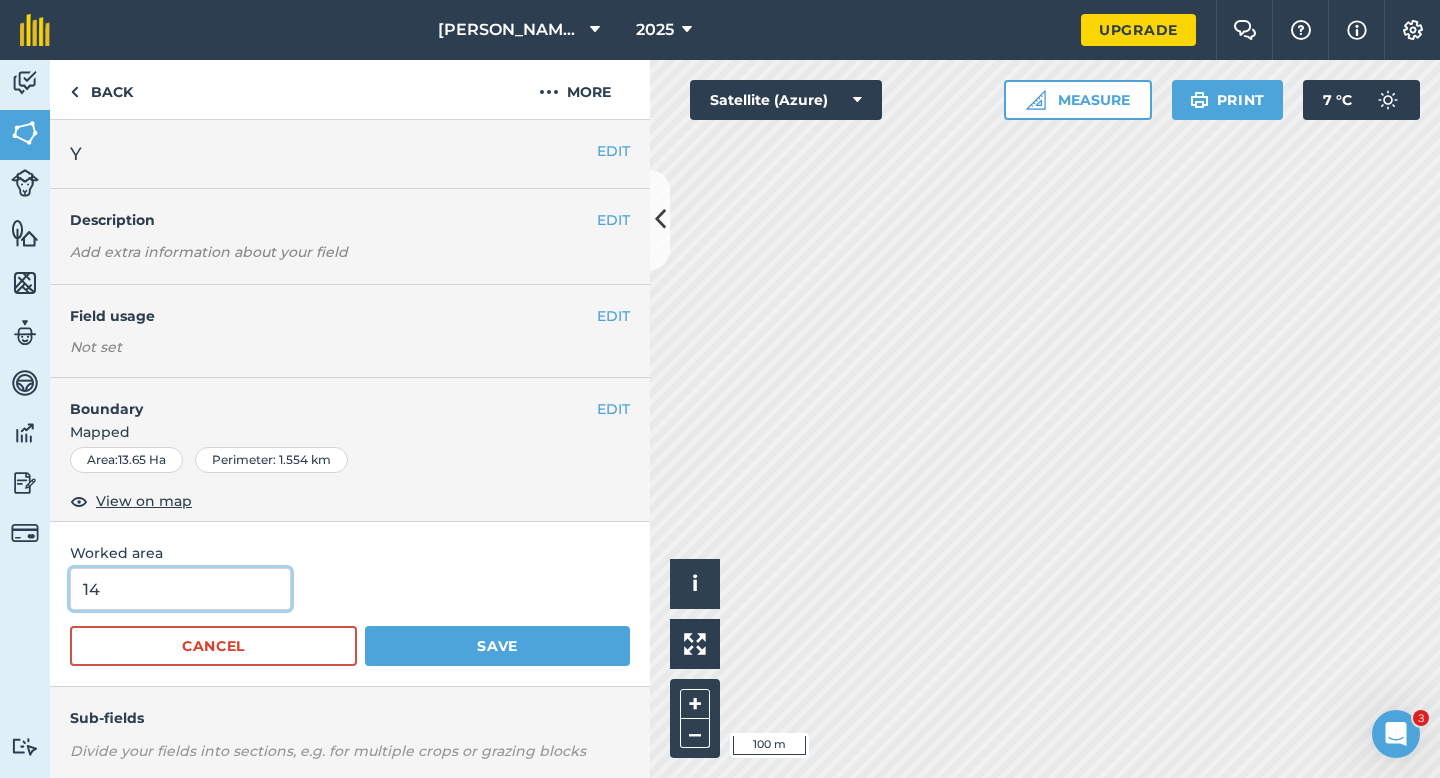 click on "Save" at bounding box center [497, 646] 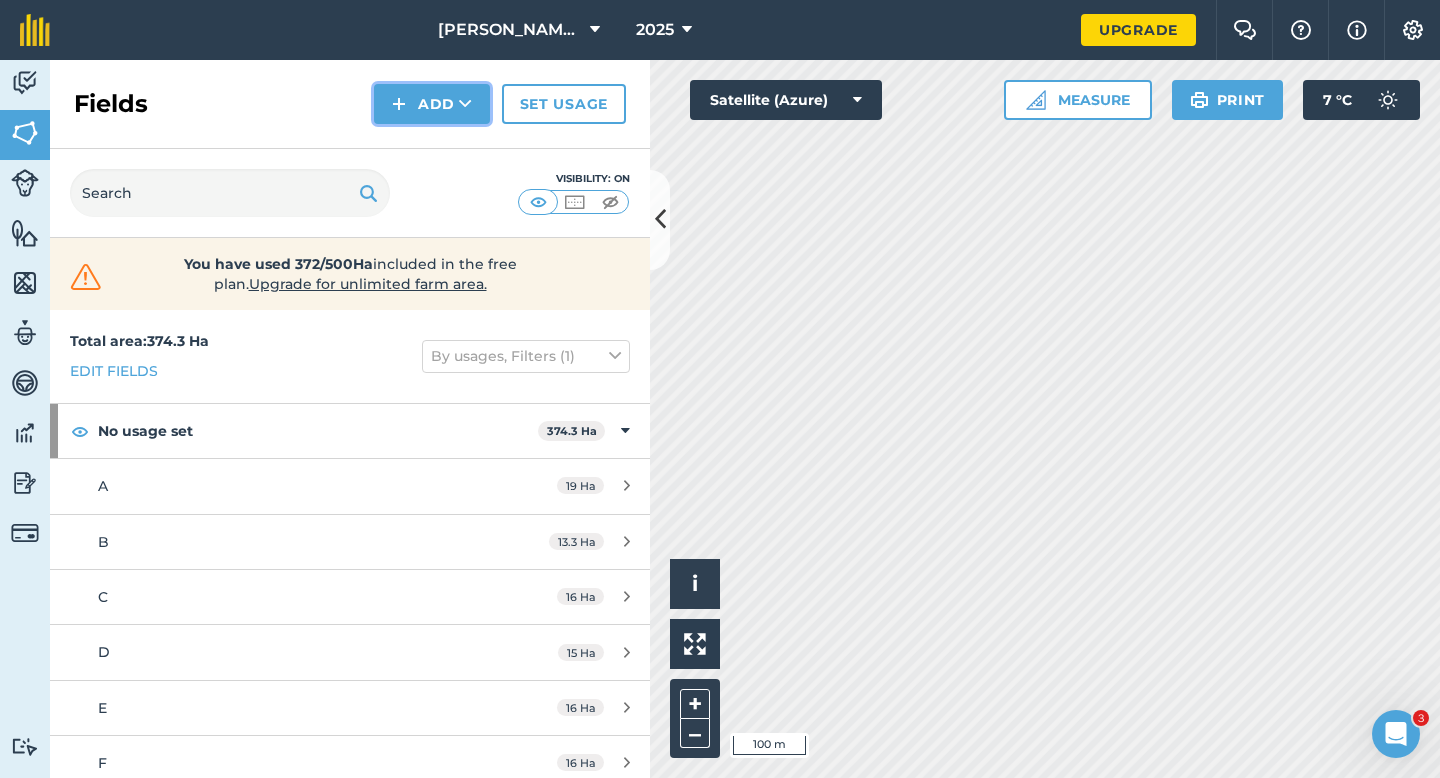 click on "Add" at bounding box center (432, 104) 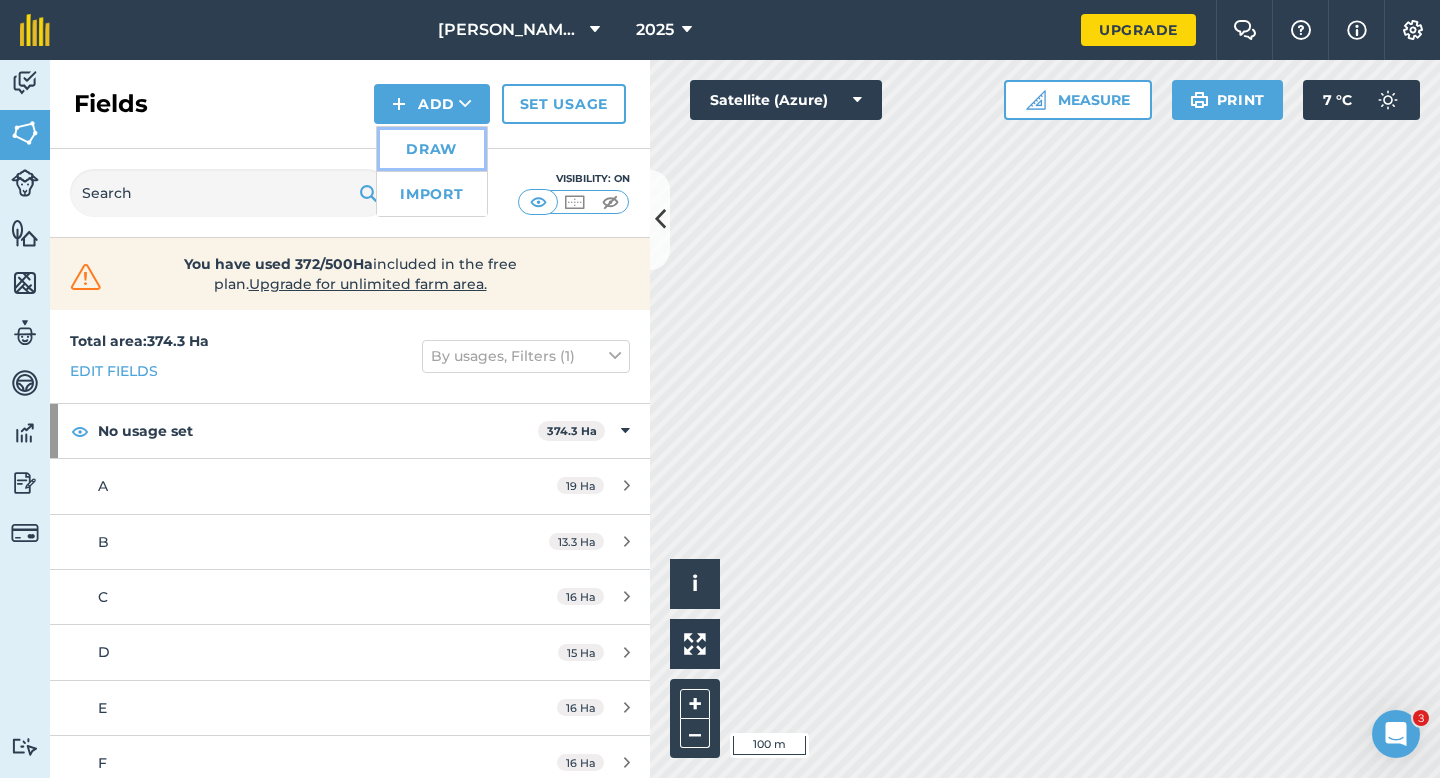 click on "Draw" at bounding box center (432, 149) 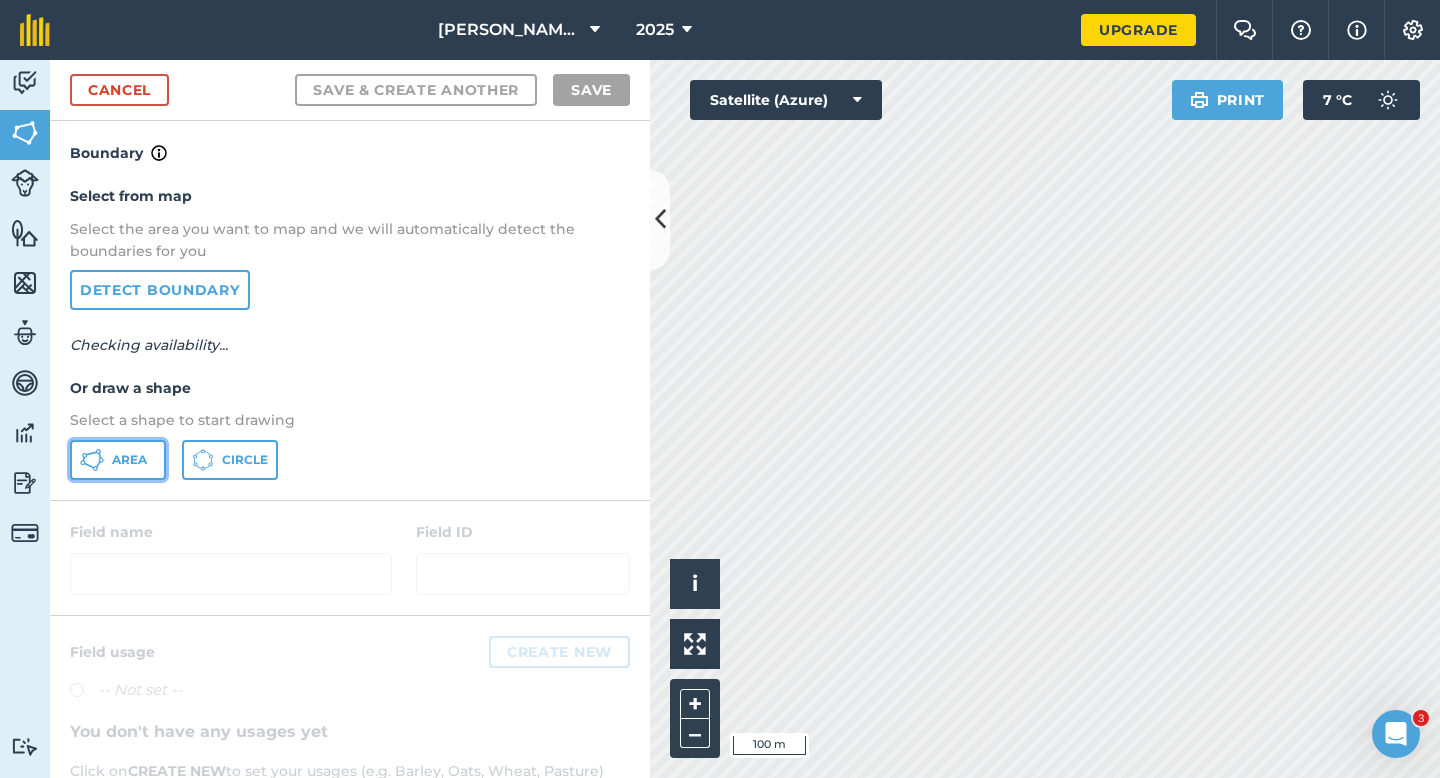 click on "Area" at bounding box center (118, 460) 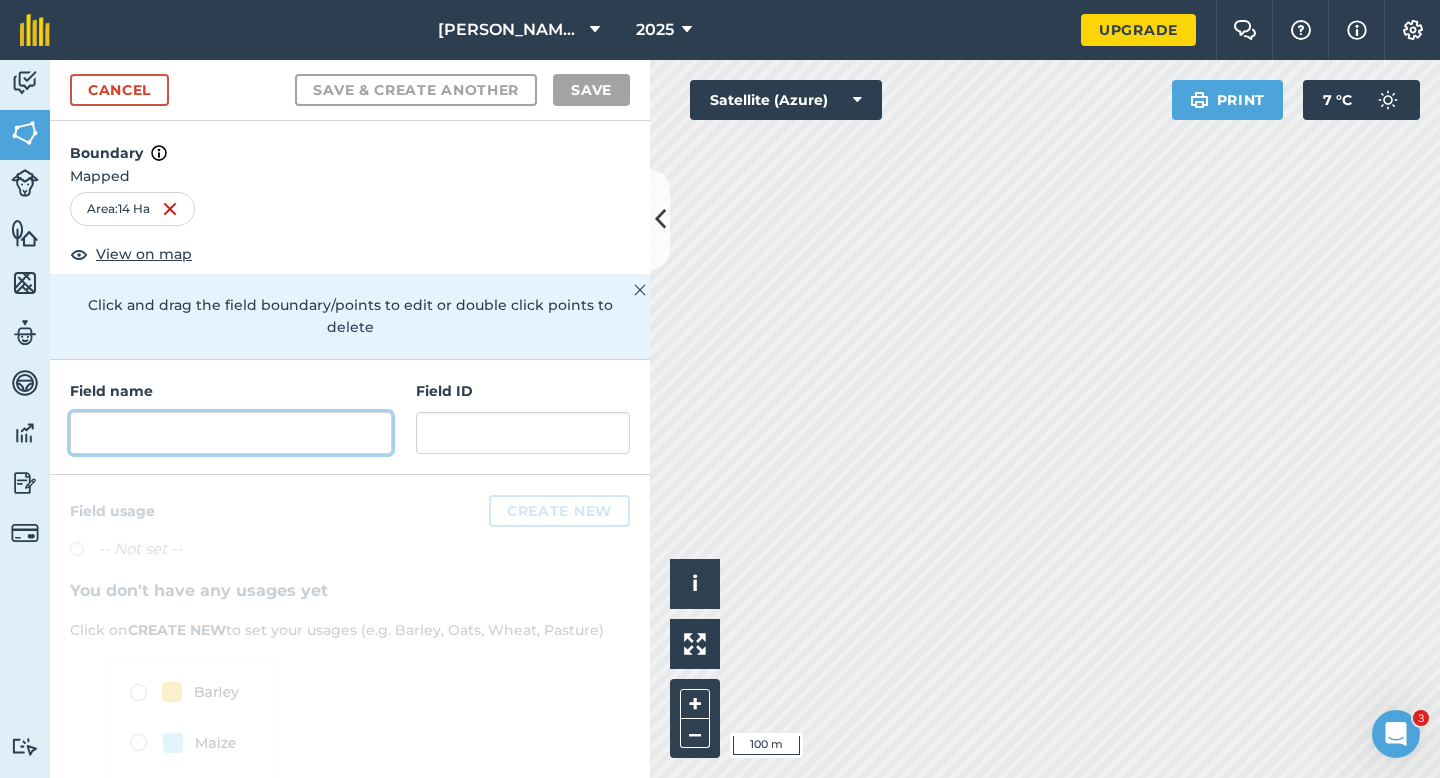 click at bounding box center (231, 433) 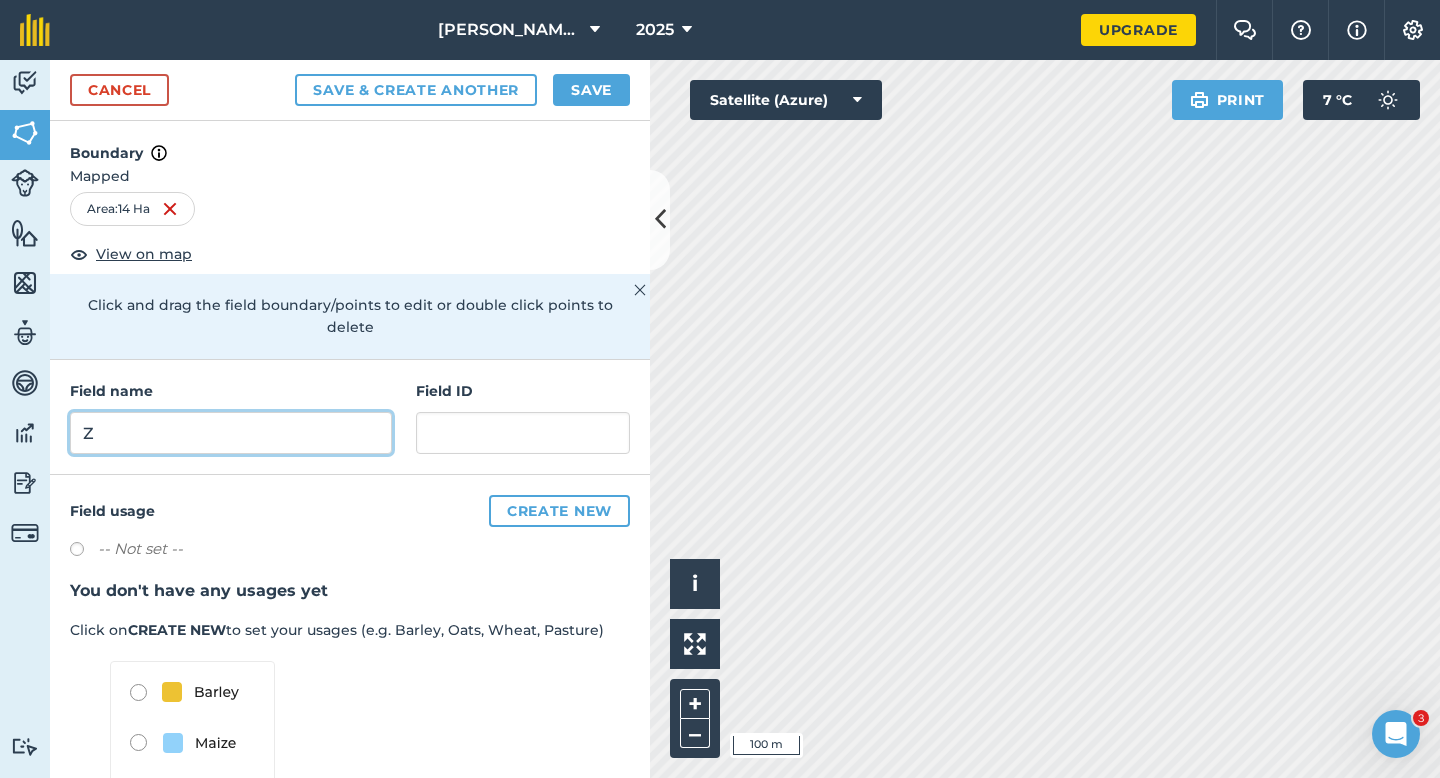 type on "Z" 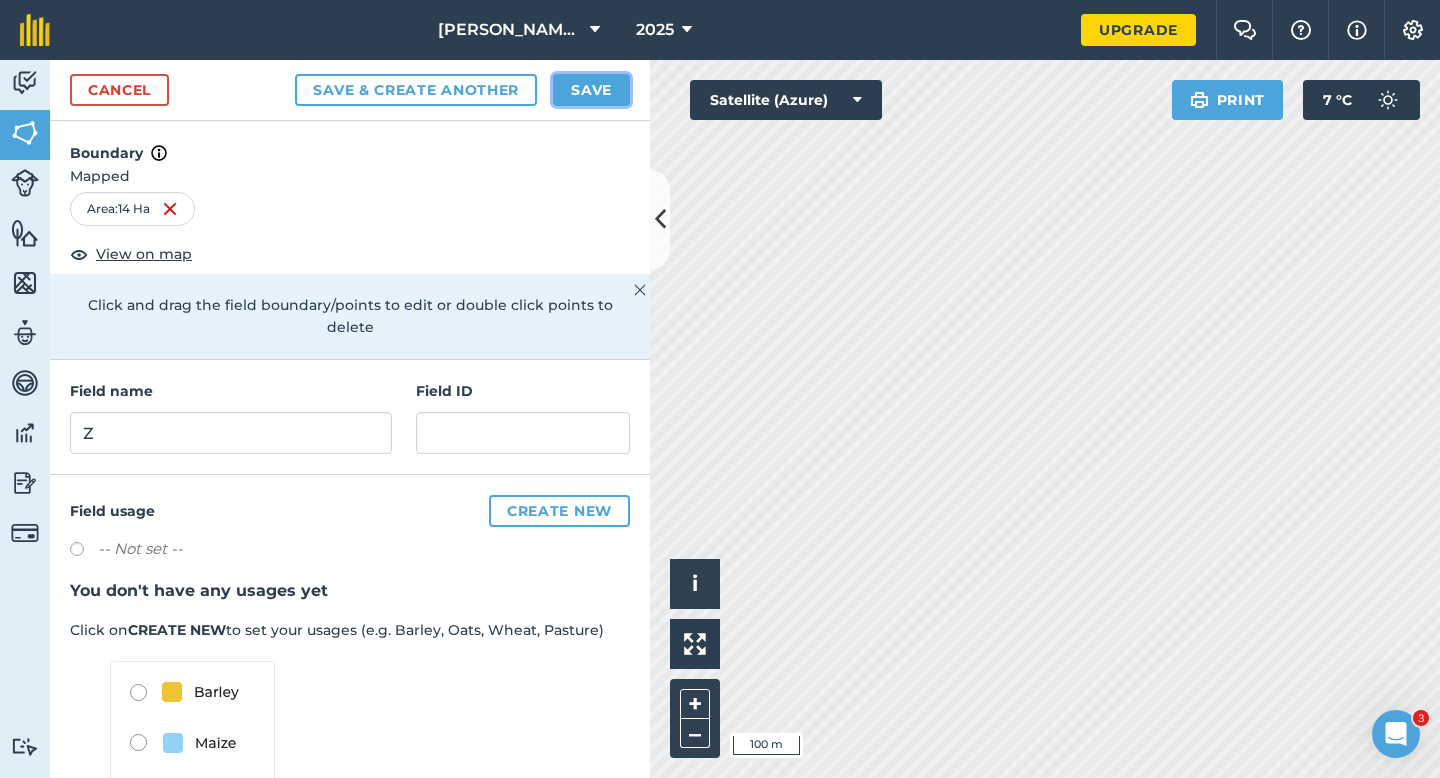 click on "Save" at bounding box center [591, 90] 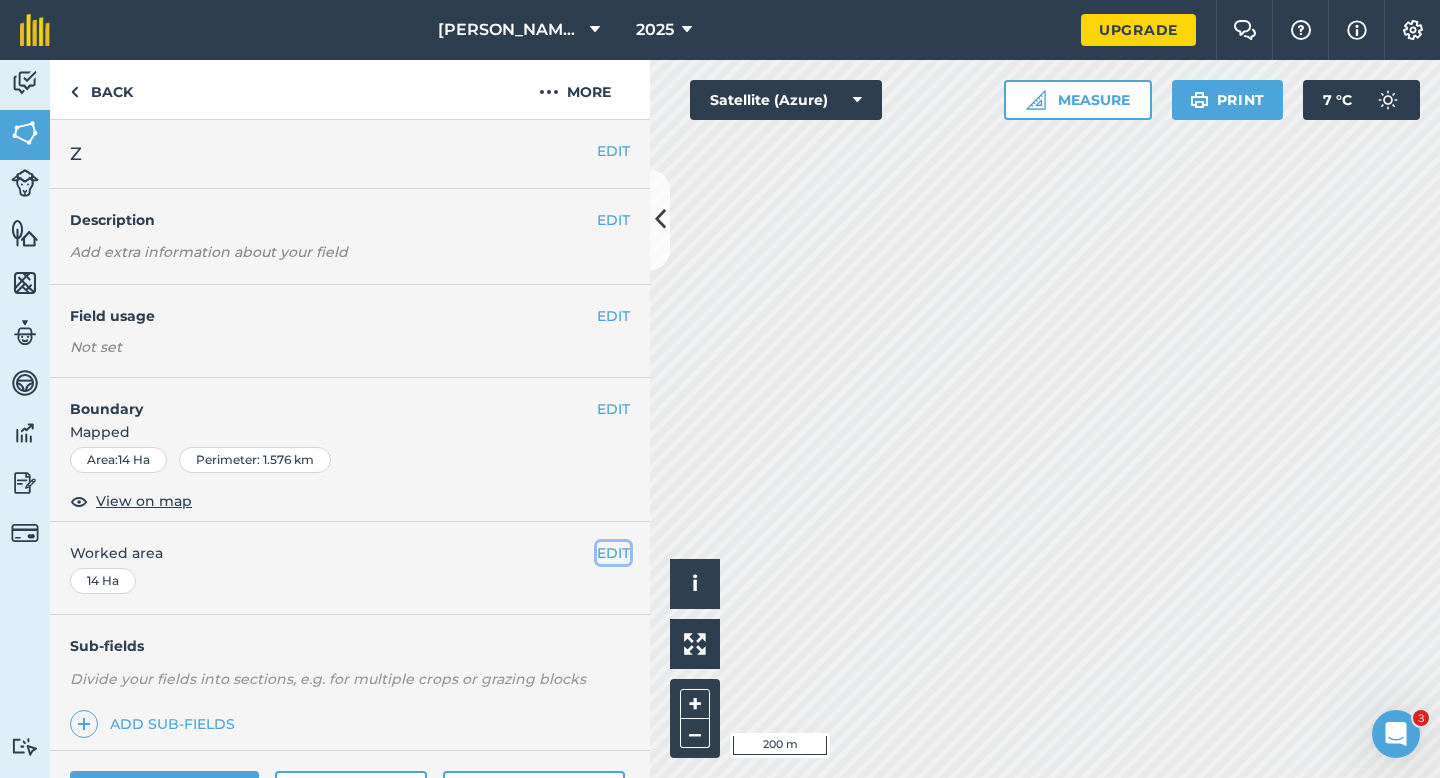 click on "EDIT" at bounding box center [613, 553] 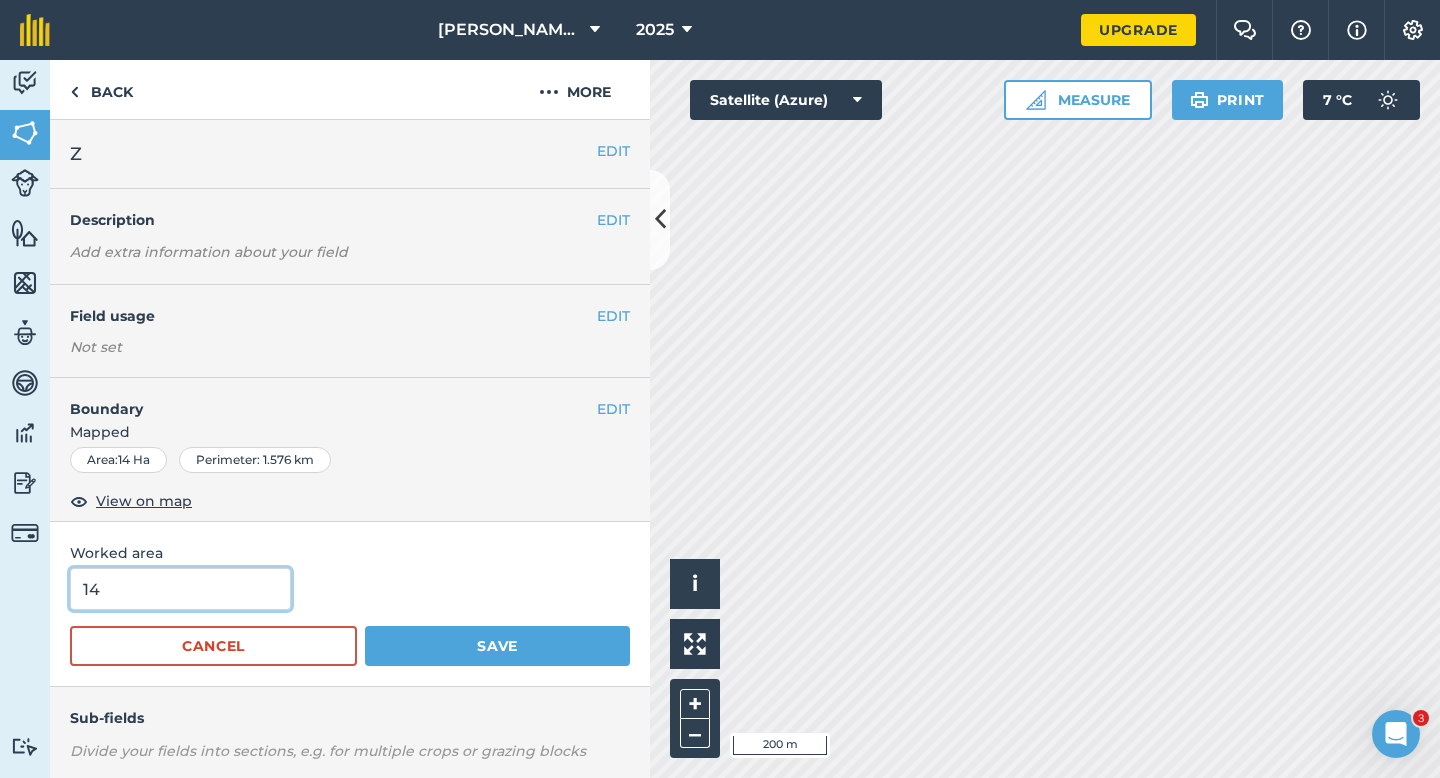 click on "14" at bounding box center [180, 589] 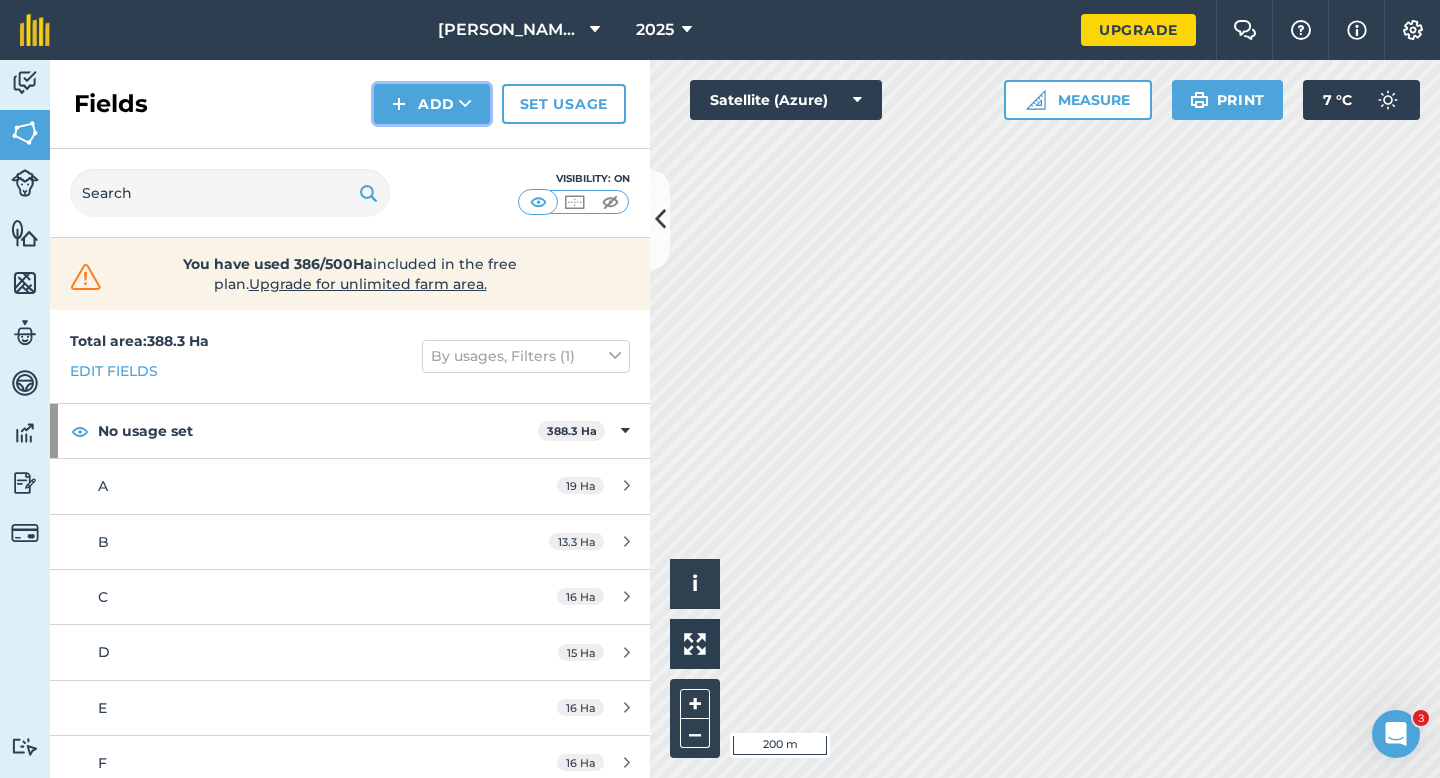 click on "Add" at bounding box center (432, 104) 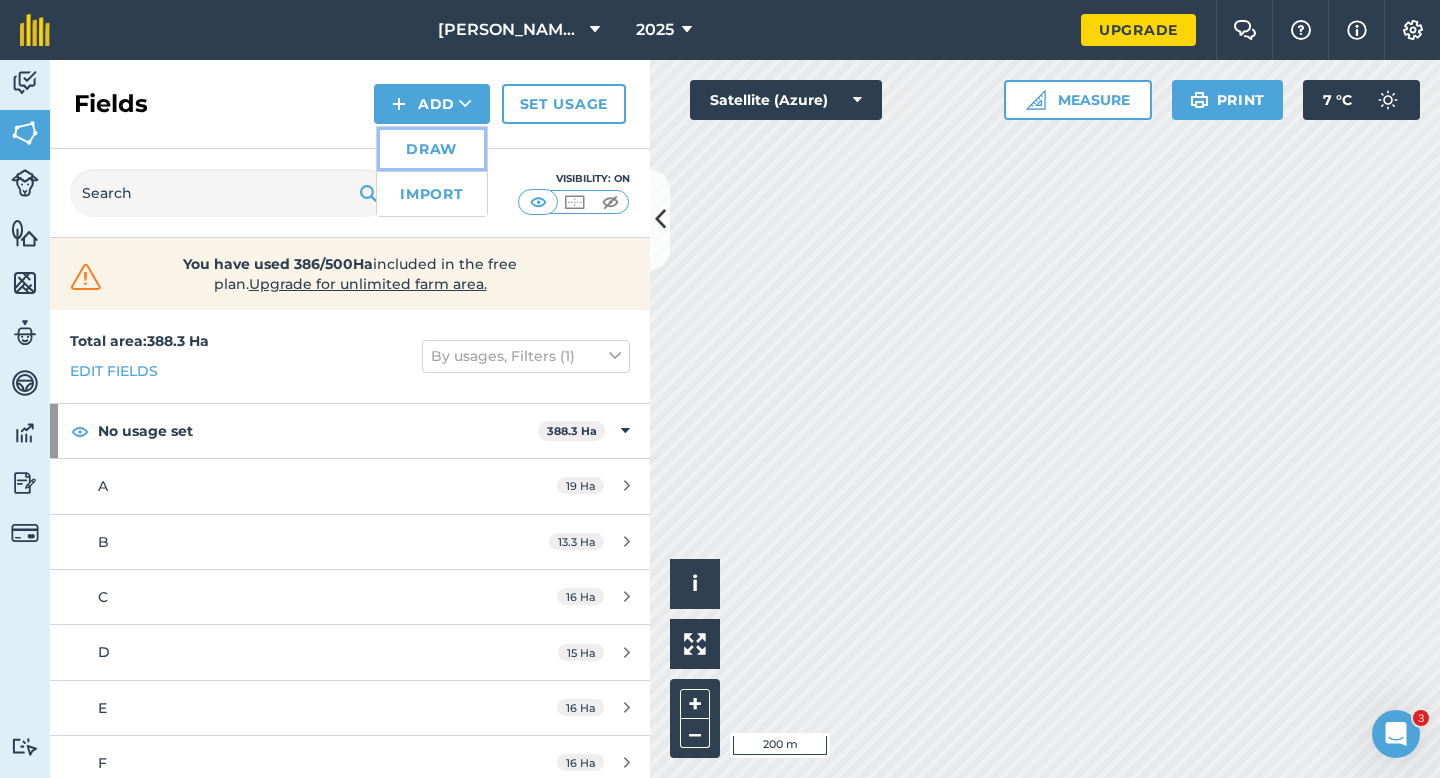 click on "Draw" at bounding box center (432, 149) 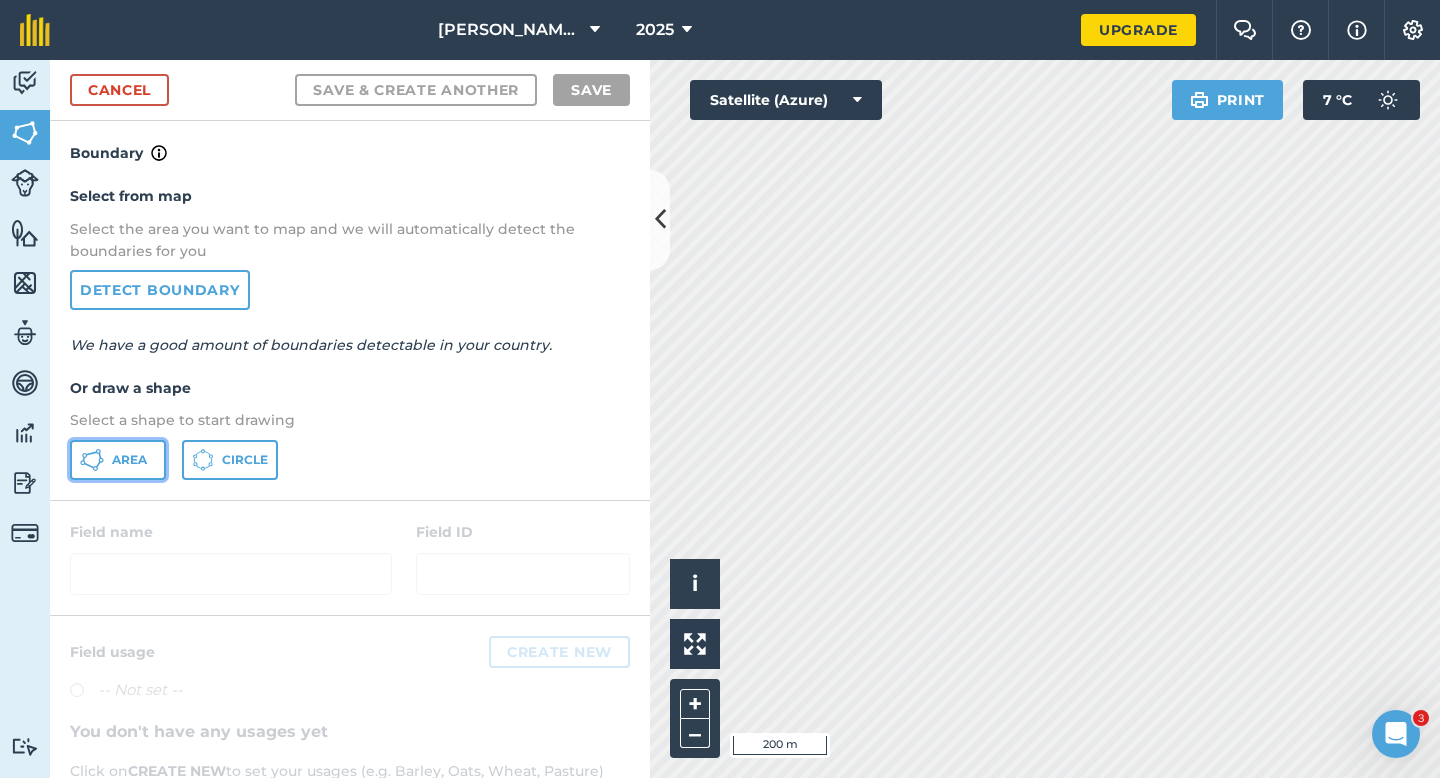 click on "Area" at bounding box center (129, 460) 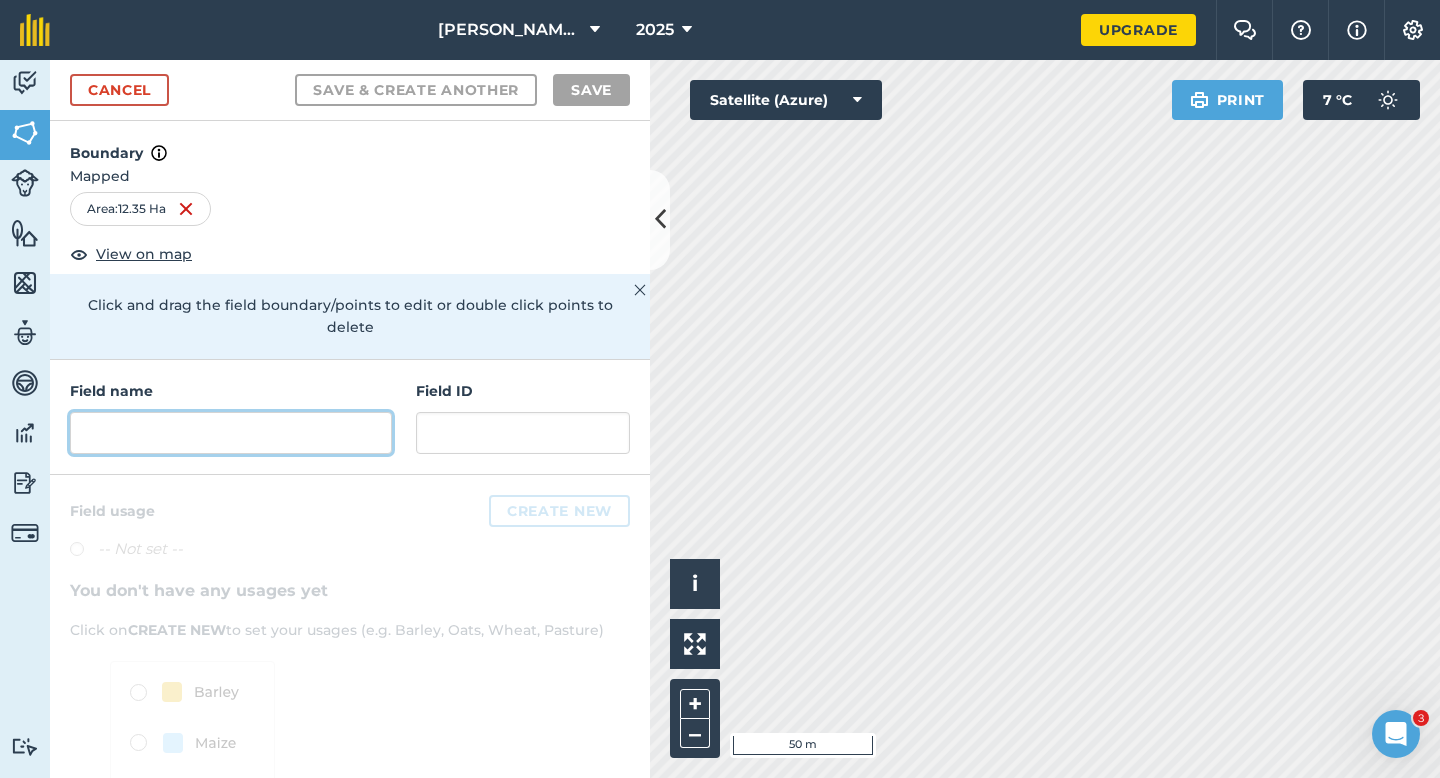 click at bounding box center [231, 433] 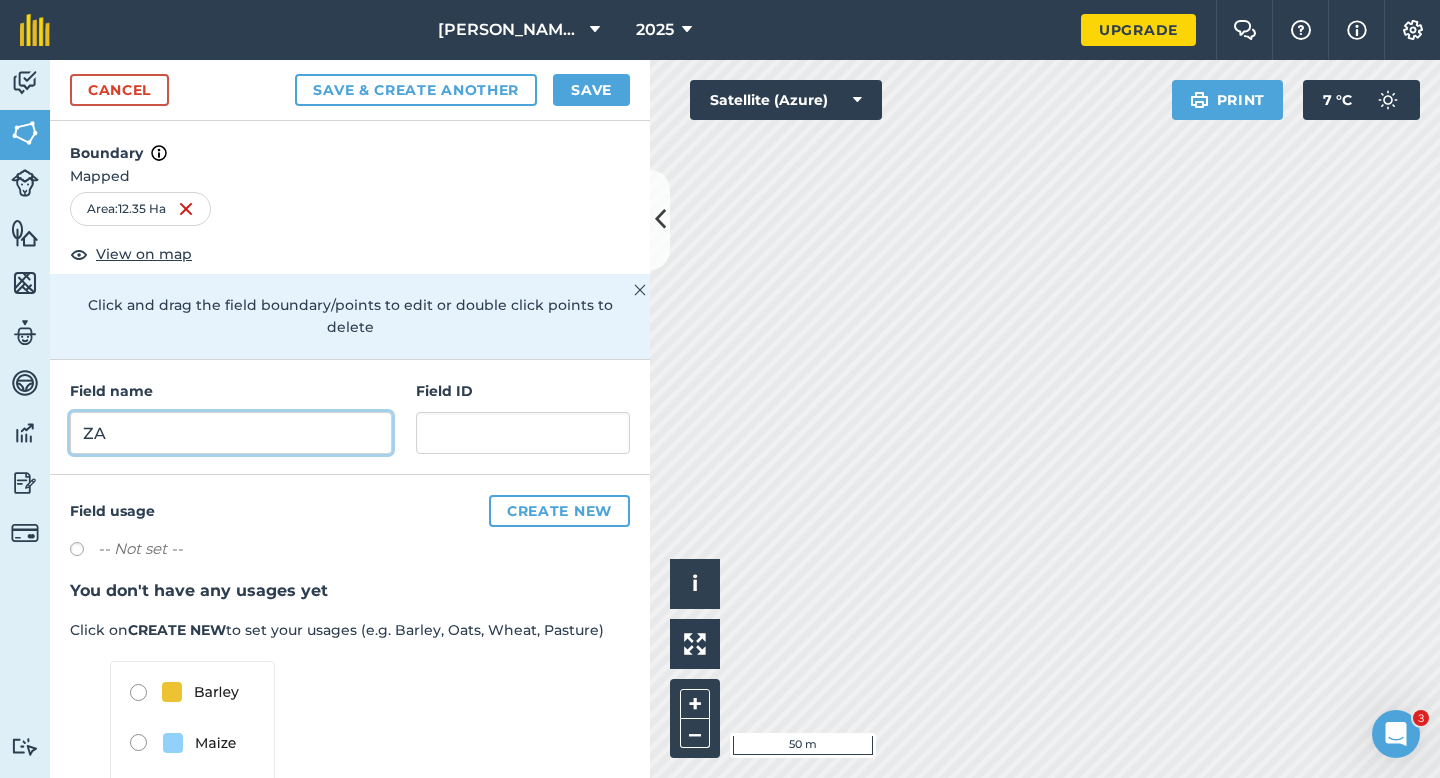type on "ZA" 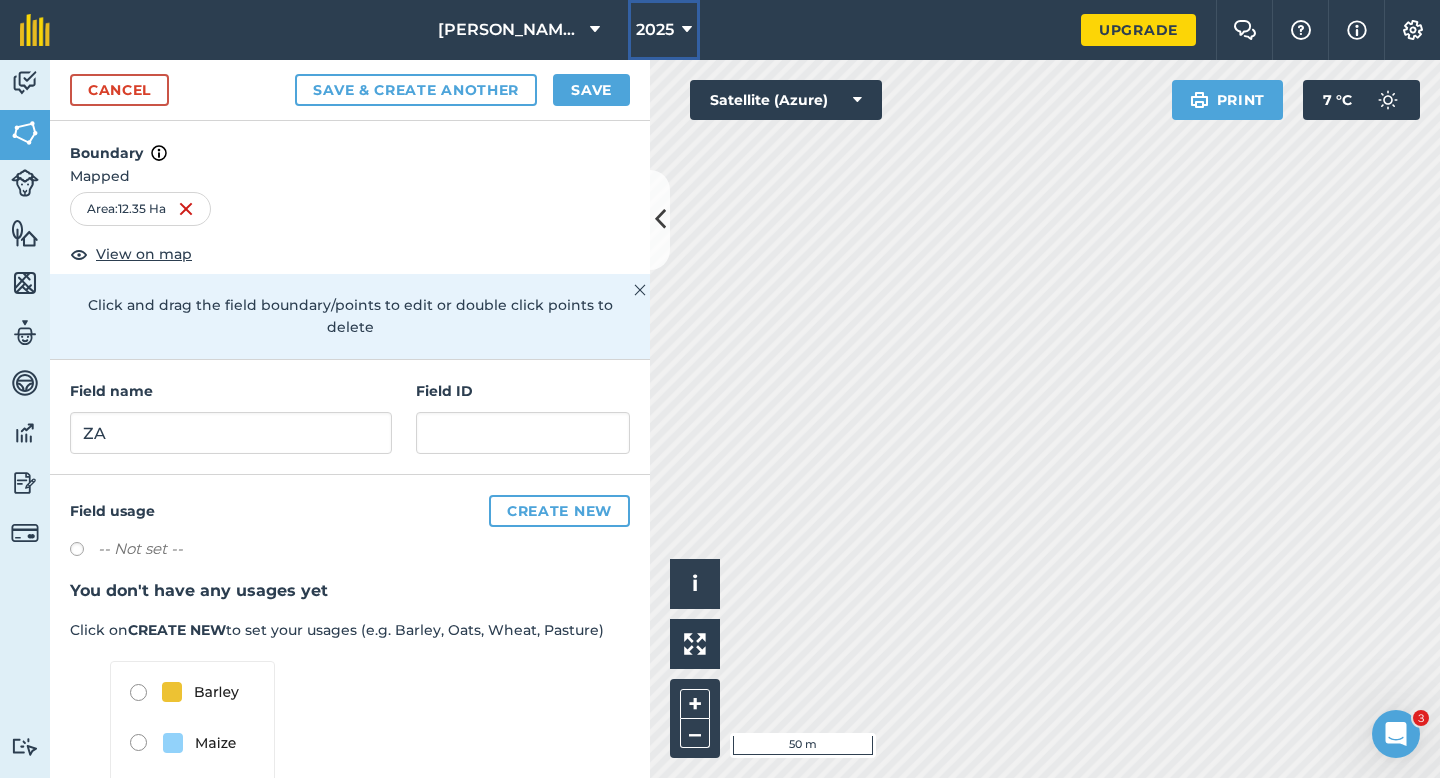 click on "2025" at bounding box center (664, 30) 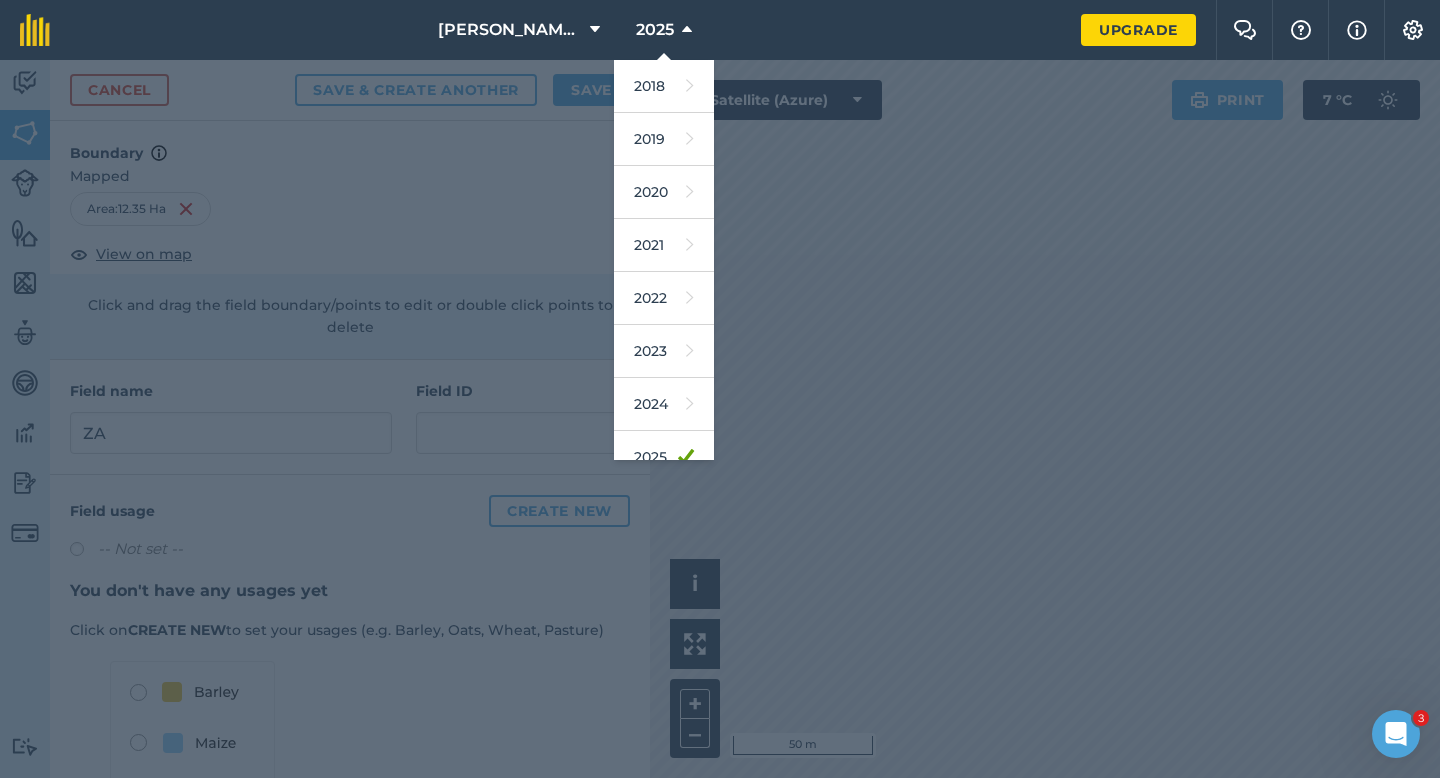 click at bounding box center [720, 419] 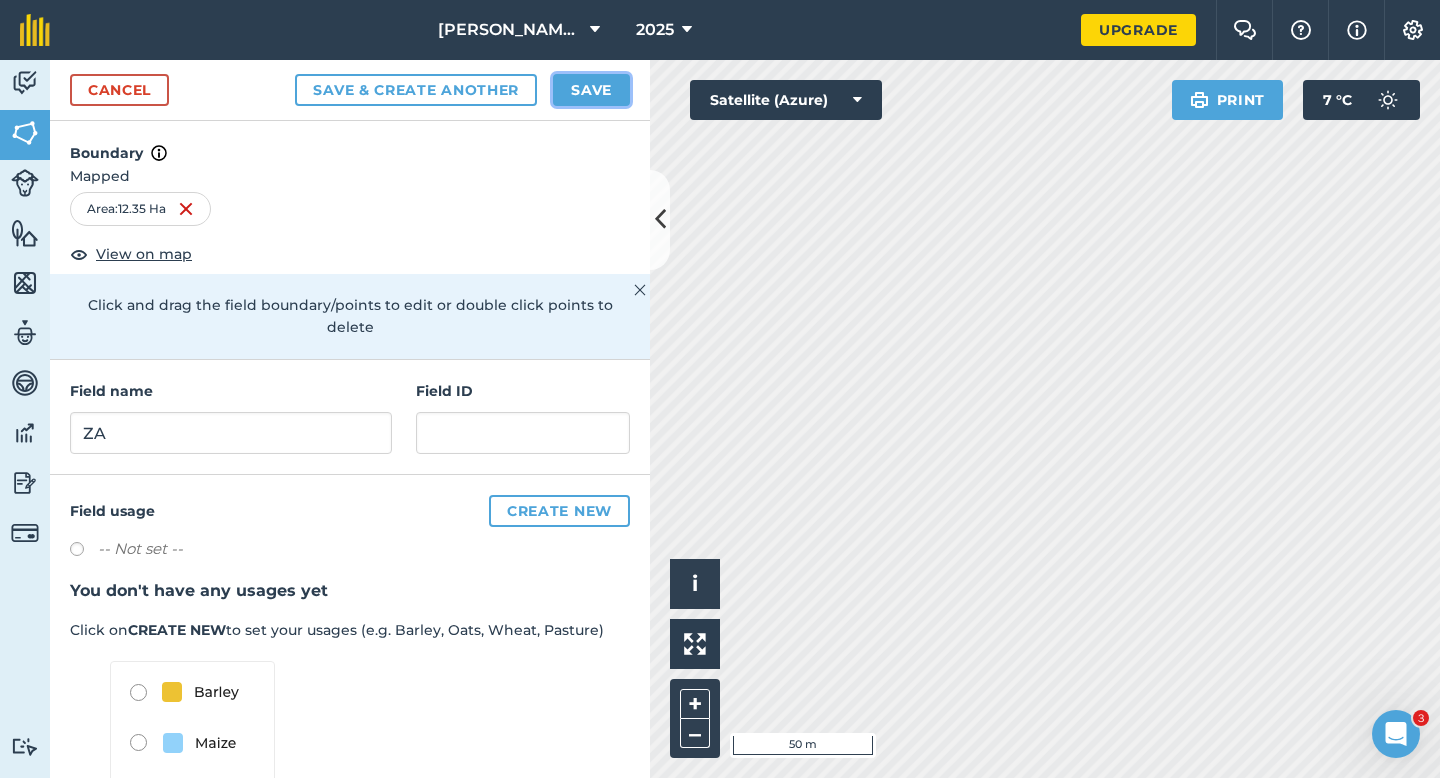 click on "Save" at bounding box center (591, 90) 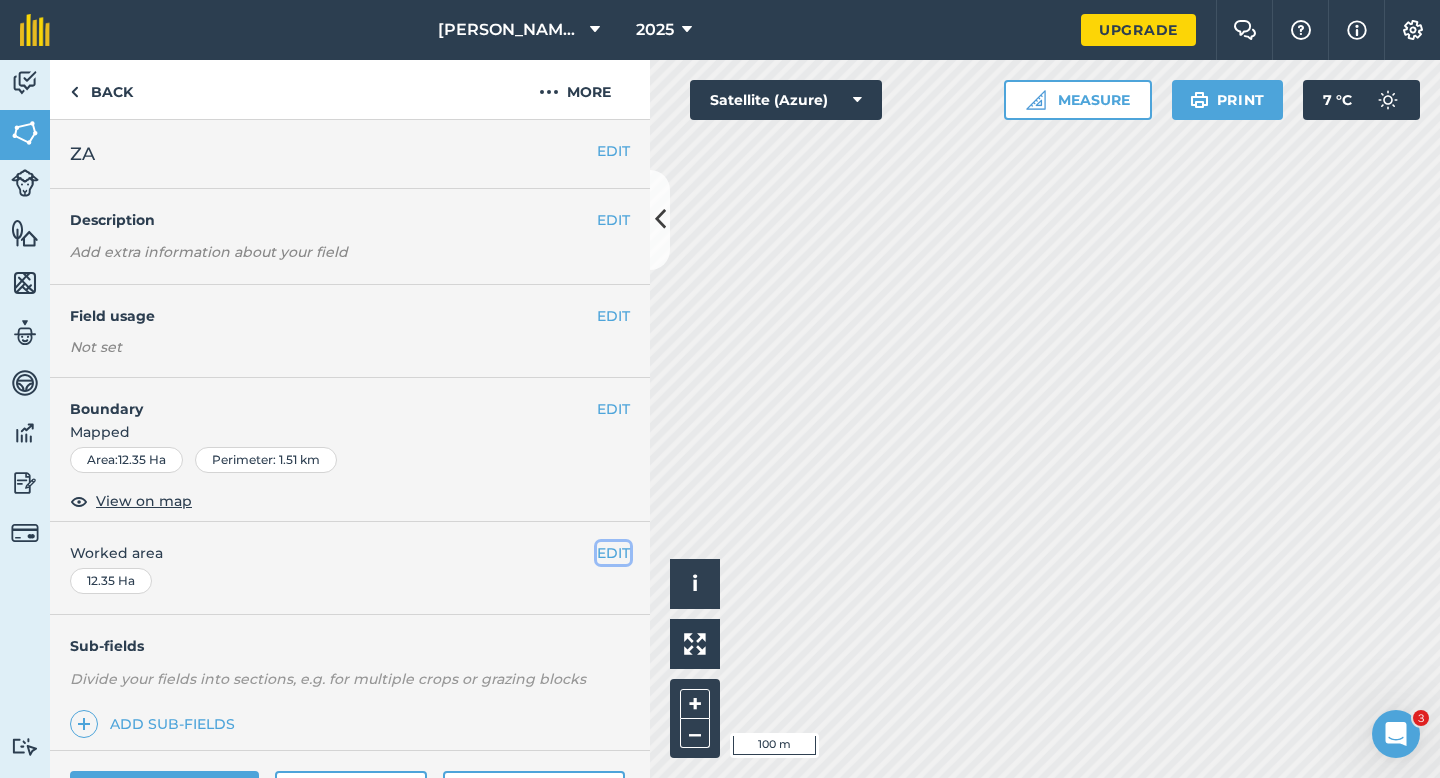 click on "EDIT" at bounding box center [613, 553] 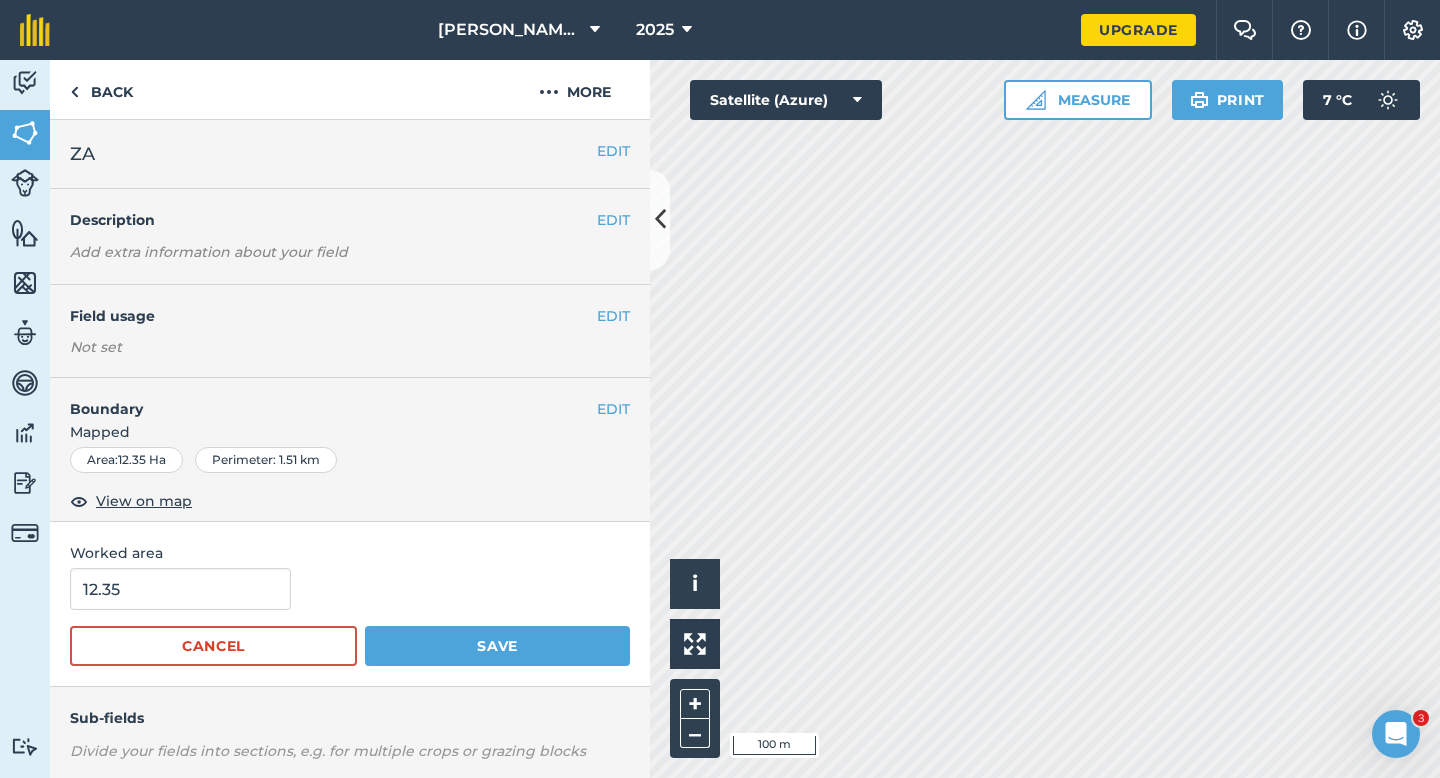 click on "Worked area" at bounding box center (350, 553) 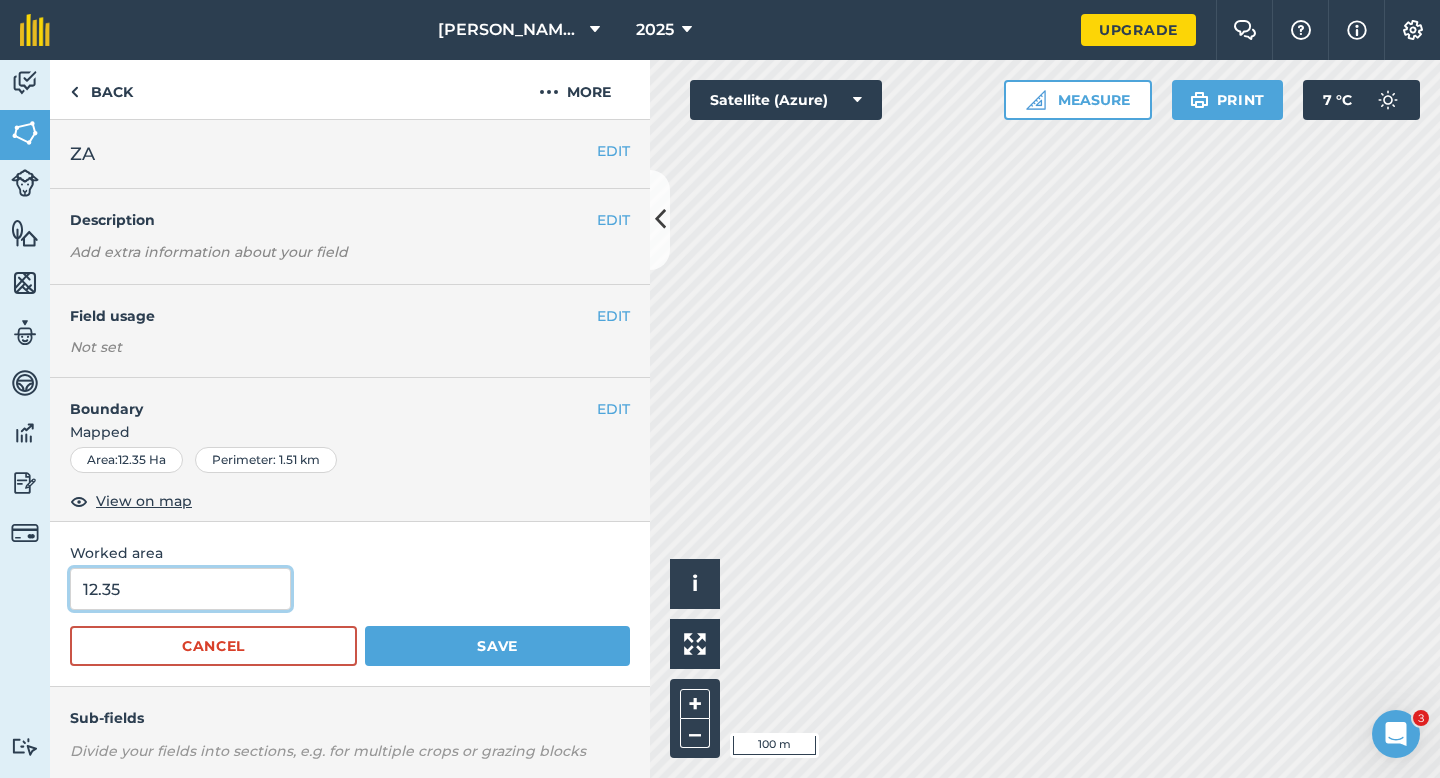 click on "12.35" at bounding box center (180, 589) 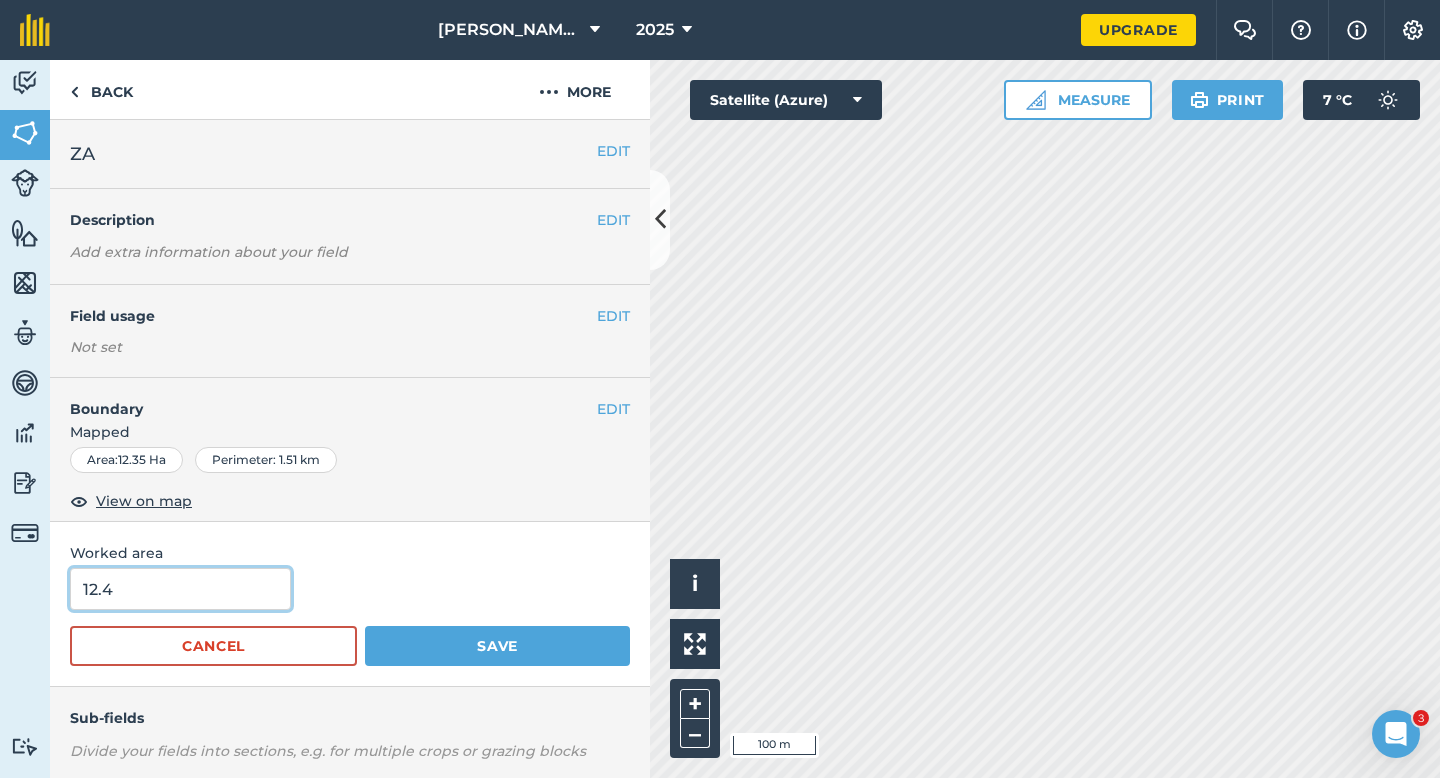 type on "12.4" 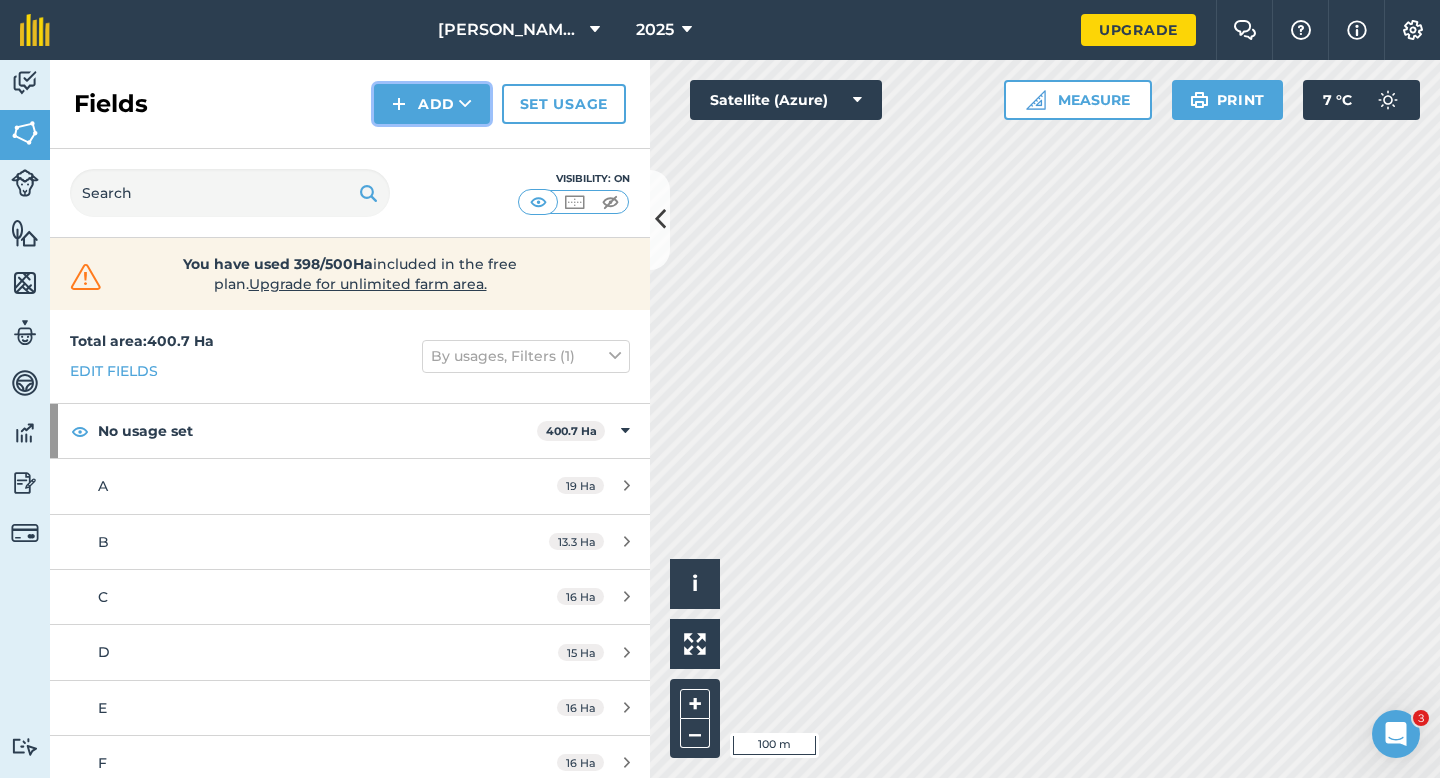click on "Add" at bounding box center [432, 104] 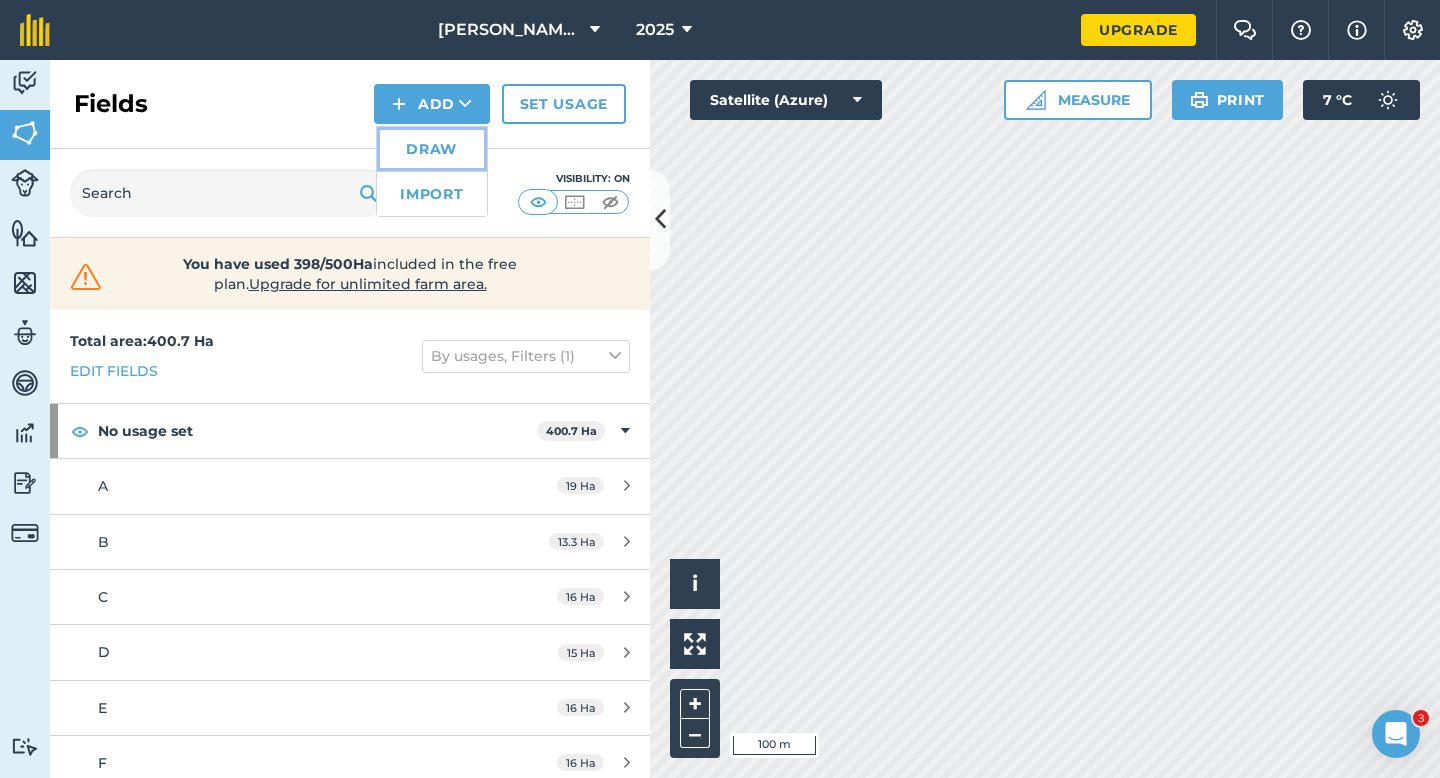 click on "Draw" at bounding box center [432, 149] 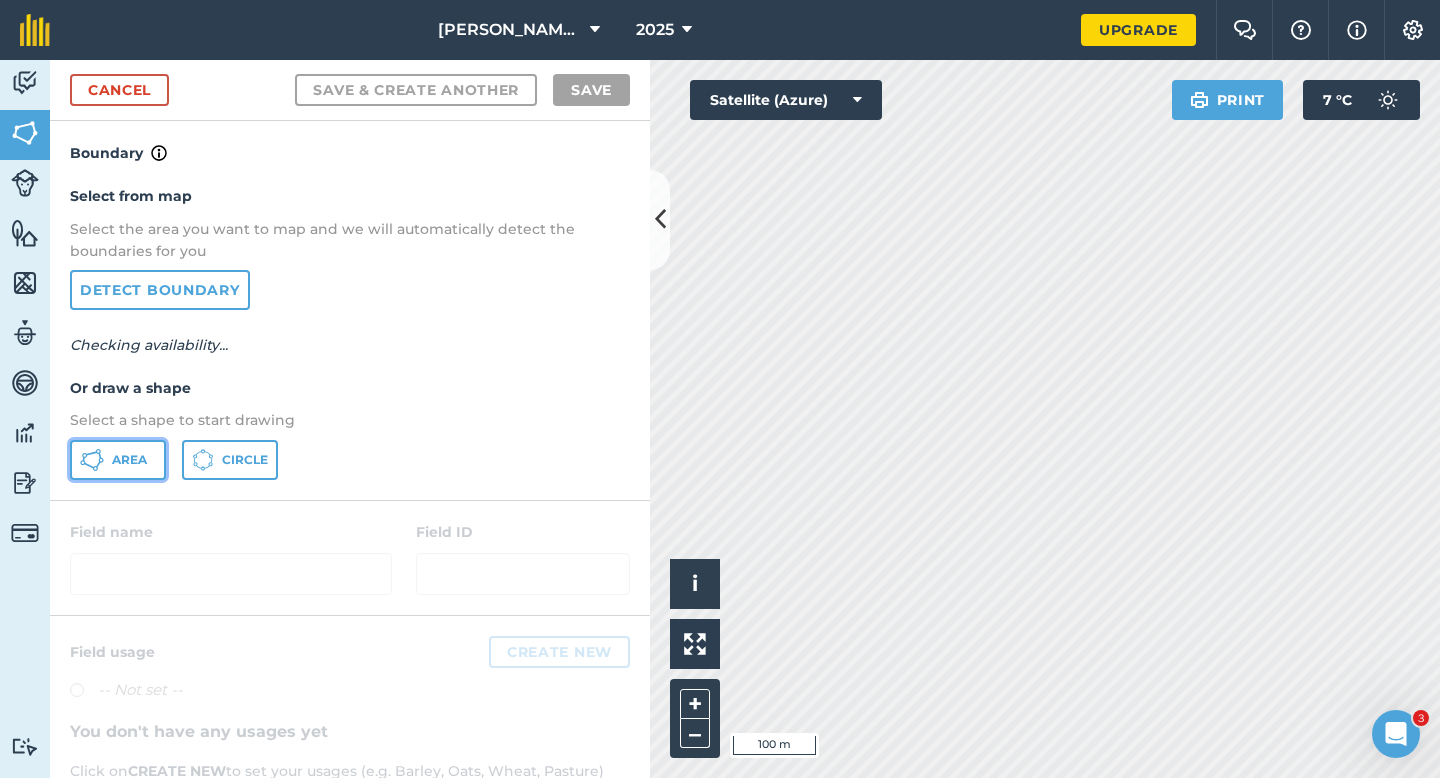 click on "Area" at bounding box center [118, 460] 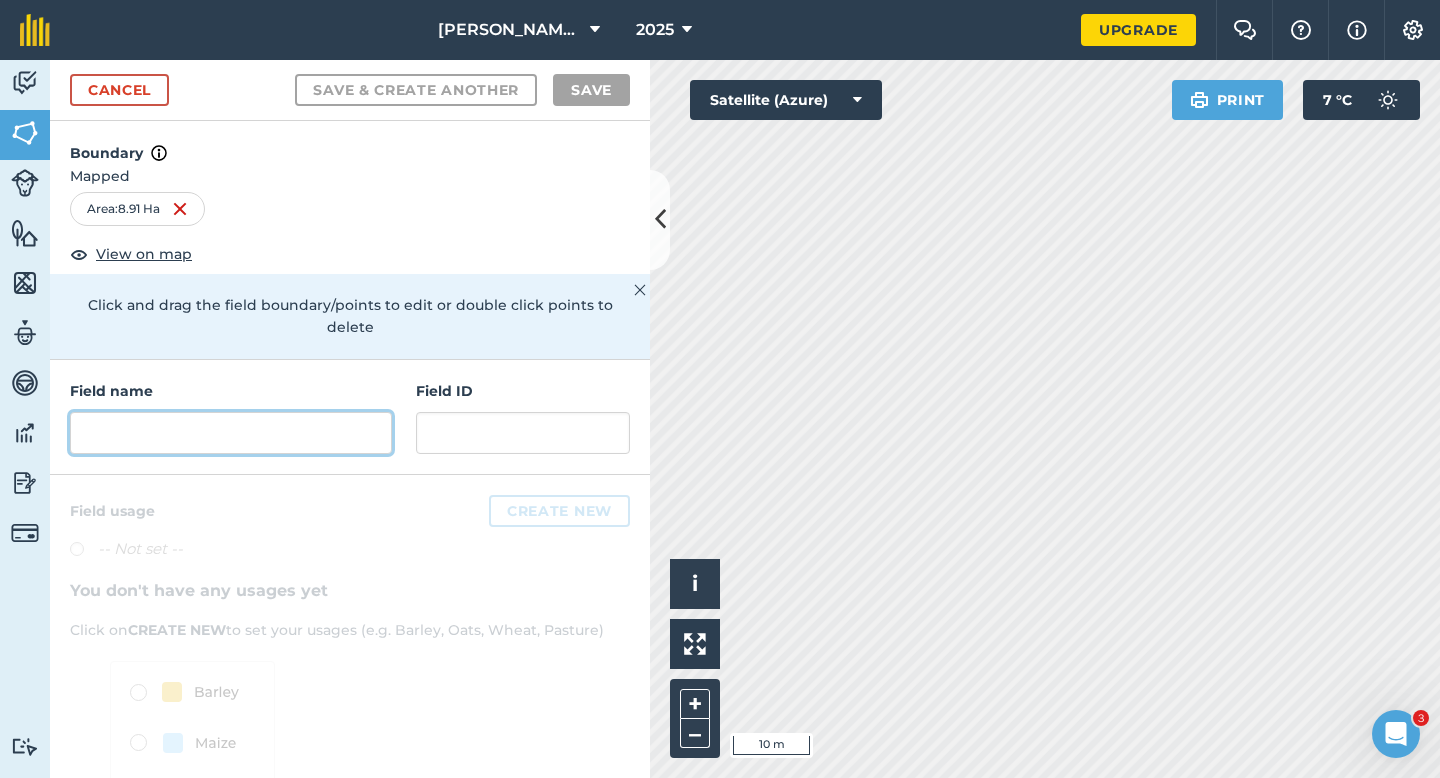 click at bounding box center (231, 433) 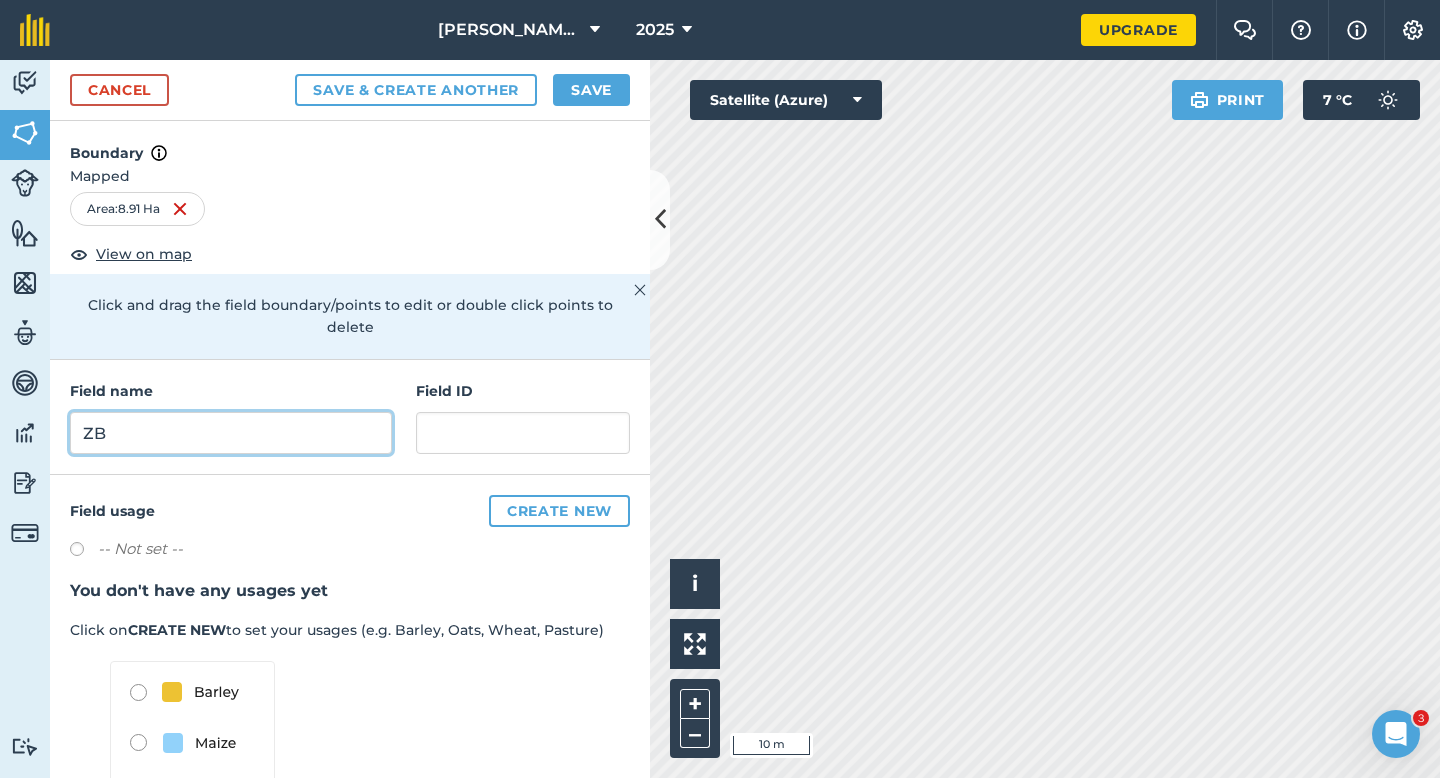 type on "ZB" 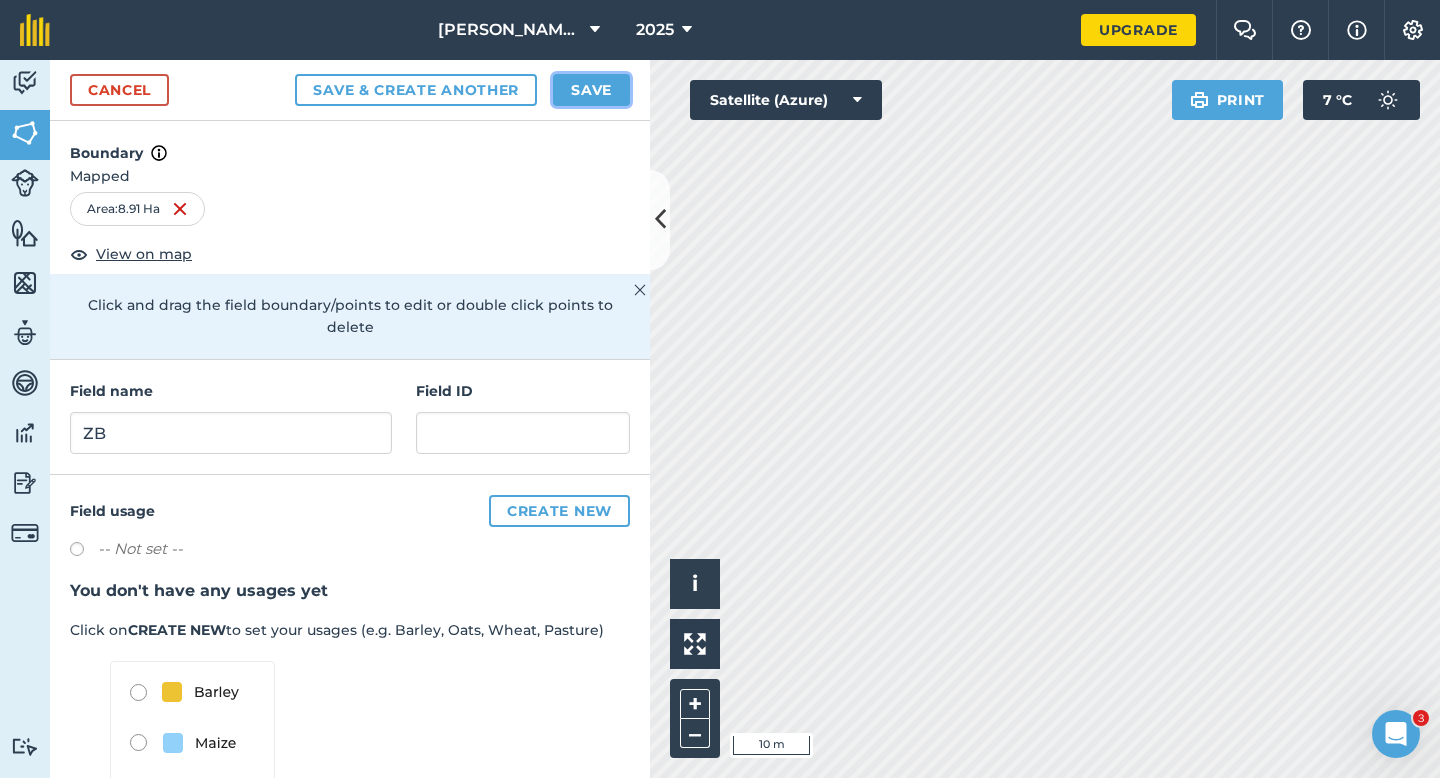 click on "Save" at bounding box center (591, 90) 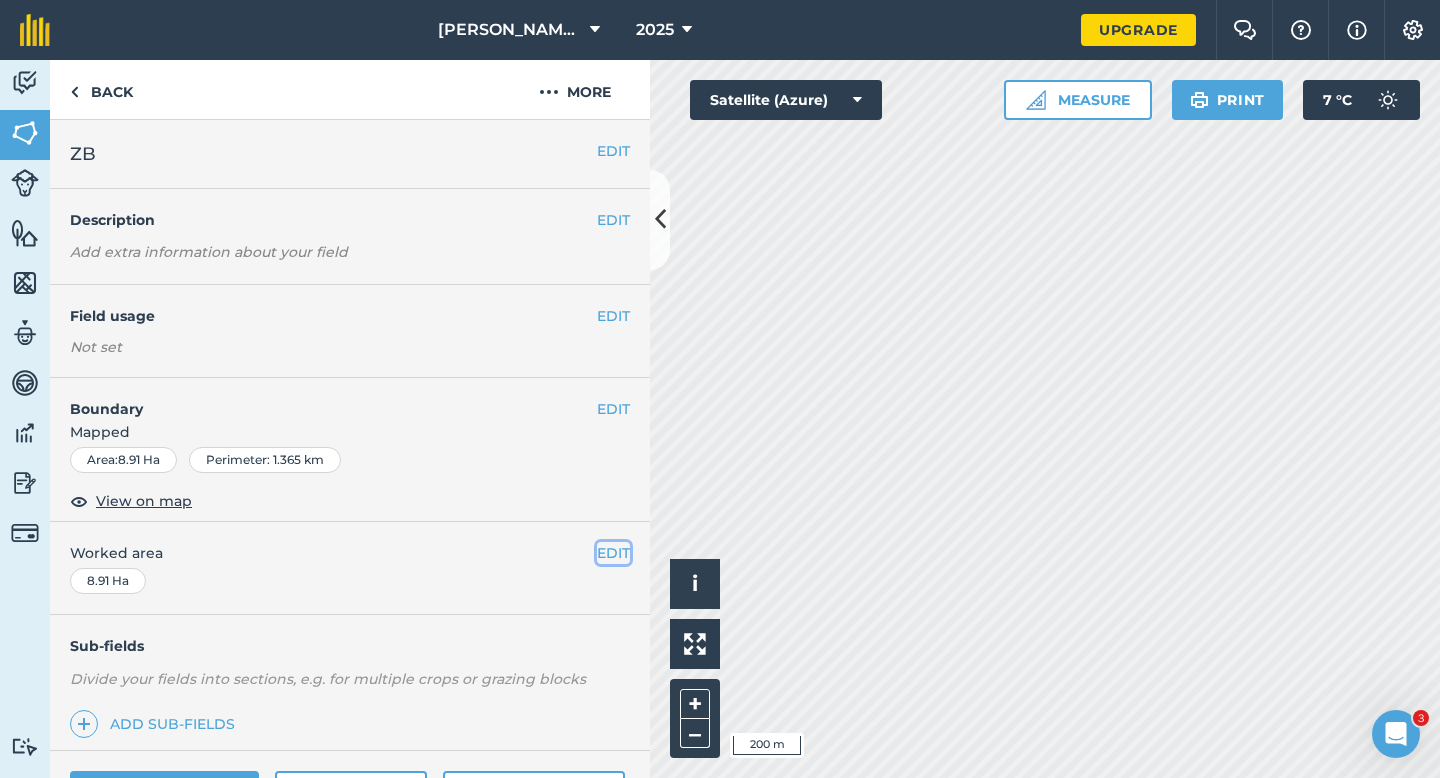 click on "EDIT" at bounding box center (613, 553) 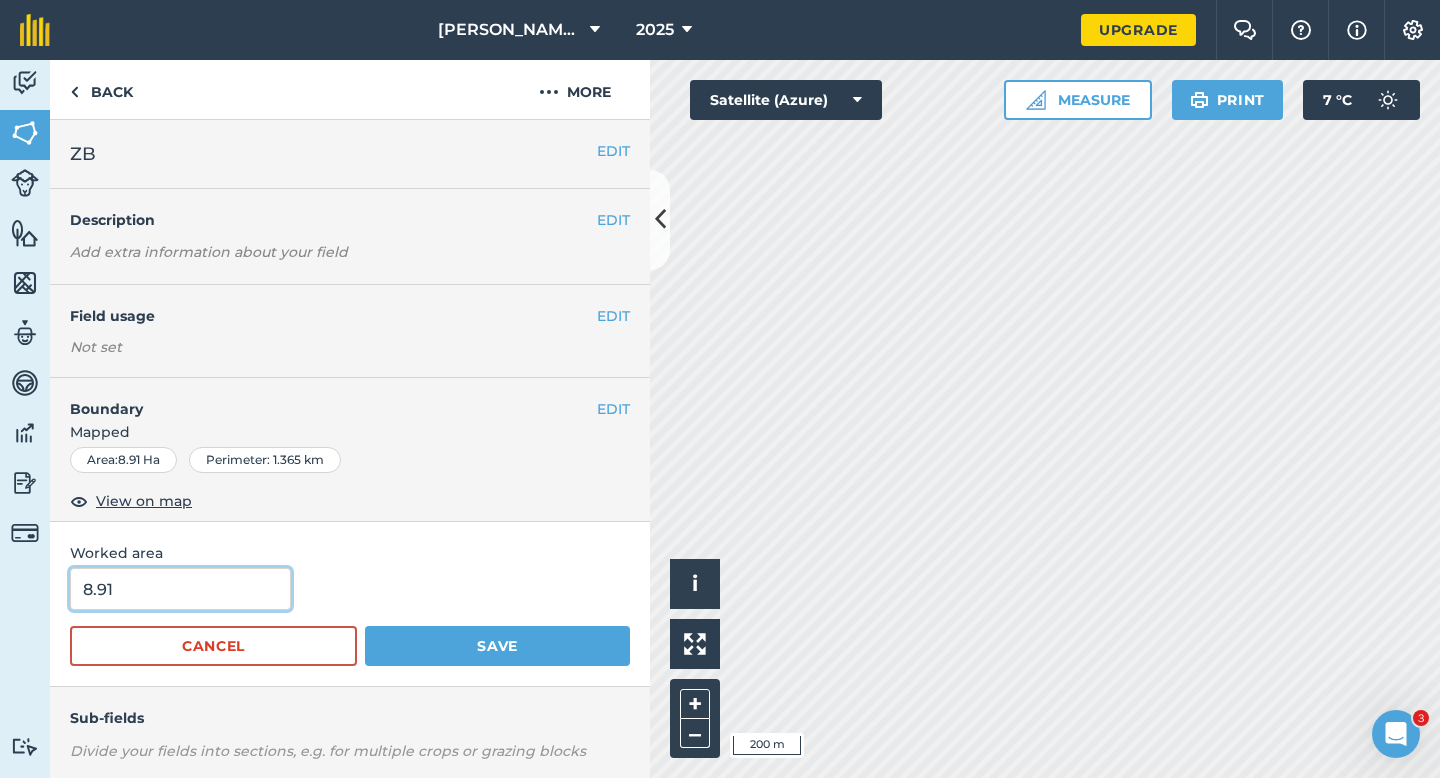 click on "8.91" at bounding box center (180, 589) 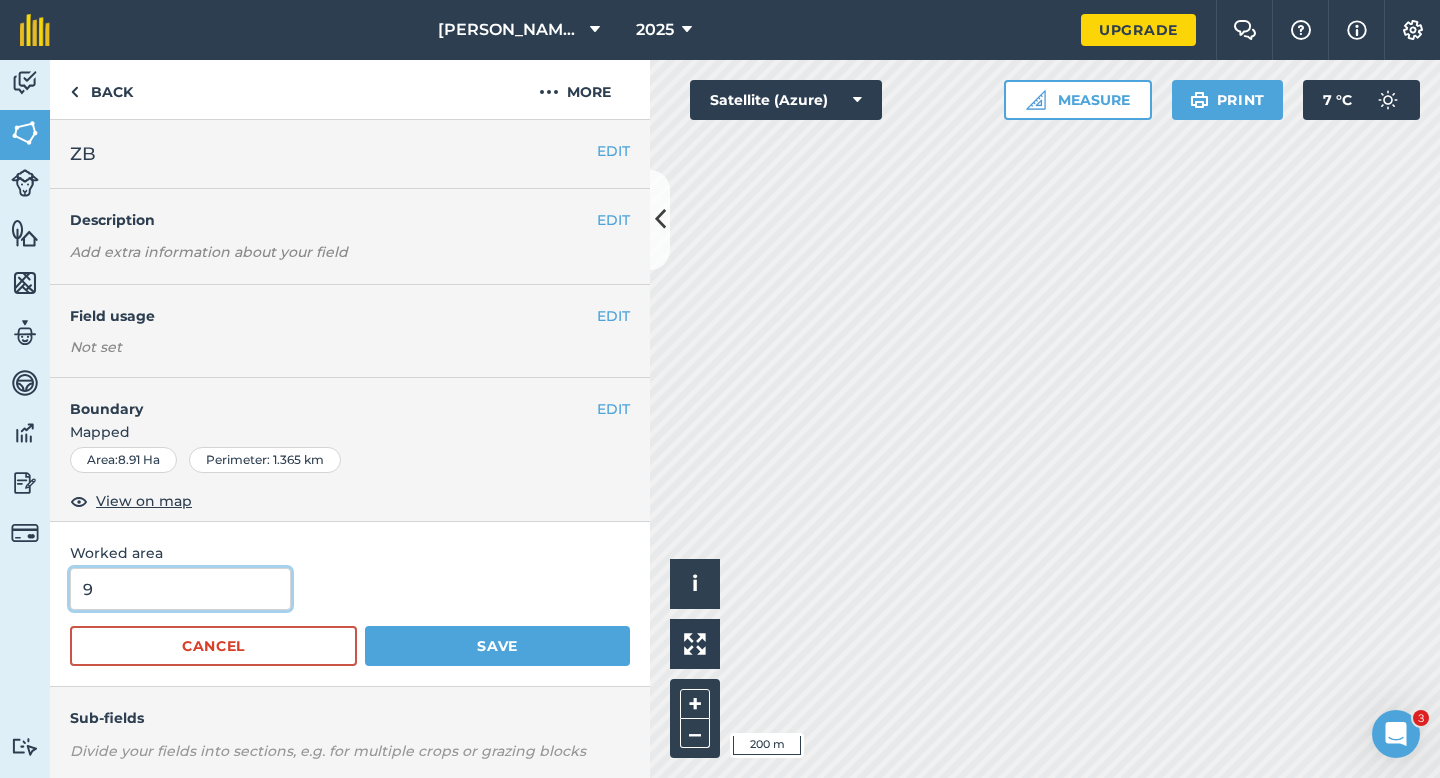 click on "Save" at bounding box center (497, 646) 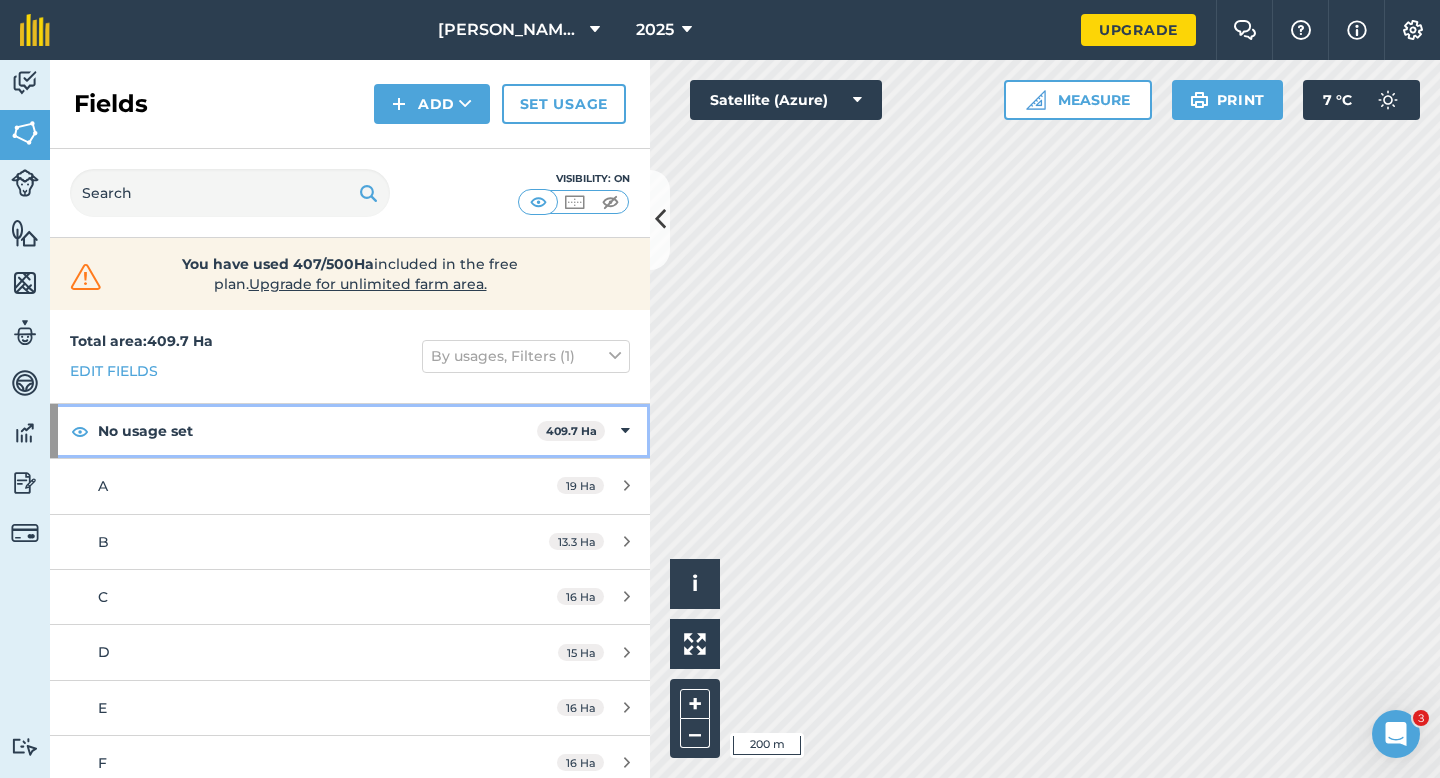 click on "No usage set 409.7   Ha" at bounding box center [350, 431] 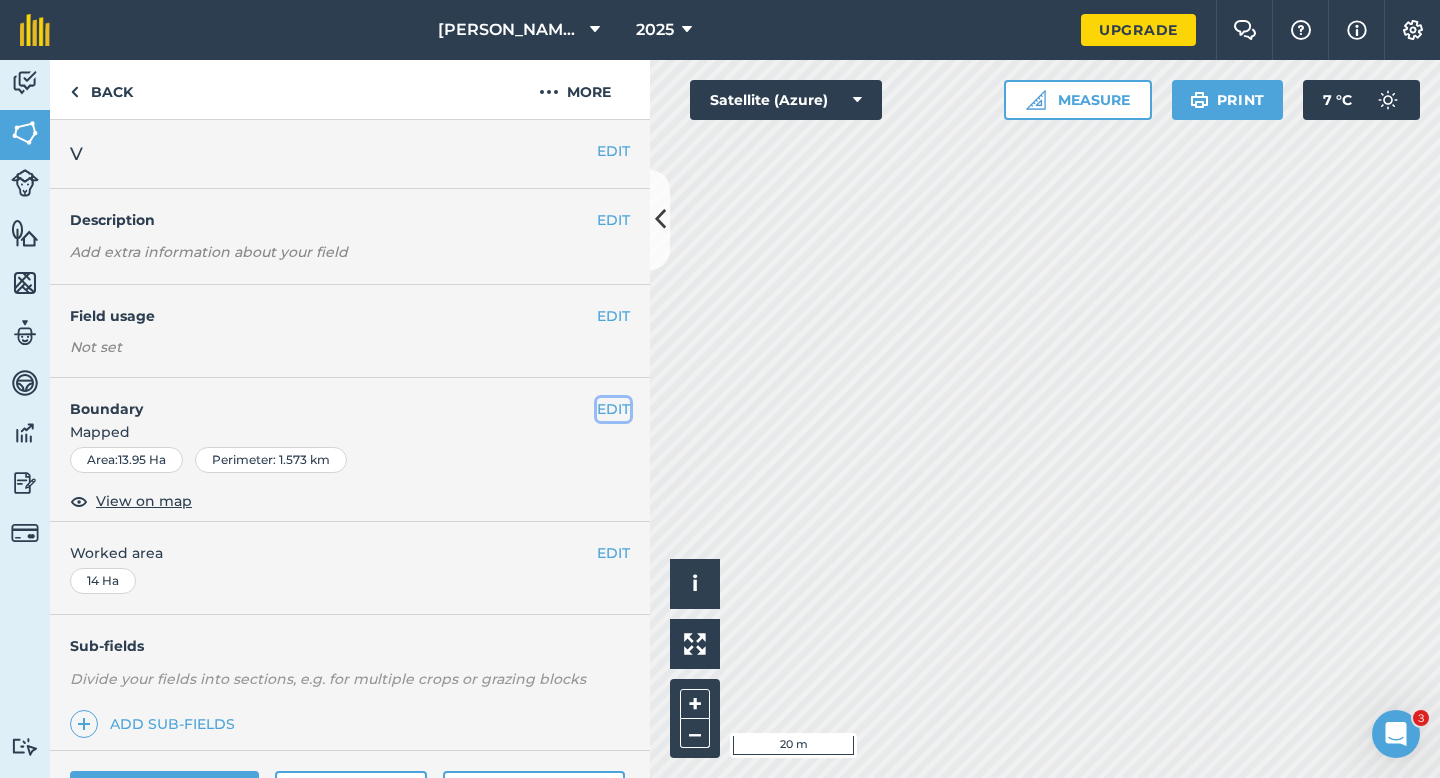 click on "EDIT" at bounding box center [613, 409] 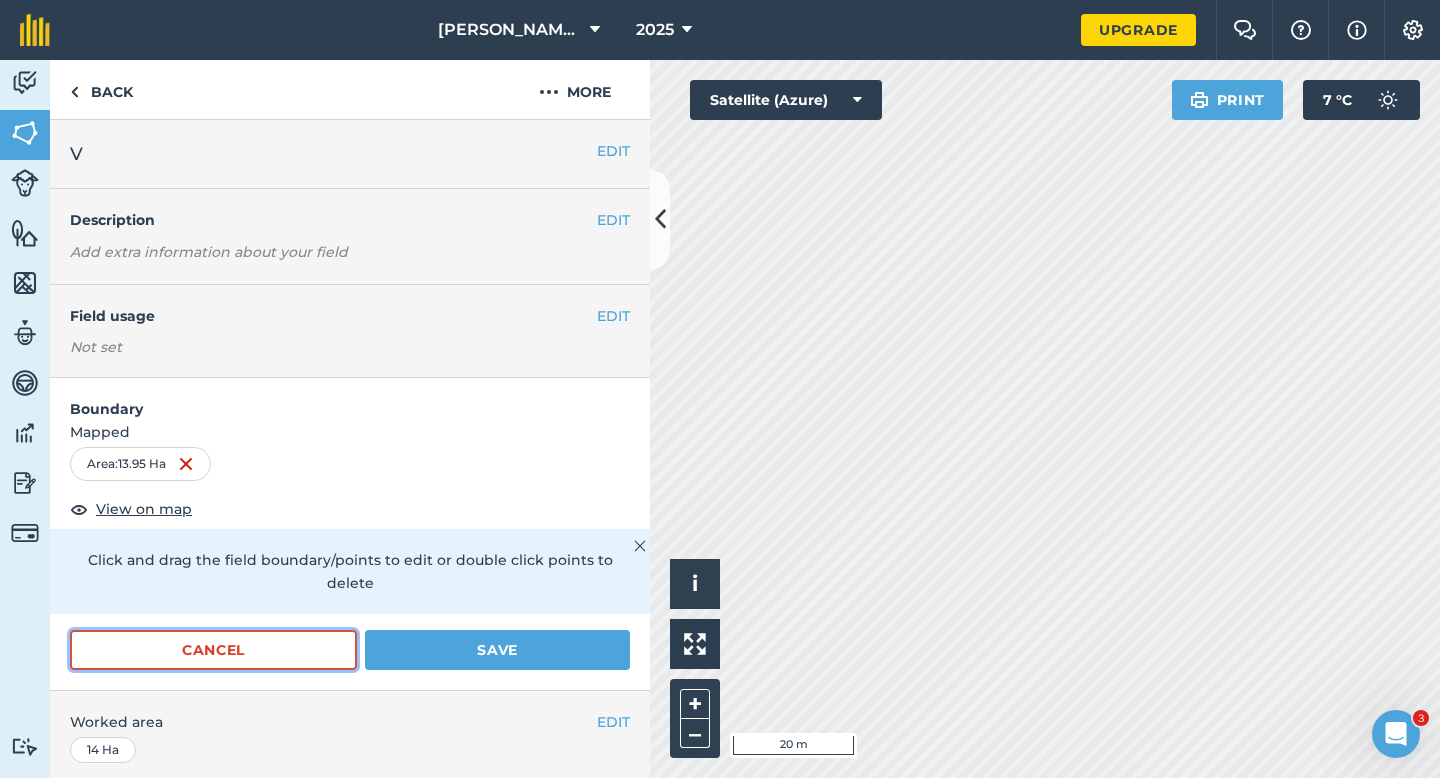 click on "Cancel" at bounding box center [213, 650] 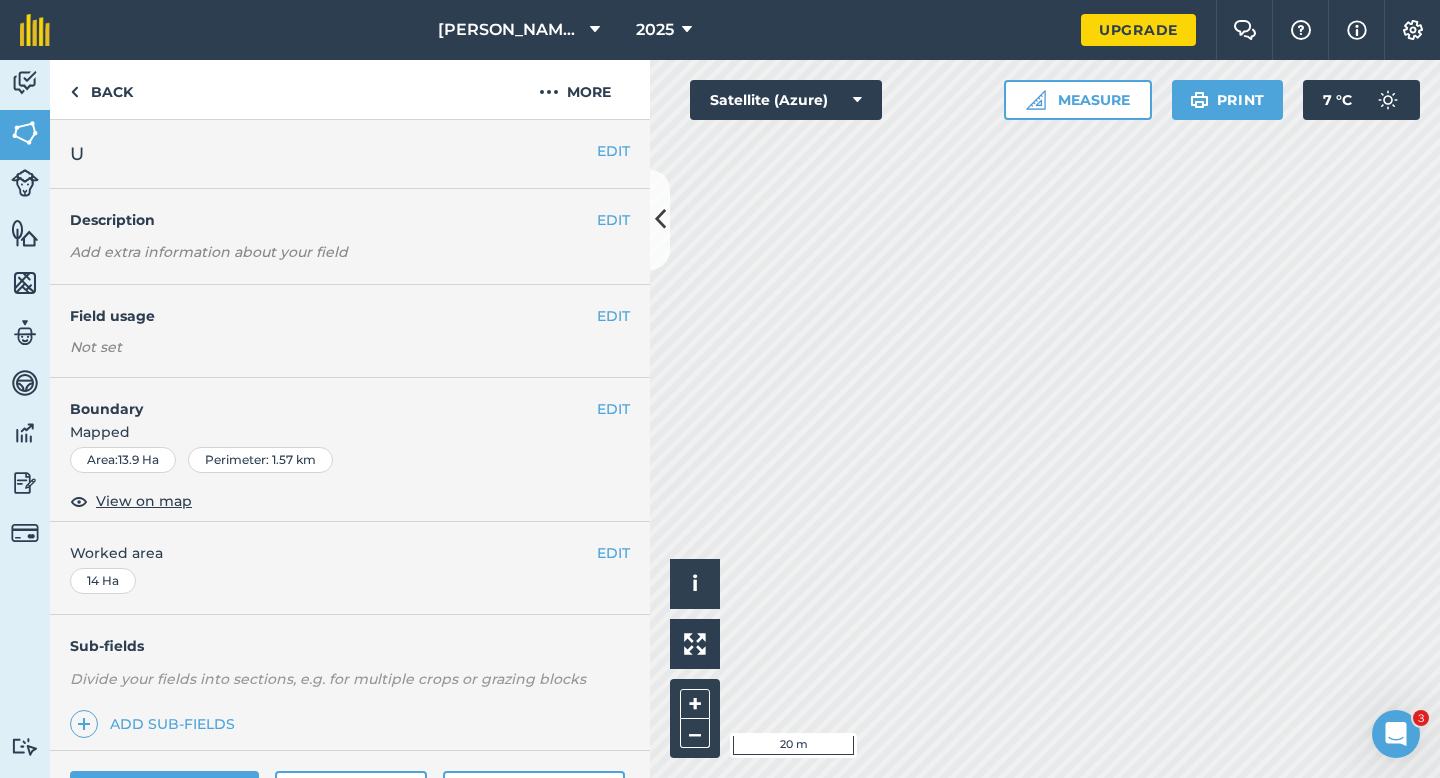 click on "Mapped" at bounding box center [350, 432] 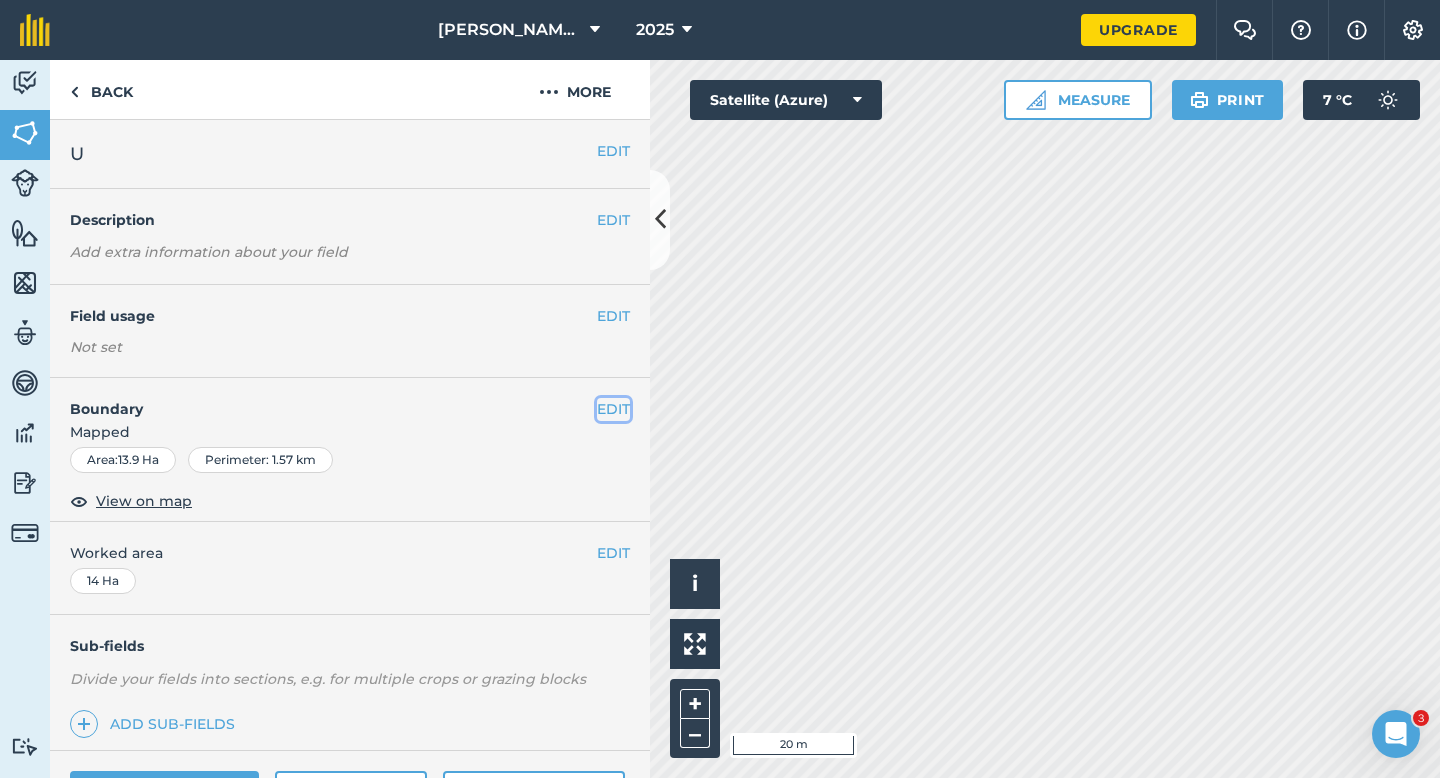 click on "EDIT" at bounding box center (613, 409) 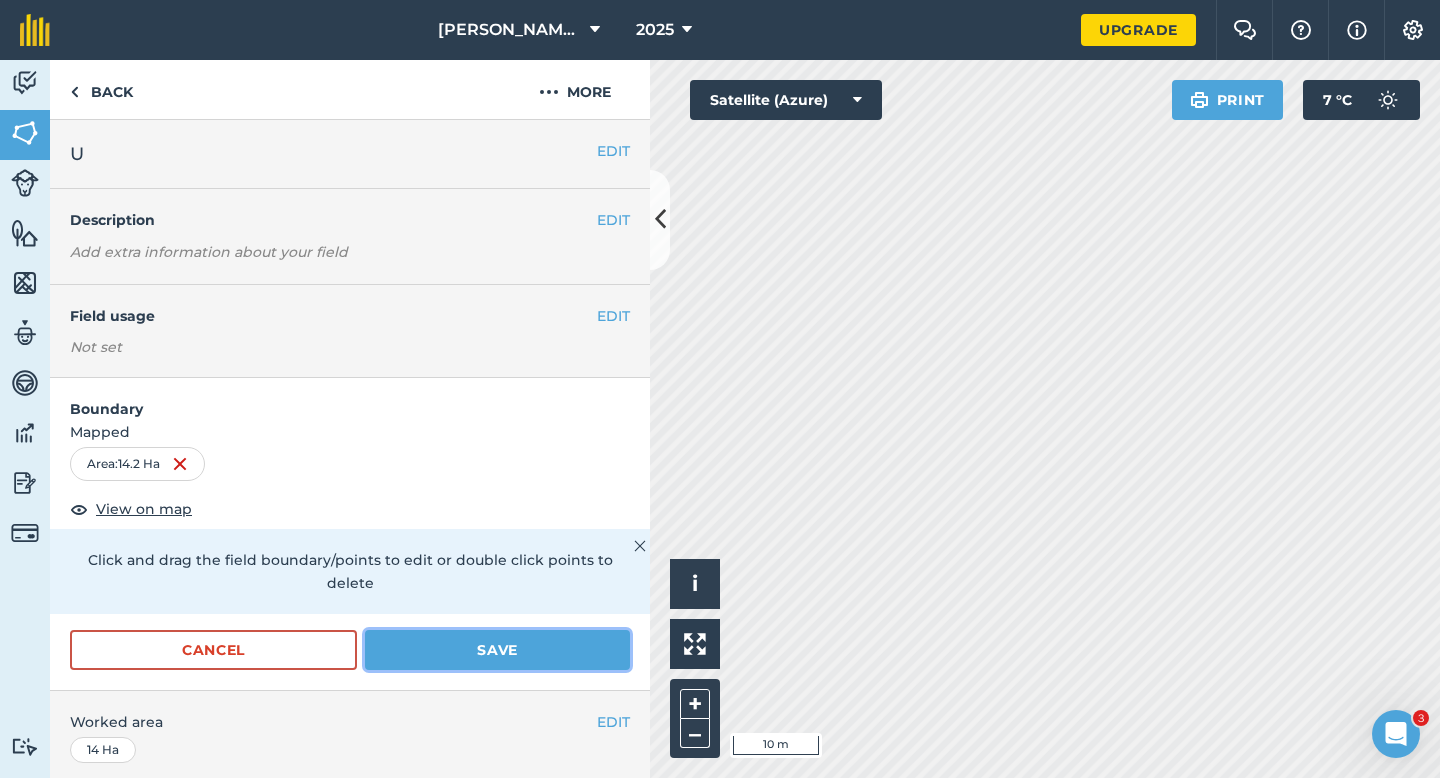 click on "Save" at bounding box center (497, 650) 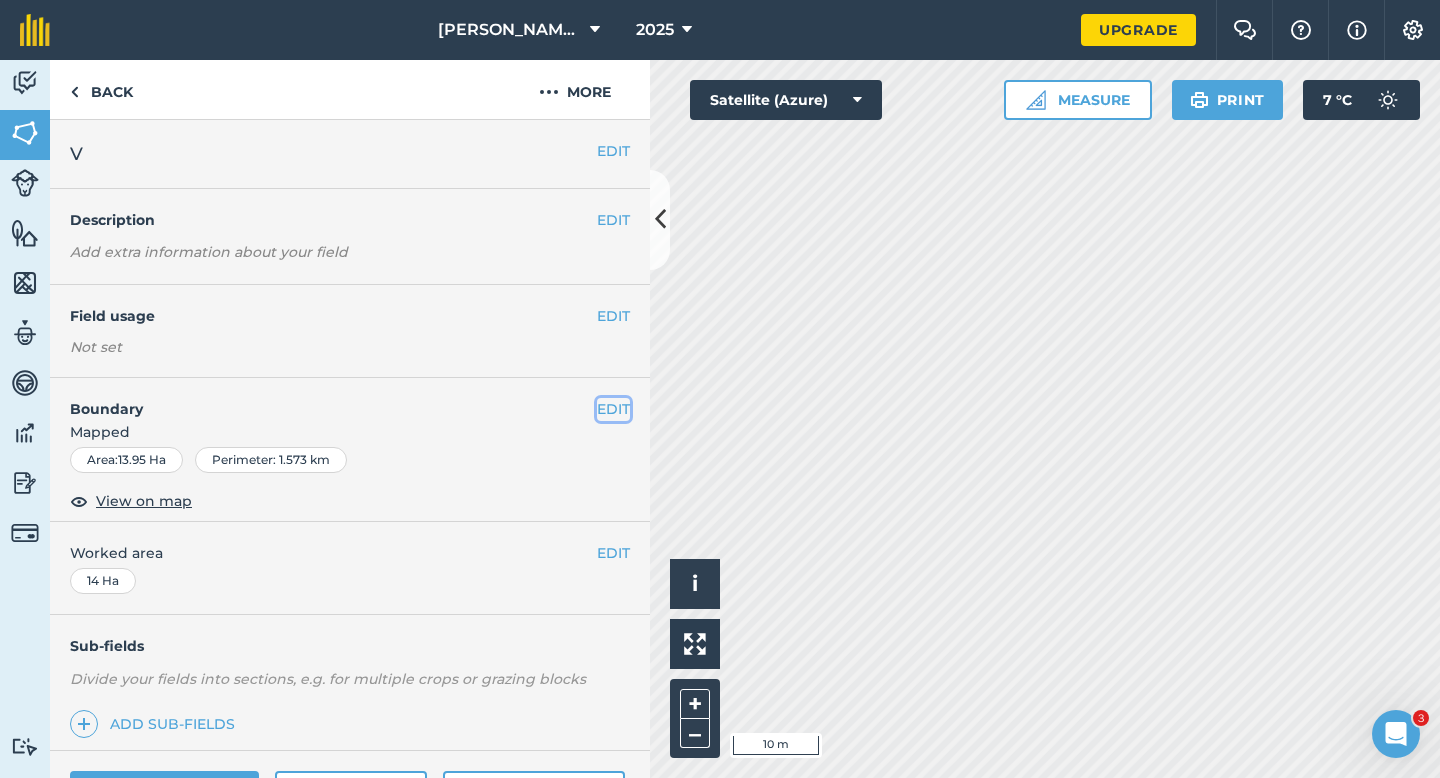 click on "EDIT" at bounding box center [613, 409] 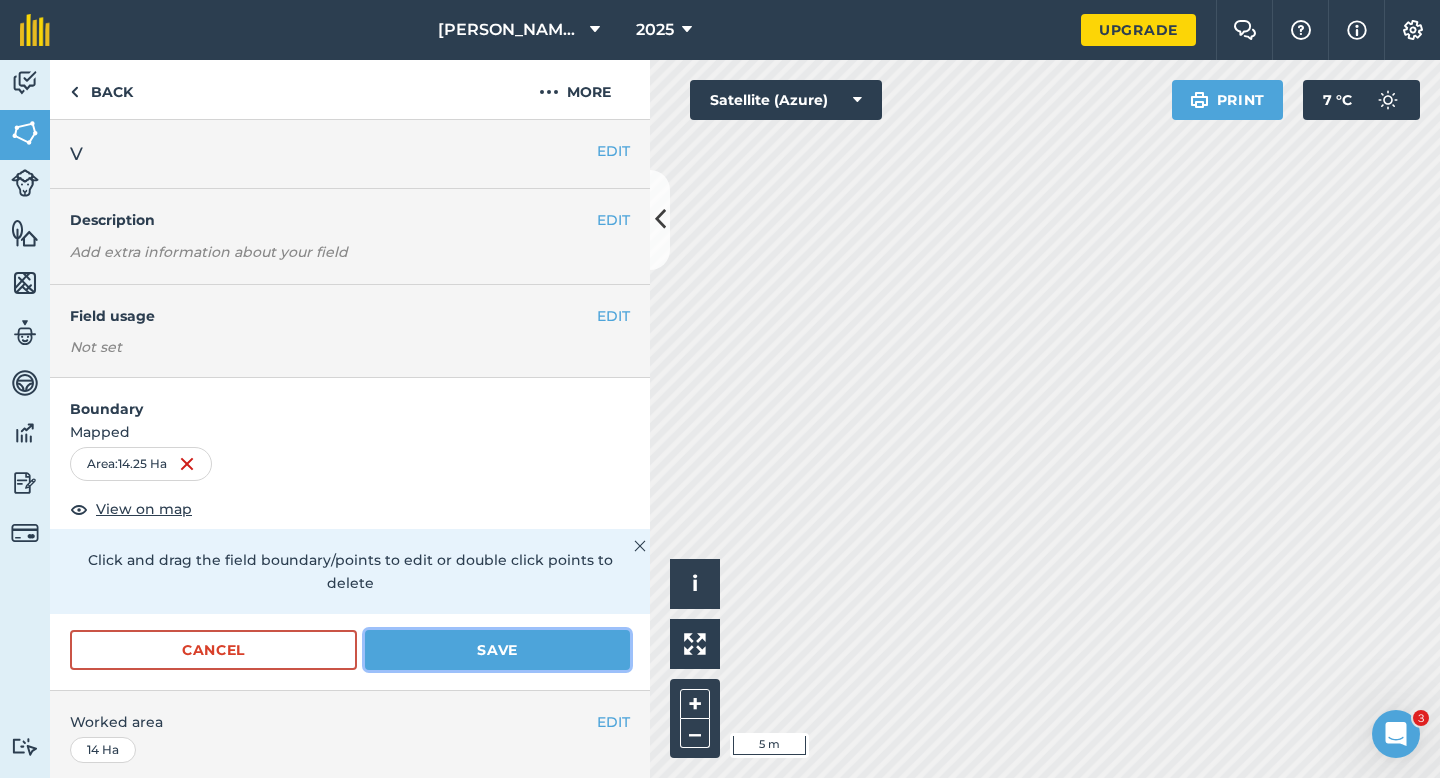 click on "Save" at bounding box center [497, 650] 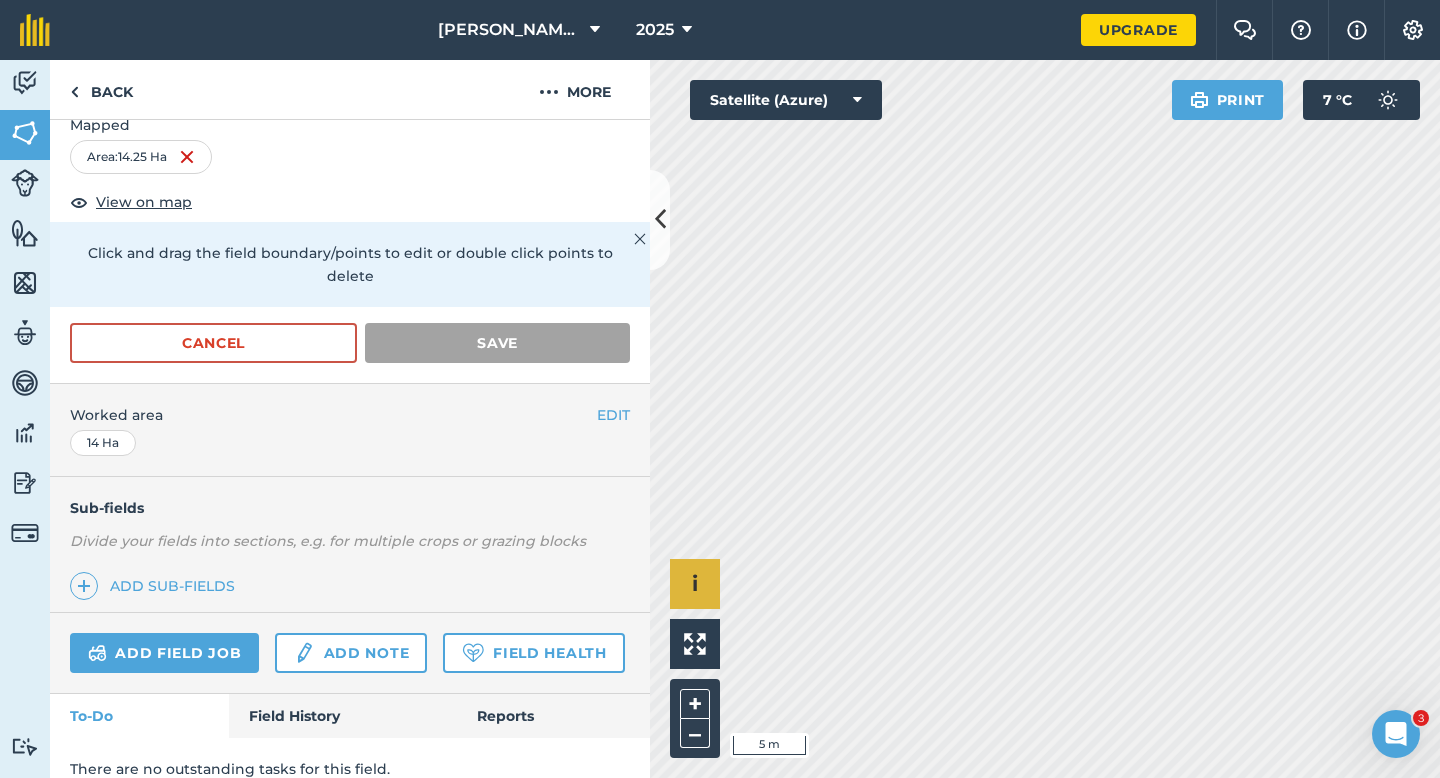 scroll, scrollTop: 160, scrollLeft: 0, axis: vertical 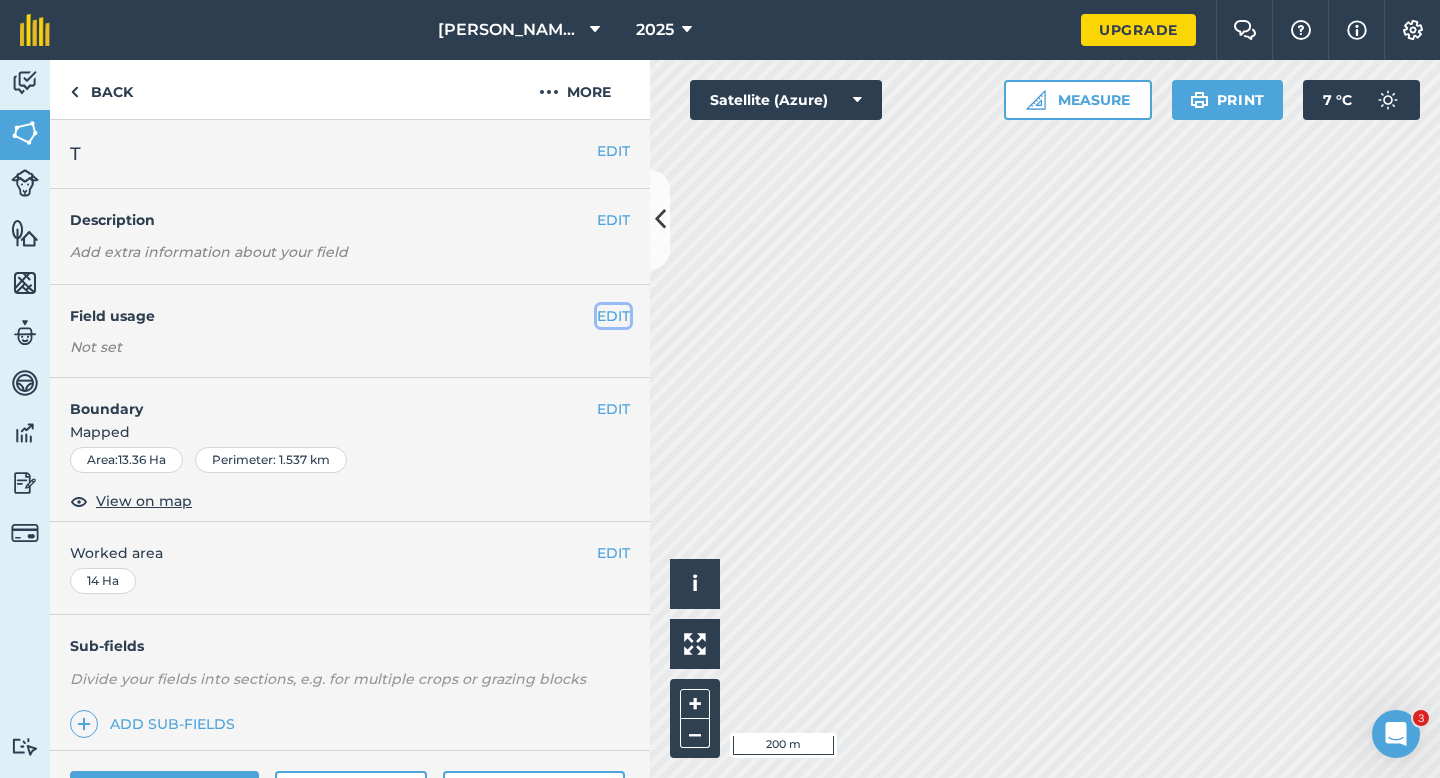 click on "EDIT" at bounding box center (613, 316) 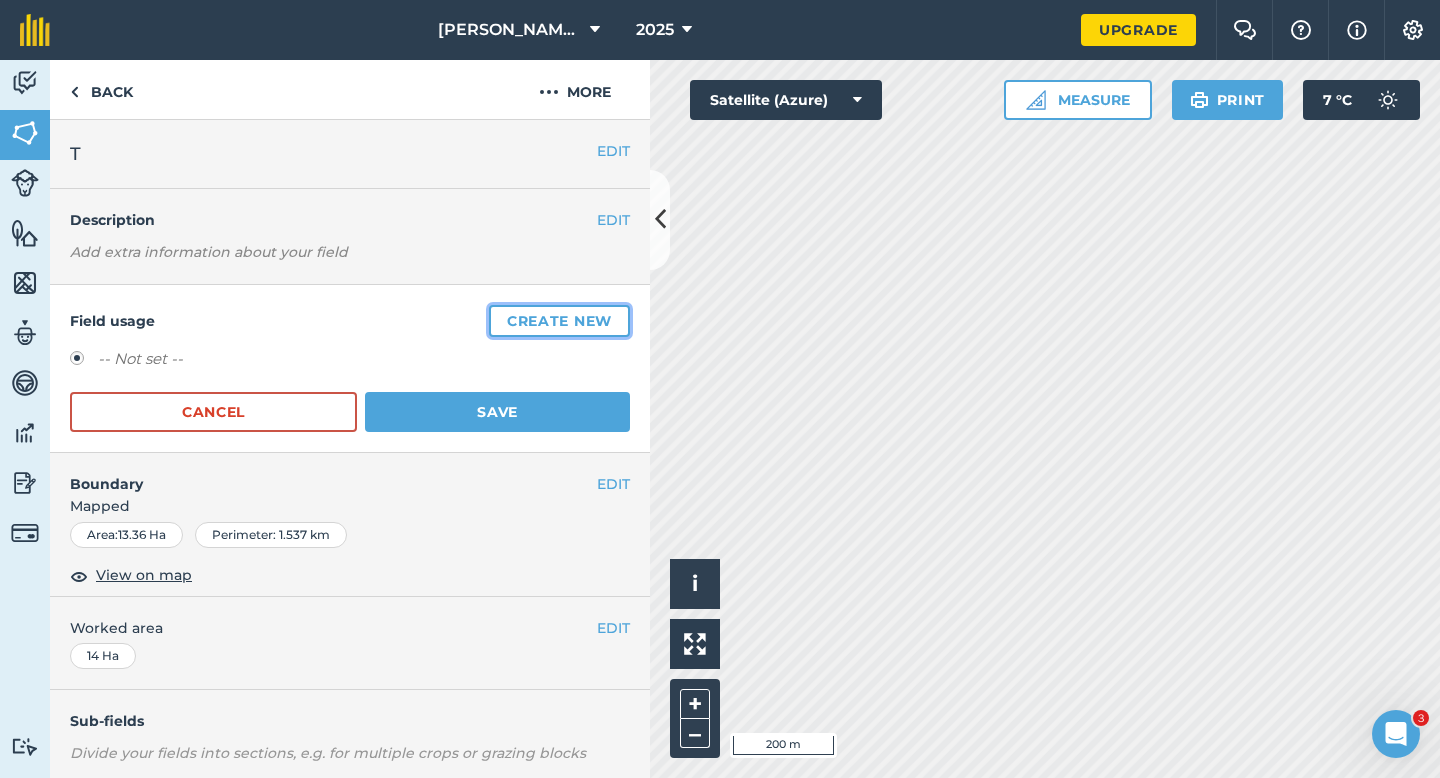 click on "Create new" at bounding box center [559, 321] 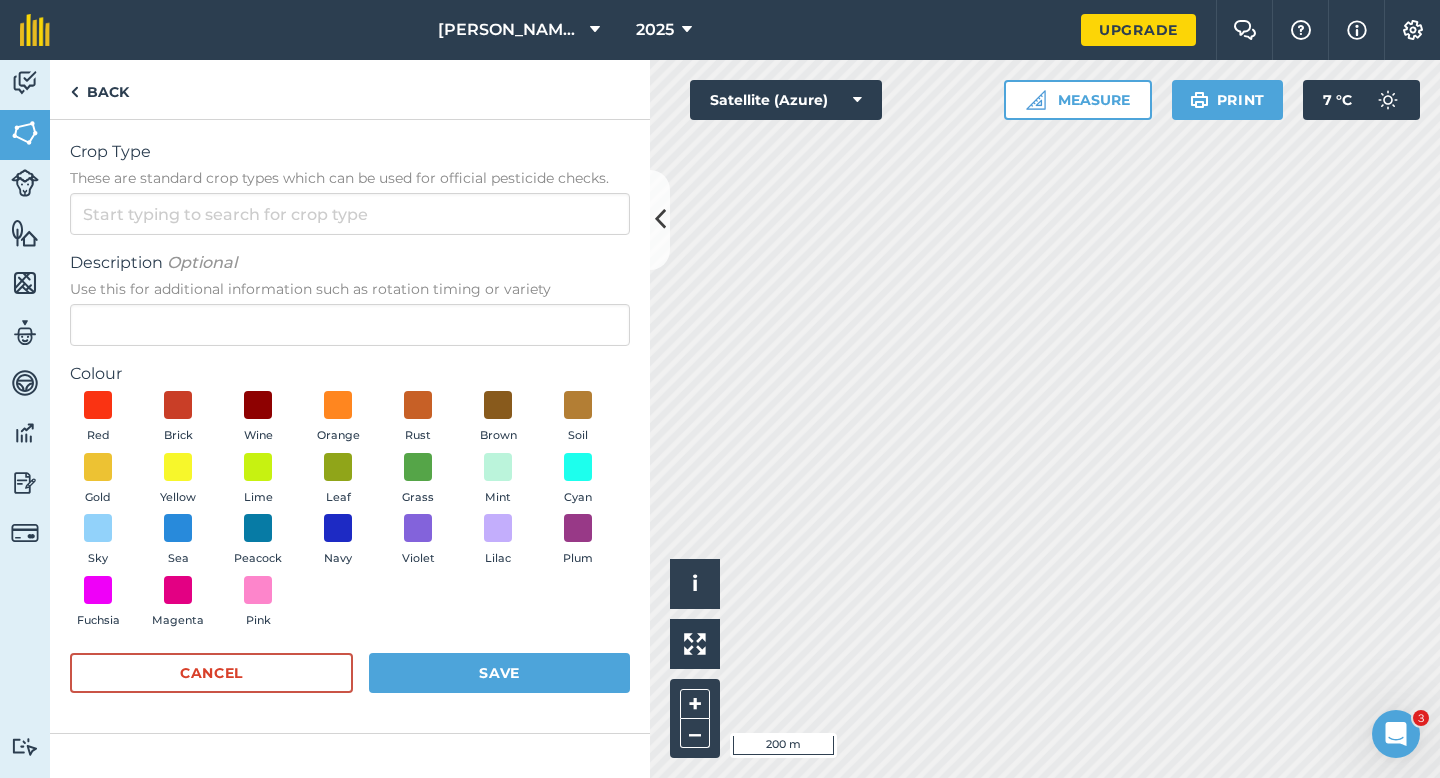 click on "Description   Optional" at bounding box center (350, 263) 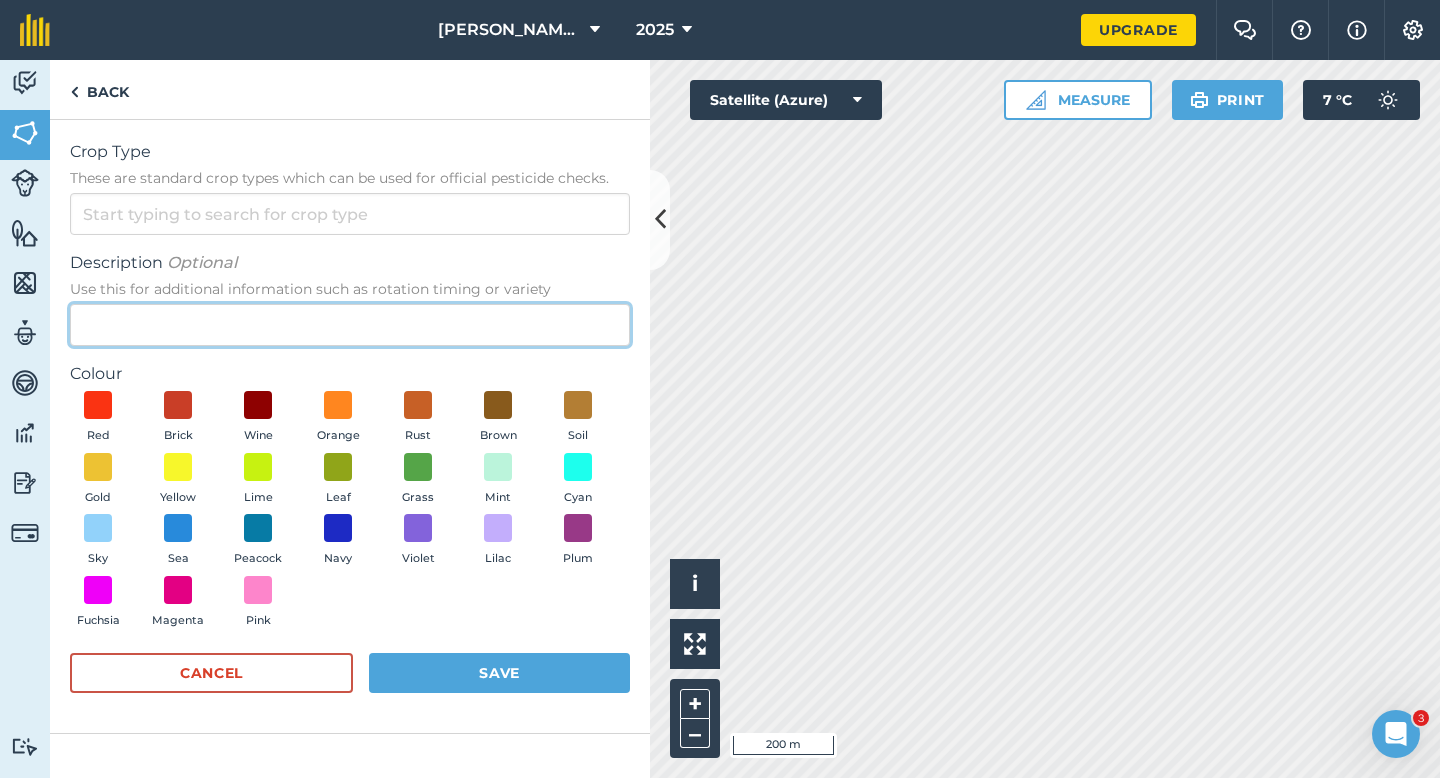 click on "Description   Optional Use this for additional information such as rotation timing or variety" at bounding box center (350, 325) 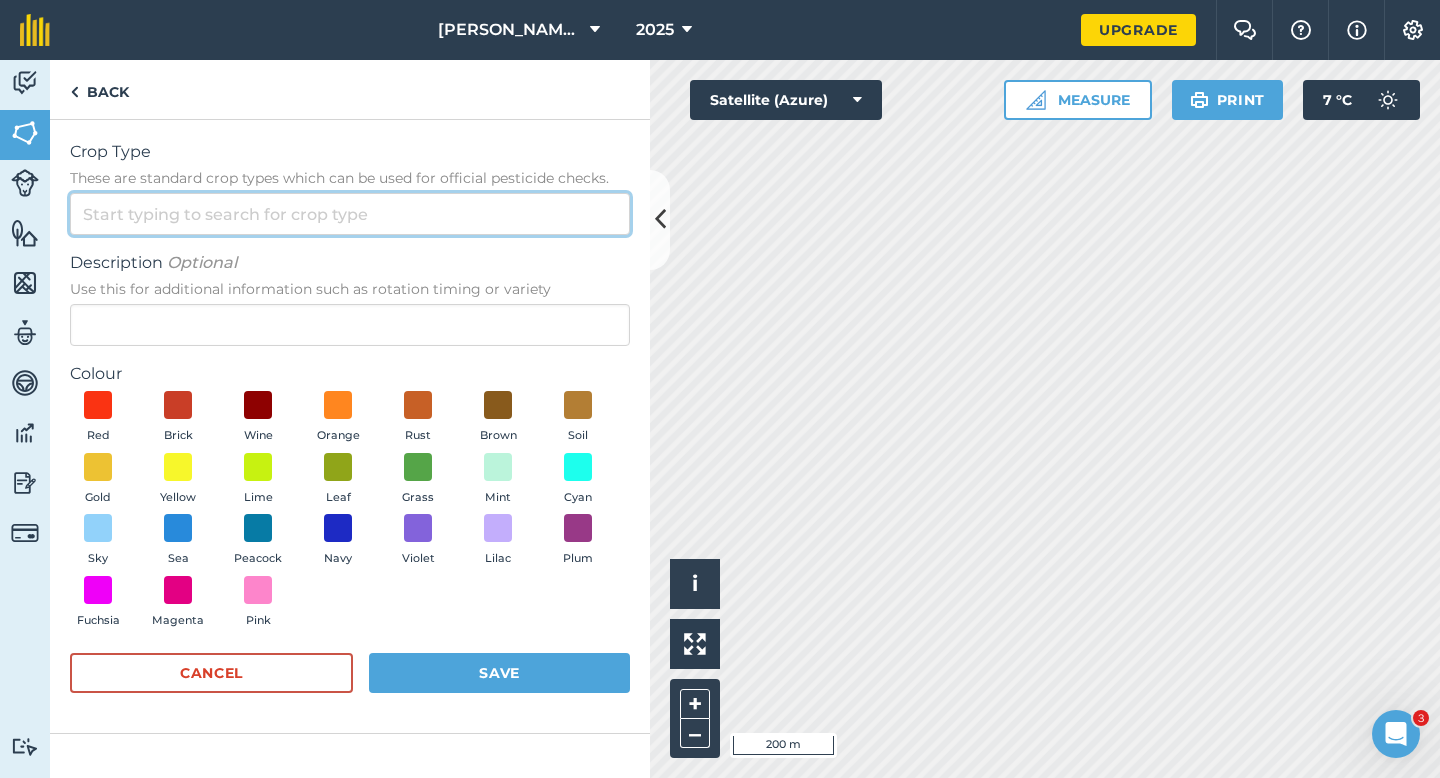 click on "Crop Type These are standard crop types which can be used for official pesticide checks." at bounding box center [350, 214] 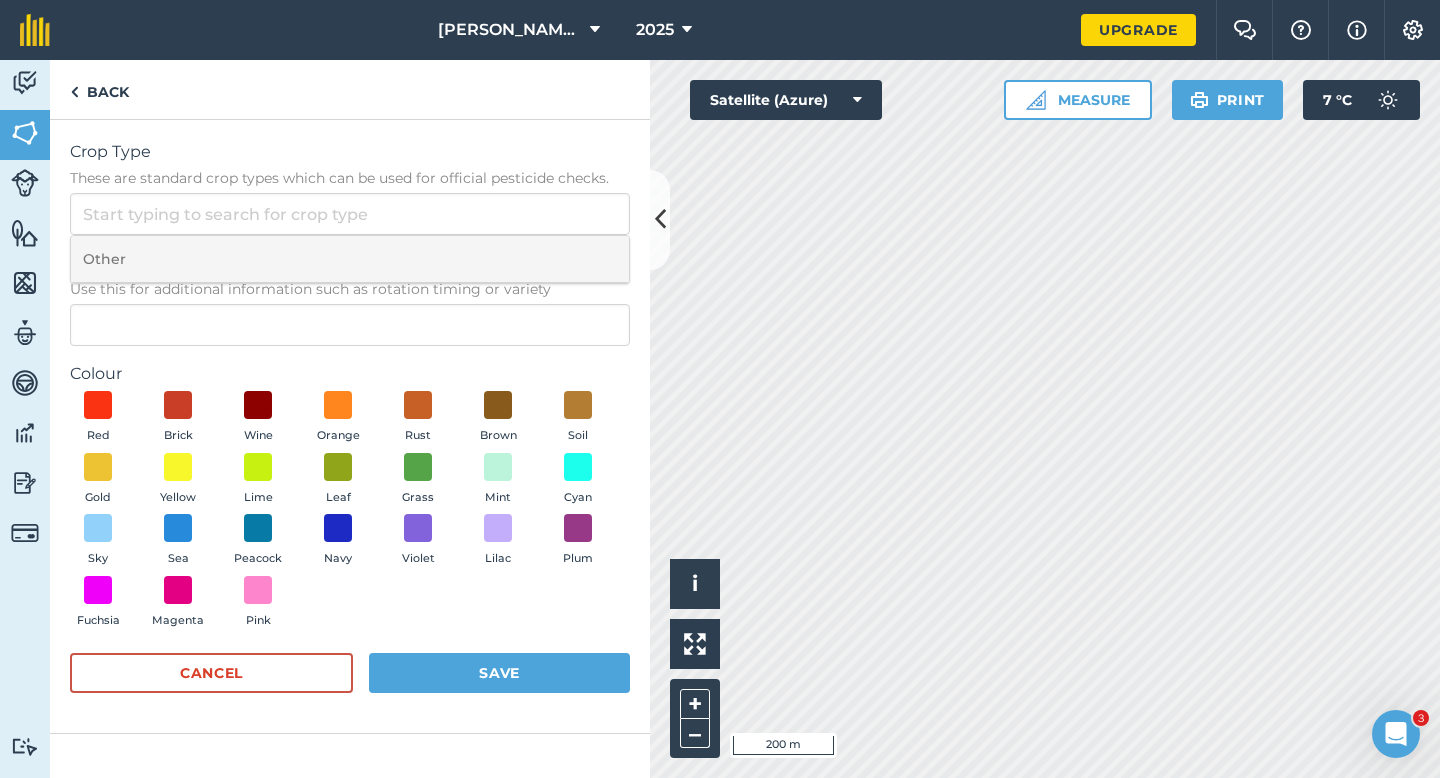 click on "Other" at bounding box center (350, 259) 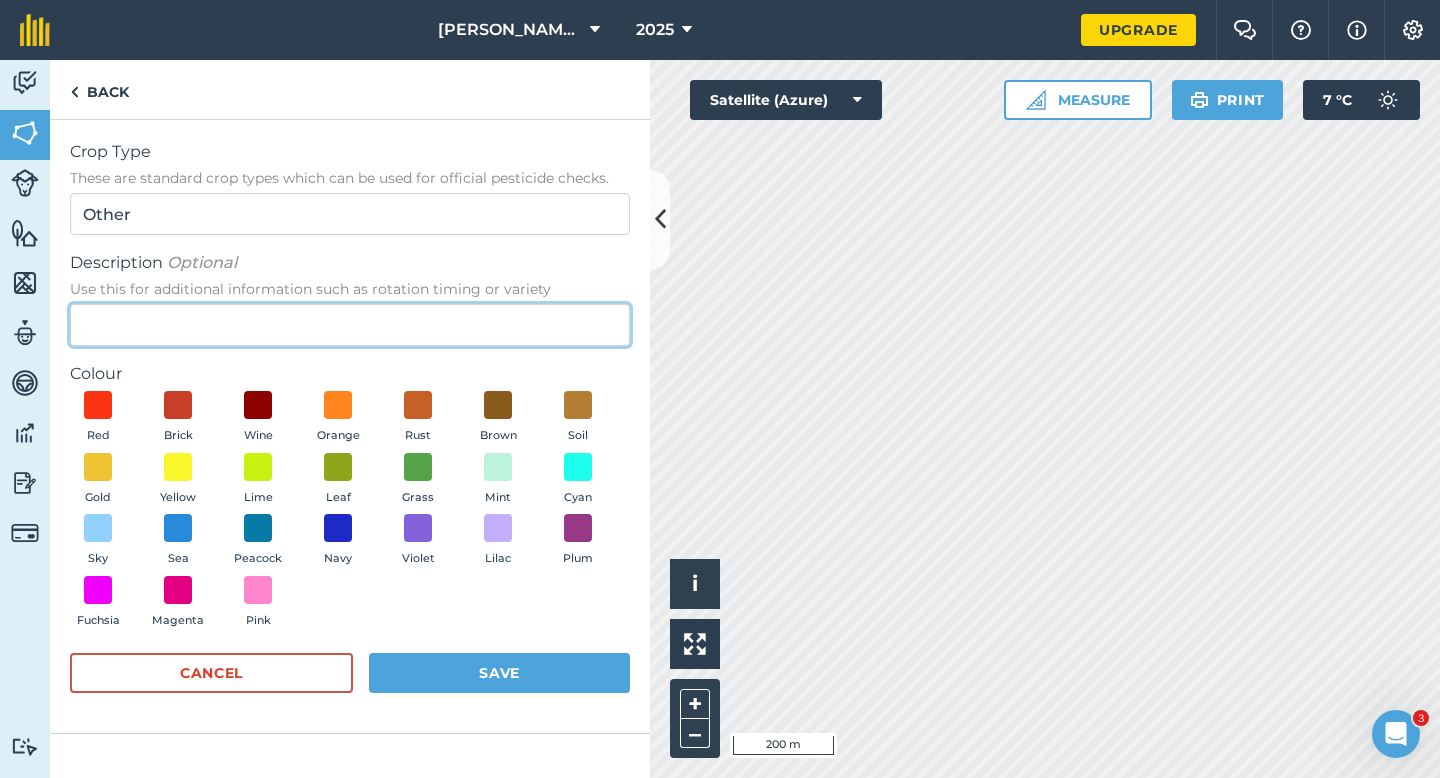 click on "Description   Optional Use this for additional information such as rotation timing or variety" at bounding box center (350, 325) 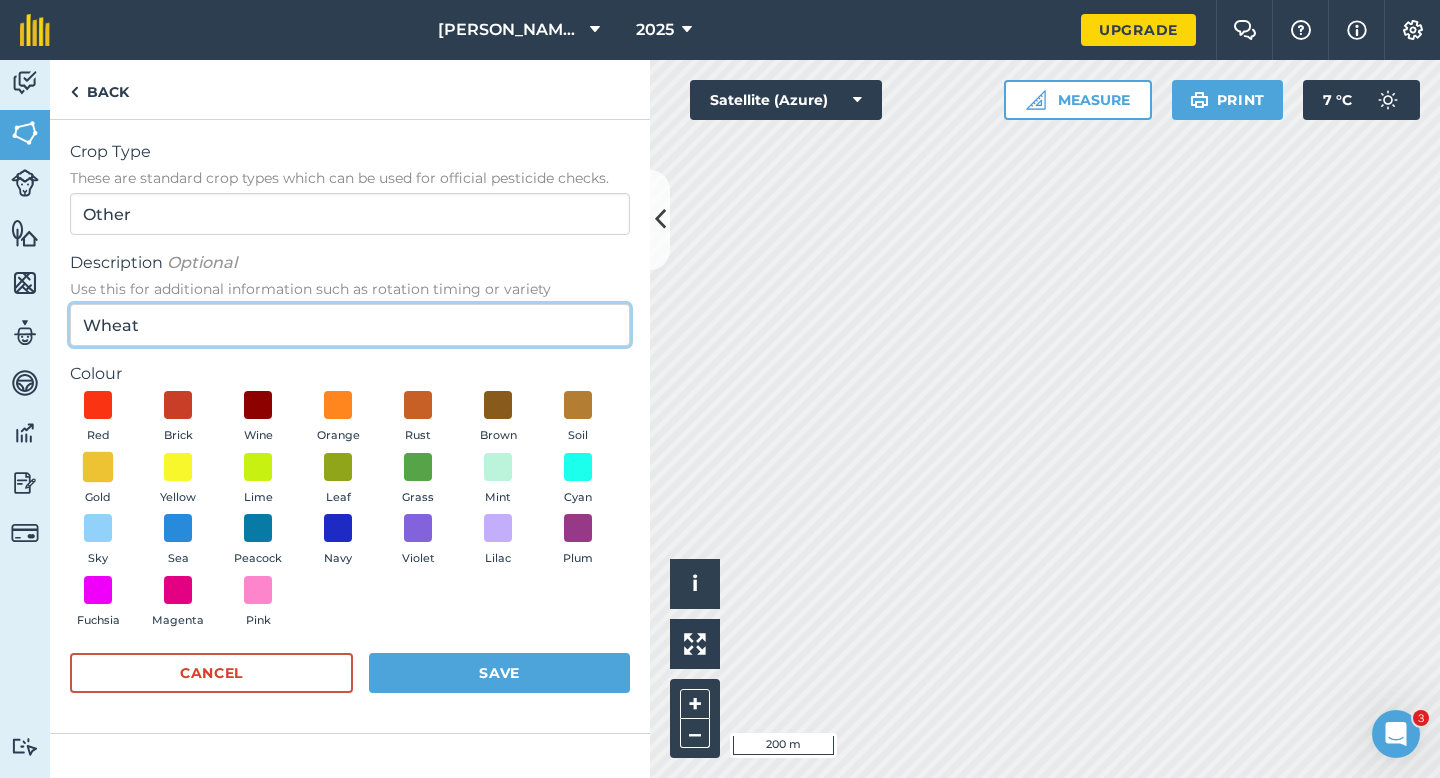 type on "Wheat" 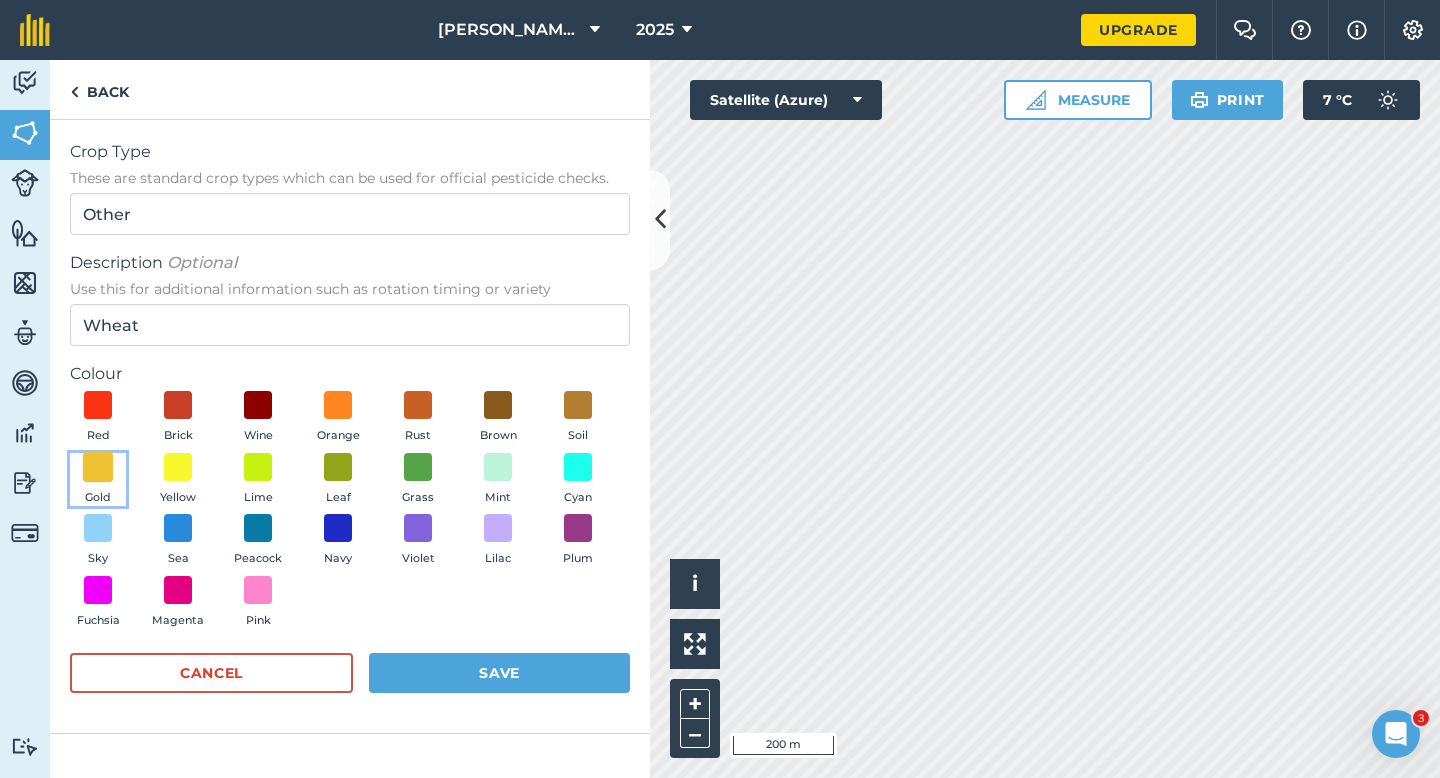 click at bounding box center (98, 466) 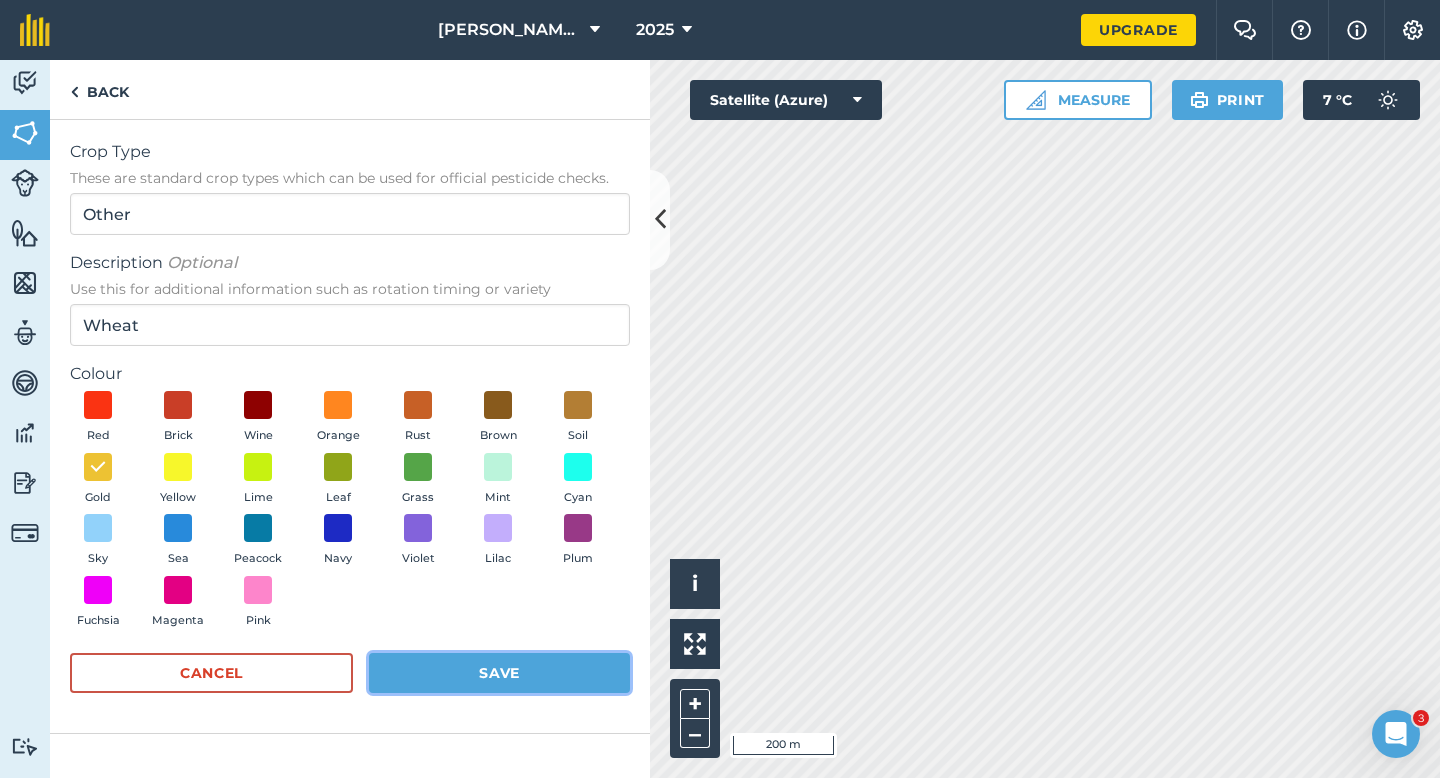 click on "Save" at bounding box center [499, 673] 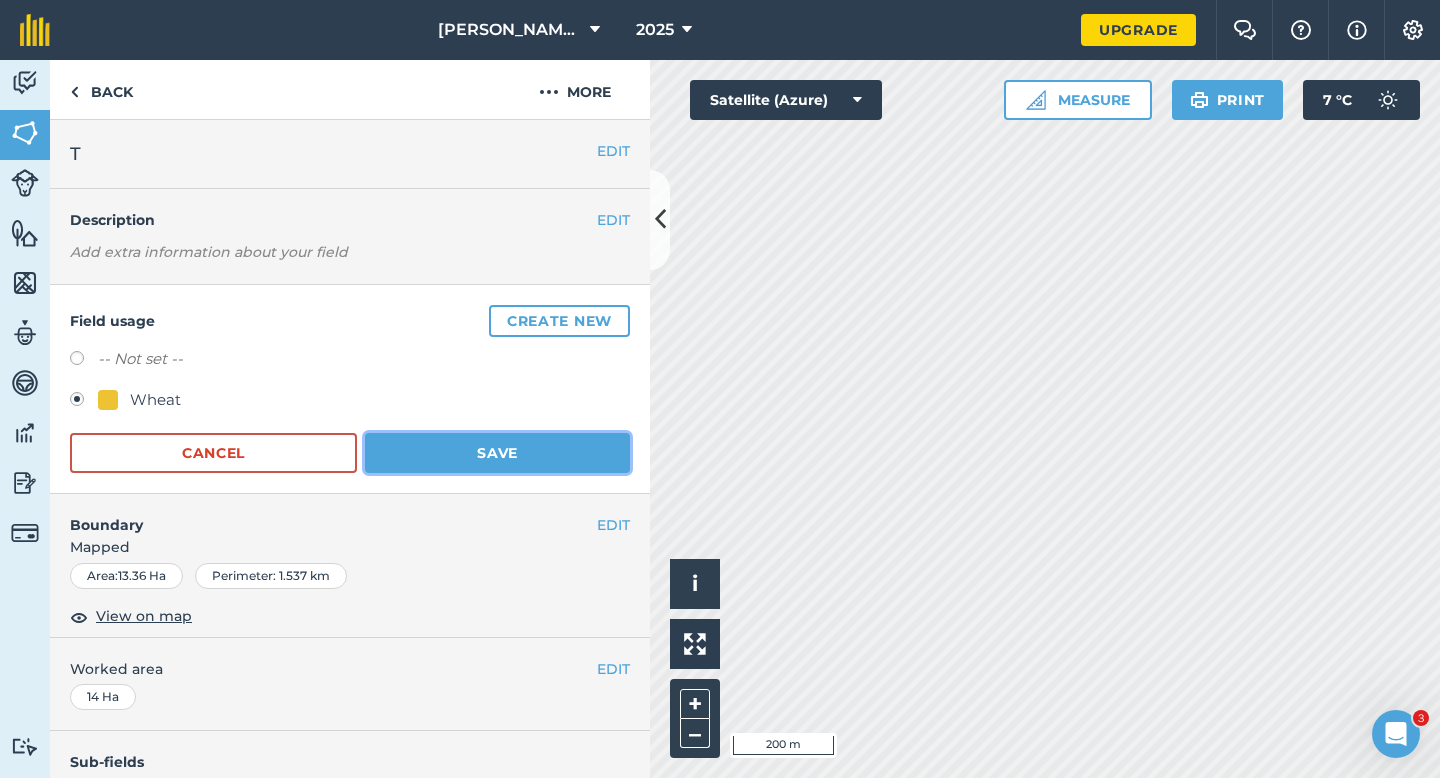 click on "Save" at bounding box center [497, 453] 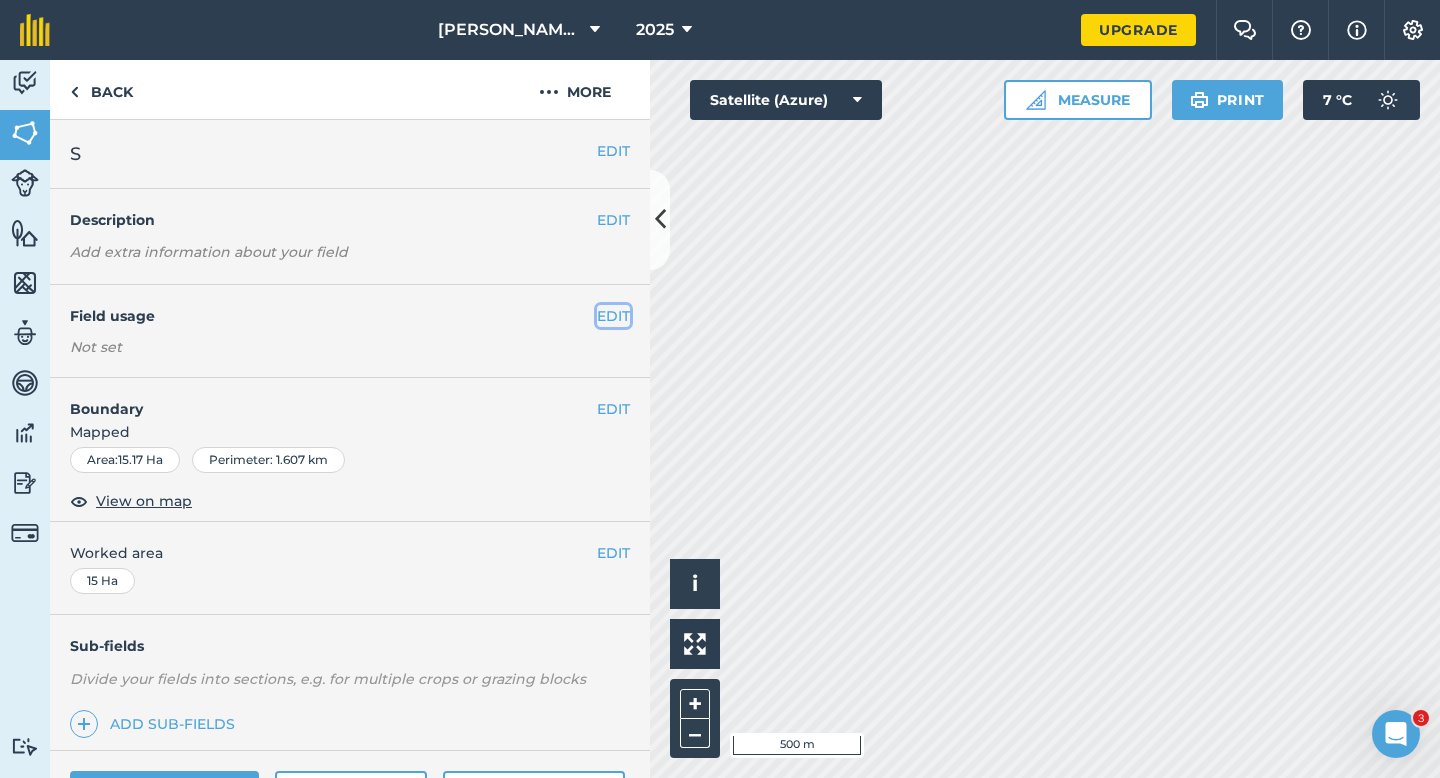 click on "EDIT" at bounding box center (613, 316) 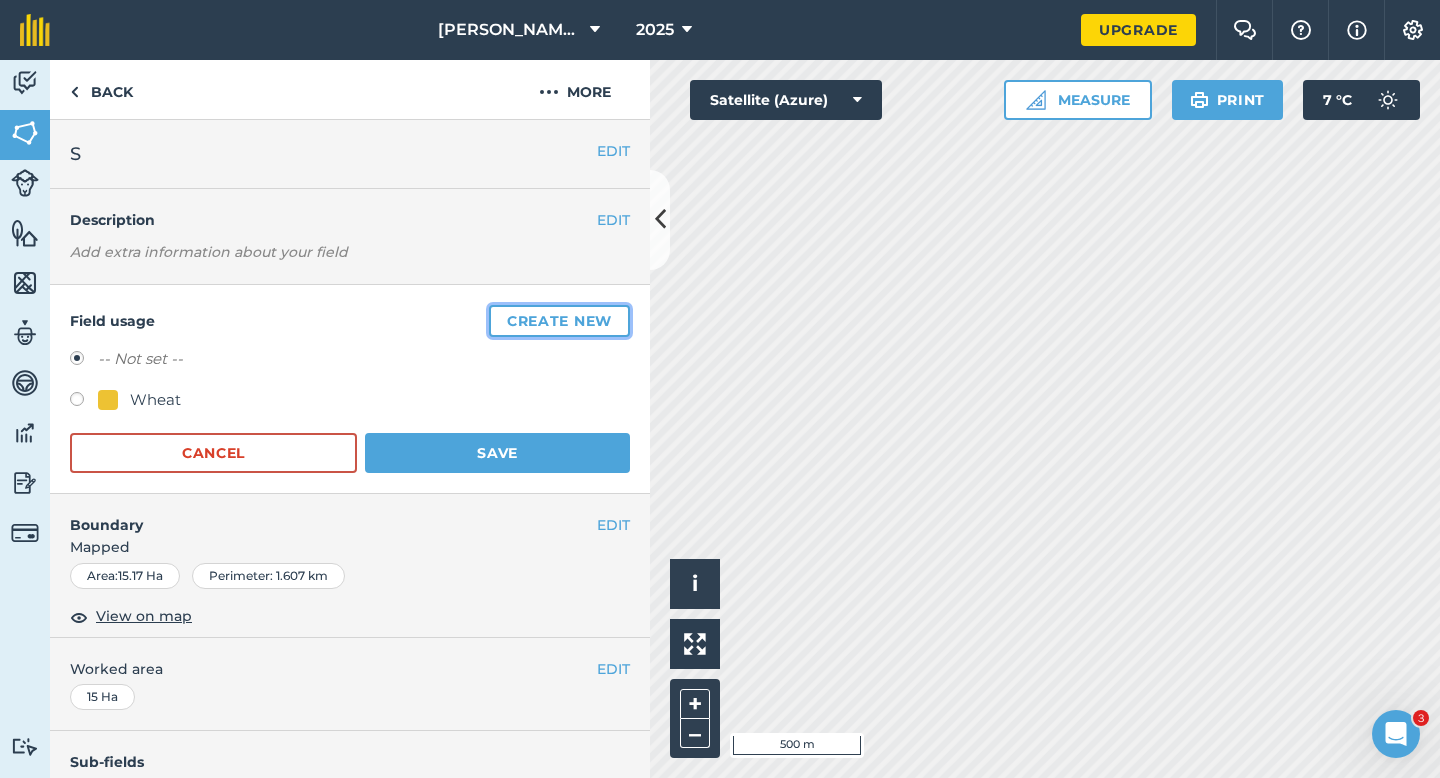 click on "Create new" at bounding box center (559, 321) 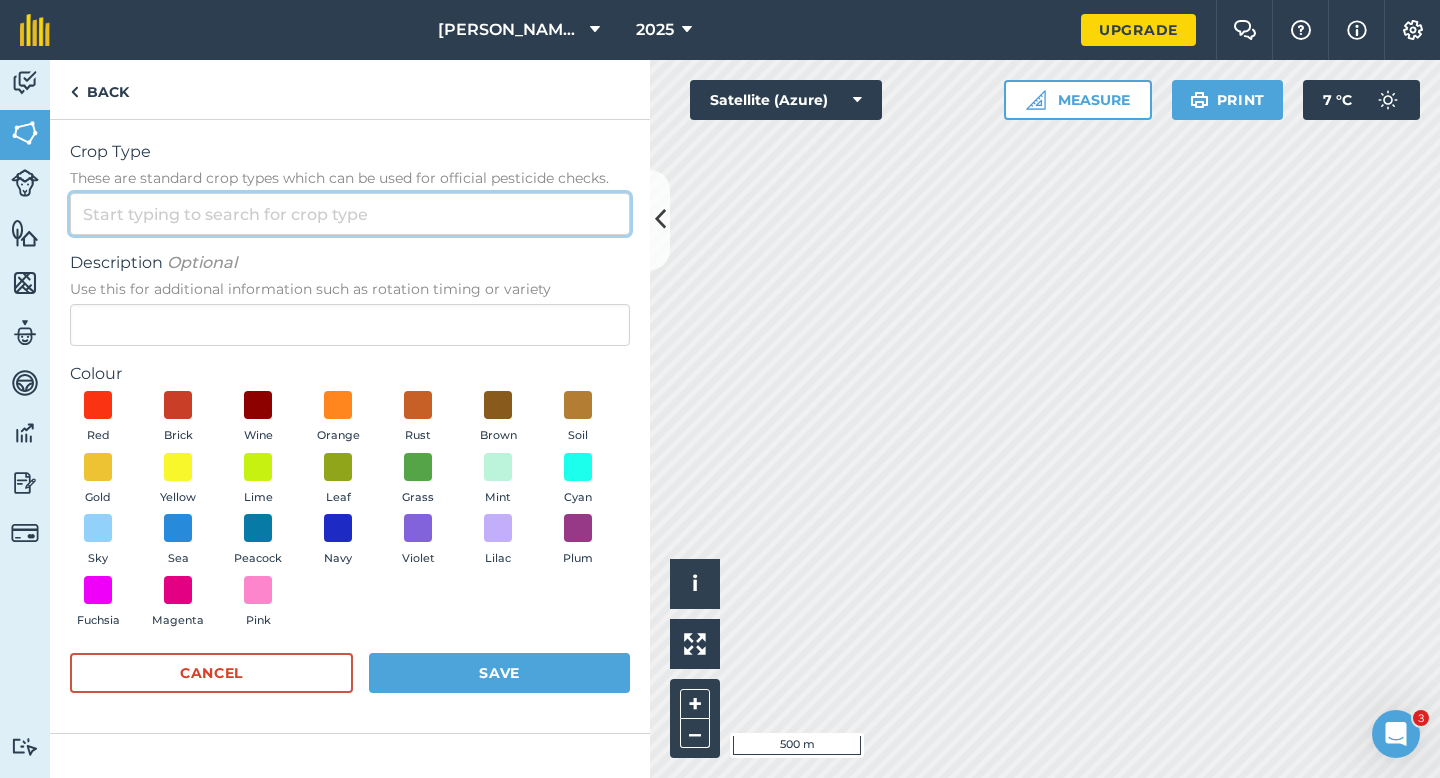 click on "Crop Type These are standard crop types which can be used for official pesticide checks." at bounding box center [350, 214] 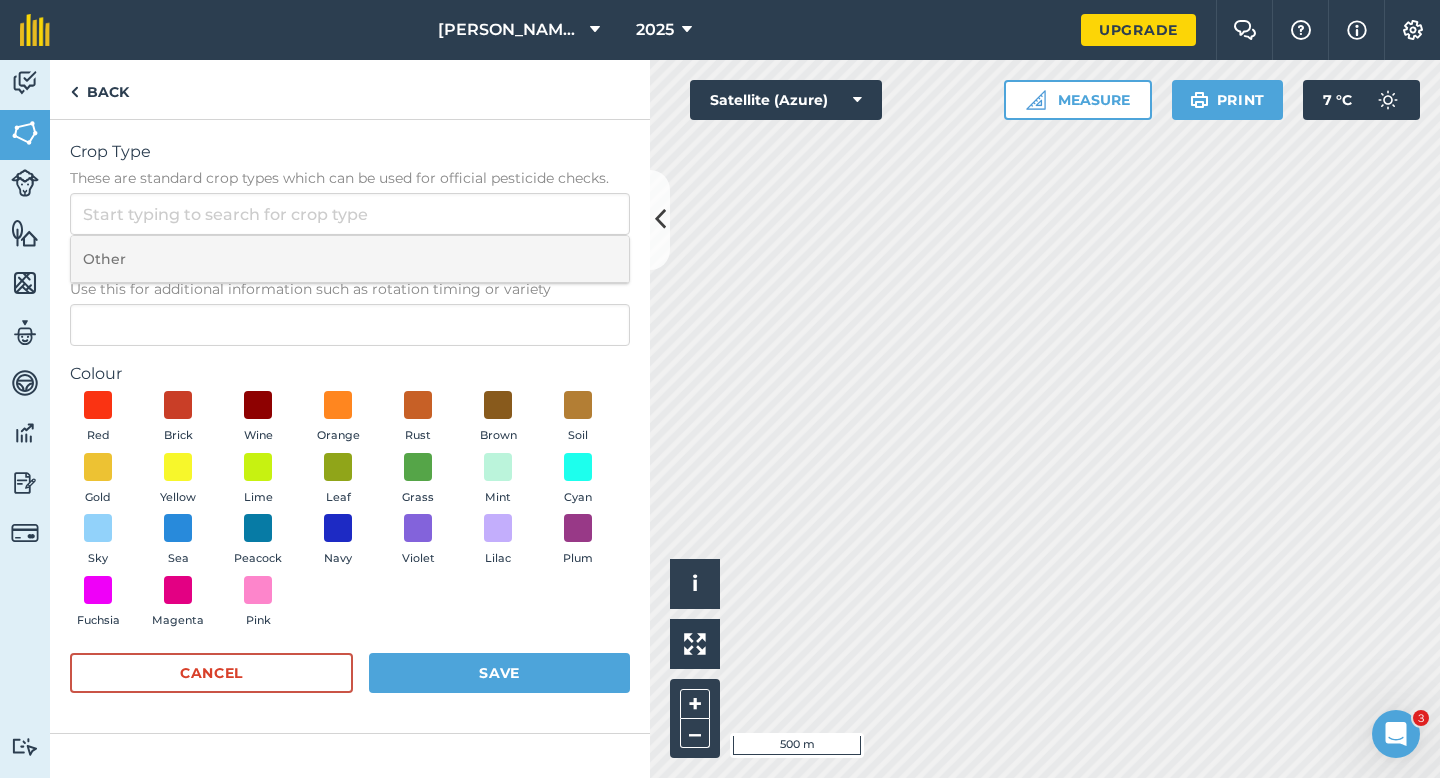 click on "Other" at bounding box center (350, 259) 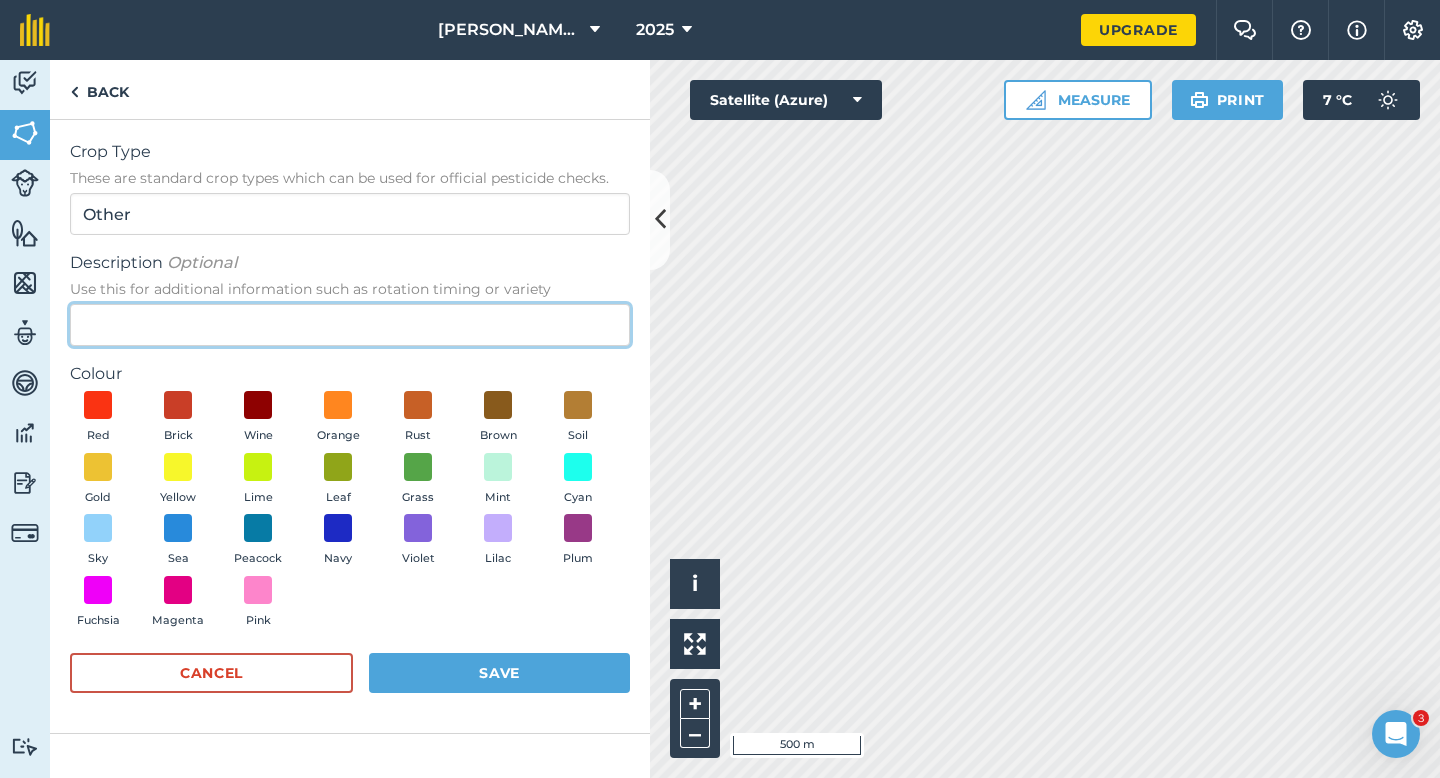 click on "Description   Optional Use this for additional information such as rotation timing or variety" at bounding box center (350, 325) 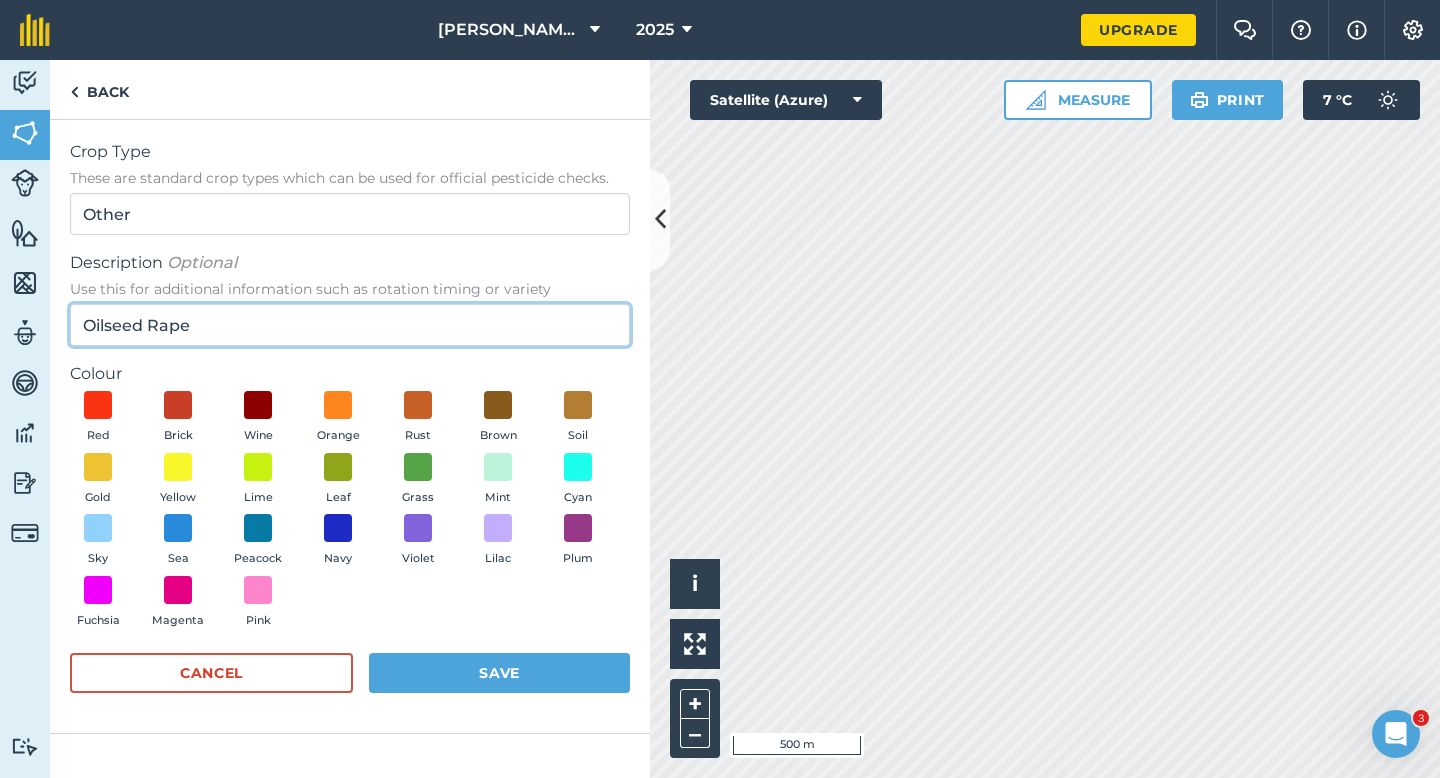 type on "Oilseed Rape" 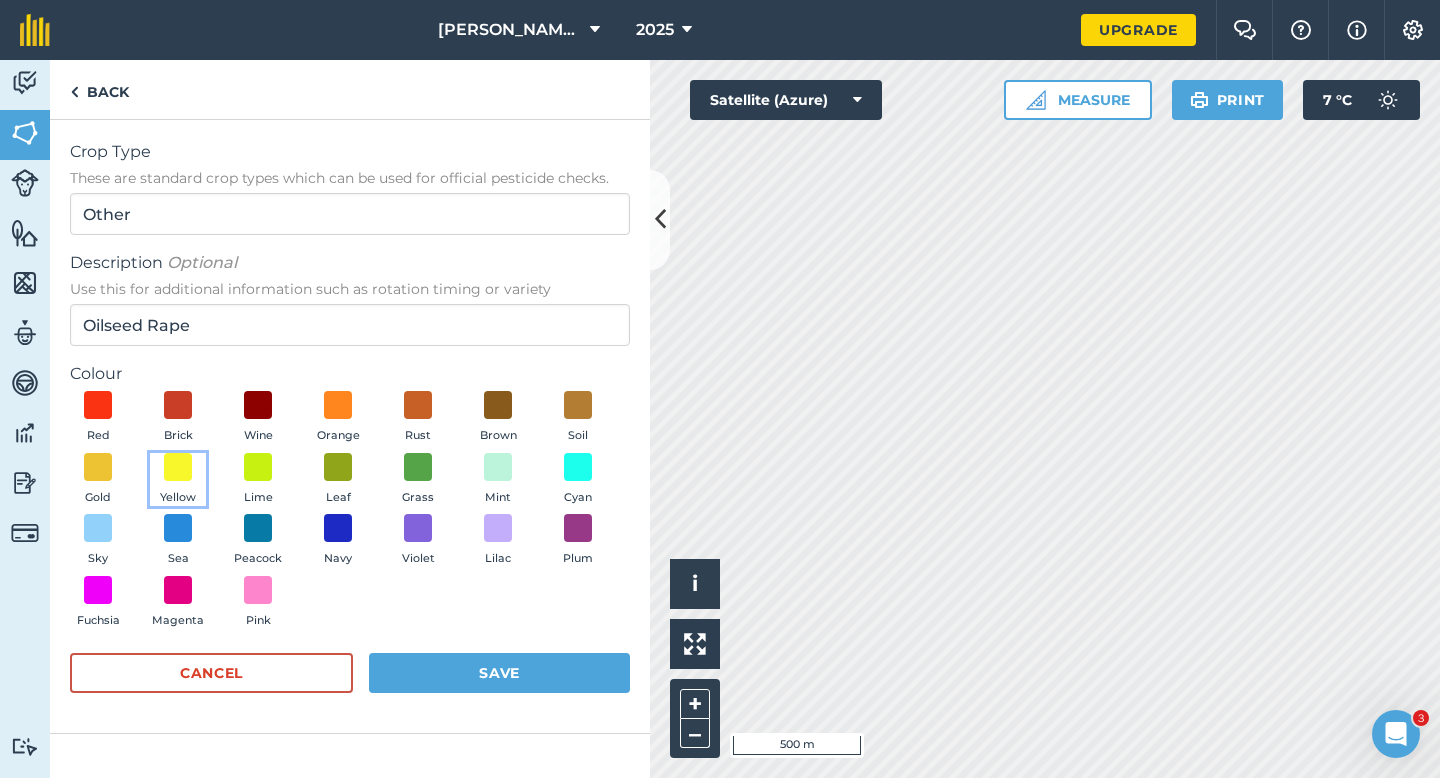 click on "Yellow" at bounding box center [178, 498] 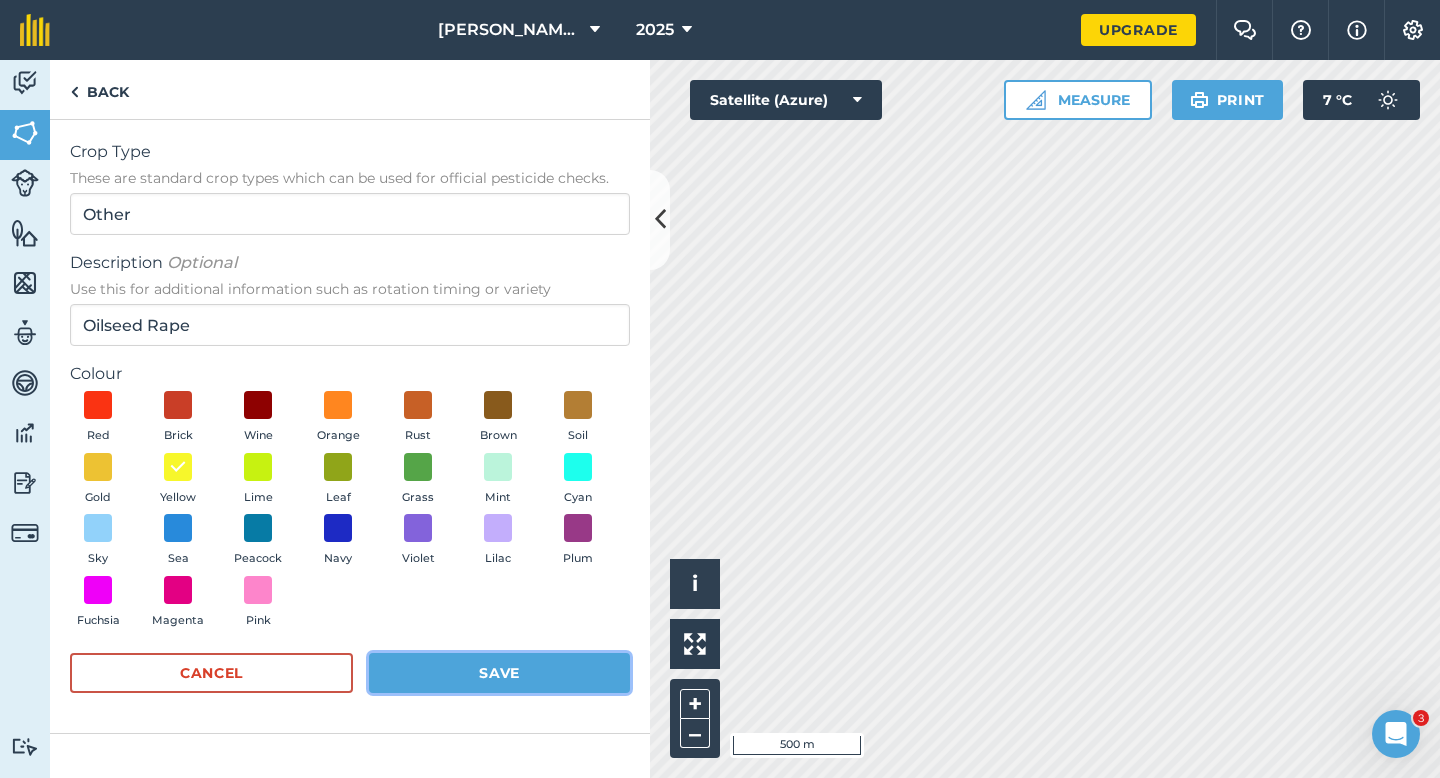 click on "Save" at bounding box center (499, 673) 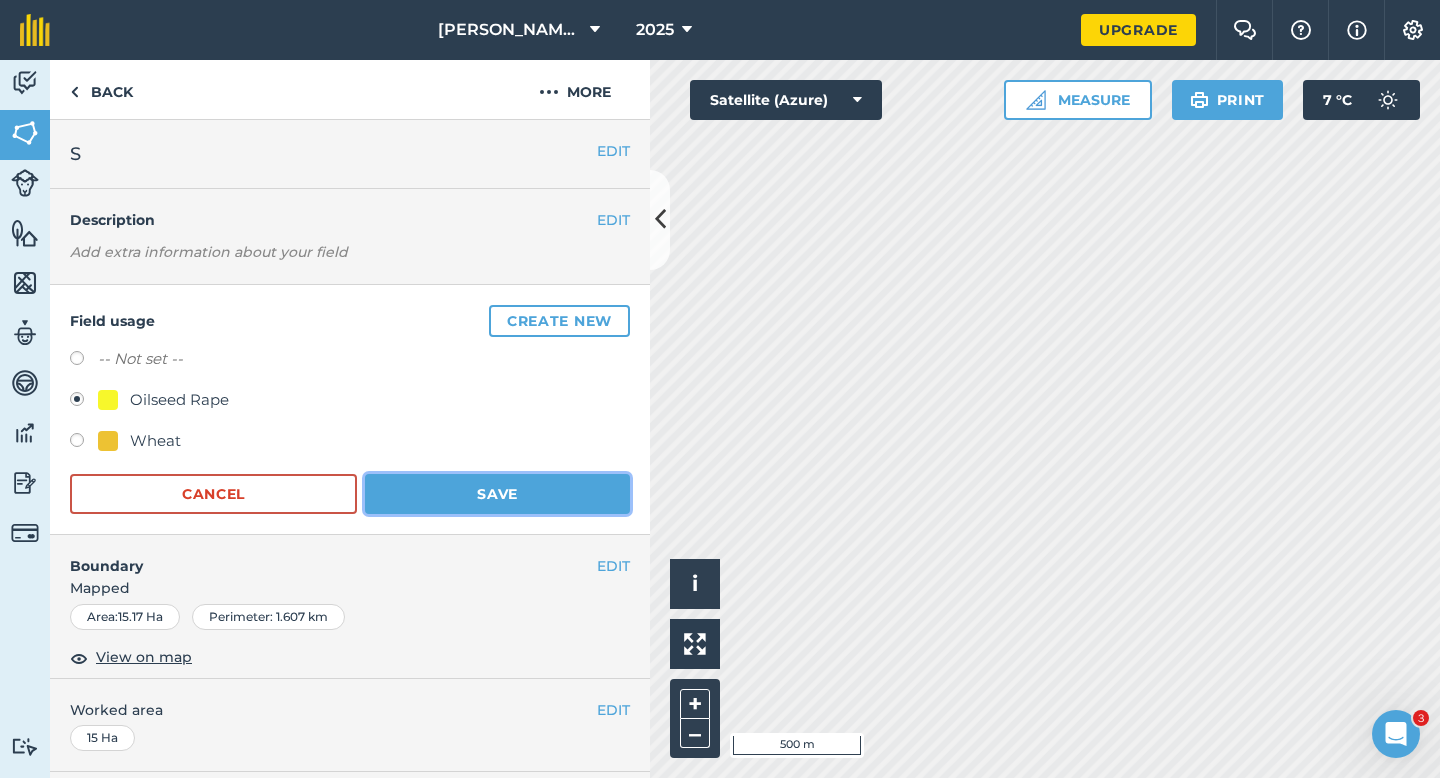 click on "Save" at bounding box center [497, 494] 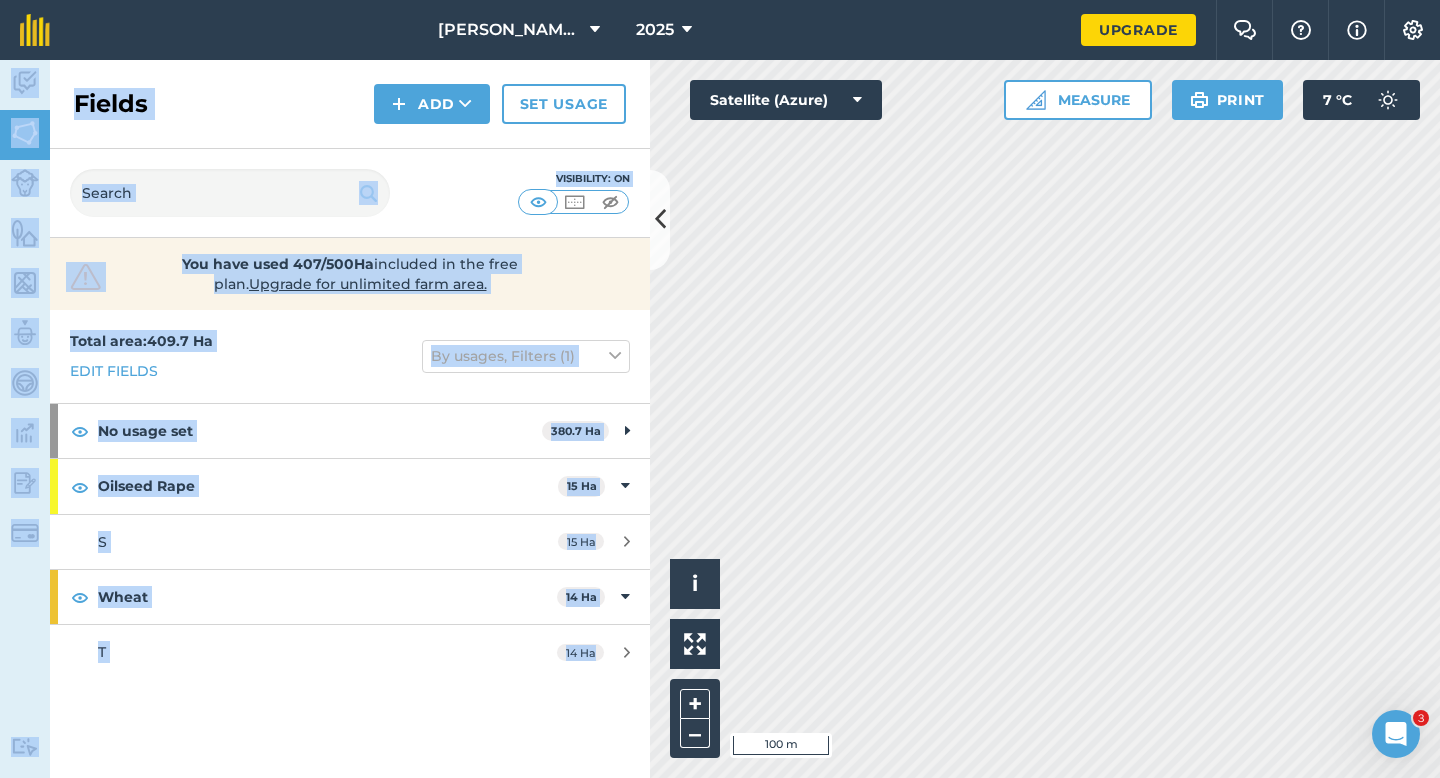 click on "[PERSON_NAME] & Sons  2025 Upgrade Farm Chat Help Info Settings Map printing is not available on our free plan Please upgrade to our Essentials, Plus or Pro plan to access this feature. Activity Fields Livestock Features Maps Team Vehicles Data Reporting Billing Tutorials Tutorials Fields   Add   Set usage Visibility: On You have used 407/500Ha  included in the free plan .  Upgrade for unlimited farm area. Total area :  409.7   Ha Edit fields By usages, Filters (1) No usage set 380.7   Ha A 19   Ha B 13.3   Ha C 16   Ha D 15   Ha E 16   Ha F 16   Ha G 15.5   Ha H 15   Ha I 14   Ha J 11.4   Ha K 14.3   Ha L 14   Ha M 16   Ha N 15.5   Ha O 14   Ha P 16   Ha Q 12   Ha R 13.3   Ha U 14   Ha V 14   Ha W 14   Ha X 14   Ha Y 14   Ha Z 9   Ha Z 14   Ha ZA 12.4   Ha ZB 9   Ha Oilseed Rape 15   Ha S 15   Ha Wheat 14   Ha T 14   Ha Click to start drawing i © 2025 TomTom, Microsoft 100 m + – Satellite (Azure) Measure Print 7   ° C" at bounding box center [720, 389] 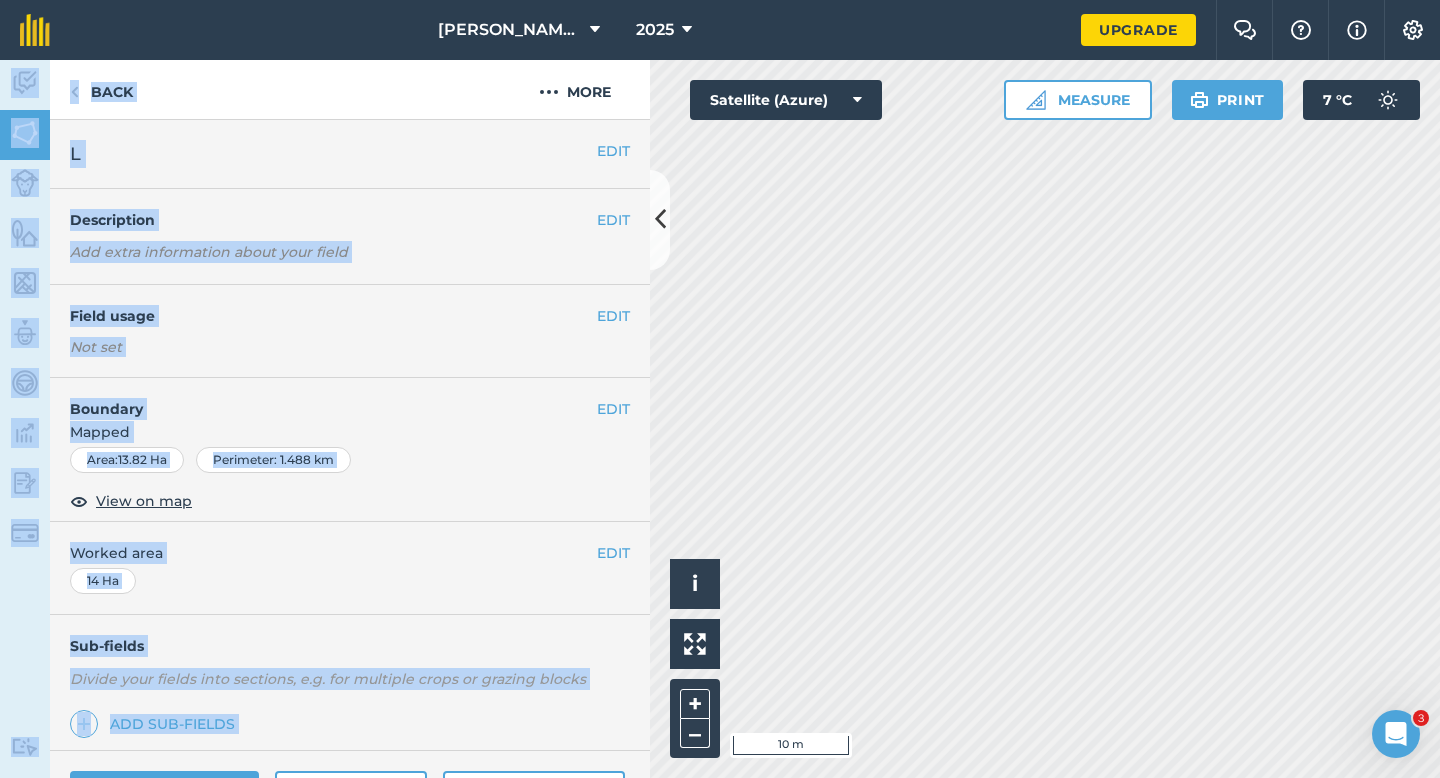 click on "EDIT Boundary   Mapped Area :  13.82   Ha Perimeter :   1.488   km   View on map" at bounding box center (350, 450) 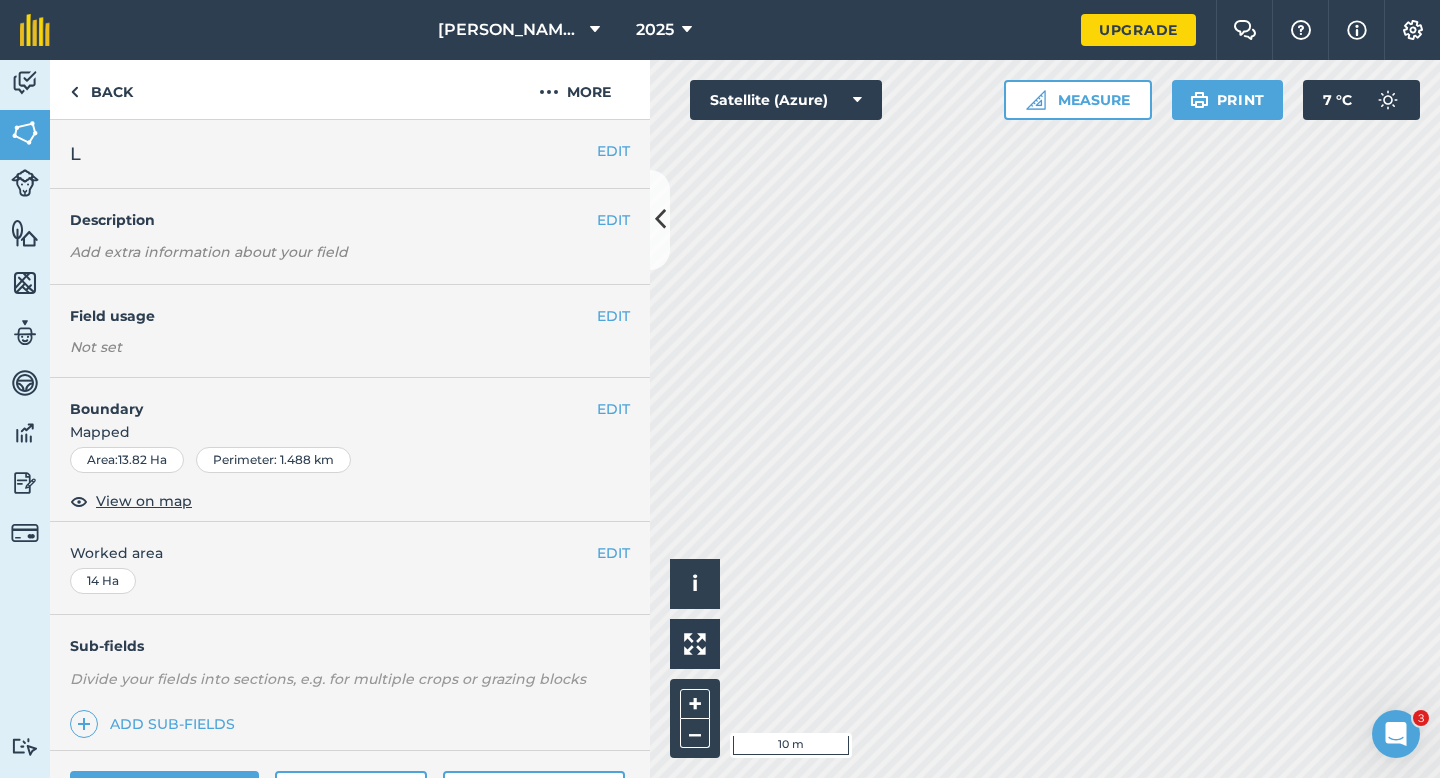 click on "Boundary" at bounding box center [323, 399] 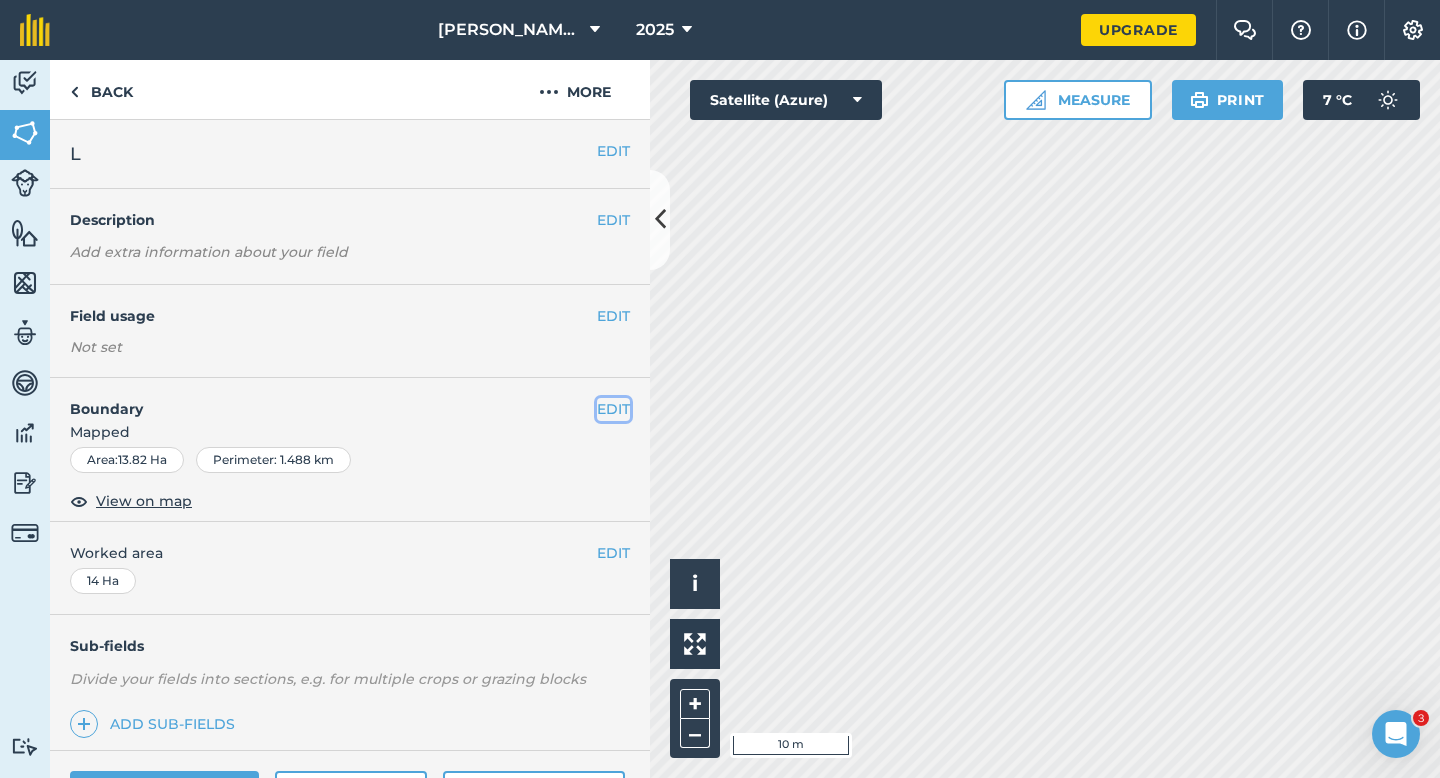 click on "EDIT" at bounding box center (613, 409) 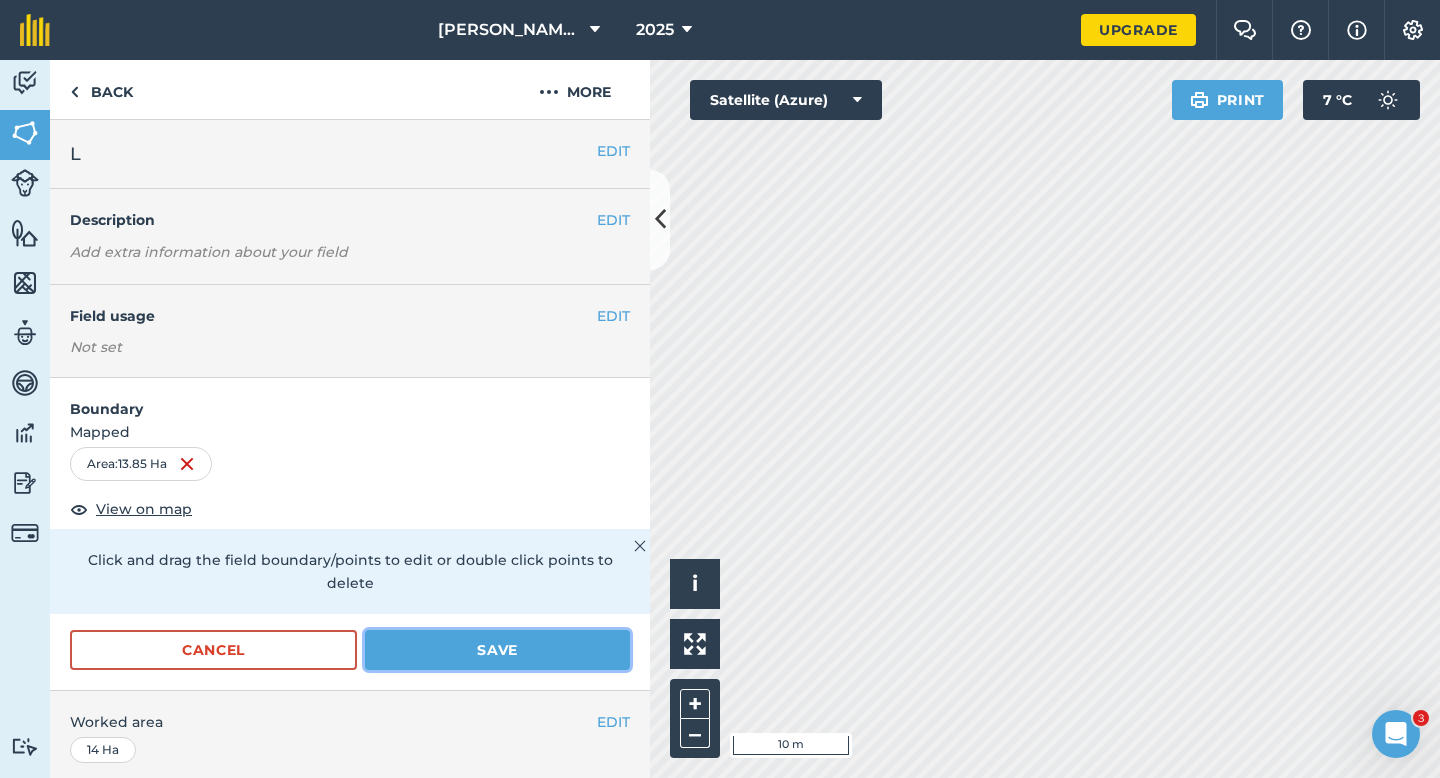 click on "Save" at bounding box center [497, 650] 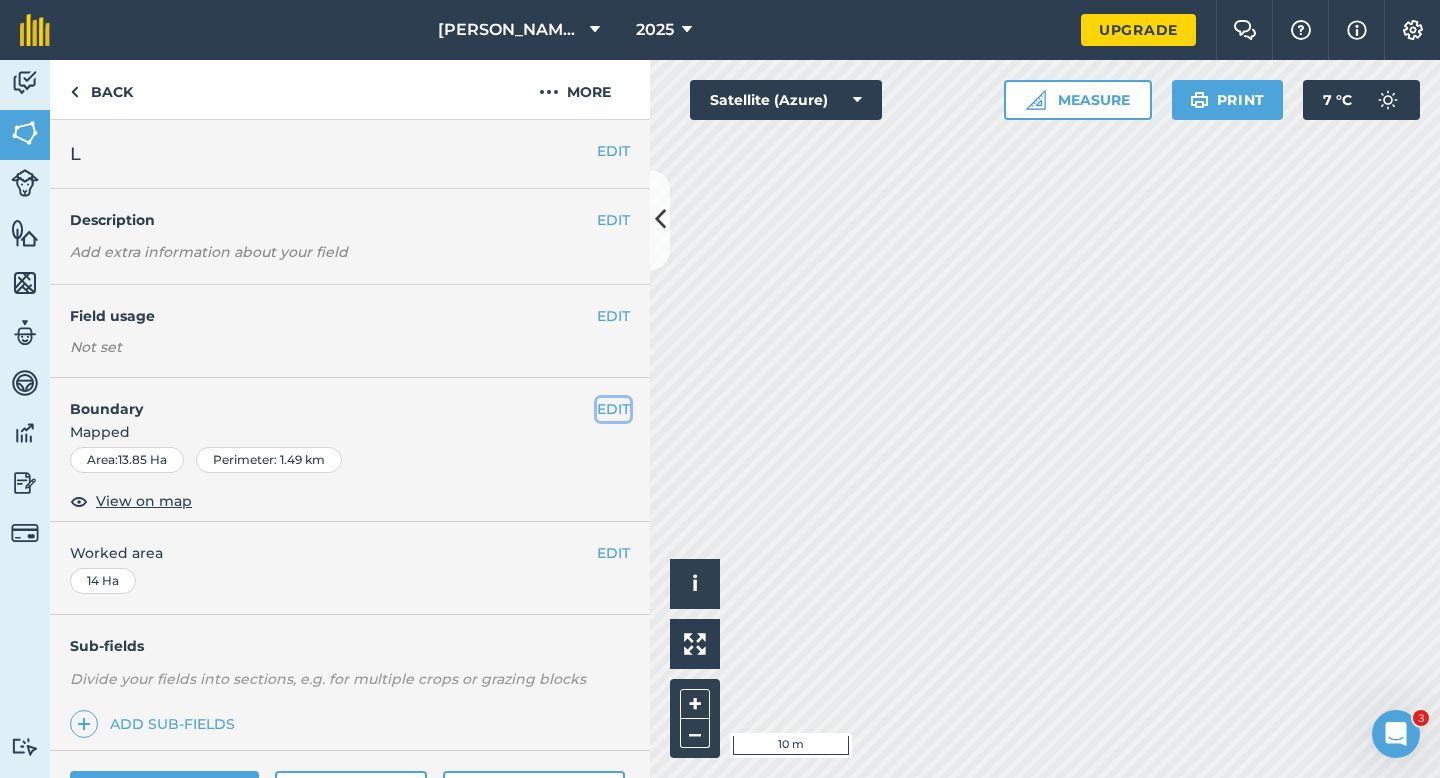 click on "EDIT" at bounding box center (613, 409) 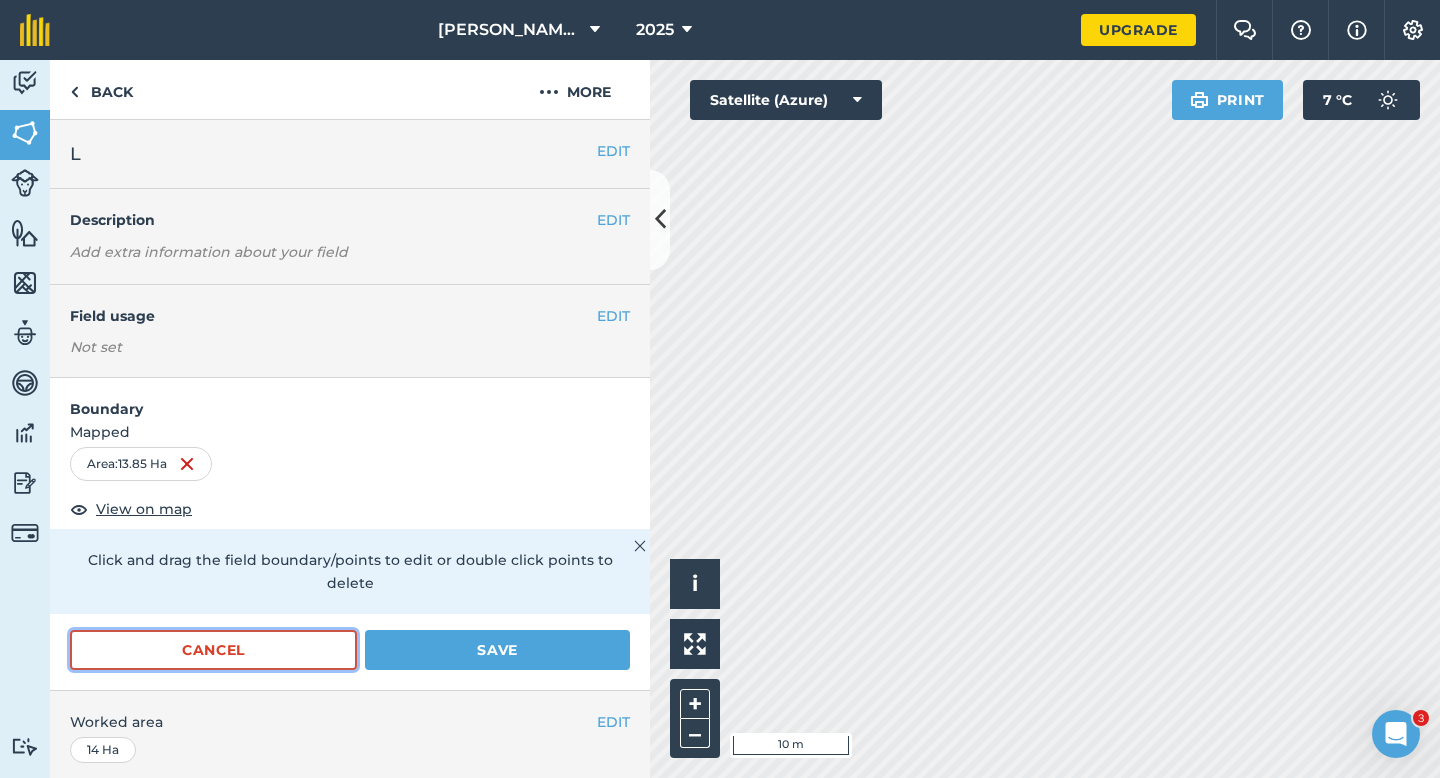 click on "Cancel" at bounding box center (213, 650) 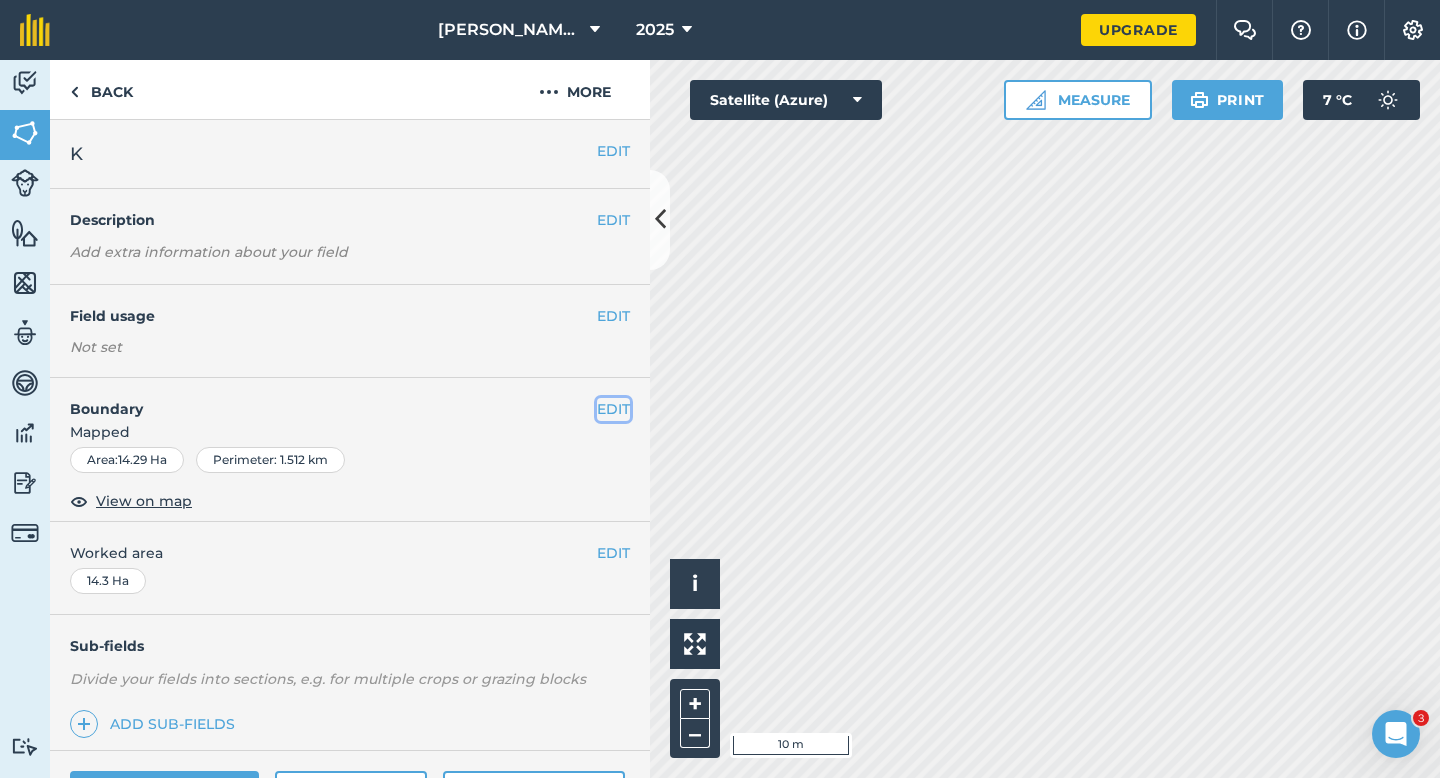 click on "EDIT" at bounding box center [613, 409] 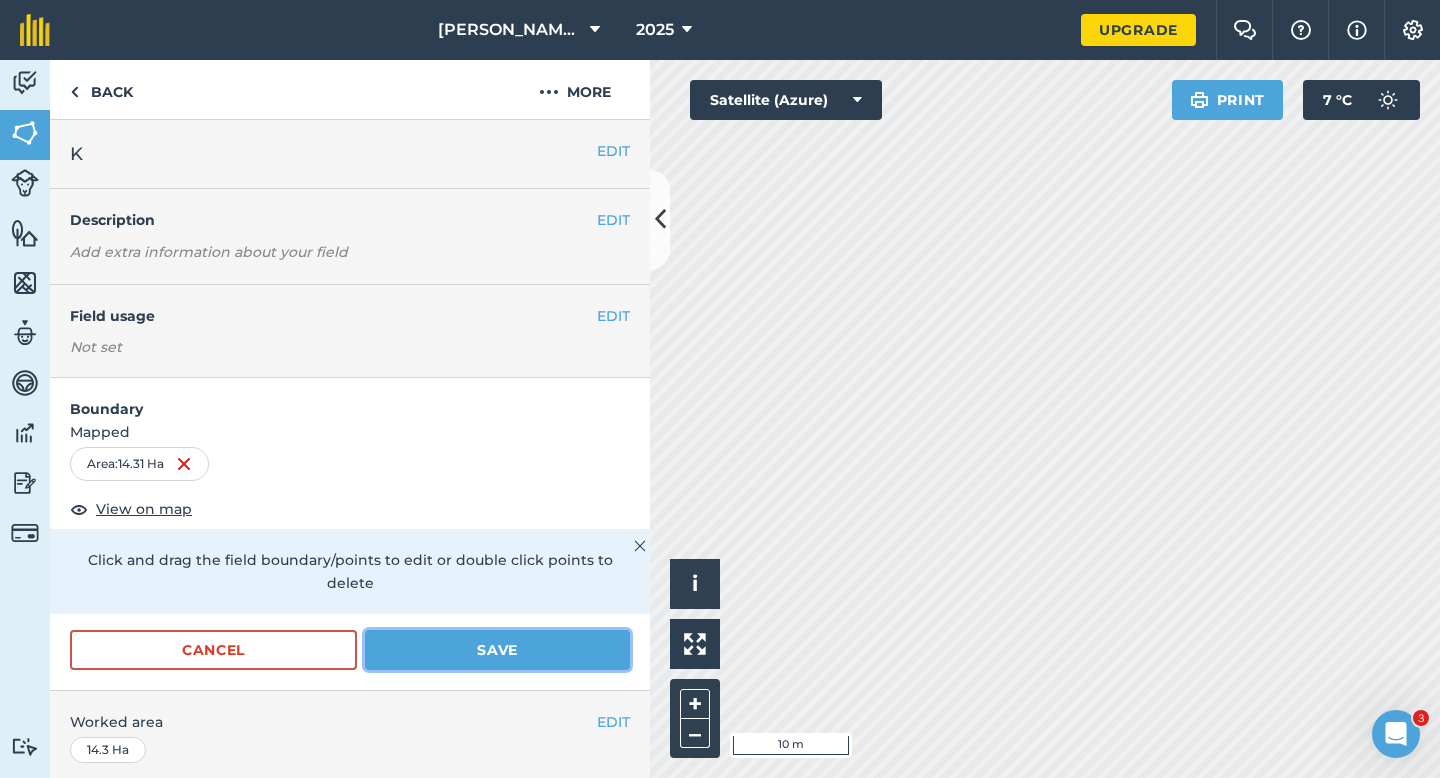click on "Save" at bounding box center [497, 650] 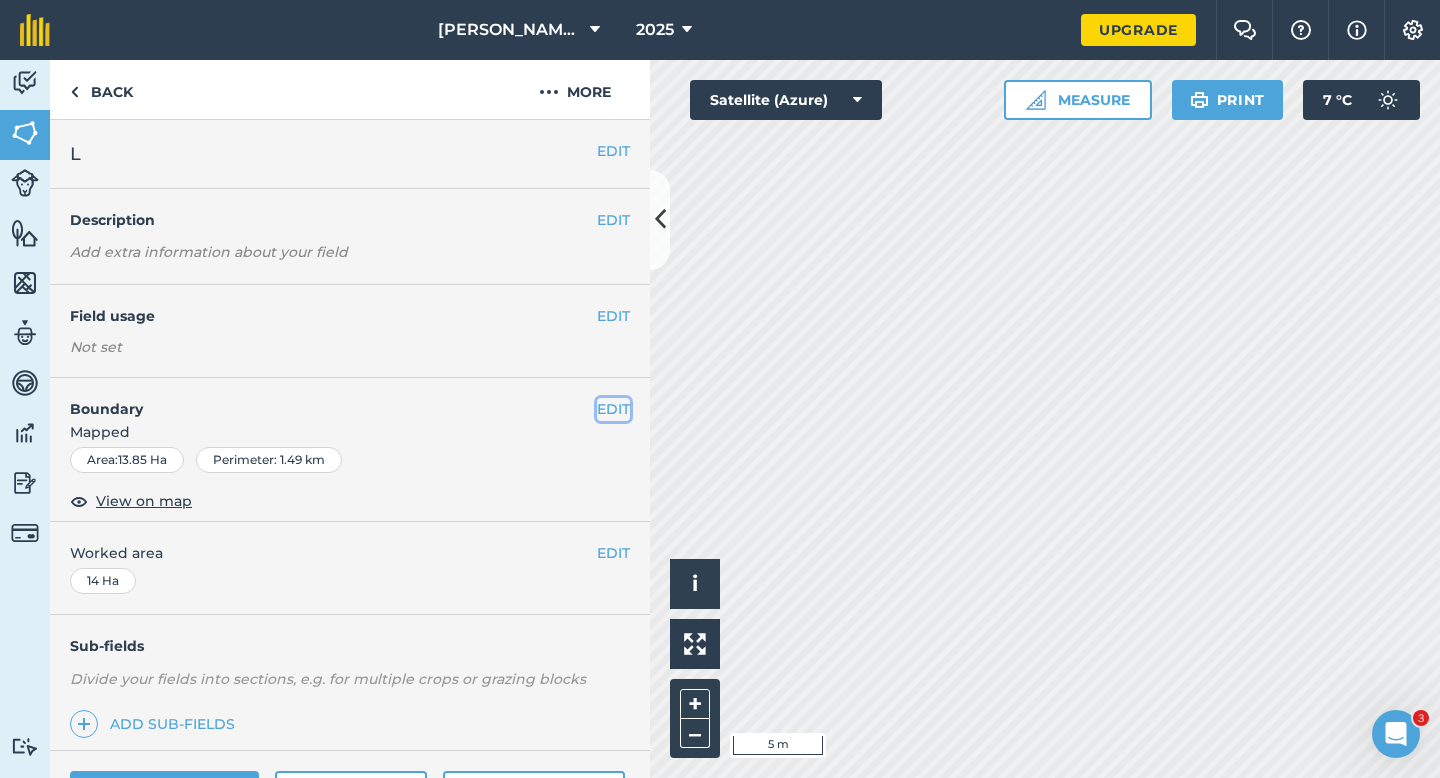 click on "EDIT" at bounding box center [613, 409] 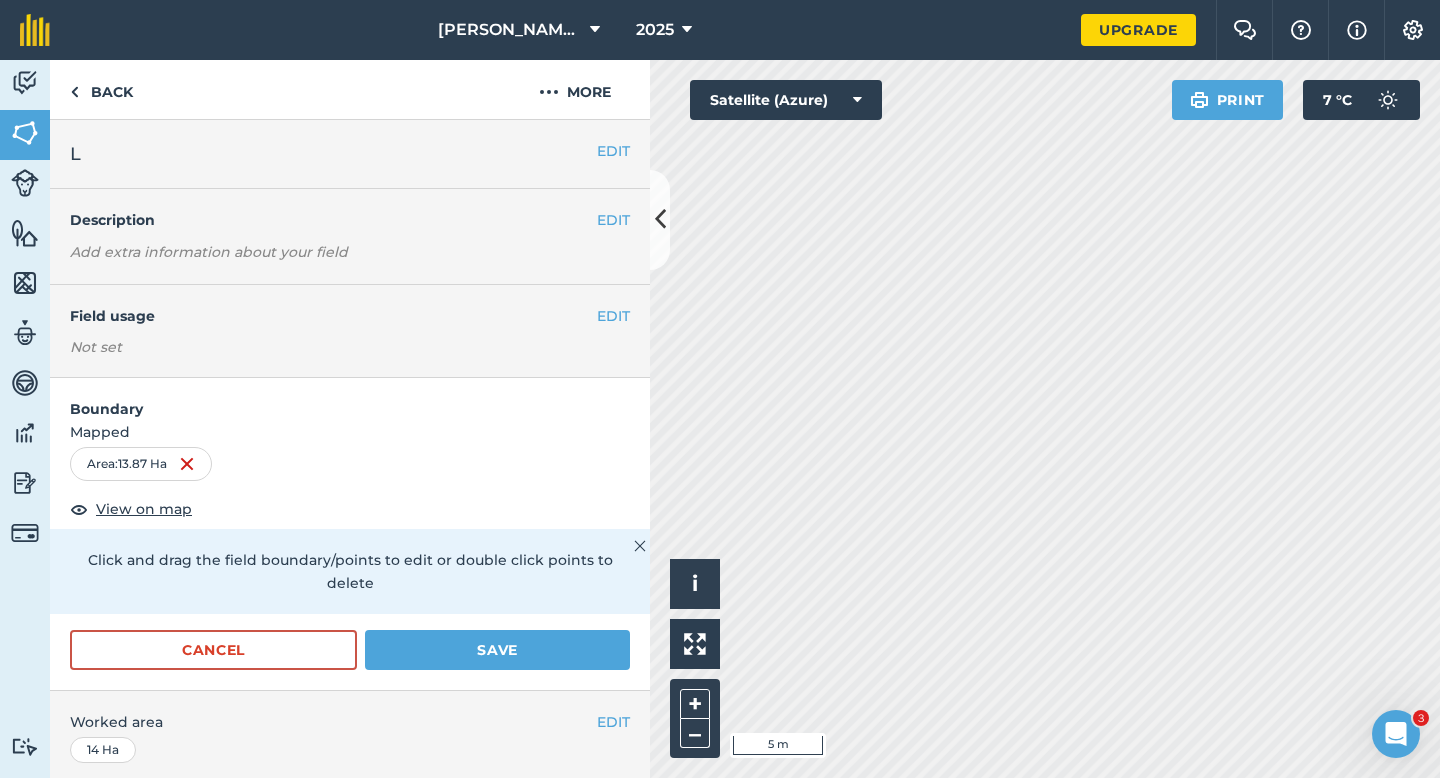 click on "Cancel Save" at bounding box center (350, 660) 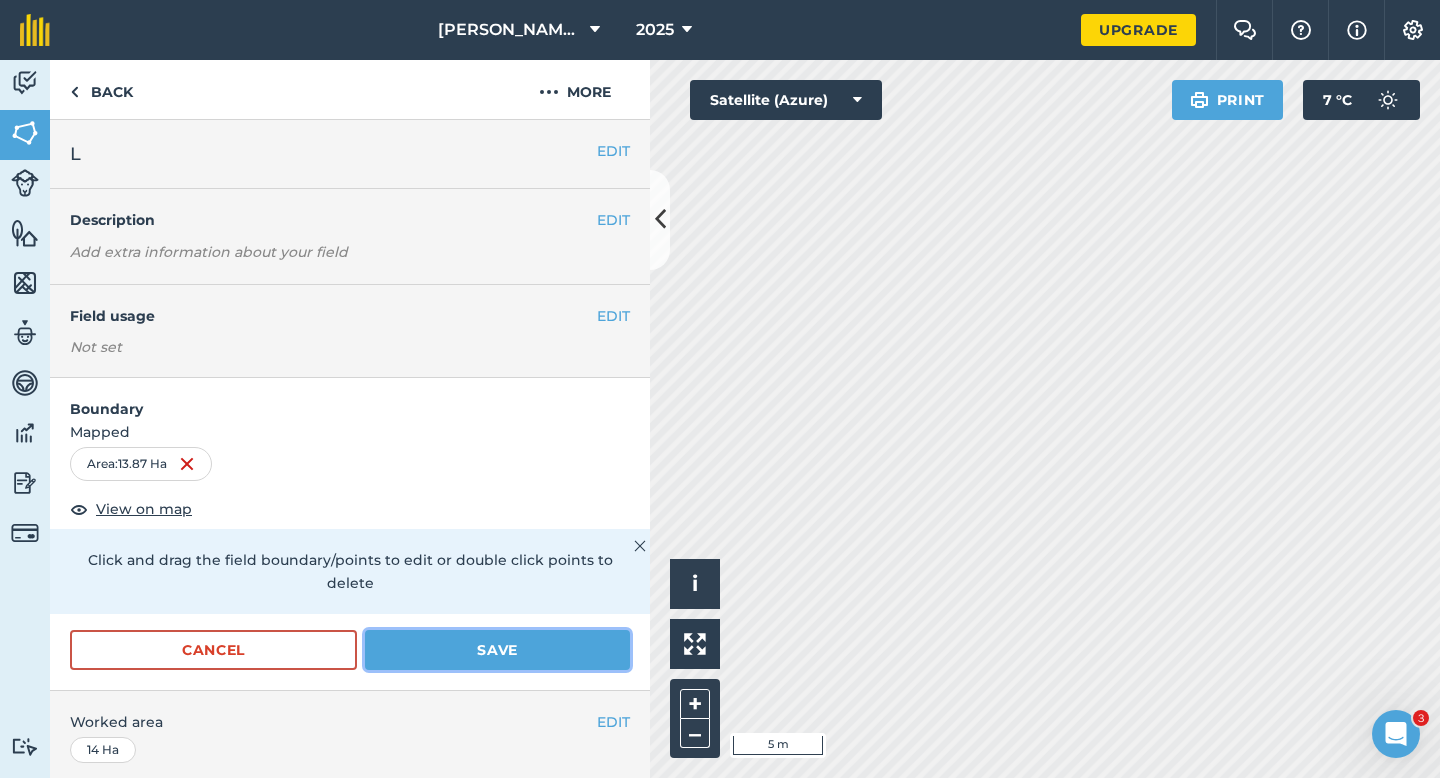 click on "Save" at bounding box center (497, 650) 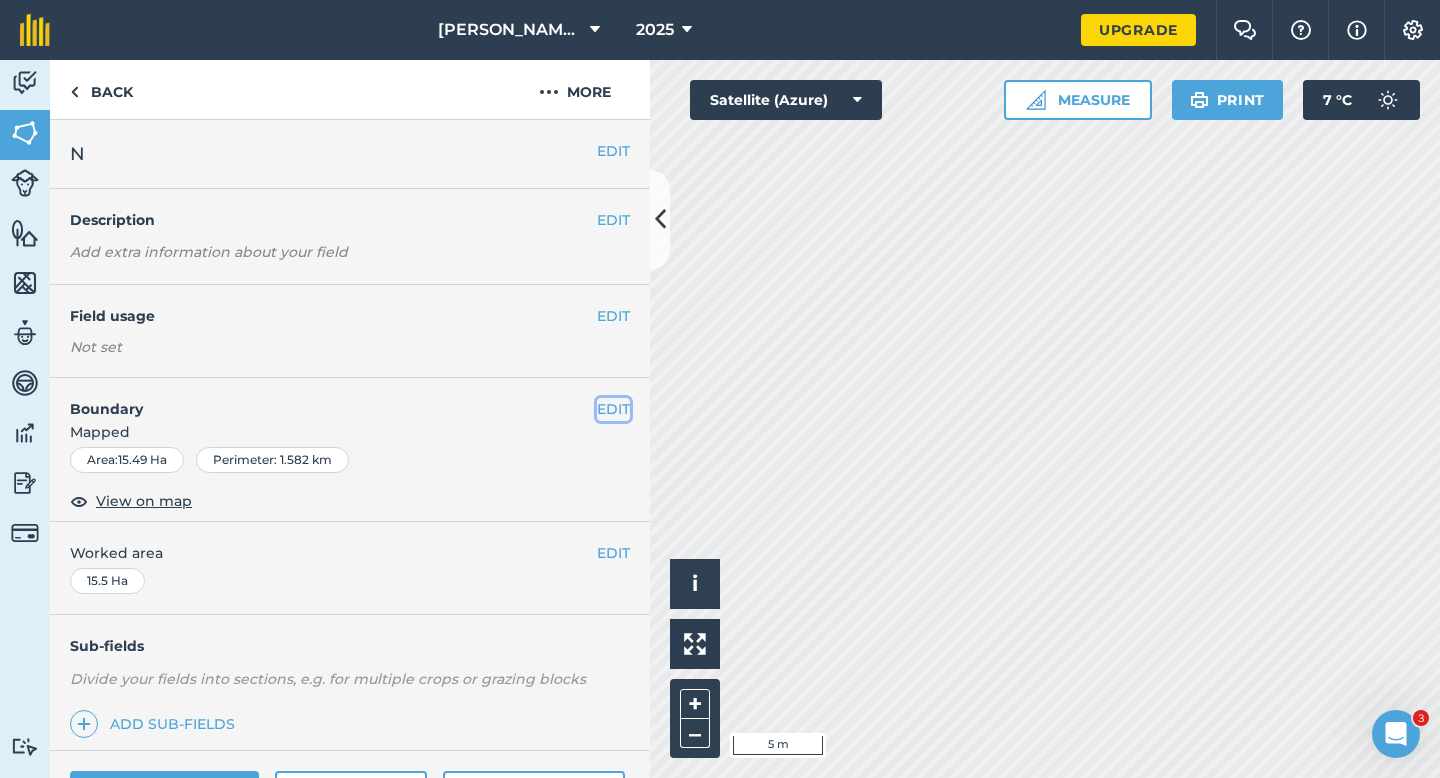 click on "EDIT" at bounding box center [613, 409] 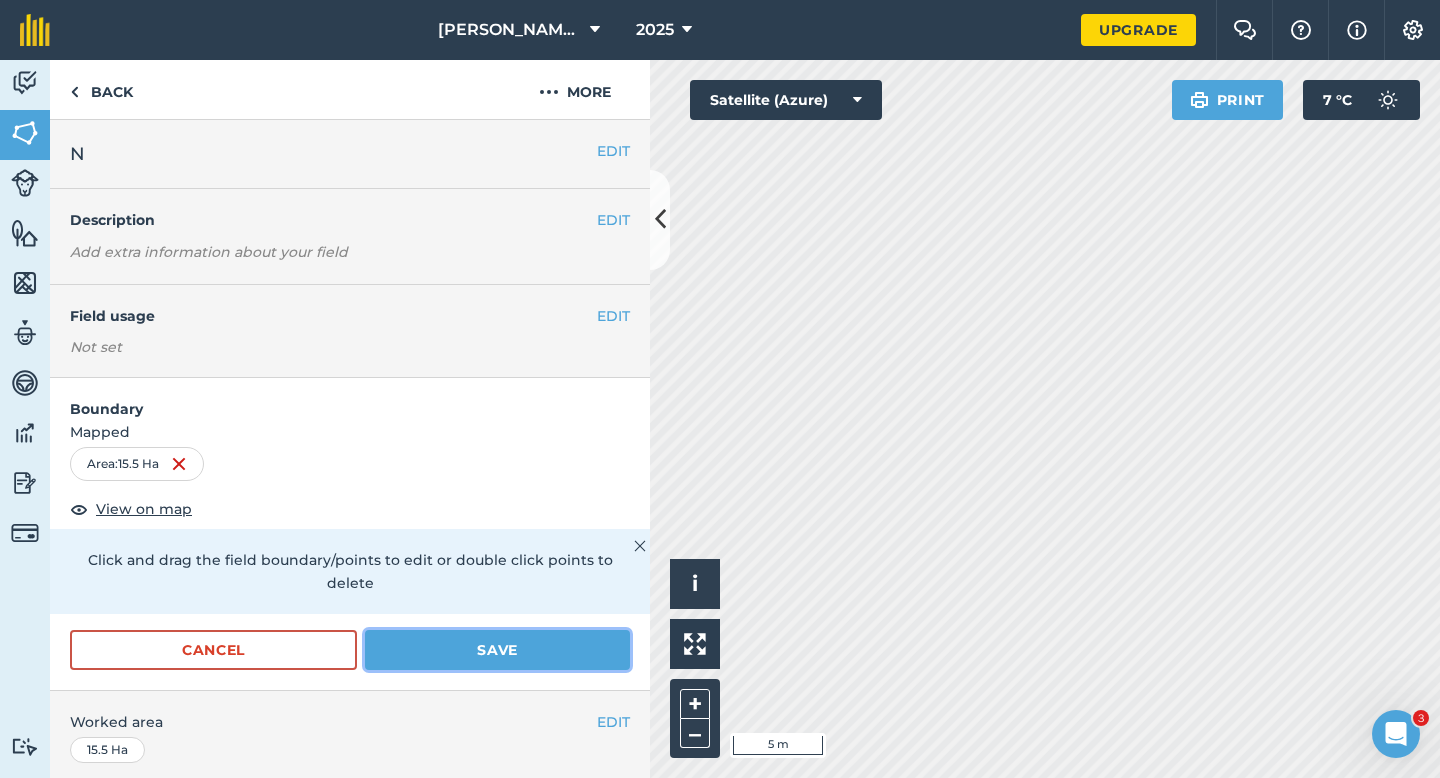 click on "Save" at bounding box center (497, 650) 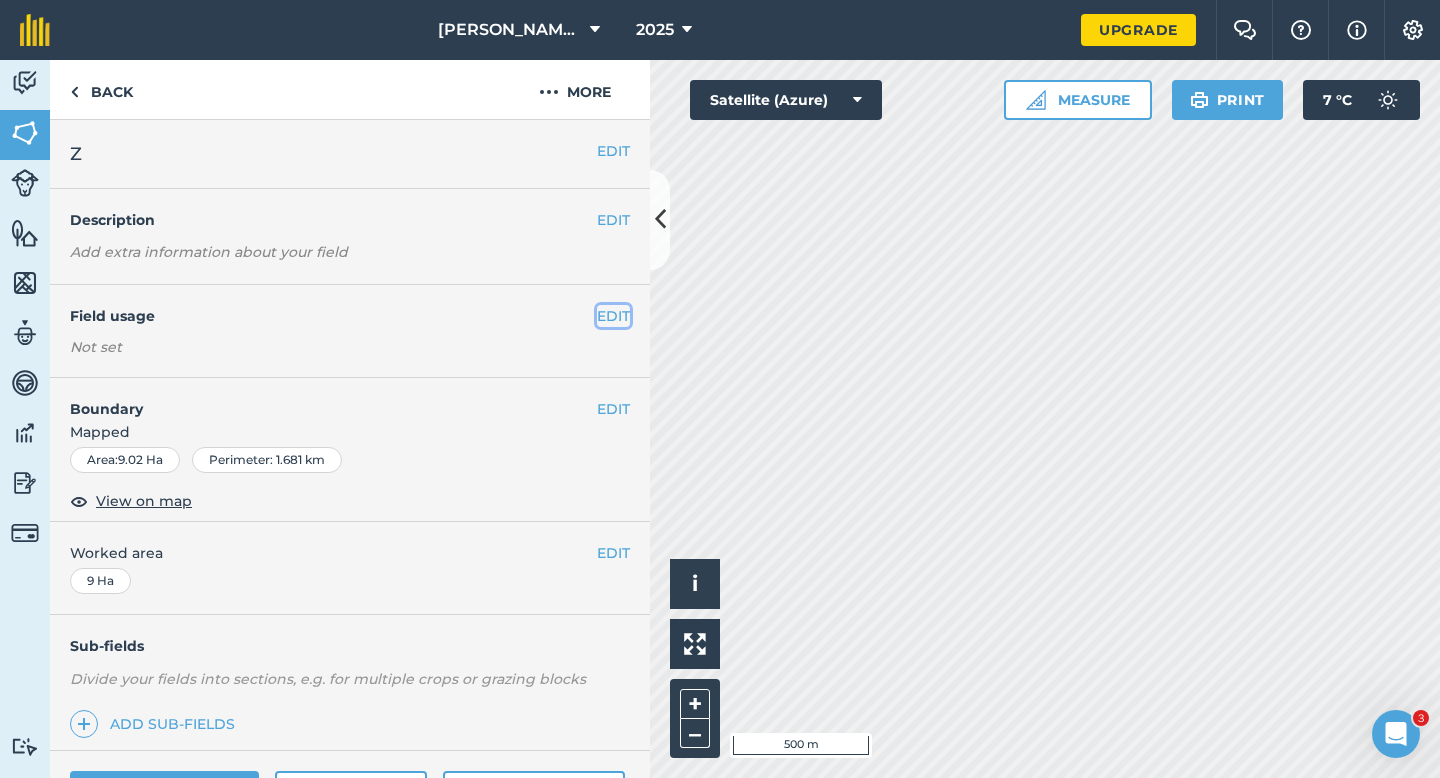 click on "EDIT" at bounding box center (613, 316) 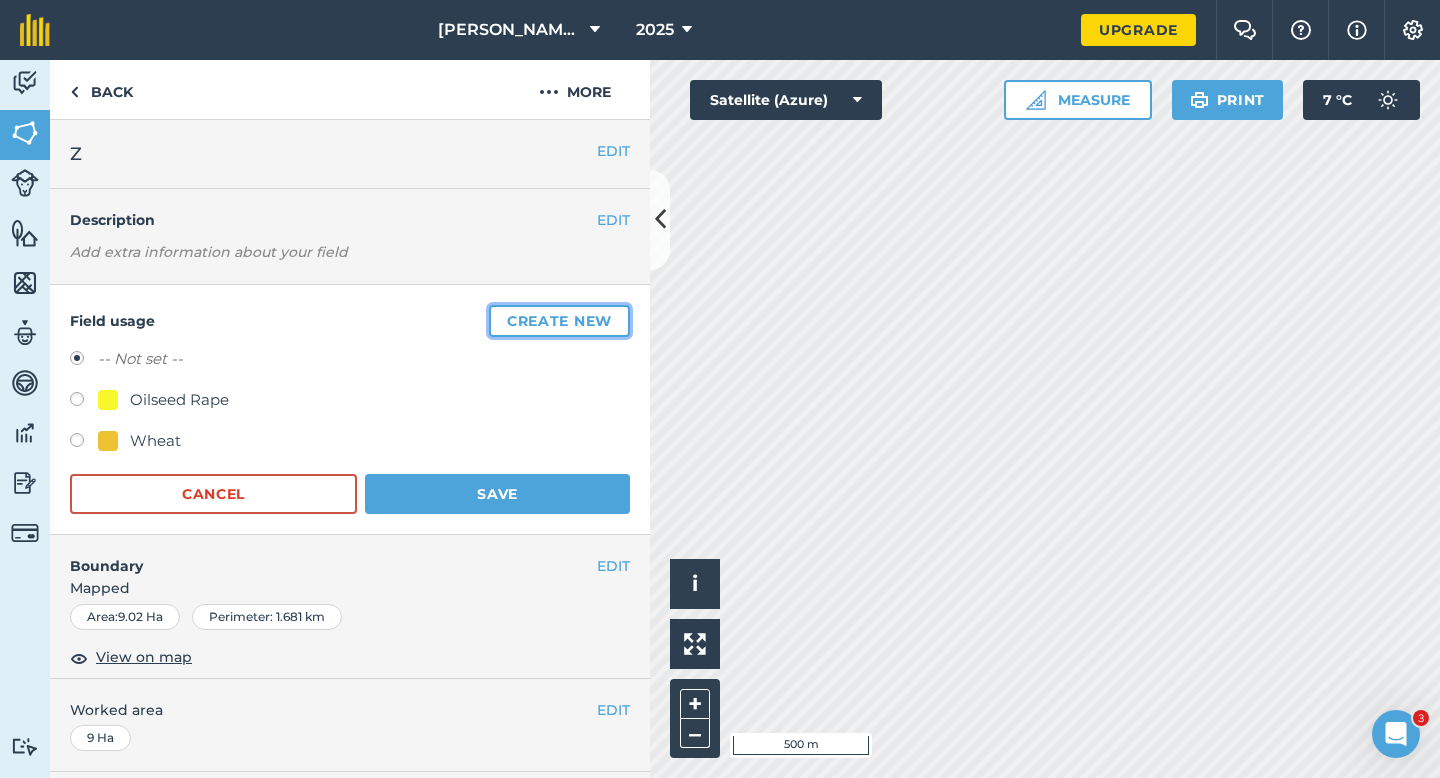 click on "Create new" at bounding box center (559, 321) 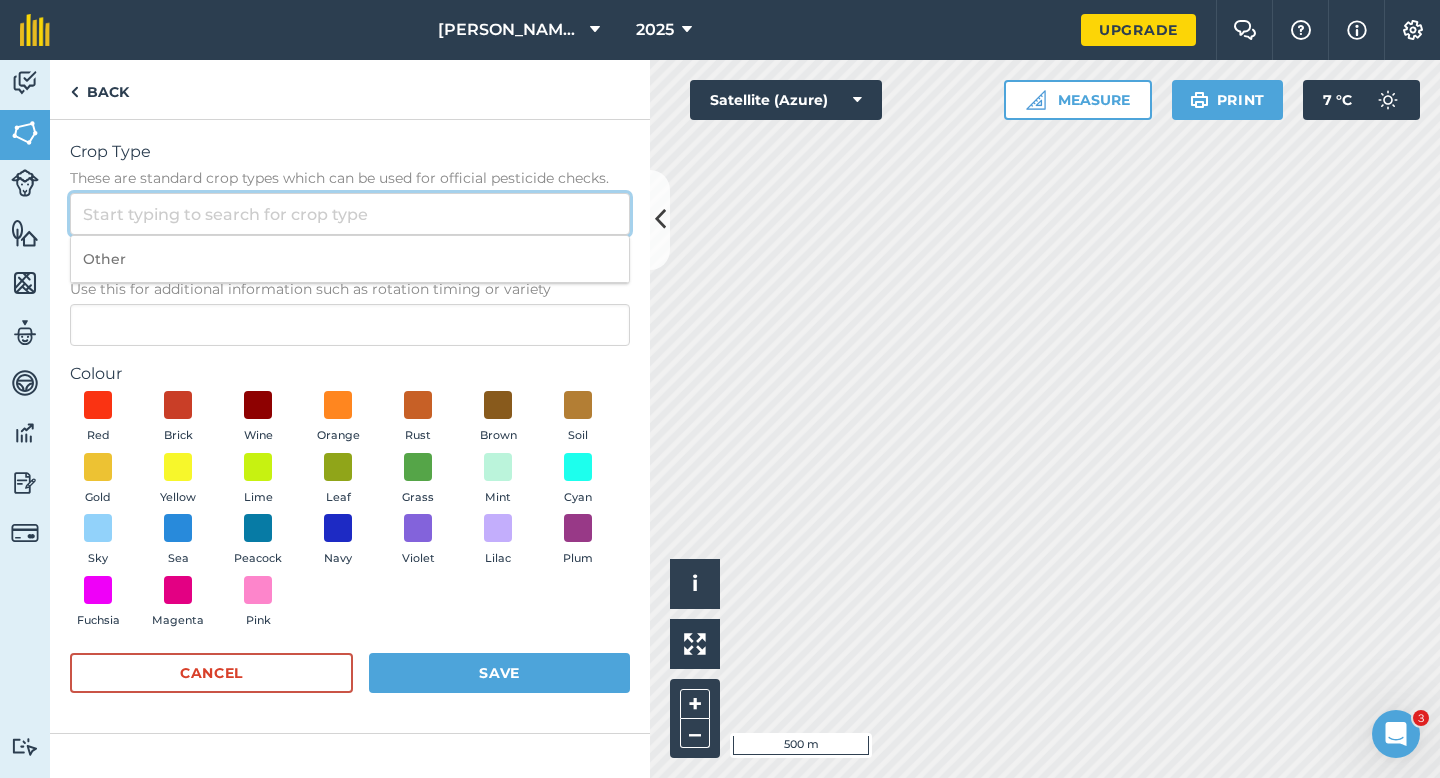 click on "Crop Type These are standard crop types which can be used for official pesticide checks." at bounding box center (350, 214) 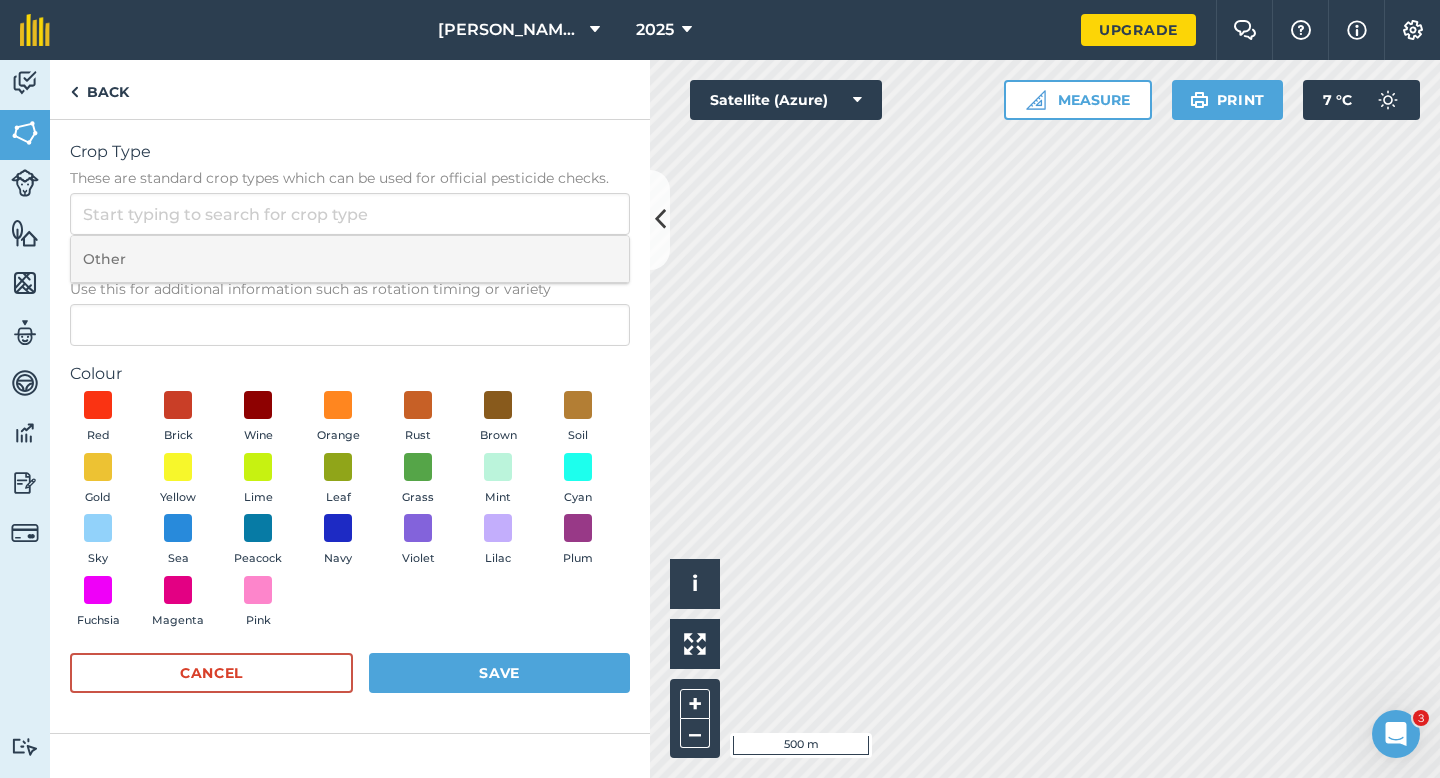 click on "Other" at bounding box center [350, 259] 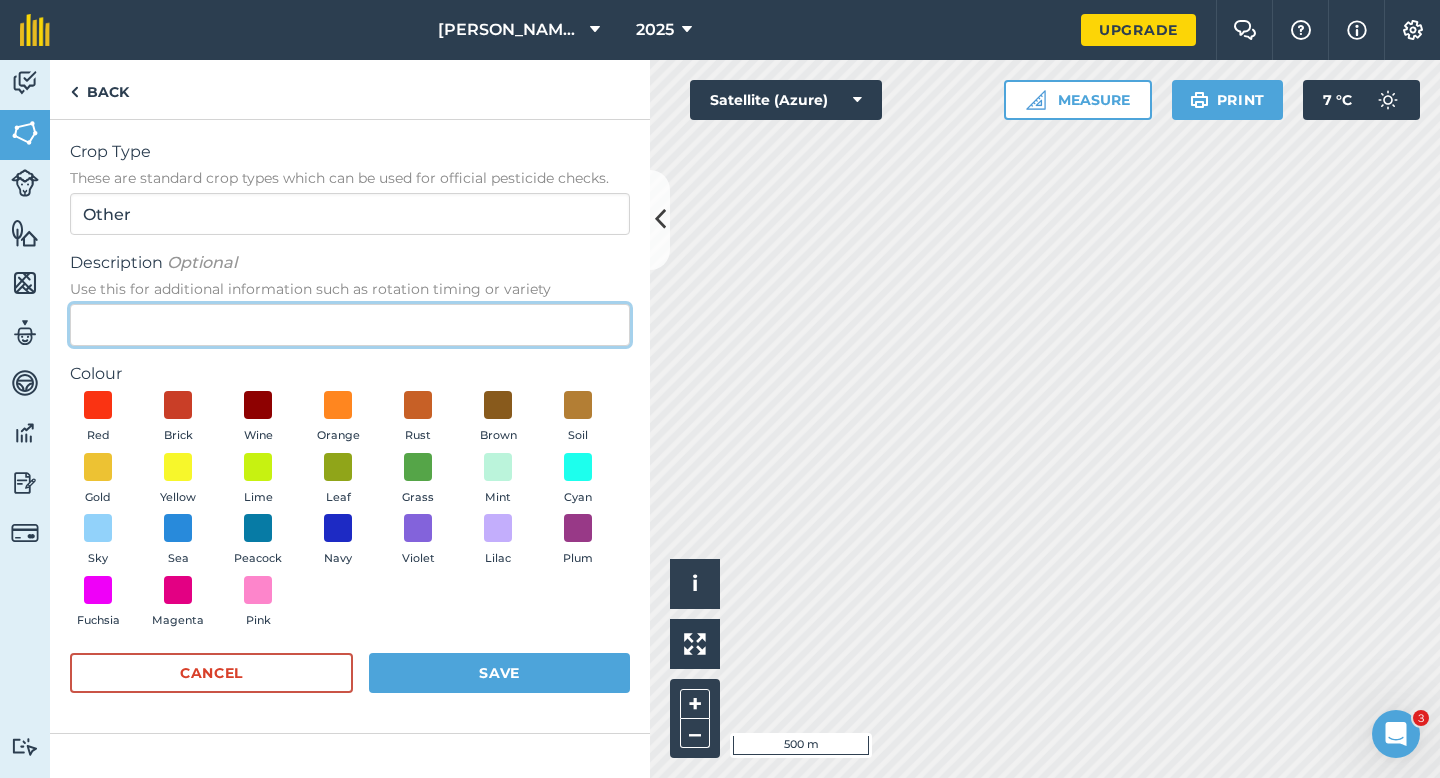 click on "Description   Optional Use this for additional information such as rotation timing or variety" at bounding box center (350, 325) 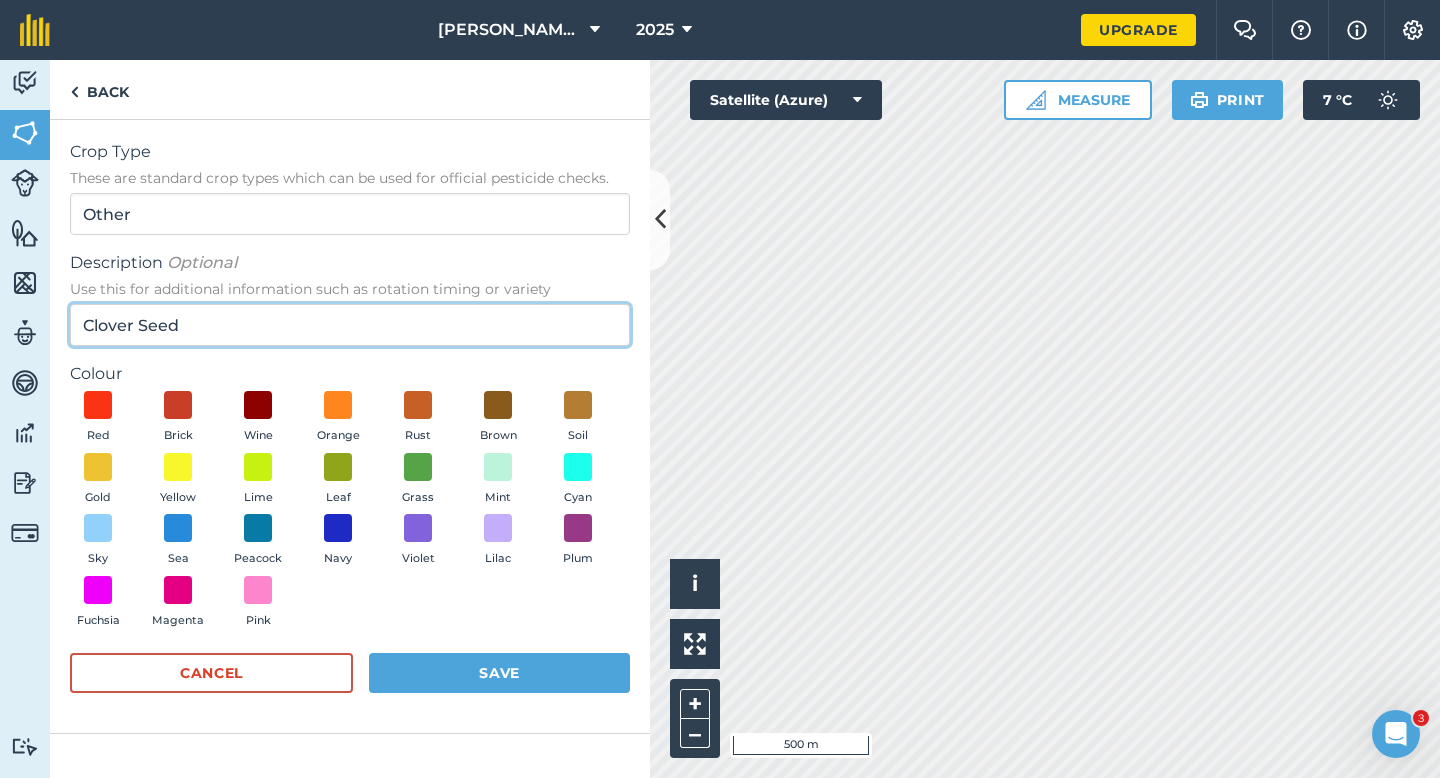type on "Clover Seed" 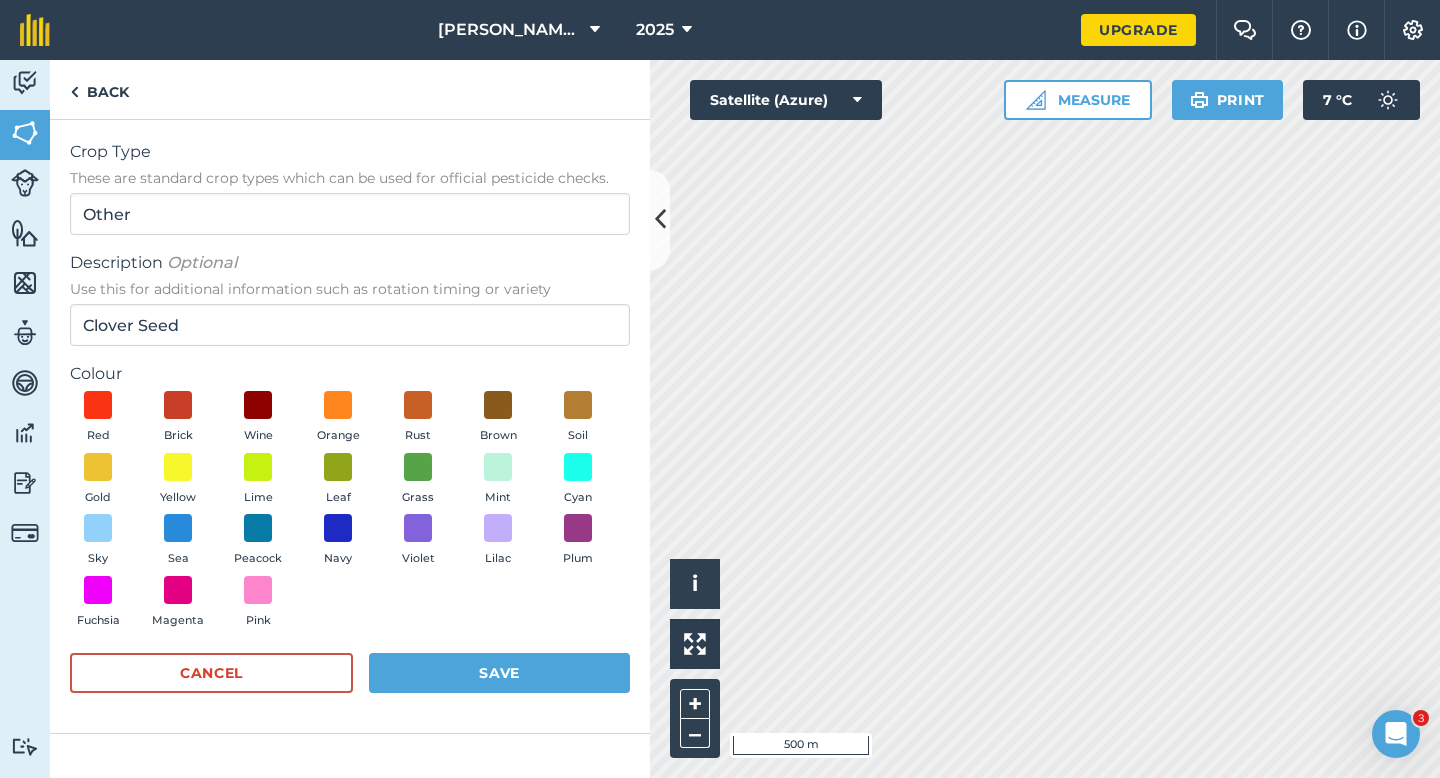 click on "Red Brick Wine Orange Rust Brown Soil Gold Yellow Lime Leaf Grass Mint Cyan Sky Sea Peacock Navy Violet Lilac Plum Fuchsia Magenta Pink" at bounding box center (350, 514) 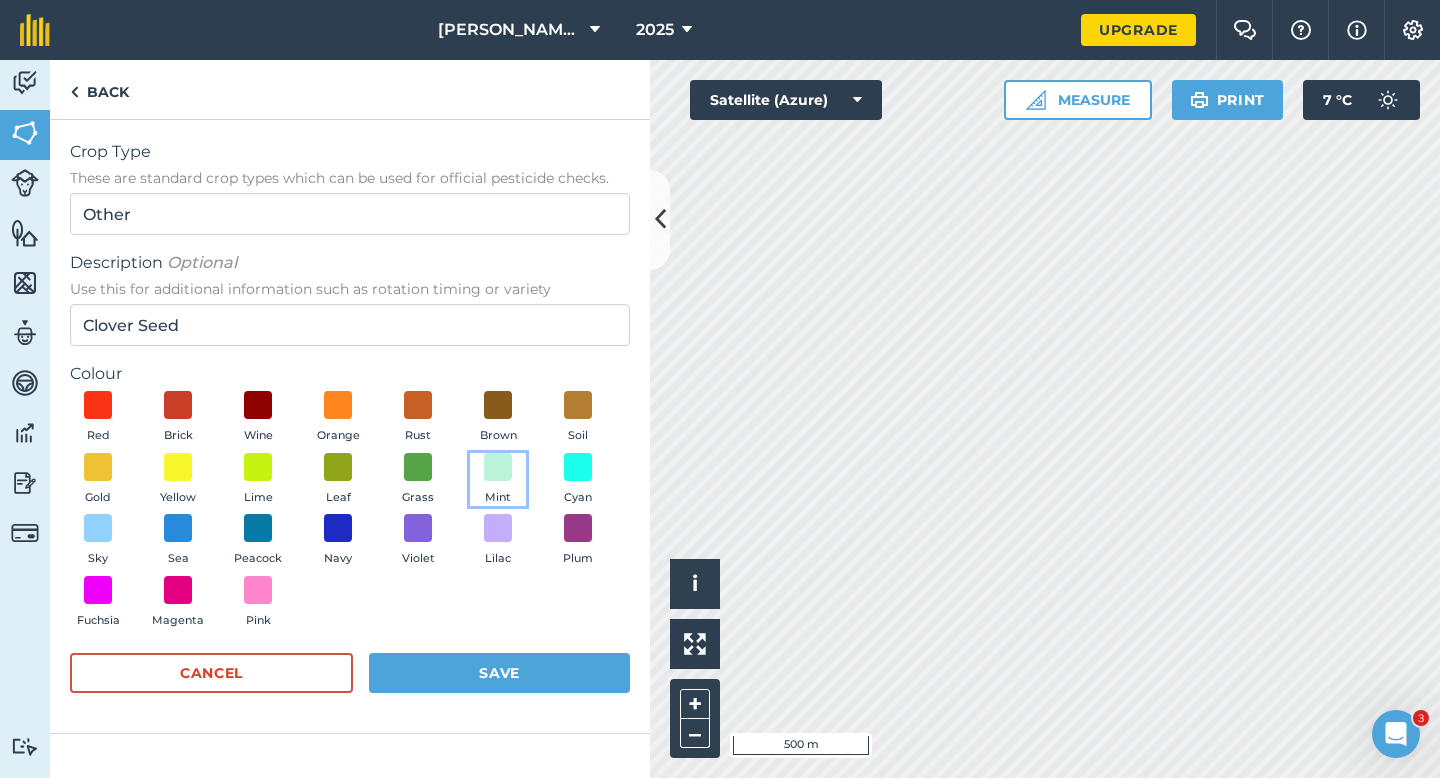 click on "Mint" at bounding box center [498, 480] 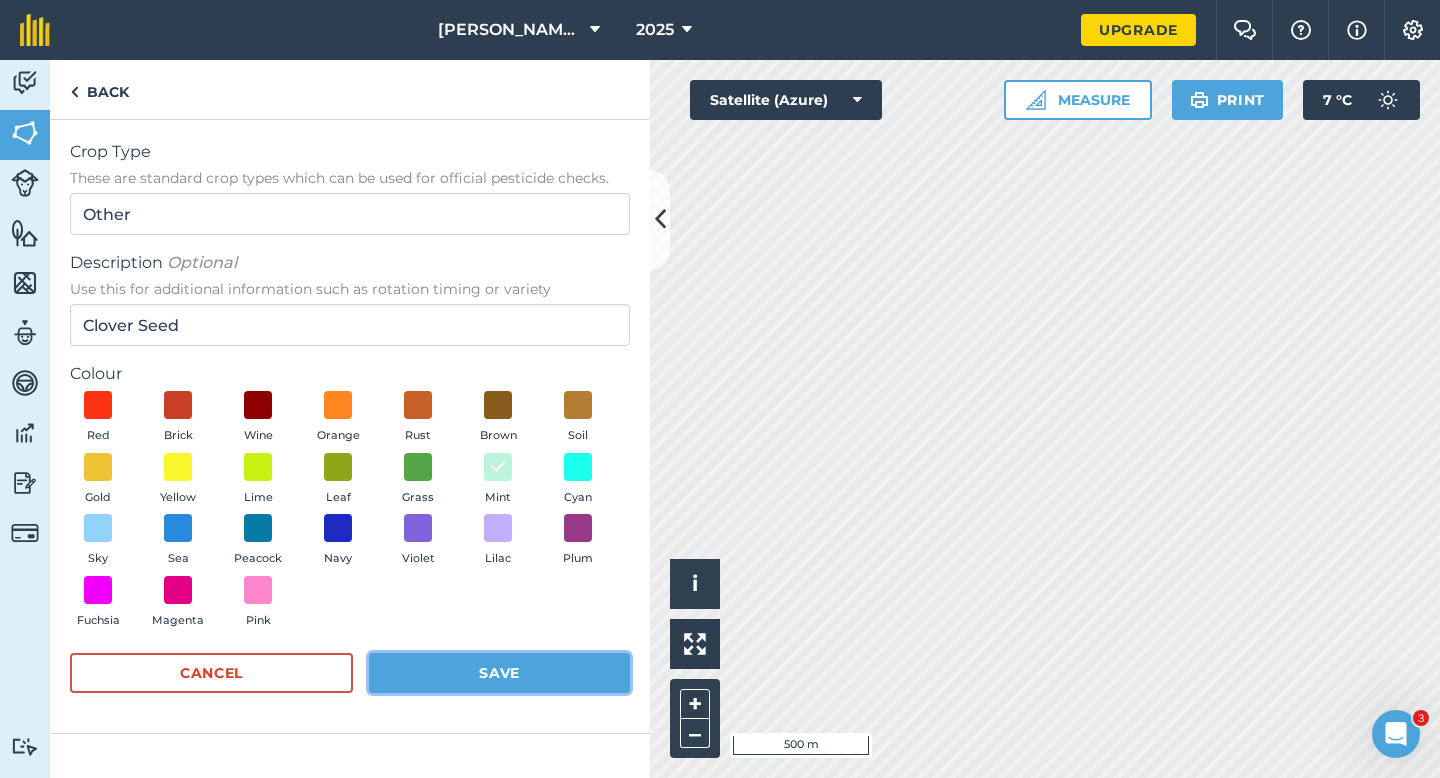 click on "Save" at bounding box center (499, 673) 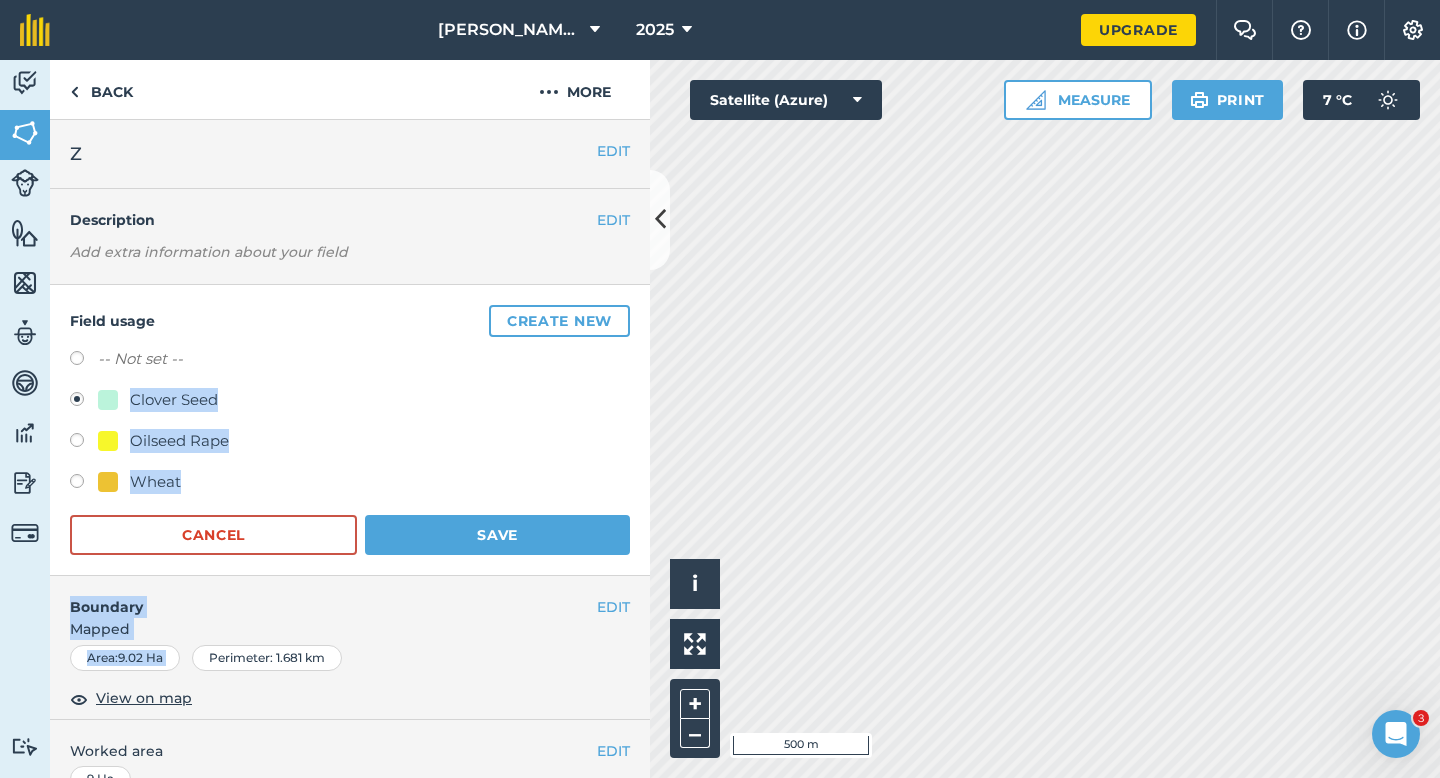 drag, startPoint x: 493, startPoint y: 644, endPoint x: 273, endPoint y: 380, distance: 343.651 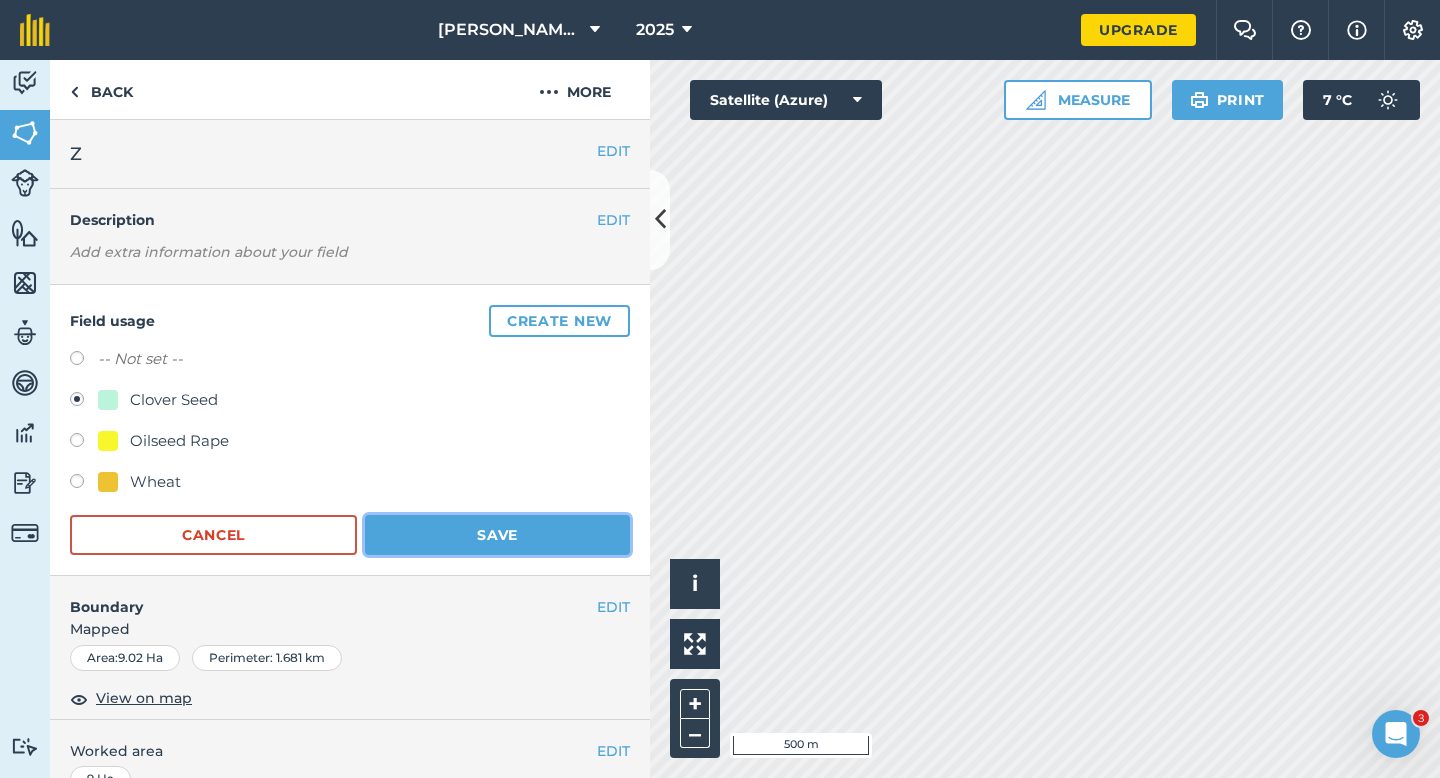 click on "Save" at bounding box center [497, 535] 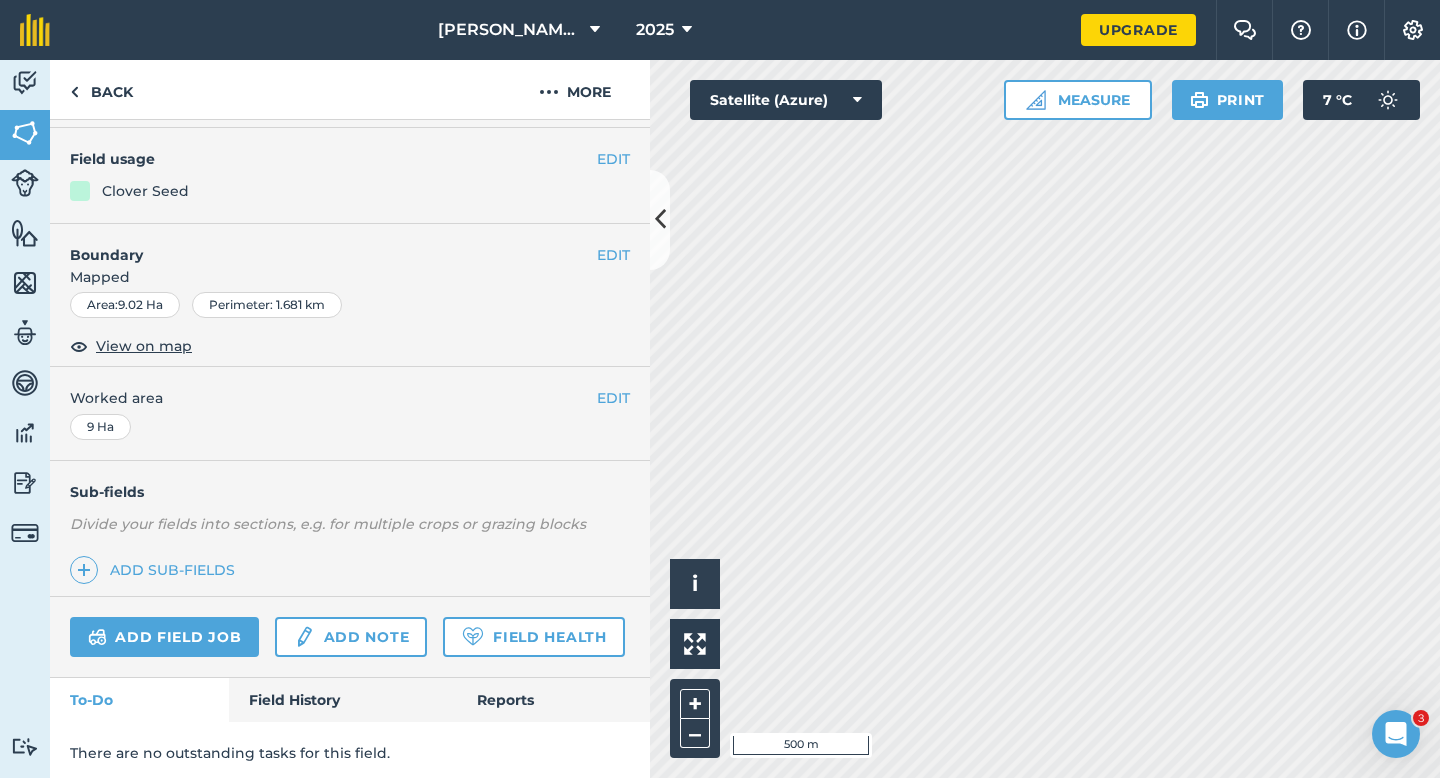 scroll, scrollTop: 163, scrollLeft: 0, axis: vertical 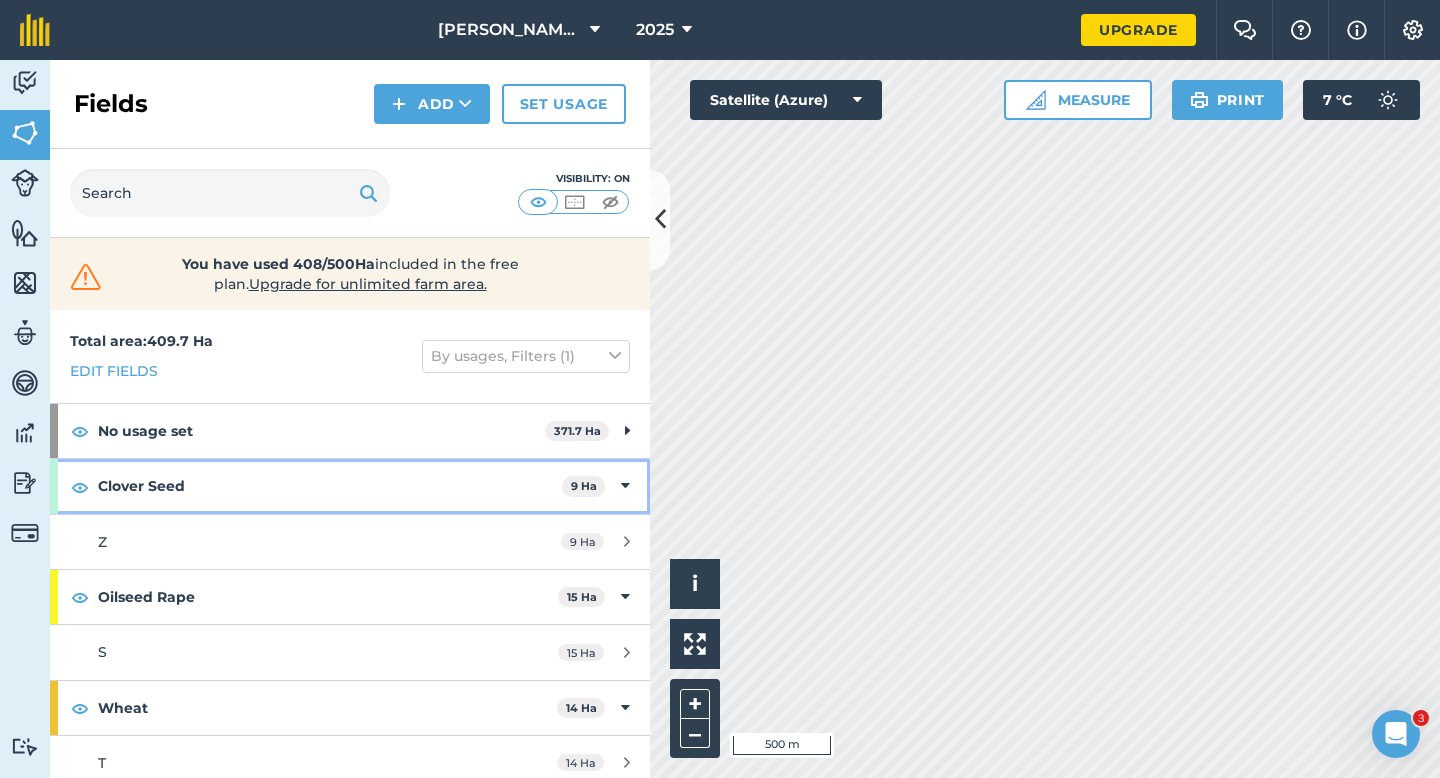 click on "Clover Seed" at bounding box center [330, 486] 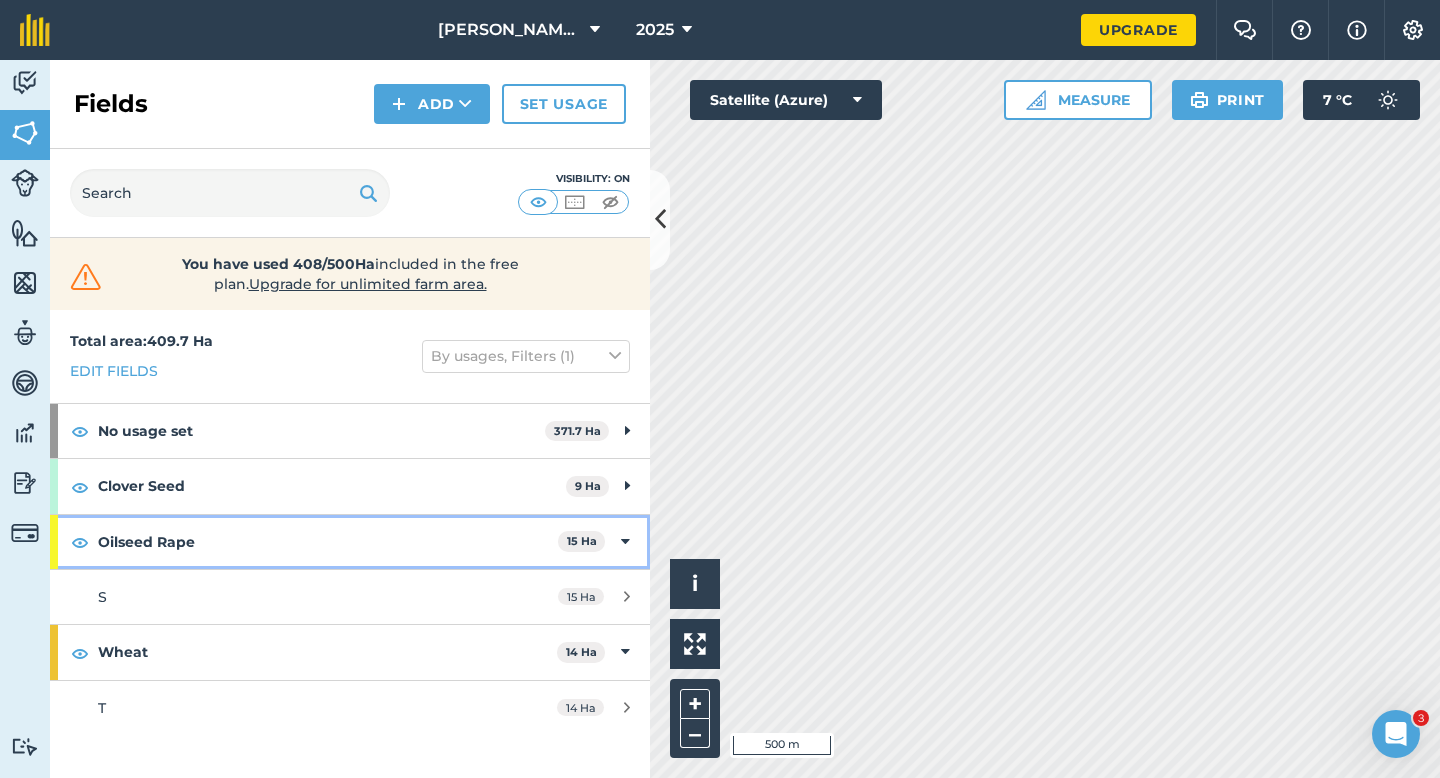 click on "Oilseed Rape" at bounding box center (328, 542) 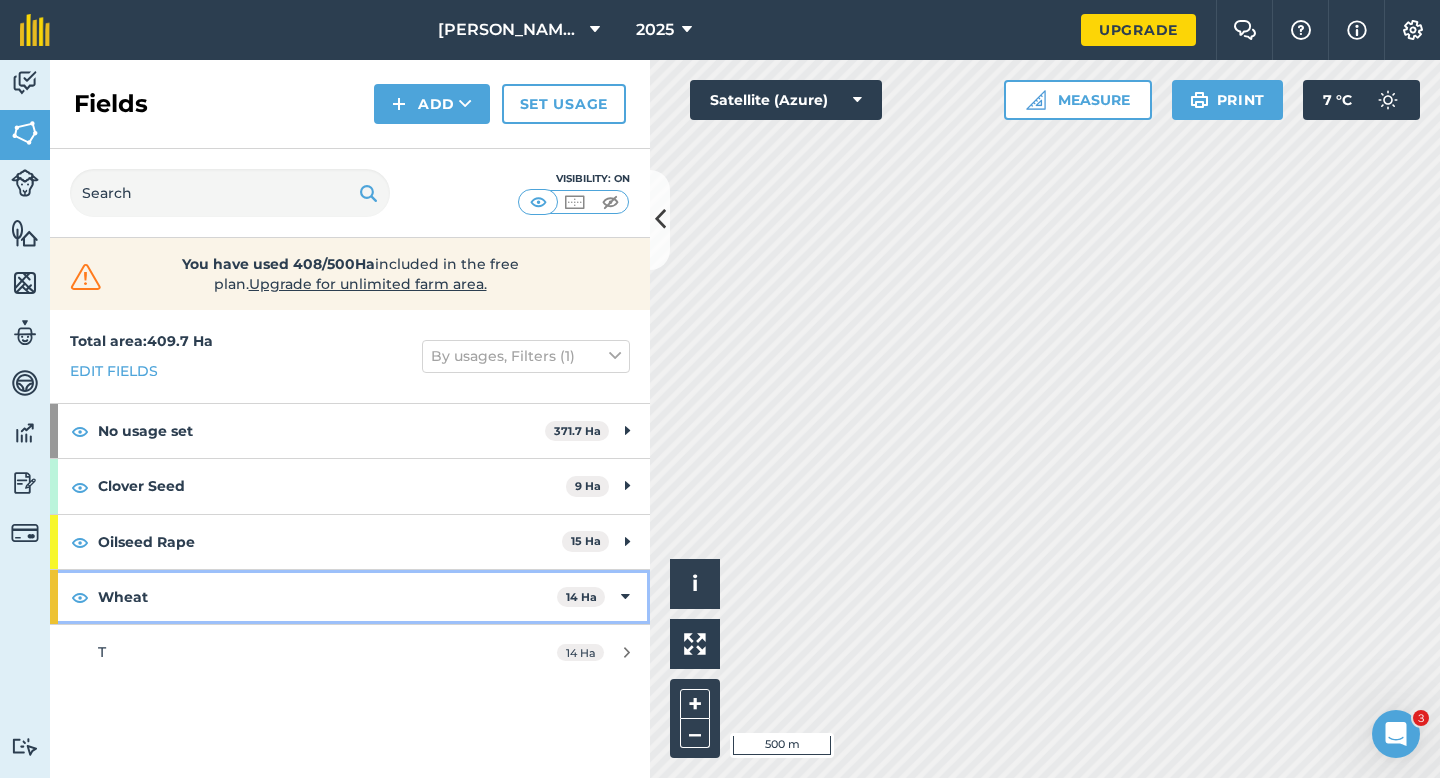 click on "Wheat" at bounding box center [327, 597] 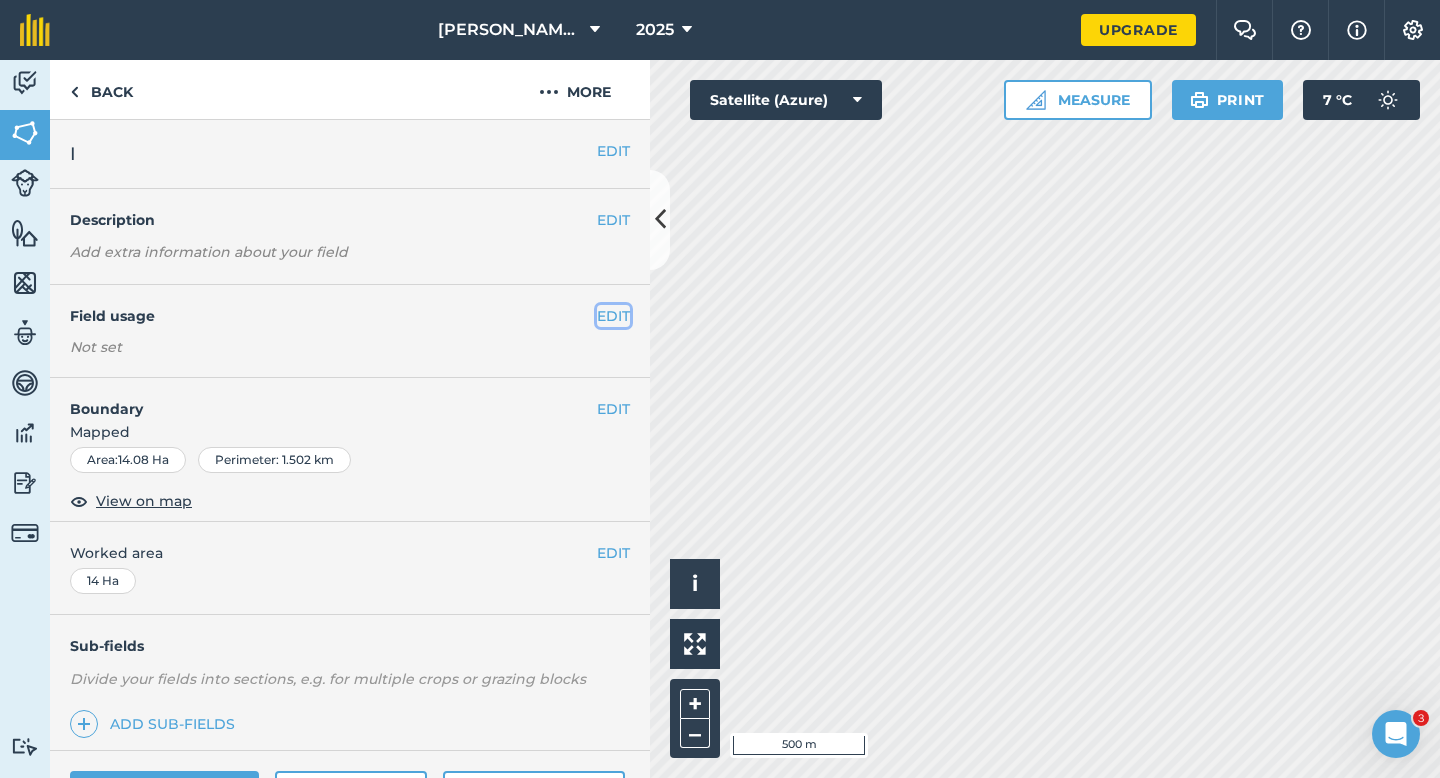 click on "EDIT" at bounding box center [613, 316] 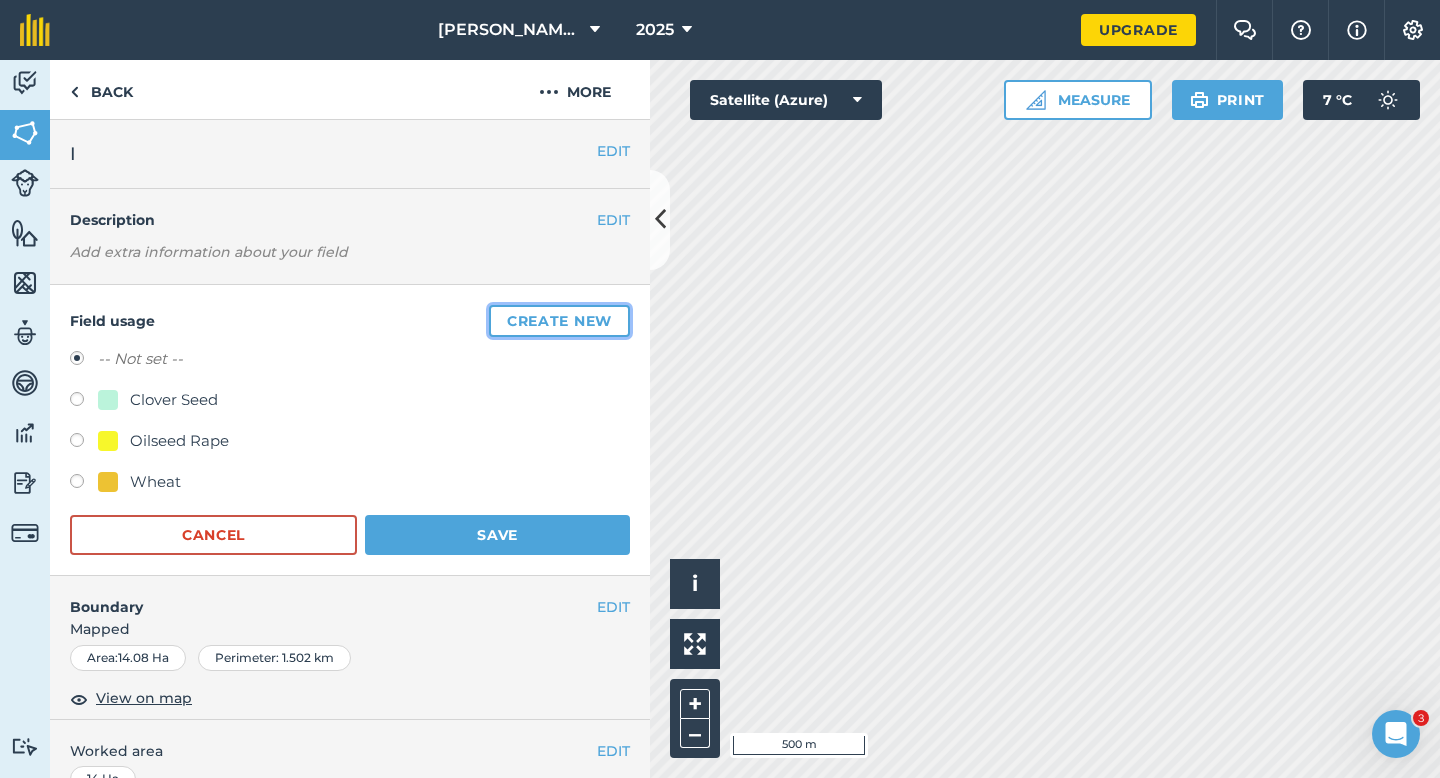 click on "Create new" at bounding box center (559, 321) 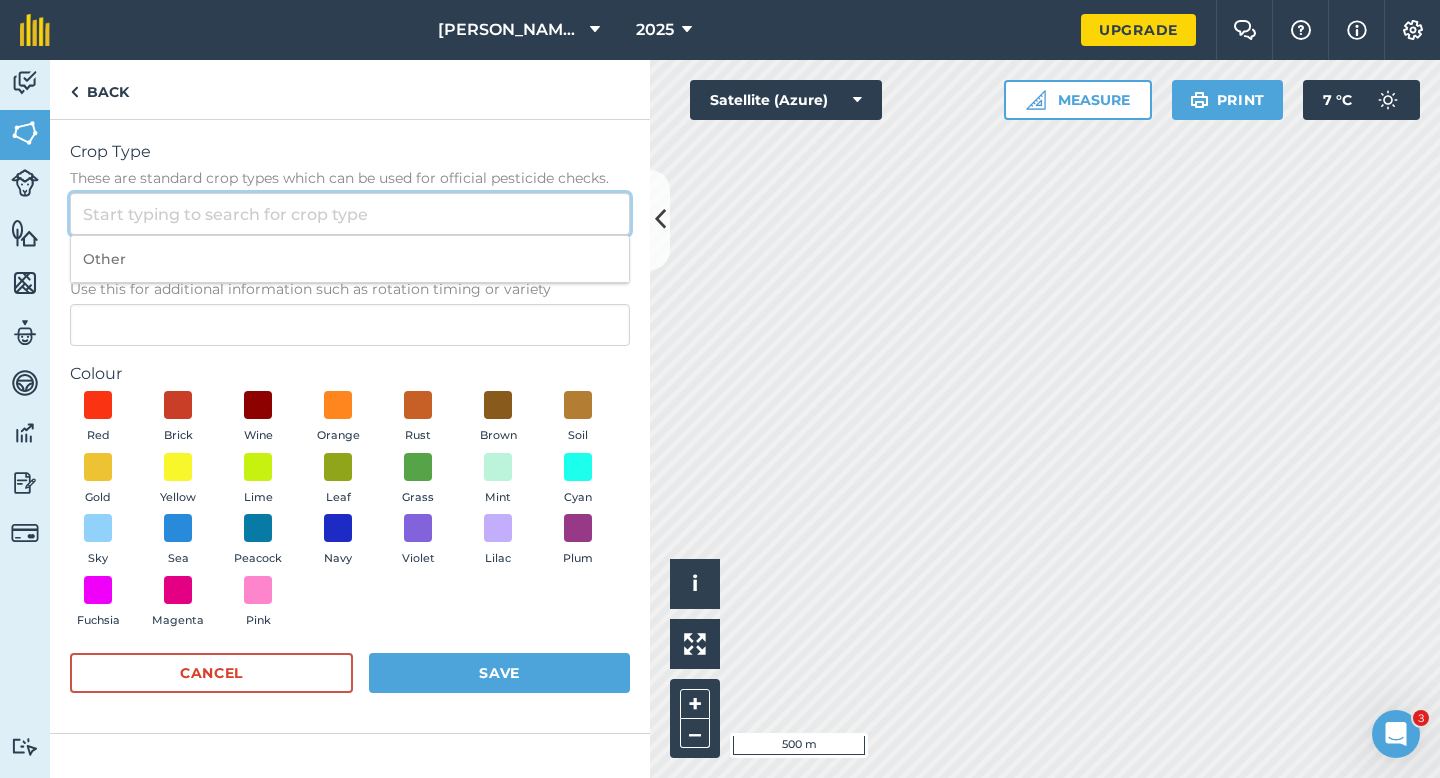 click on "Crop Type These are standard crop types which can be used for official pesticide checks." at bounding box center [350, 214] 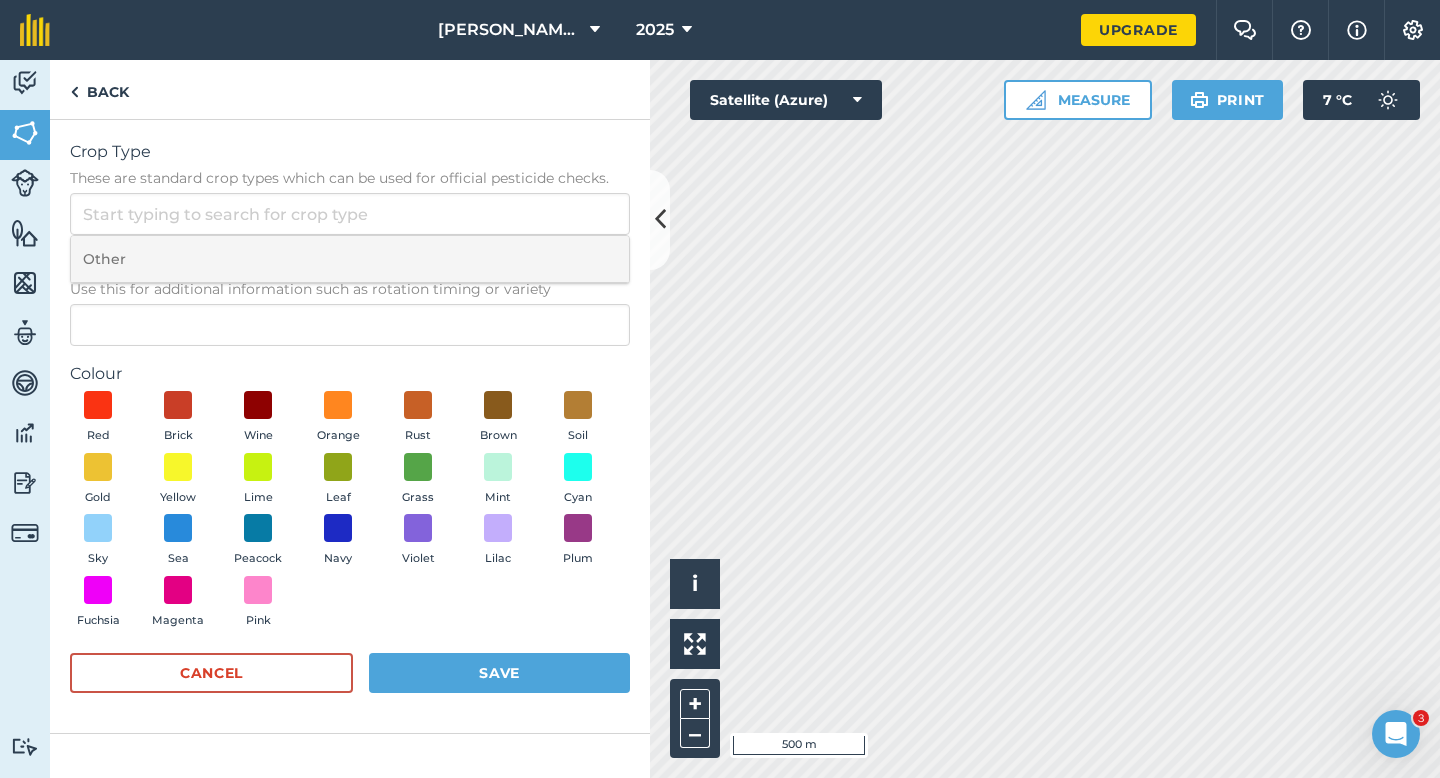 click on "Other" at bounding box center (350, 259) 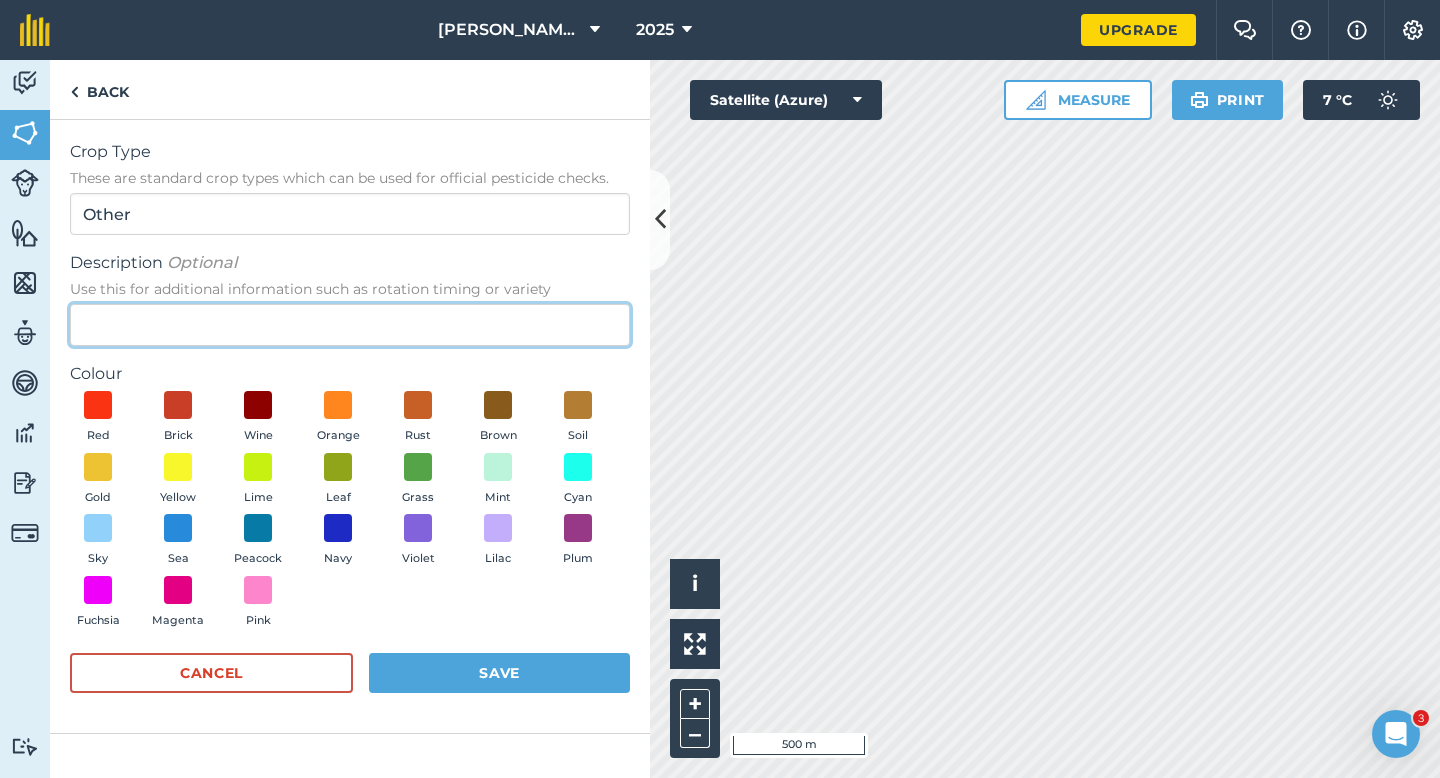 click on "Description   Optional Use this for additional information such as rotation timing or variety" at bounding box center [350, 325] 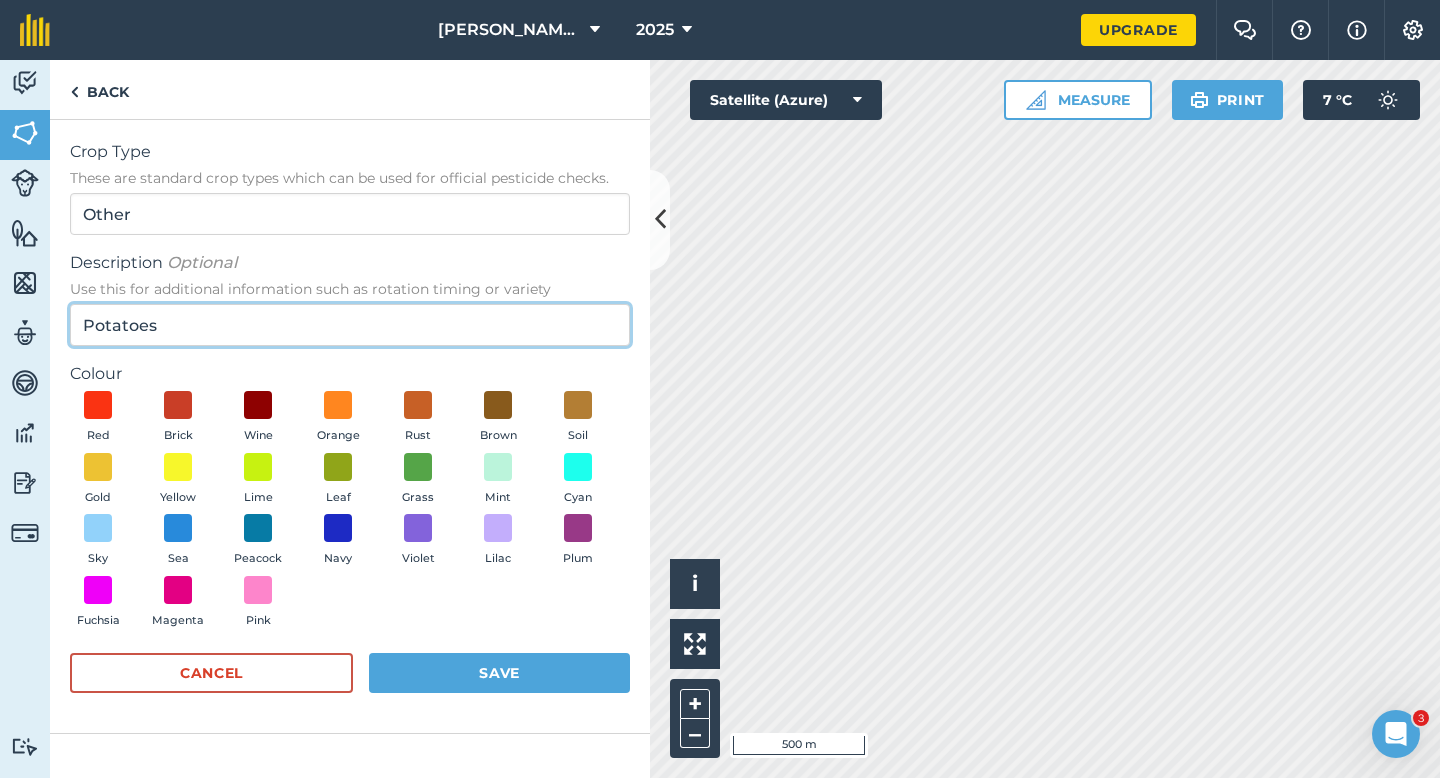type on "Potatoes" 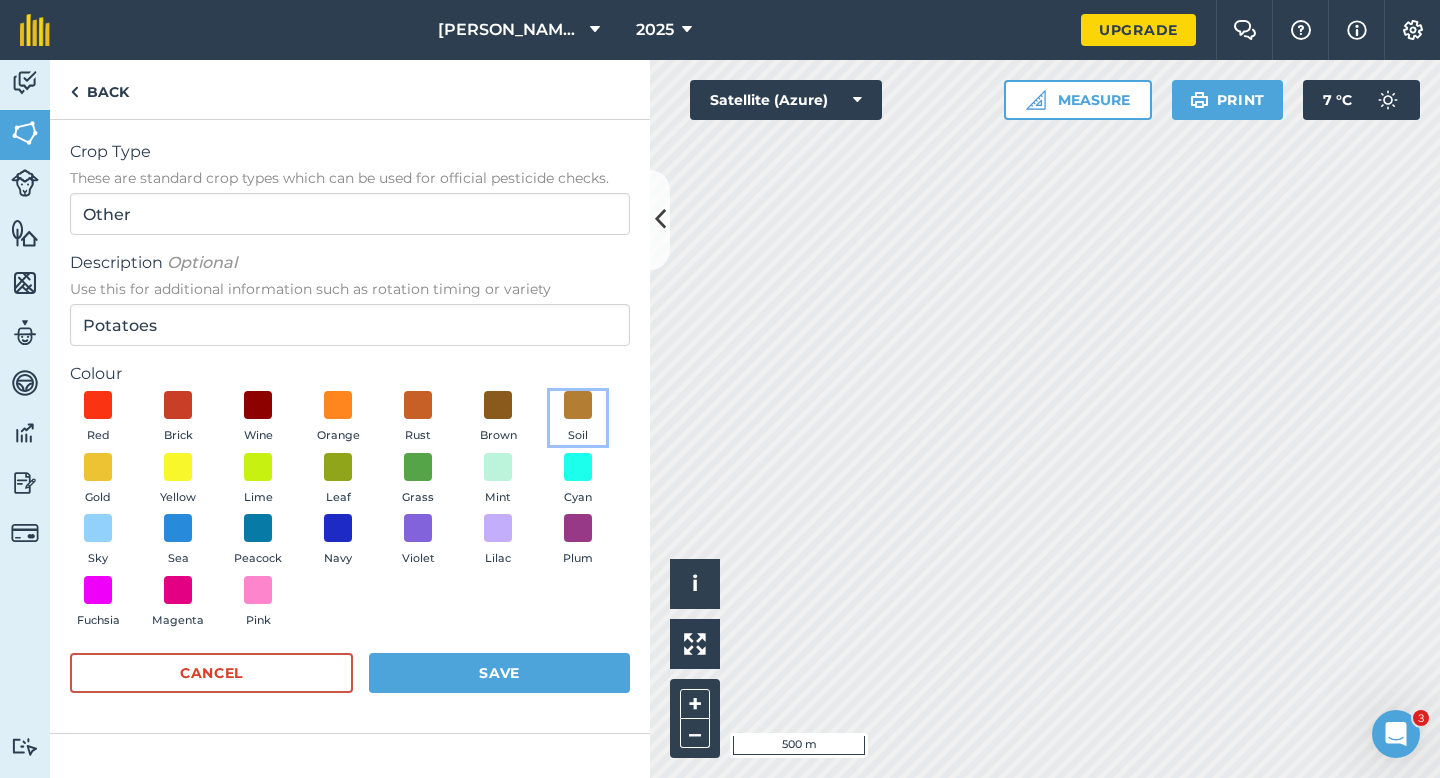 click on "Soil" at bounding box center (578, 418) 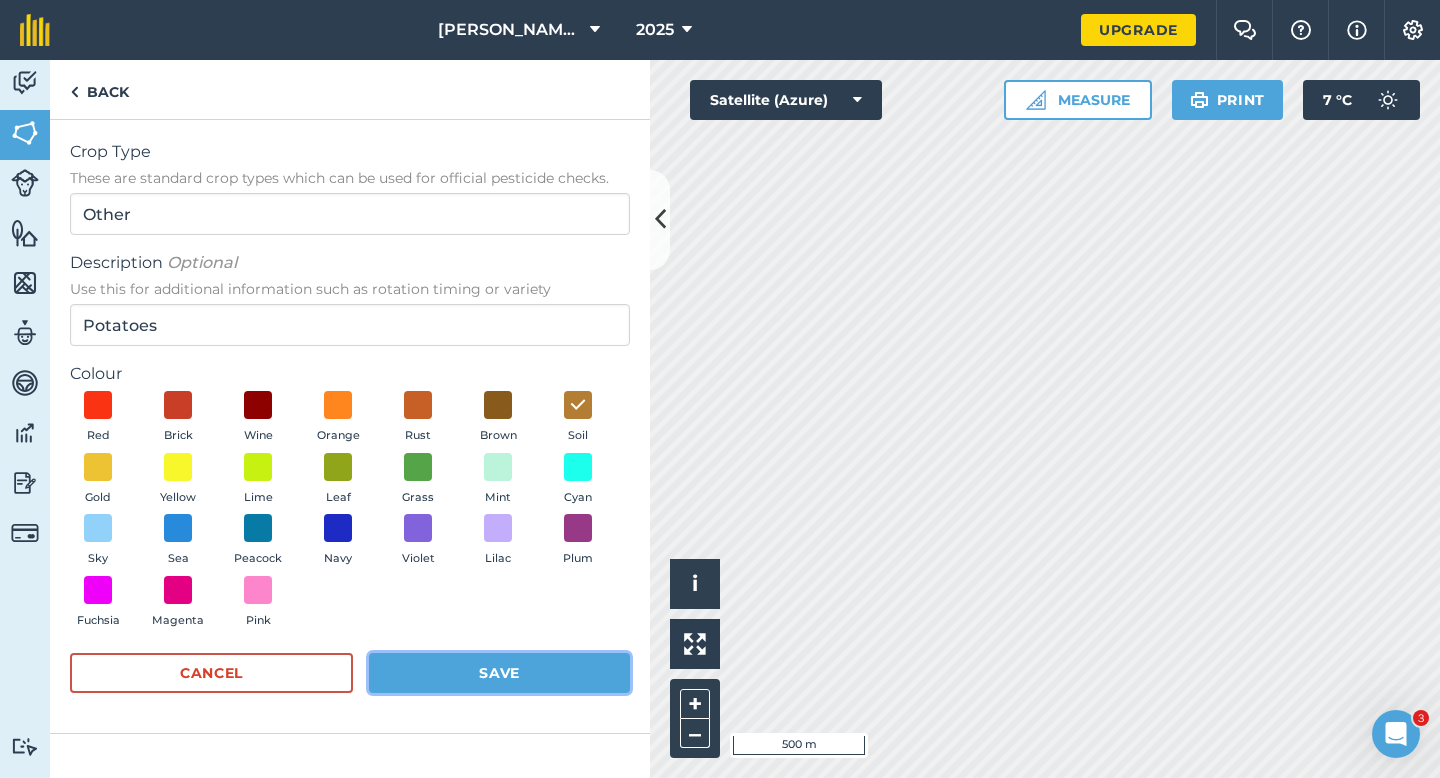click on "Save" at bounding box center [499, 673] 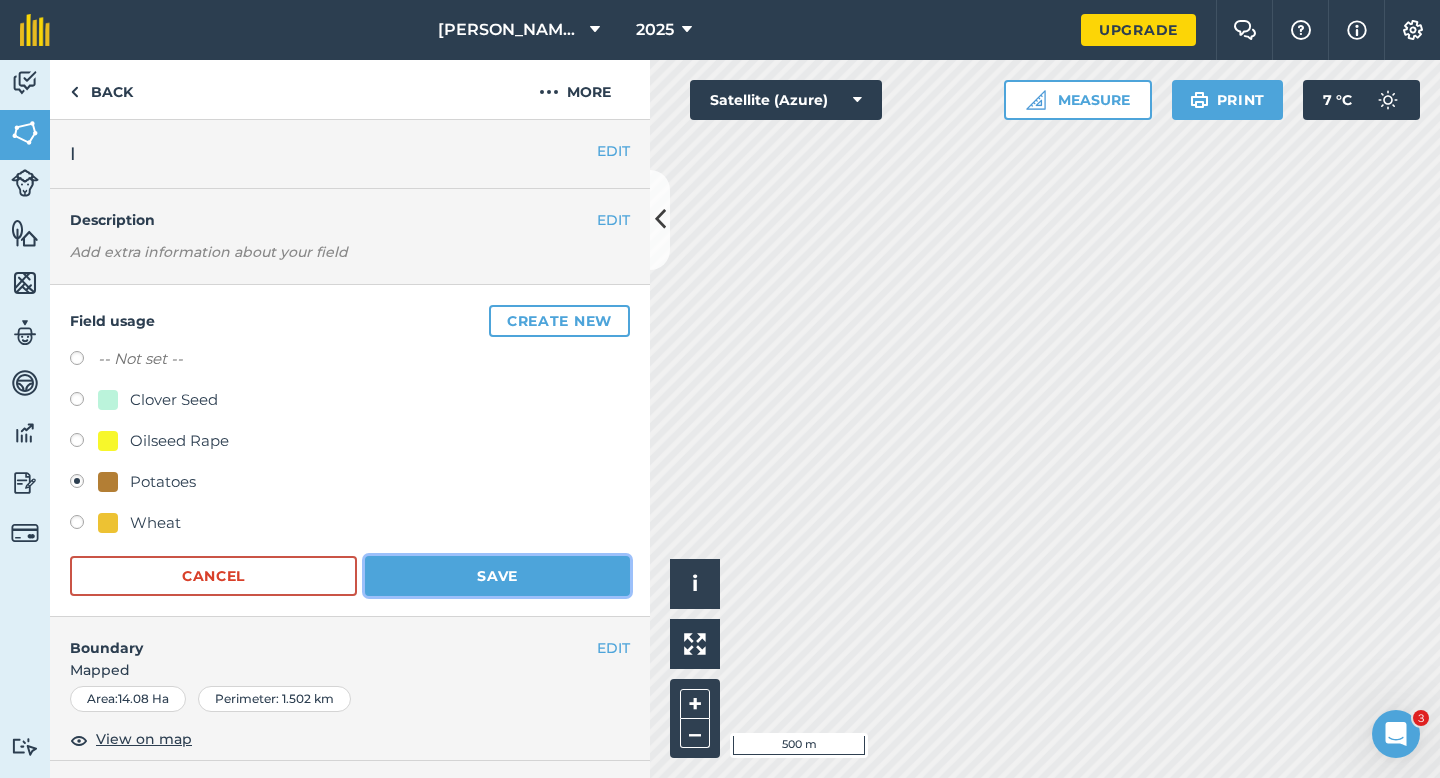 click on "Save" at bounding box center [497, 576] 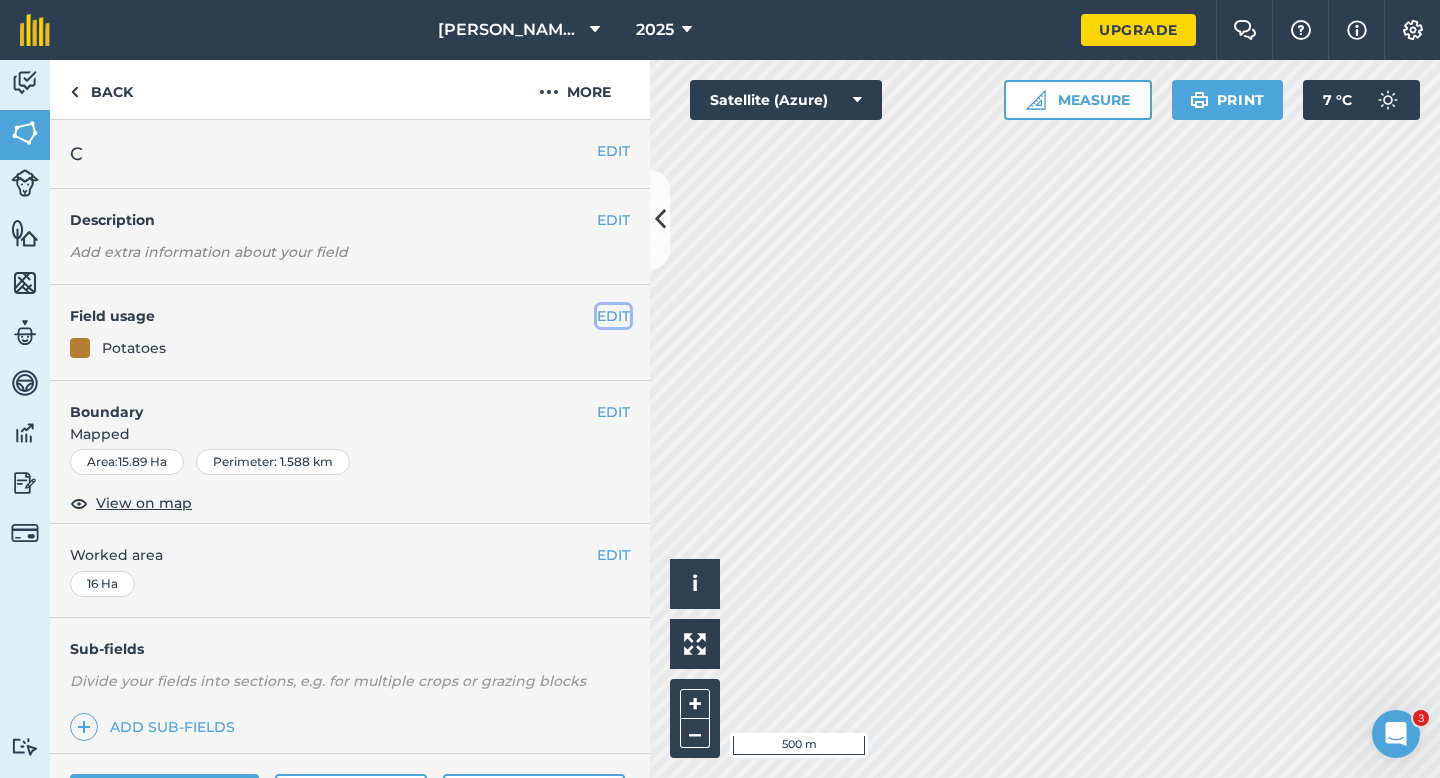 click on "EDIT" at bounding box center (613, 316) 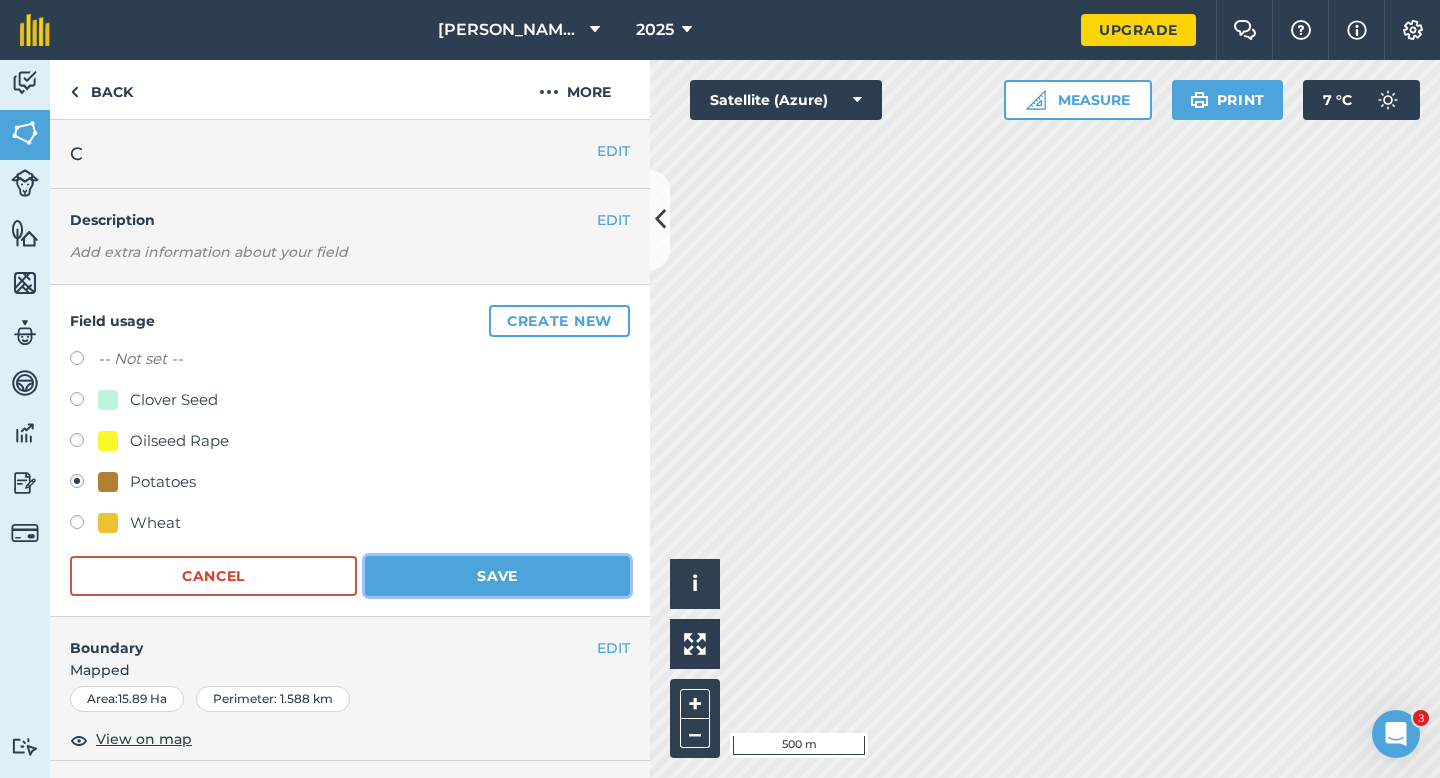 click on "Save" at bounding box center (497, 576) 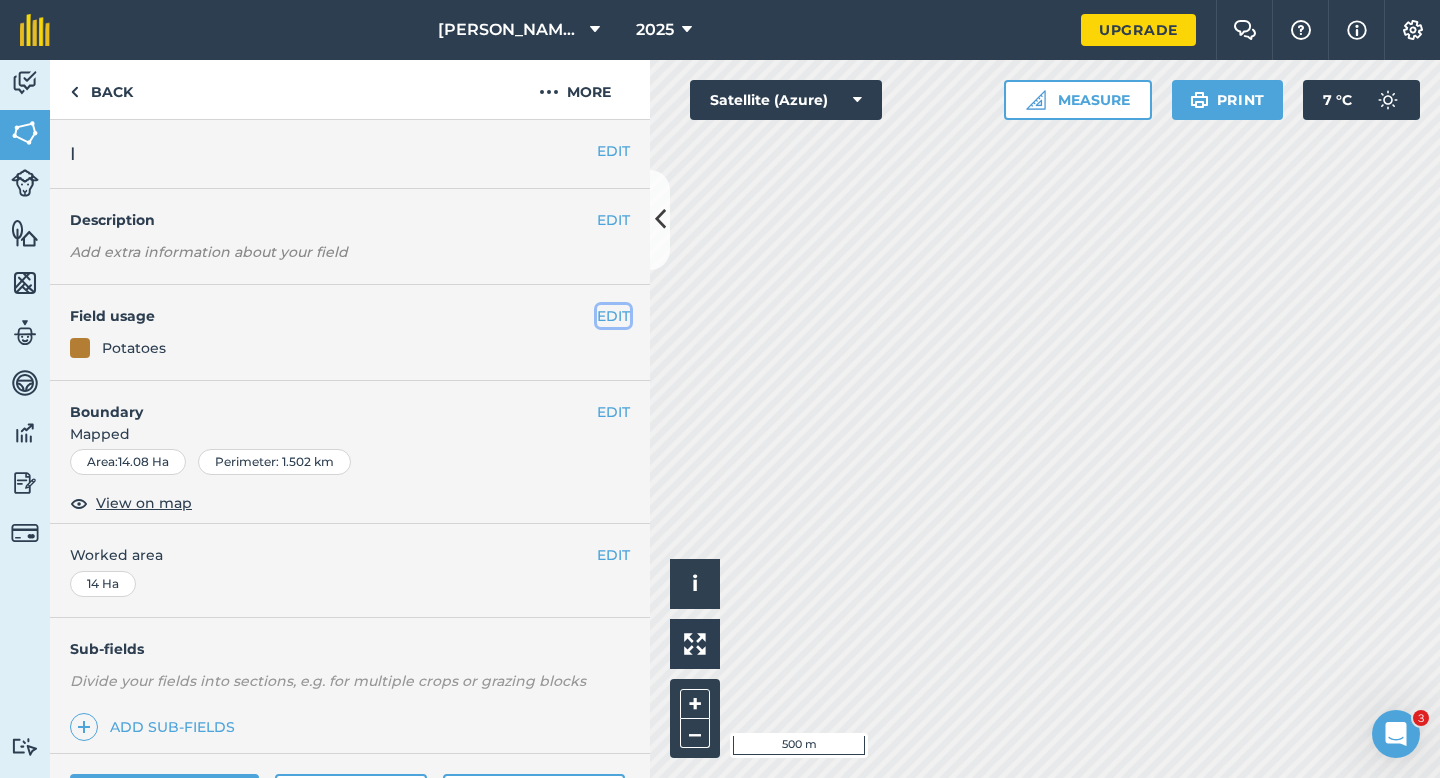 click on "EDIT" at bounding box center (613, 316) 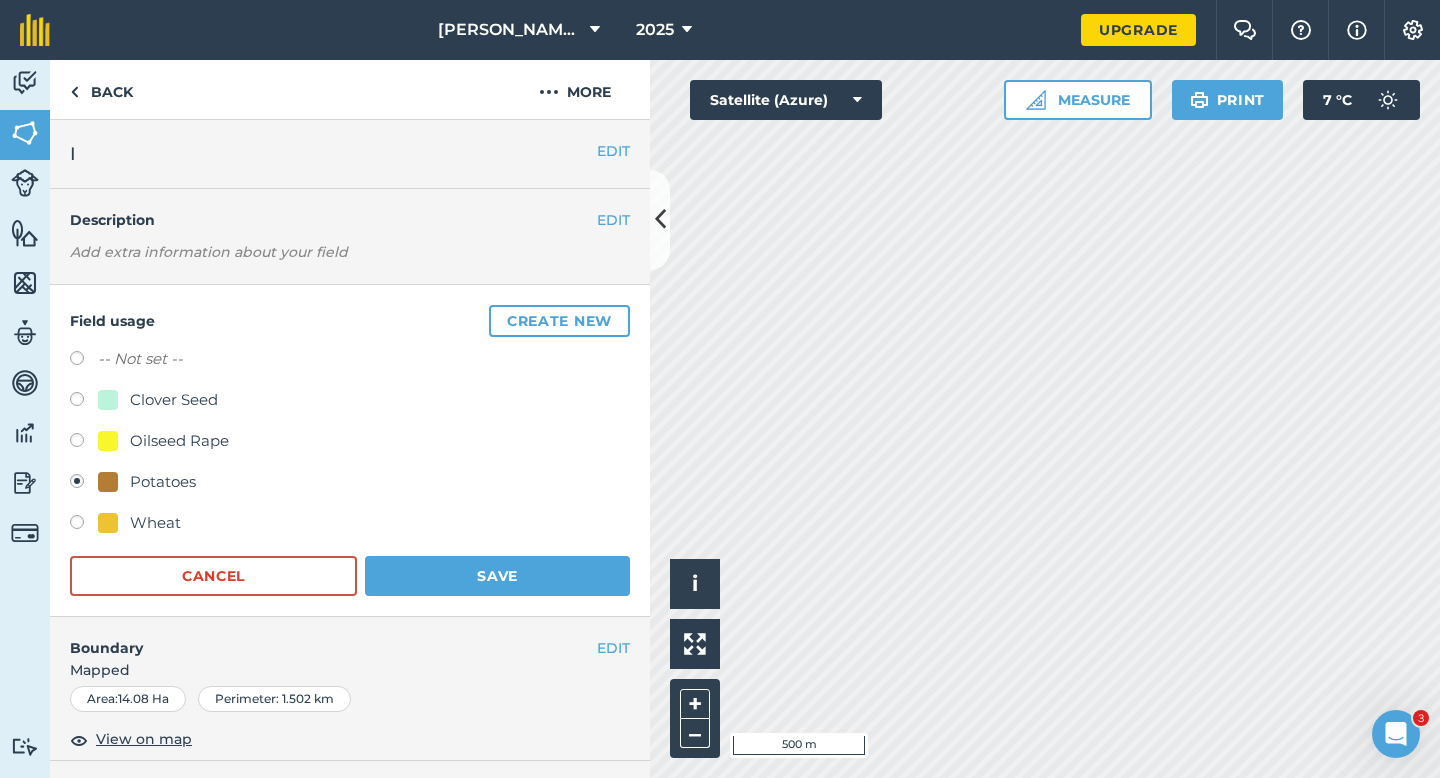 click on "Create new" at bounding box center (559, 321) 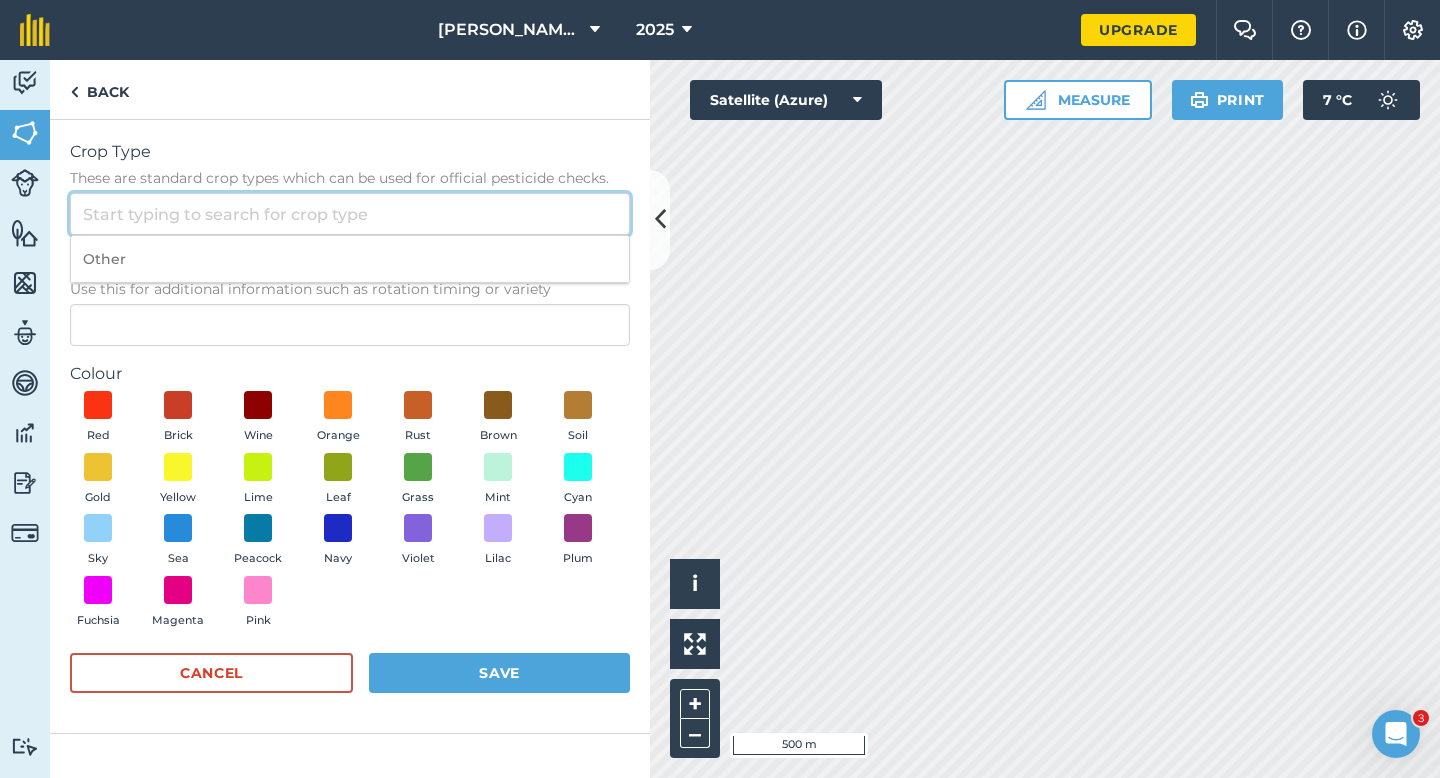 click on "Crop Type These are standard crop types which can be used for official pesticide checks." at bounding box center (350, 214) 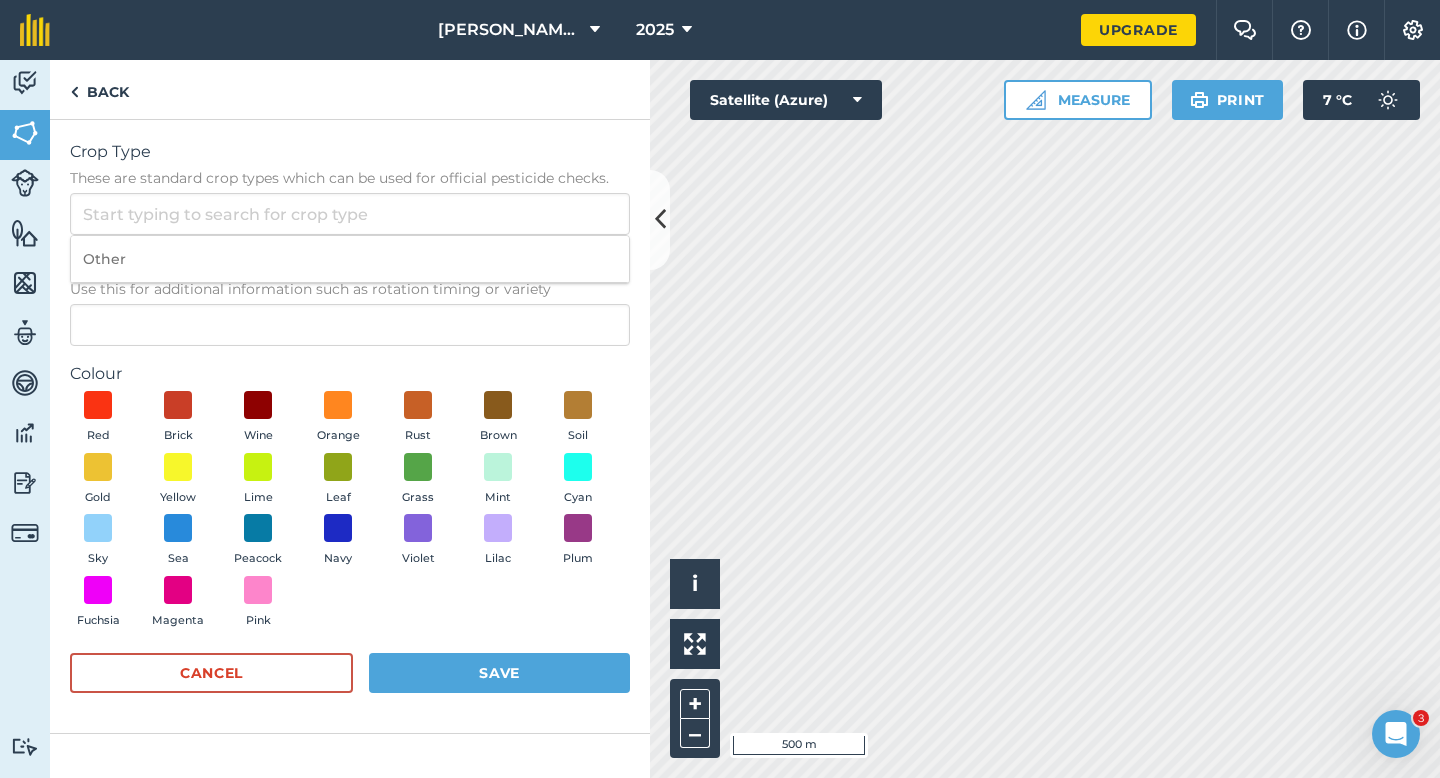 click on "Other" at bounding box center (350, 259) 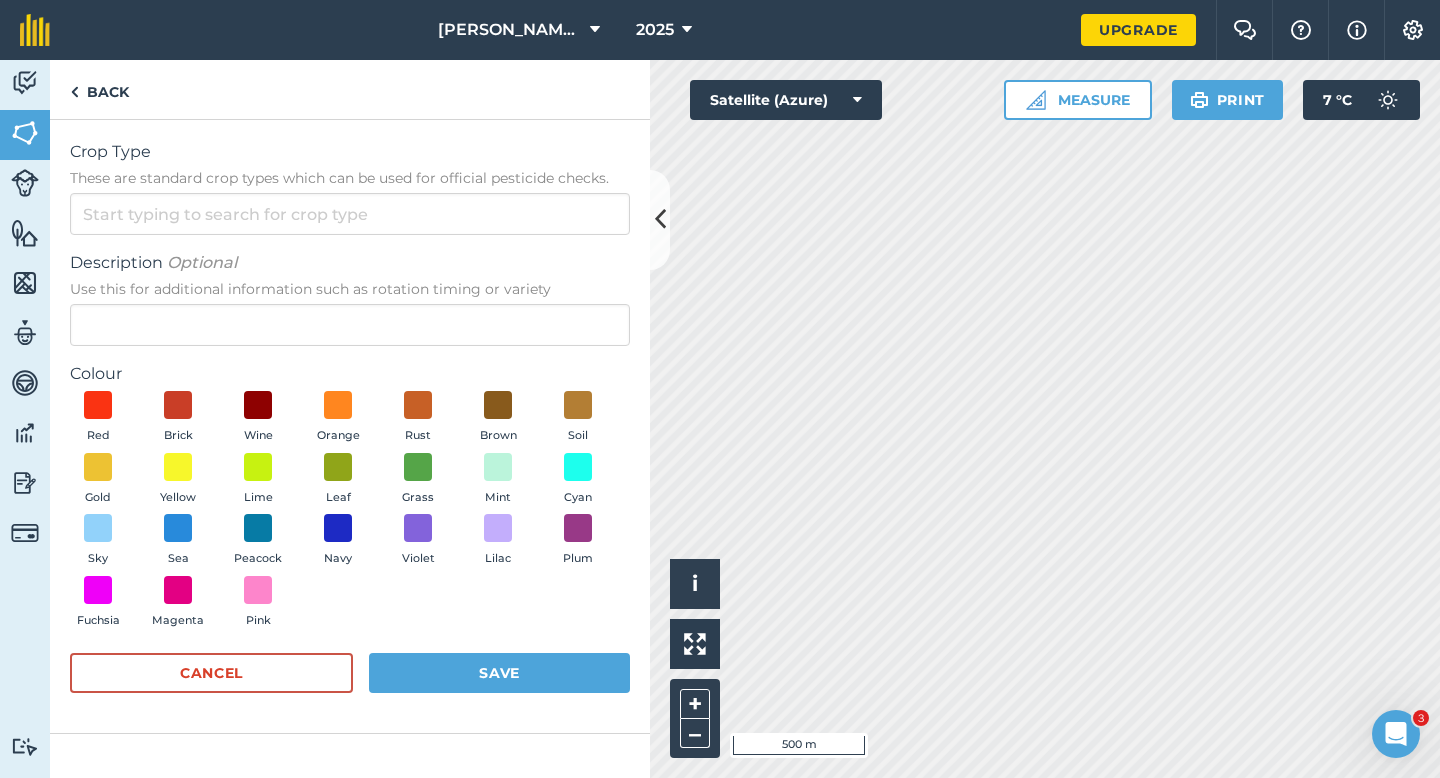 click on "Description   Optional" at bounding box center [350, 263] 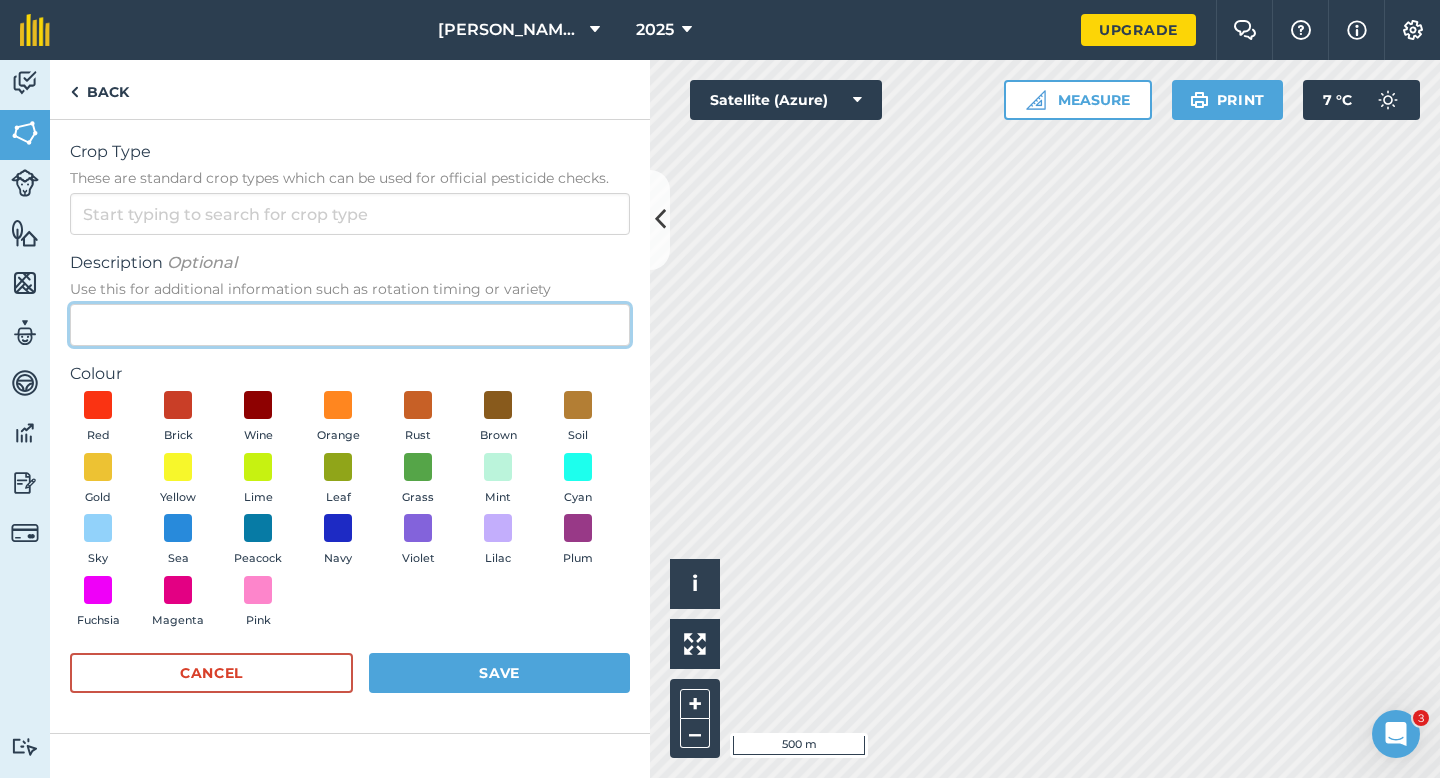 click on "Description   Optional Use this for additional information such as rotation timing or variety" at bounding box center [350, 325] 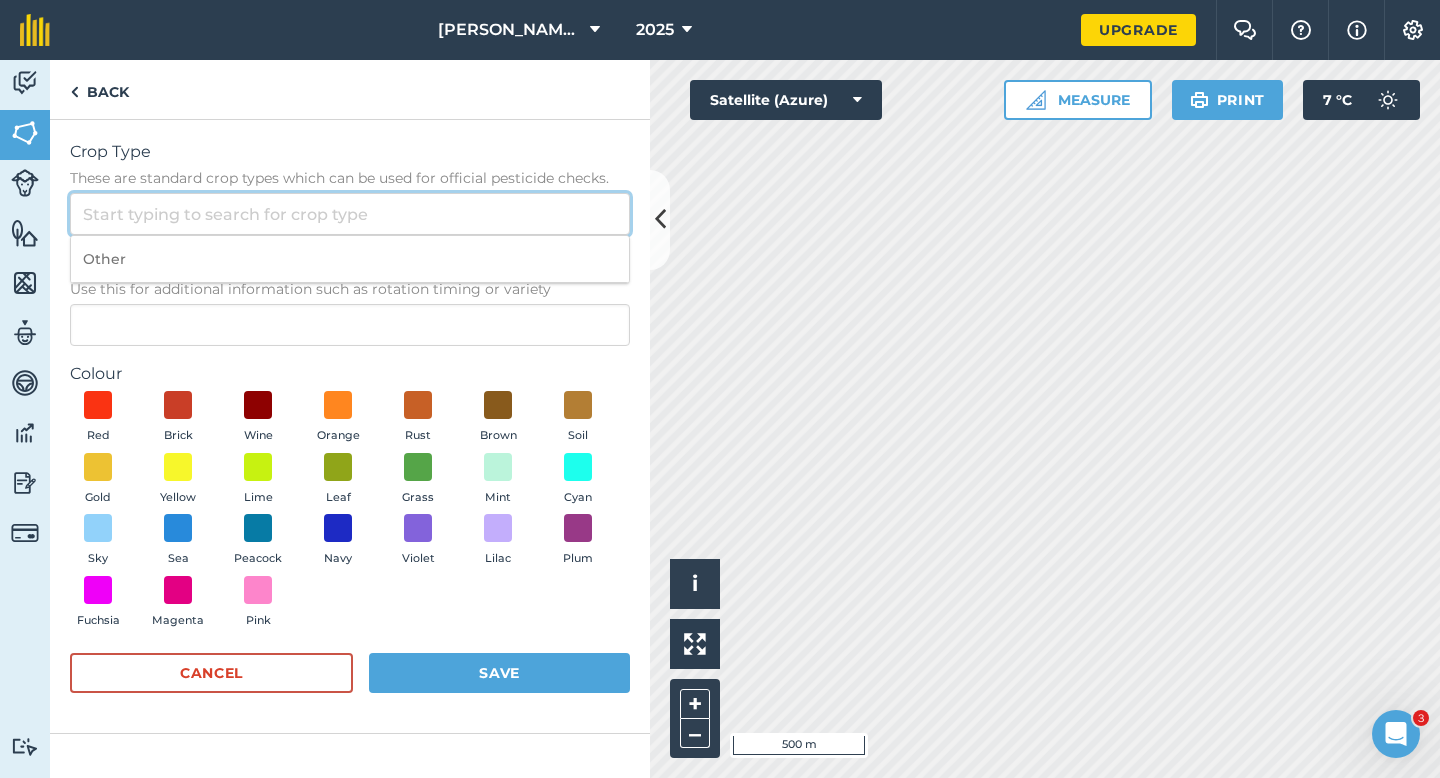 click on "Crop Type These are standard crop types which can be used for official pesticide checks." at bounding box center (350, 214) 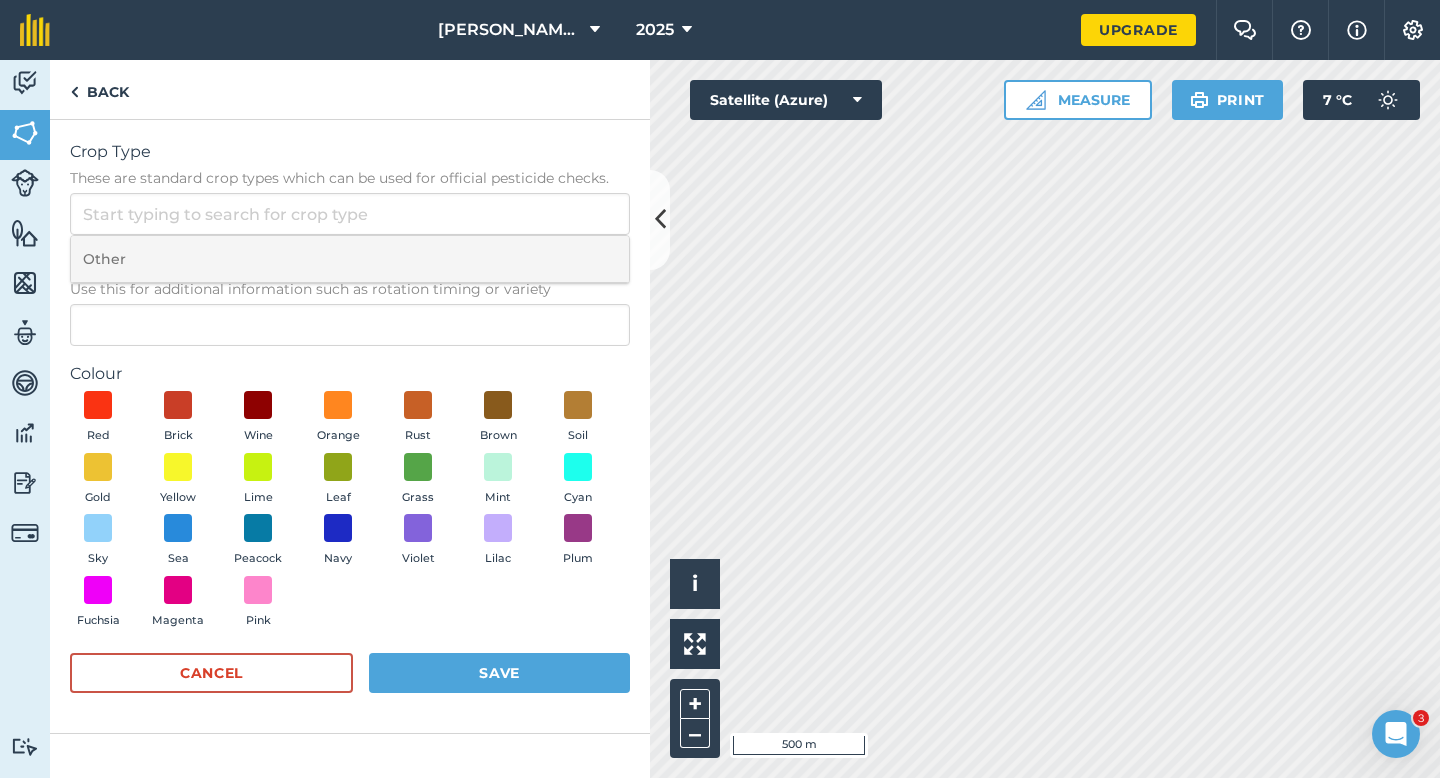 click on "Other" at bounding box center [350, 259] 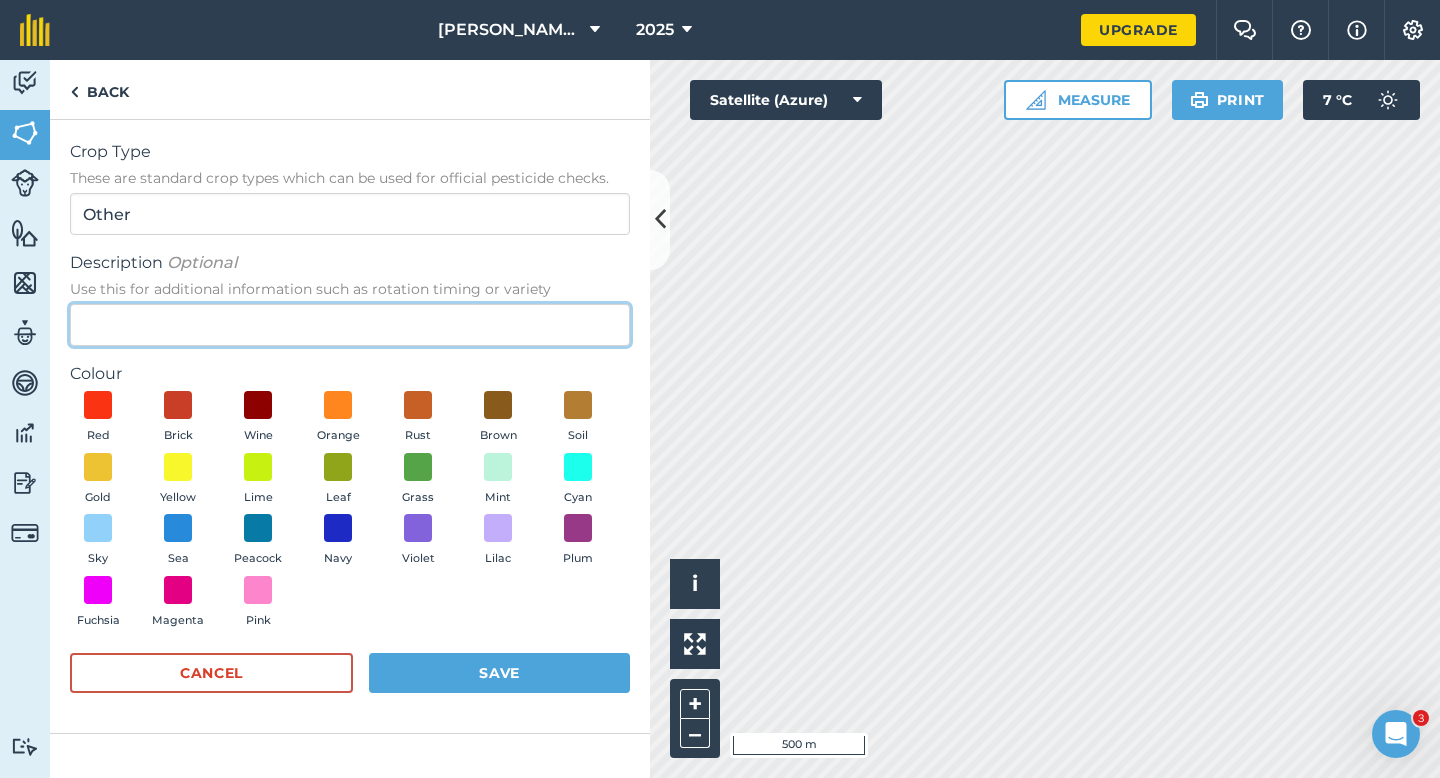 click on "Description   Optional Use this for additional information such as rotation timing or variety" at bounding box center [350, 325] 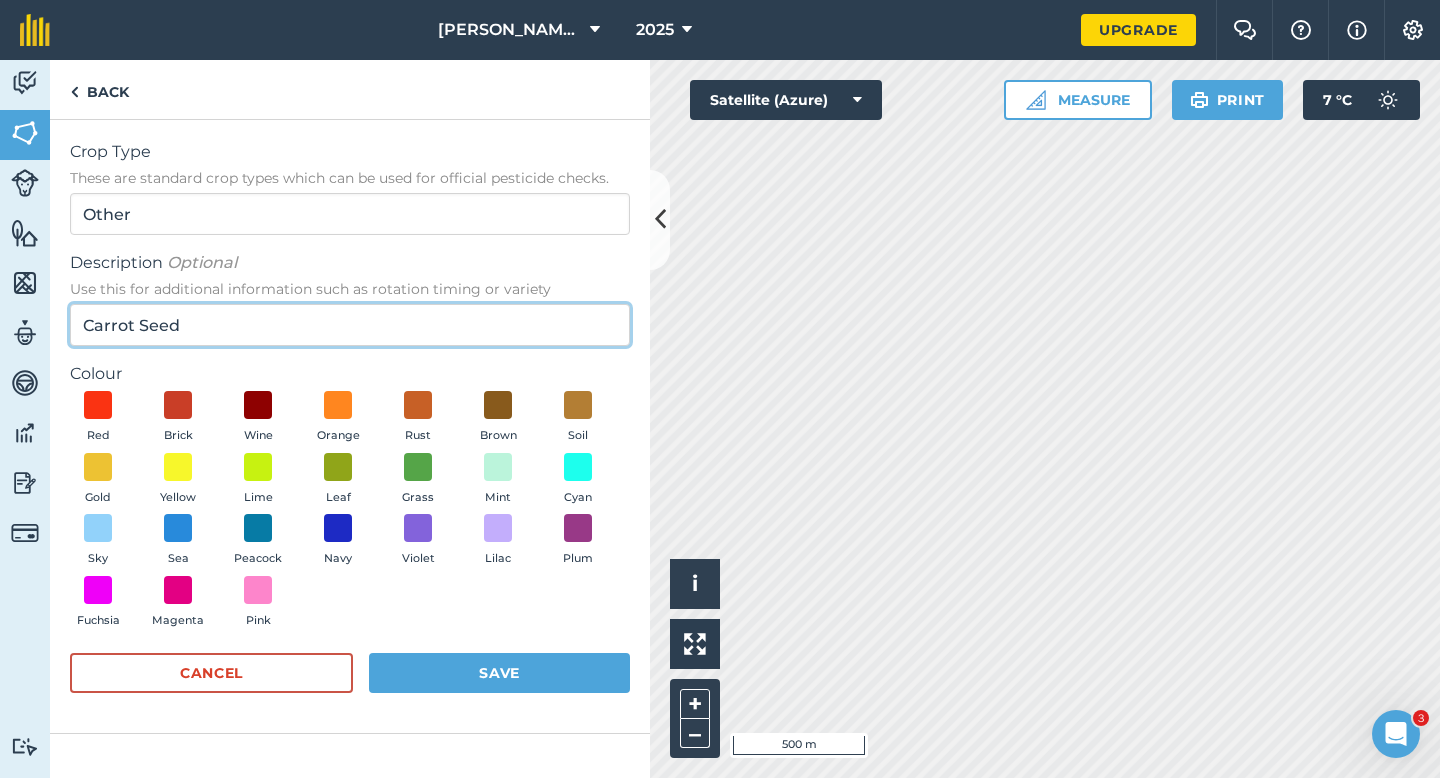 type on "Carrot Seed" 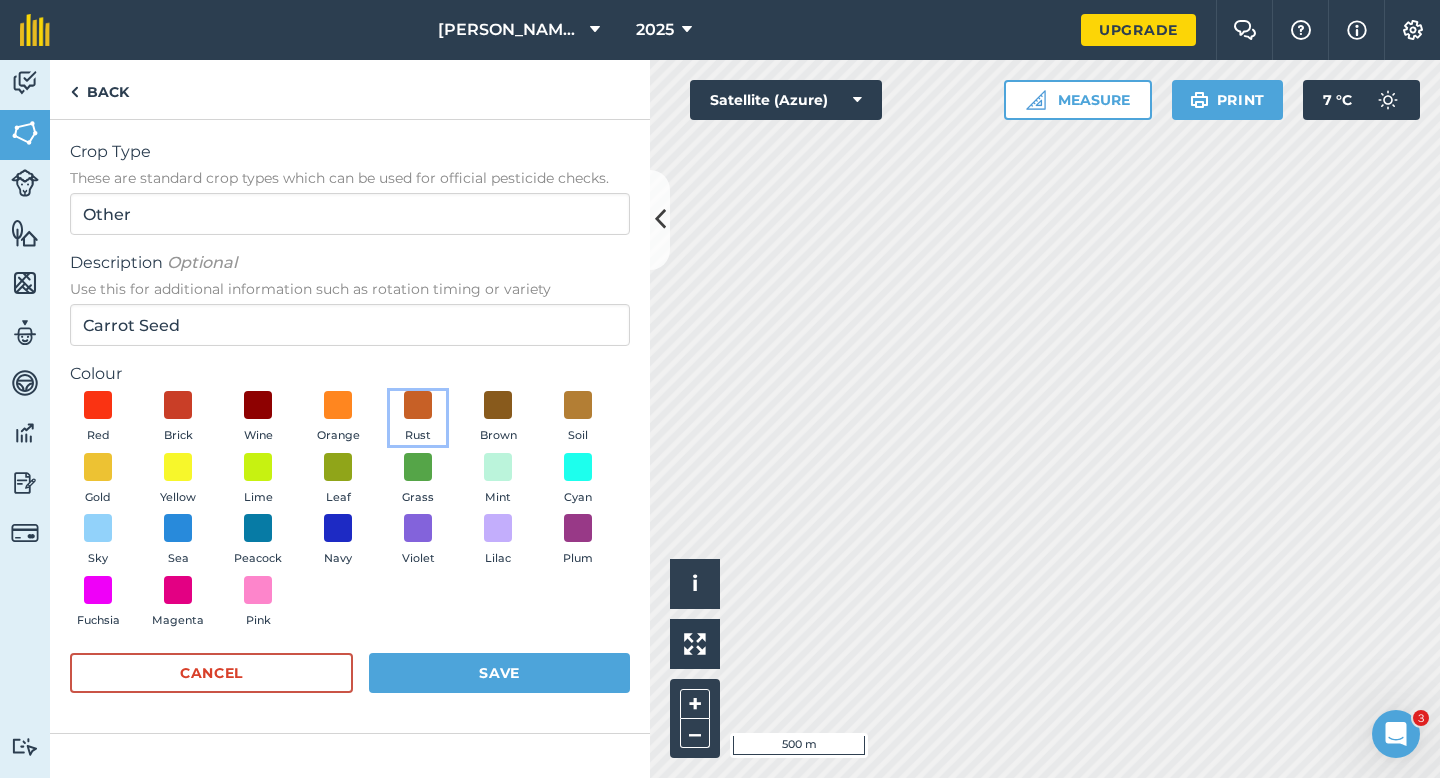 click on "Rust" at bounding box center [418, 418] 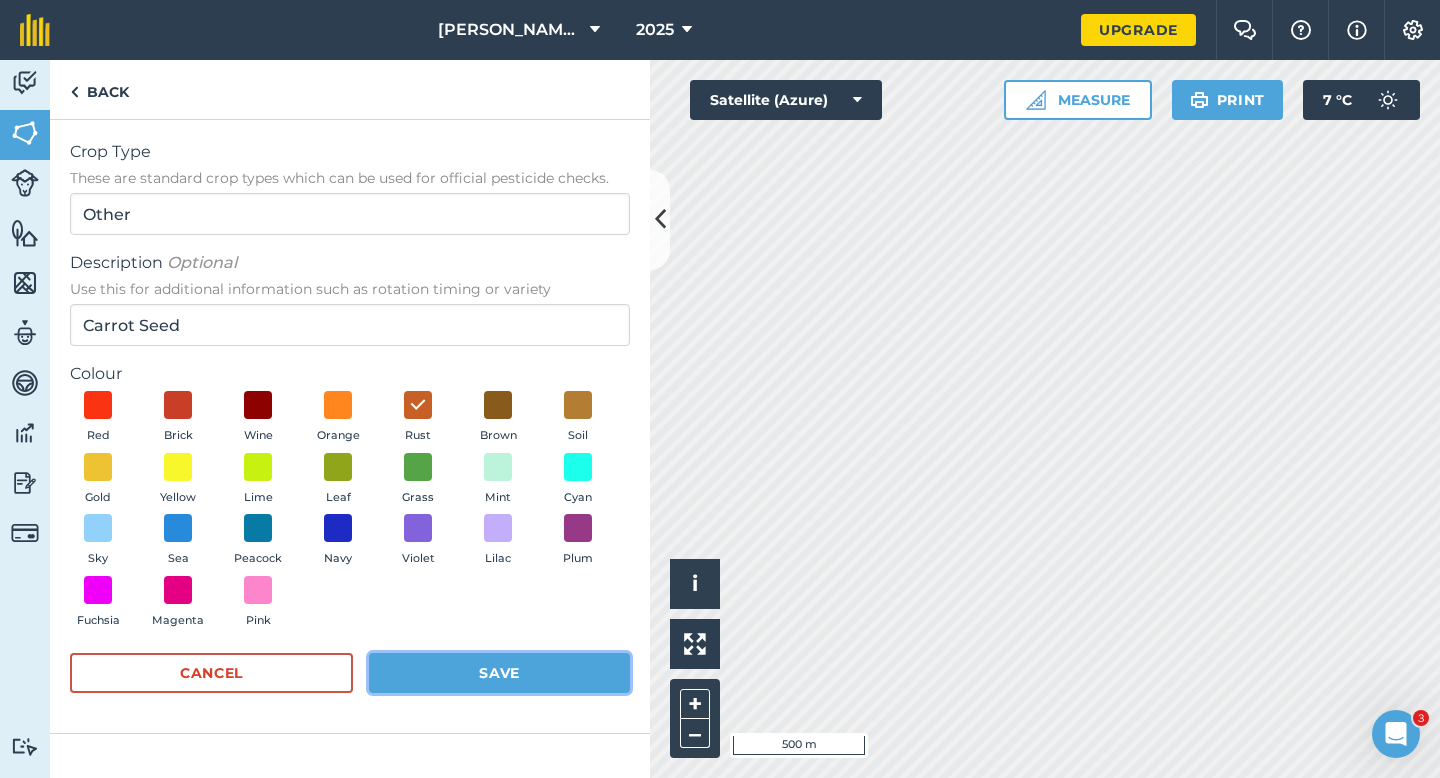 click on "Save" at bounding box center [499, 673] 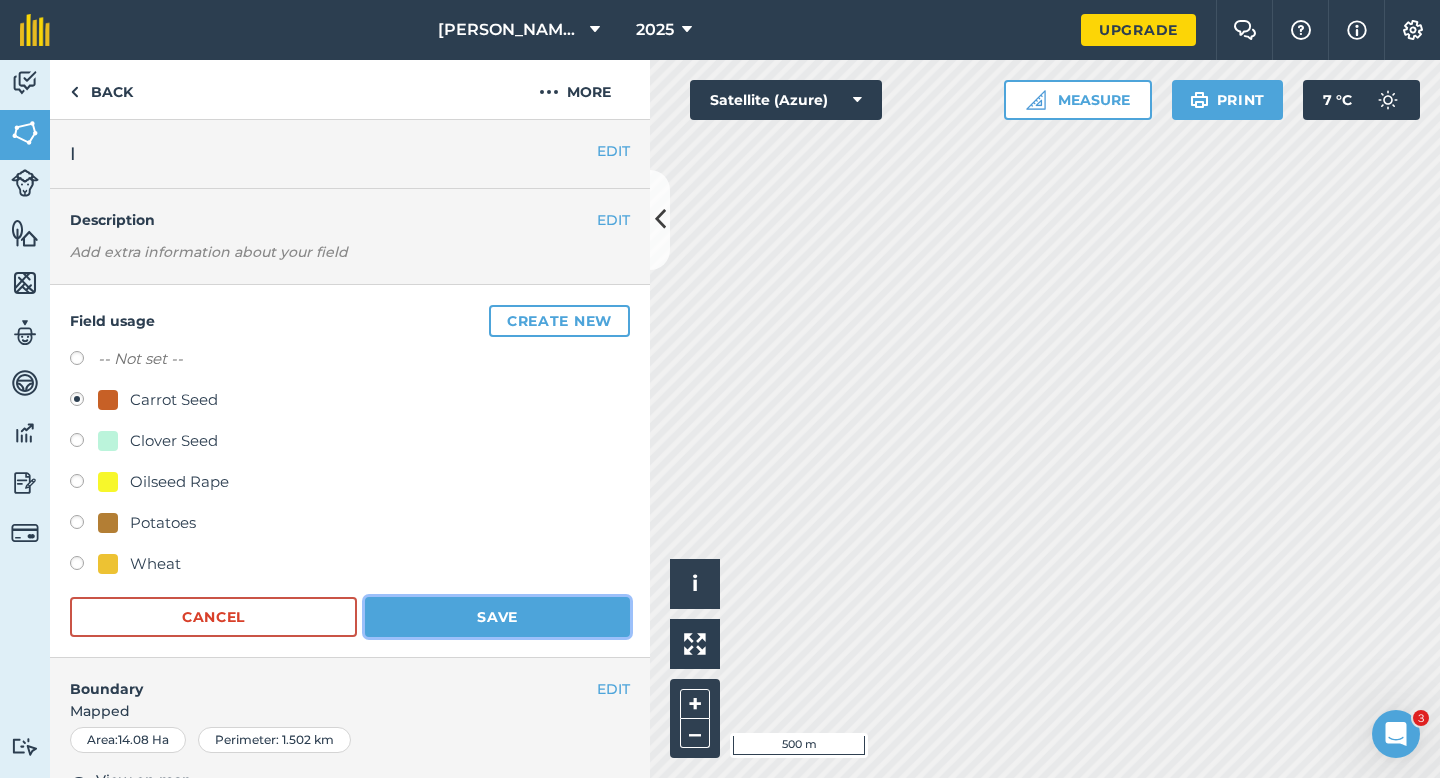 click on "Save" at bounding box center [497, 617] 